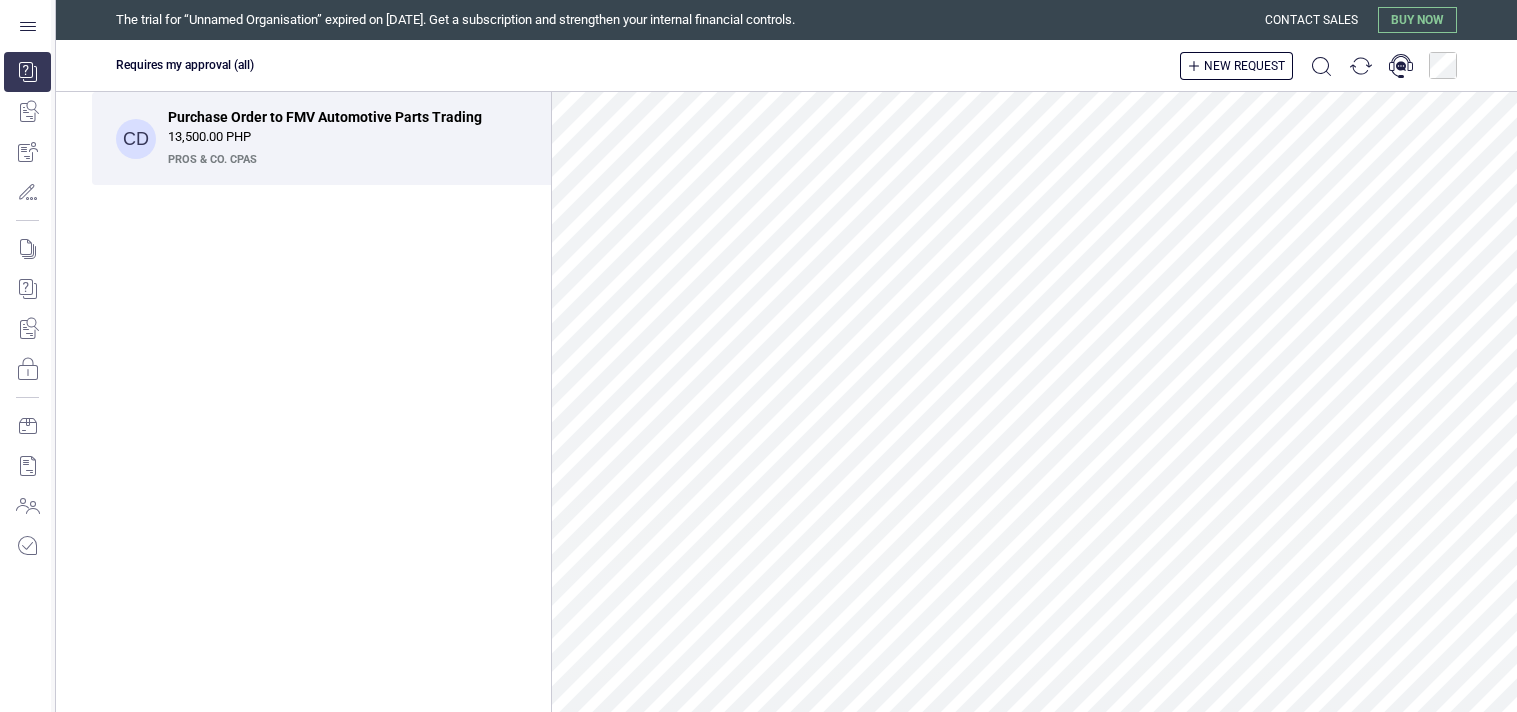 scroll, scrollTop: 0, scrollLeft: 0, axis: both 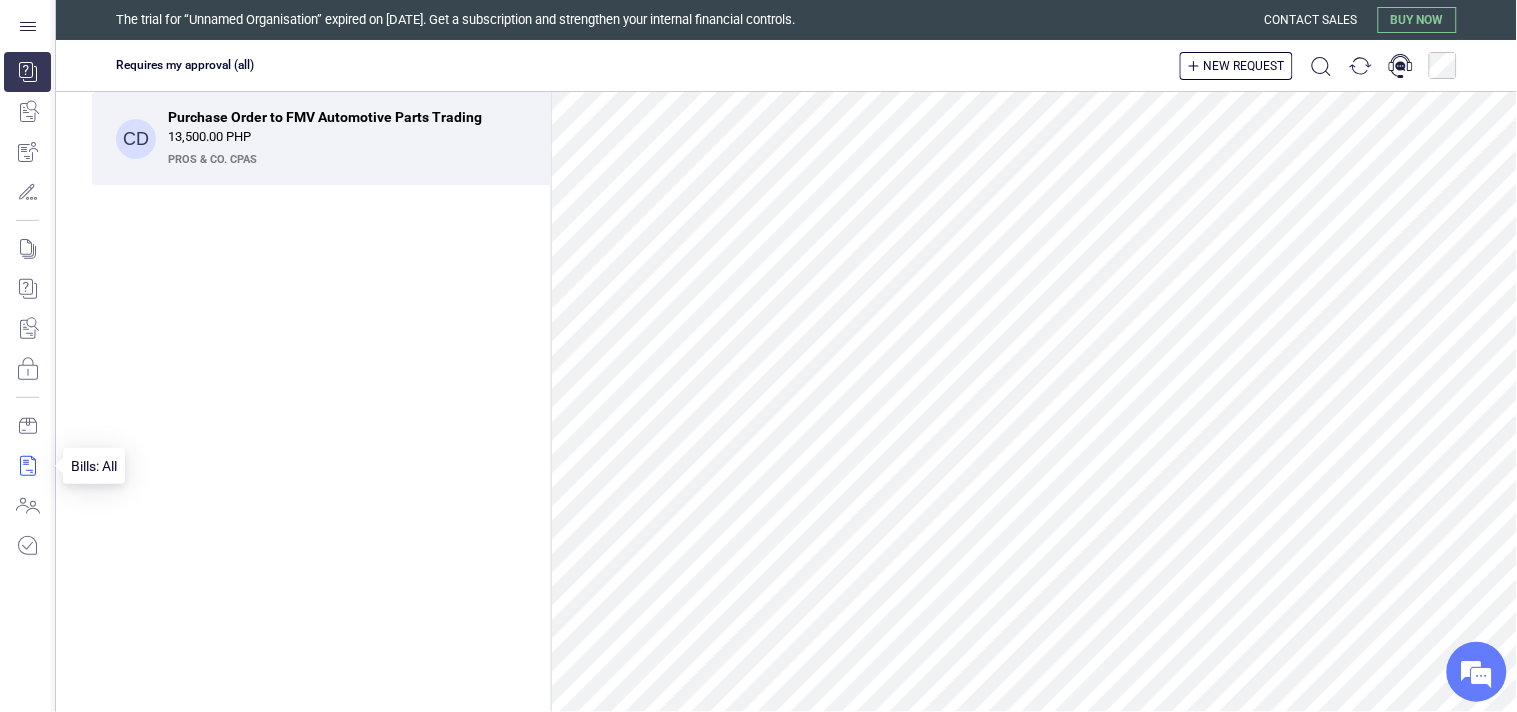 click at bounding box center [27, 466] 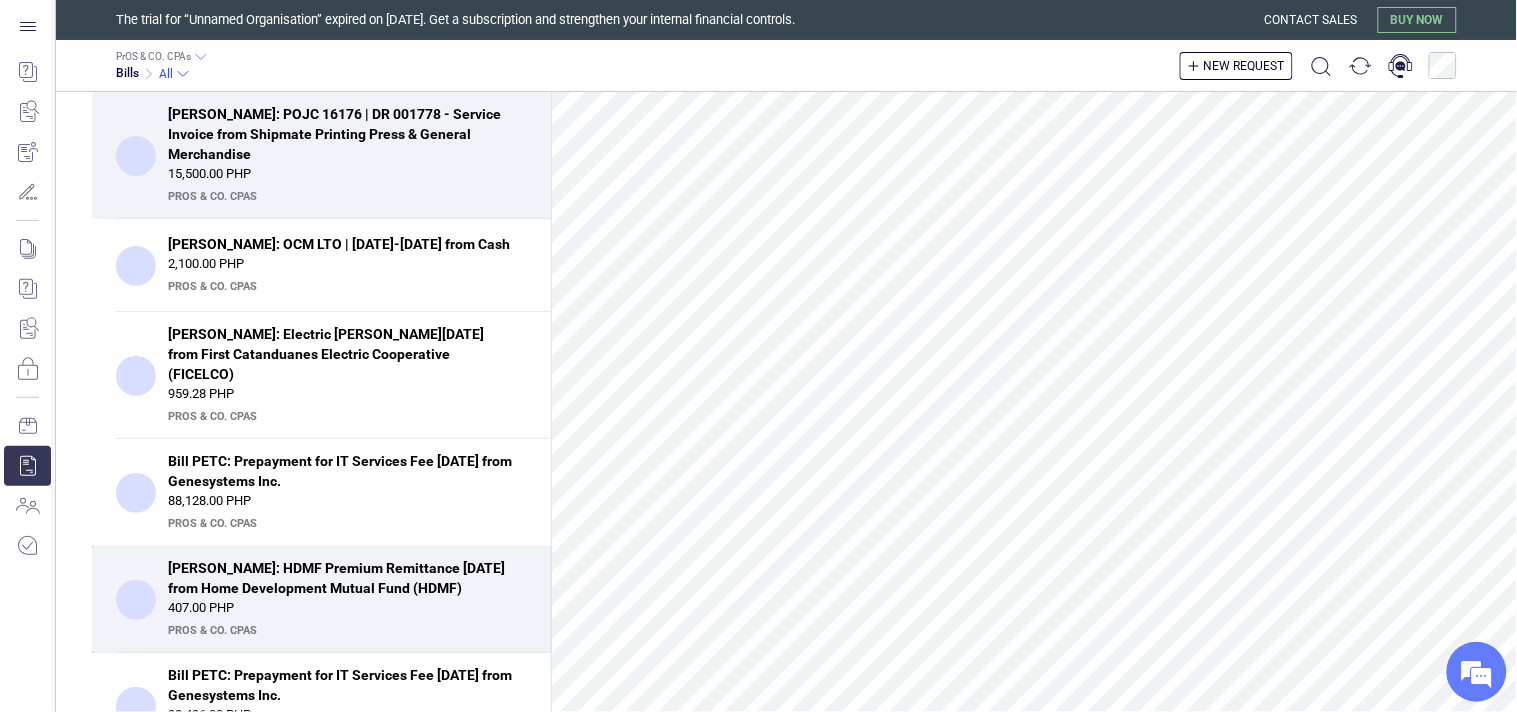 click on "[PERSON_NAME]: HDMF Premium Remittance [DATE] from Home Development Mutual Fund (HDMF)" at bounding box center [341, 578] 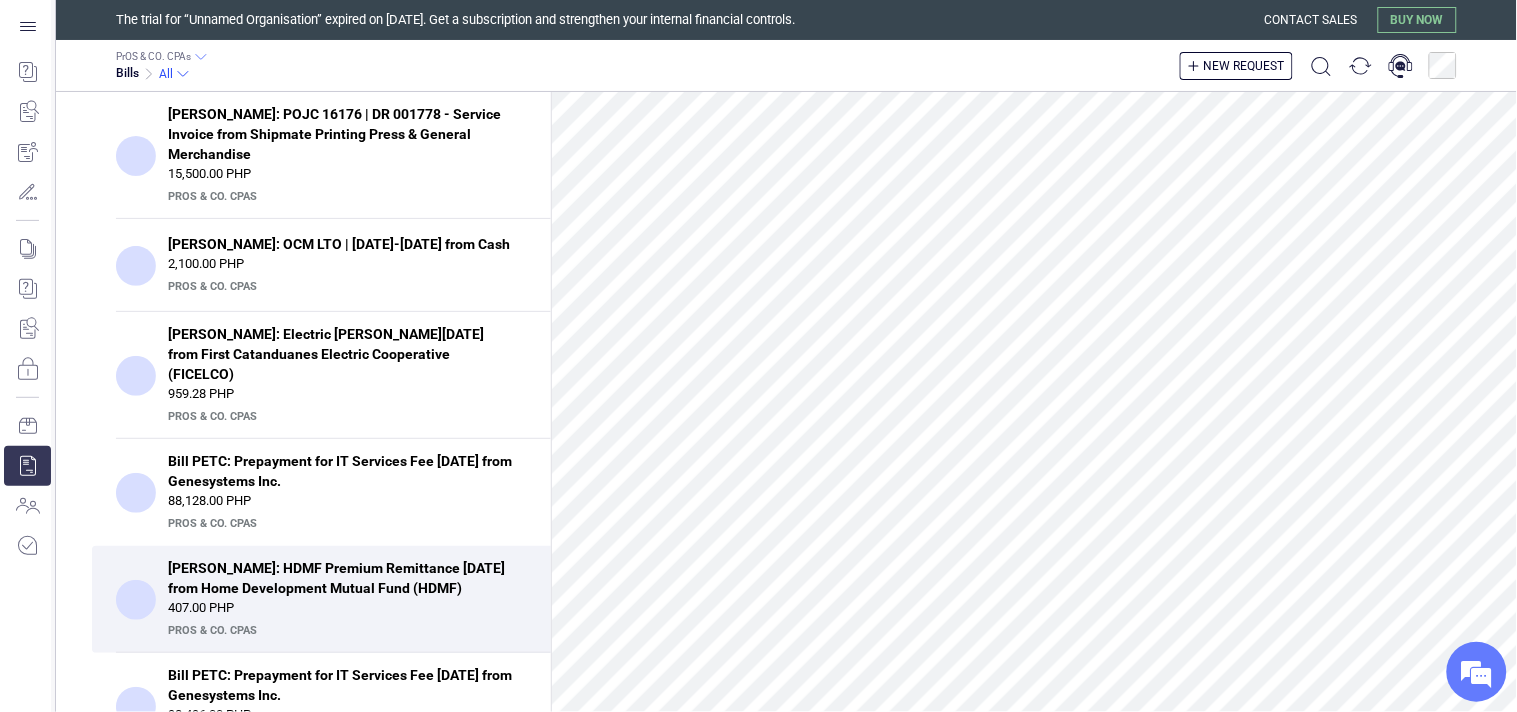 scroll, scrollTop: 555, scrollLeft: 0, axis: vertical 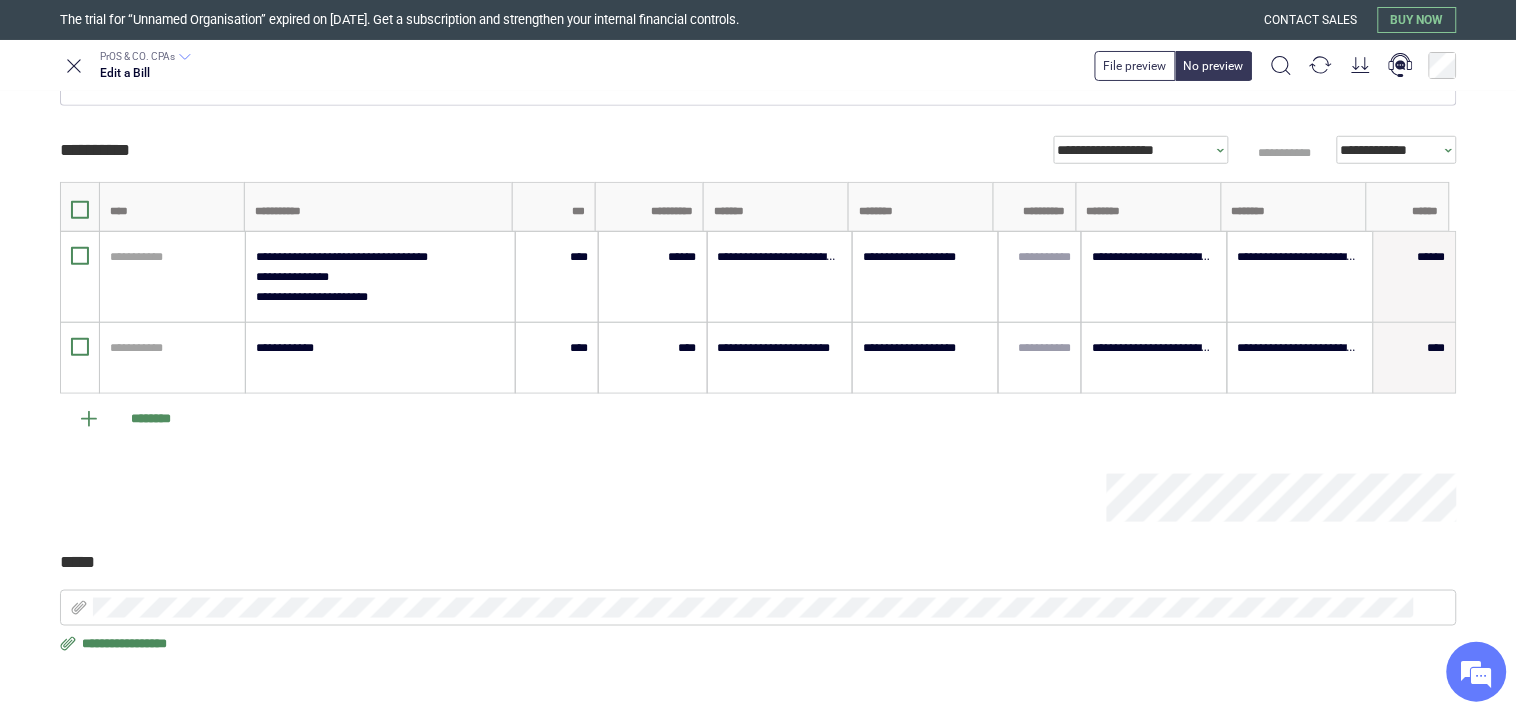 click on "**********" at bounding box center [758, 352] 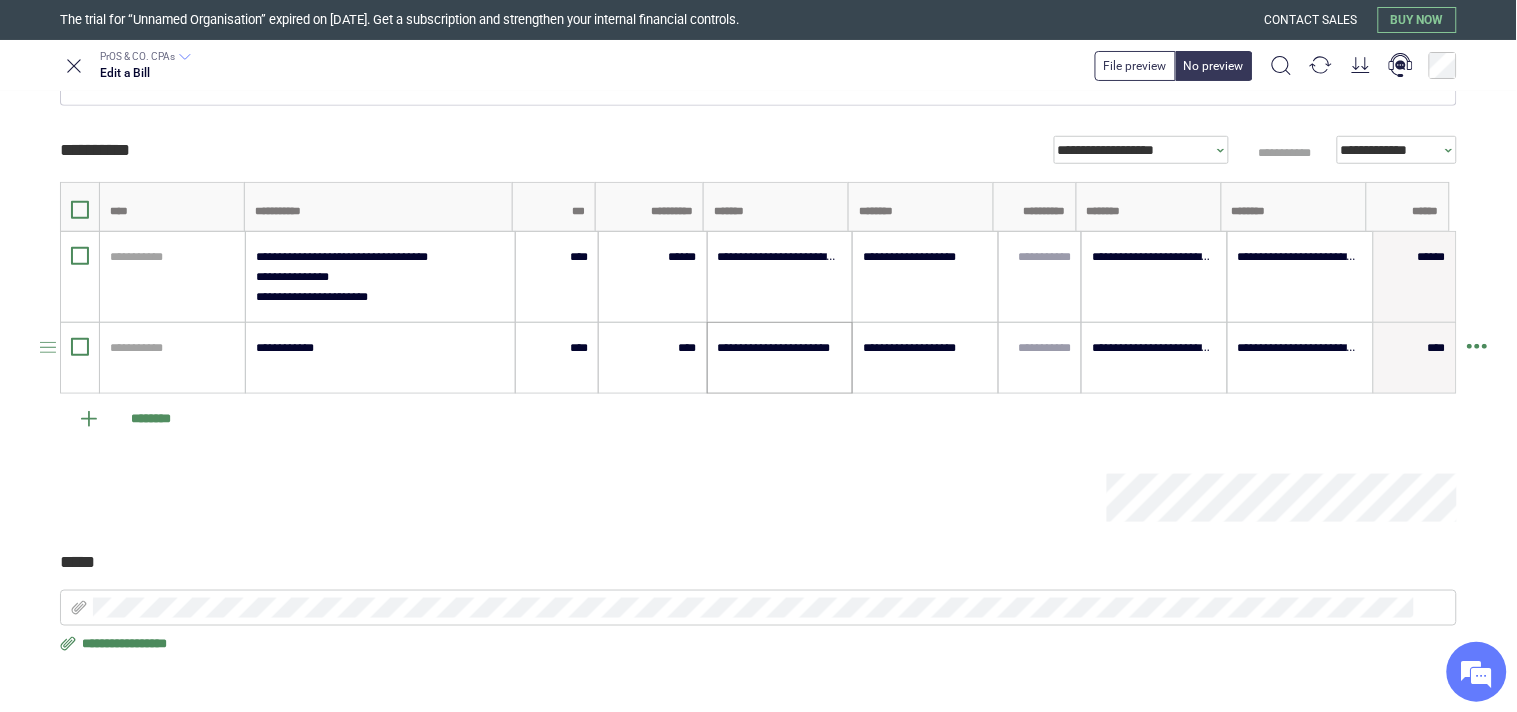 click on "**********" at bounding box center (780, 348) 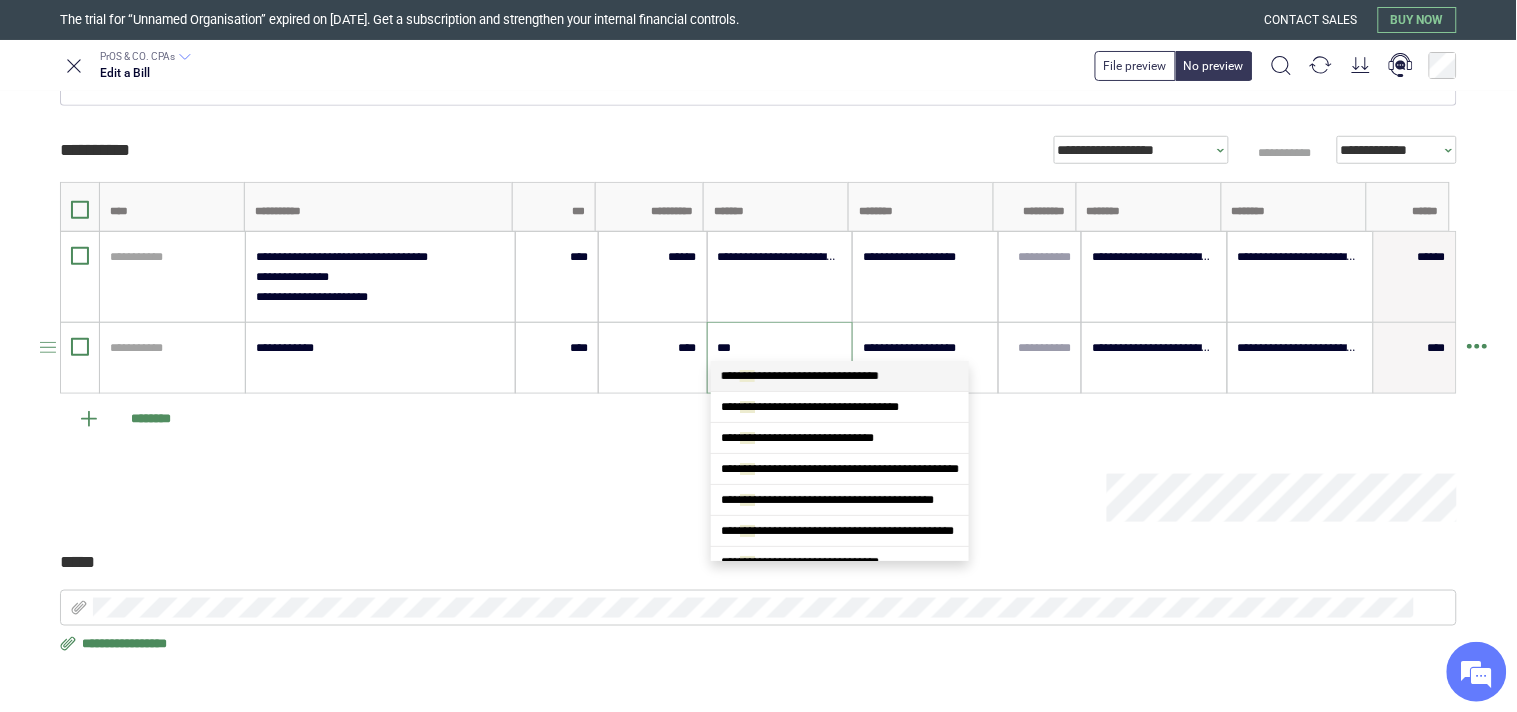 type on "****" 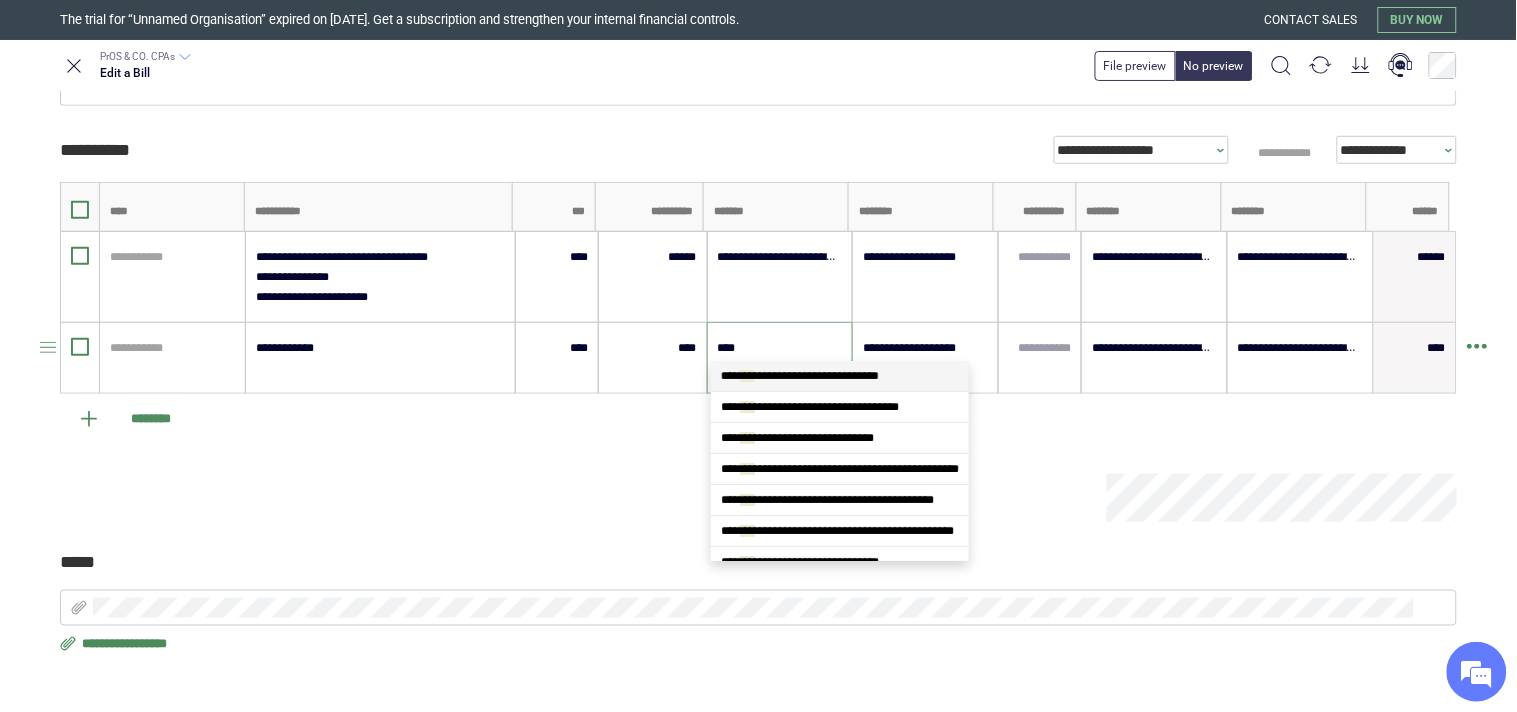 scroll, scrollTop: 0, scrollLeft: 0, axis: both 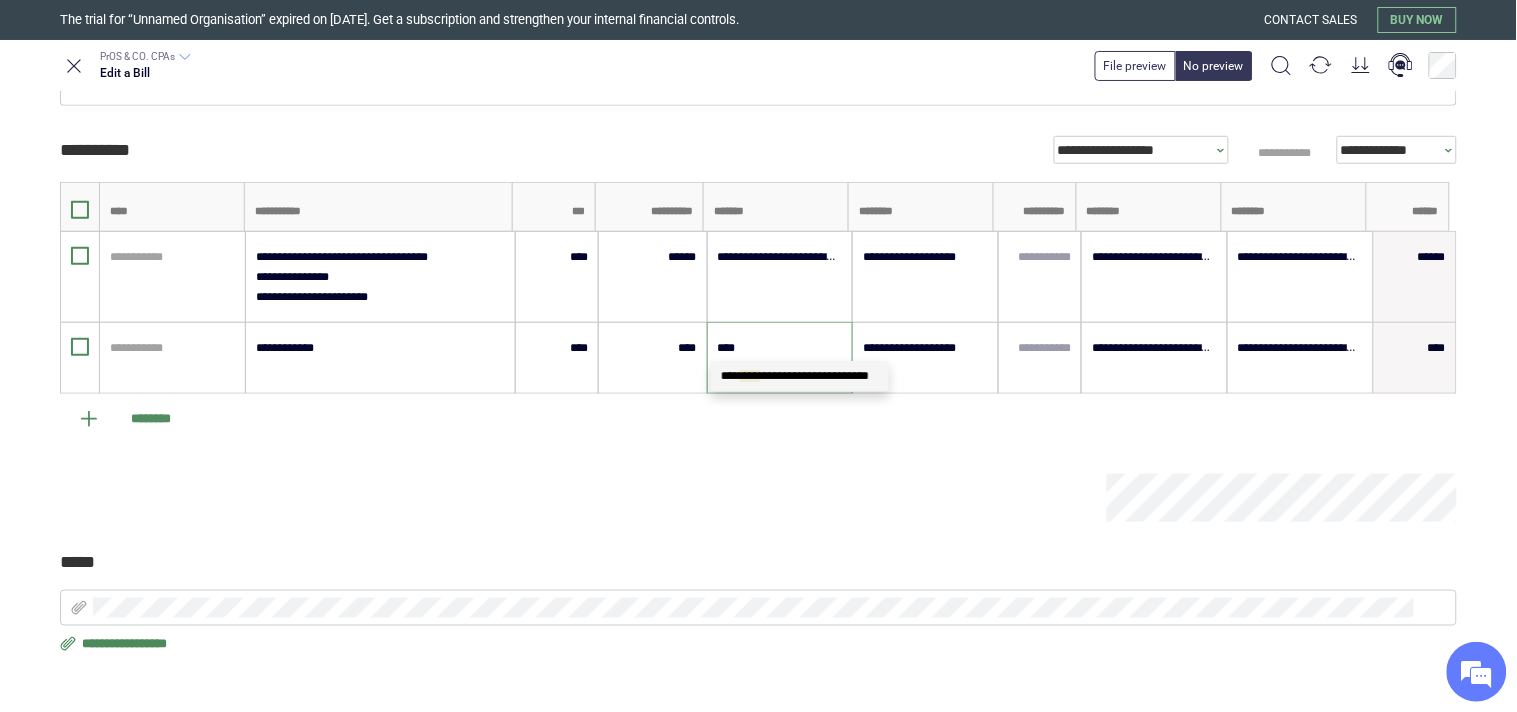 click on "****" at bounding box center [750, 376] 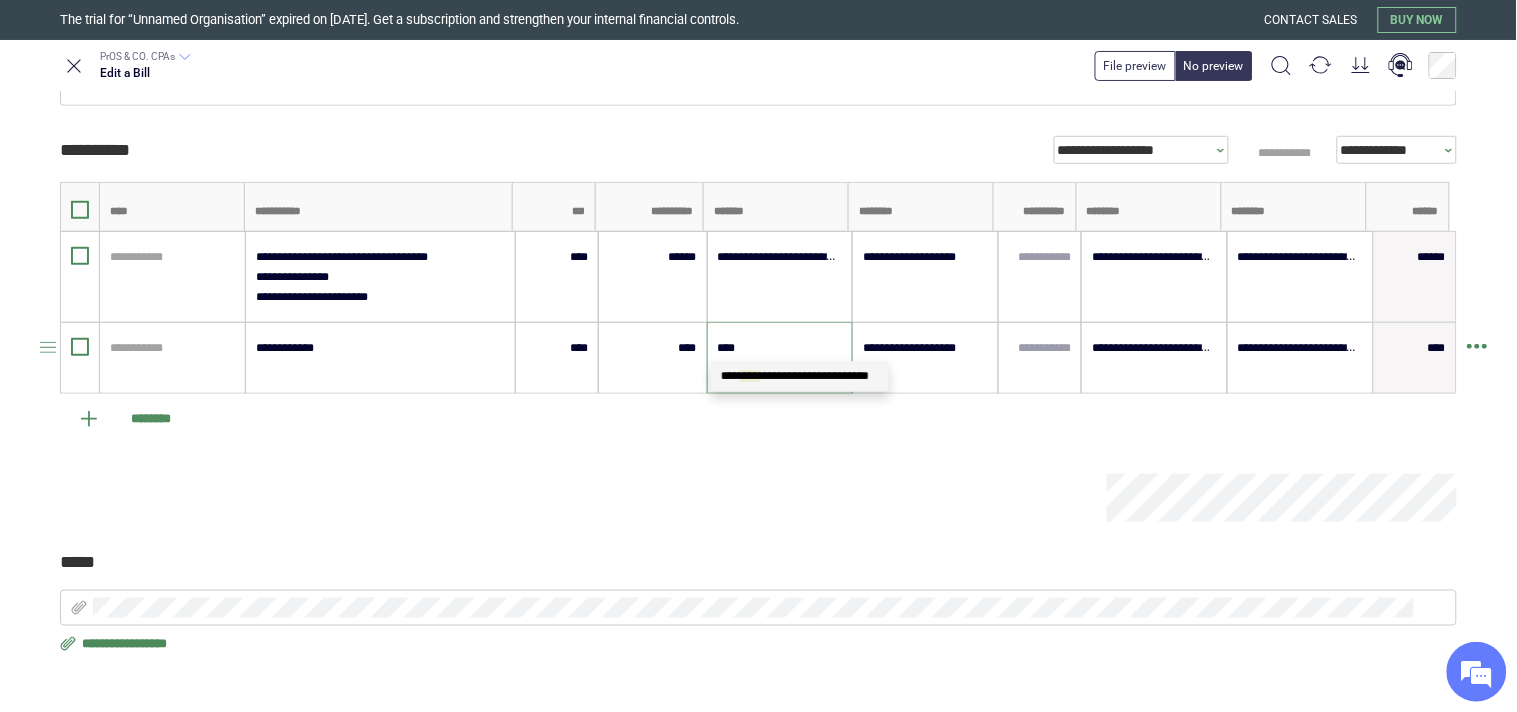 type 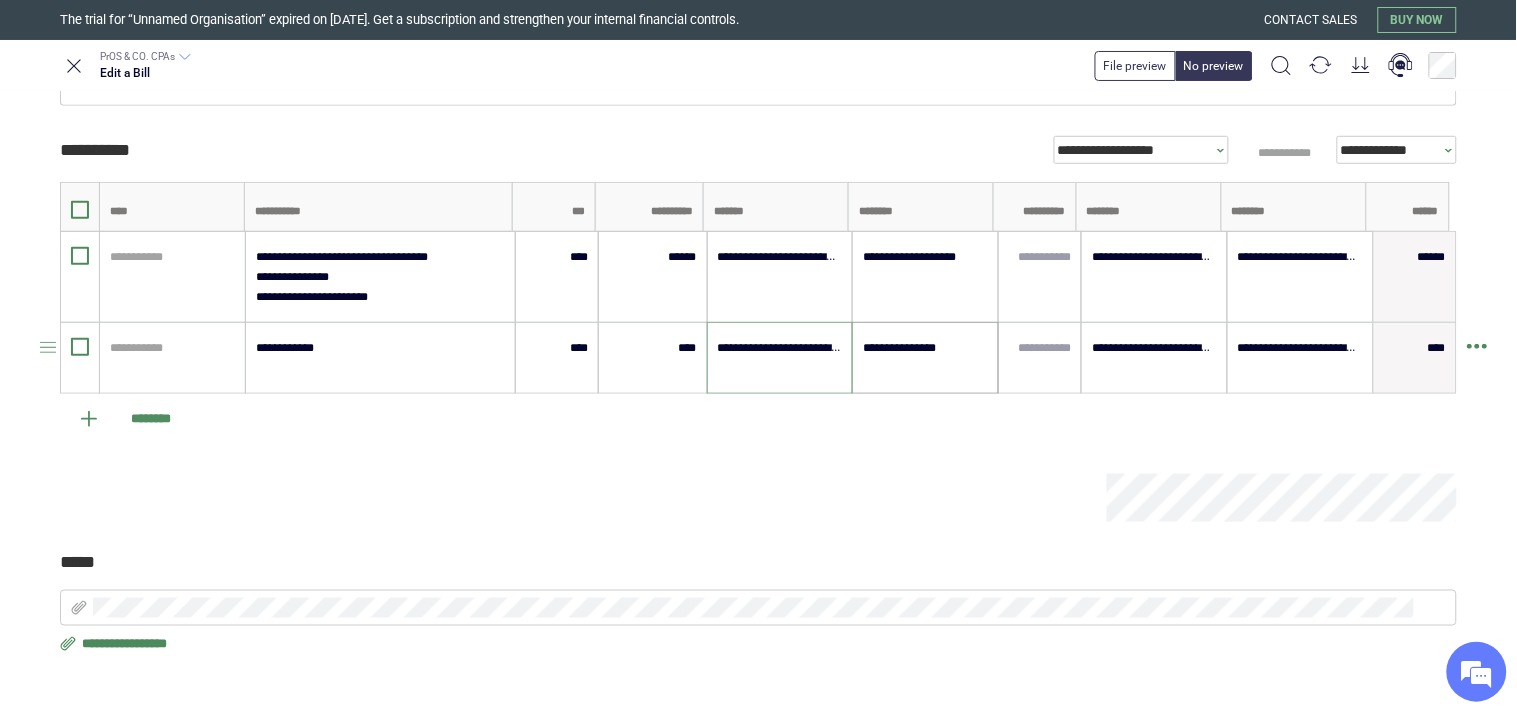 type on "**********" 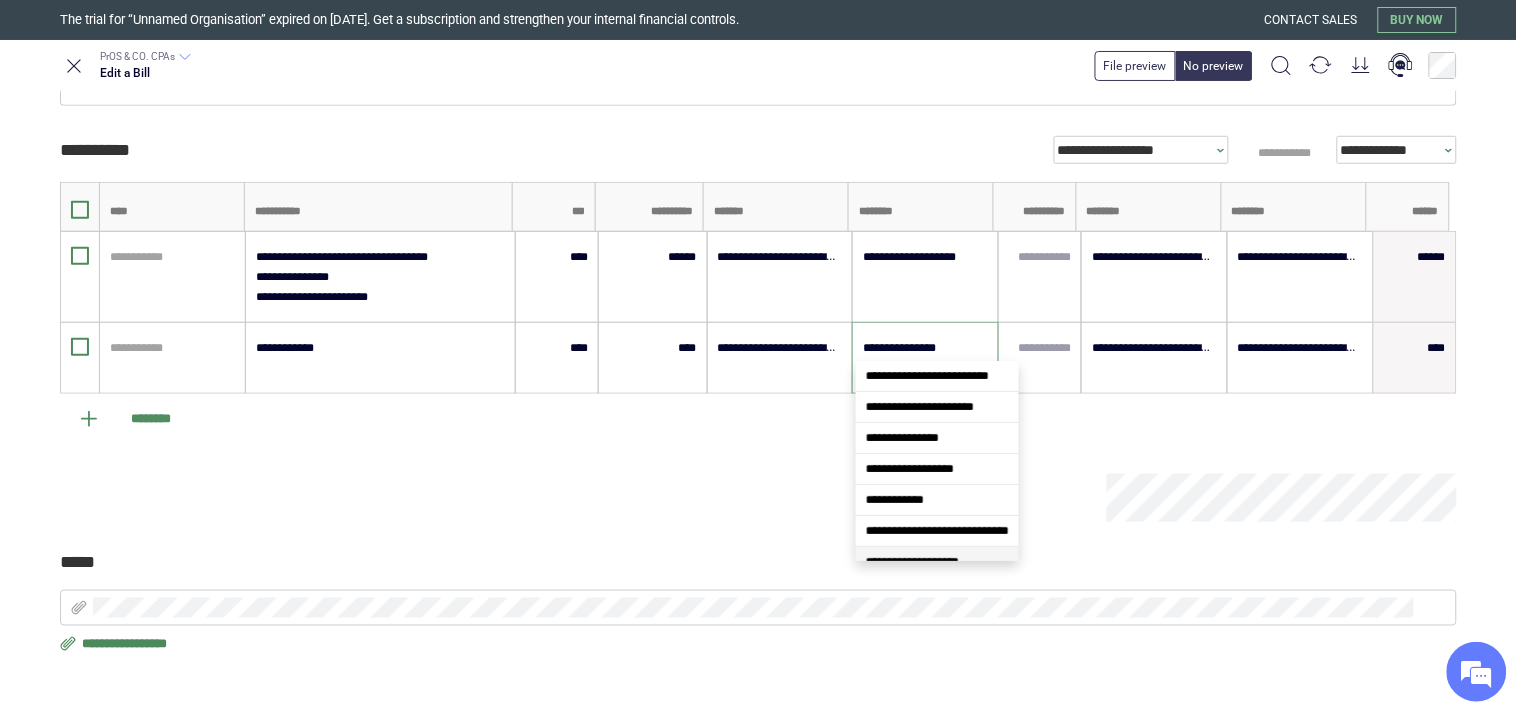 click on "**********" at bounding box center (912, 562) 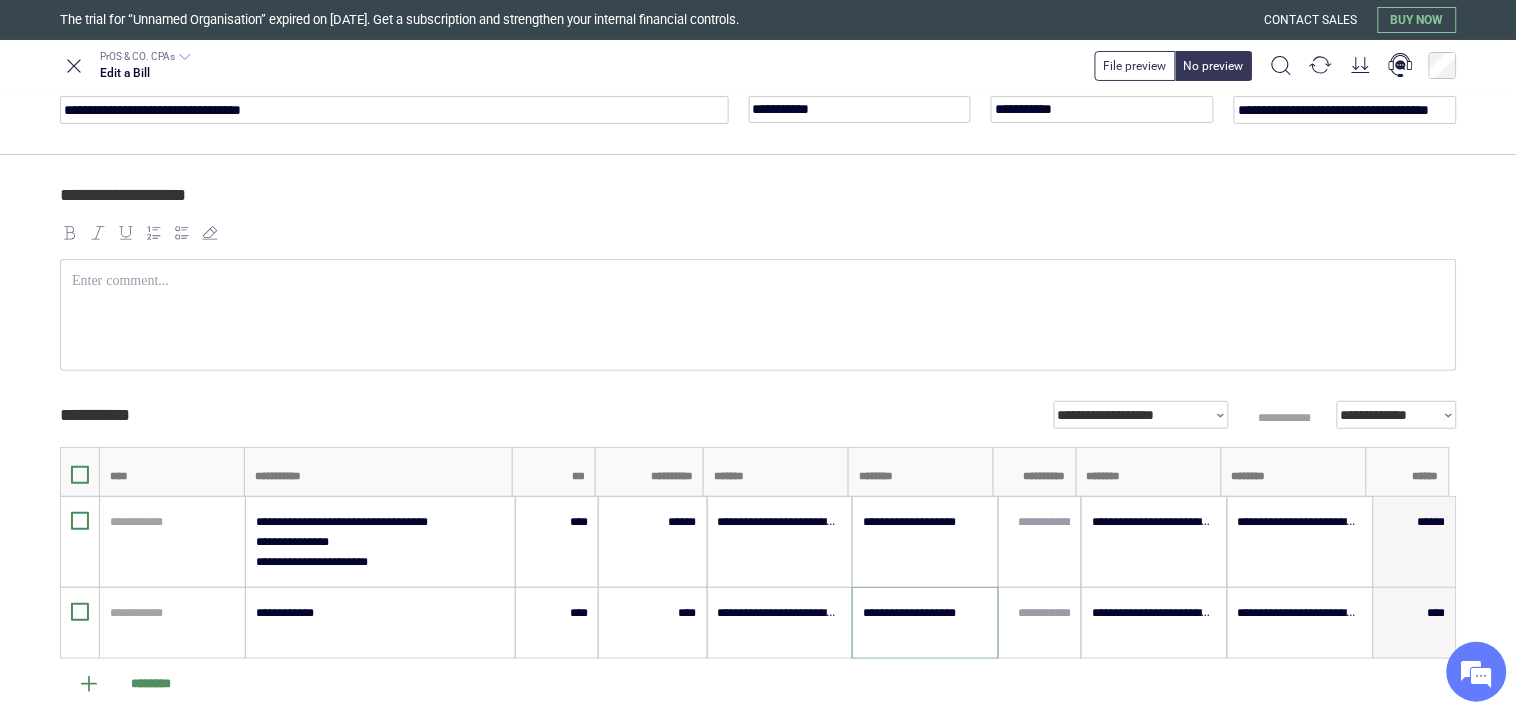 scroll, scrollTop: 0, scrollLeft: 0, axis: both 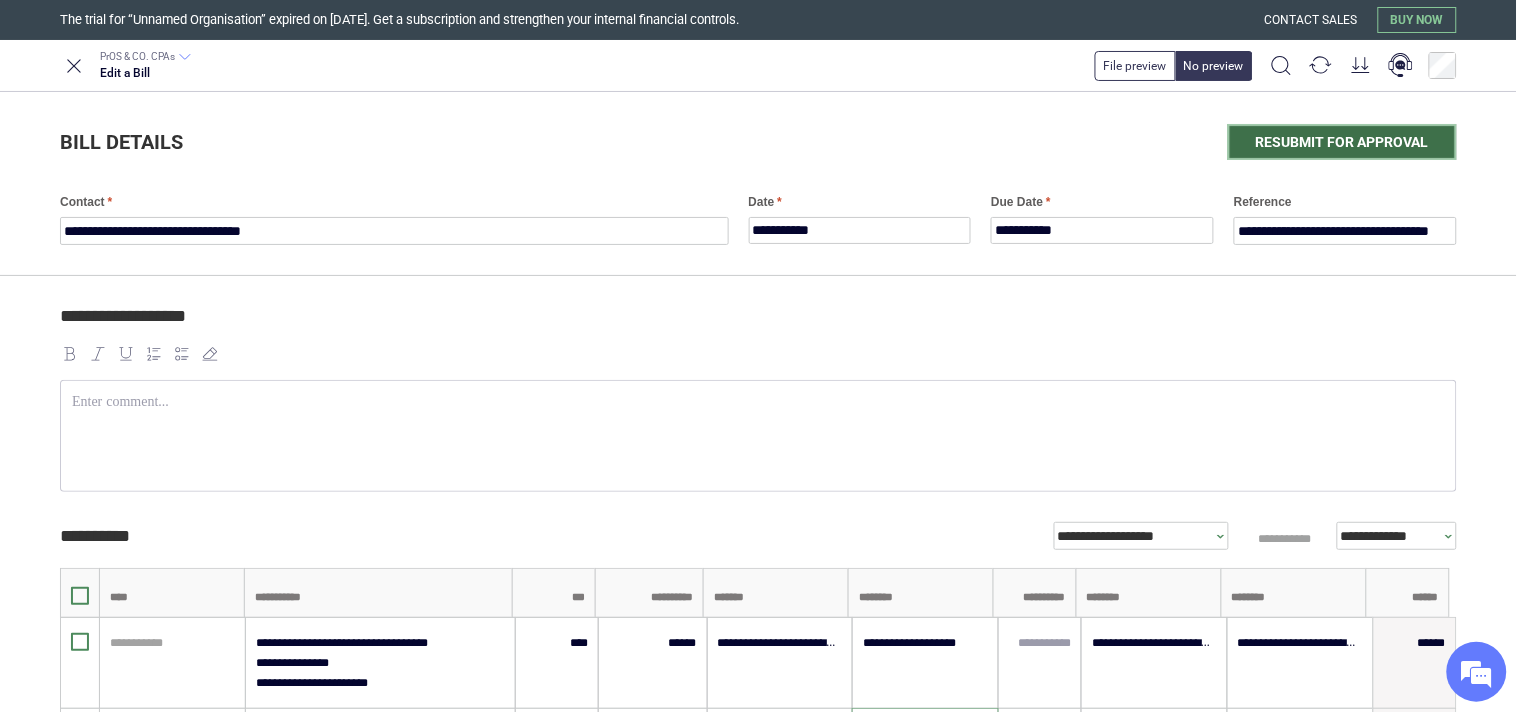 type on "**********" 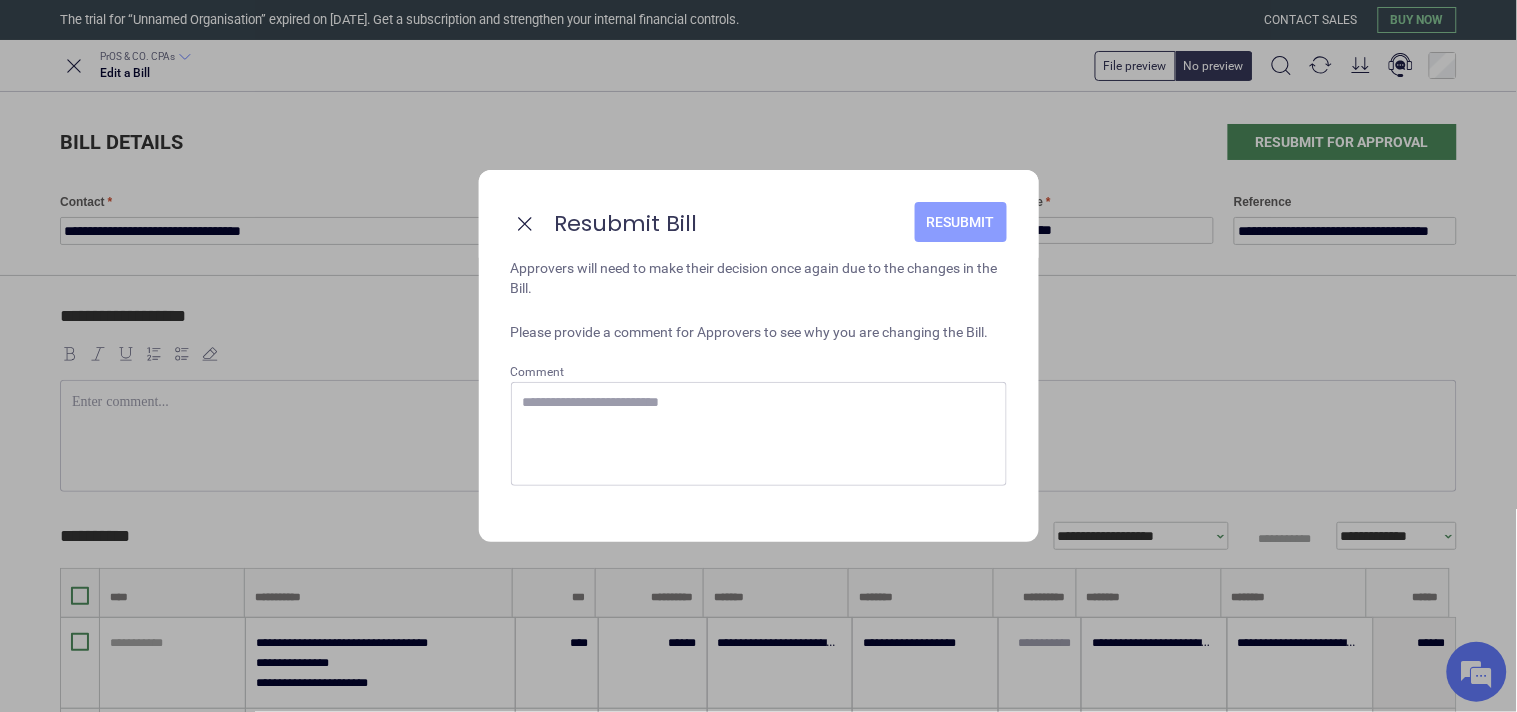 click on "Resubmit" at bounding box center [961, 222] 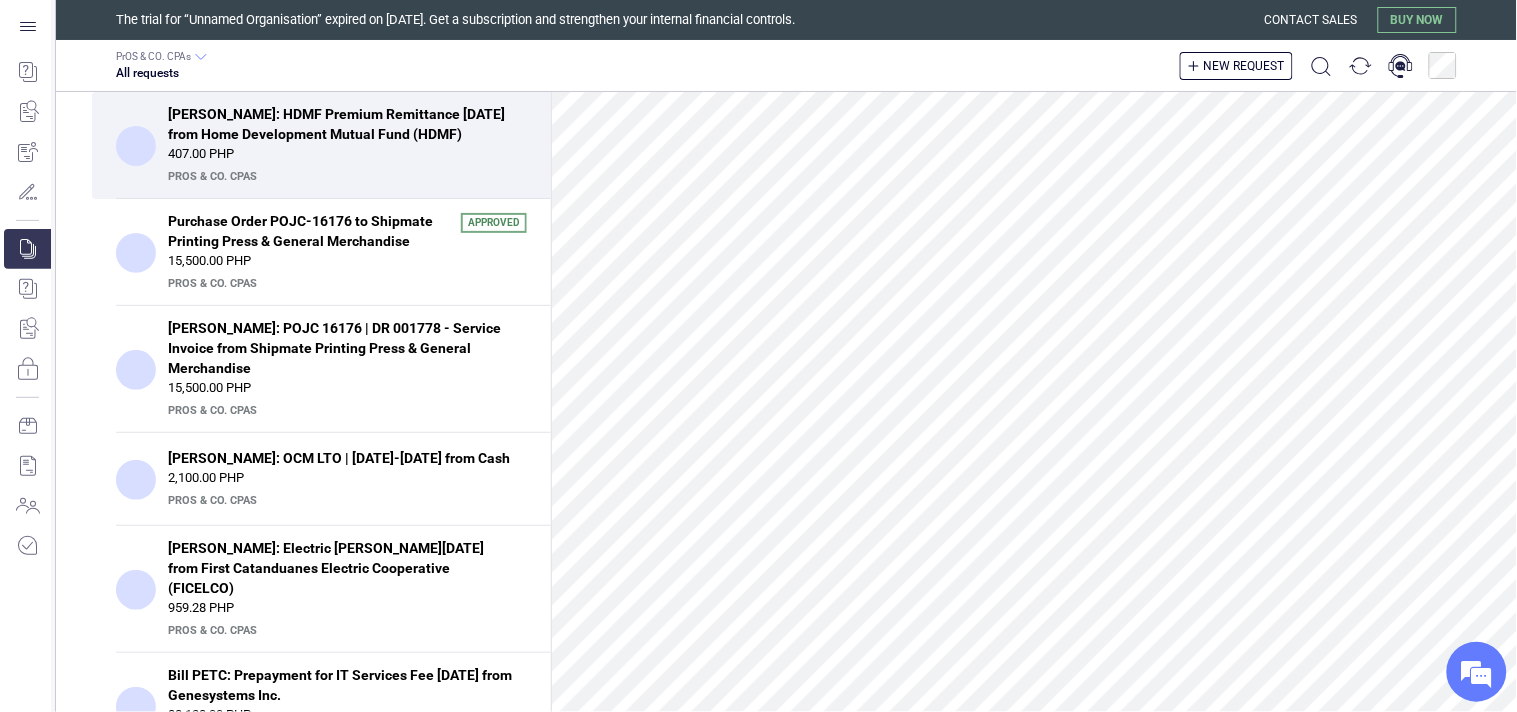 click on "407.00 PHP" at bounding box center [347, 154] 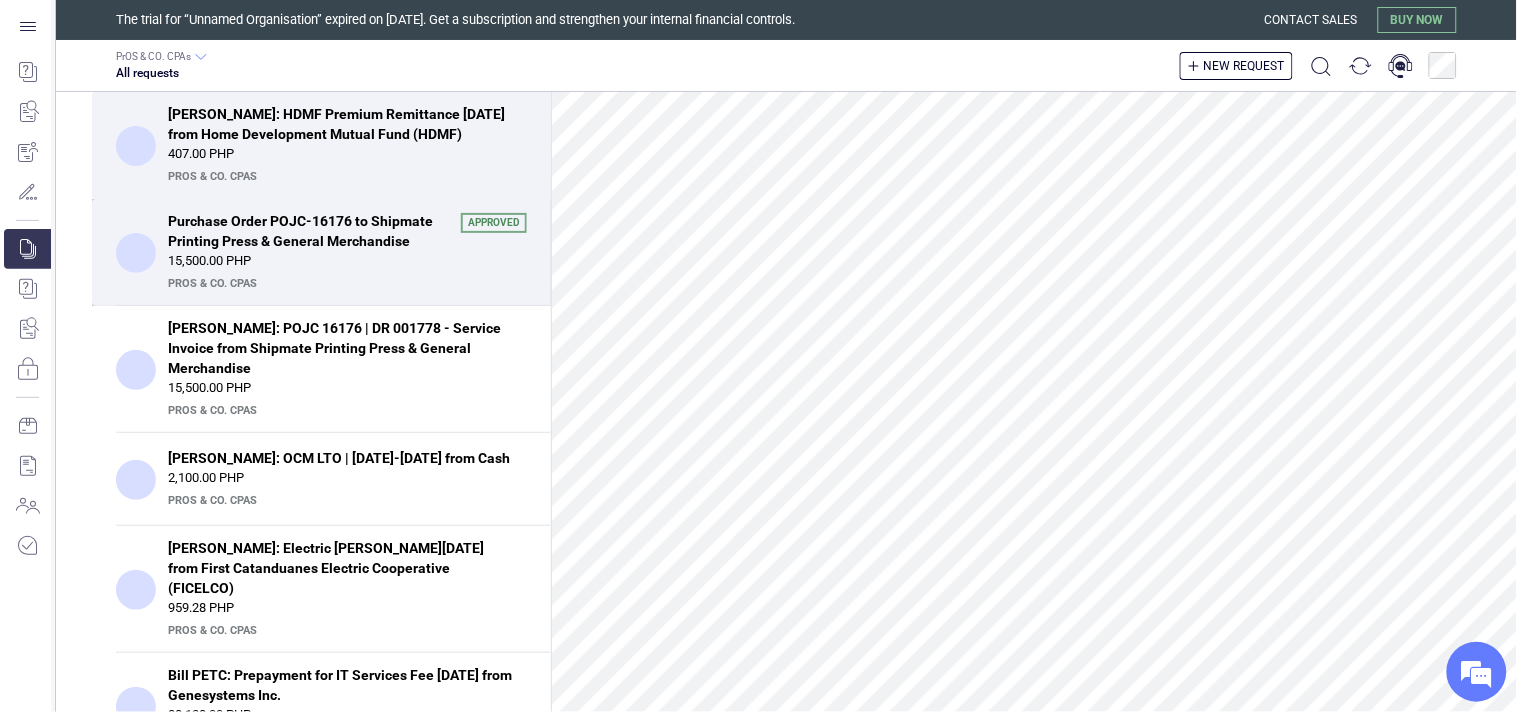 click on "15,500.00 PHP" at bounding box center (347, 261) 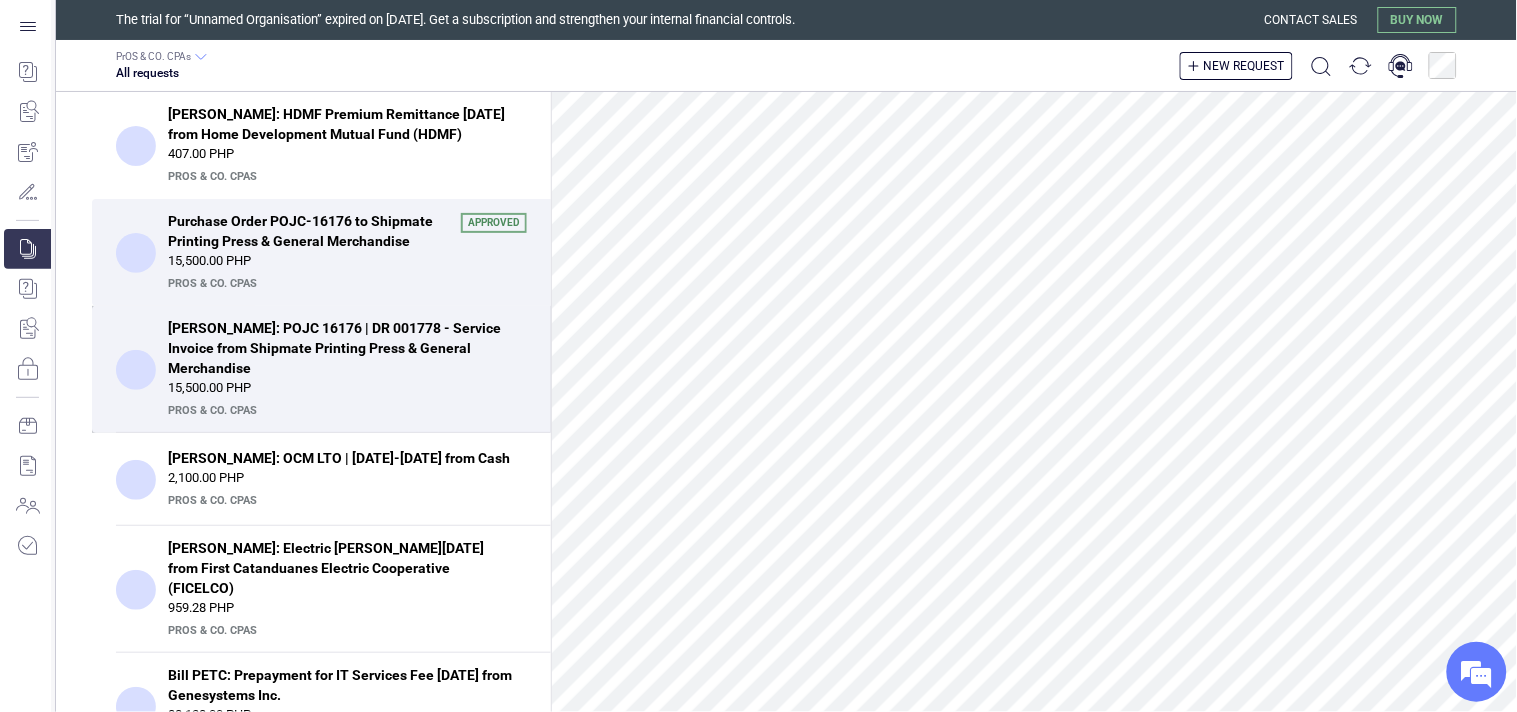 click on "Bill PETC: POJC 16176 | DR 001778 - Service Invoice from Shipmate Printing Press & General Merchandise" at bounding box center (341, 348) 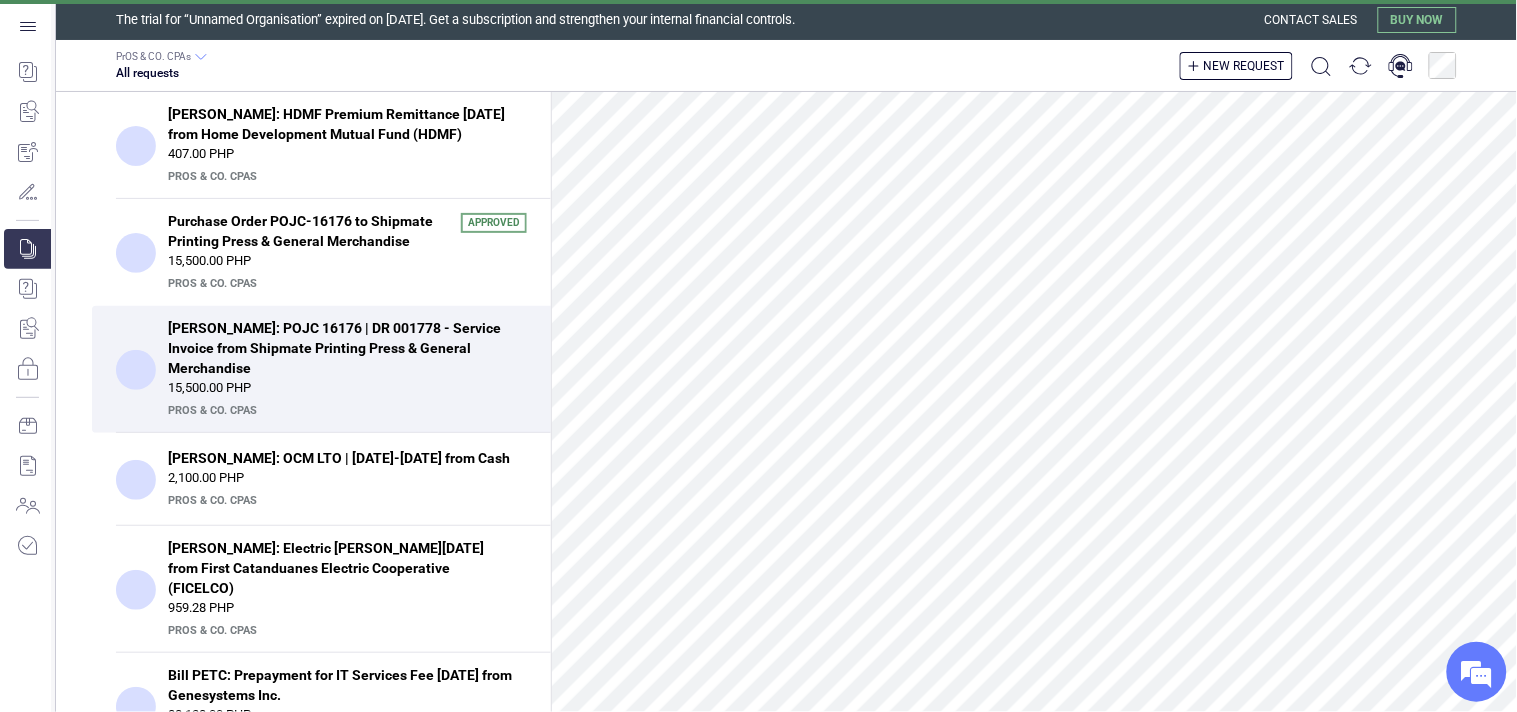 scroll, scrollTop: 1027, scrollLeft: 0, axis: vertical 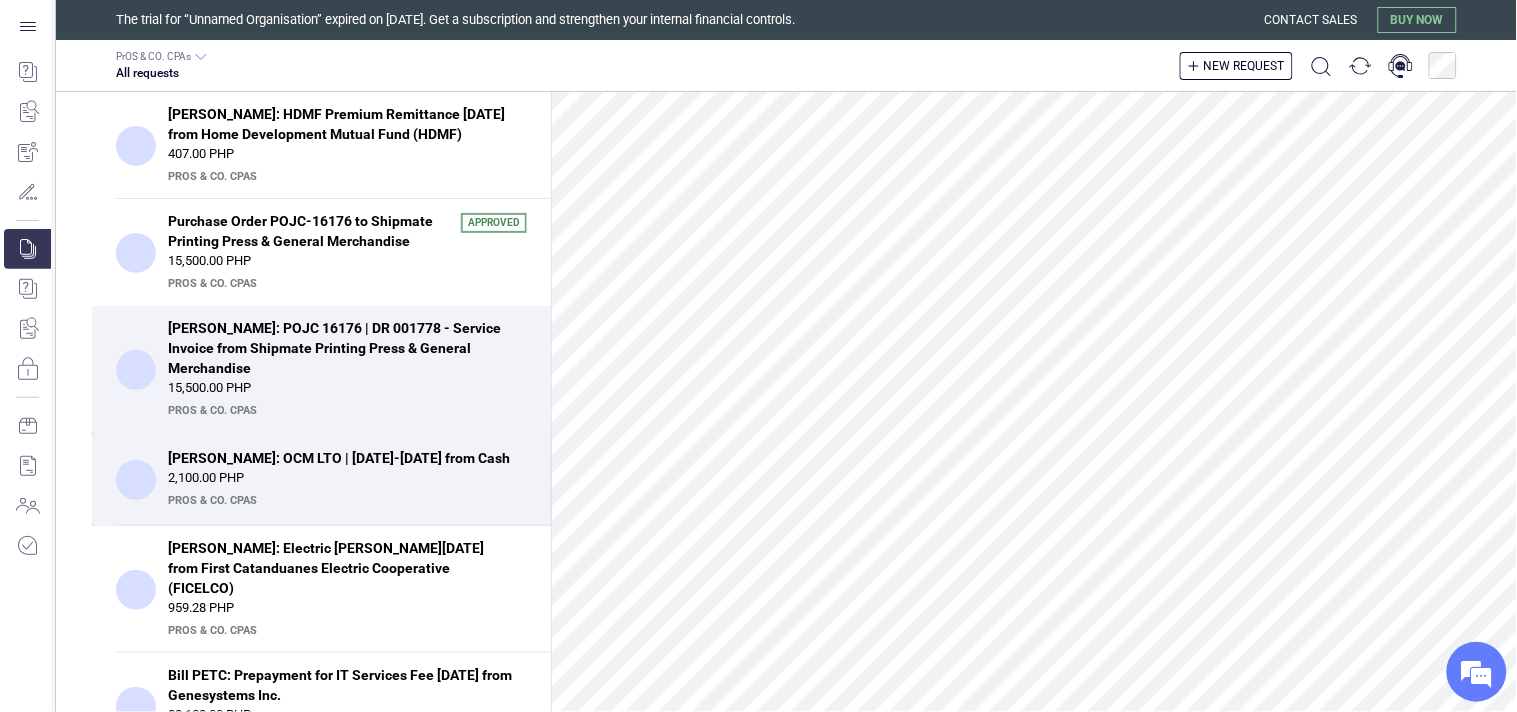 click on "Bill PETC: OCM LTO | March 24-28, 2025 from Cash" at bounding box center [341, 458] 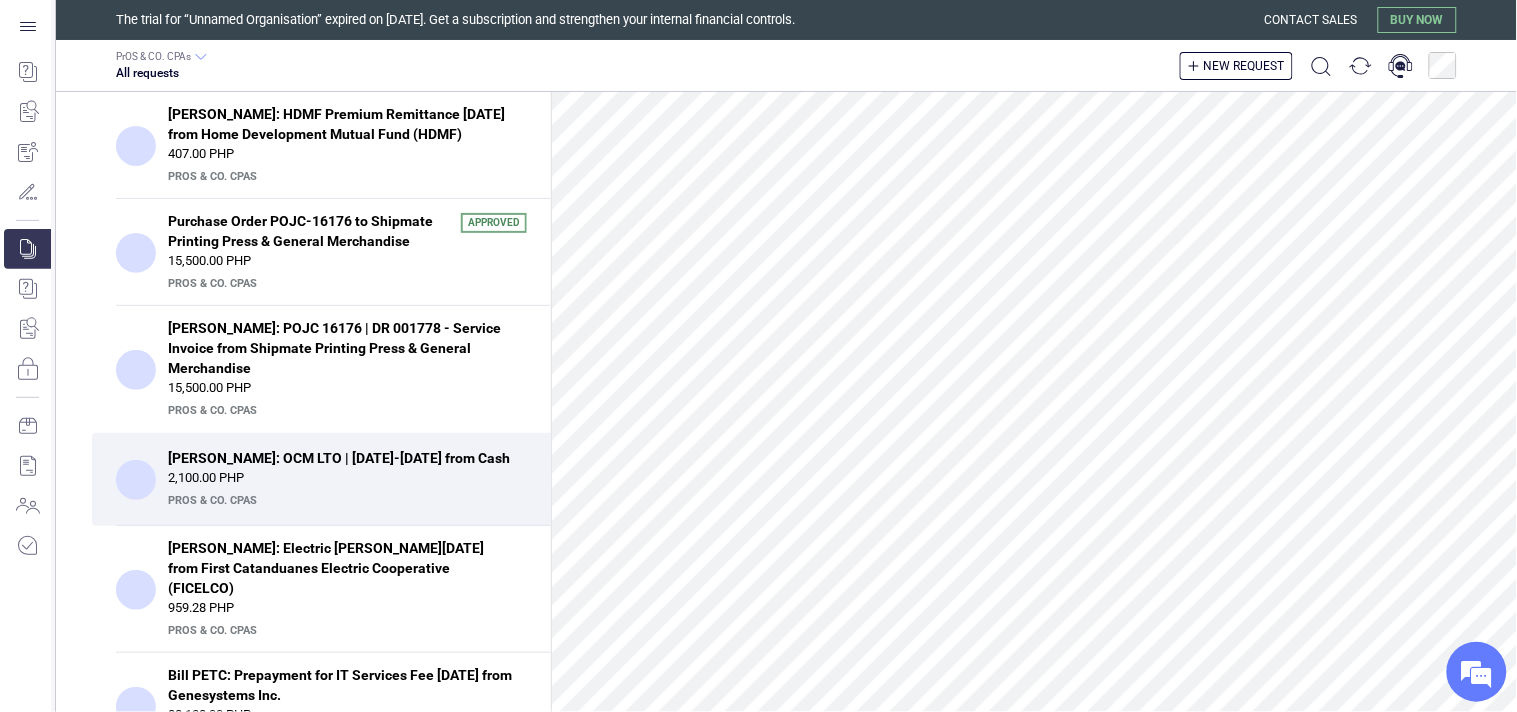 scroll, scrollTop: 1080, scrollLeft: 0, axis: vertical 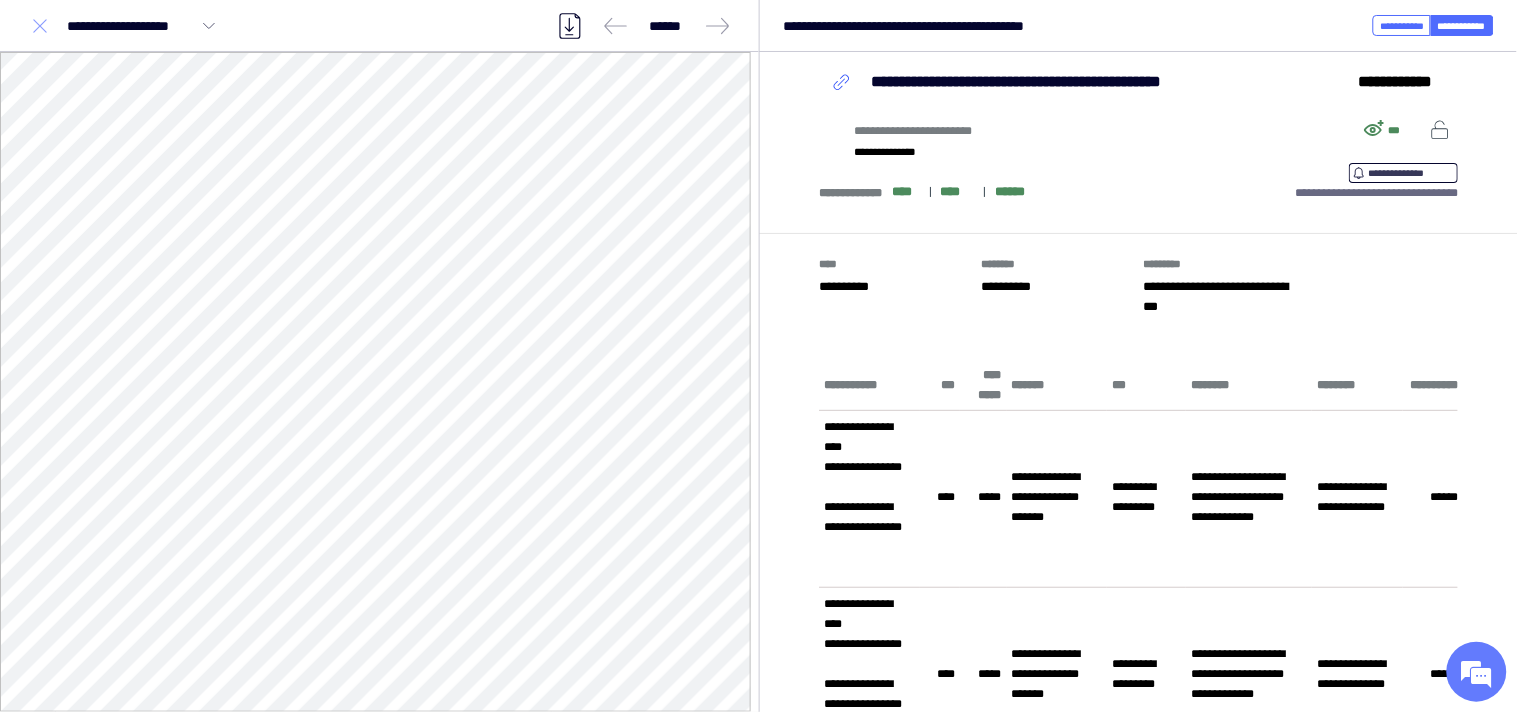 click 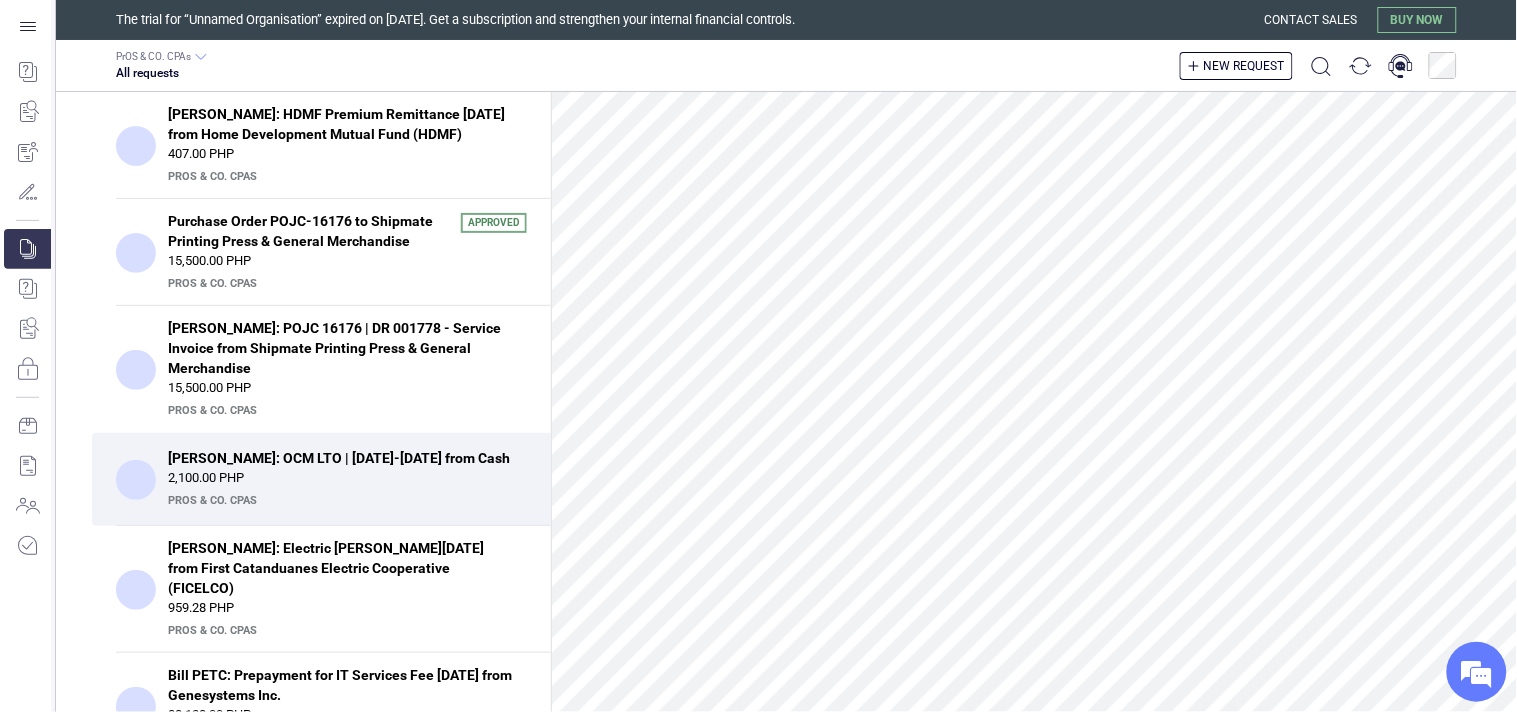 scroll, scrollTop: 1413, scrollLeft: 0, axis: vertical 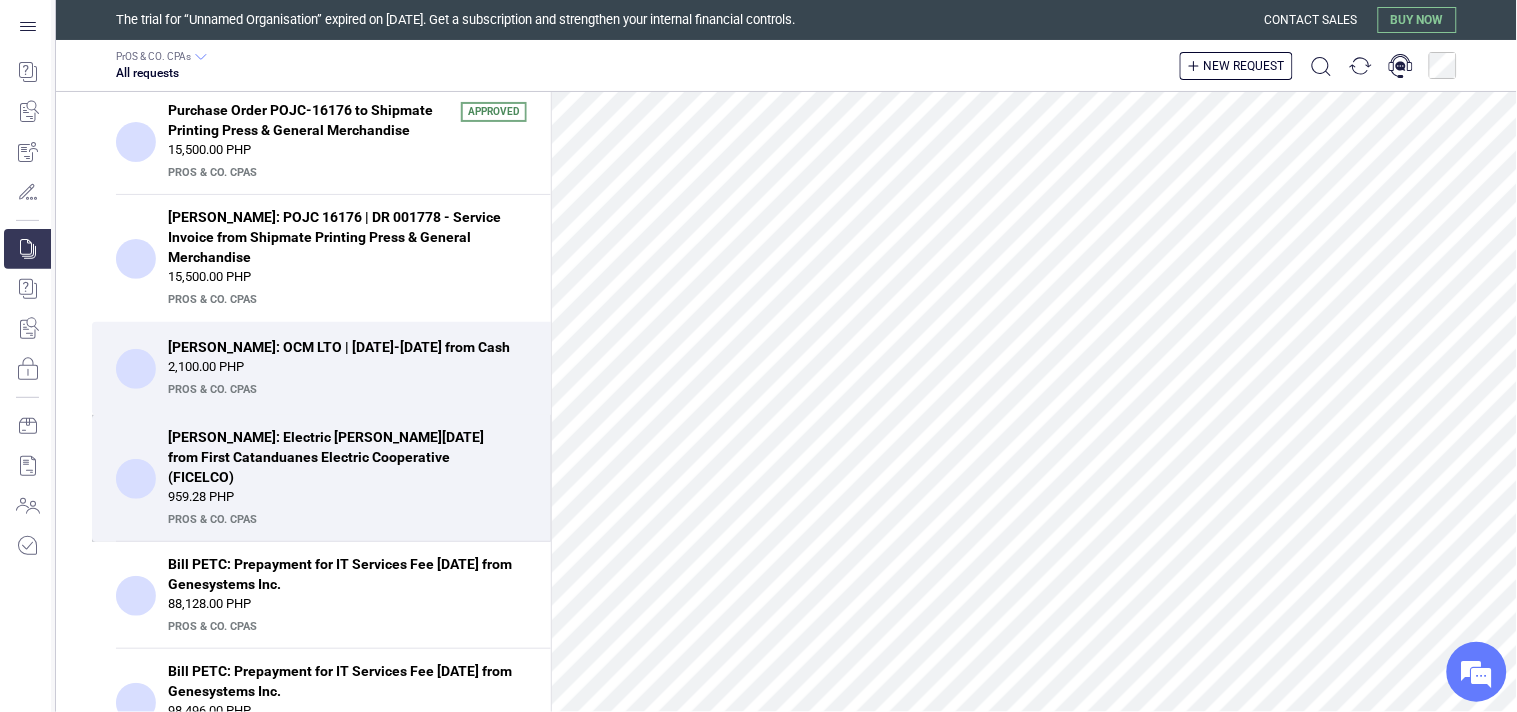 click on "Bill PETC: Electric Bill - June, 2025 from First Catanduanes Electric Cooperative (FICELCO)" at bounding box center (341, 457) 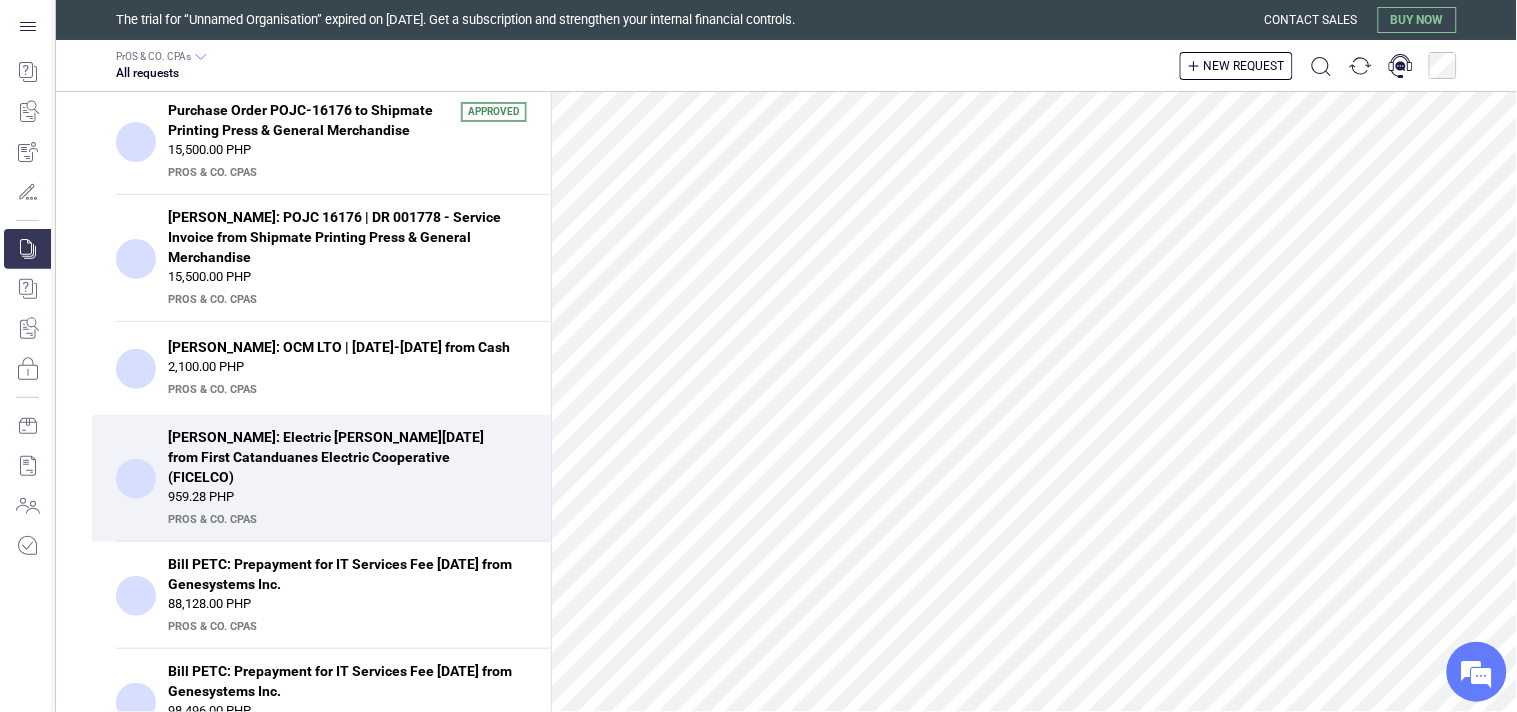 scroll, scrollTop: 845, scrollLeft: 0, axis: vertical 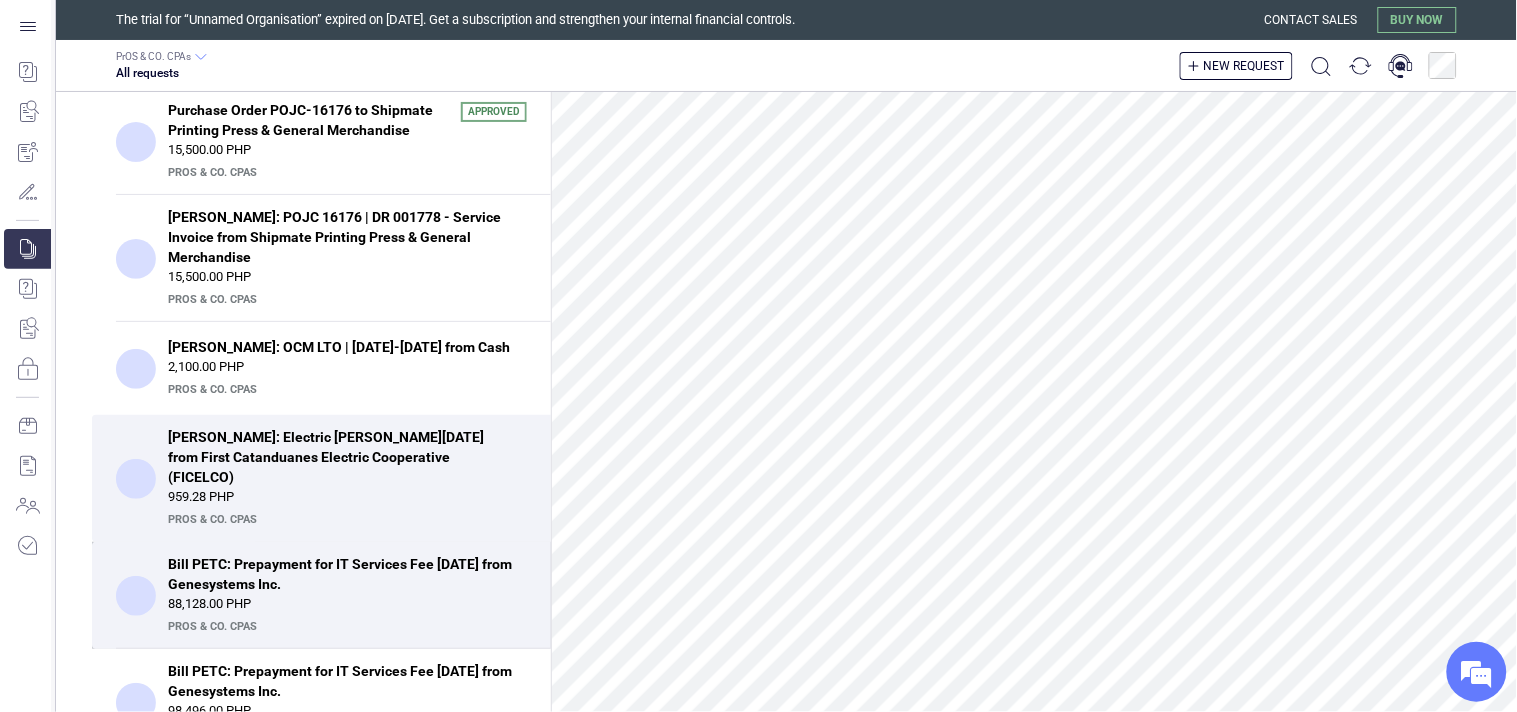 click on "88,128.00 PHP" at bounding box center (347, 604) 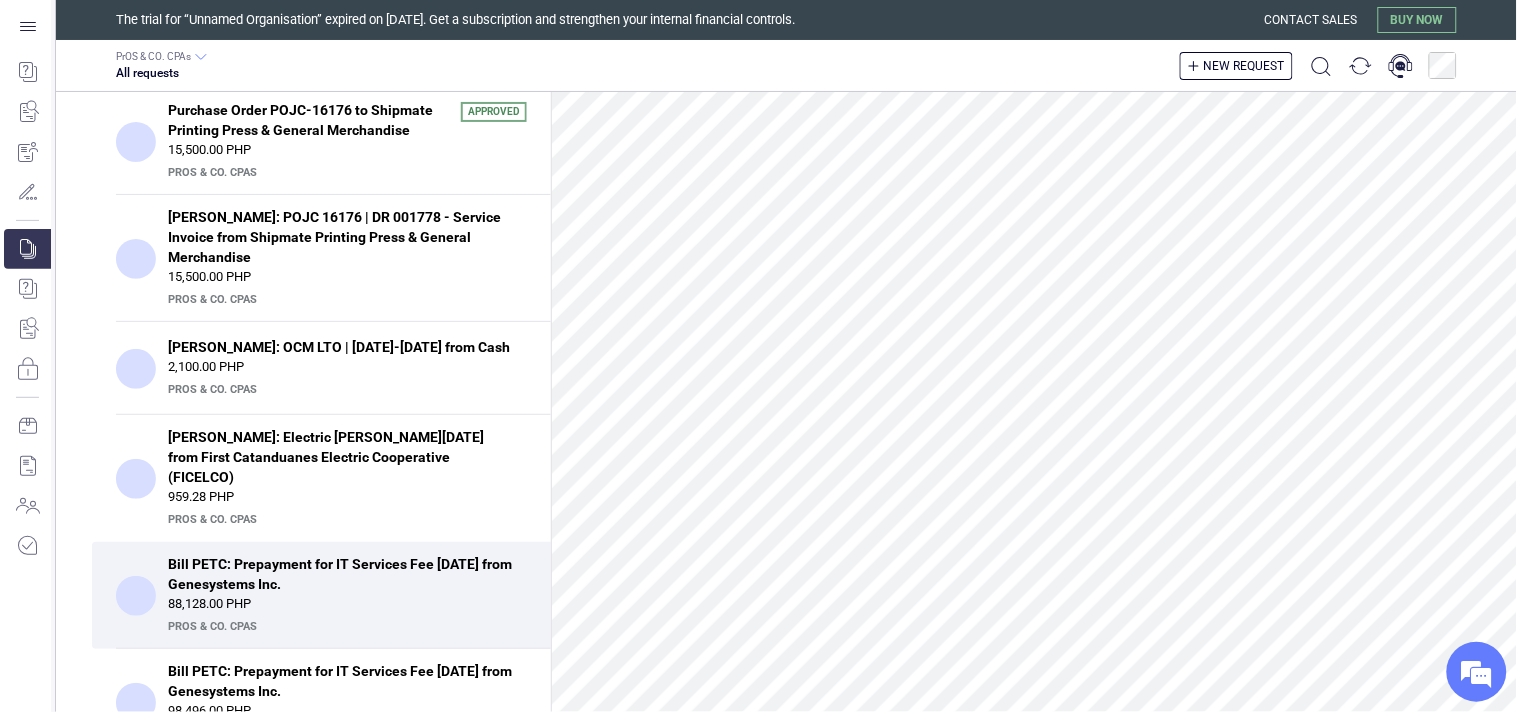 scroll, scrollTop: 340, scrollLeft: 0, axis: vertical 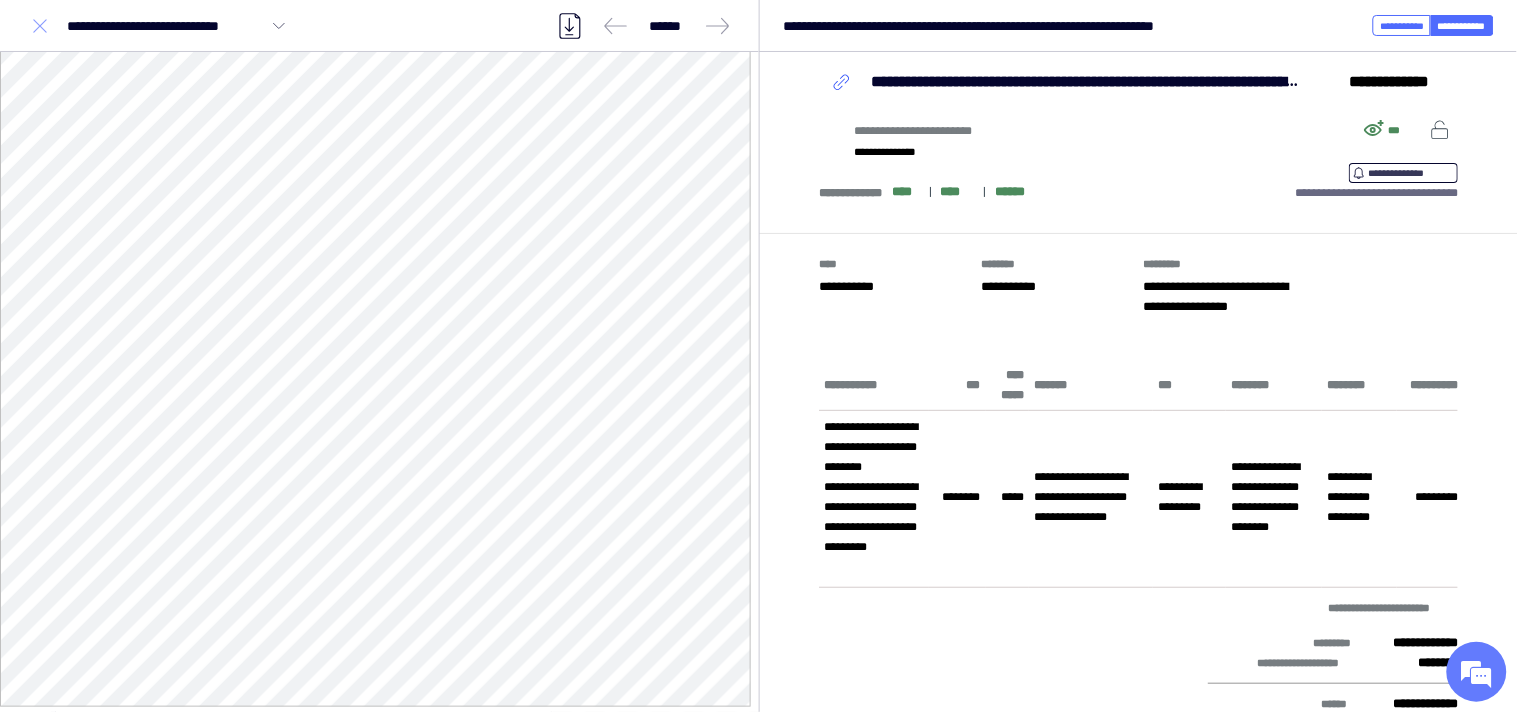 click at bounding box center [40, 26] 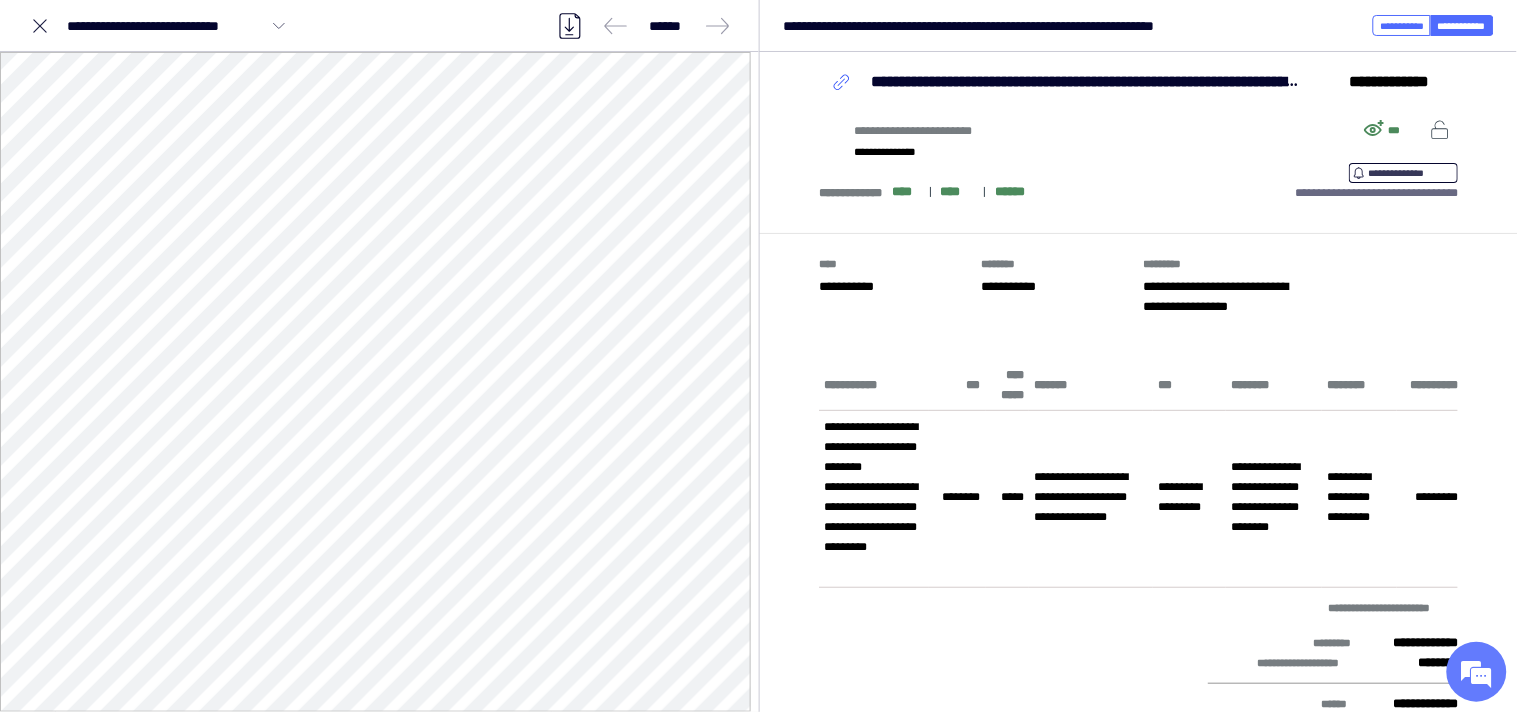 click 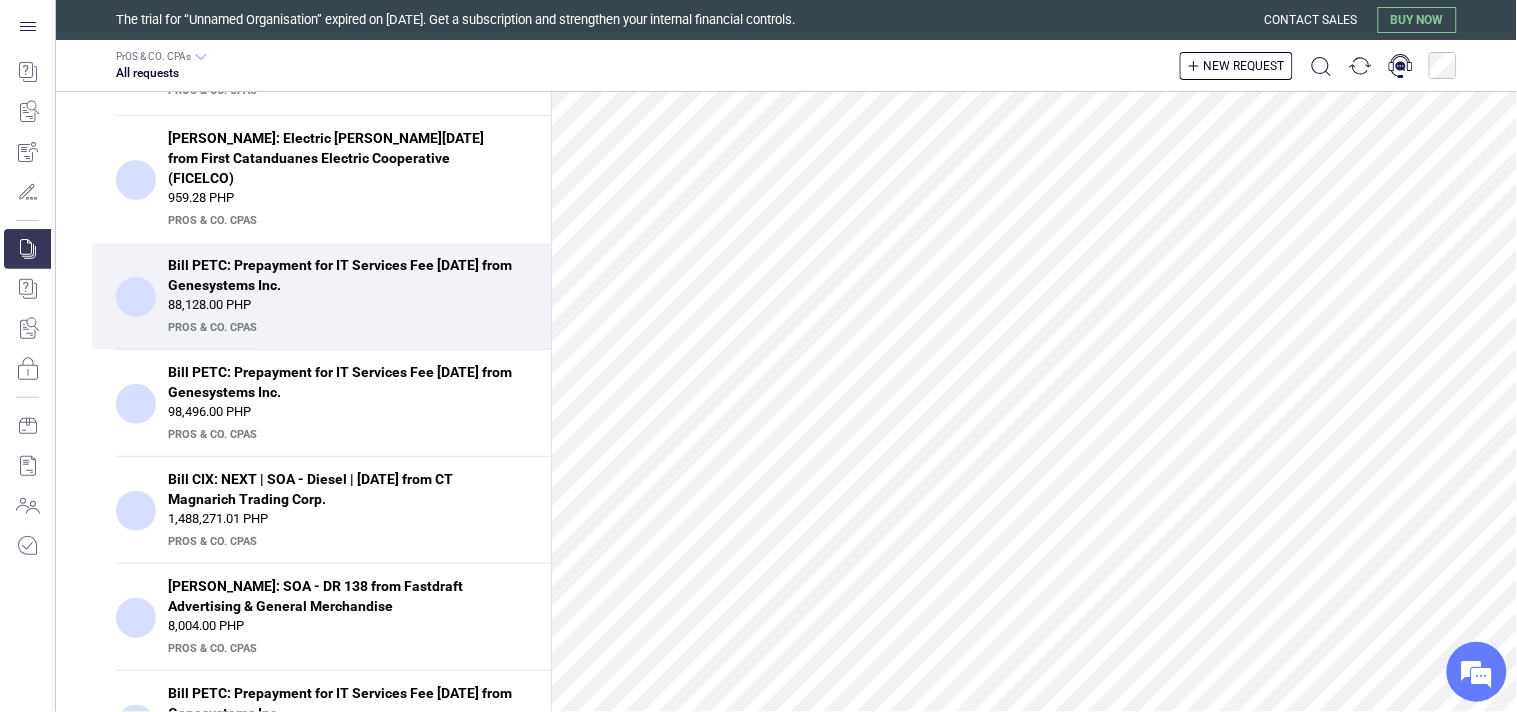 scroll, scrollTop: 555, scrollLeft: 0, axis: vertical 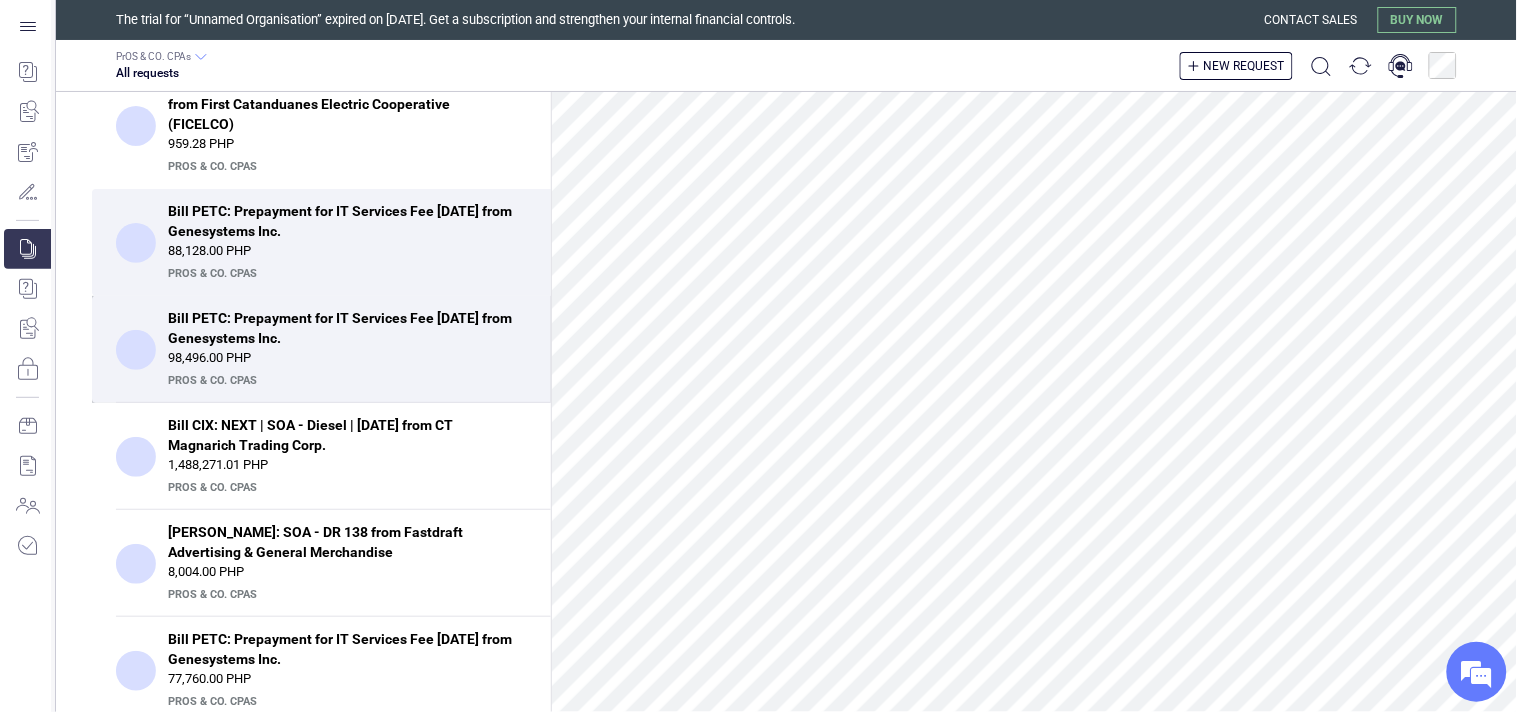 click on "98,496.00 PHP" at bounding box center (347, 358) 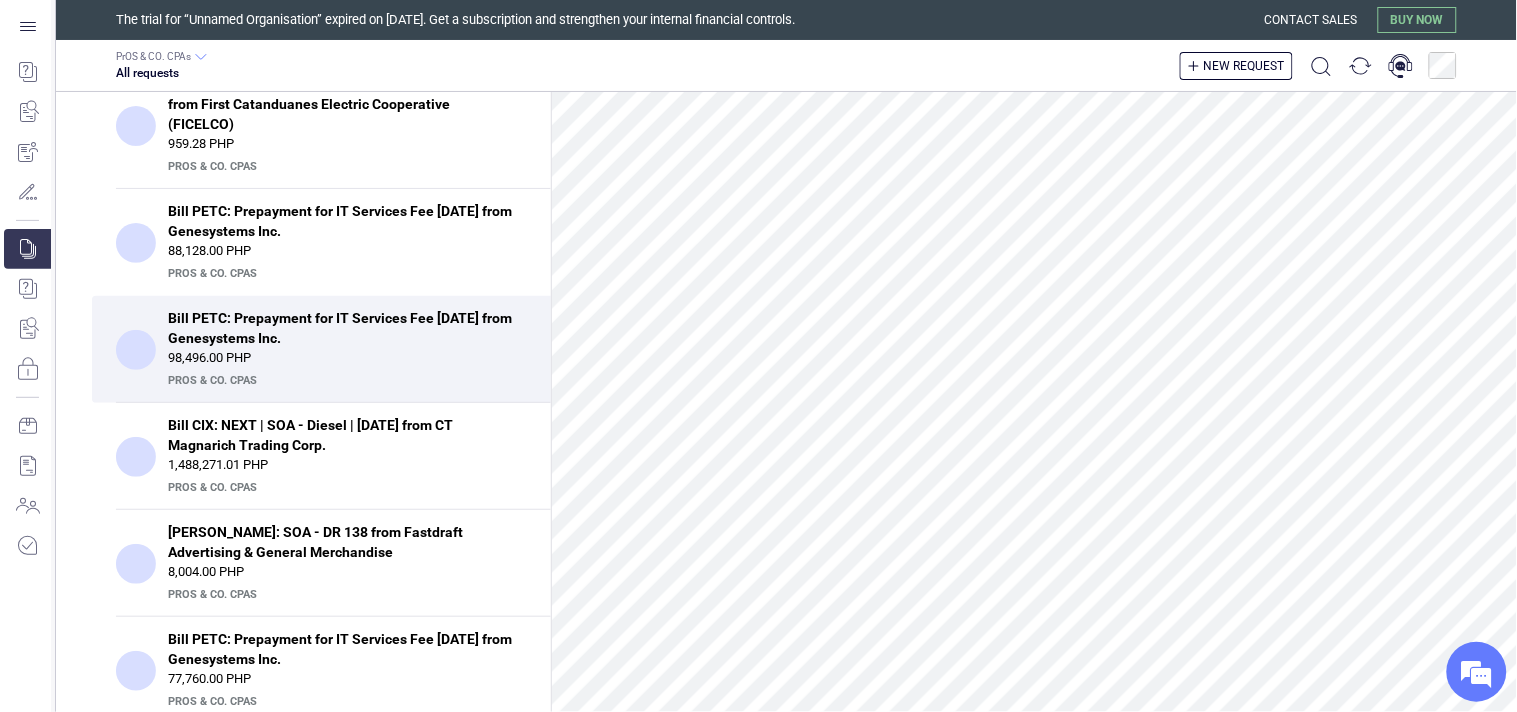 scroll, scrollTop: 895, scrollLeft: 0, axis: vertical 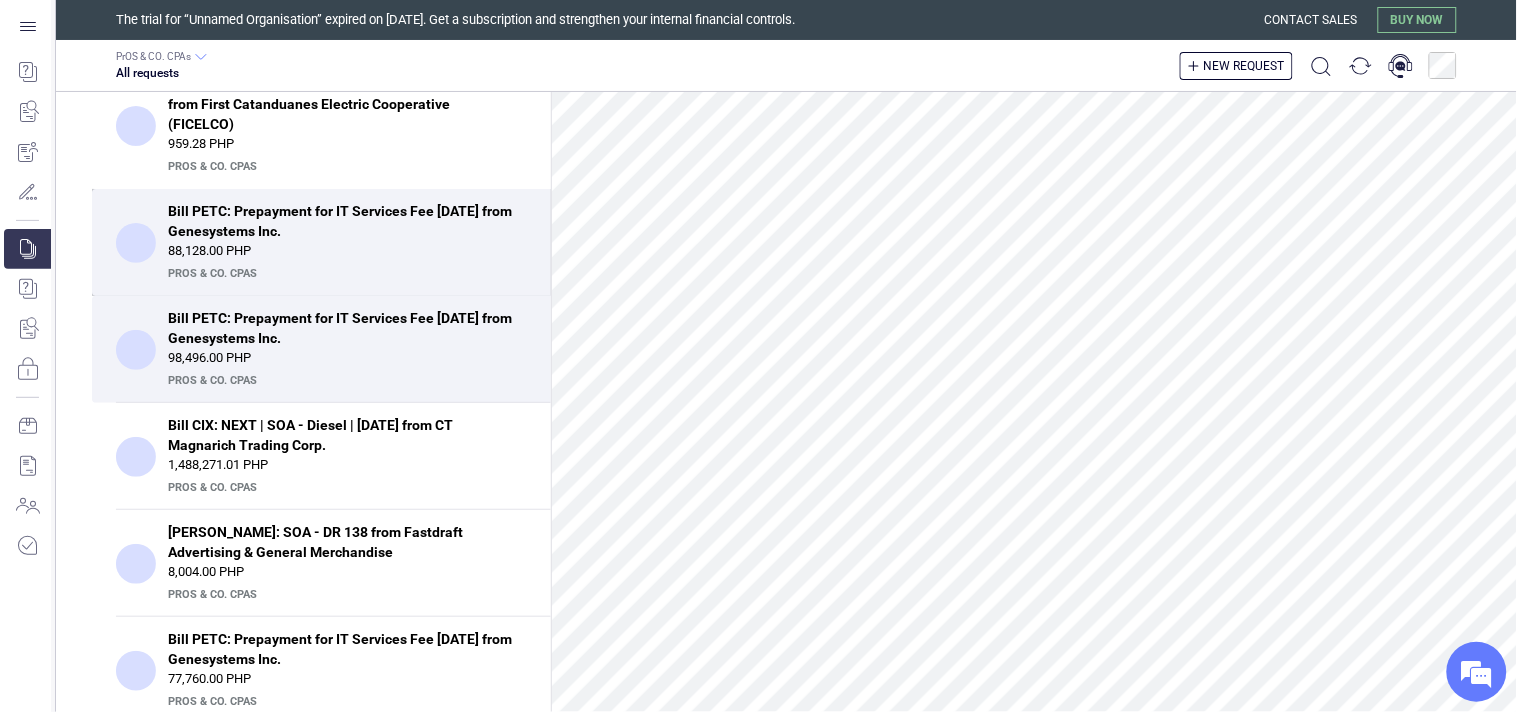 click on "Bill PETC: Prepayment for IT Services Fee 06/19/2025 from Genesystems Inc." at bounding box center (341, 221) 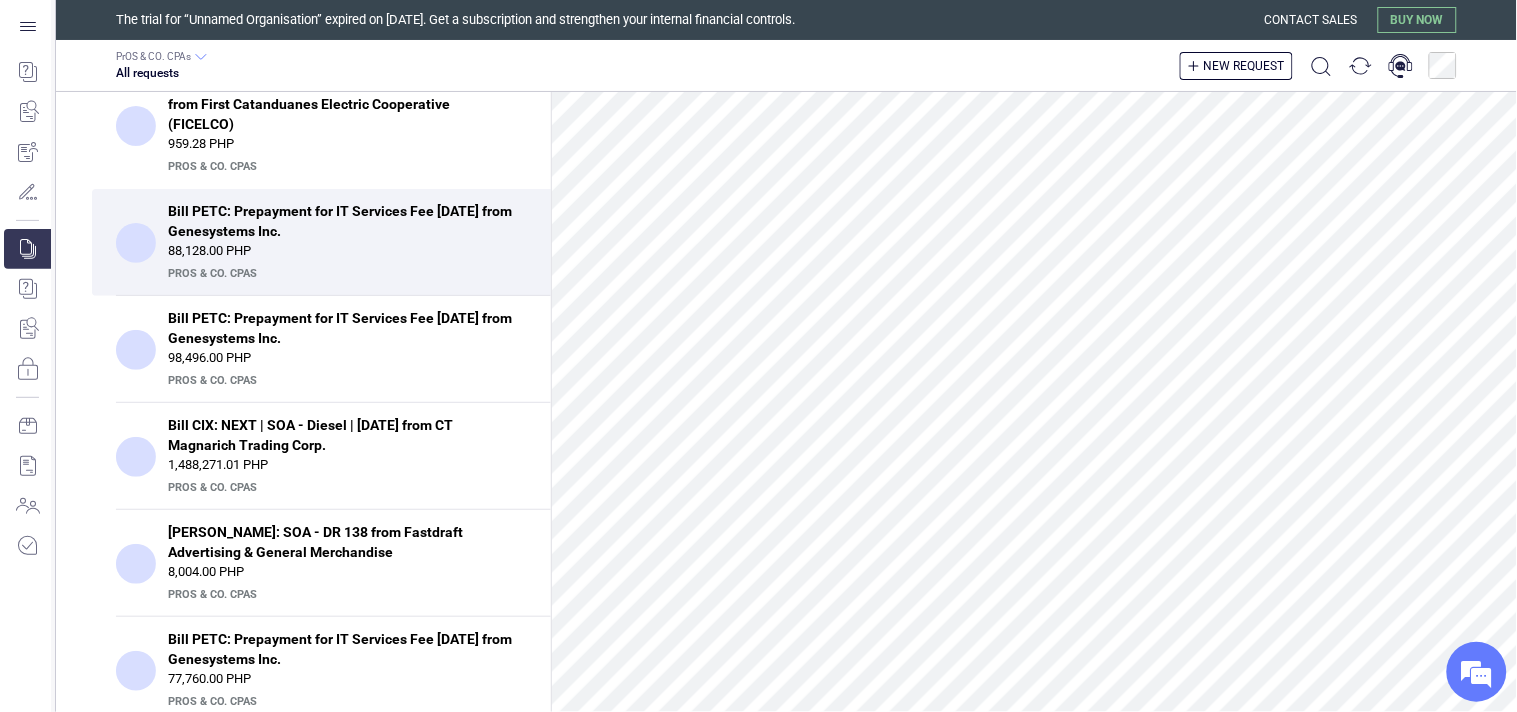 scroll, scrollTop: 0, scrollLeft: 0, axis: both 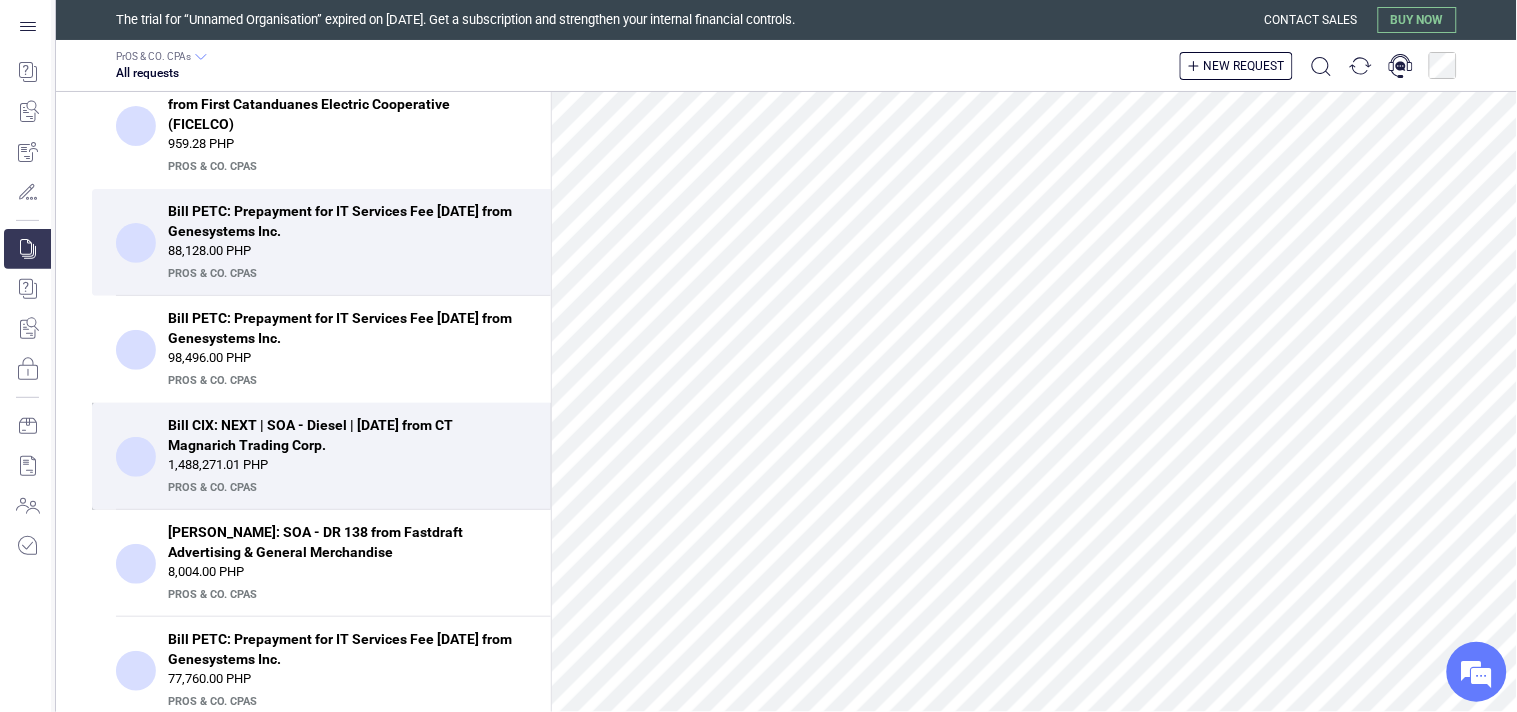 drag, startPoint x: 438, startPoint y: 451, endPoint x: 478, endPoint y: 478, distance: 48.259712 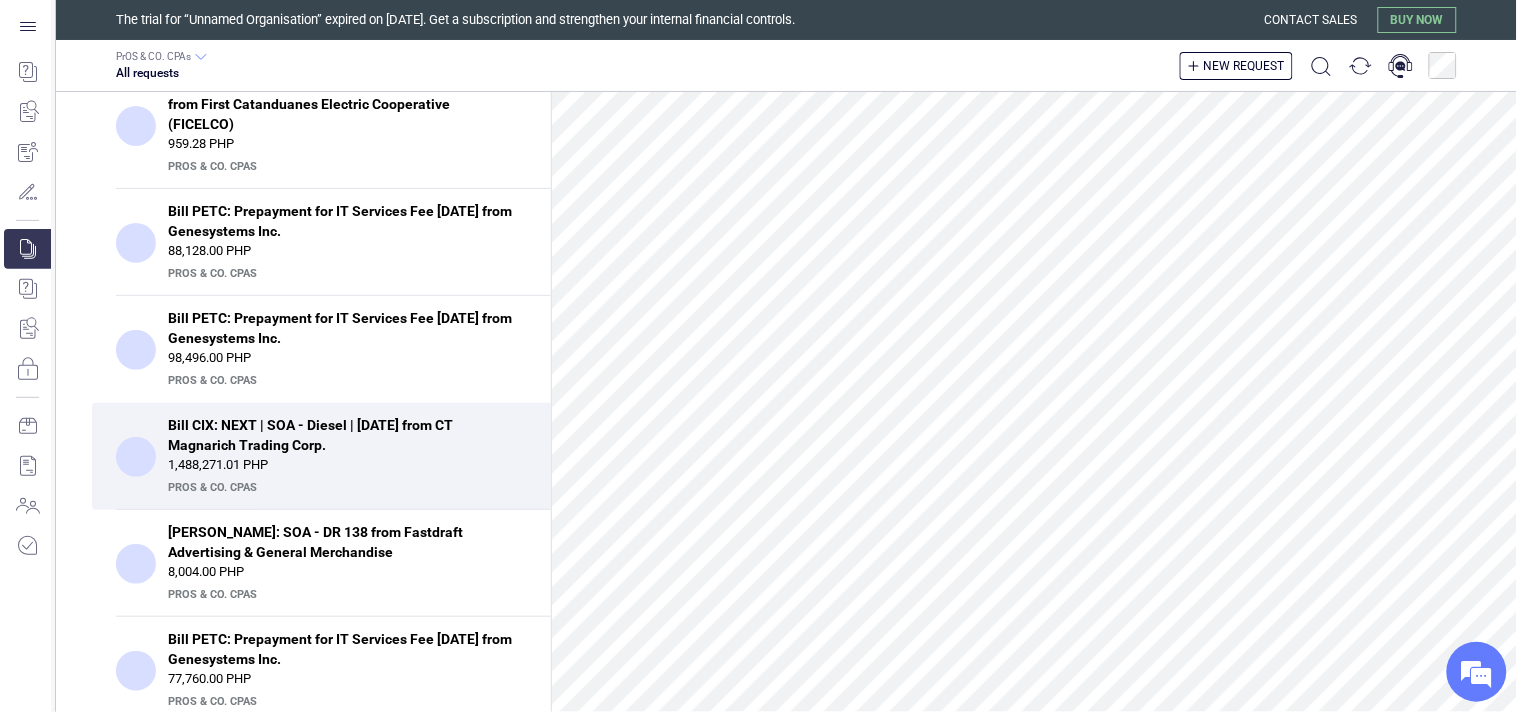 scroll, scrollTop: 0, scrollLeft: 0, axis: both 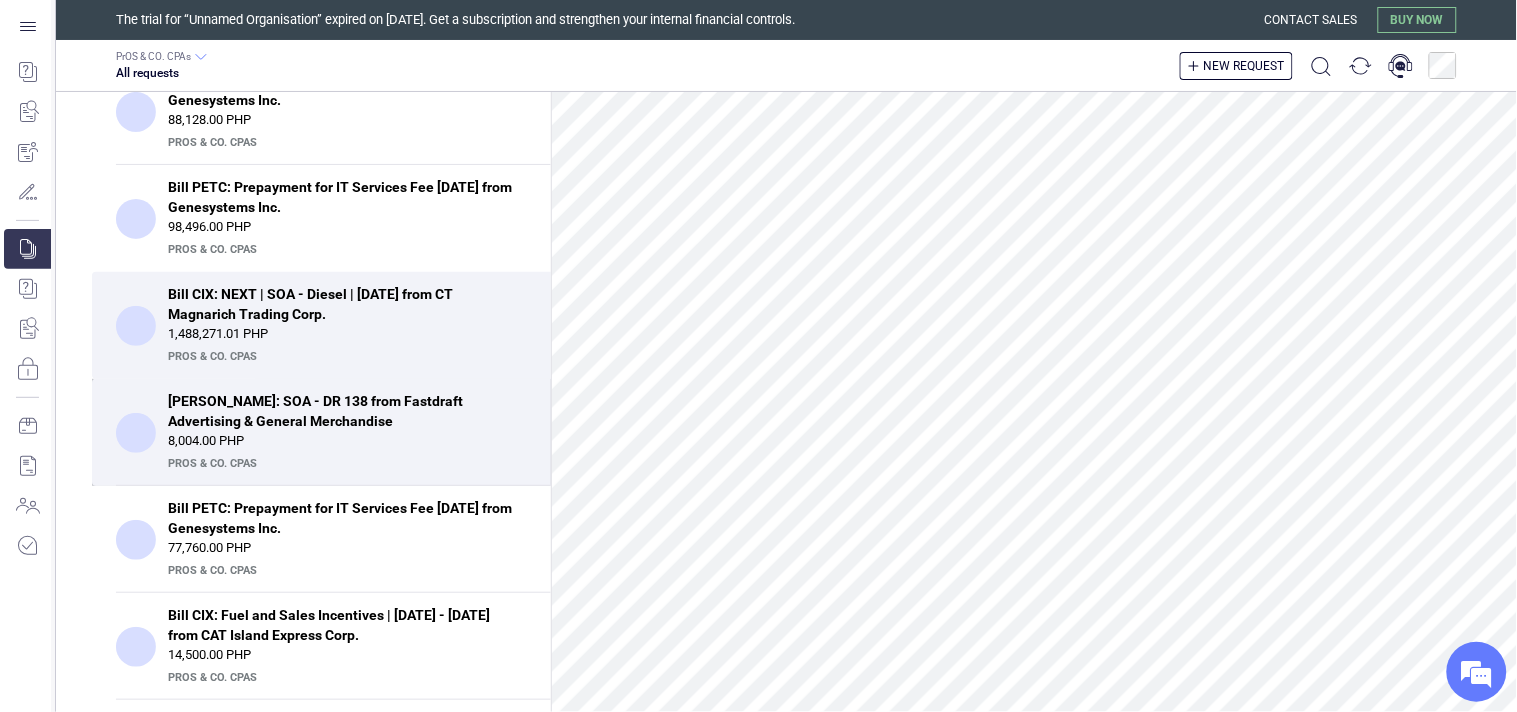 click on "Bill TIS: SOA - DR 138 from Fastdraft Advertising & General Merchandise" at bounding box center (341, 411) 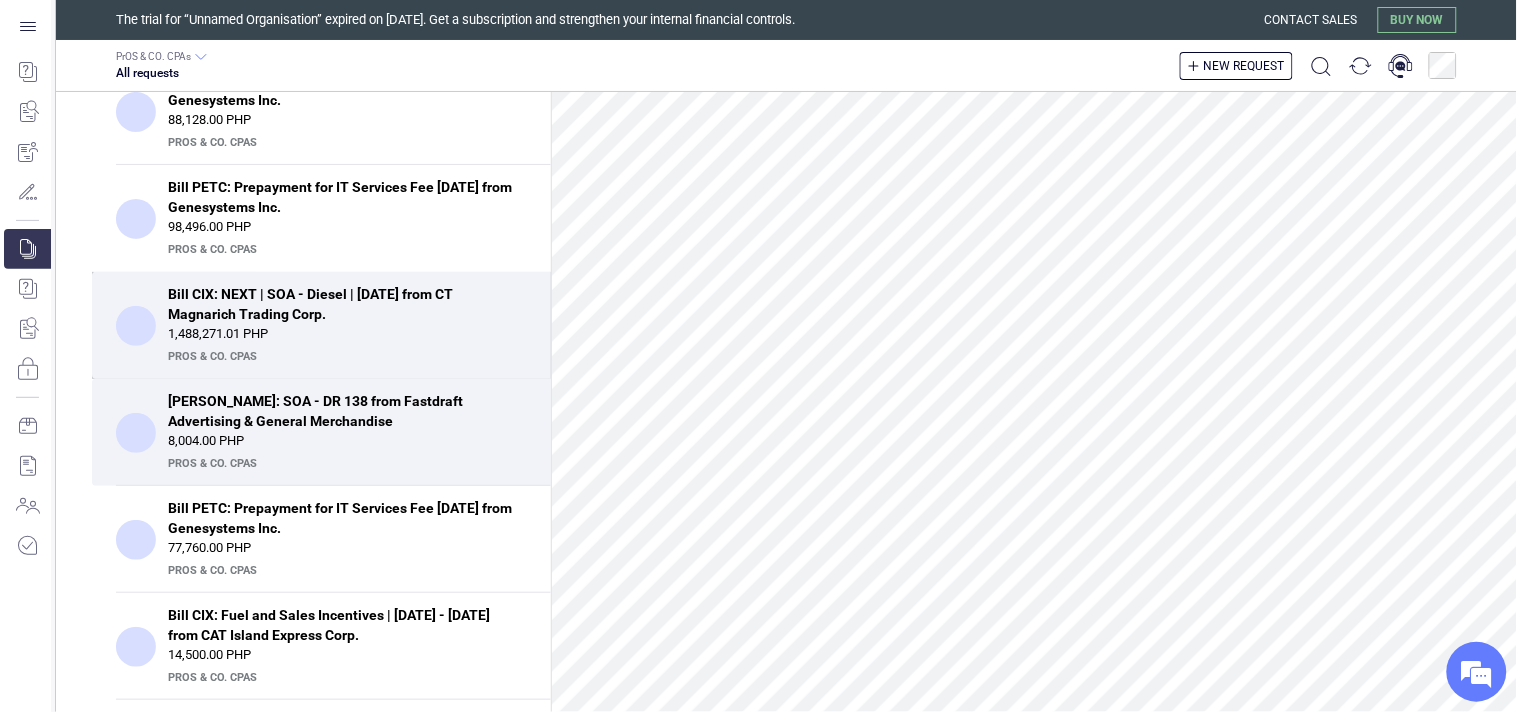 scroll, scrollTop: 1187, scrollLeft: 0, axis: vertical 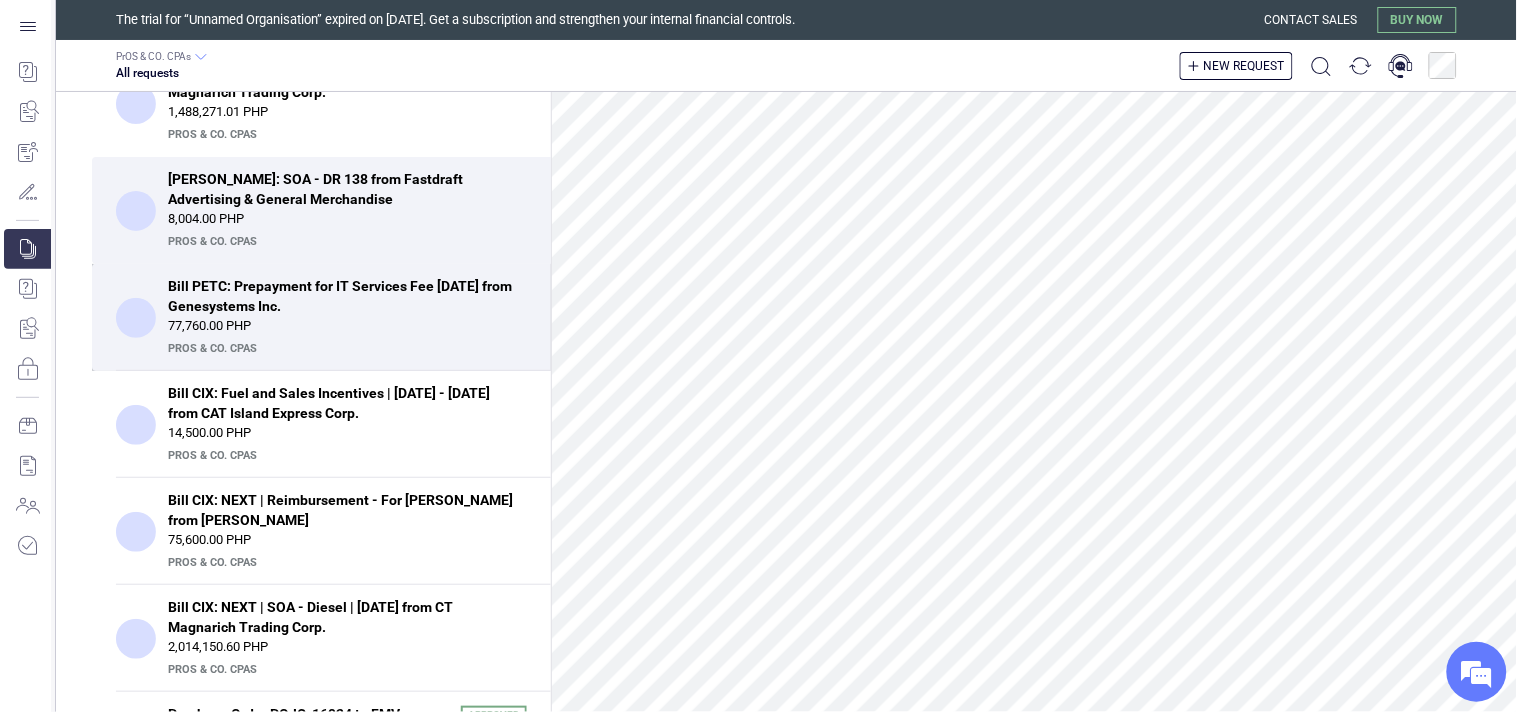 click on "77,760.00 PHP" at bounding box center (347, 326) 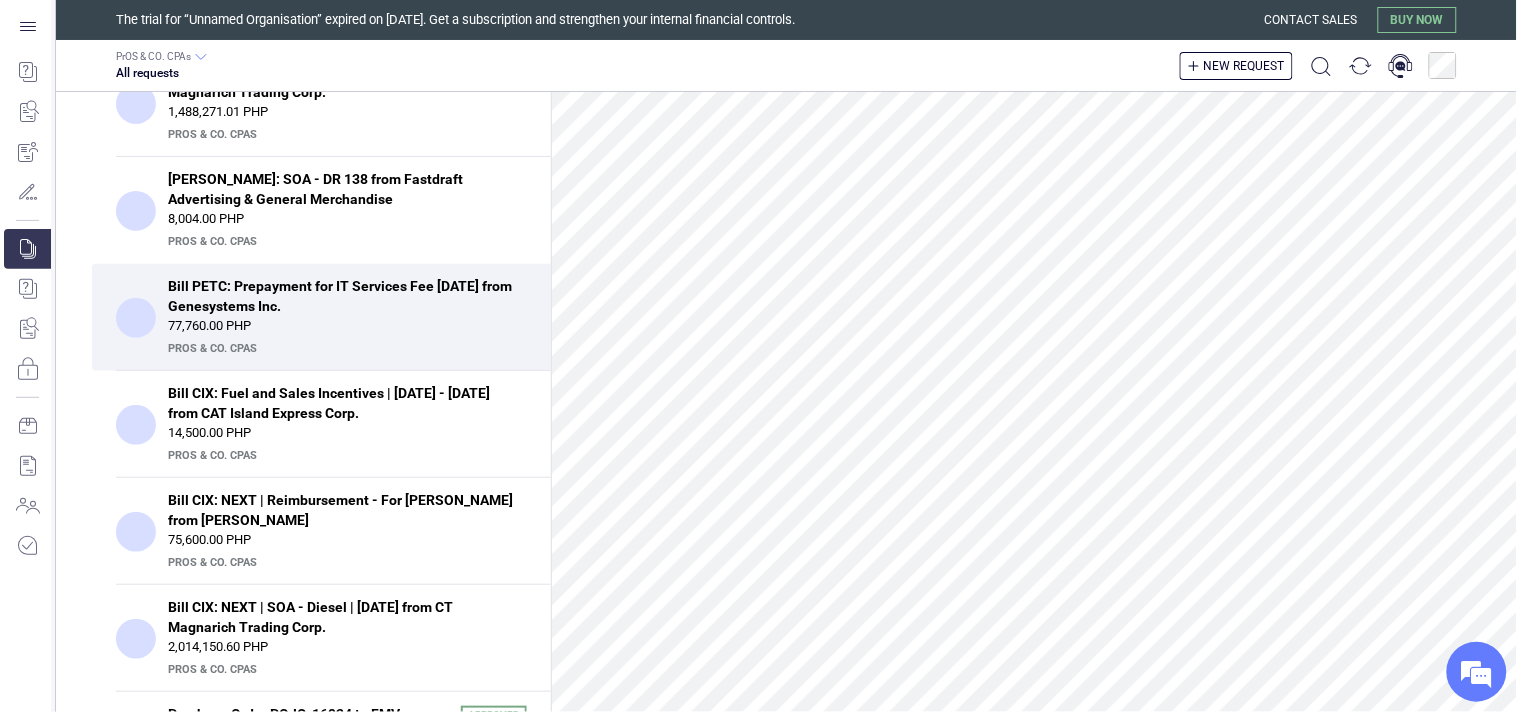 scroll, scrollTop: 885, scrollLeft: 0, axis: vertical 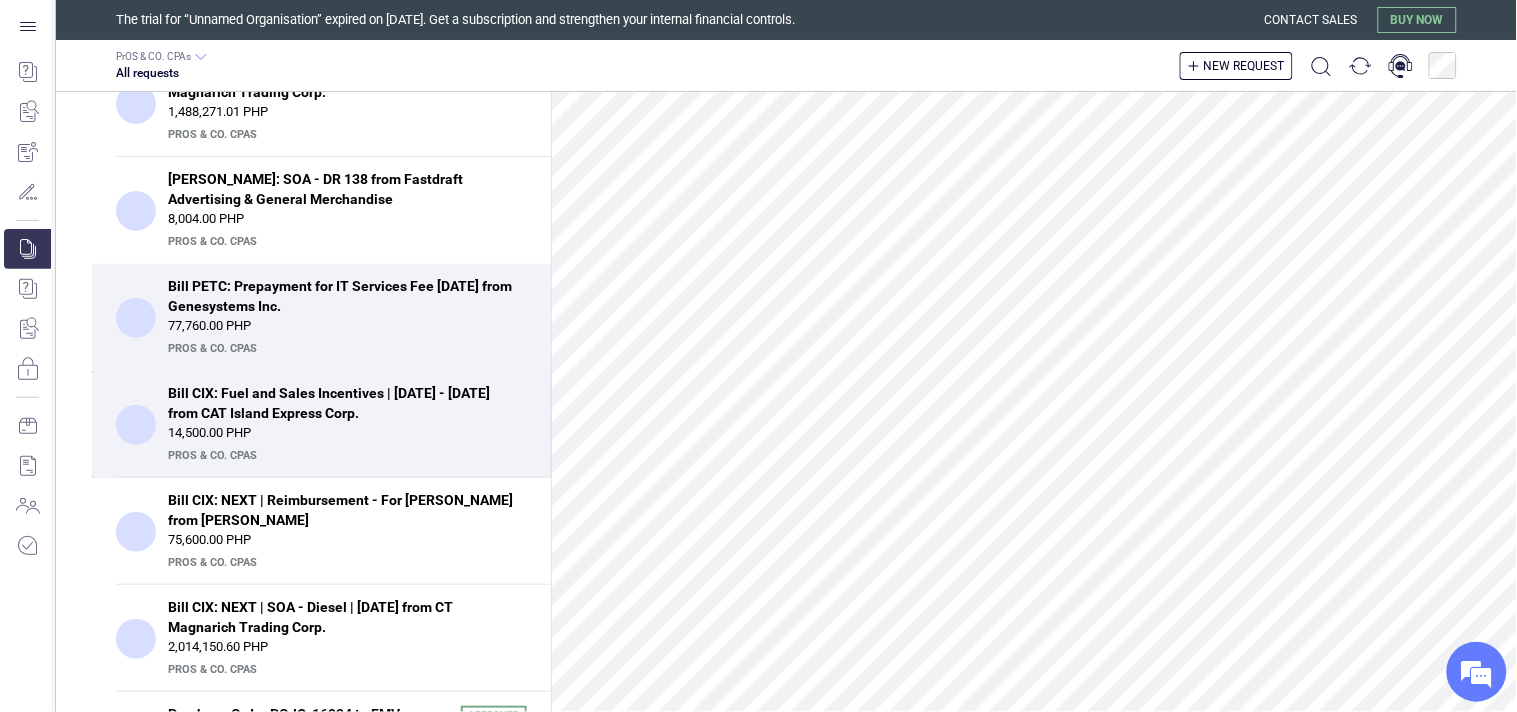 click on "Bill CIX: Fuel and Sales Incentives | June 9 - 22, 2025 from CAT Island Express Corp." at bounding box center [341, 403] 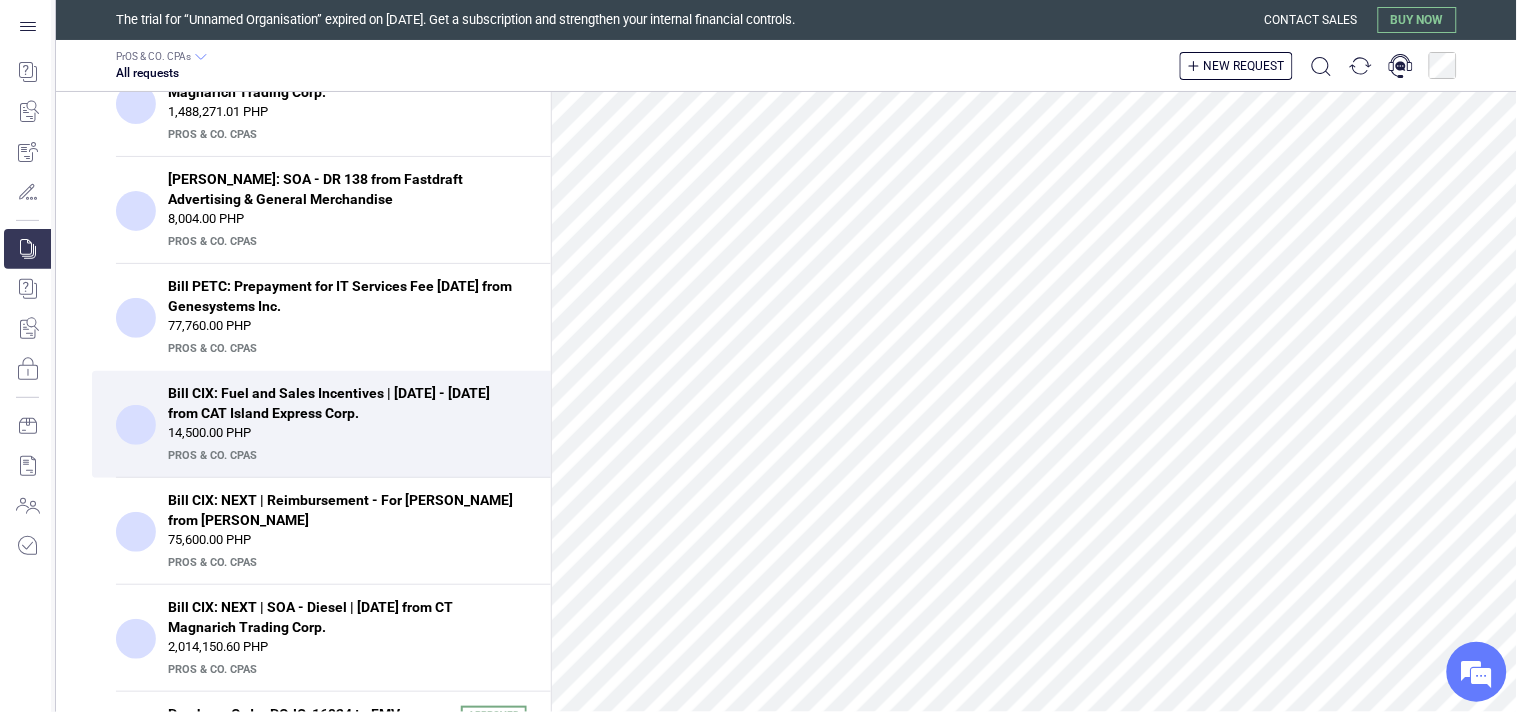 scroll, scrollTop: 0, scrollLeft: 0, axis: both 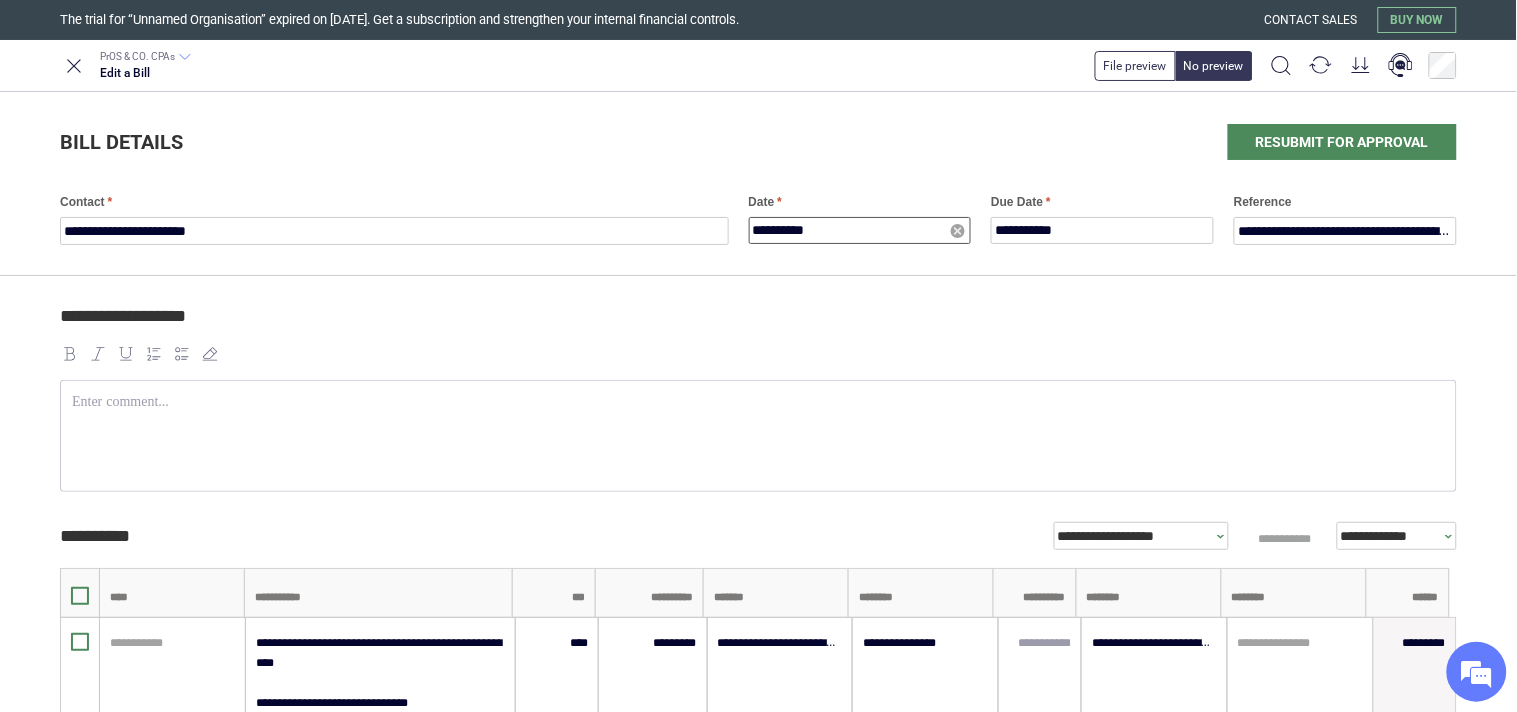 click on "**********" at bounding box center [860, 230] 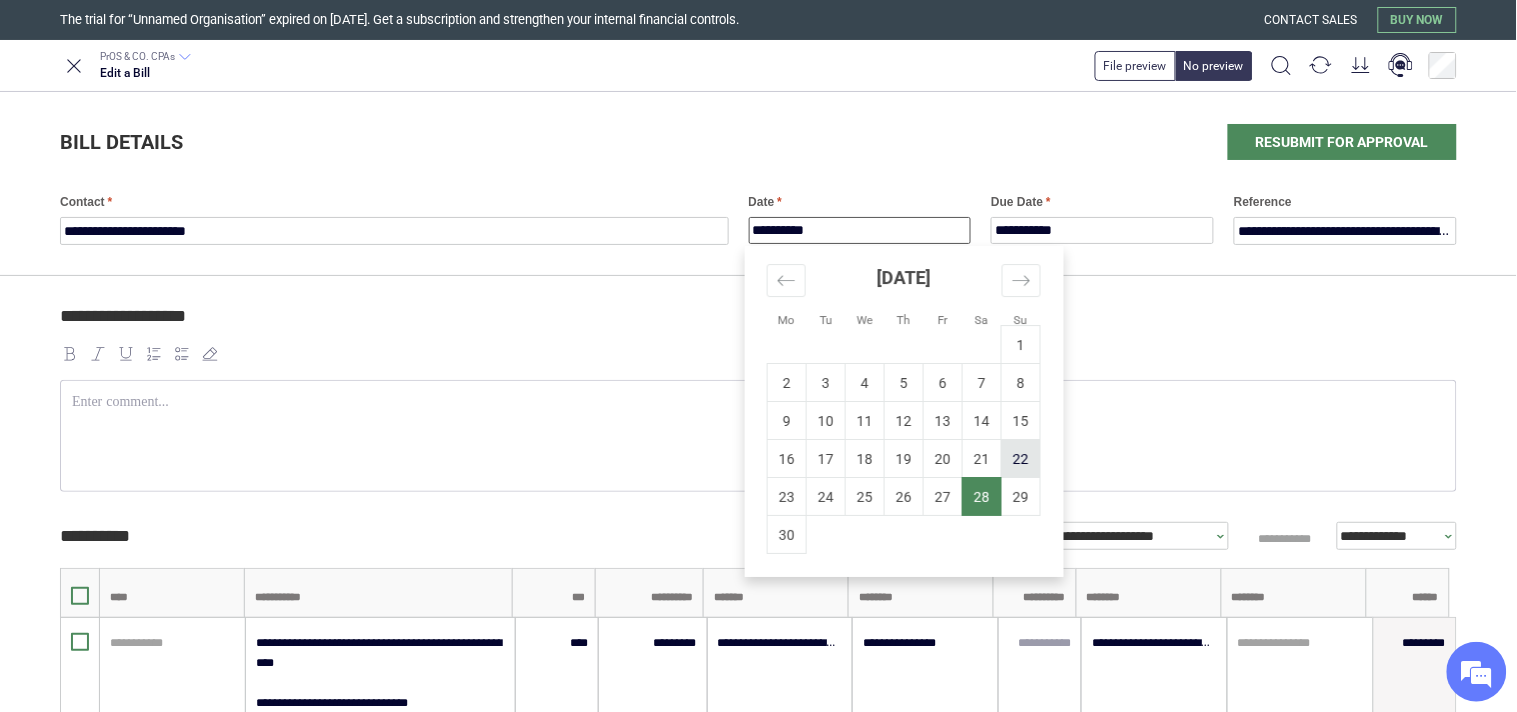 click on "22" at bounding box center (1021, 459) 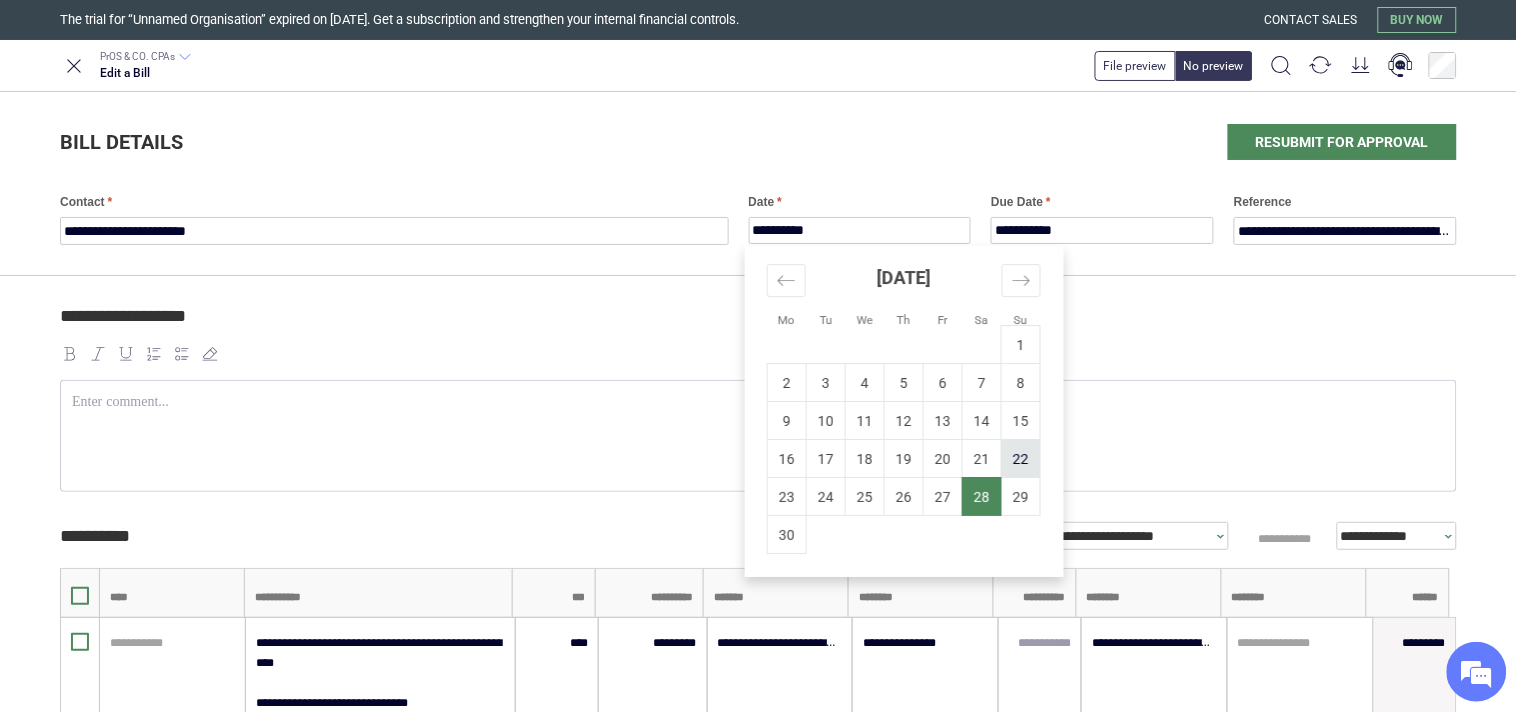 type on "**********" 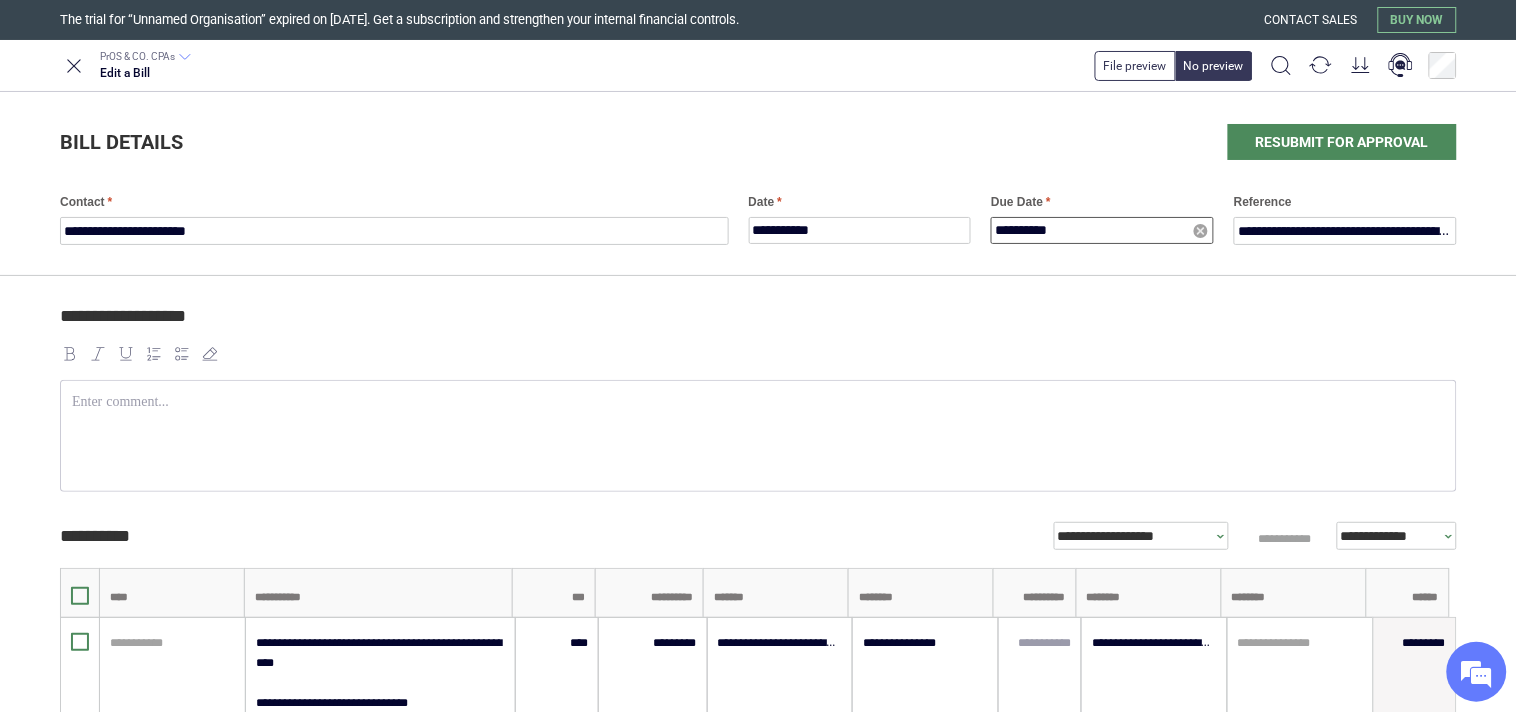click on "**********" at bounding box center [1102, 230] 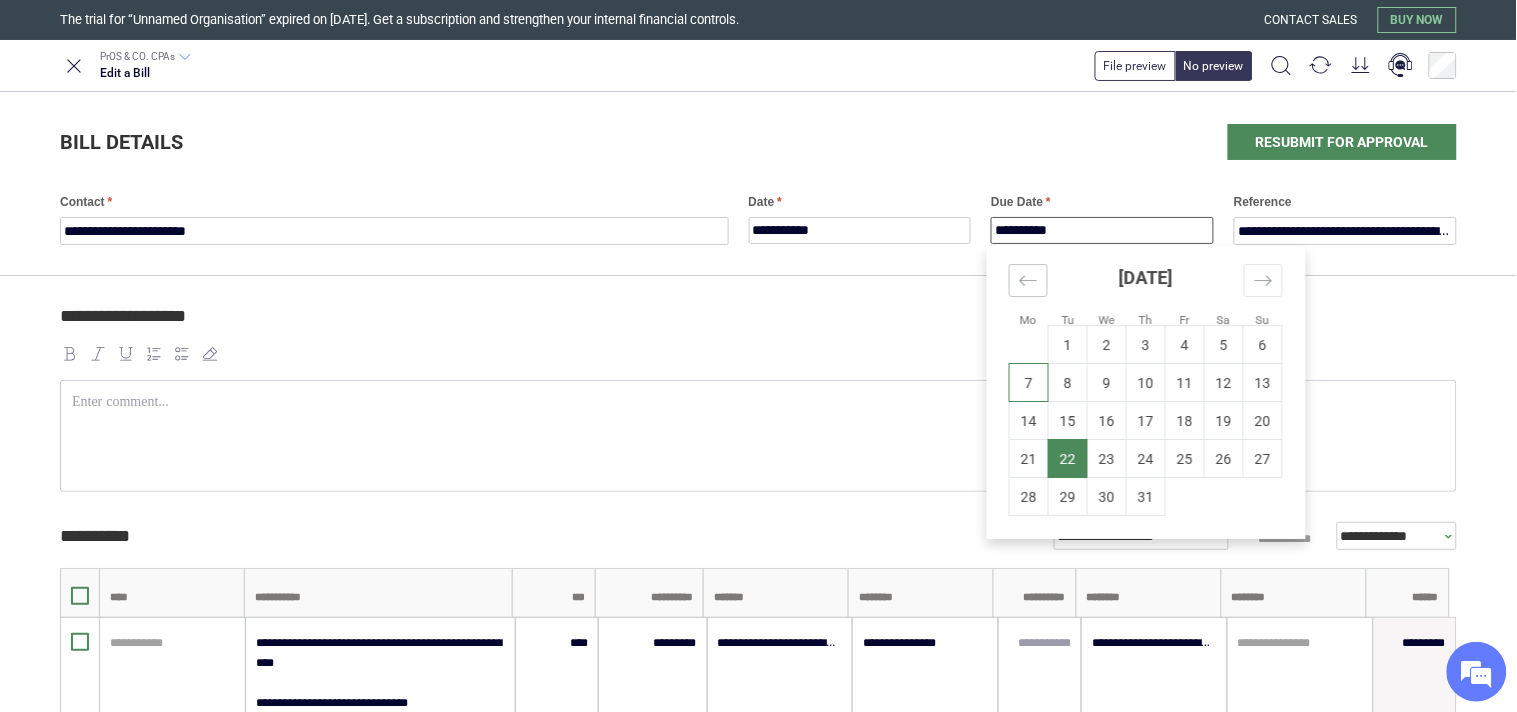click 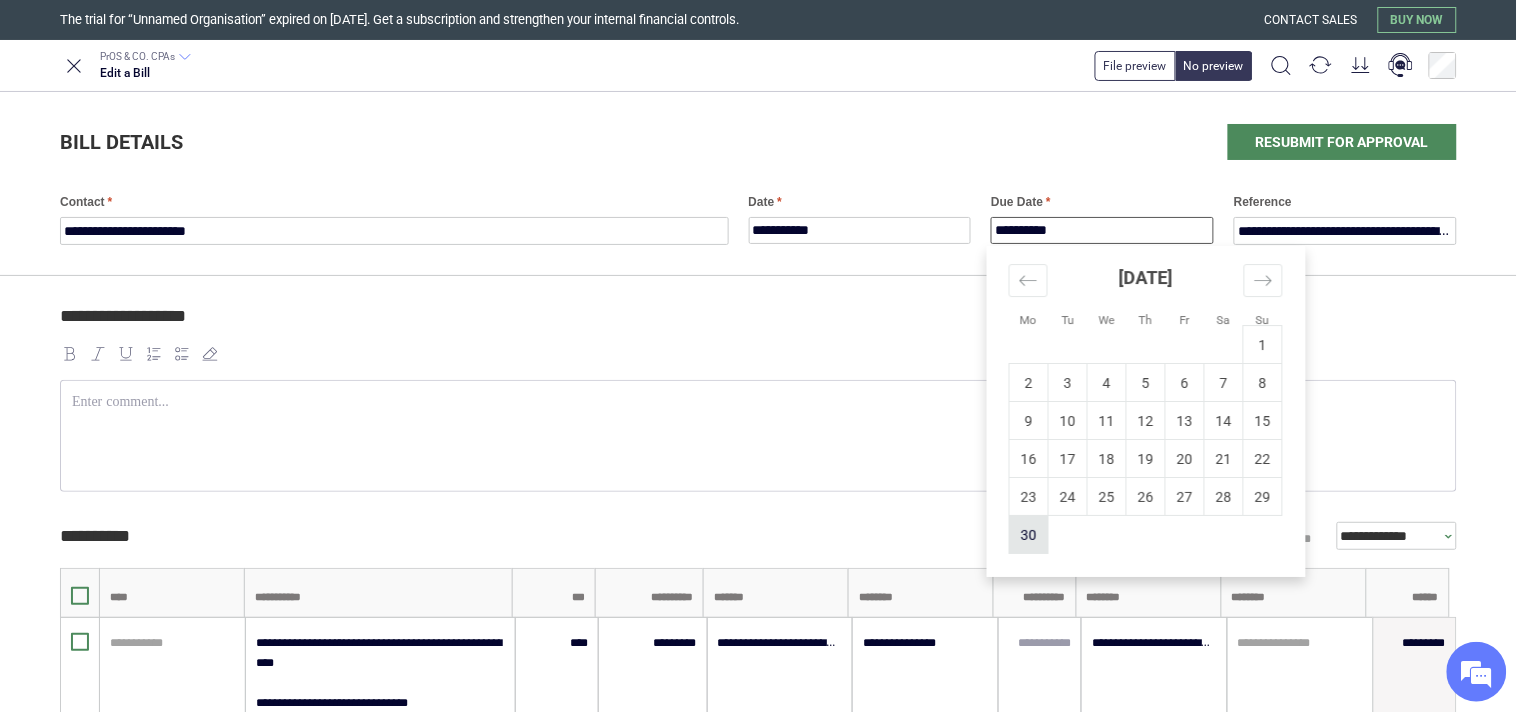click on "30" at bounding box center (1029, 535) 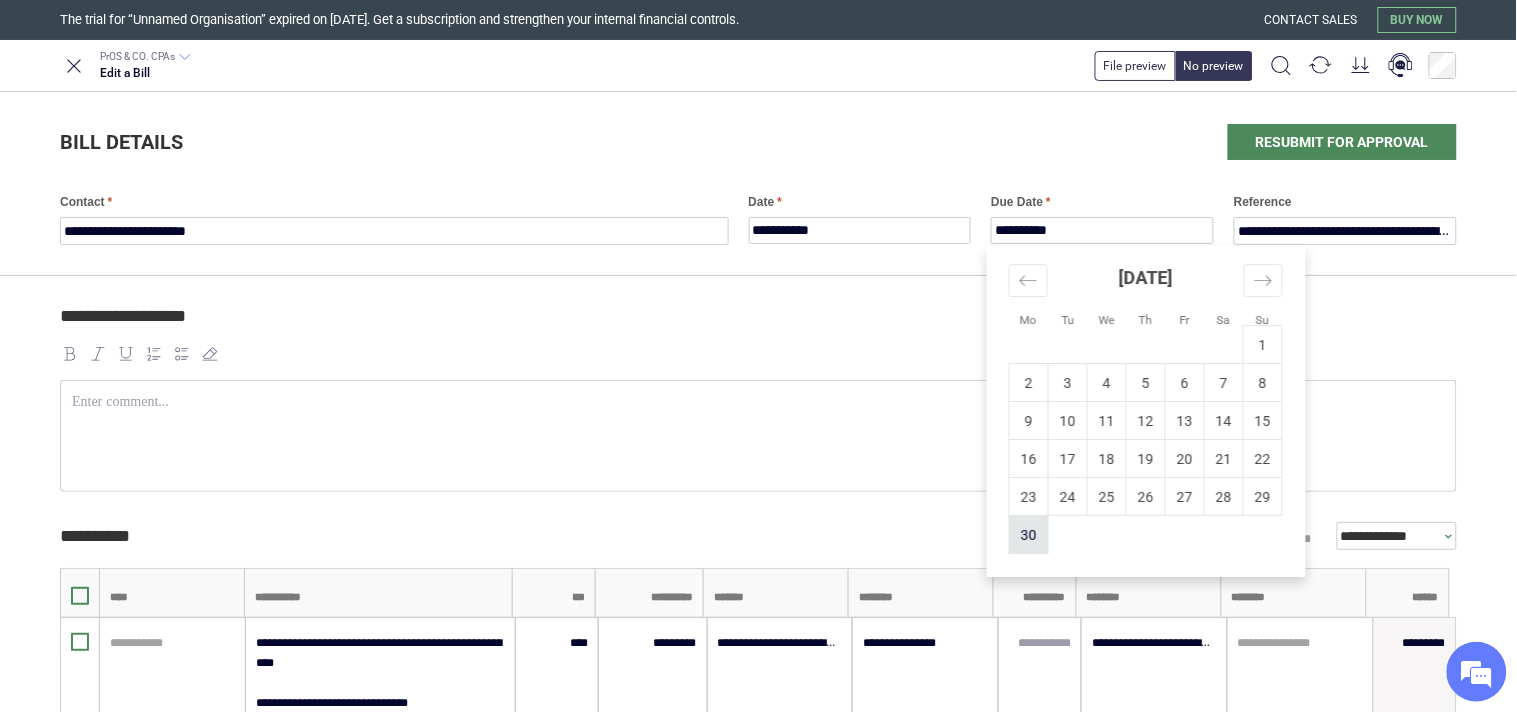type on "**********" 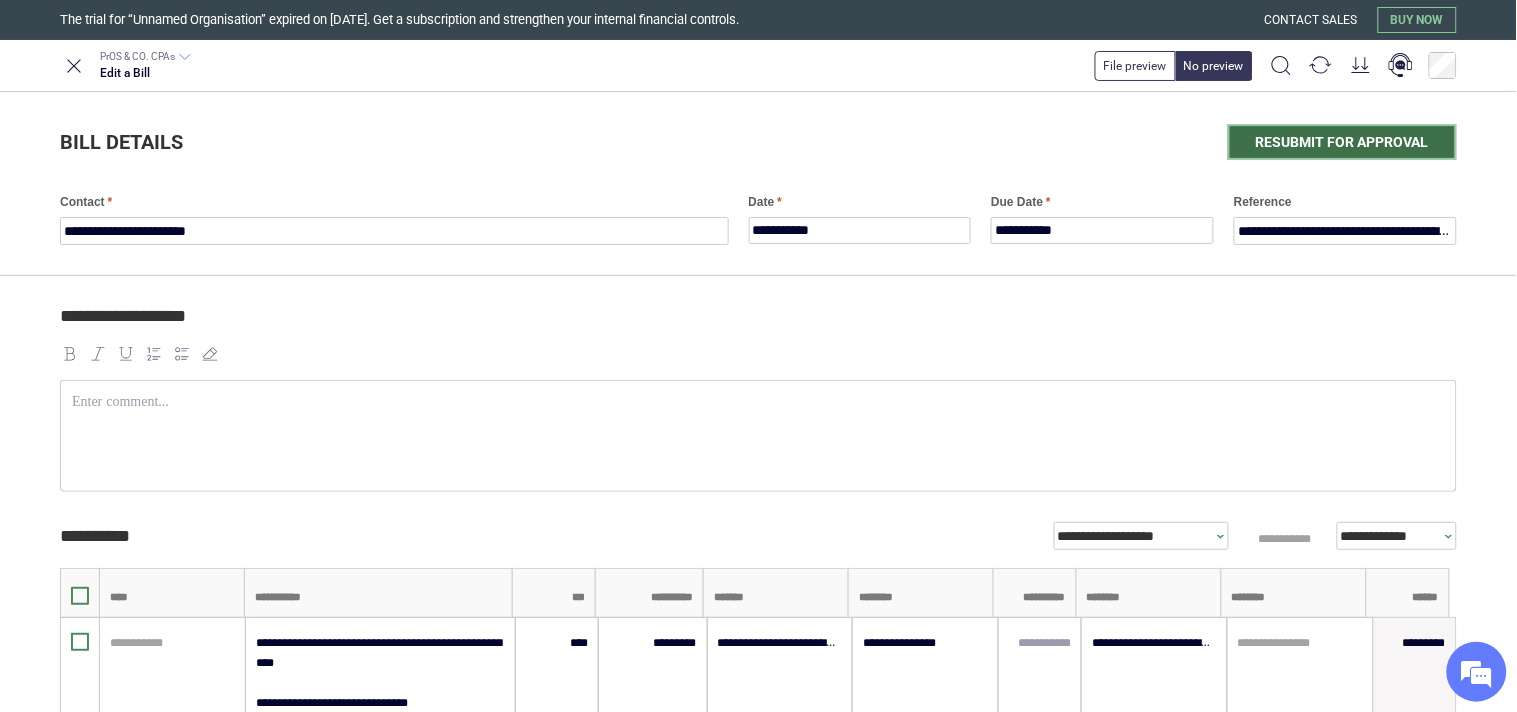 click on "Resubmit for approval" at bounding box center [1342, 142] 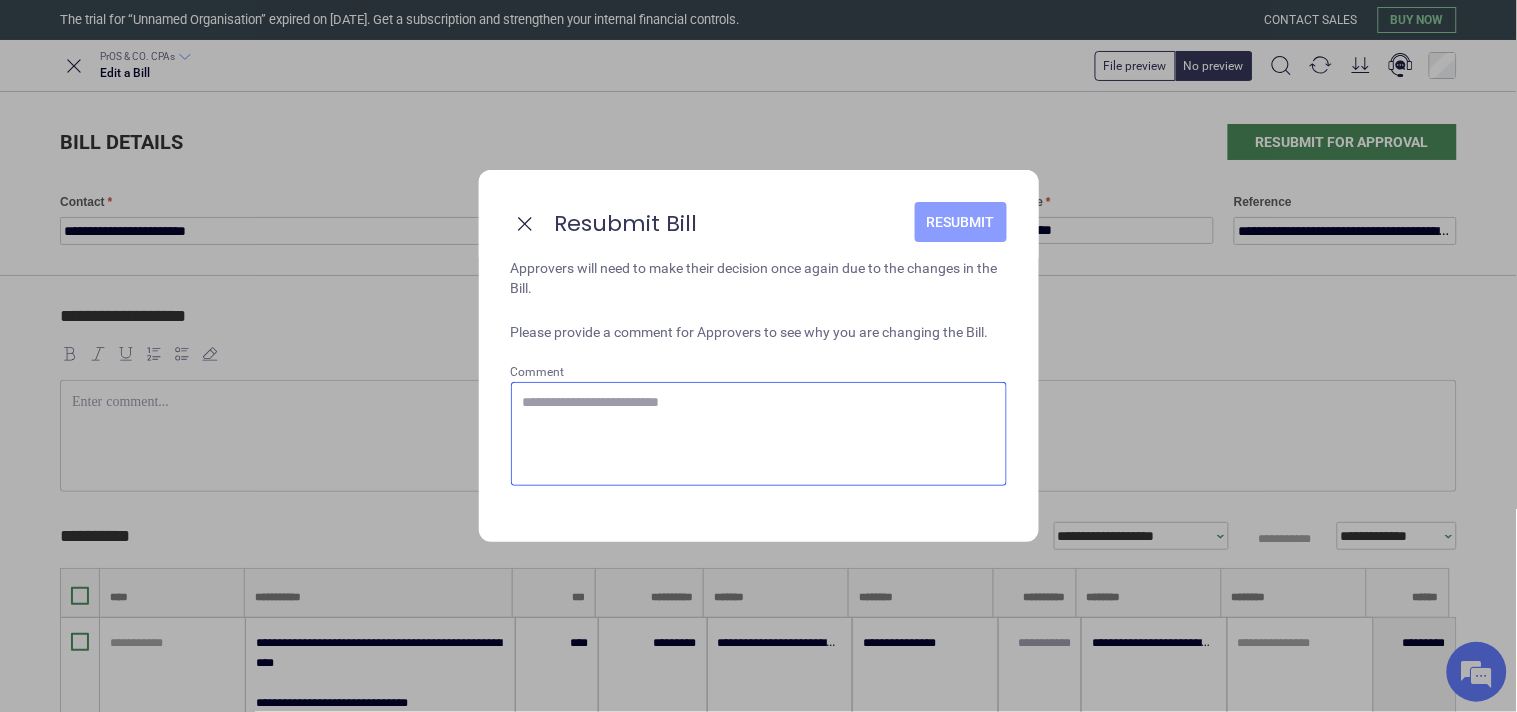 click on "Resubmit" at bounding box center [961, 222] 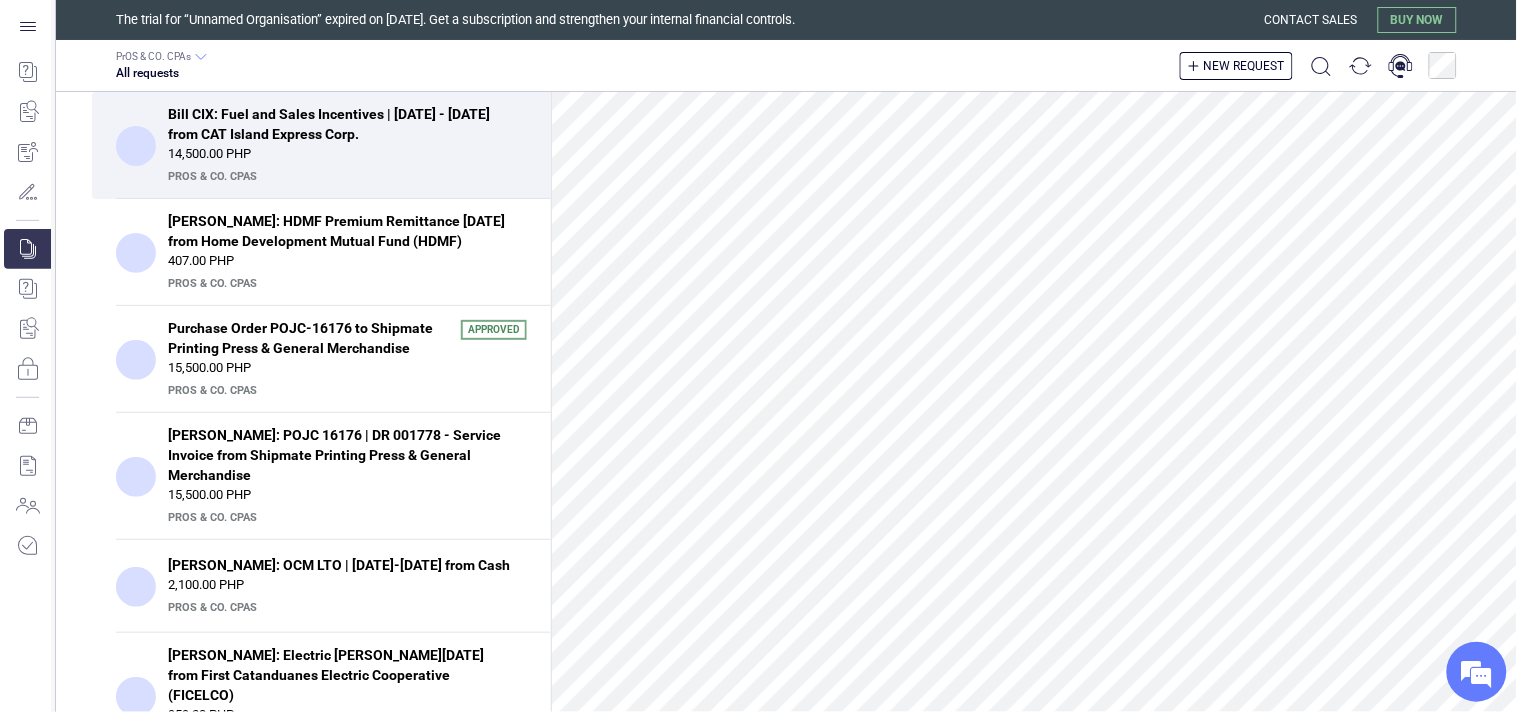 scroll, scrollTop: 0, scrollLeft: 0, axis: both 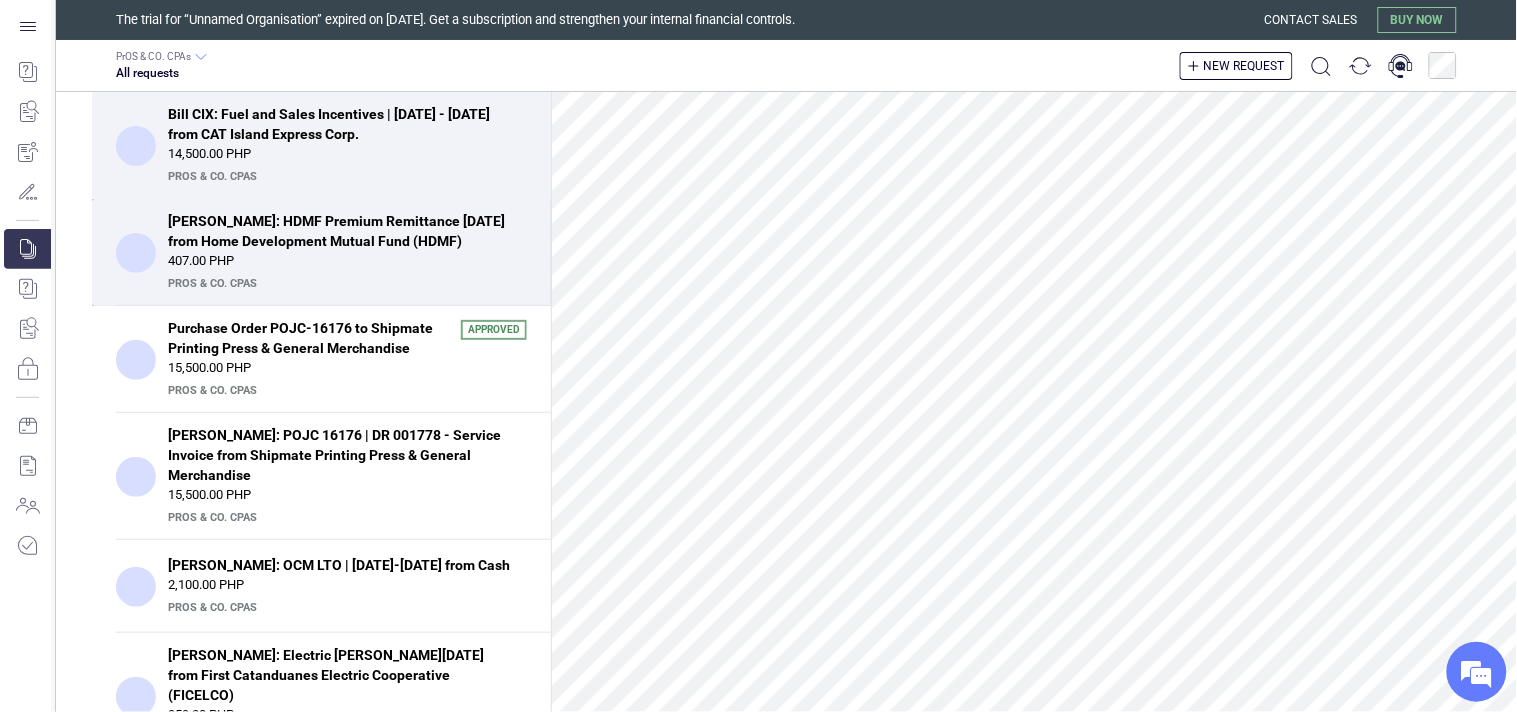 click on "407.00 PHP" at bounding box center (347, 261) 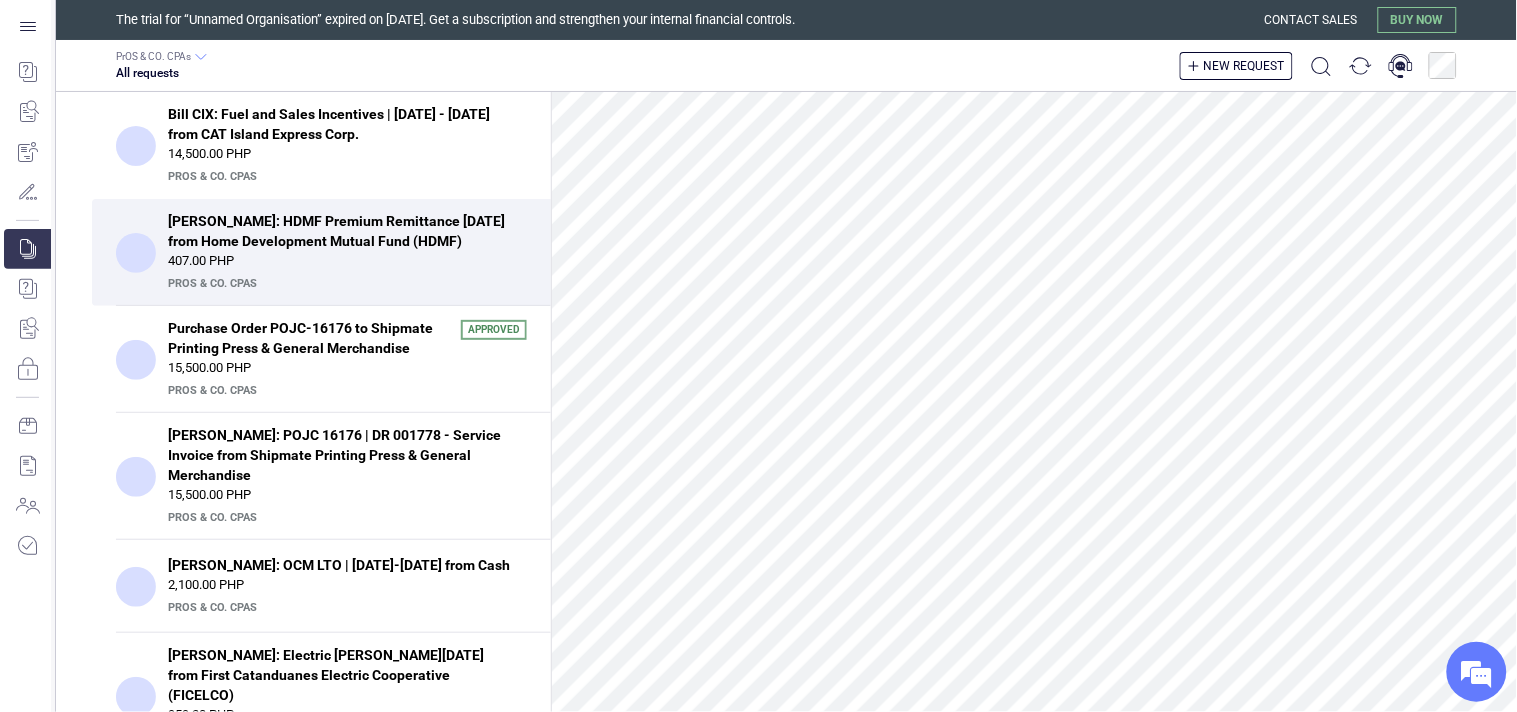 scroll, scrollTop: 913, scrollLeft: 0, axis: vertical 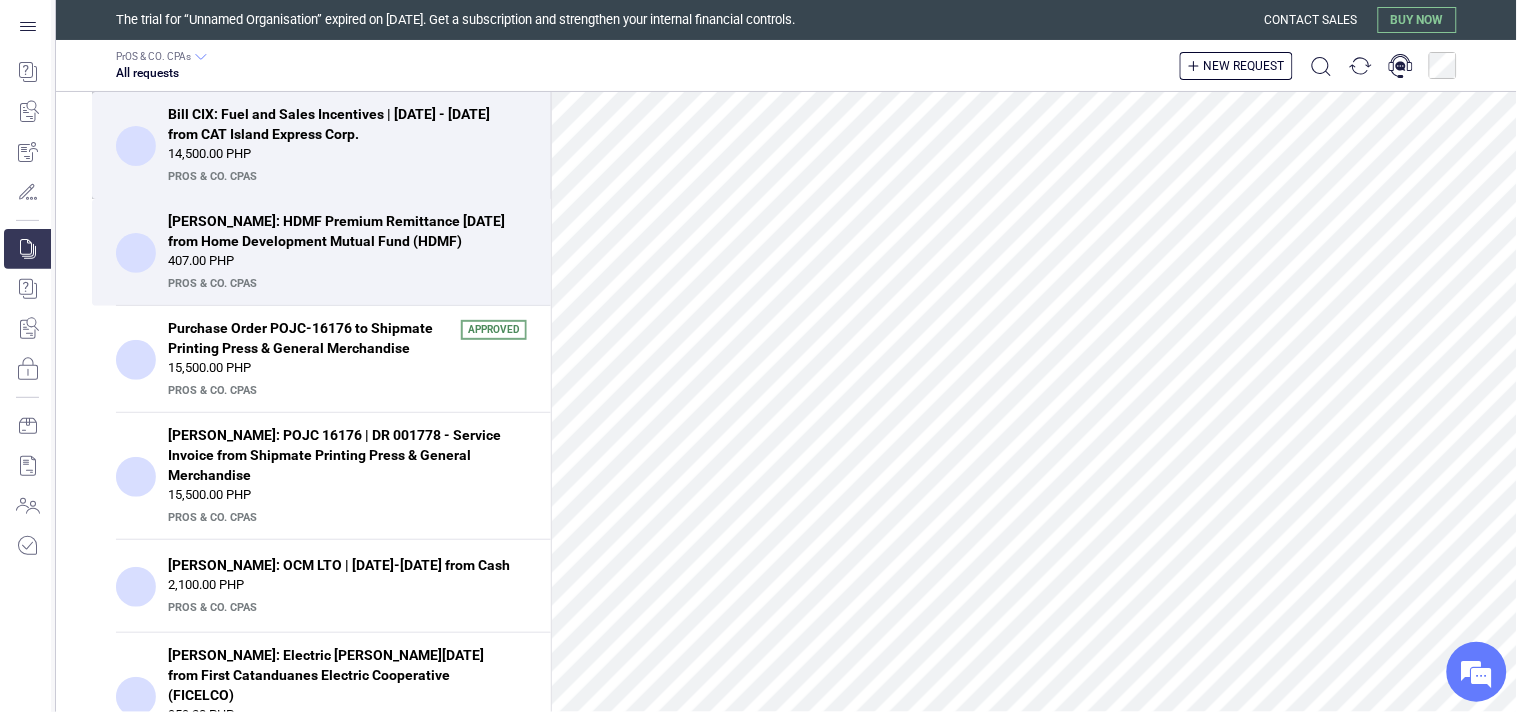 click on "Bill CIX: Fuel and Sales Incentives | June 9 - 22, 2025 from CAT Island Express Corp." at bounding box center (341, 124) 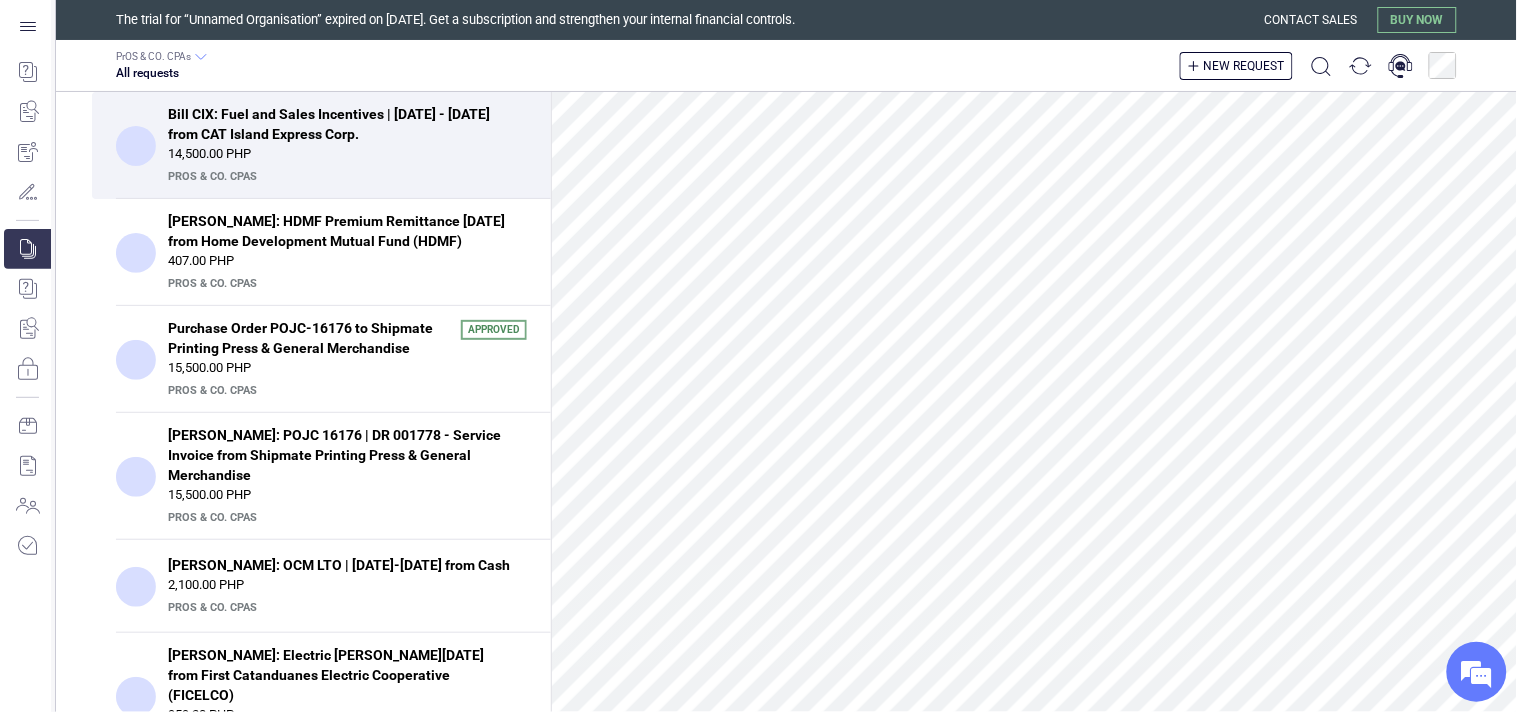 scroll, scrollTop: 0, scrollLeft: 0, axis: both 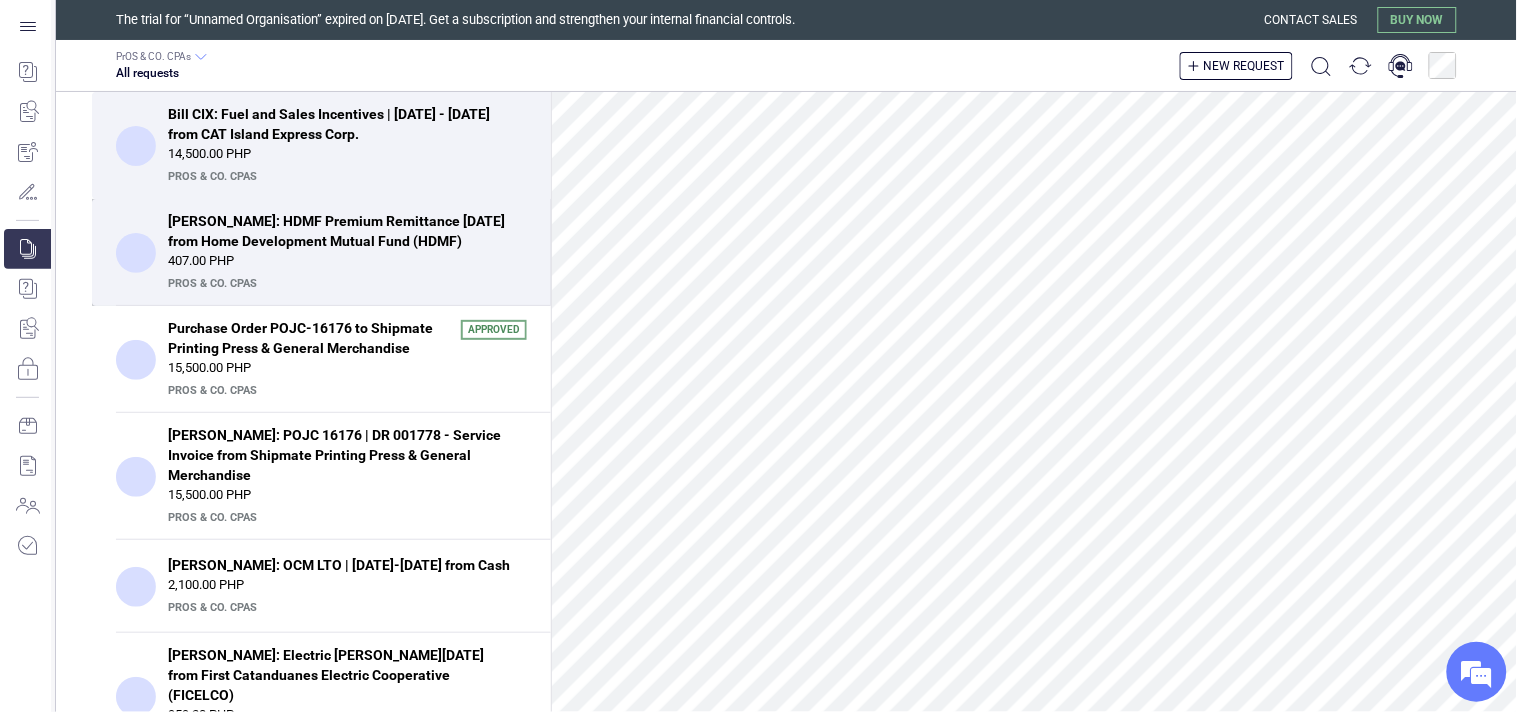 click on "407.00 PHP" at bounding box center (347, 261) 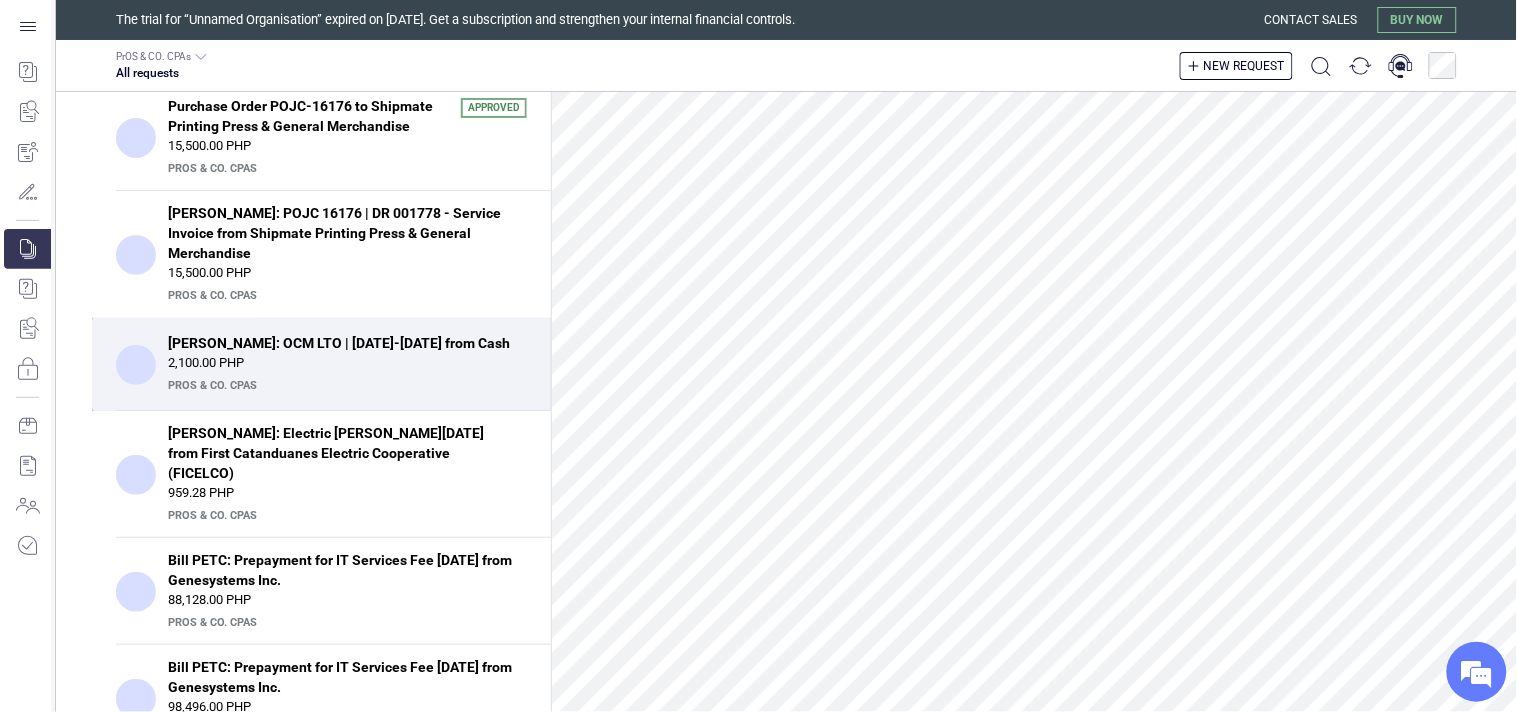 scroll, scrollTop: 333, scrollLeft: 0, axis: vertical 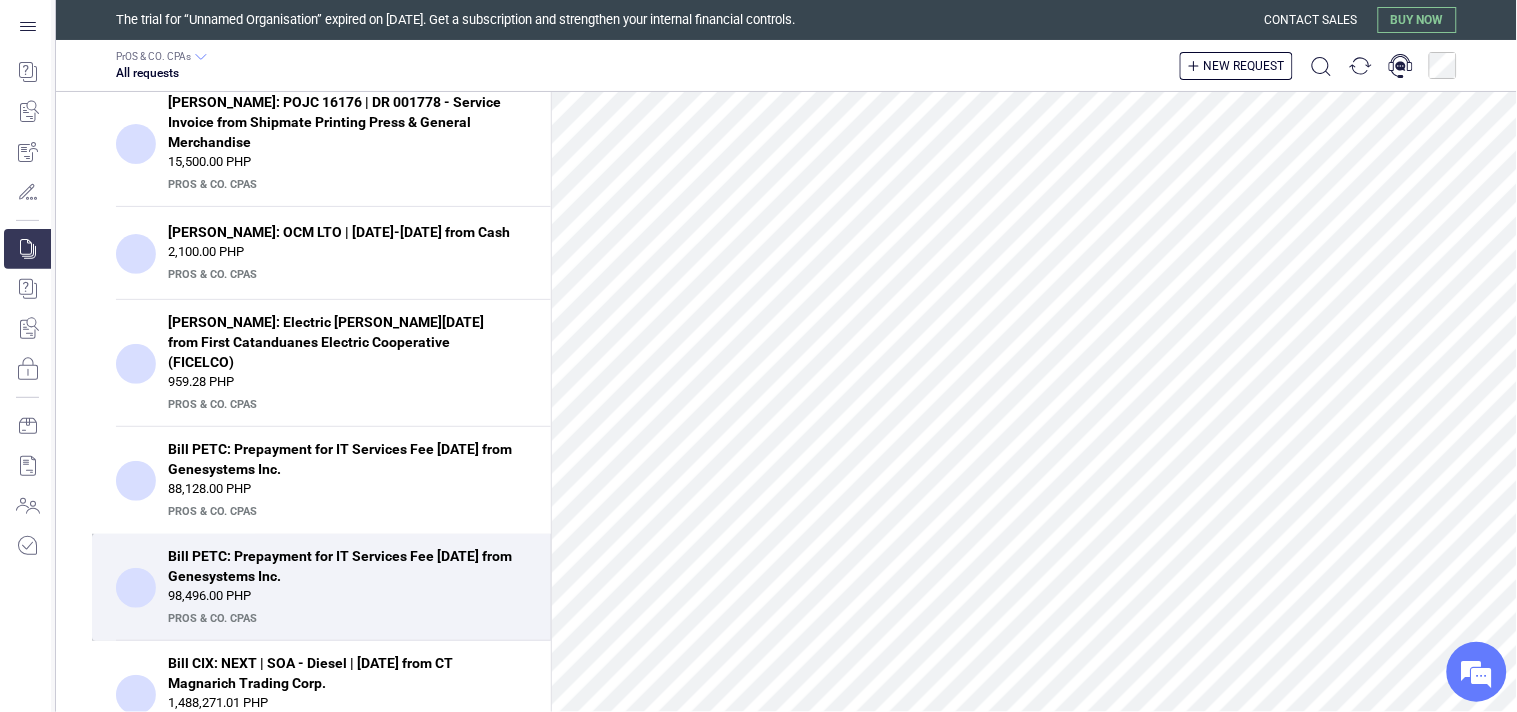 click on "Bill PETC: Prepayment for IT Services Fee 05/13/2025 from Genesystems Inc." at bounding box center (341, 566) 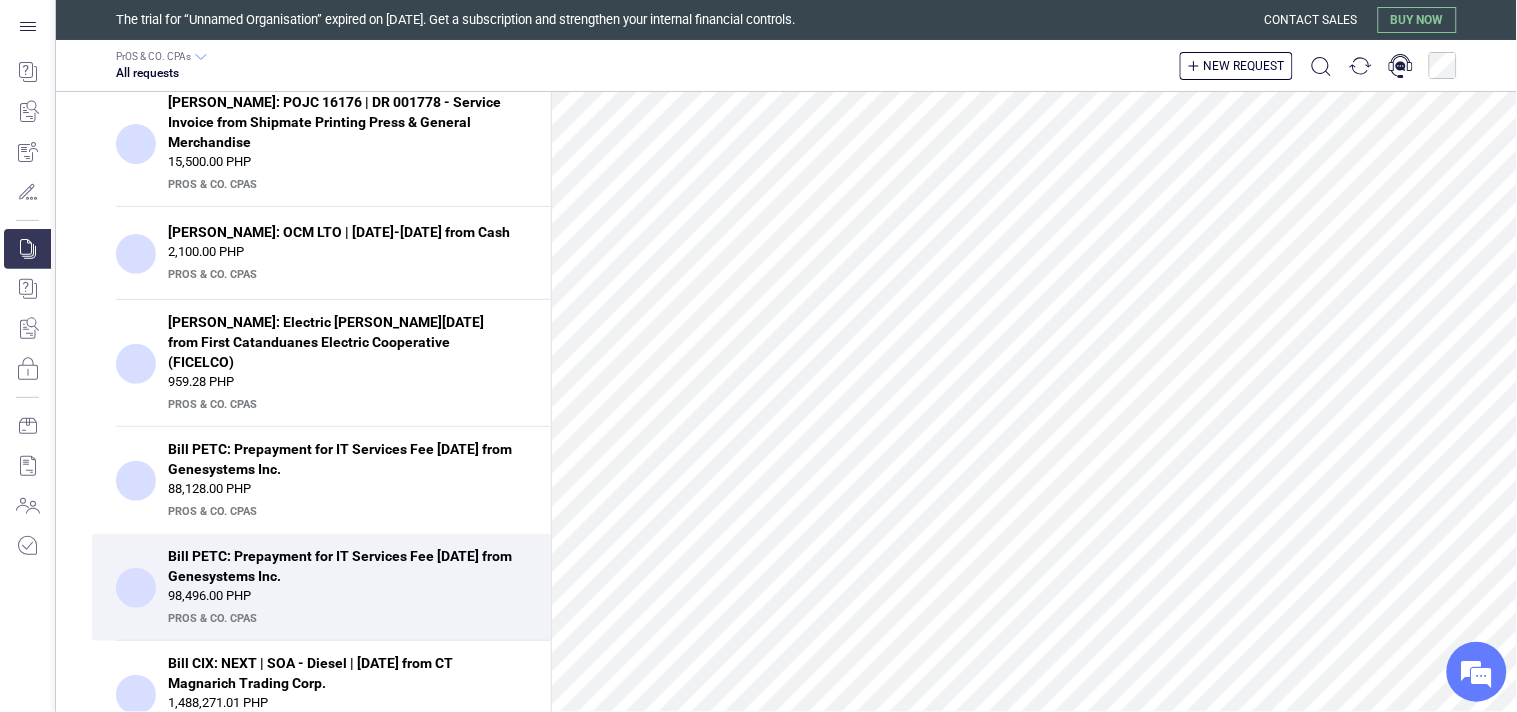 scroll, scrollTop: 895, scrollLeft: 0, axis: vertical 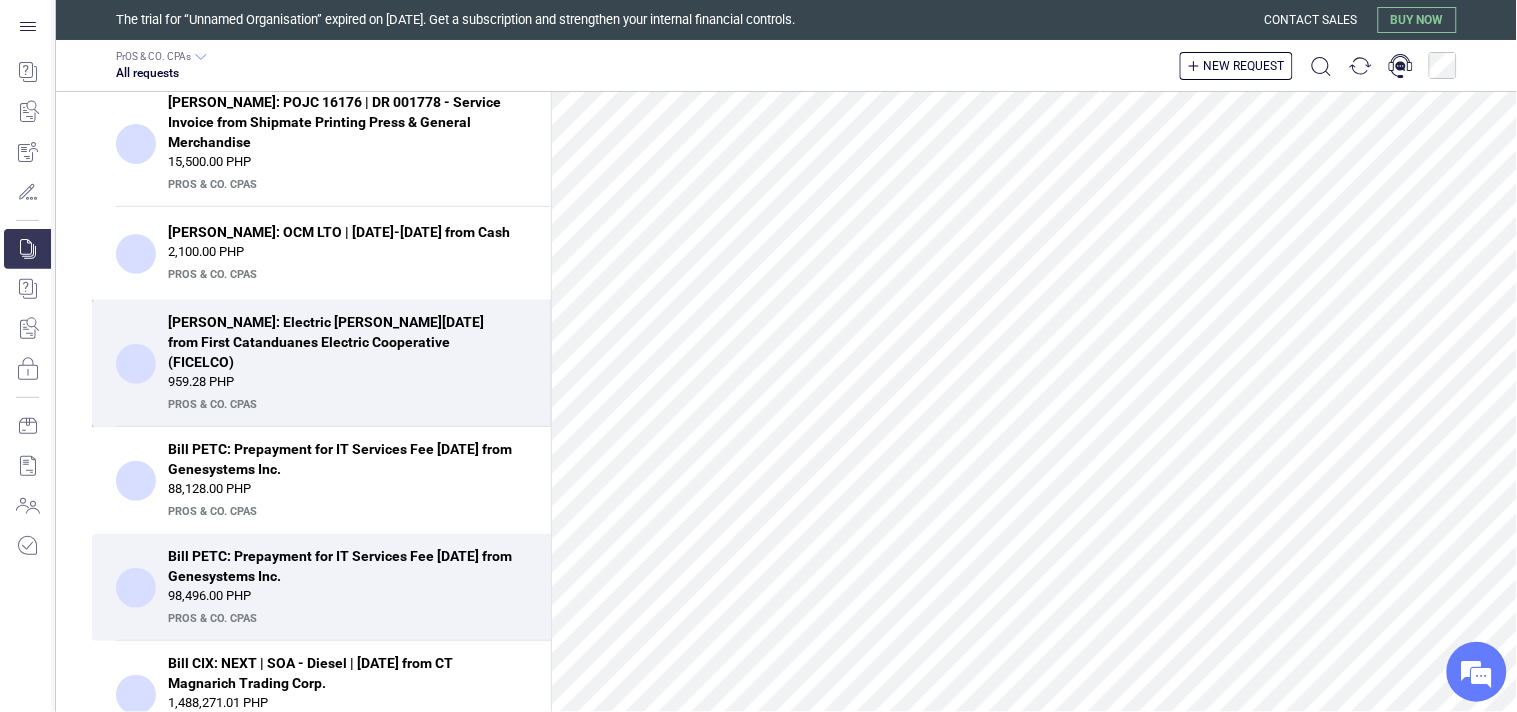 click on "Bill PETC: Electric Bill - June, 2025 from First Catanduanes Electric Cooperative (FICELCO)" at bounding box center [341, 342] 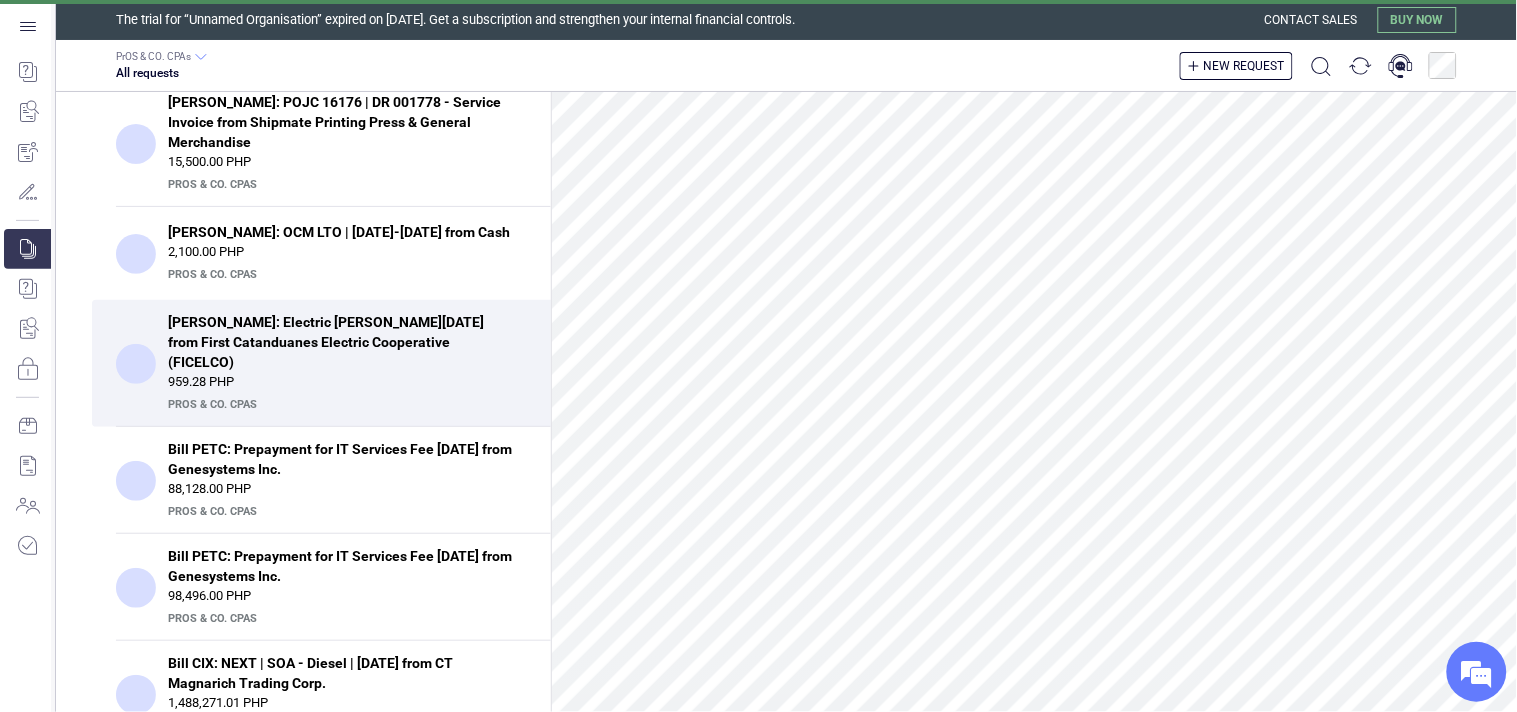 scroll, scrollTop: 0, scrollLeft: 0, axis: both 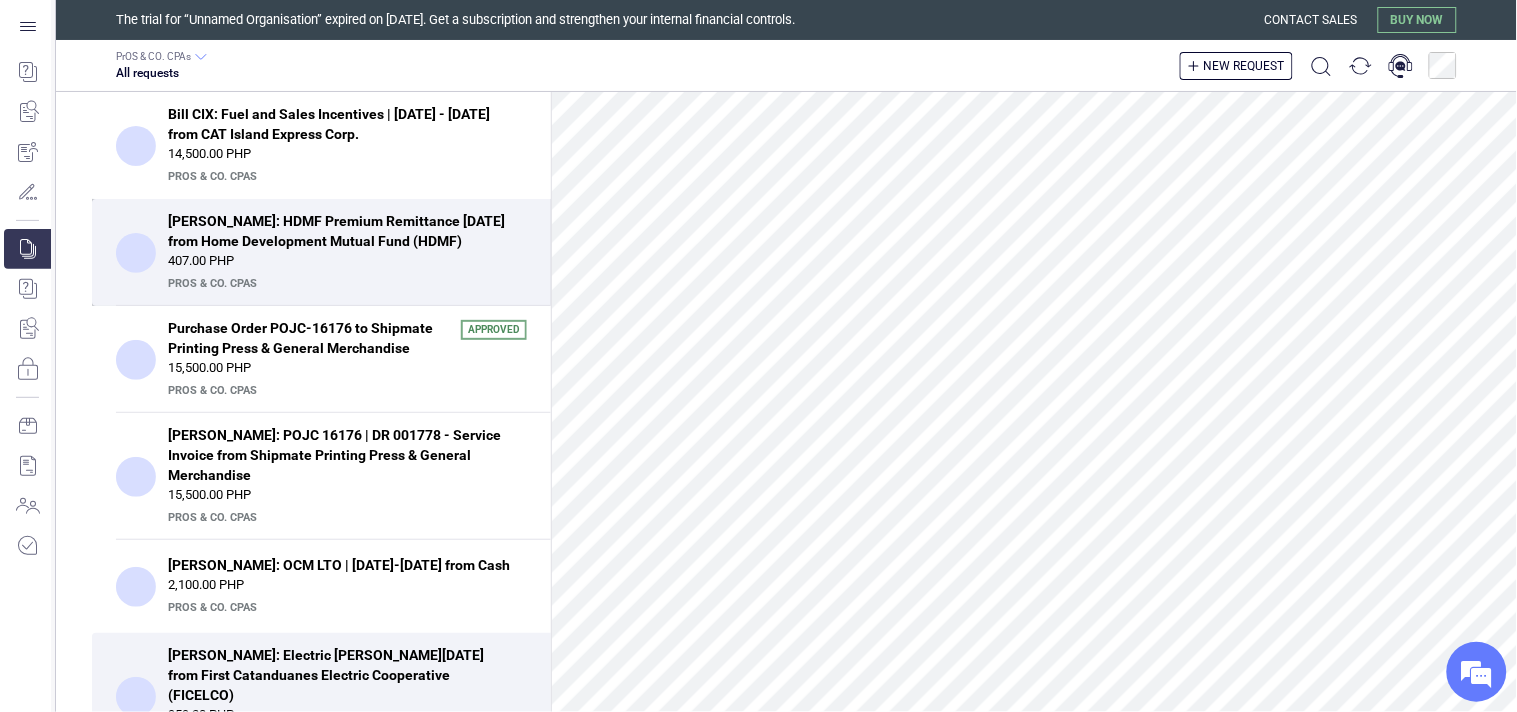 click on "407.00 PHP" at bounding box center (347, 261) 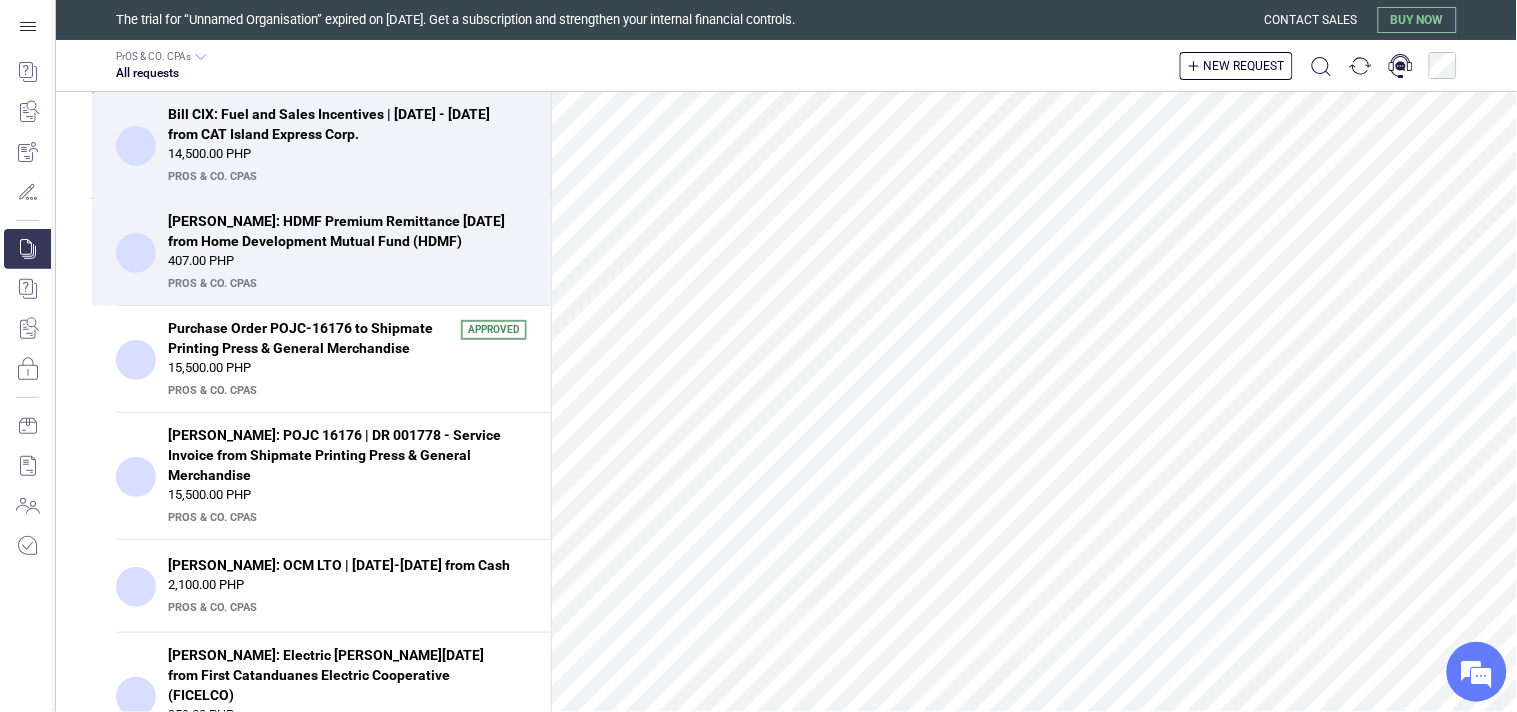 click on "14,500.00 PHP" at bounding box center (347, 154) 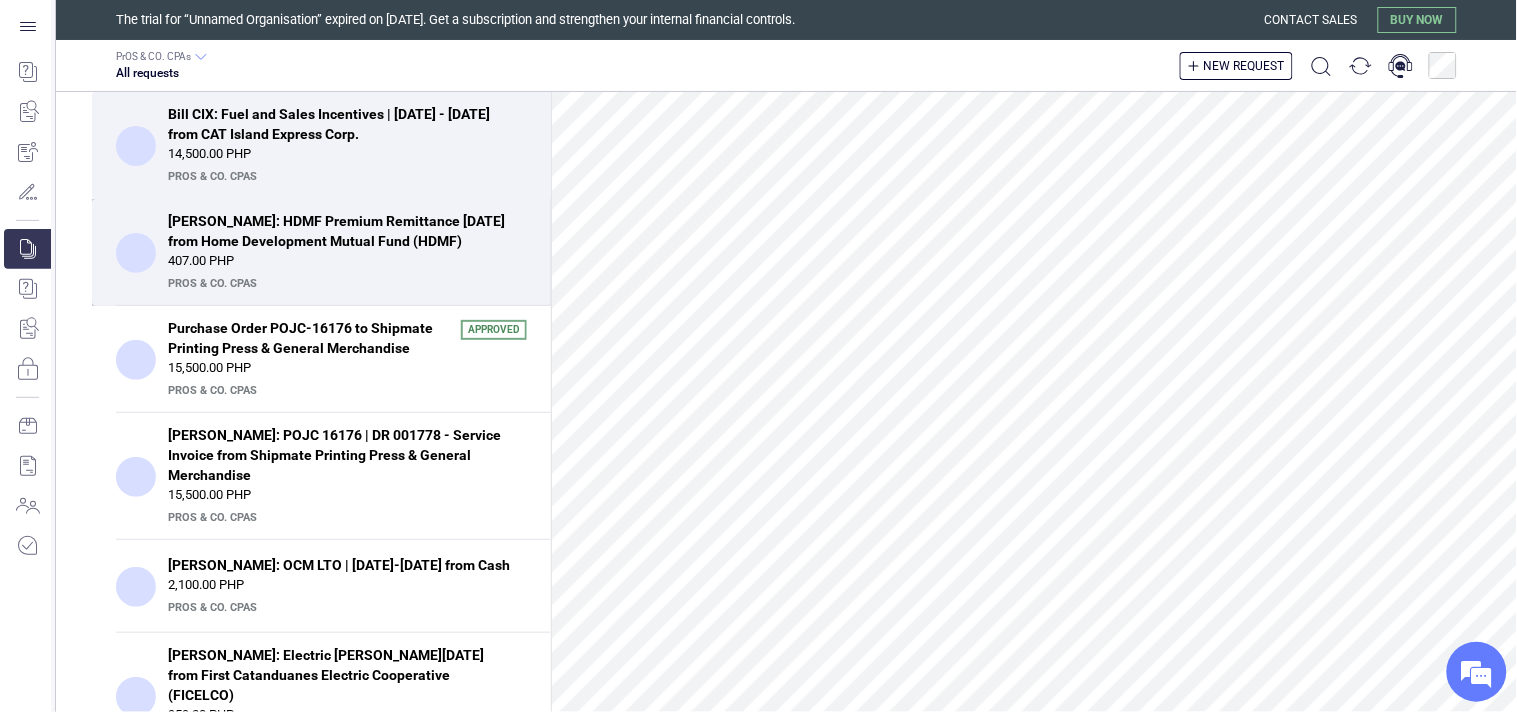 click on "Bill TIS: HDMF Premium Remittance May, 2025 from Home Development Mutual Fund (HDMF)" at bounding box center (341, 231) 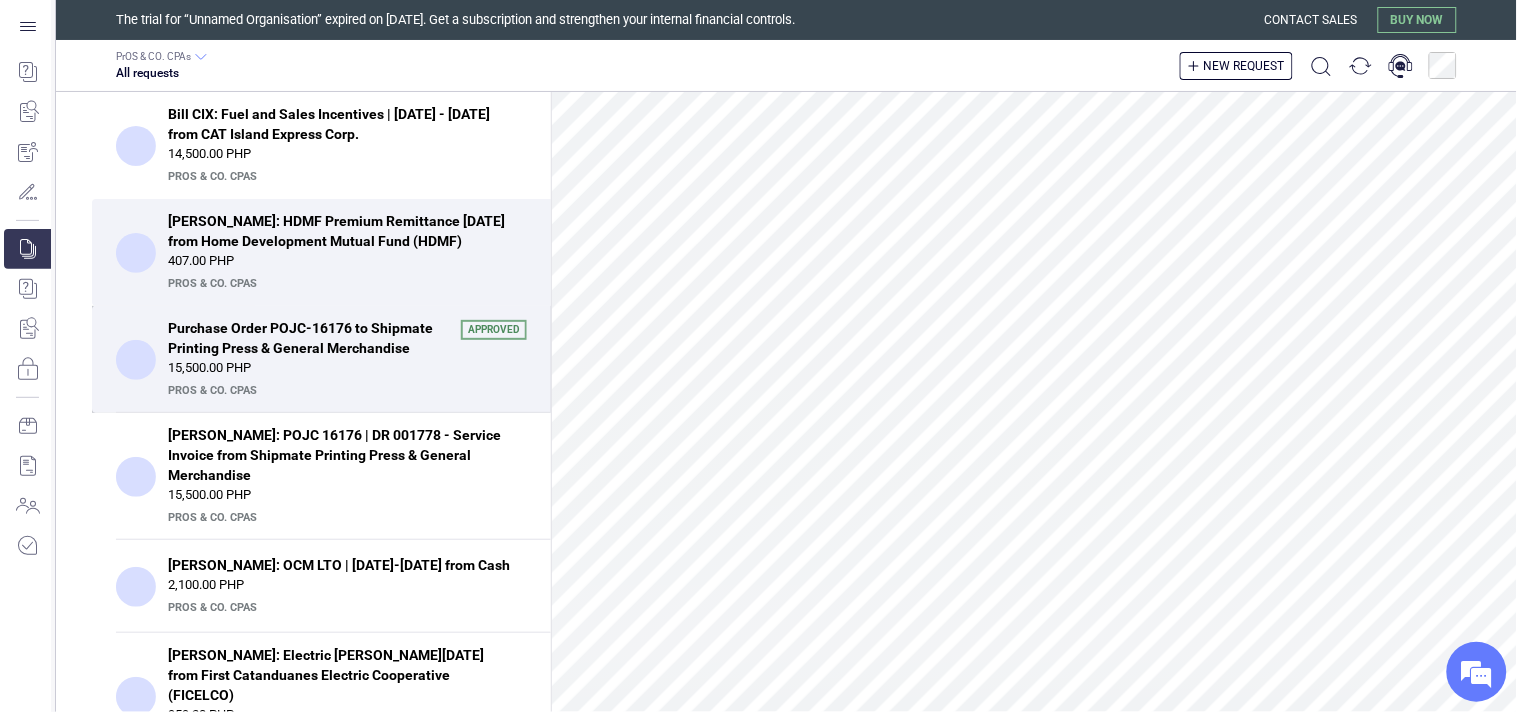 click on "15,500.00 PHP" at bounding box center [347, 368] 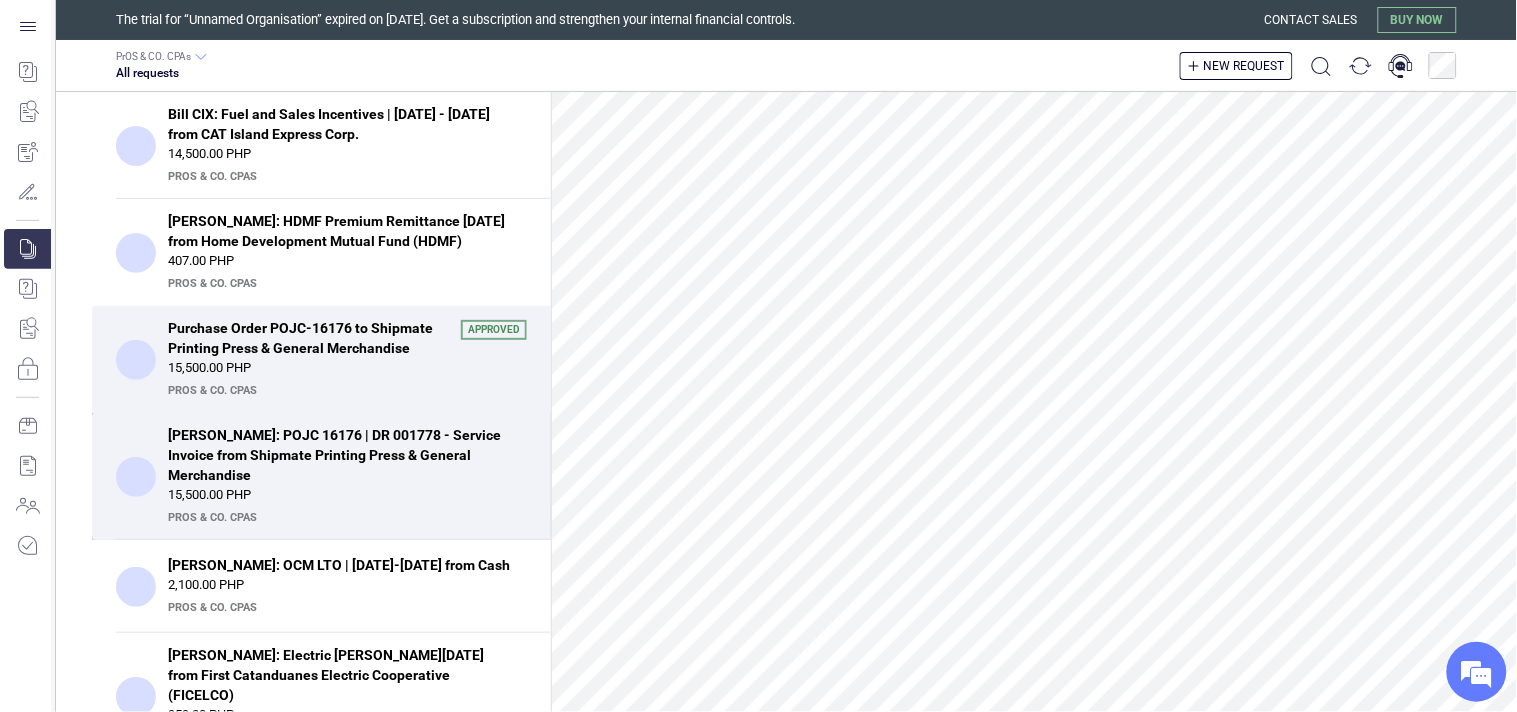 click on "PrOS & CO. CPAs" at bounding box center [345, 518] 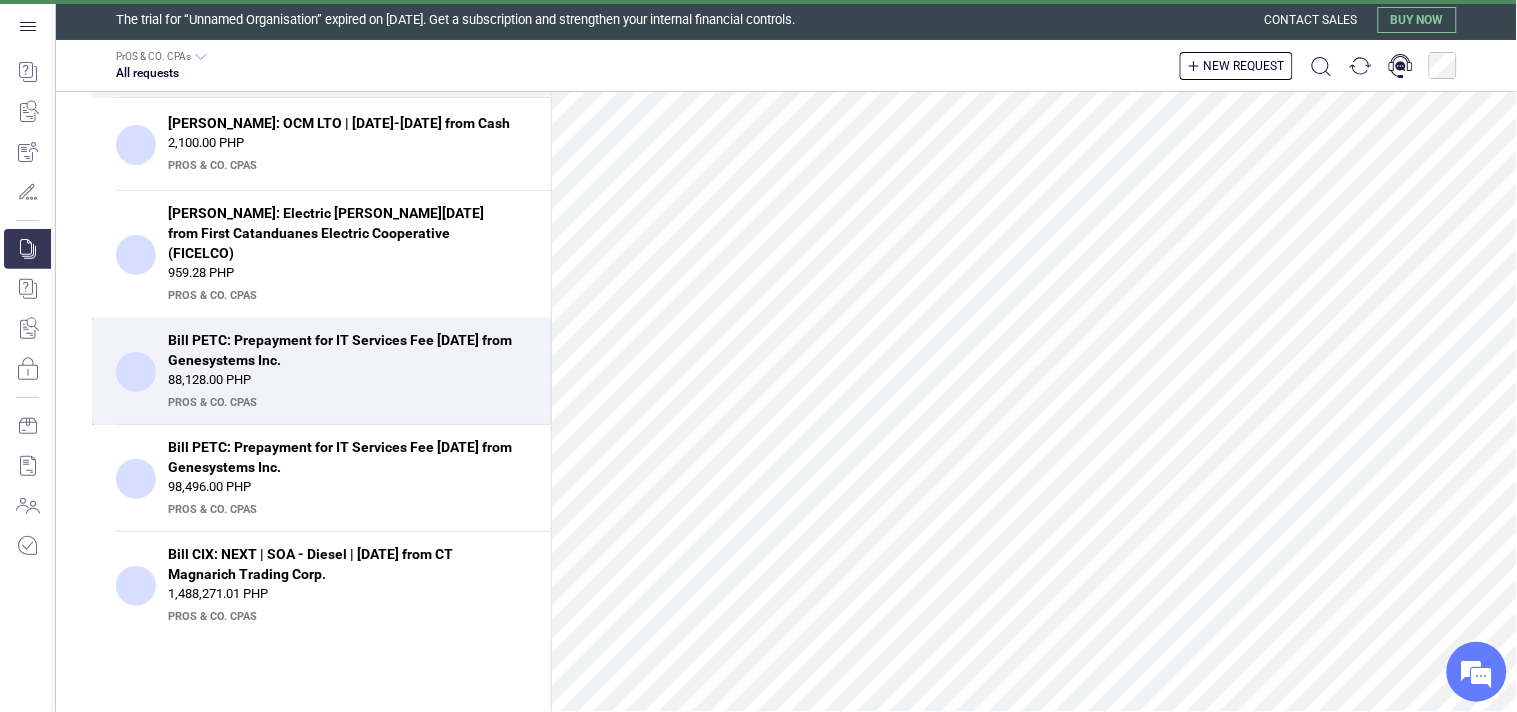 scroll, scrollTop: 444, scrollLeft: 0, axis: vertical 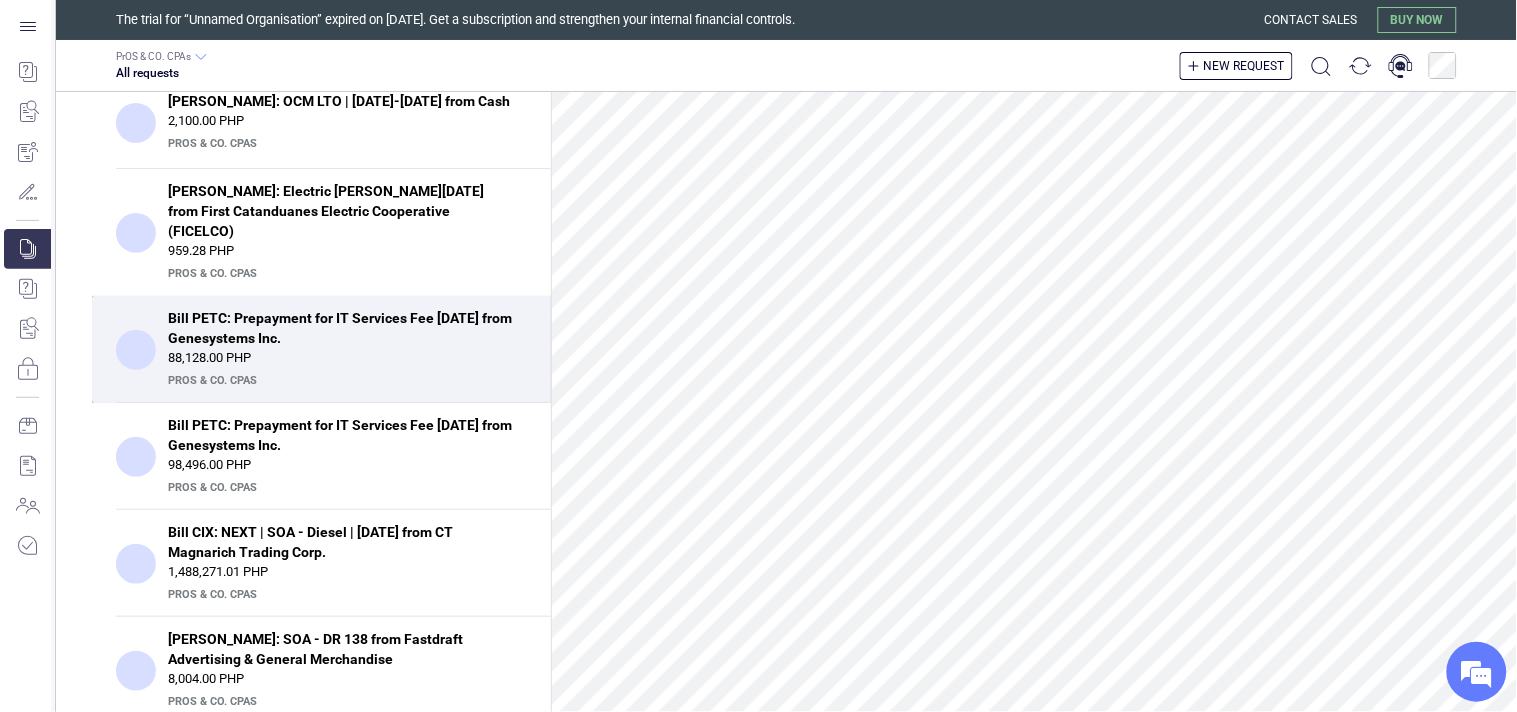 click on "88,128.00 PHP" at bounding box center [347, 358] 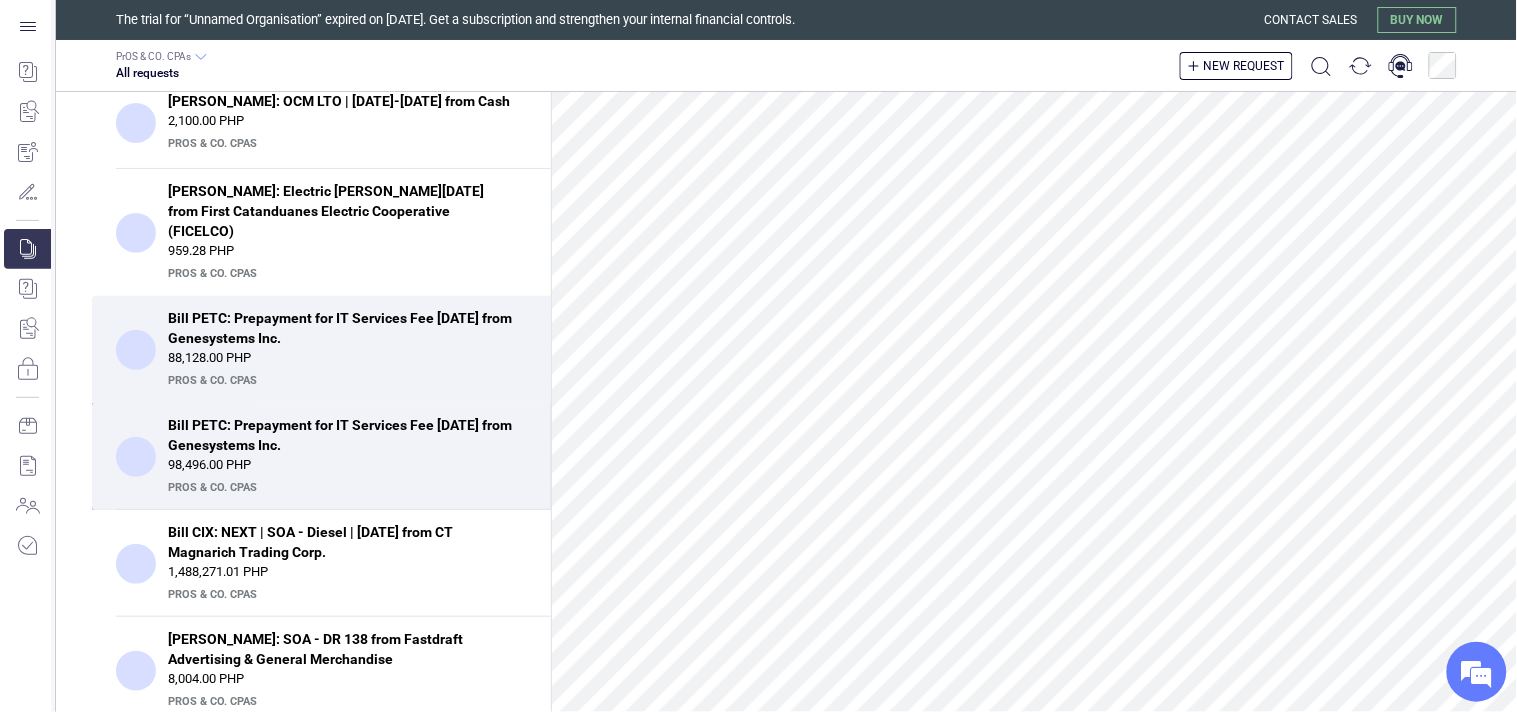 scroll, scrollTop: 925, scrollLeft: 0, axis: vertical 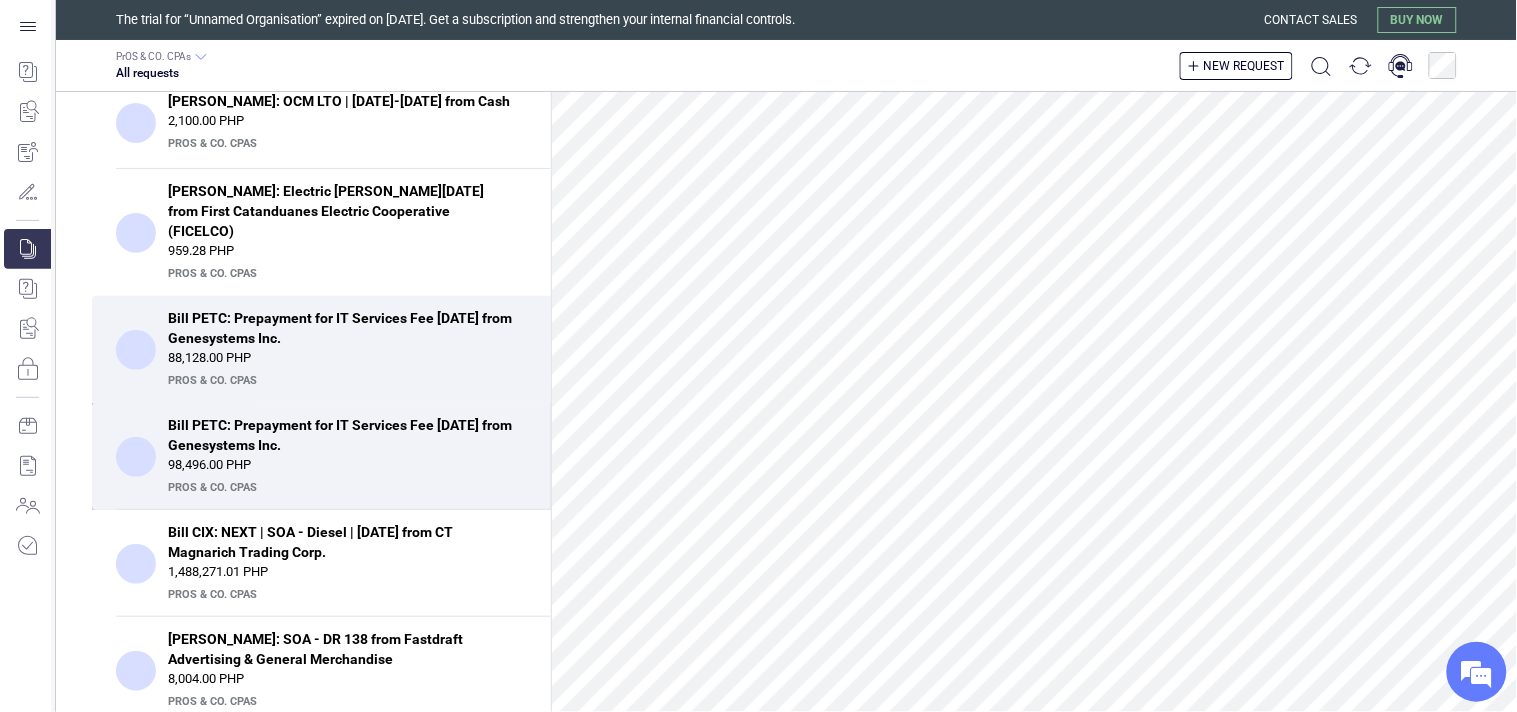 click on "98,496.00 PHP" at bounding box center (347, 465) 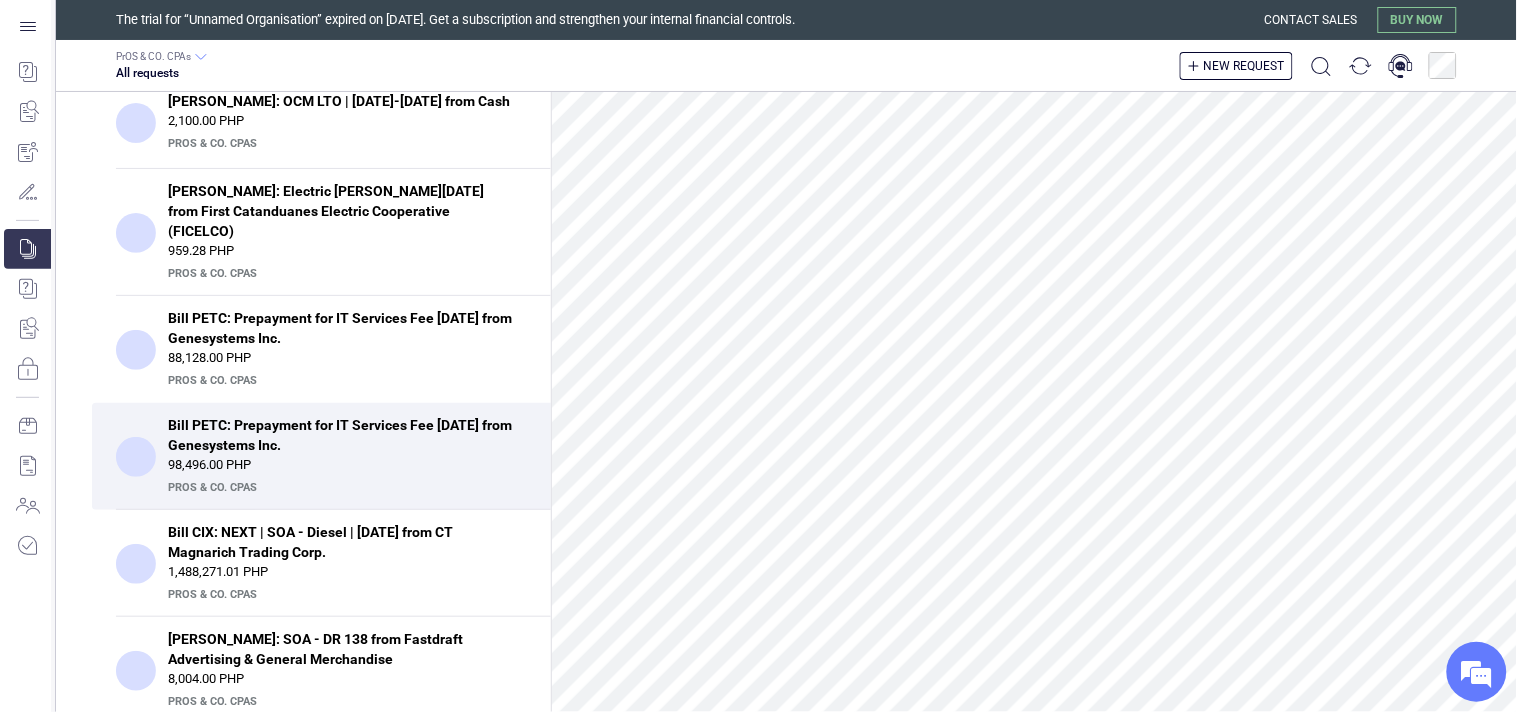 scroll, scrollTop: 895, scrollLeft: 0, axis: vertical 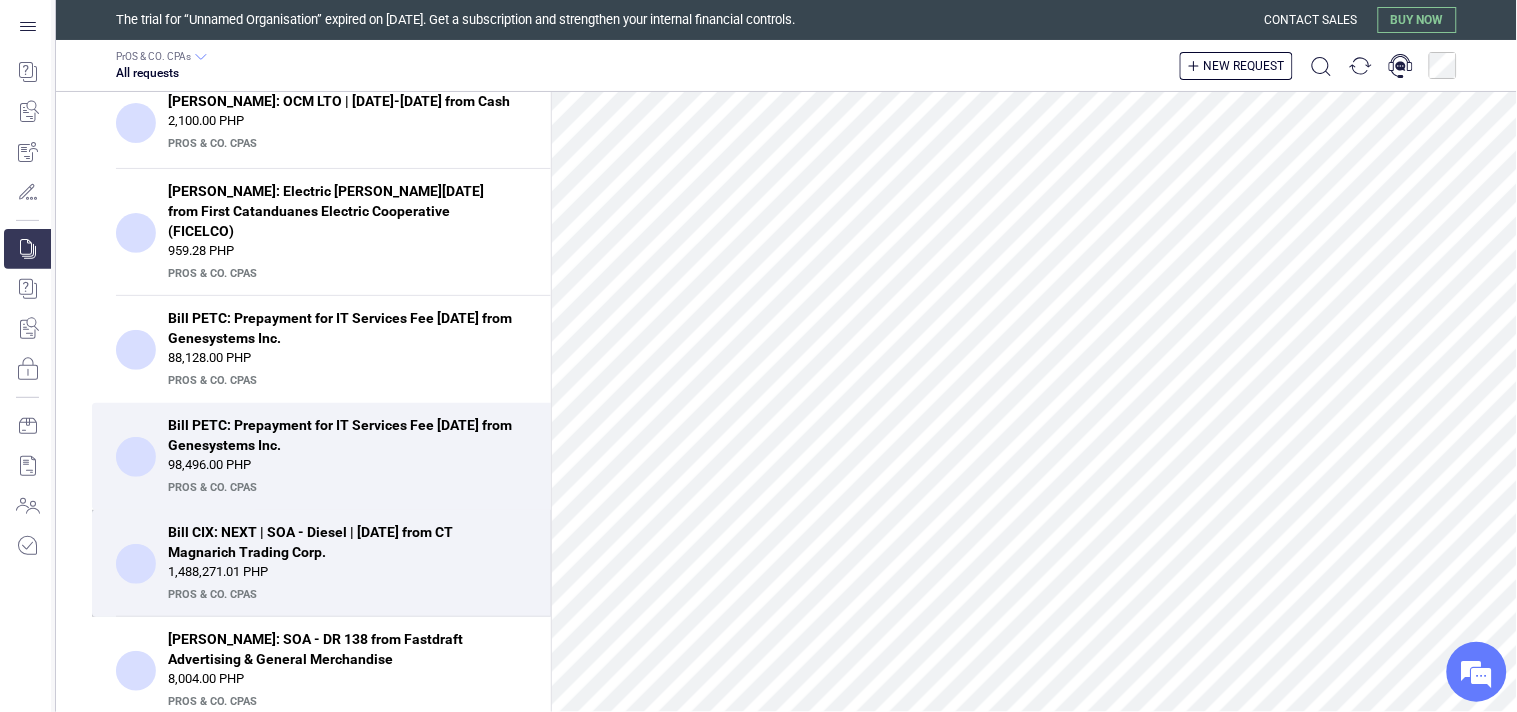 click on "Bill CIX: NEXT | SOA - Diesel | April, 2025 from CT Magnarich Trading Corp." at bounding box center [341, 542] 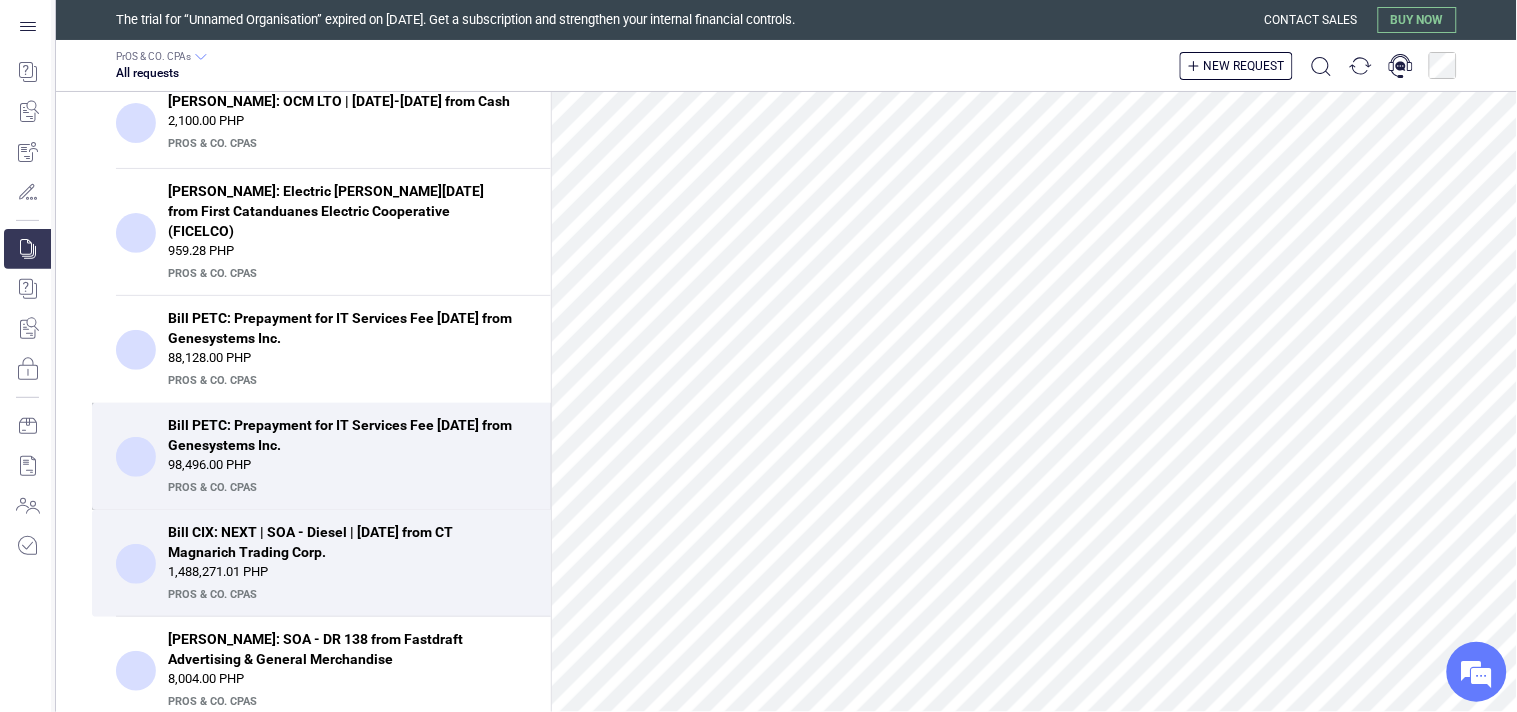 scroll, scrollTop: 0, scrollLeft: 0, axis: both 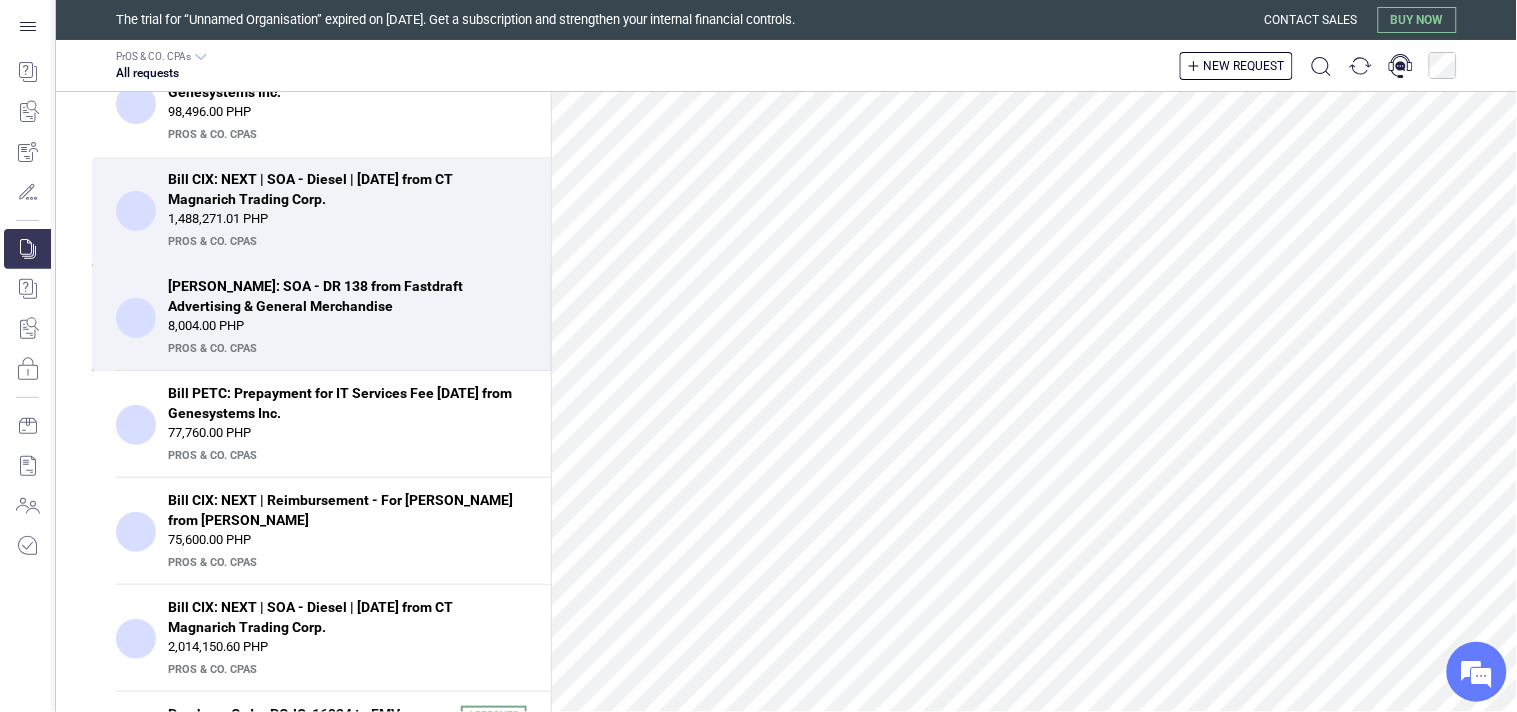 click on "8,004.00 PHP" at bounding box center (347, 326) 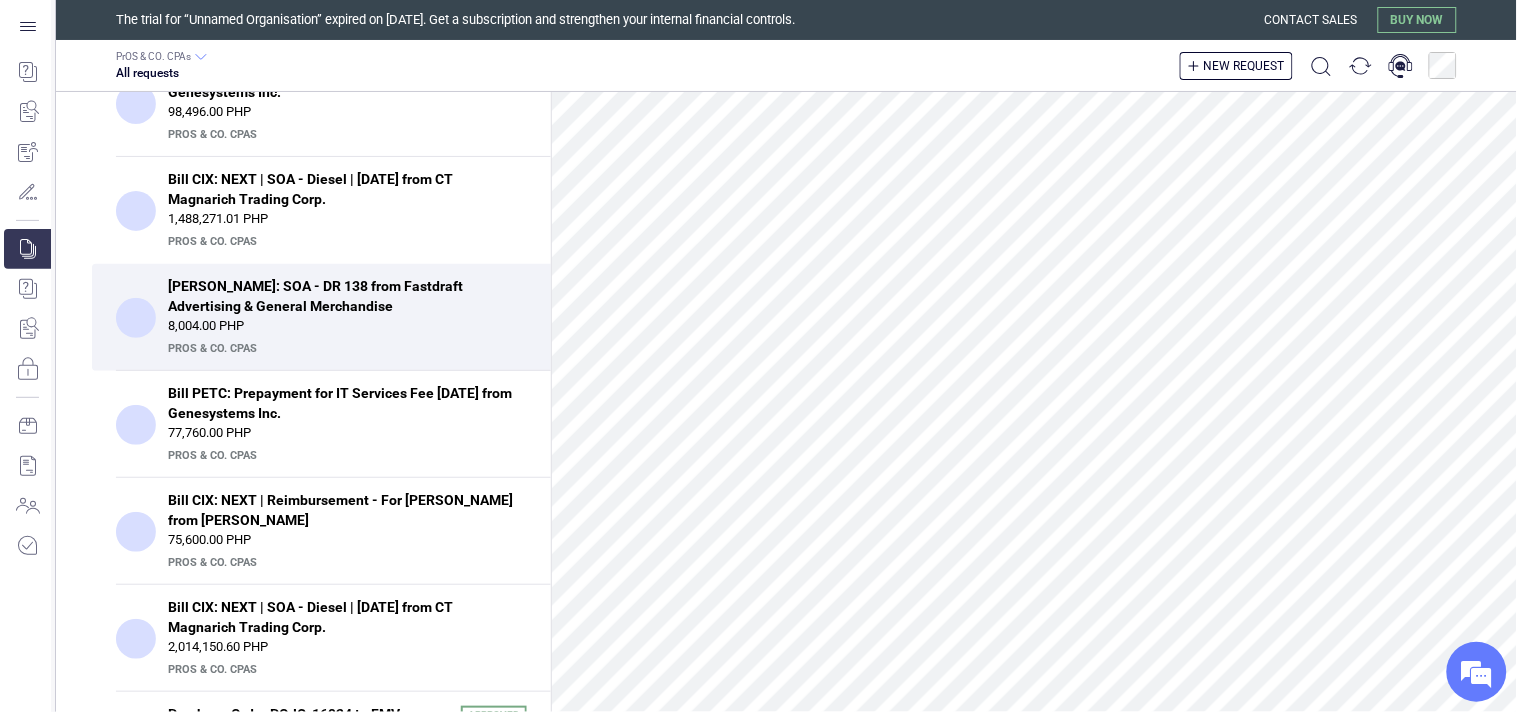 scroll, scrollTop: 926, scrollLeft: 0, axis: vertical 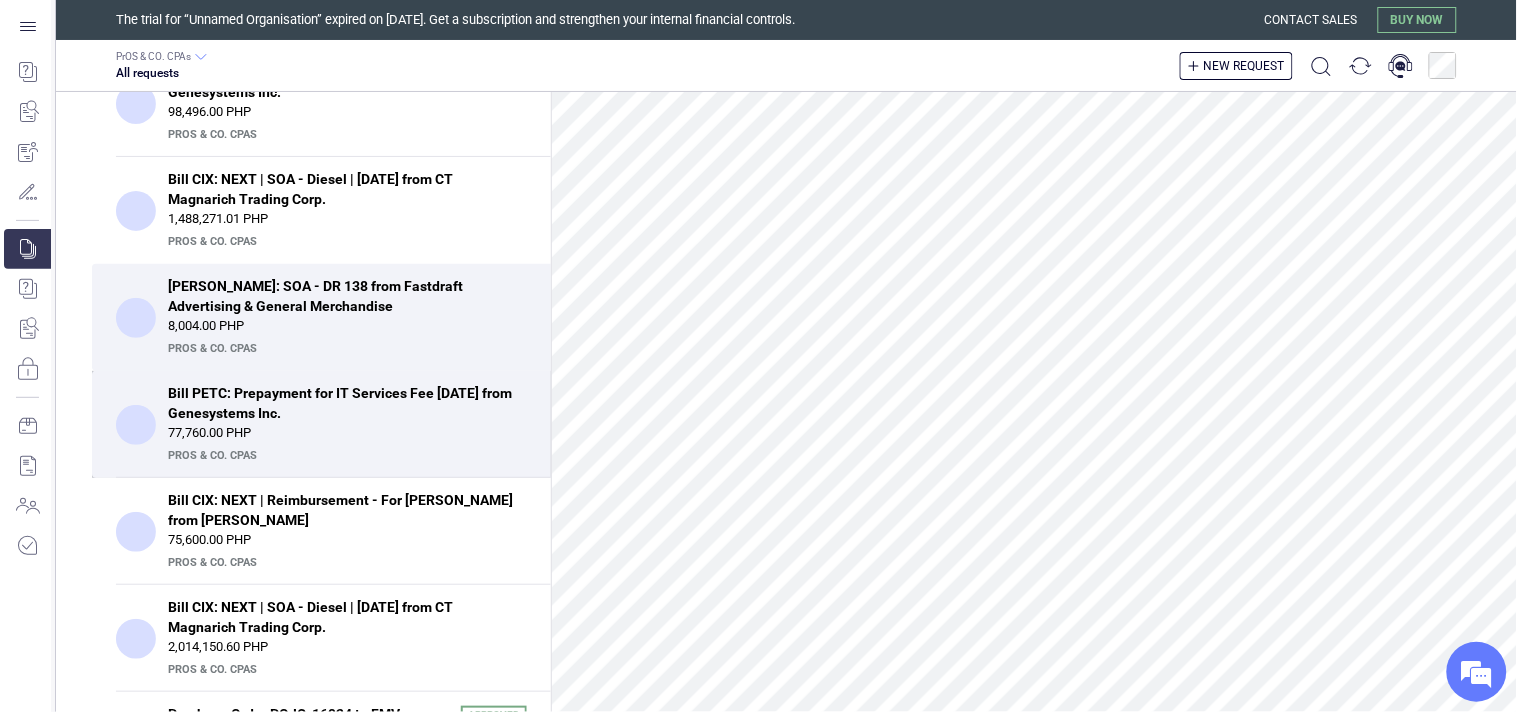 click on "Bill PETC: Prepayment for IT Services Fee 03/25/2025 from Genesystems Inc." at bounding box center [341, 403] 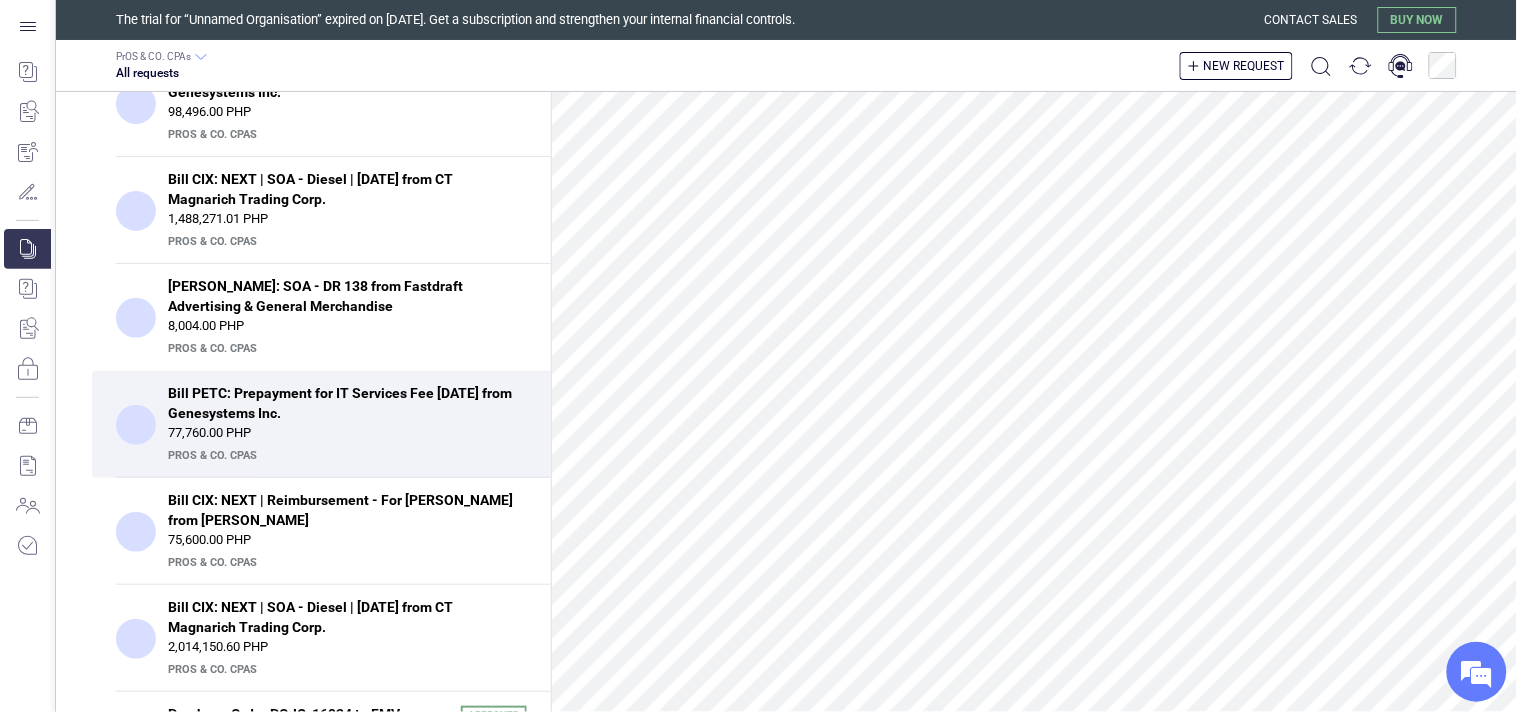 scroll, scrollTop: 885, scrollLeft: 0, axis: vertical 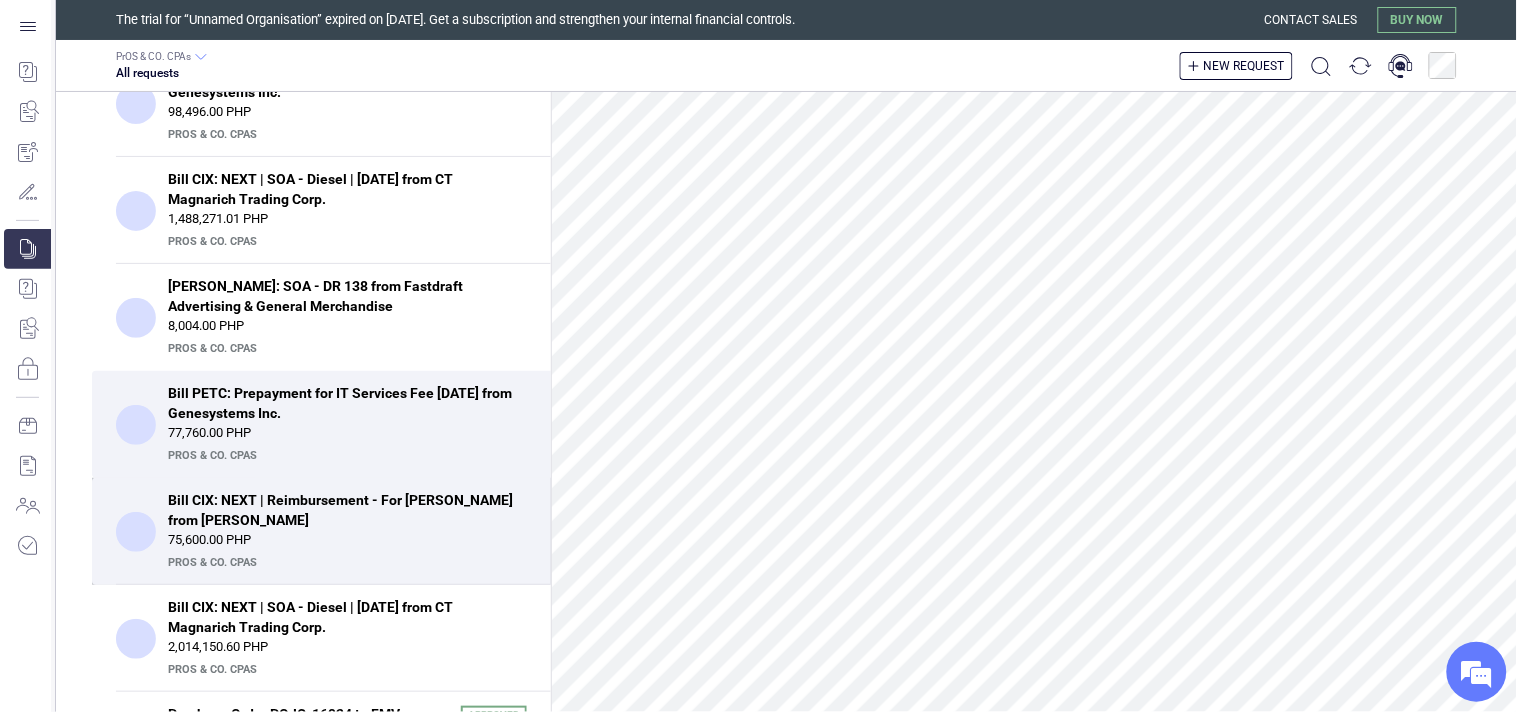 click on "Bill CIX: NEXT | Reimbursement - For Cararayan Garage  from Bonifacio Bryan Cu" at bounding box center [341, 510] 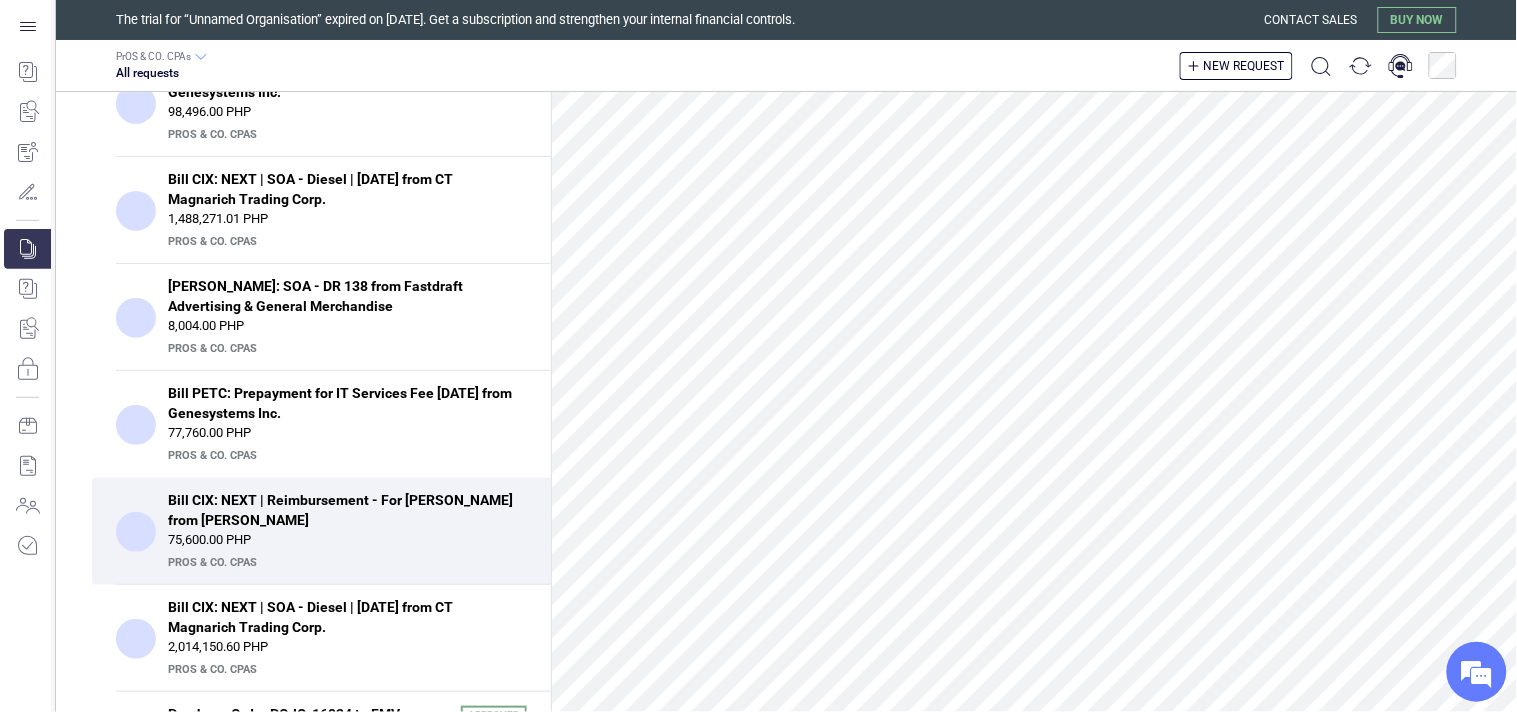 scroll, scrollTop: 1034, scrollLeft: 0, axis: vertical 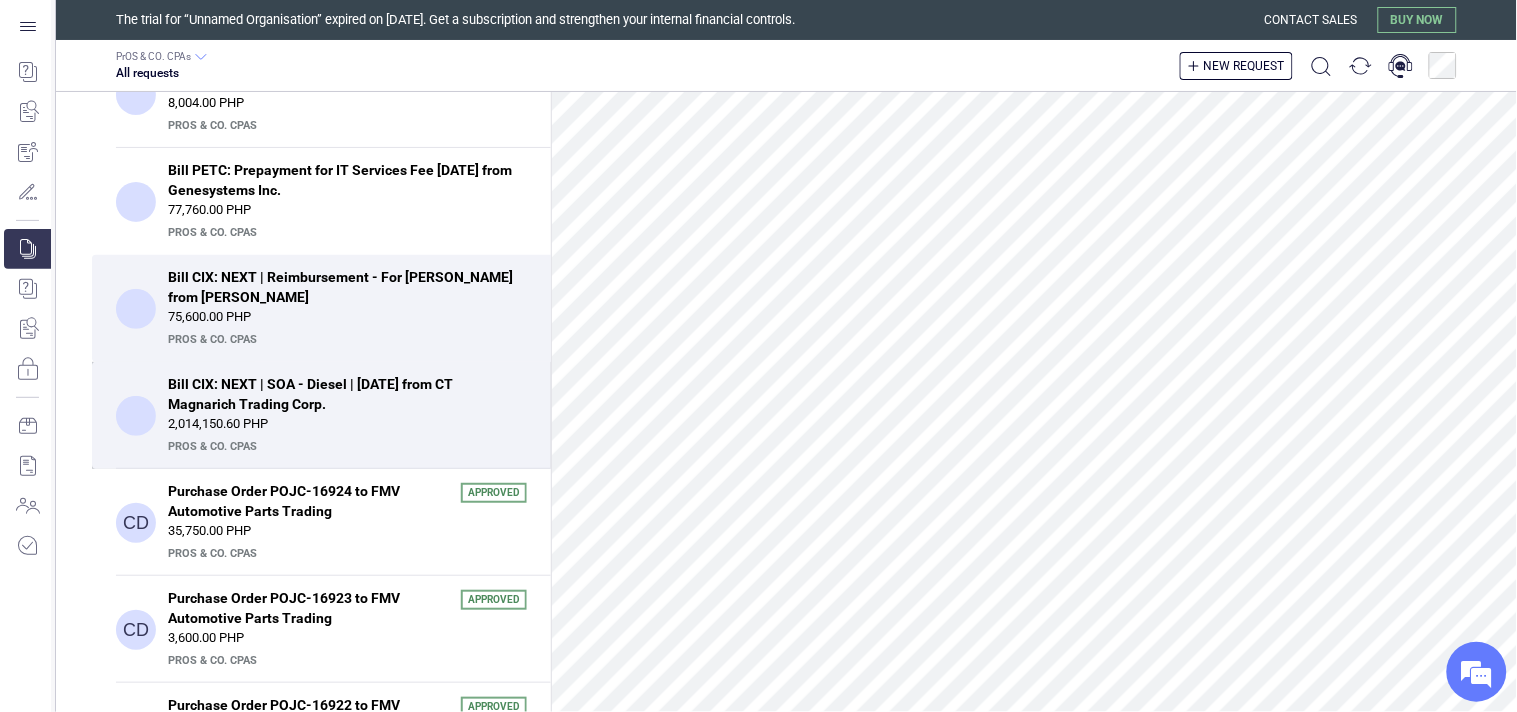 click on "Bill CIX: NEXT | SOA - Diesel | May, 2025 from CT Magnarich Trading Corp." at bounding box center [341, 394] 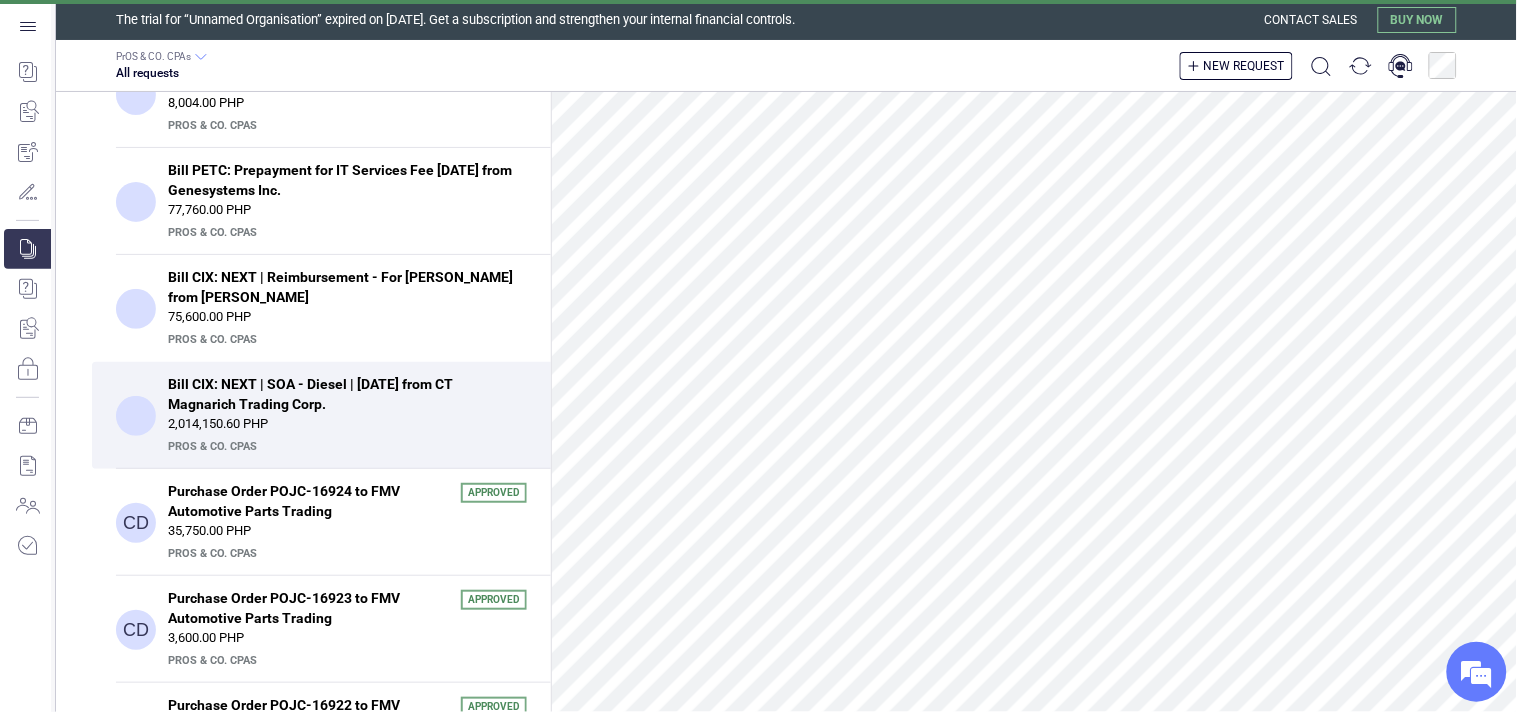 scroll, scrollTop: 770, scrollLeft: 0, axis: vertical 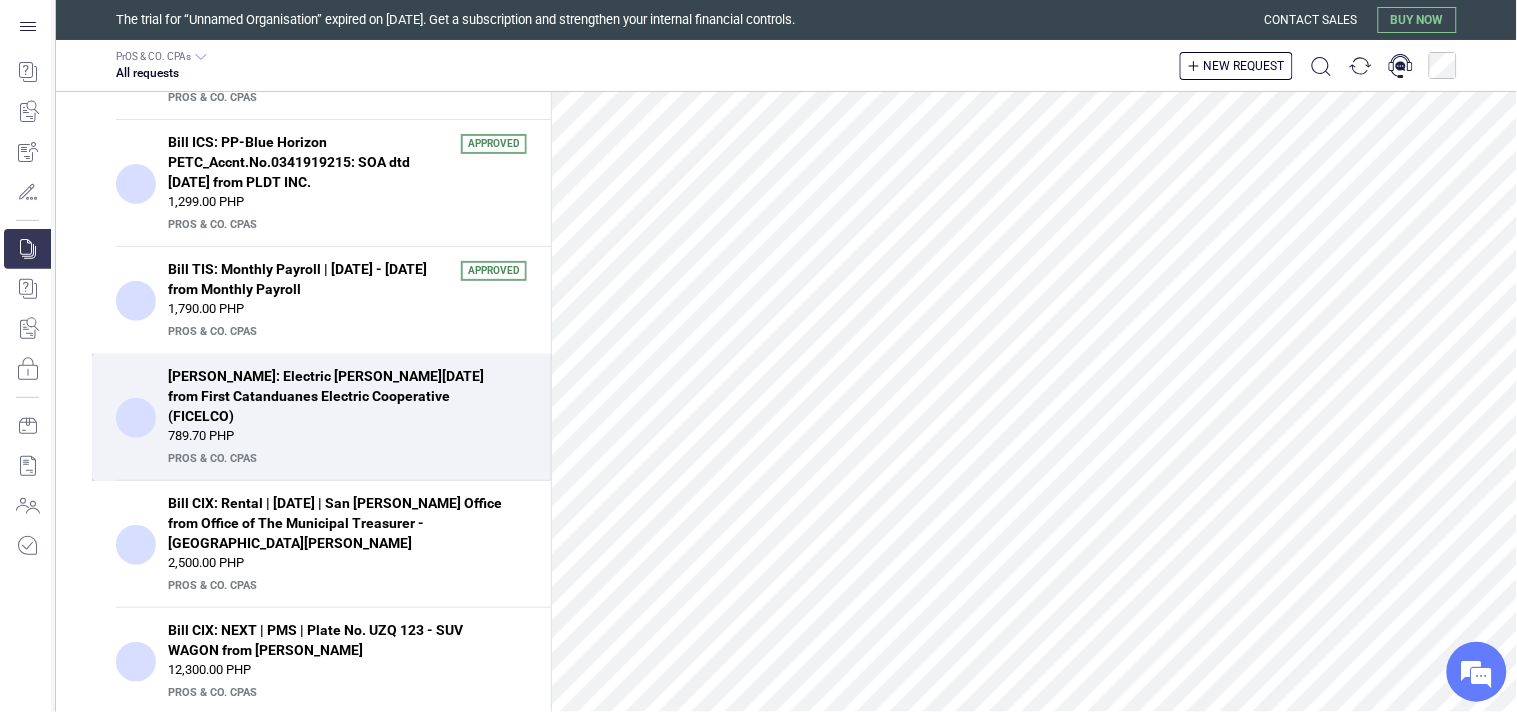 click on "Bill PETC: Electric Bill - April, 2025 from First Catanduanes Electric Cooperative (FICELCO)" at bounding box center (347, 396) 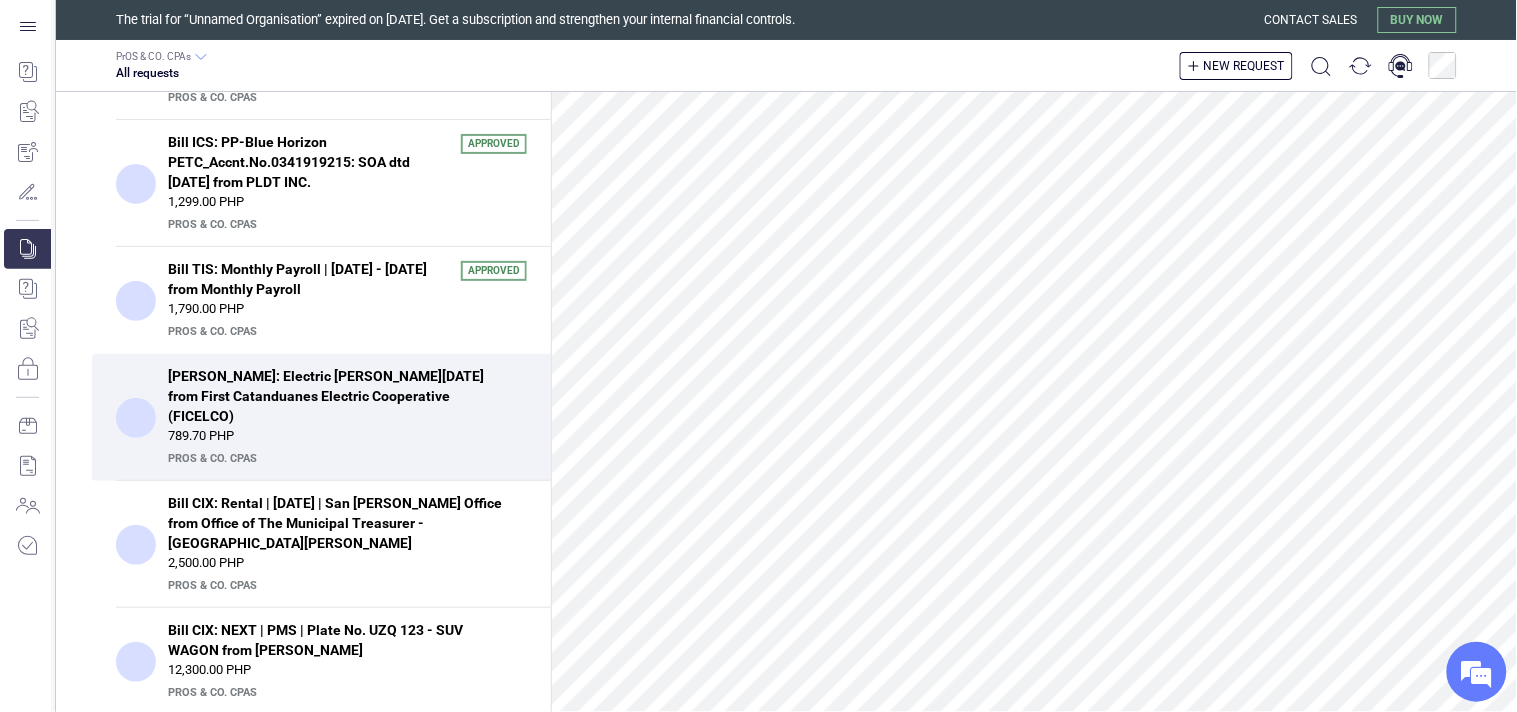 scroll, scrollTop: 845, scrollLeft: 0, axis: vertical 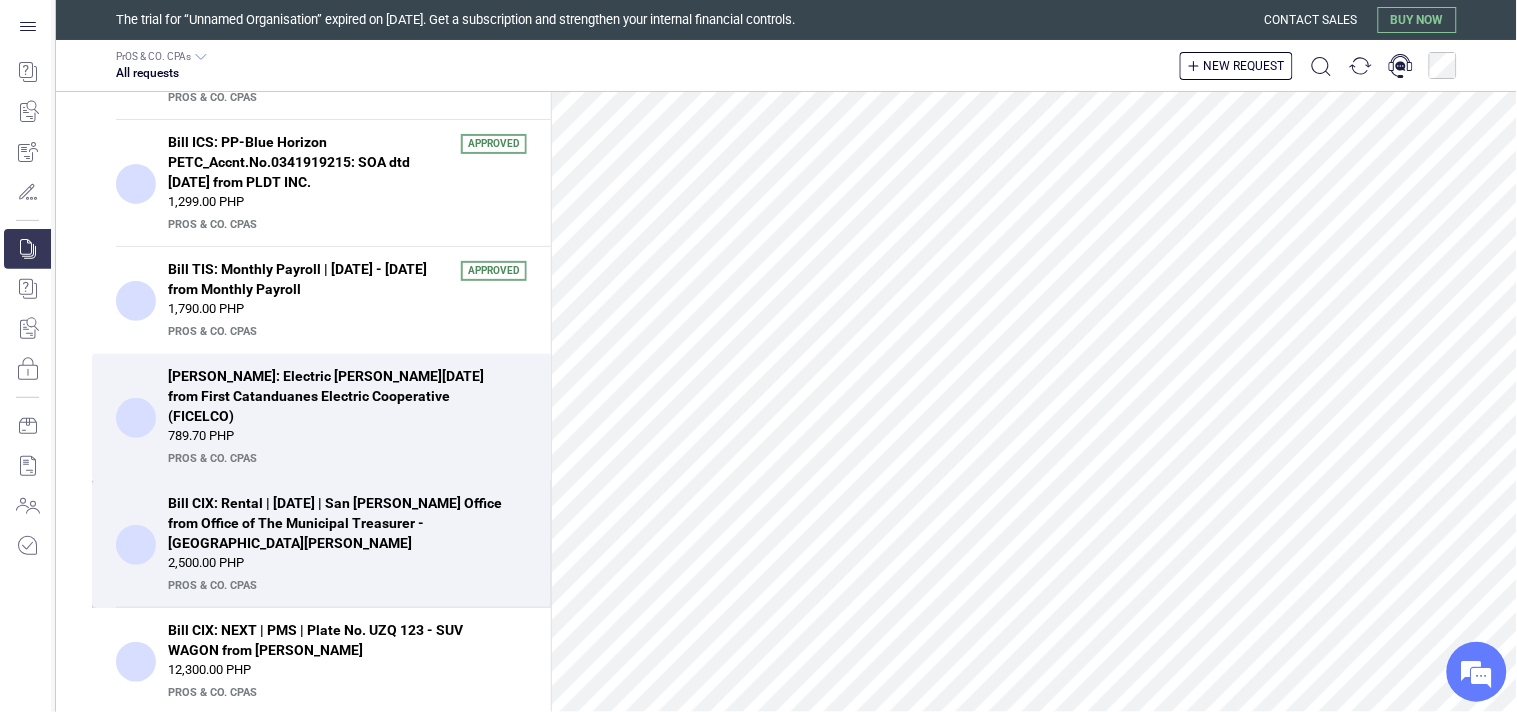 click on "Bill CIX: Rental | July, 2025 | San Andres Office from Office of The Municipal Treasurer - San Andres" at bounding box center [341, 523] 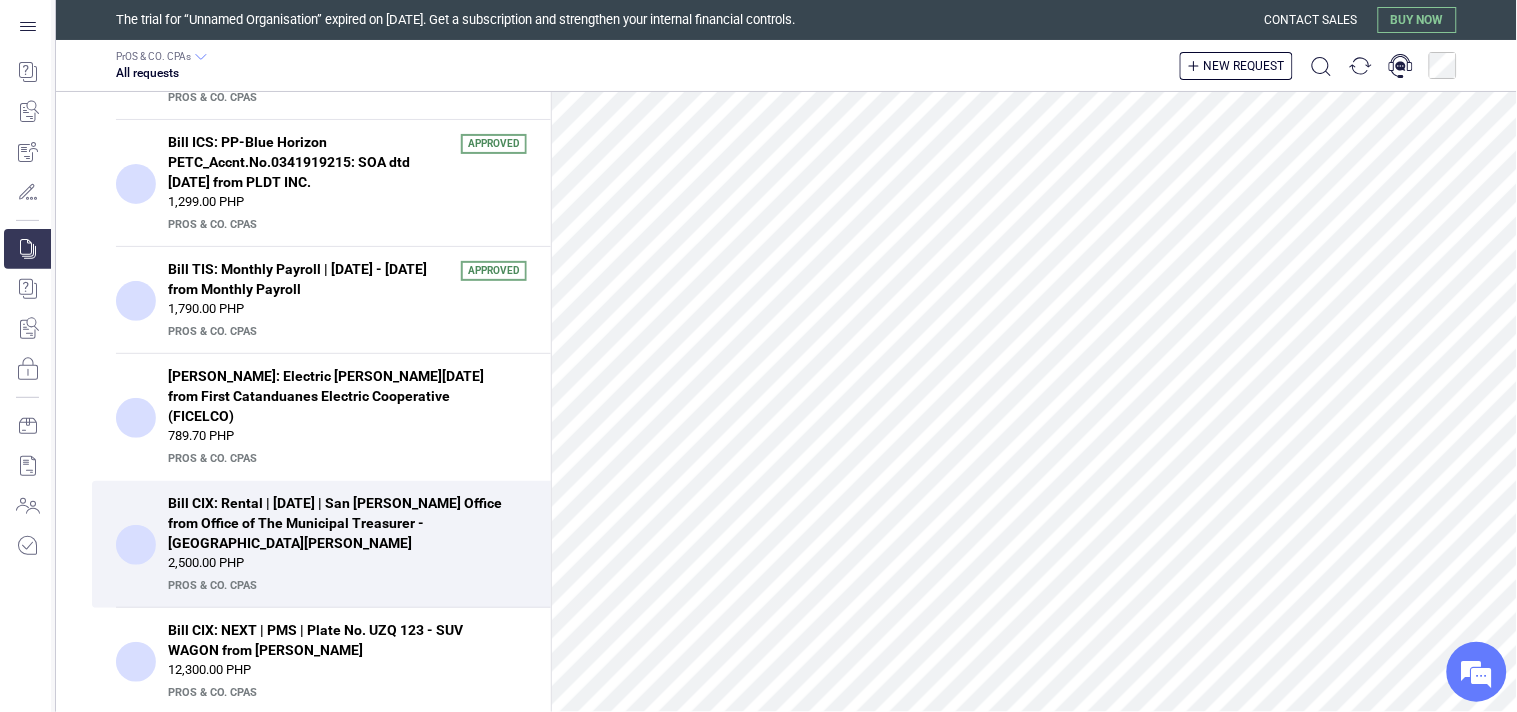 scroll, scrollTop: 606, scrollLeft: 0, axis: vertical 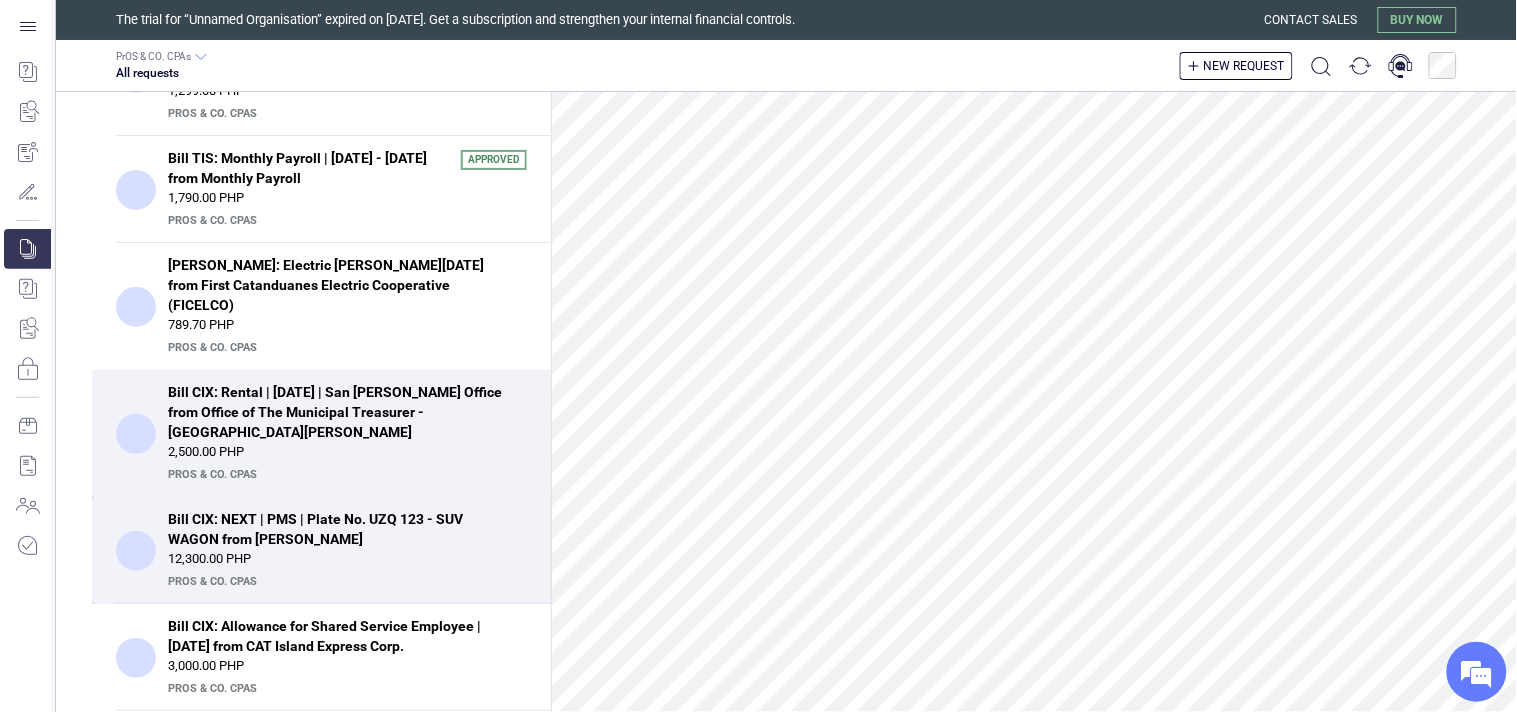 click on "Bill CIX: NEXT | PMS | Plate No. UZQ 123 - SUV WAGON from Bonifacio Bryan Cu" at bounding box center [341, 529] 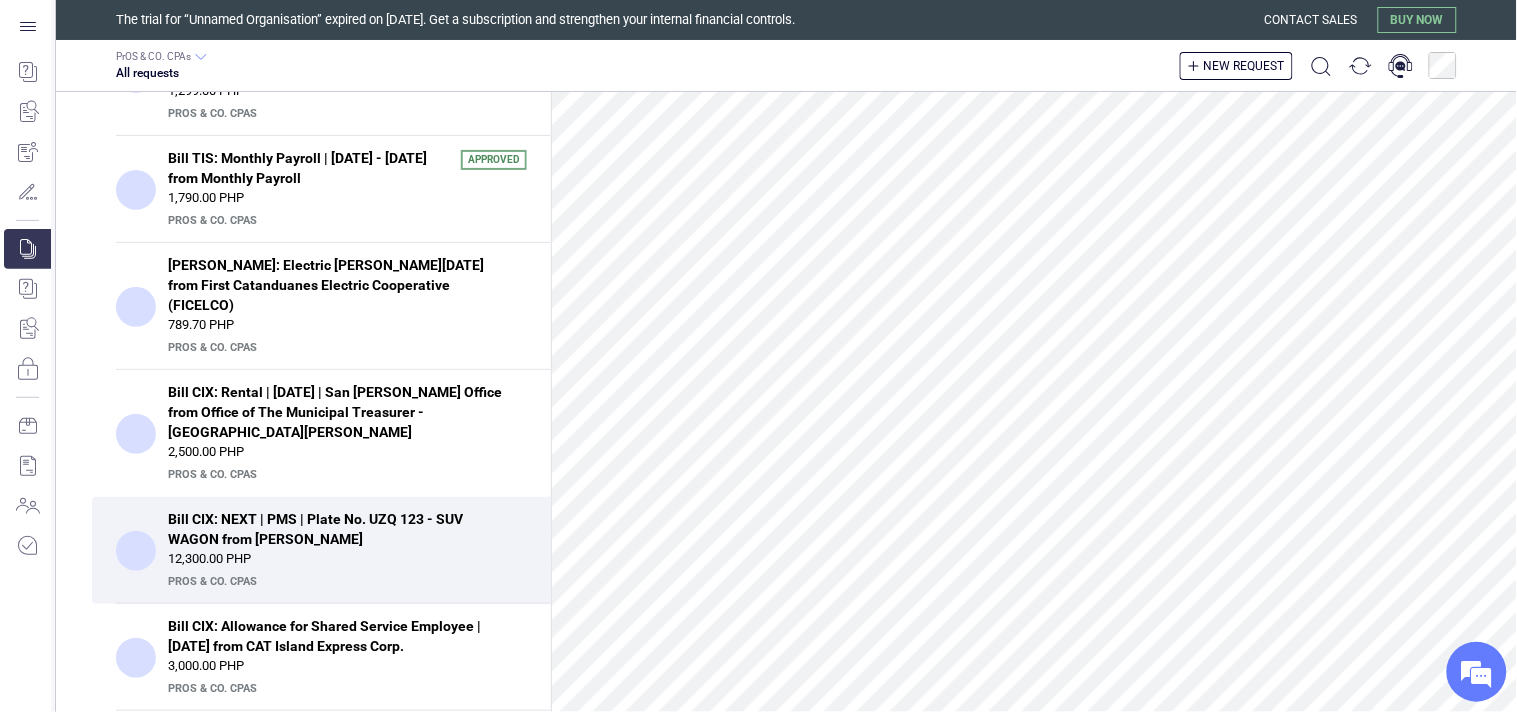 scroll, scrollTop: 0, scrollLeft: 0, axis: both 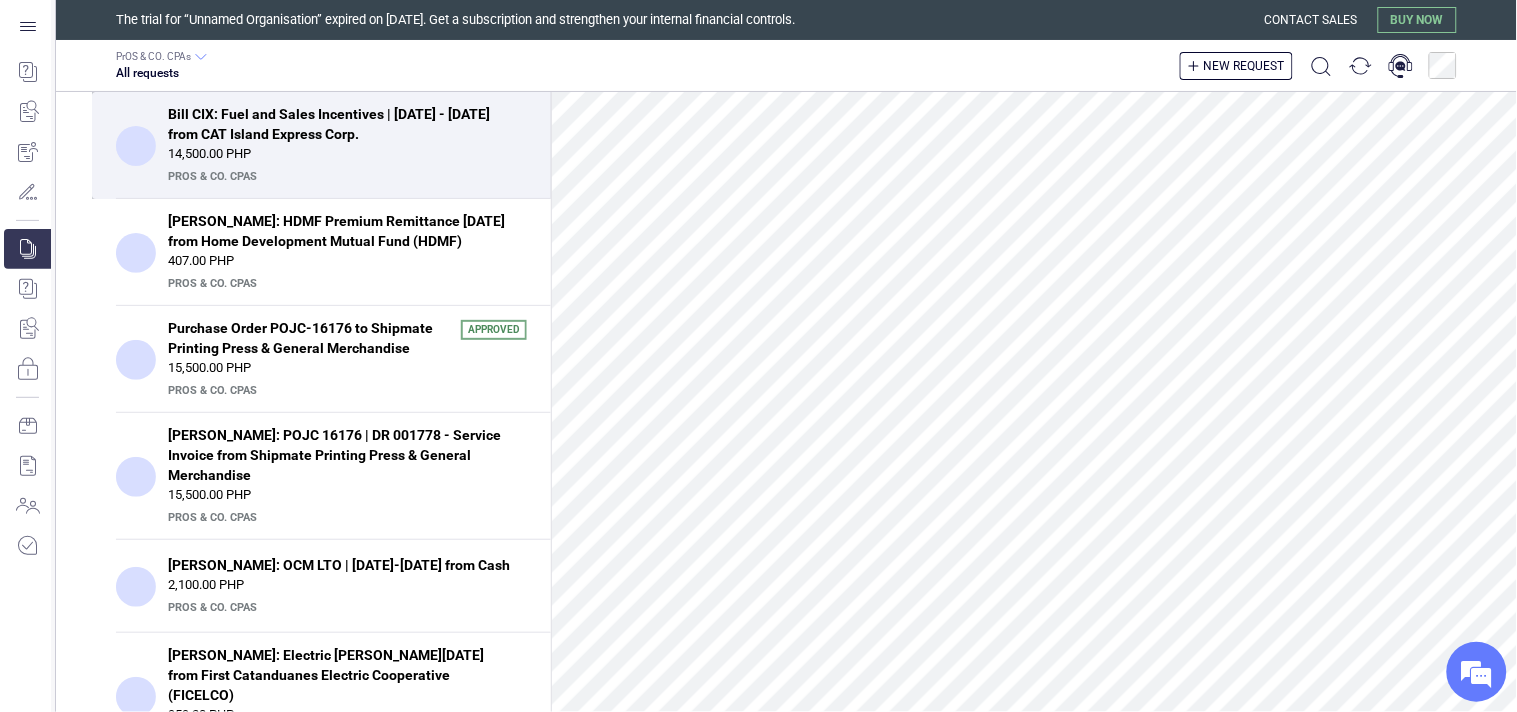 click on "Bill CIX: Fuel and Sales Incentives | June 9 - 22, 2025 from CAT Island Express Corp." at bounding box center (341, 124) 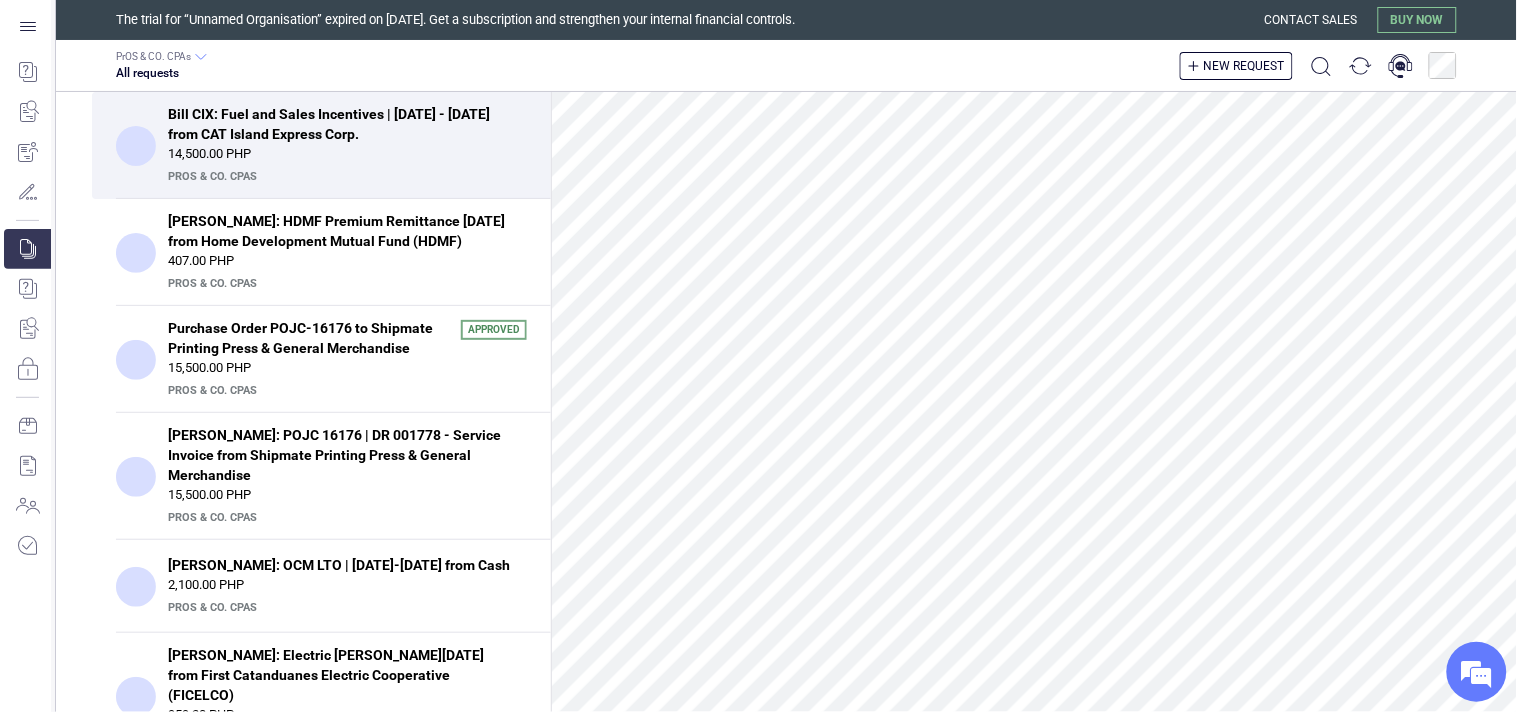 scroll, scrollTop: 0, scrollLeft: 0, axis: both 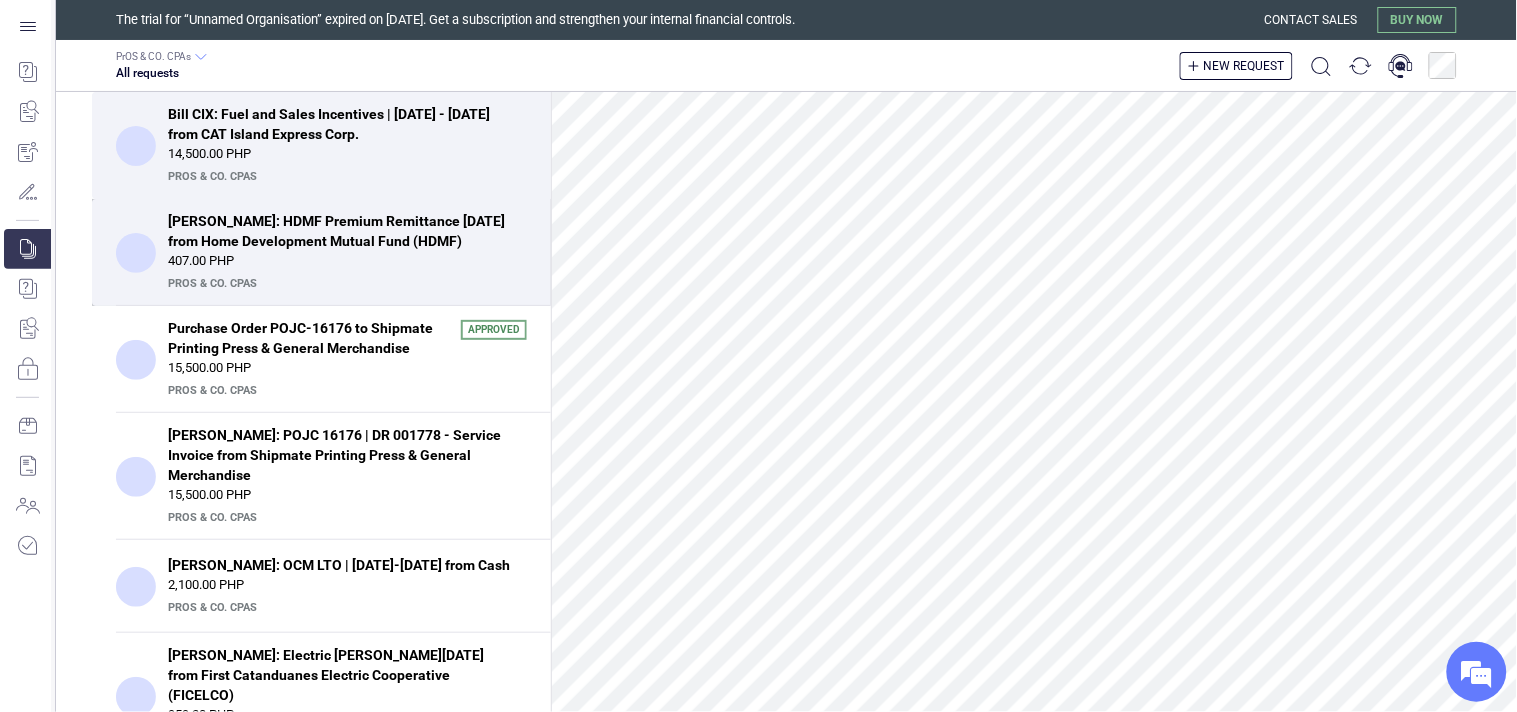 click on "Bill TIS: HDMF Premium Remittance May, 2025 from Home Development Mutual Fund (HDMF)" at bounding box center [341, 231] 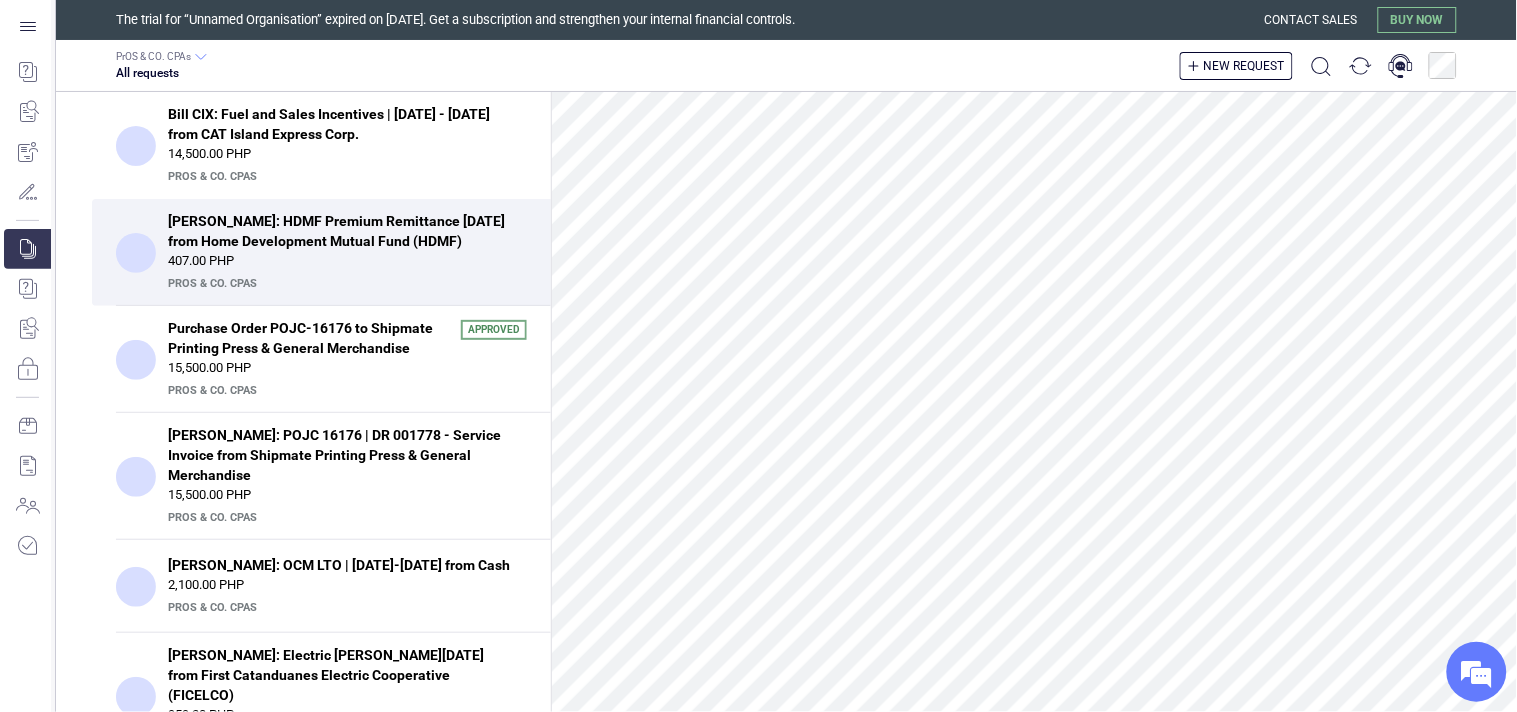scroll, scrollTop: 0, scrollLeft: 0, axis: both 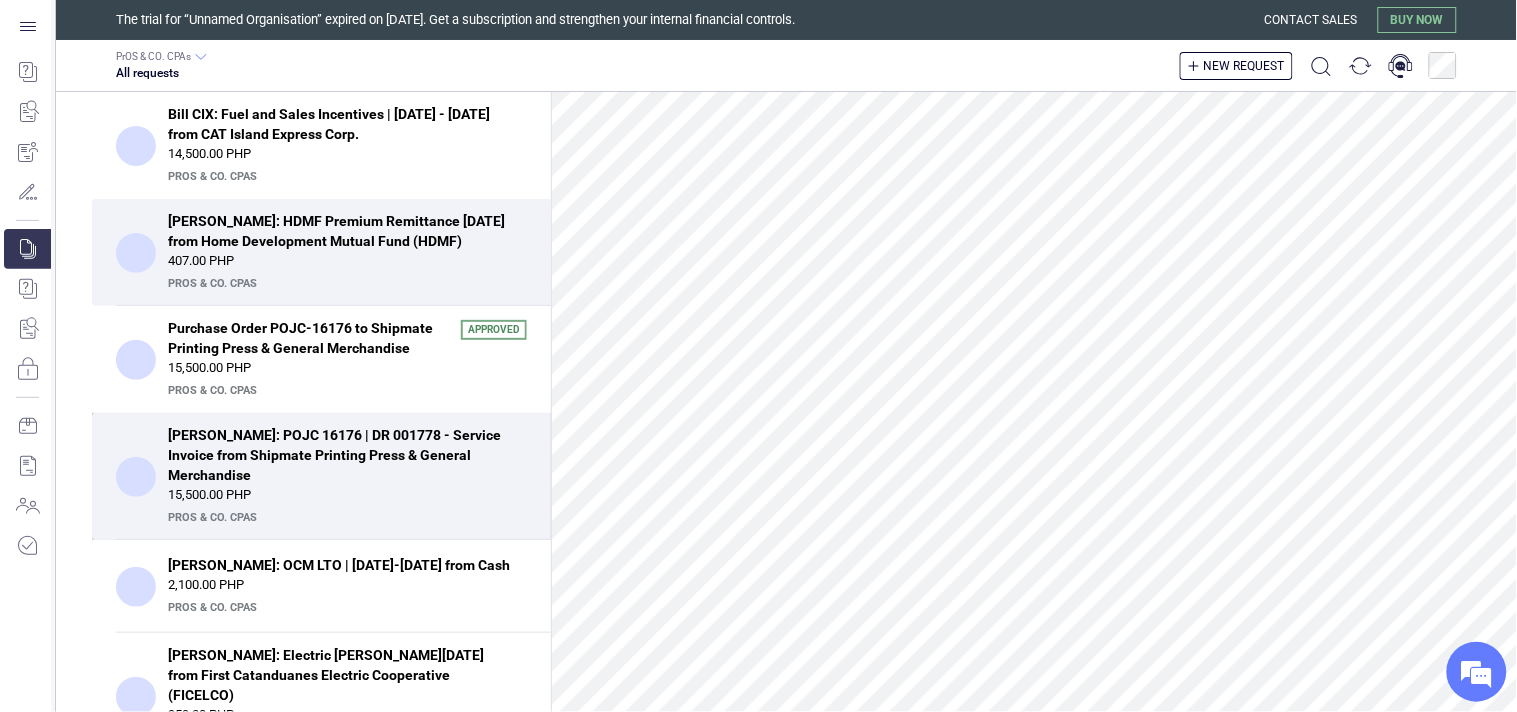 click on "PrOS & CO. CPAs" at bounding box center [345, 518] 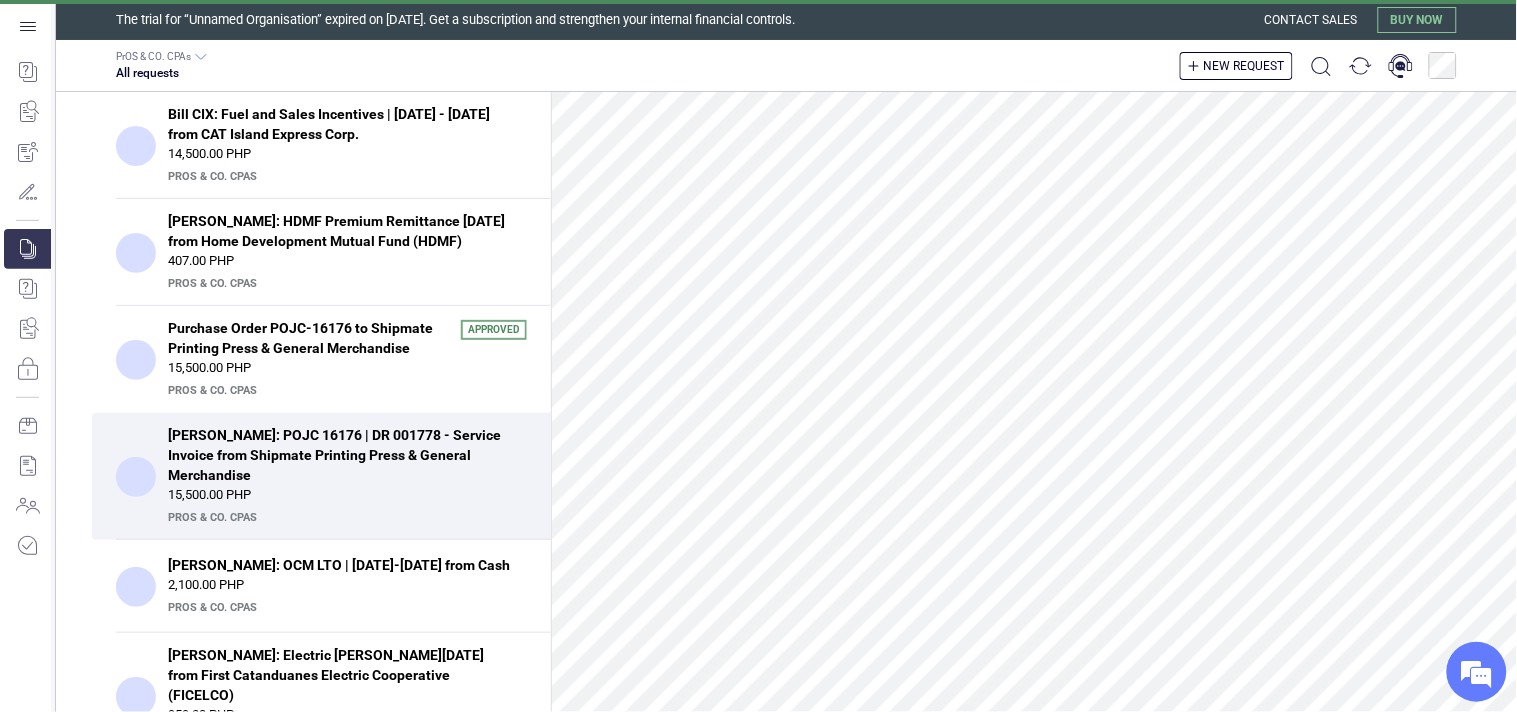 scroll, scrollTop: 0, scrollLeft: 0, axis: both 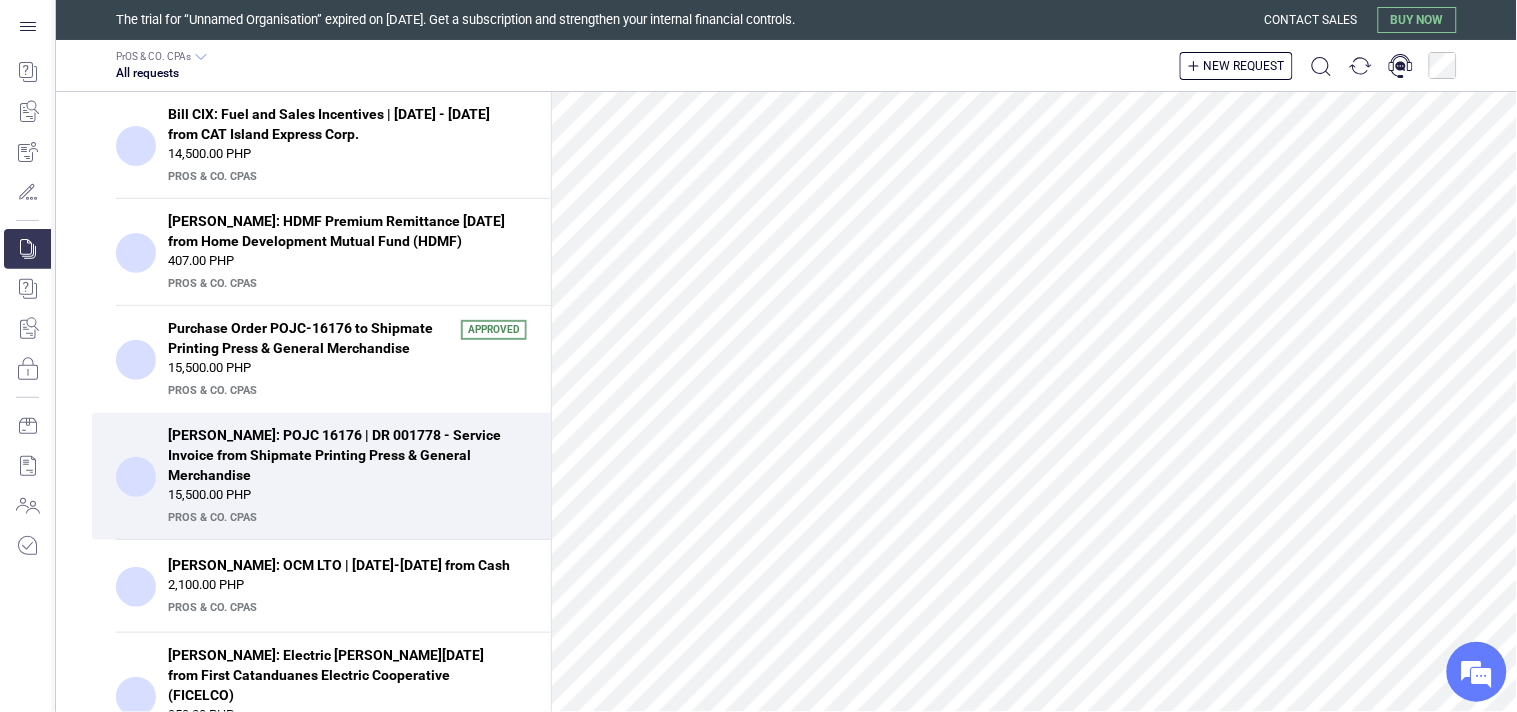 click on "Bill PETC: POJC 16176 | DR 001778 - Service Invoice from Shipmate Printing Press & General Merchandise" at bounding box center (341, 455) 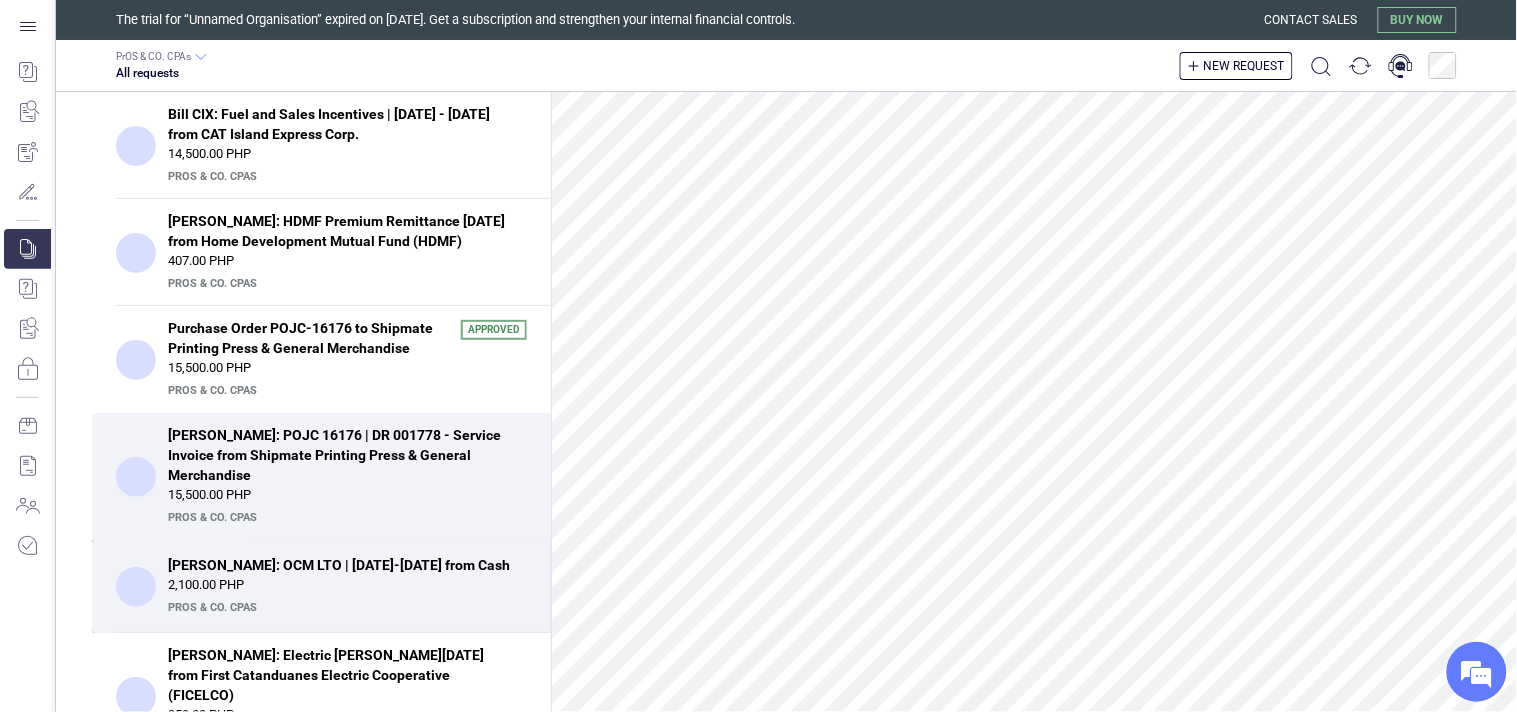 click on "2,100.00 PHP" at bounding box center (347, 585) 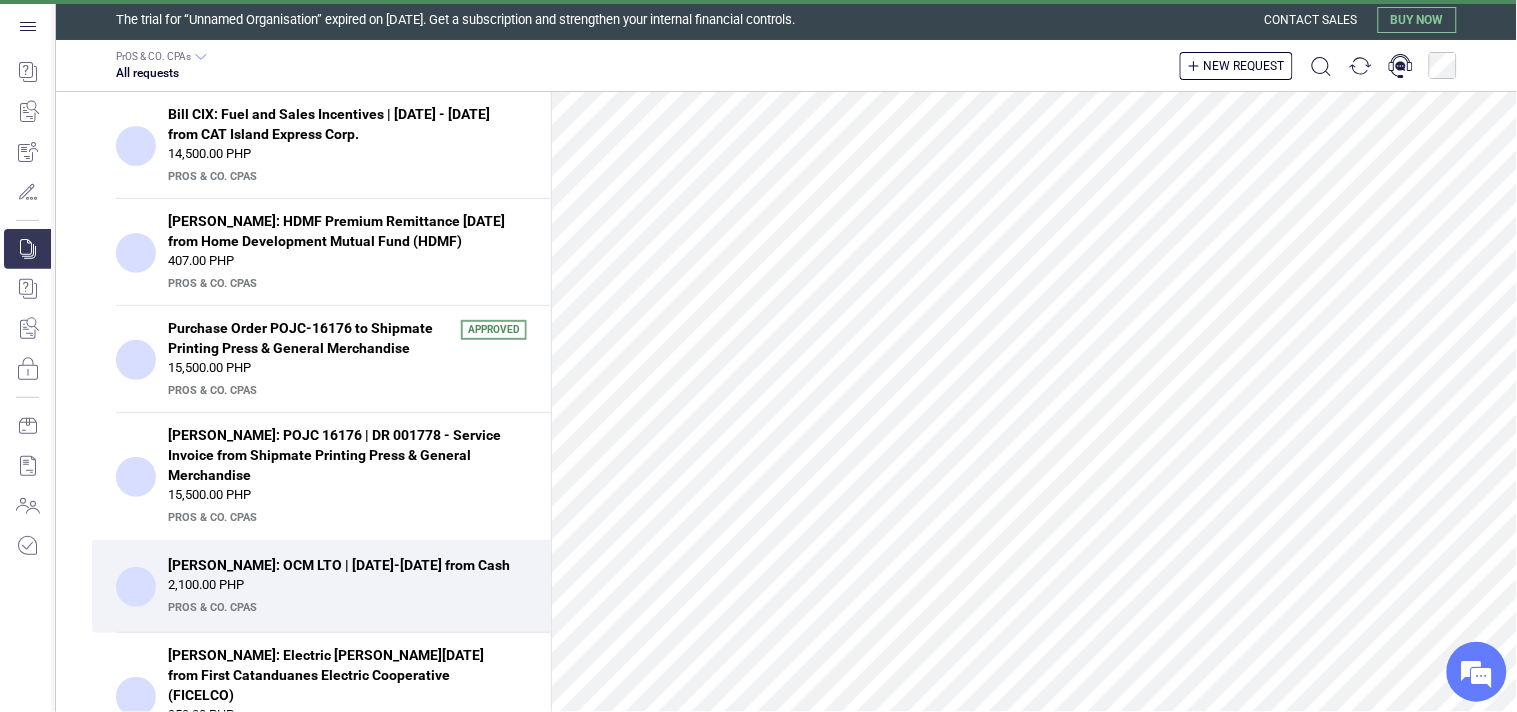 scroll, scrollTop: 1413, scrollLeft: 0, axis: vertical 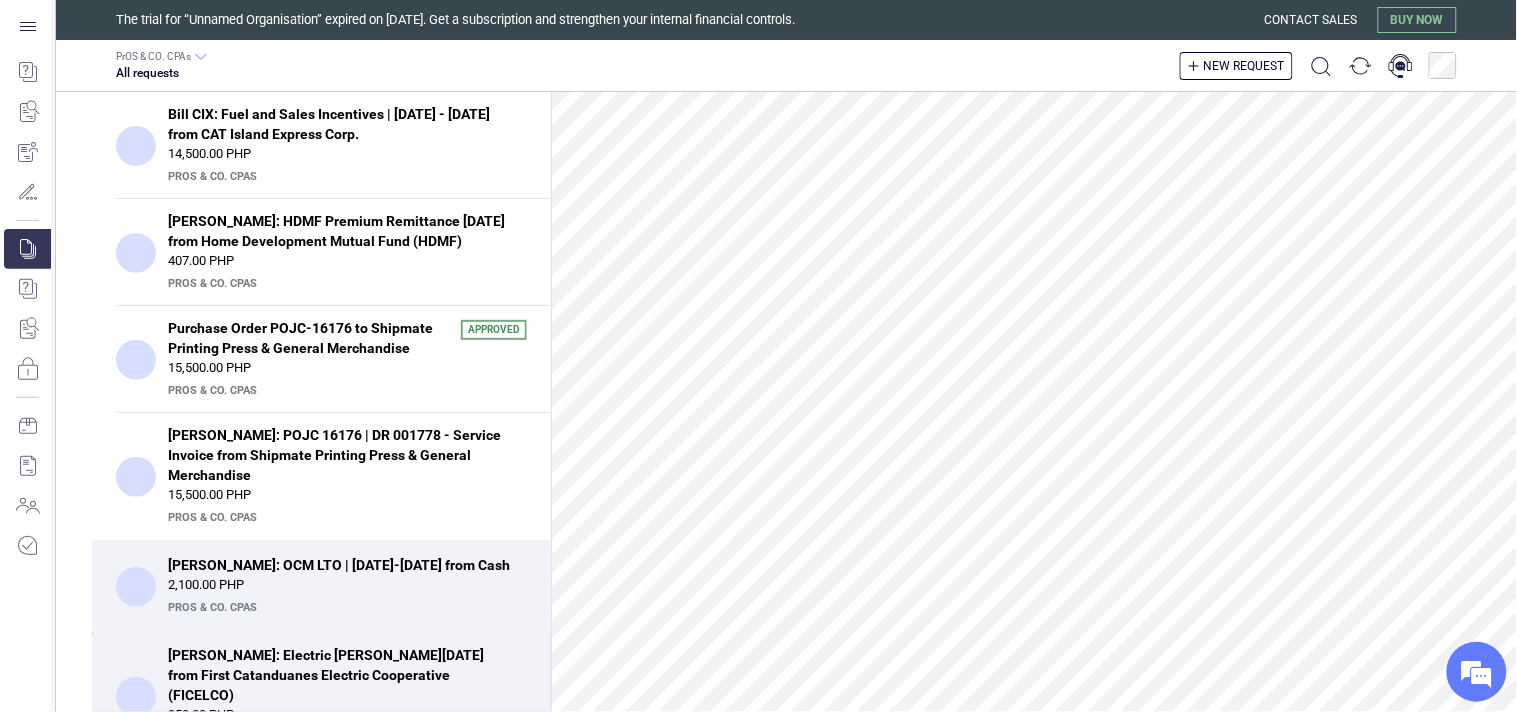 click on "Bill PETC: Electric Bill - June, 2025 from First Catanduanes Electric Cooperative (FICELCO)" at bounding box center (341, 675) 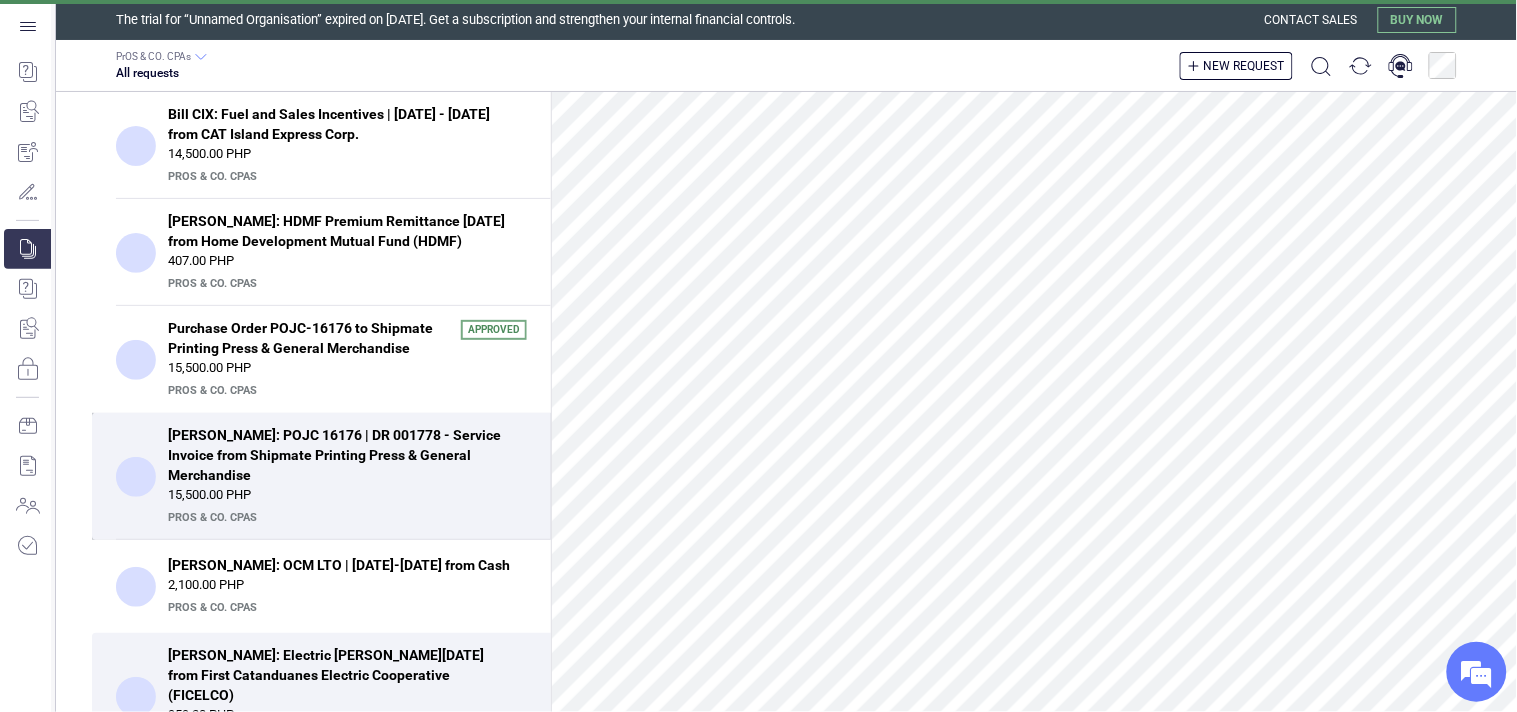 scroll, scrollTop: 0, scrollLeft: 0, axis: both 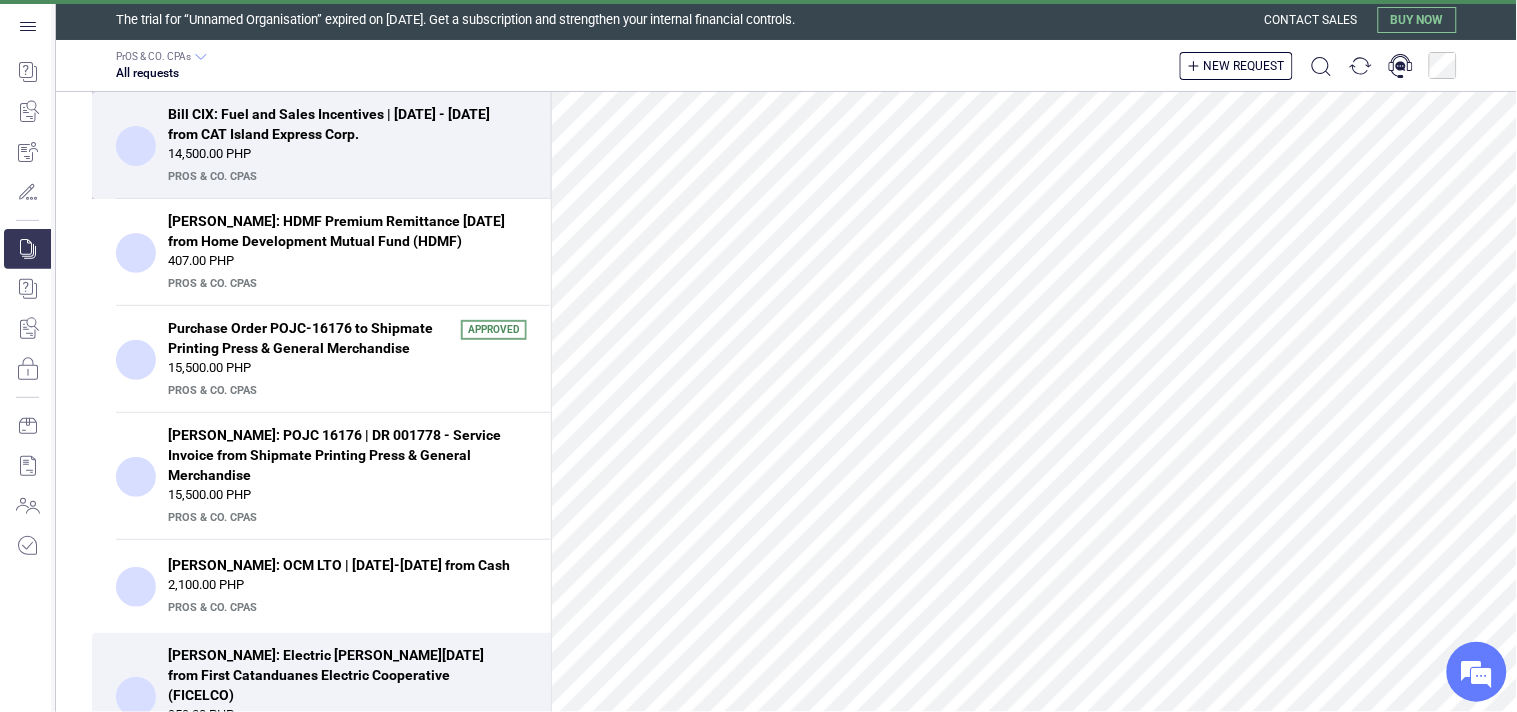 click on "PrOS & CO. CPAs" at bounding box center [345, 177] 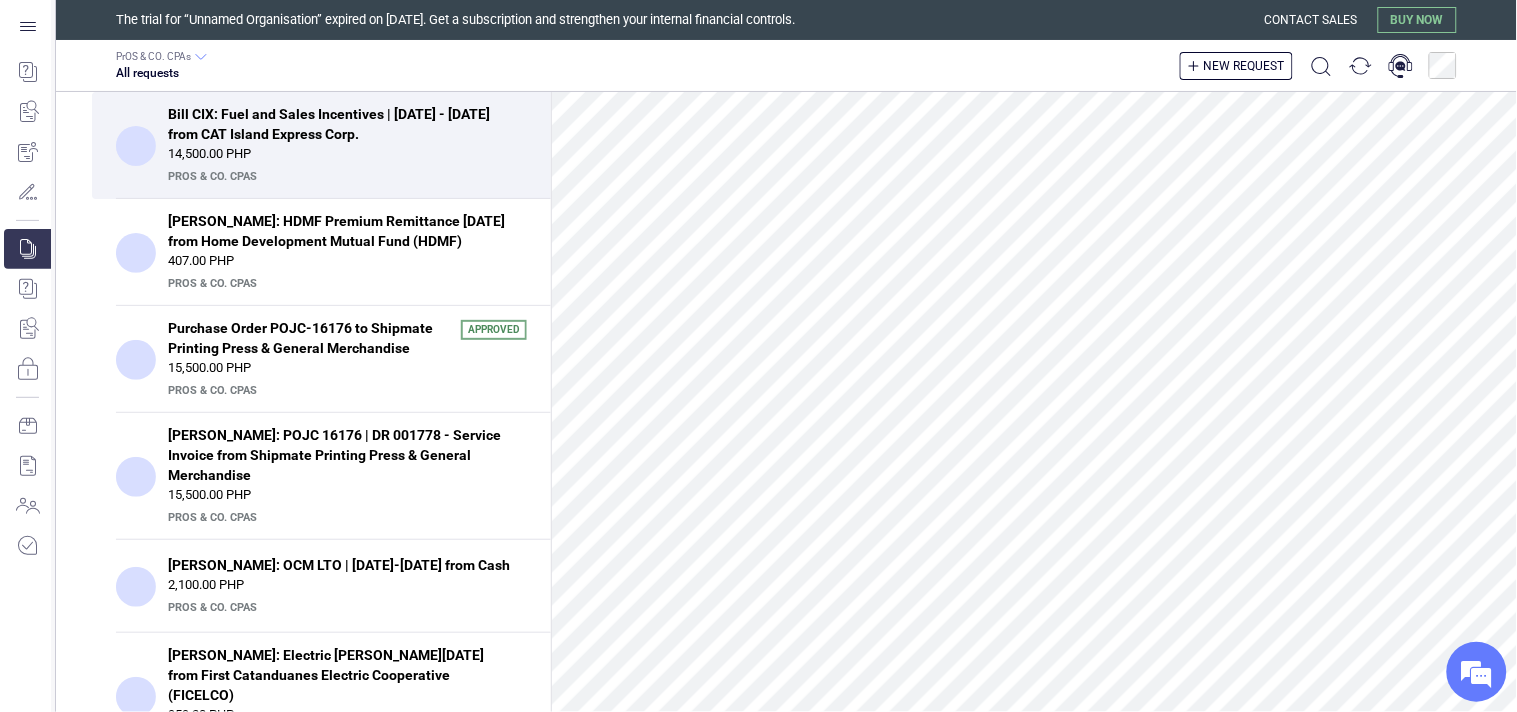 scroll, scrollTop: 657, scrollLeft: 0, axis: vertical 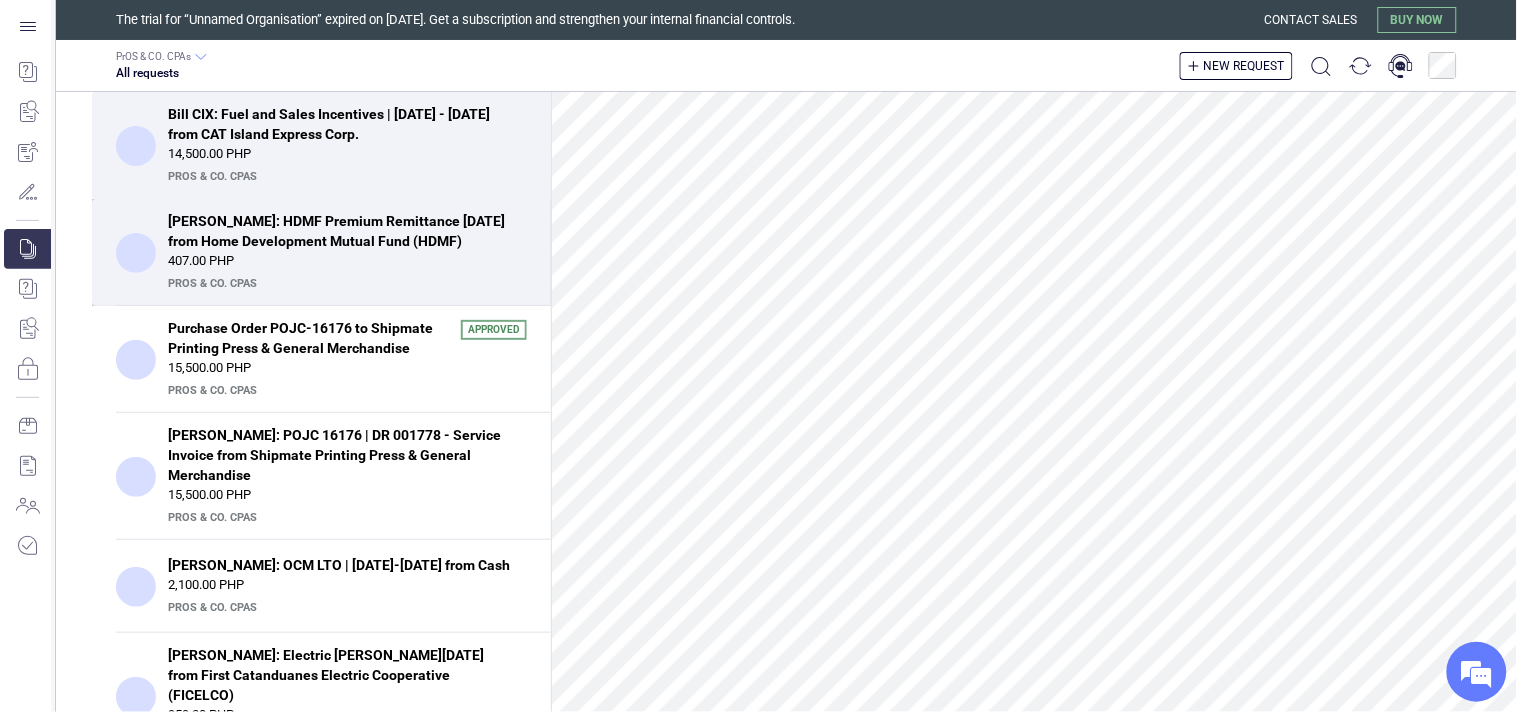 click on "PrOS & CO. CPAs" at bounding box center [345, 284] 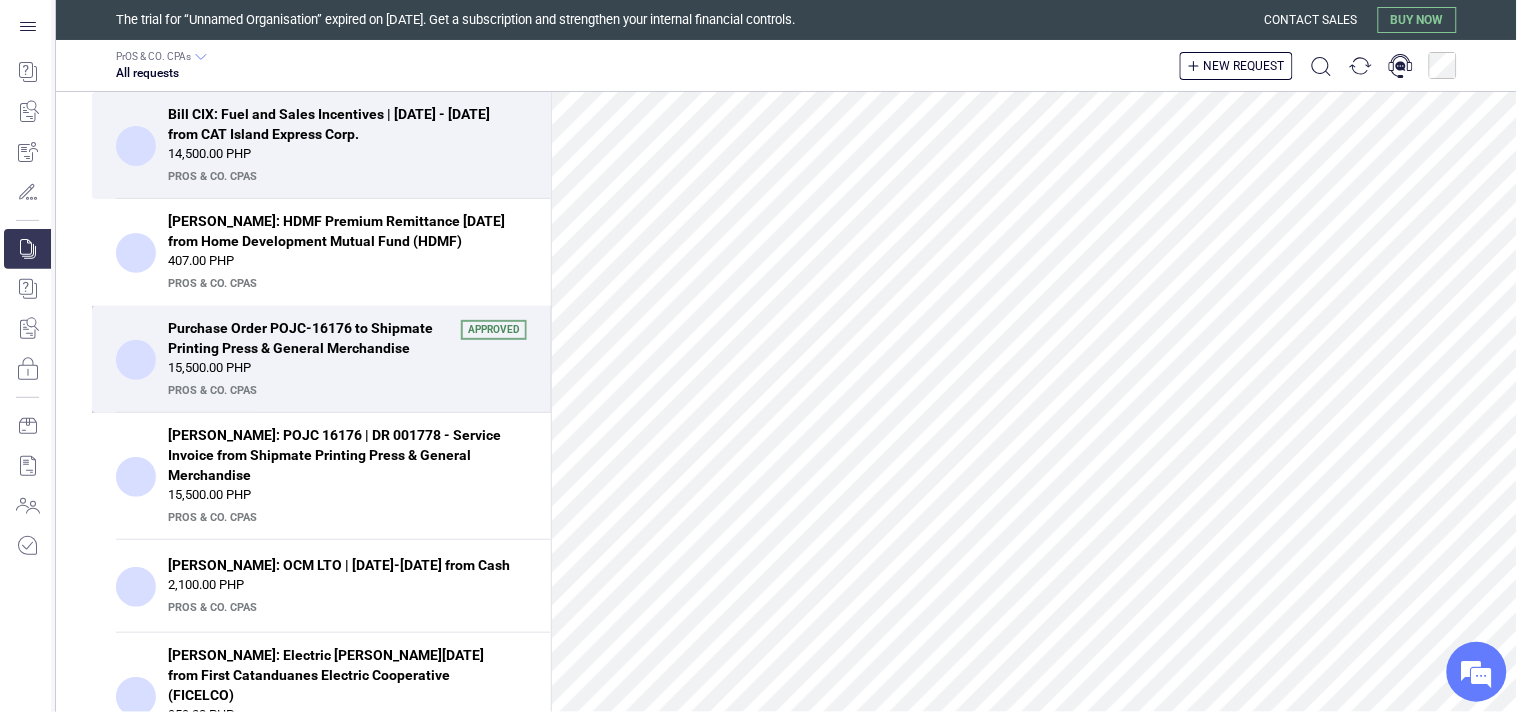 scroll, scrollTop: 0, scrollLeft: 0, axis: both 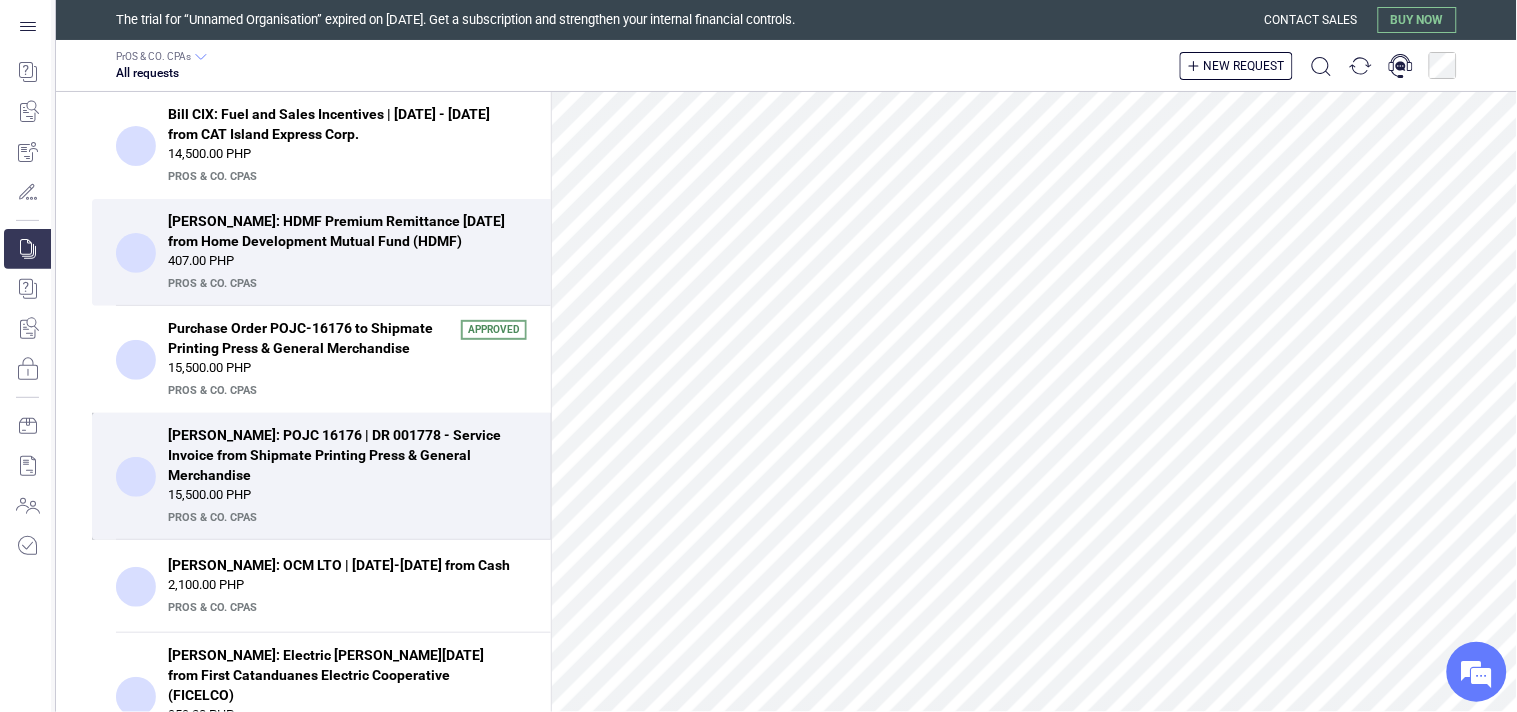 click on "Bill PETC: POJC 16176 | DR 001778 - Service Invoice from Shipmate Printing Press & General Merchandise" at bounding box center (341, 455) 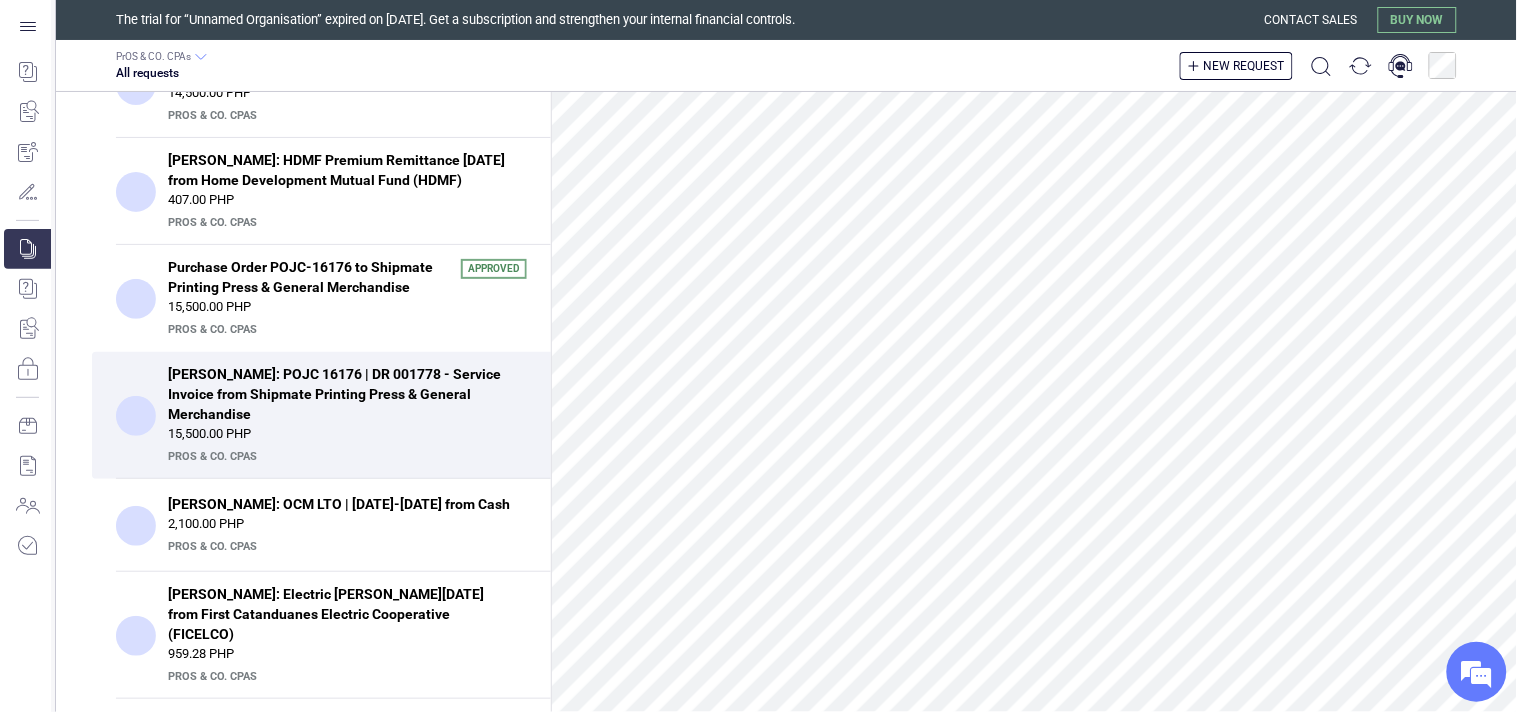 scroll, scrollTop: 111, scrollLeft: 0, axis: vertical 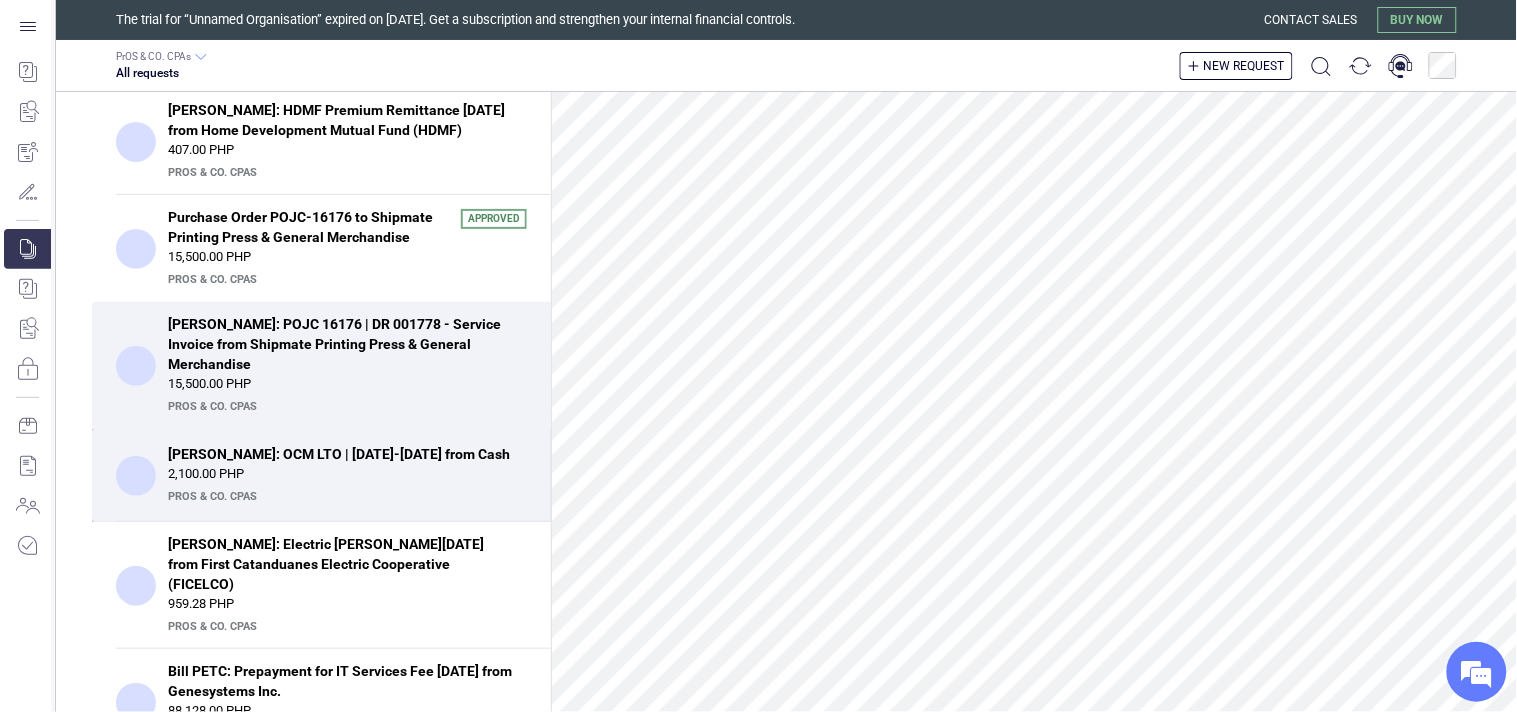 drag, startPoint x: 496, startPoint y: 465, endPoint x: 513, endPoint y: 454, distance: 20.248457 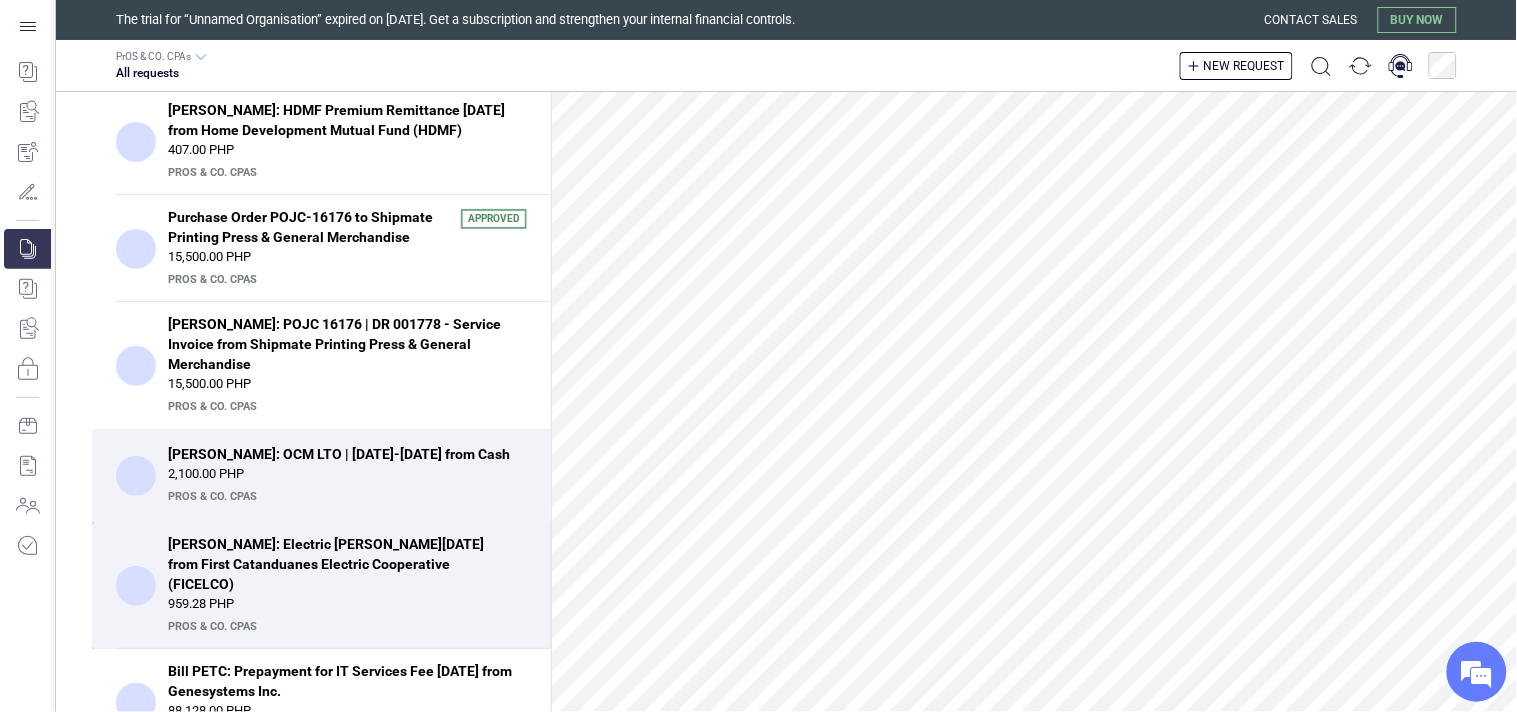 click on "Bill PETC: Electric Bill - June, 2025 from First Catanduanes Electric Cooperative (FICELCO)" at bounding box center [341, 564] 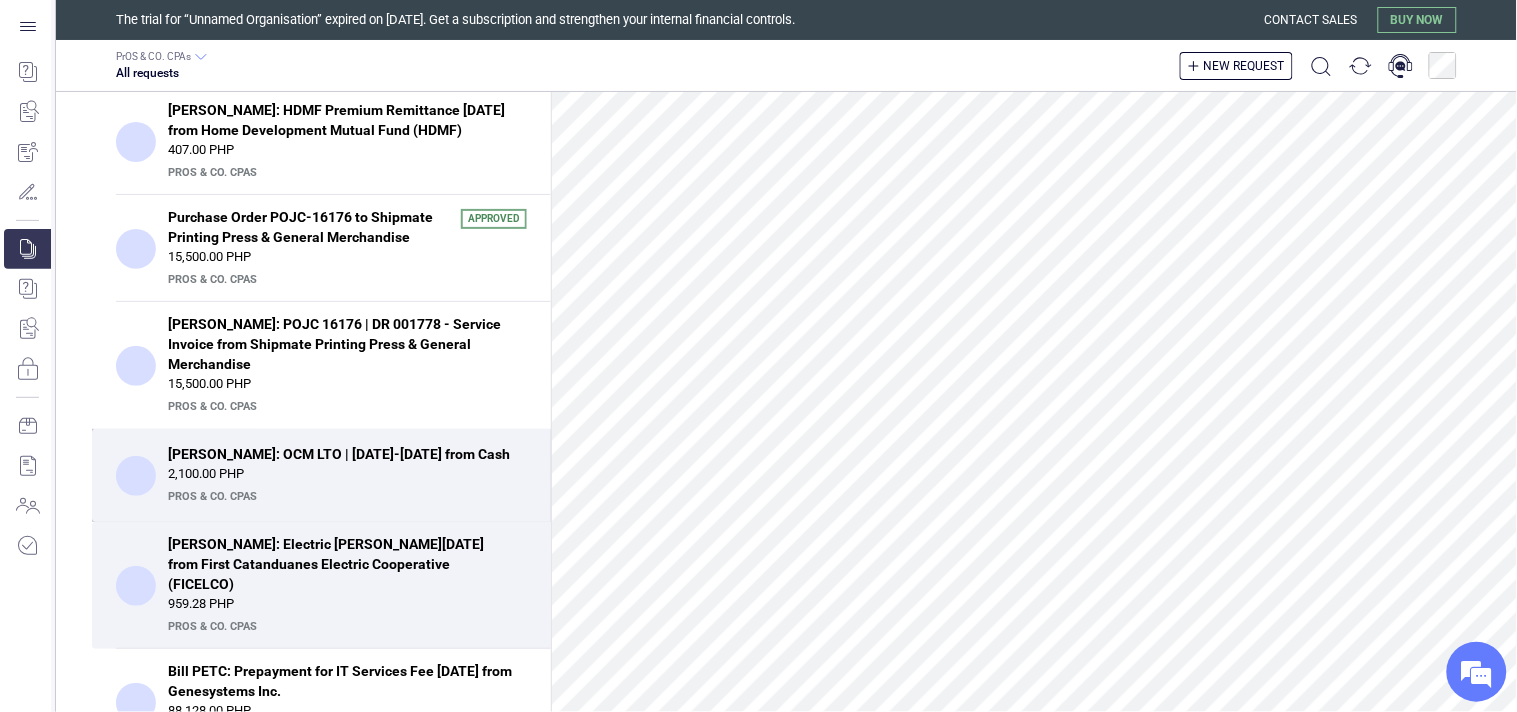 scroll, scrollTop: 333, scrollLeft: 0, axis: vertical 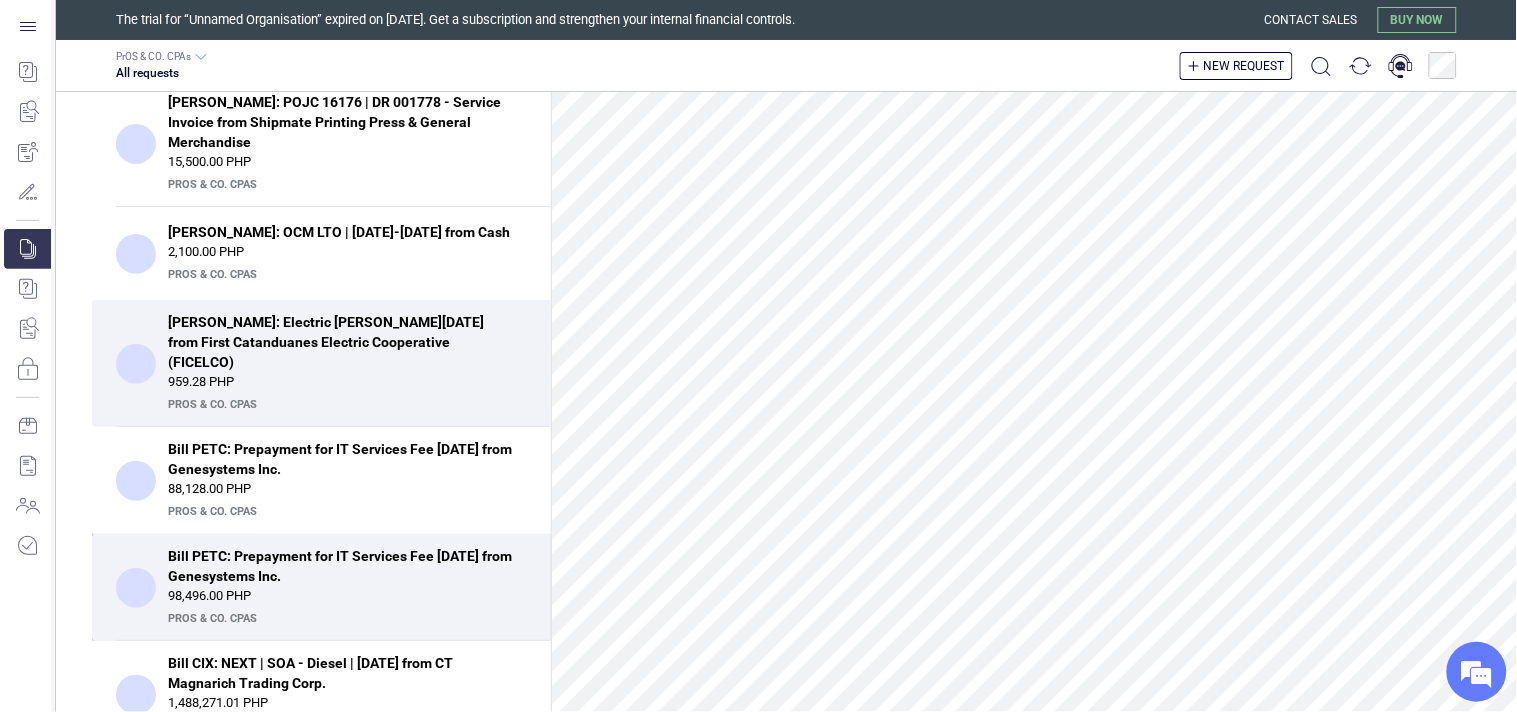 click on "Bill PETC: Prepayment for IT Services Fee 05/13/2025 from Genesystems Inc. 98,496.00 PHP PrOS & CO. CPAs" at bounding box center (321, 587) 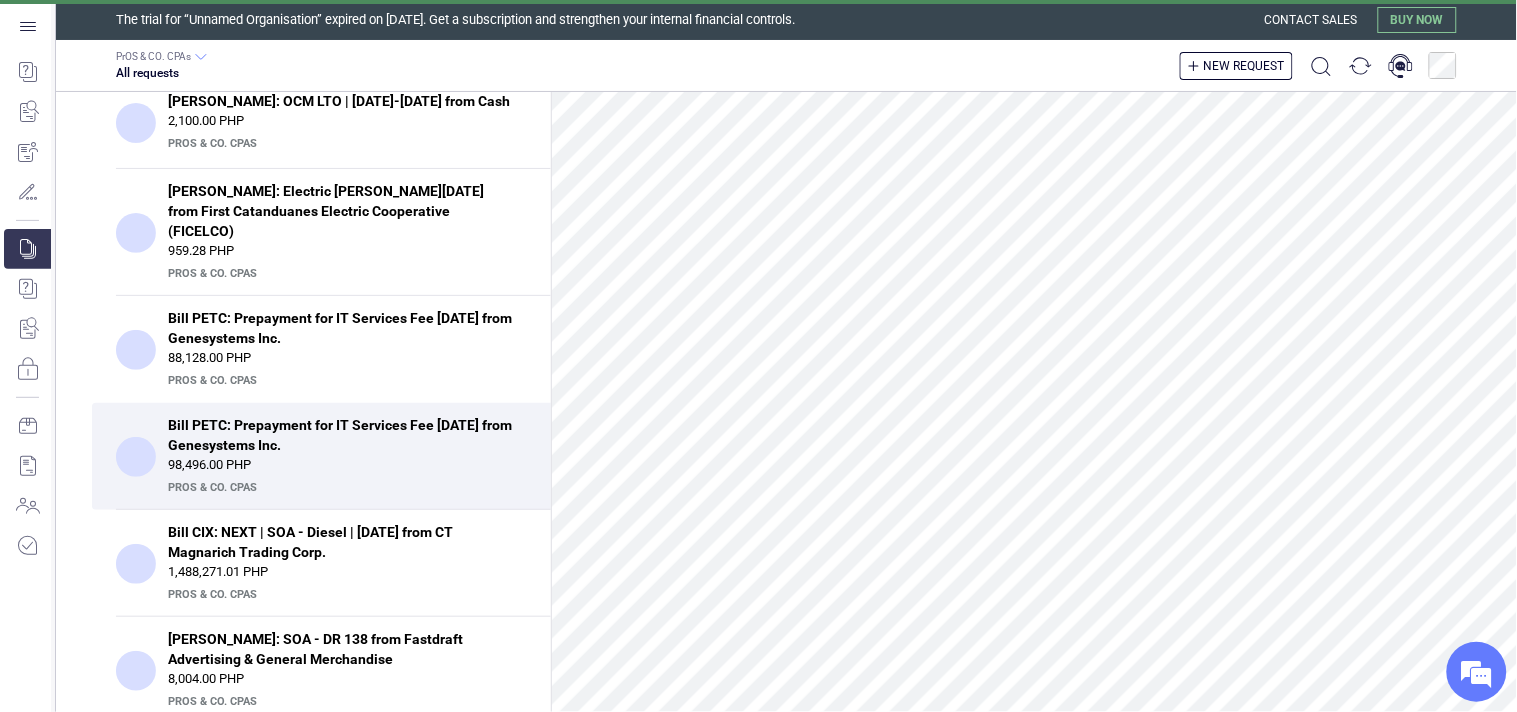 scroll, scrollTop: 555, scrollLeft: 0, axis: vertical 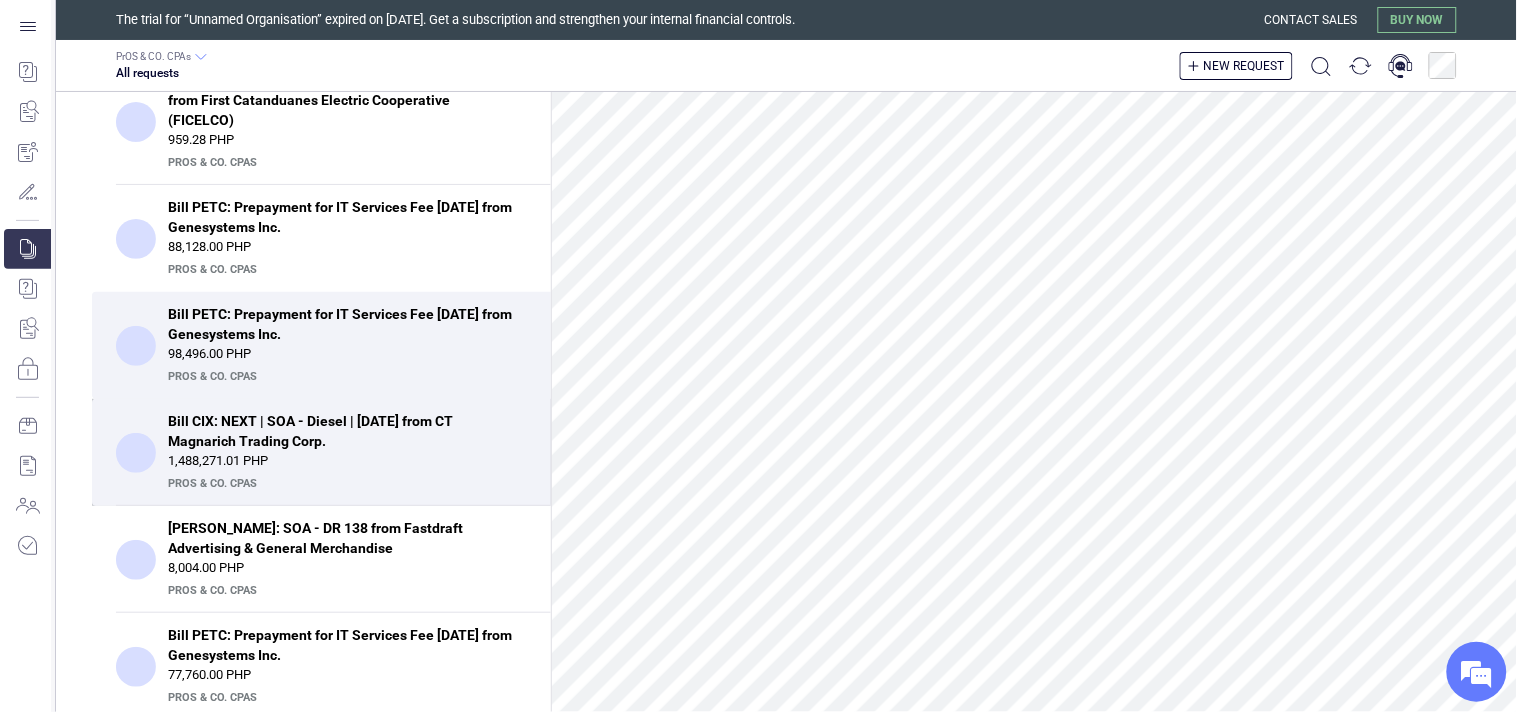click on "Bill CIX: NEXT | SOA - Diesel | April, 2025 from CT Magnarich Trading Corp." at bounding box center (341, 431) 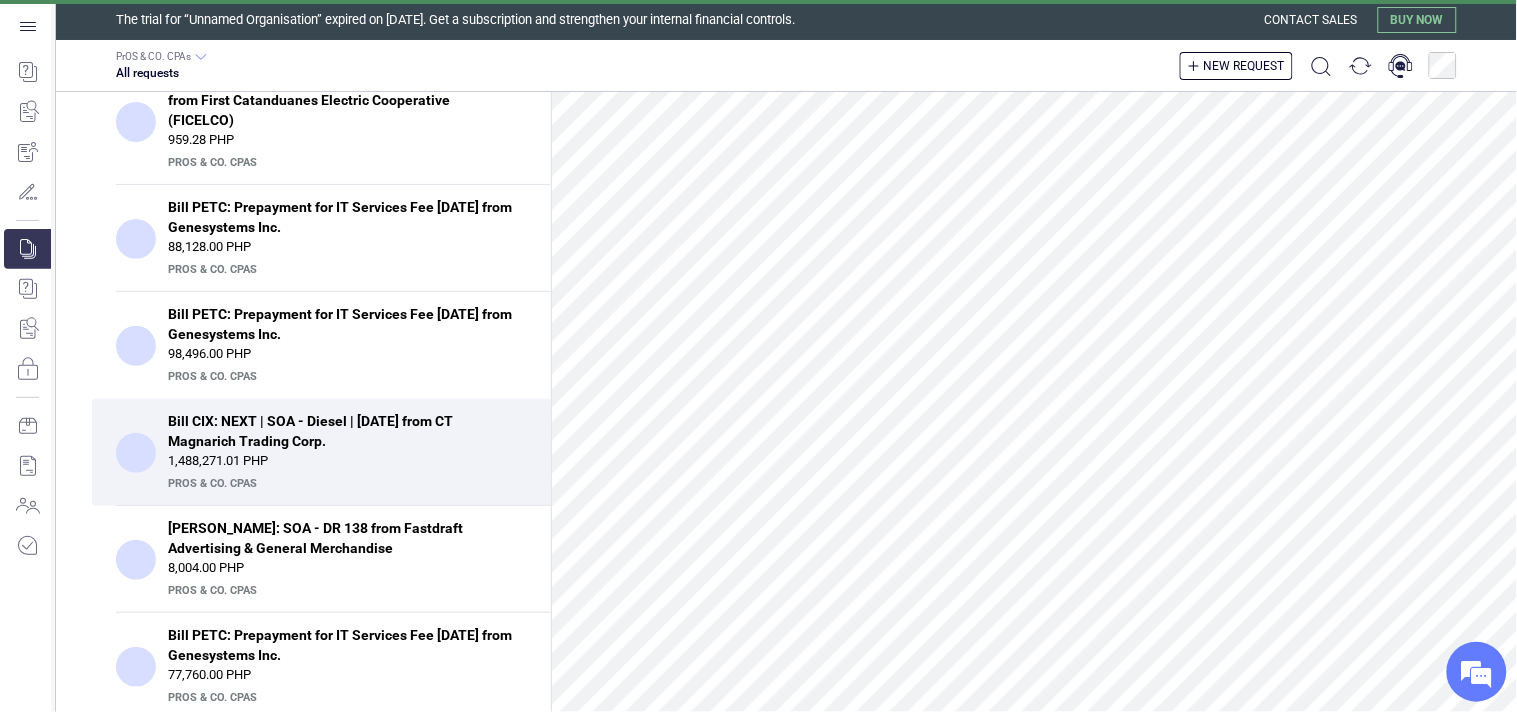 scroll, scrollTop: 2324, scrollLeft: 0, axis: vertical 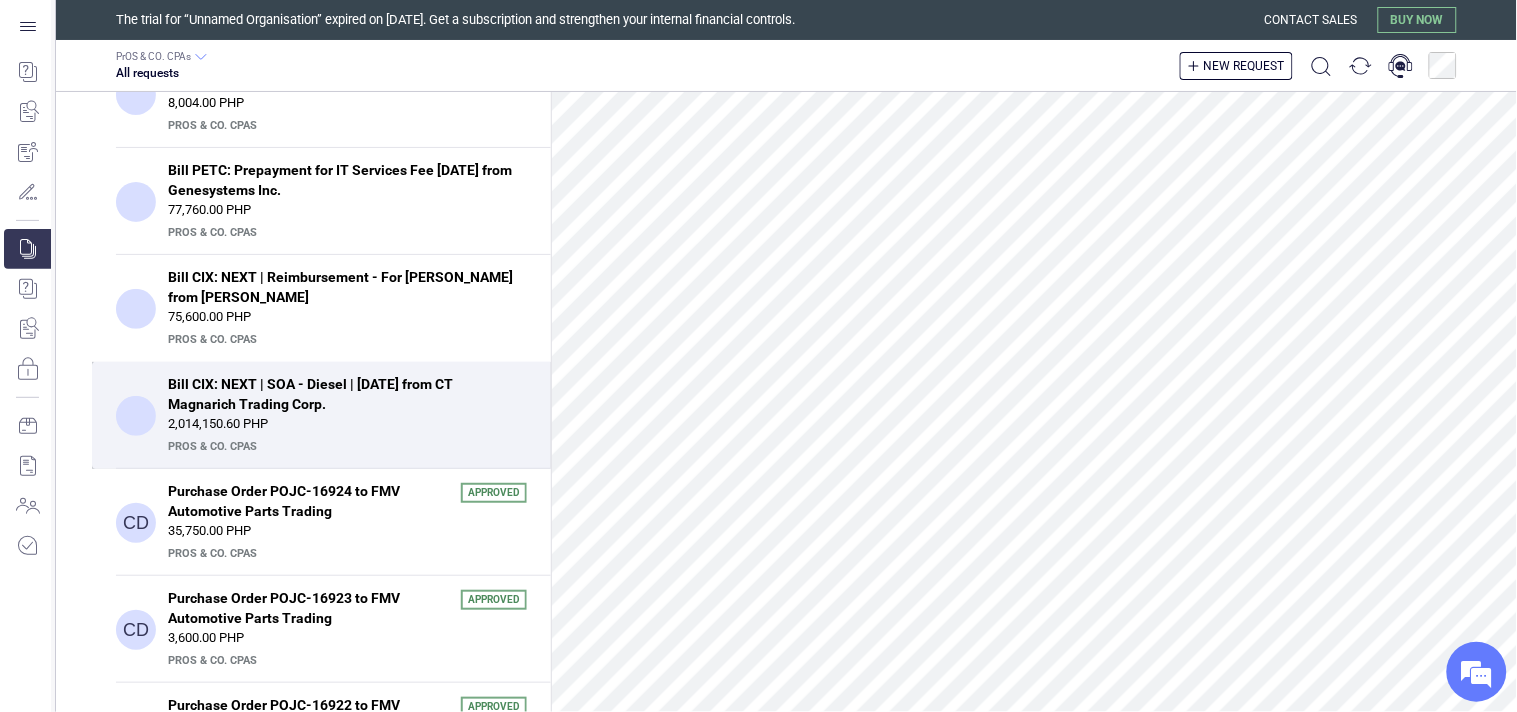 click on "Bill CIX: NEXT | SOA - Diesel | May, 2025 from CT Magnarich Trading Corp." at bounding box center [341, 394] 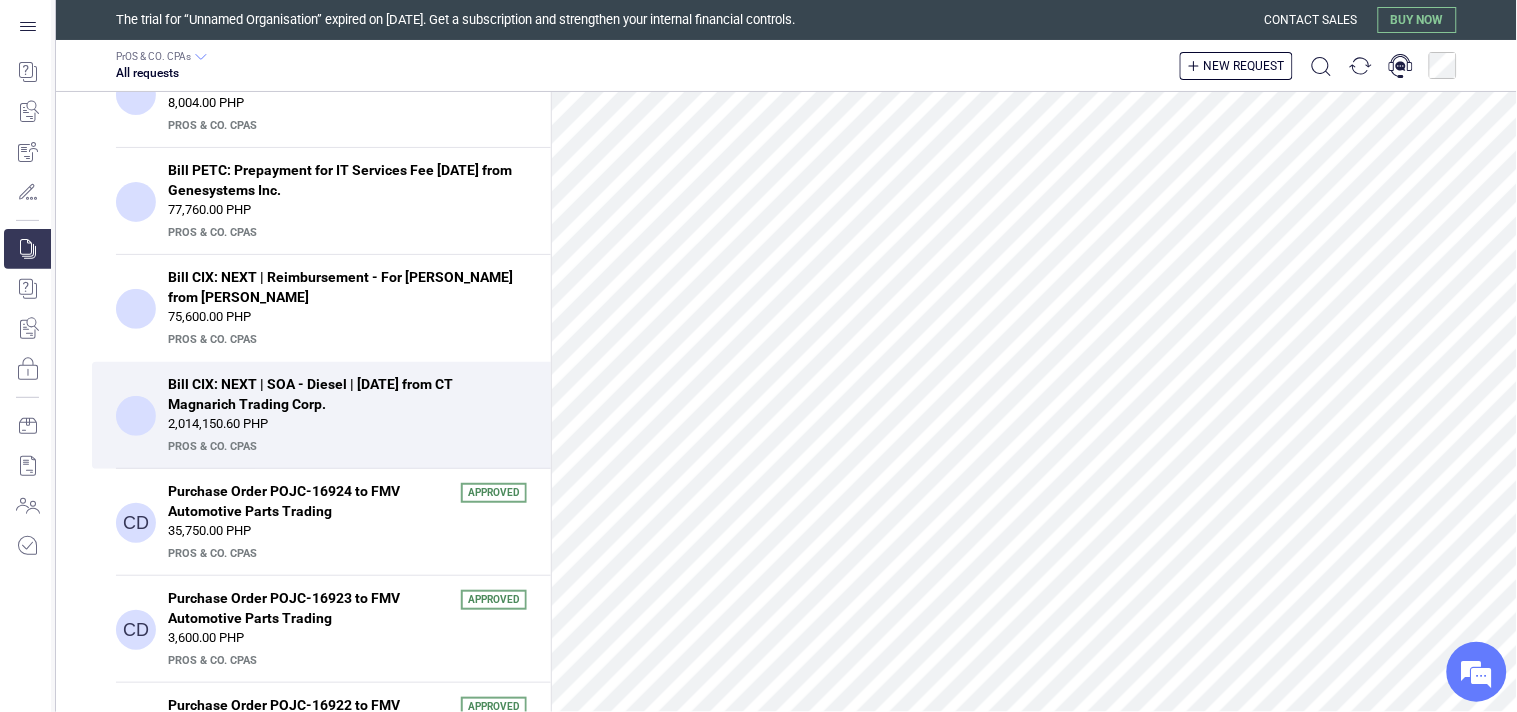 scroll, scrollTop: 11666, scrollLeft: 0, axis: vertical 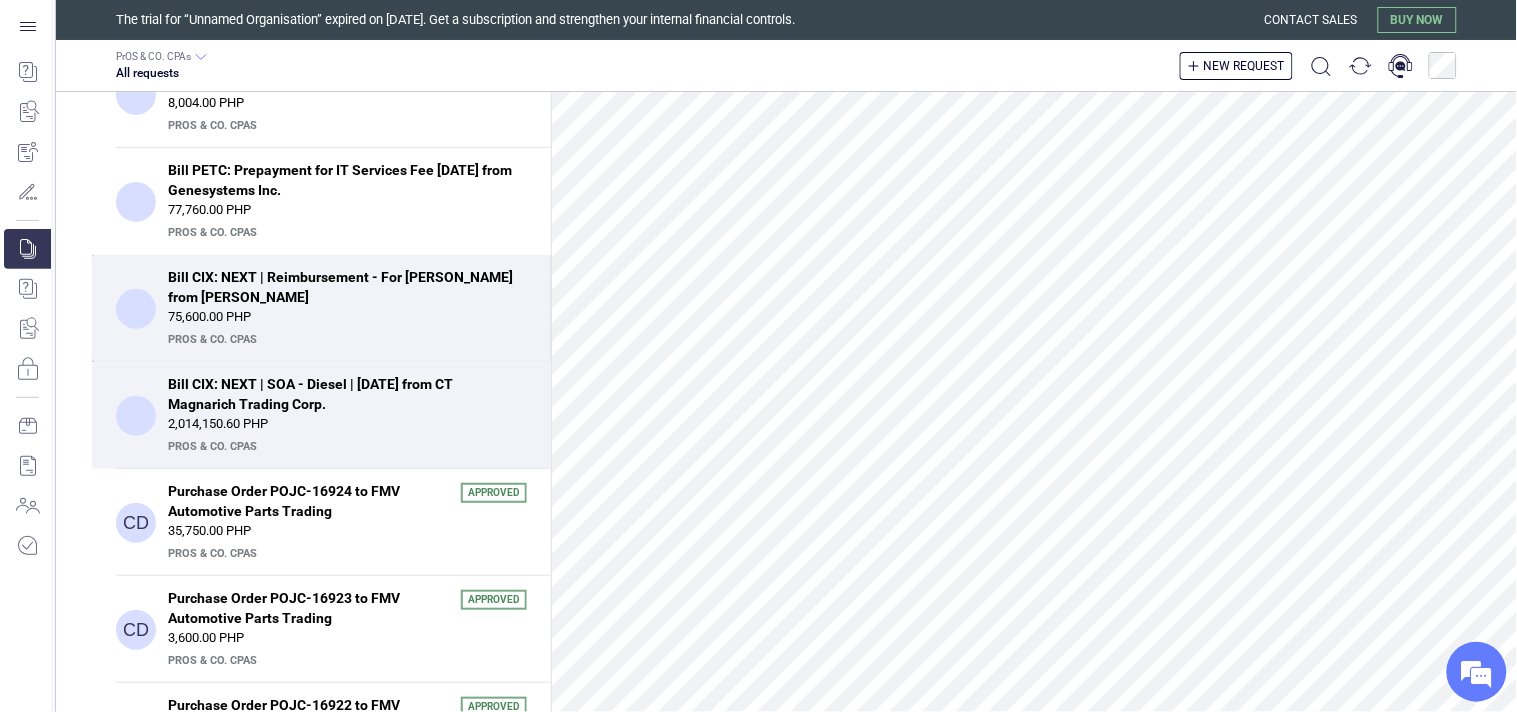 click on "Bill CIX: NEXT | Reimbursement - For Cararayan Garage  from Bonifacio Bryan Cu 75,600.00 PHP PrOS & CO. CPAs" at bounding box center [321, 308] 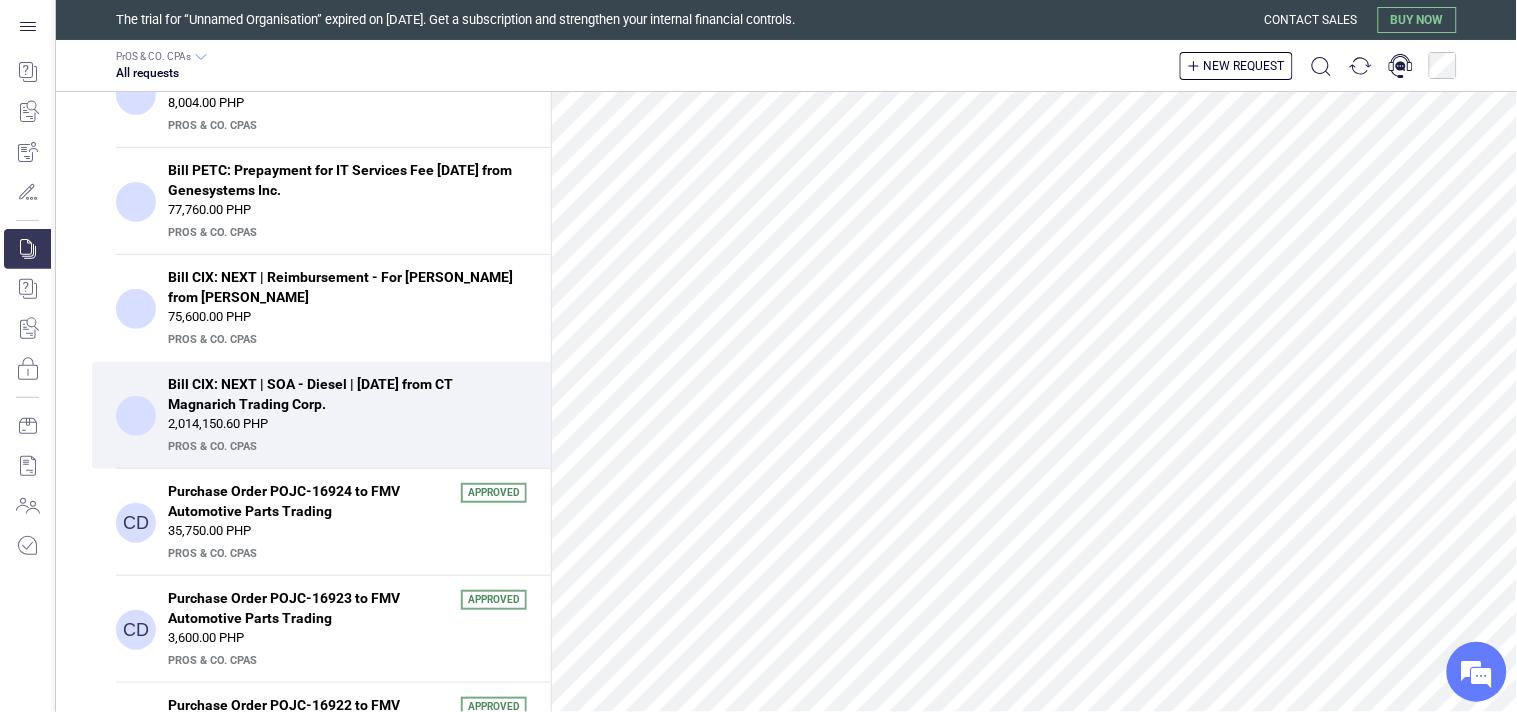 scroll, scrollTop: 0, scrollLeft: 0, axis: both 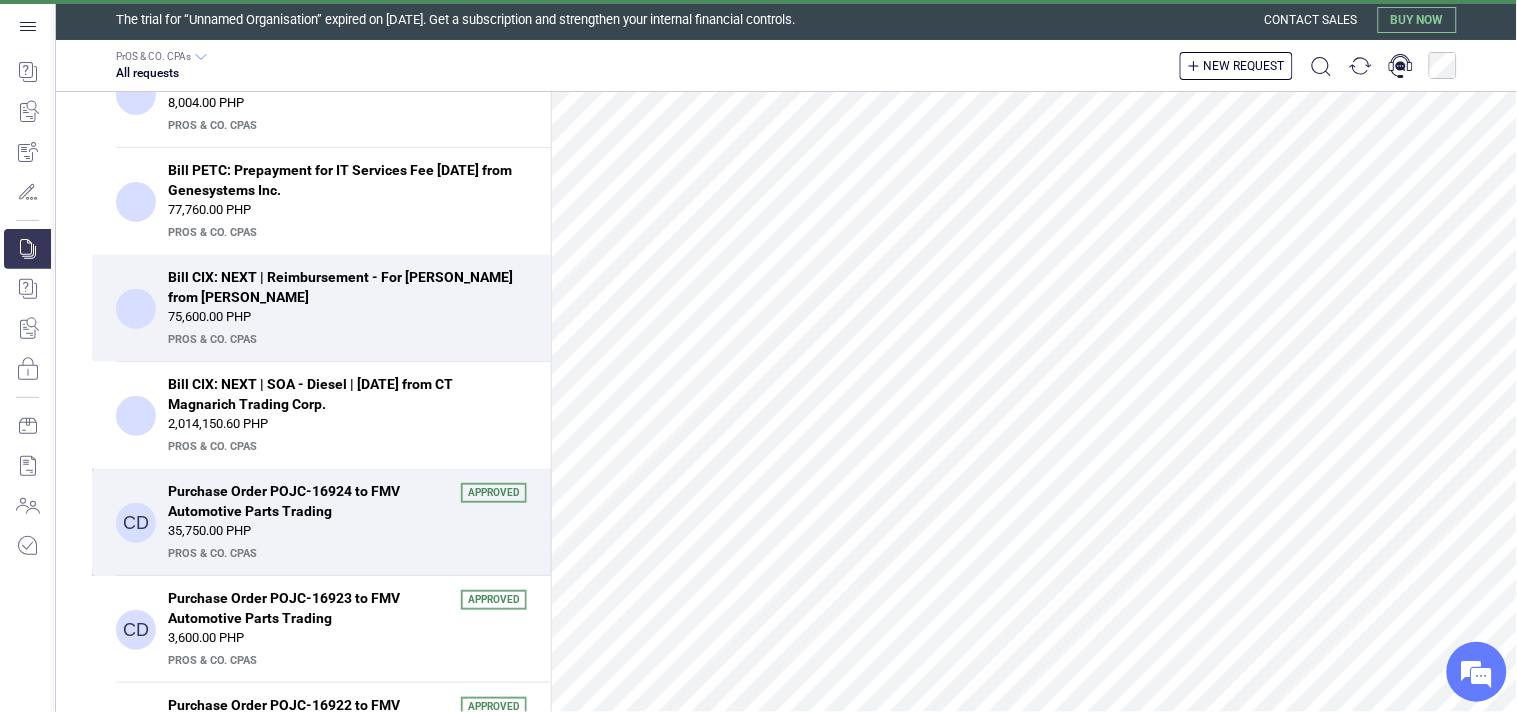 click on "Purchase Order POJC-16924 to FMV Automotive Parts Trading" at bounding box center (308, 501) 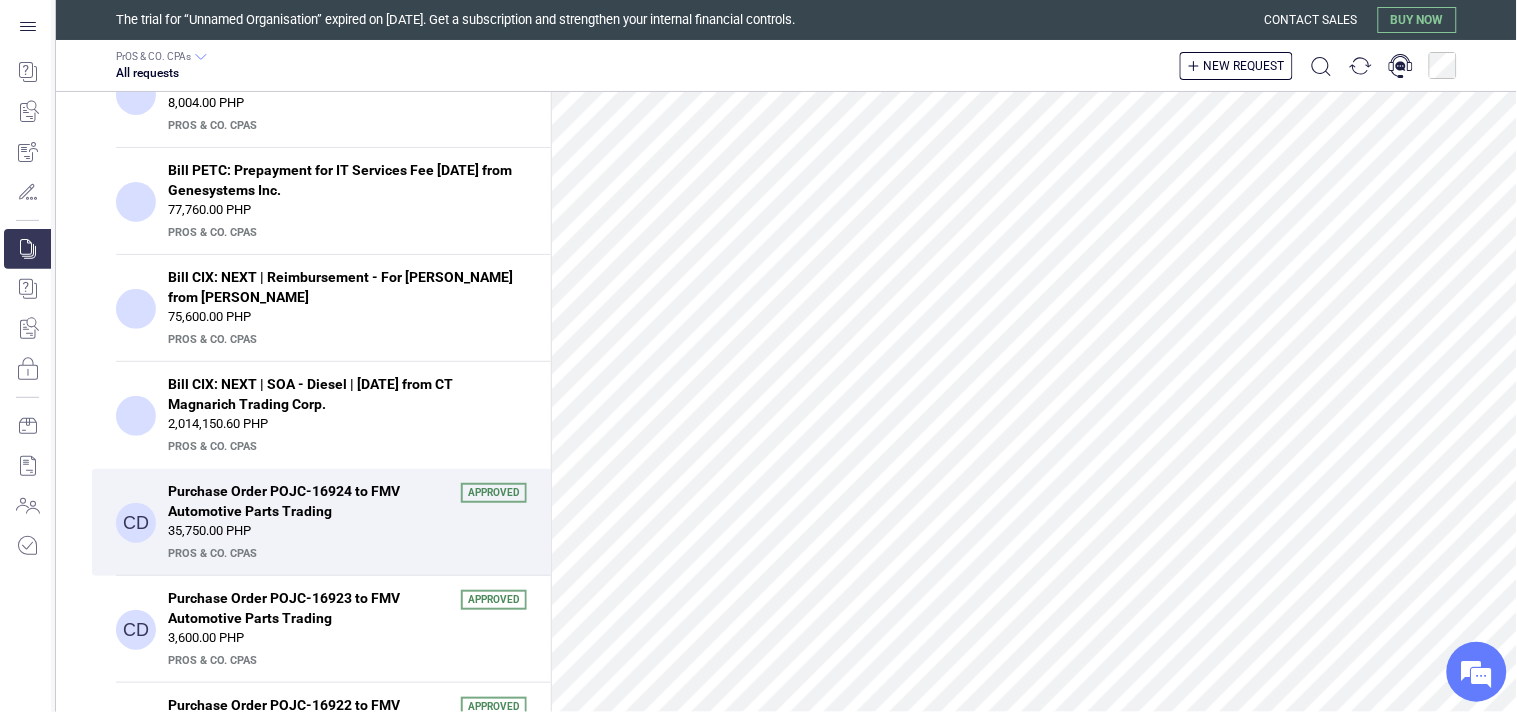 scroll, scrollTop: 1260, scrollLeft: 0, axis: vertical 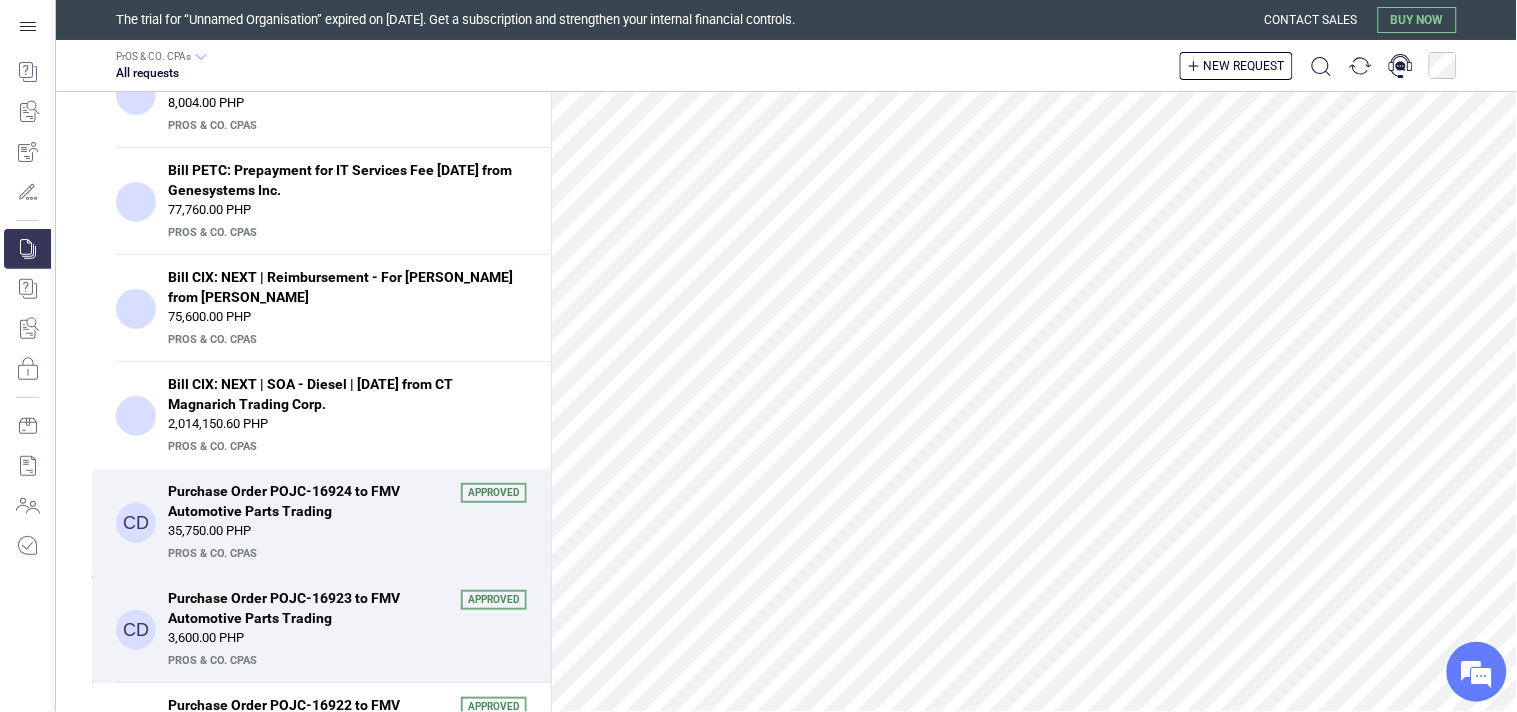click on "Purchase Order POJC-16923 to FMV Automotive Parts Trading" at bounding box center [308, 608] 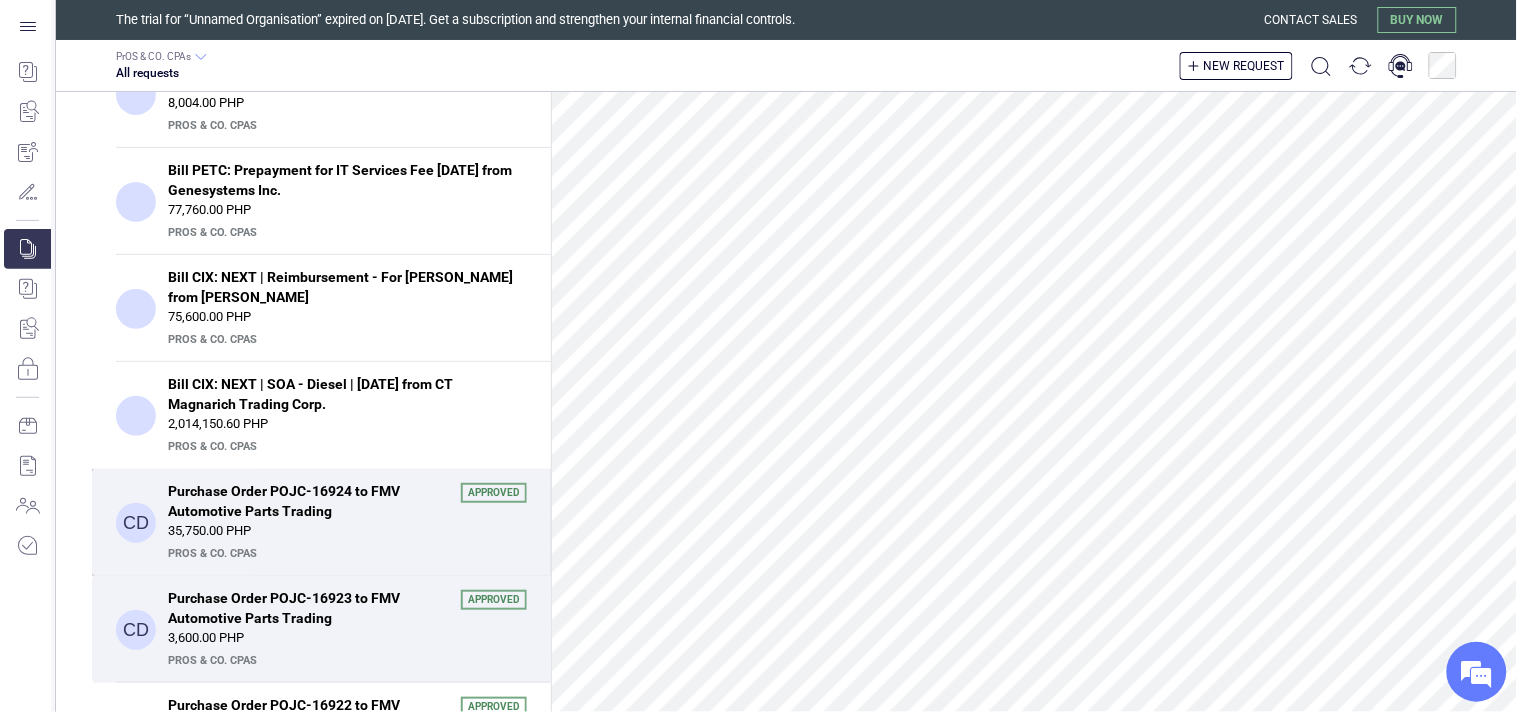 scroll, scrollTop: 1074, scrollLeft: 0, axis: vertical 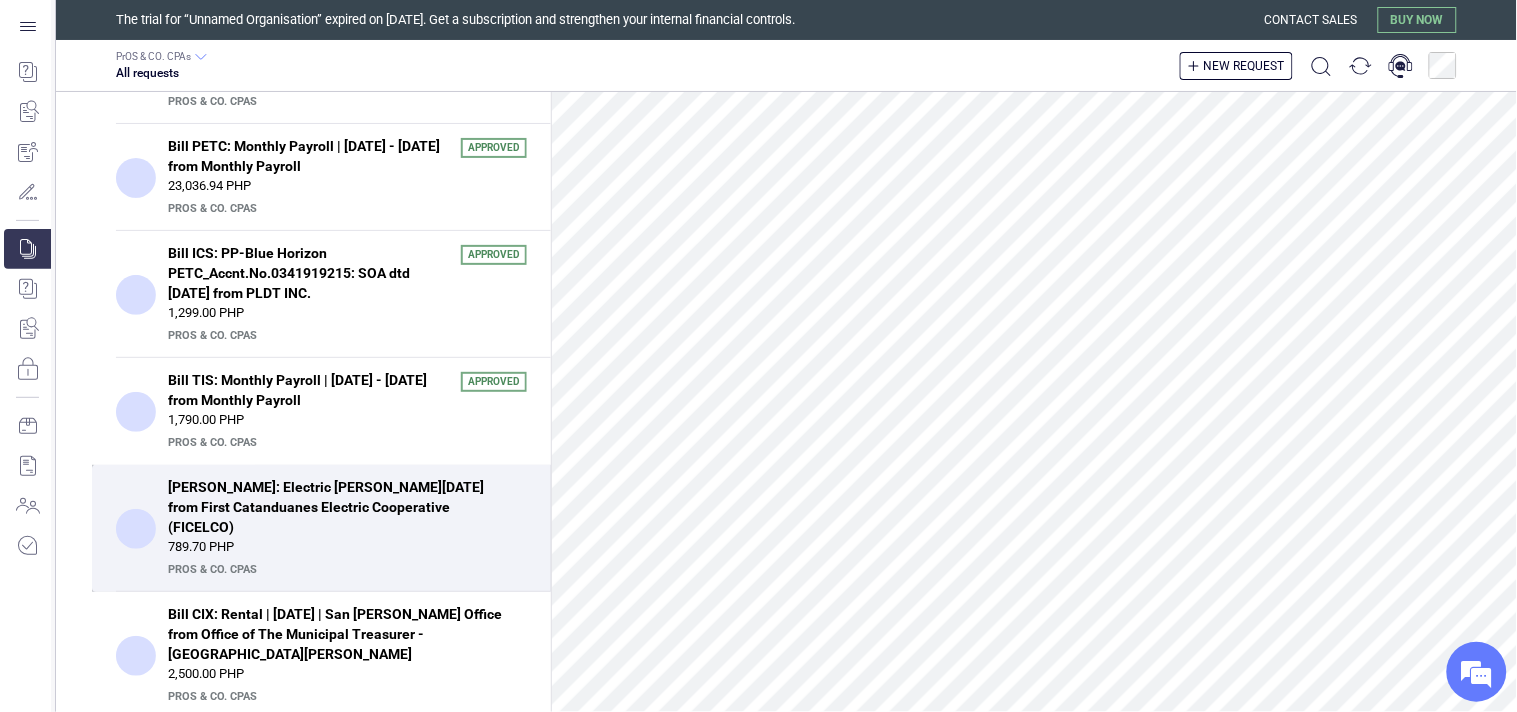 click on "Bill PETC: Electric Bill - April, 2025 from First Catanduanes Electric Cooperative (FICELCO)" at bounding box center [341, 507] 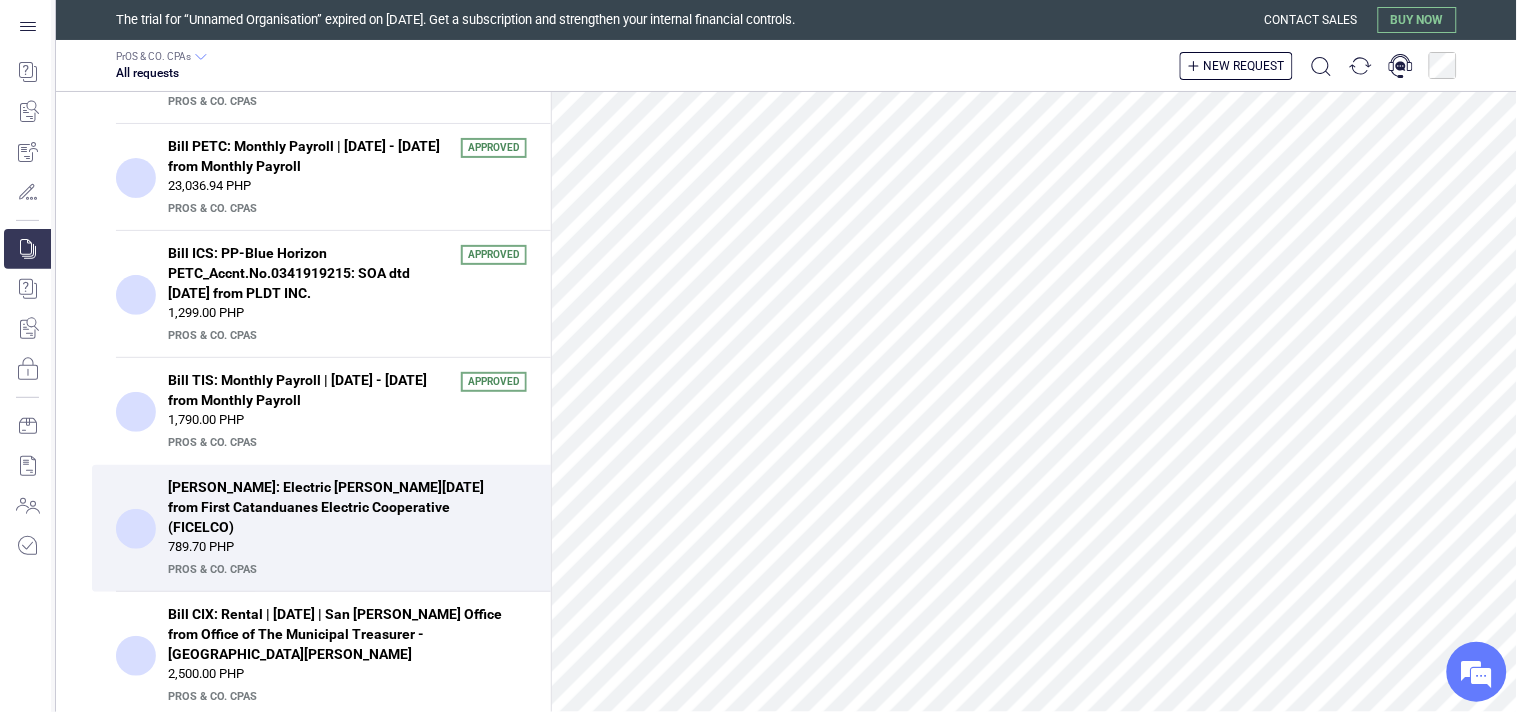 scroll, scrollTop: 845, scrollLeft: 0, axis: vertical 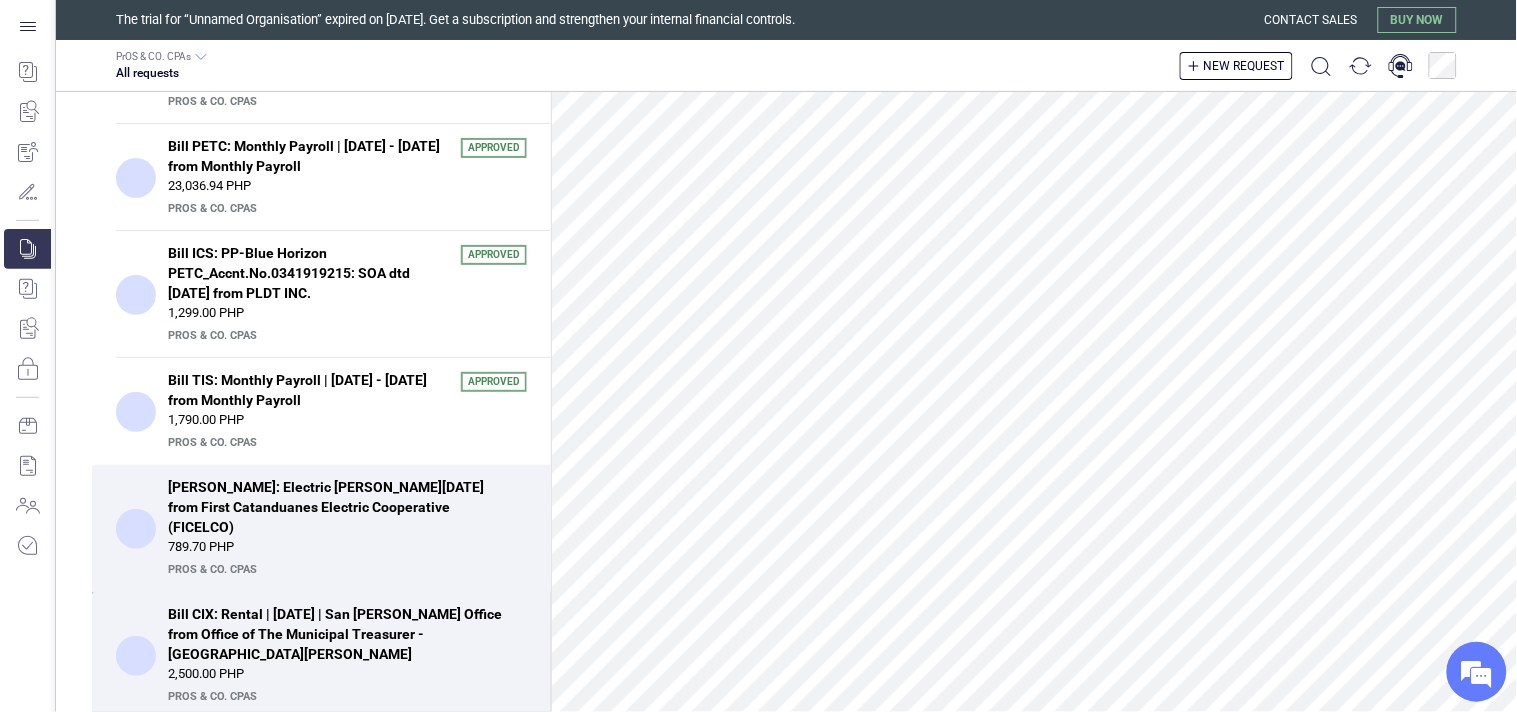 click on "2,500.00 PHP" at bounding box center [347, 674] 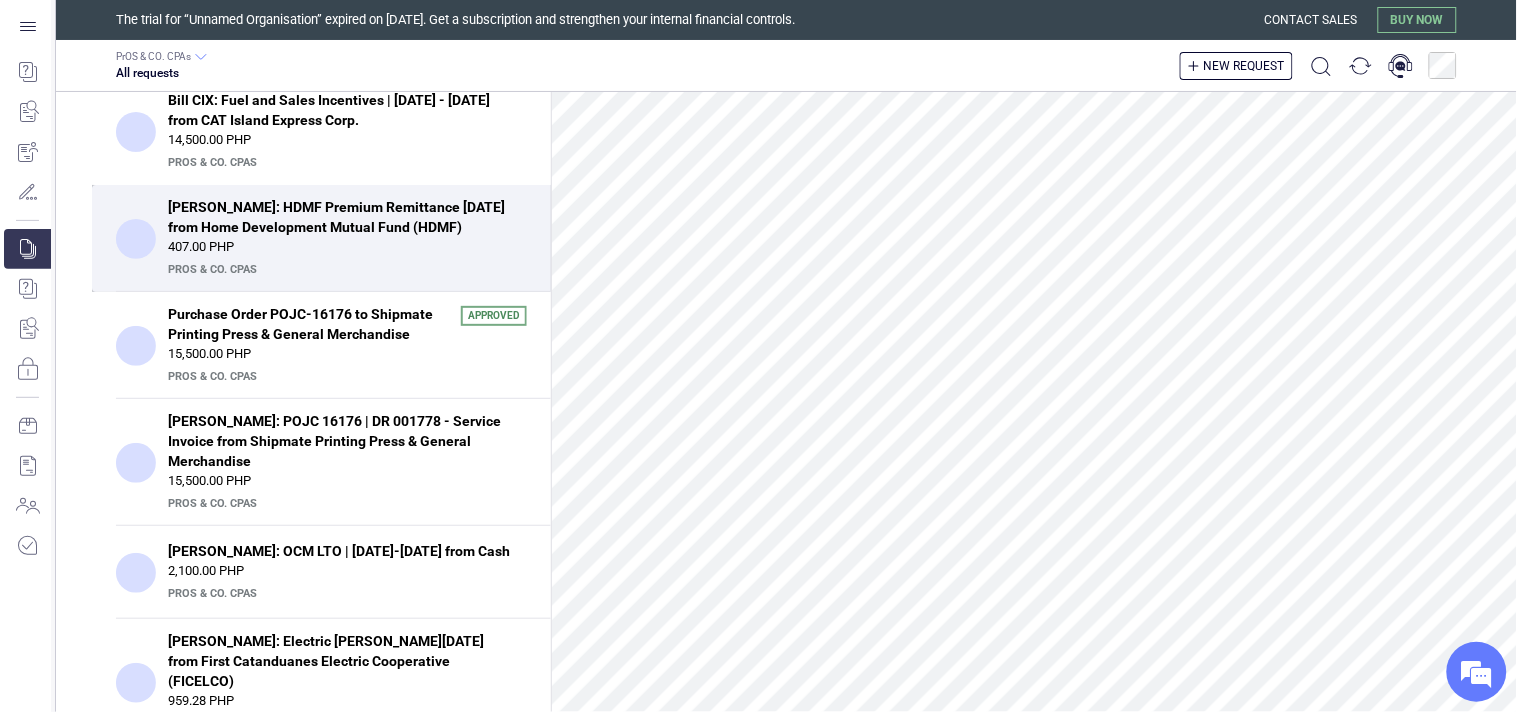 scroll, scrollTop: 0, scrollLeft: 0, axis: both 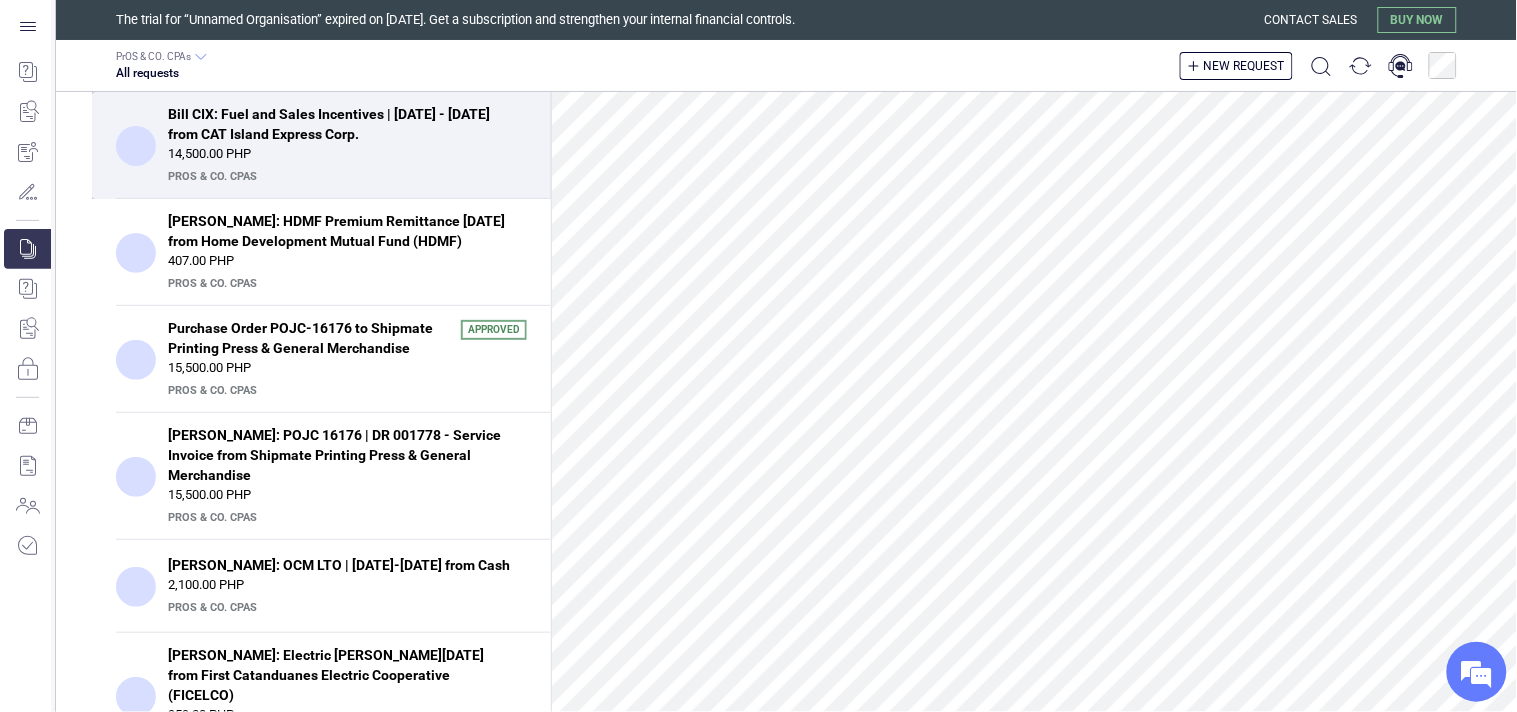 click on "14,500.00 PHP" at bounding box center (347, 154) 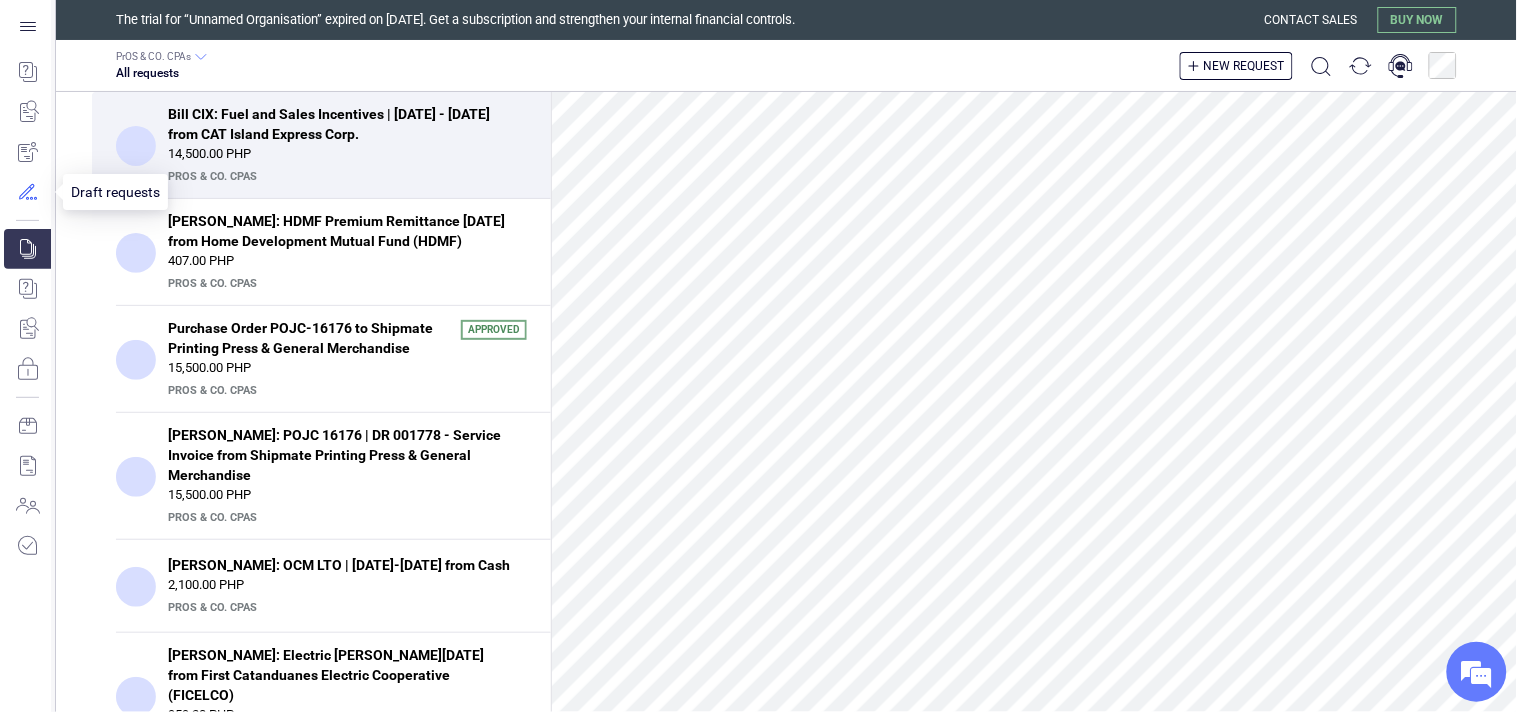 click at bounding box center [27, 192] 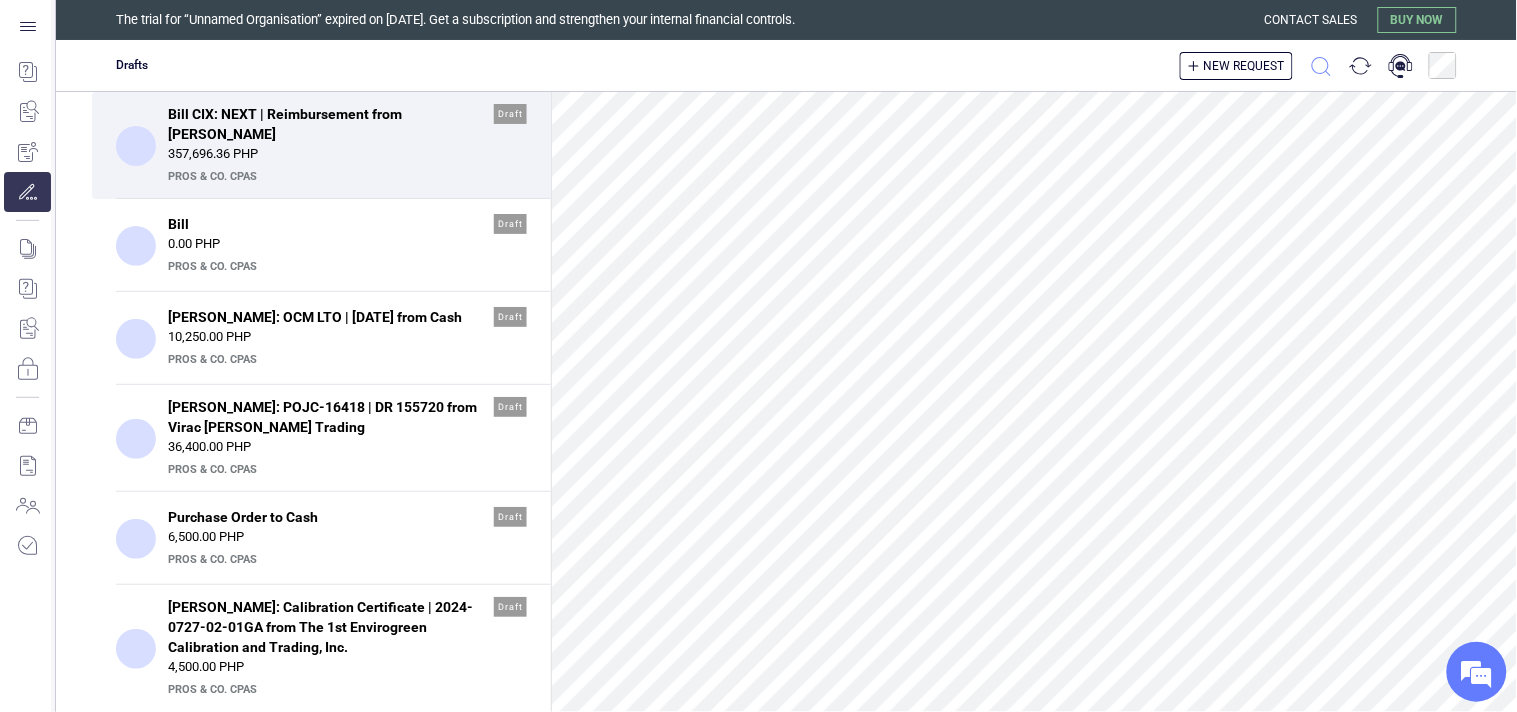 click 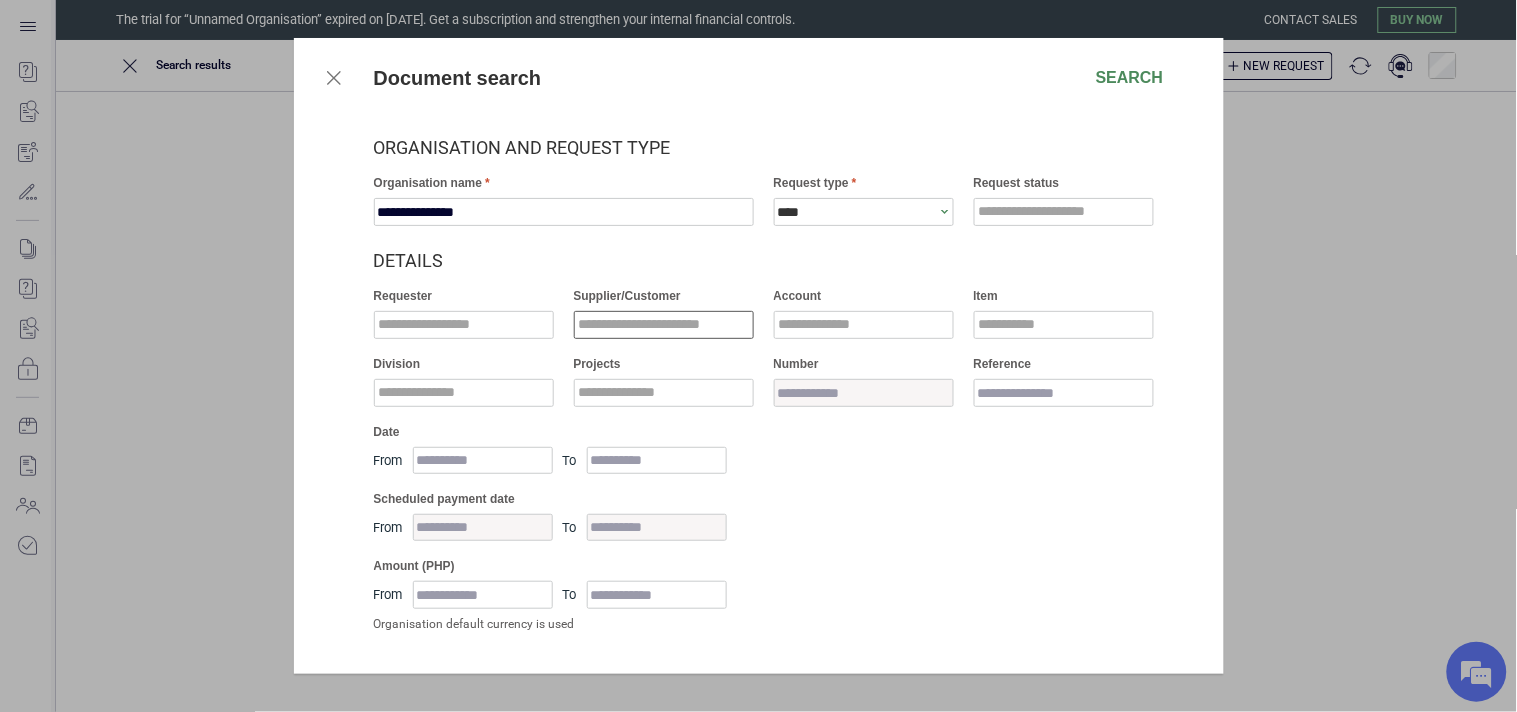 click at bounding box center (664, 325) 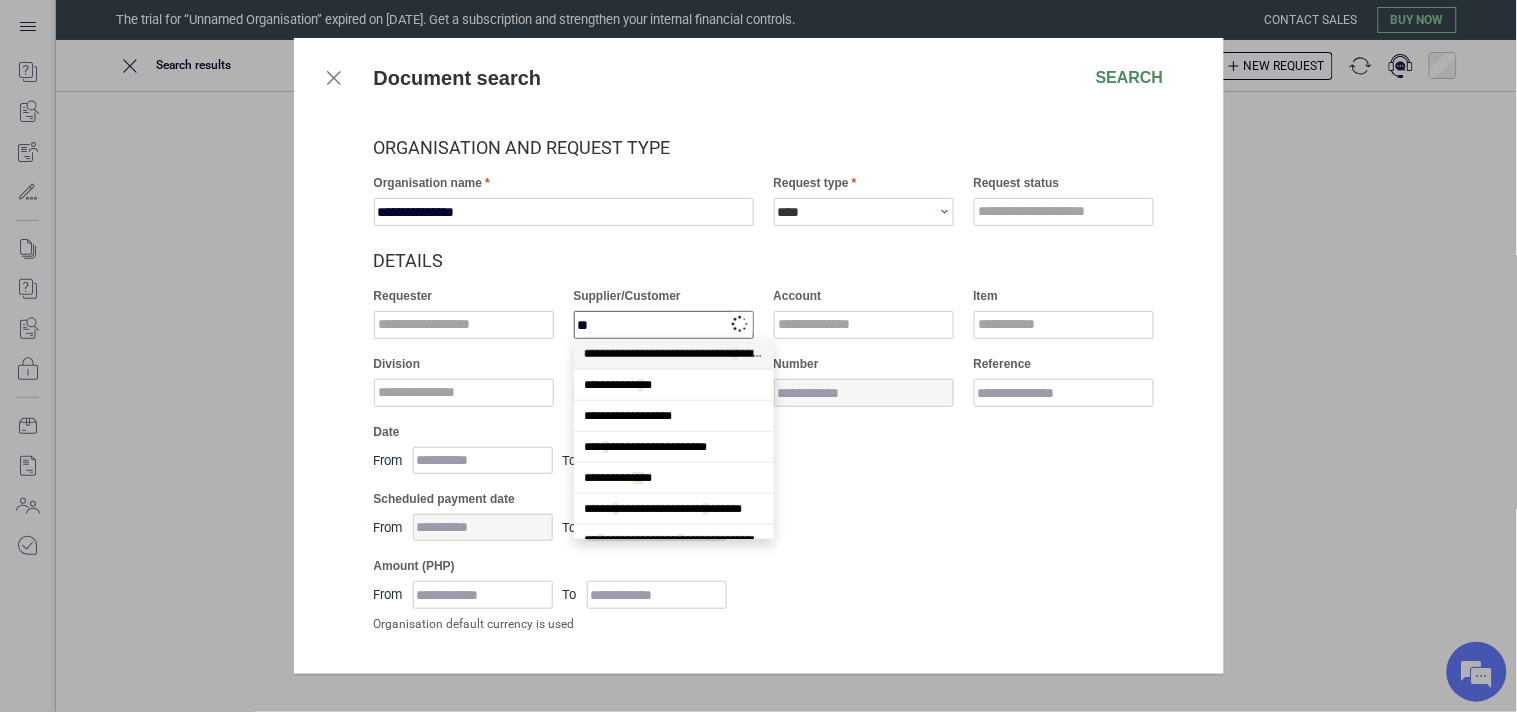 scroll, scrollTop: 453, scrollLeft: 0, axis: vertical 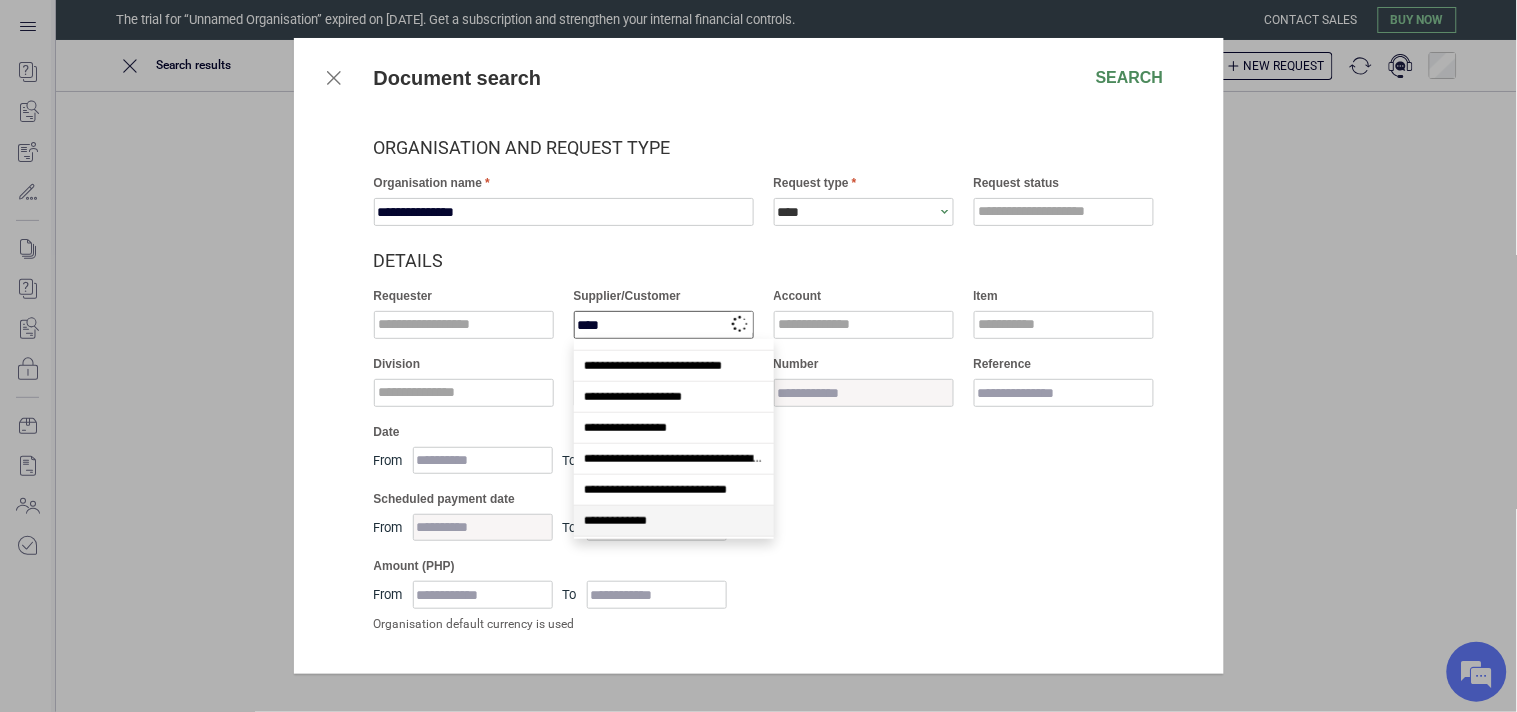 type on "*****" 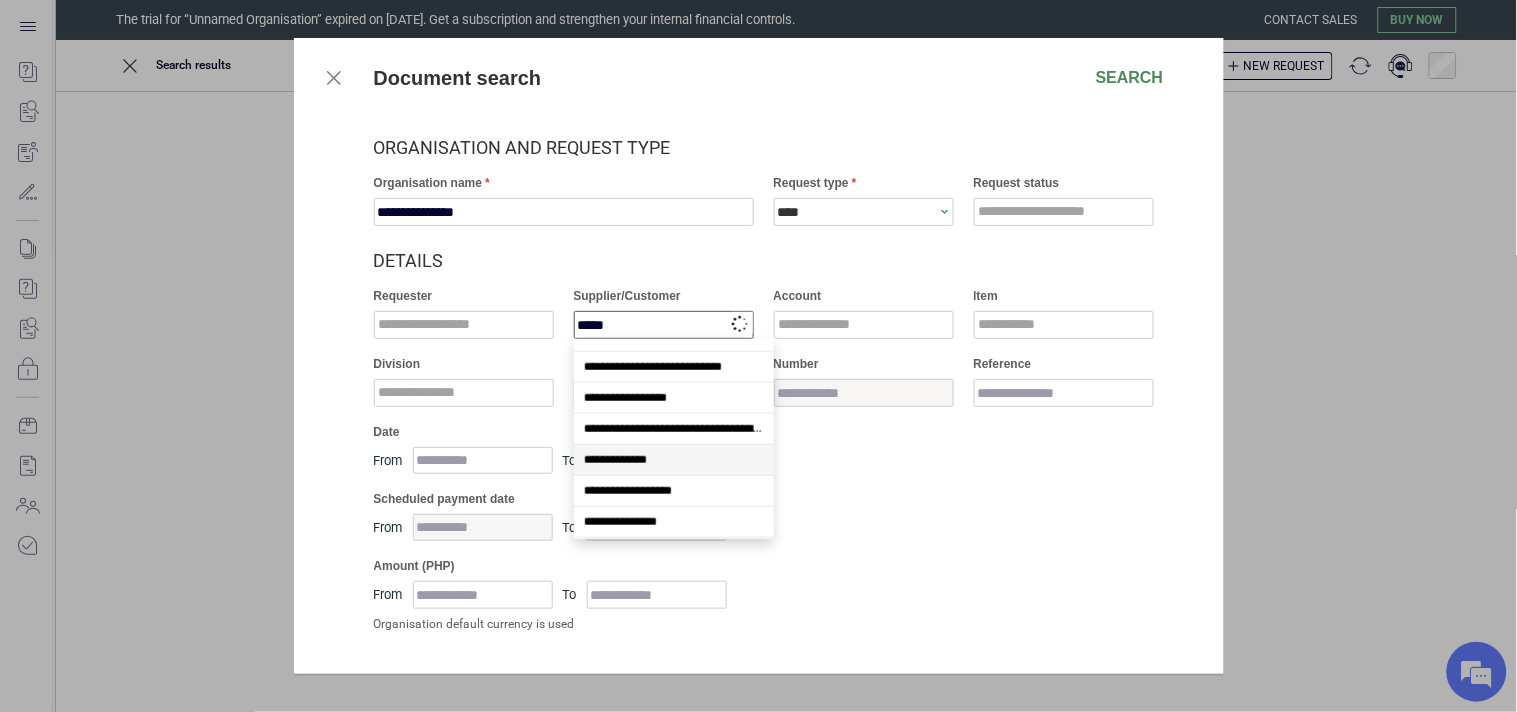 scroll, scrollTop: 0, scrollLeft: 0, axis: both 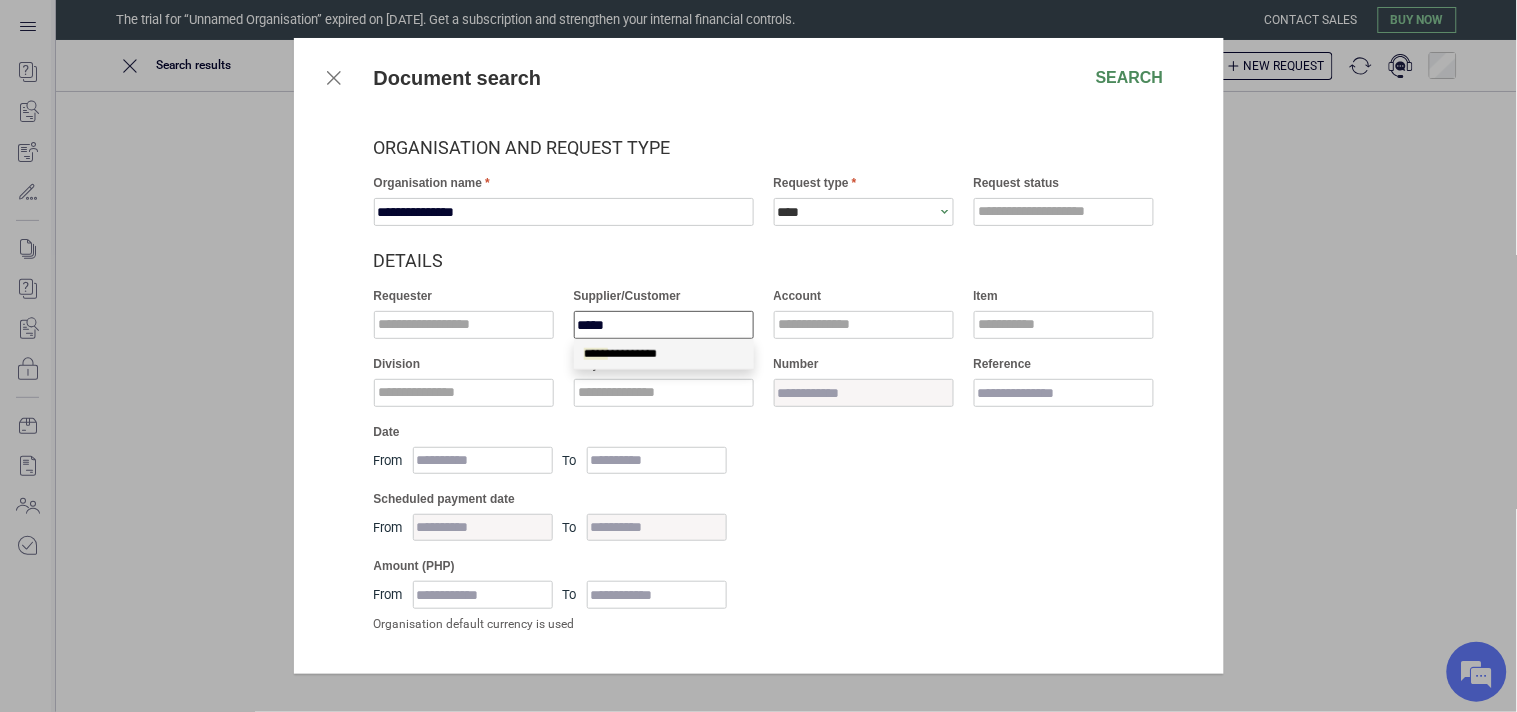 click on "***** *********" at bounding box center [664, 354] 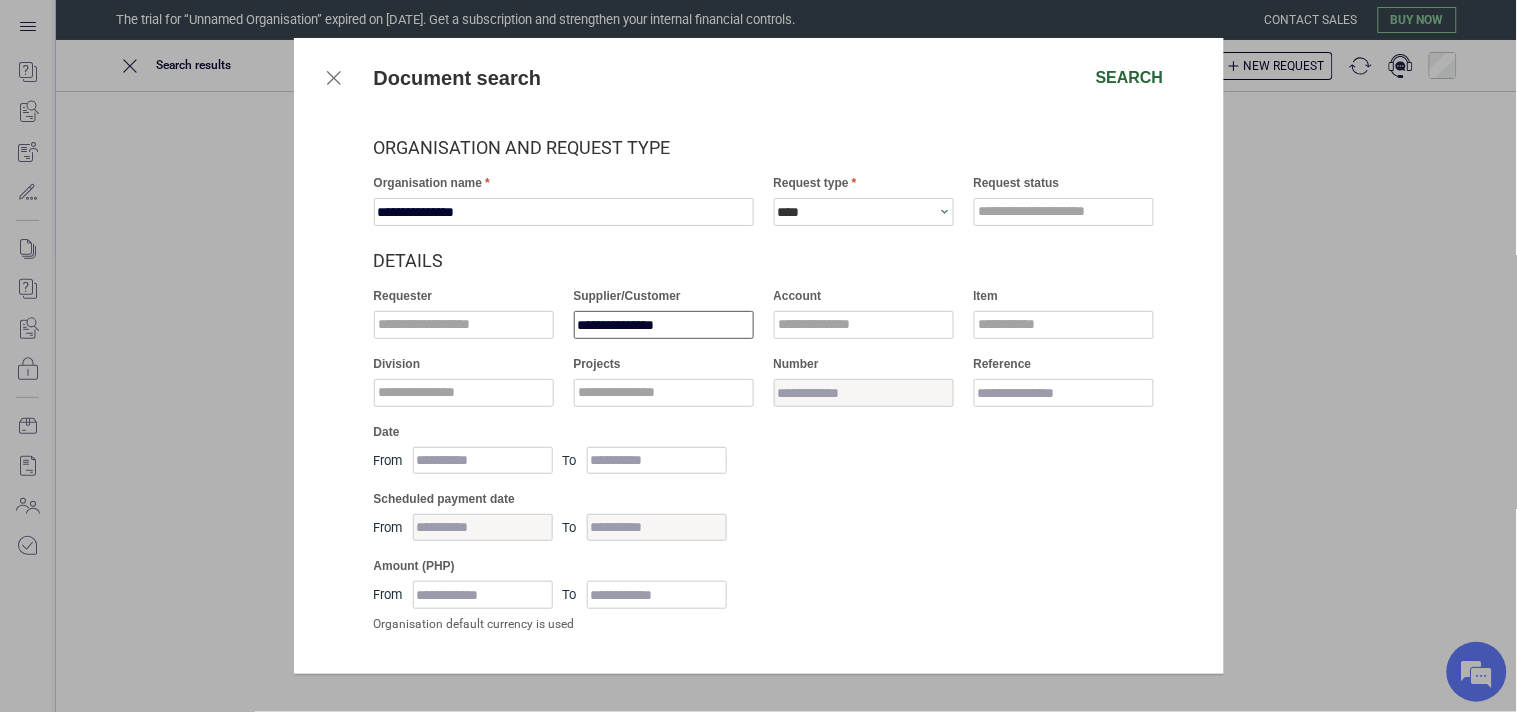 type on "**********" 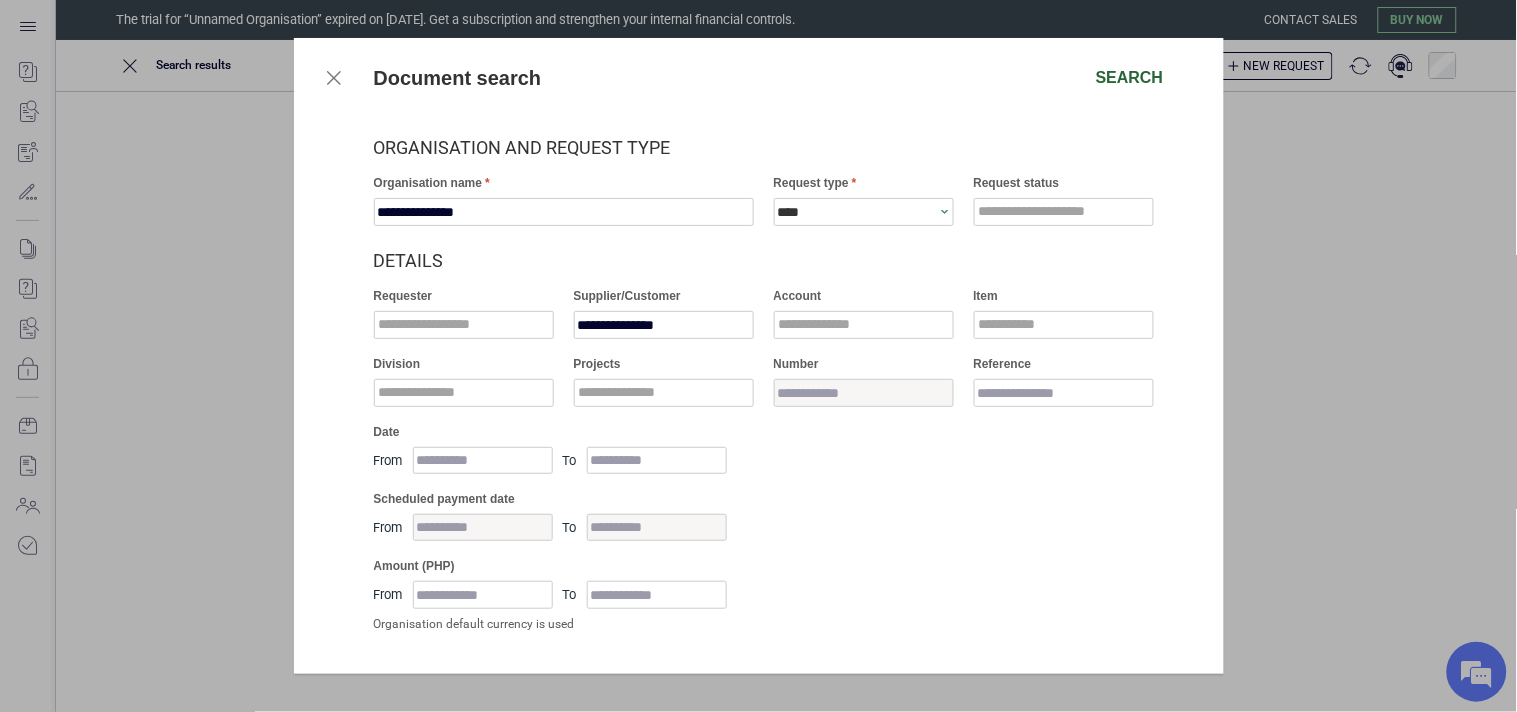 click on "Search" at bounding box center [1130, 78] 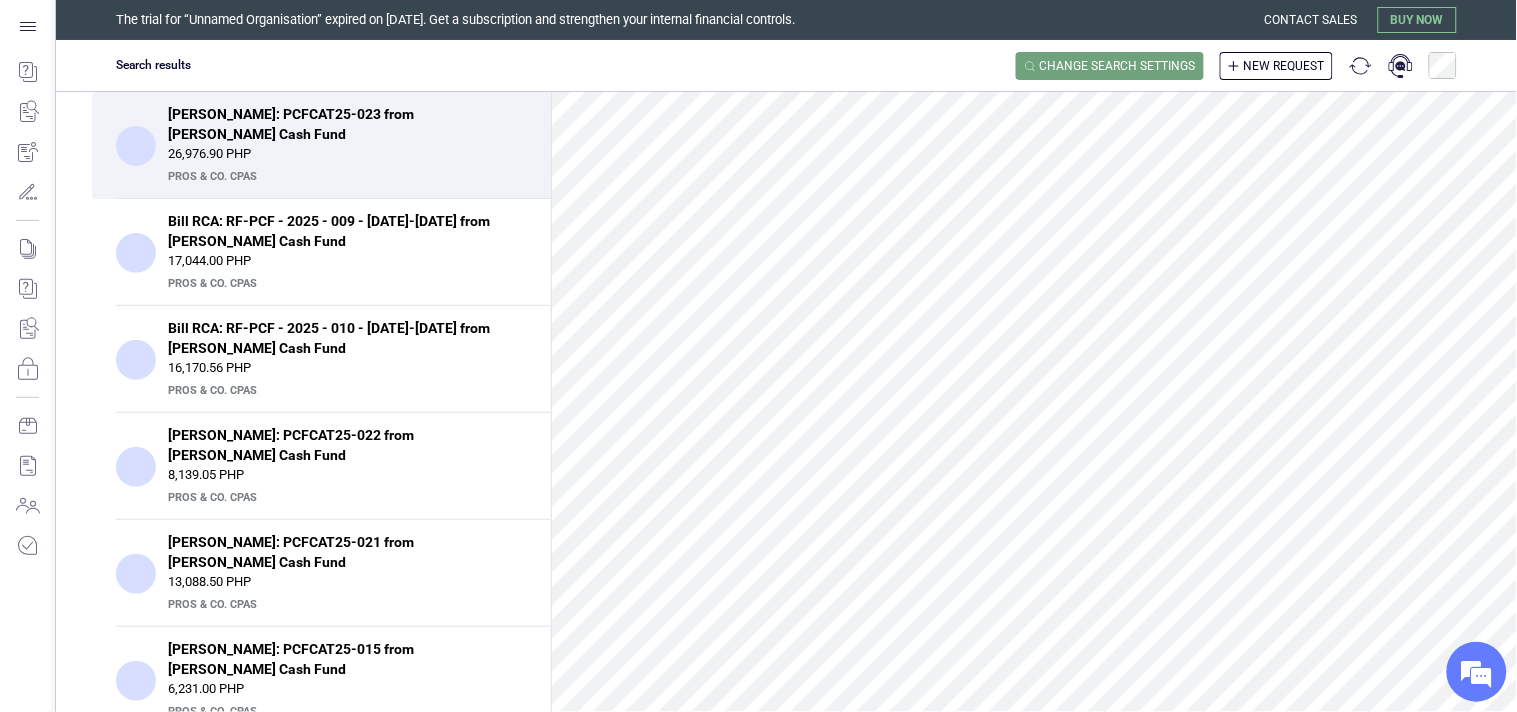 scroll, scrollTop: 12014, scrollLeft: 0, axis: vertical 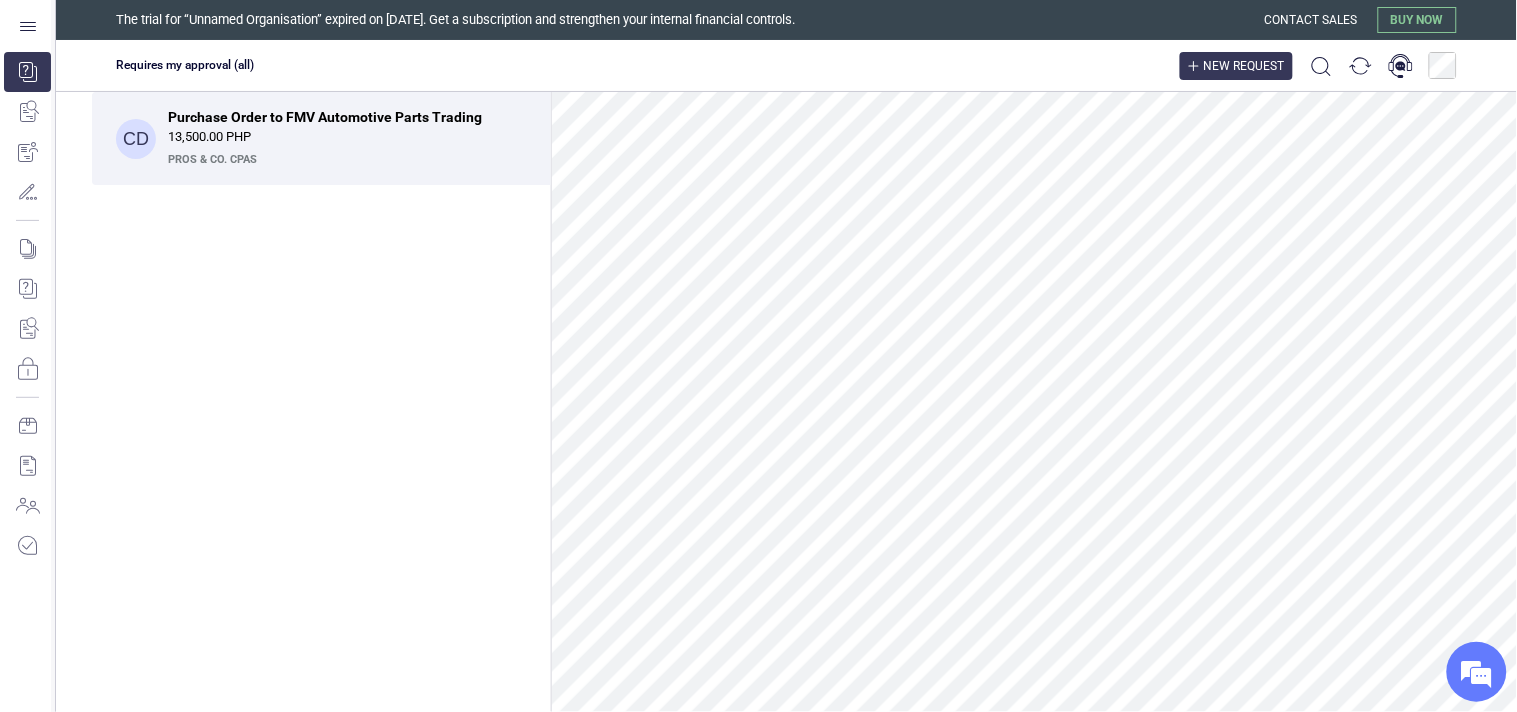 click on "New request" at bounding box center [1244, 66] 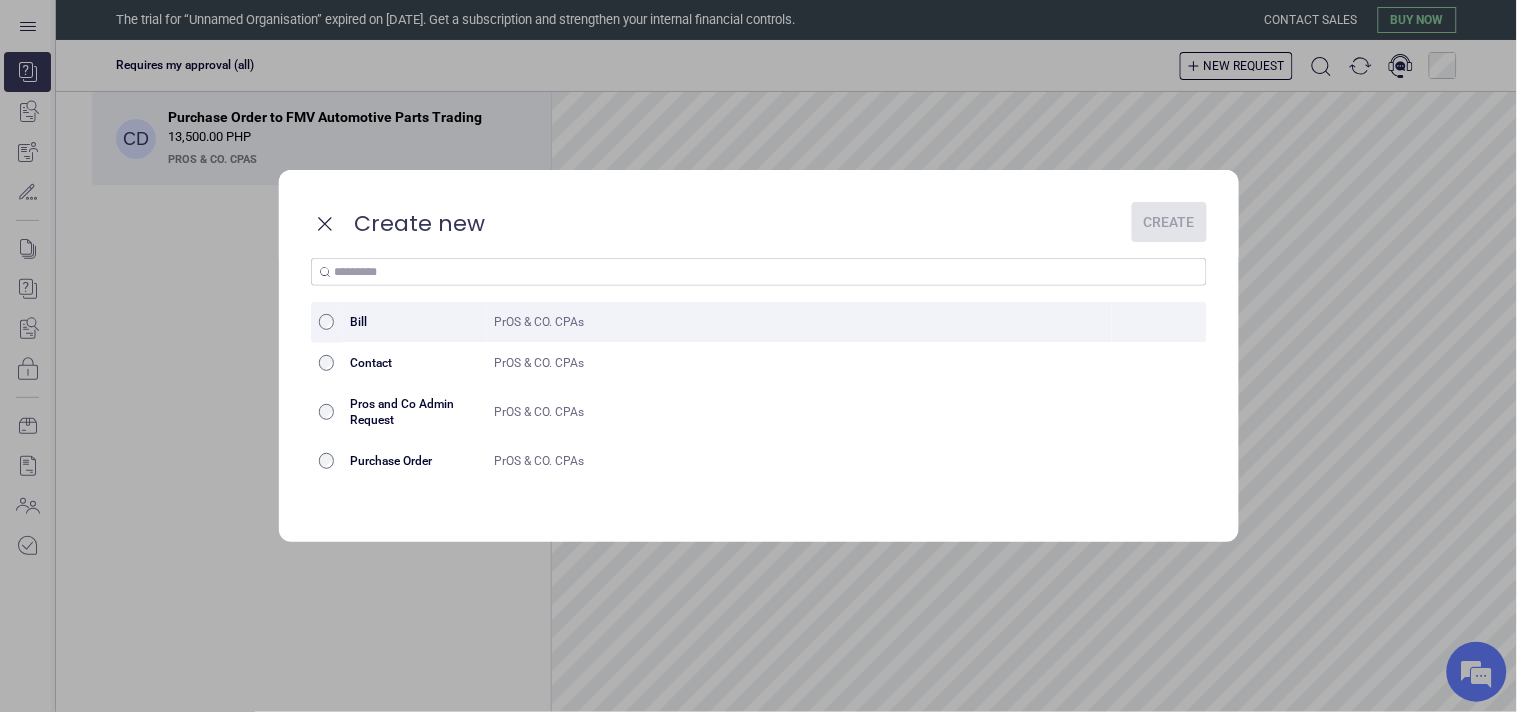 click on "PrOS & CO. CPAs" at bounding box center (800, 322) 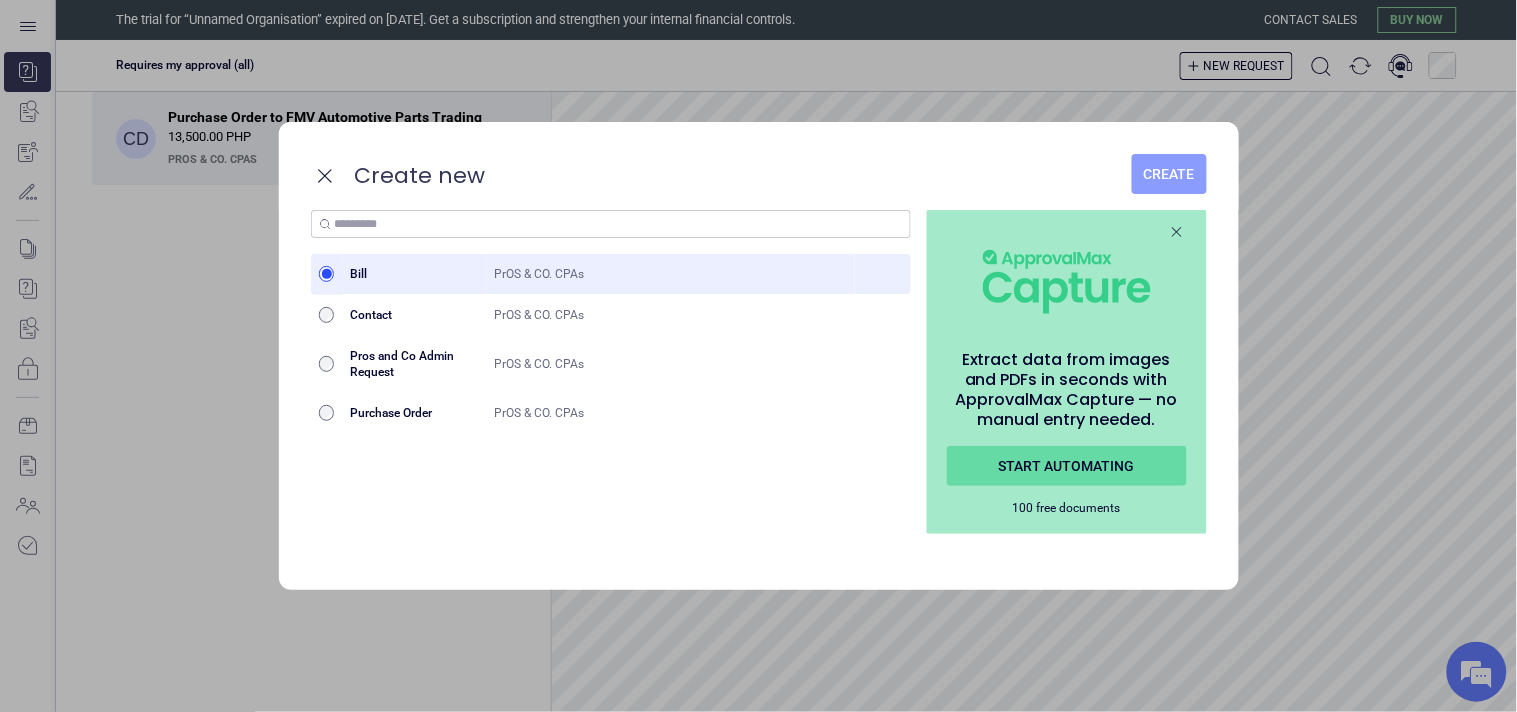 click on "Create" at bounding box center [1169, 174] 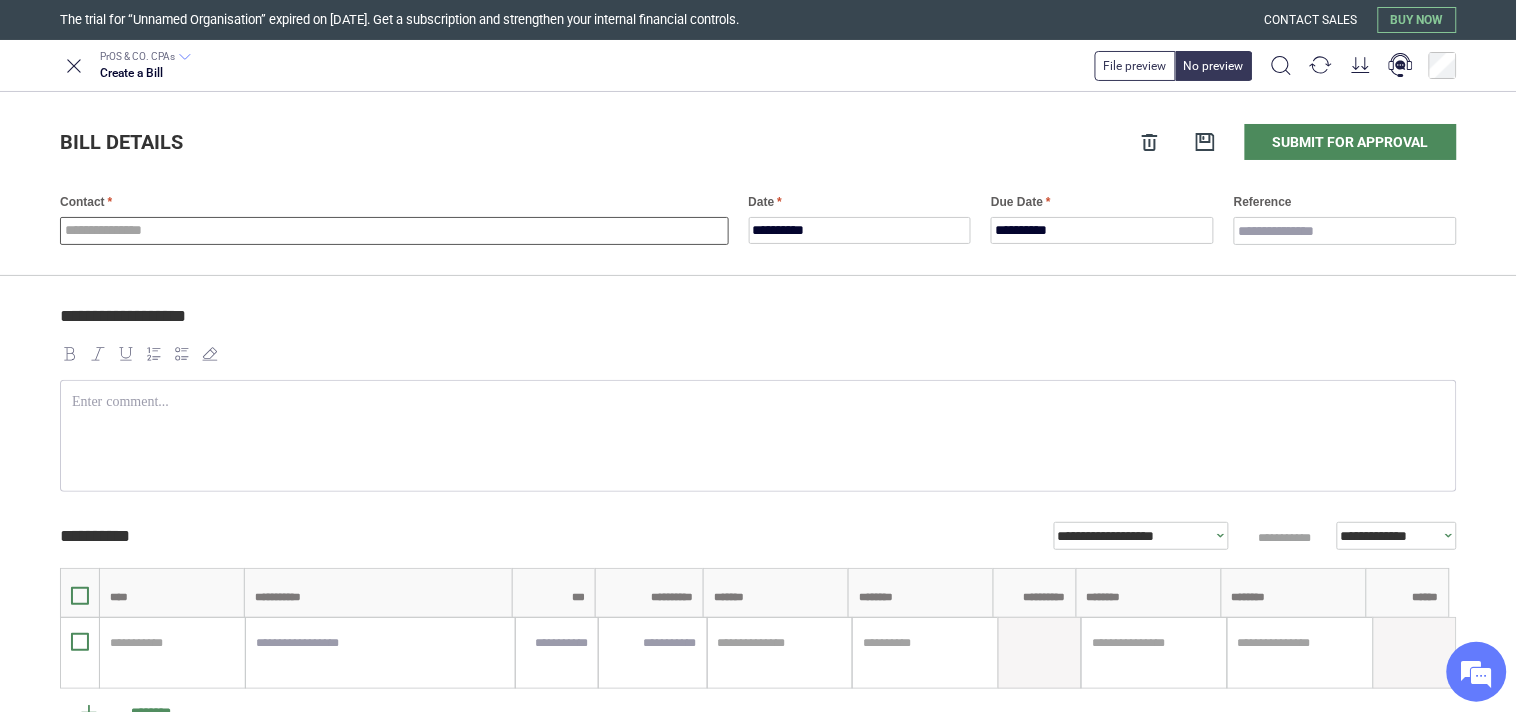 click at bounding box center [394, 231] 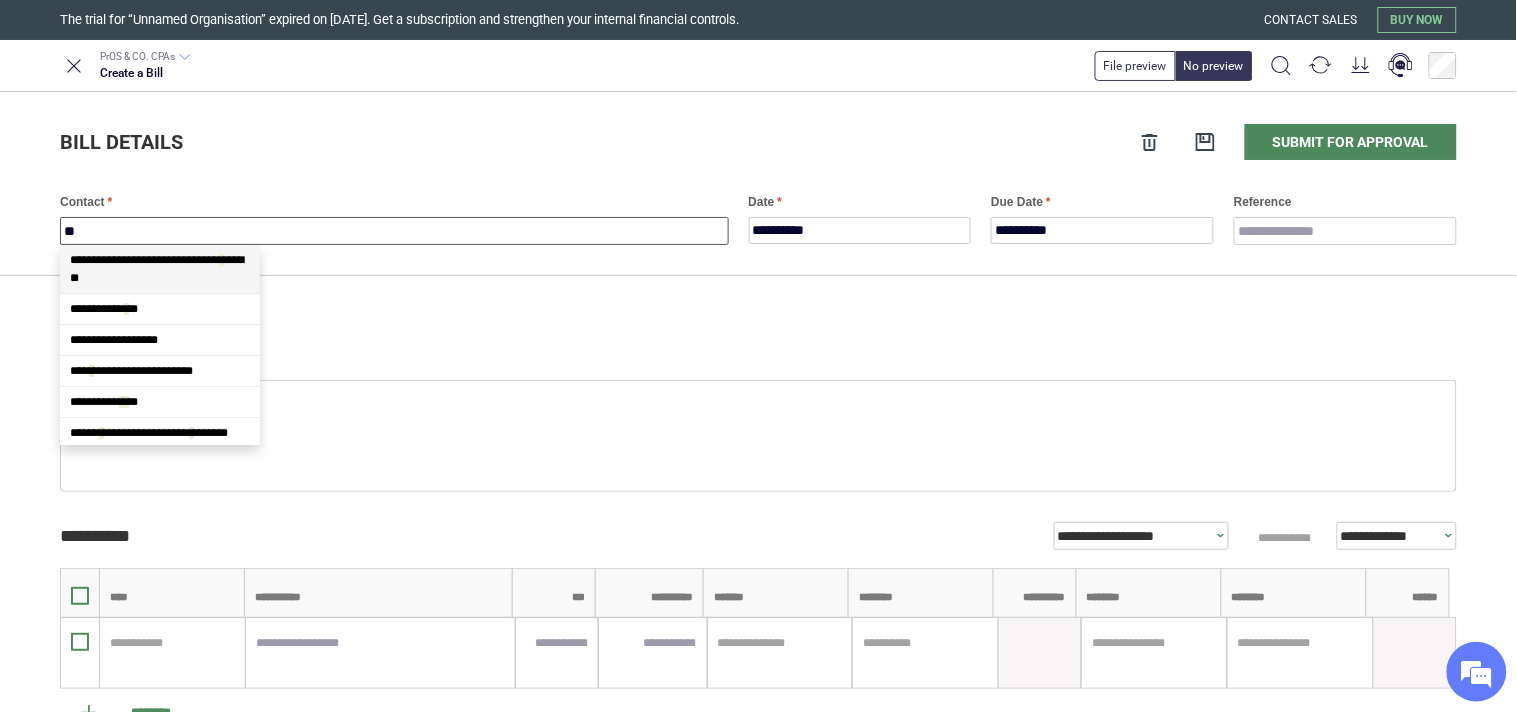 scroll, scrollTop: 561, scrollLeft: 0, axis: vertical 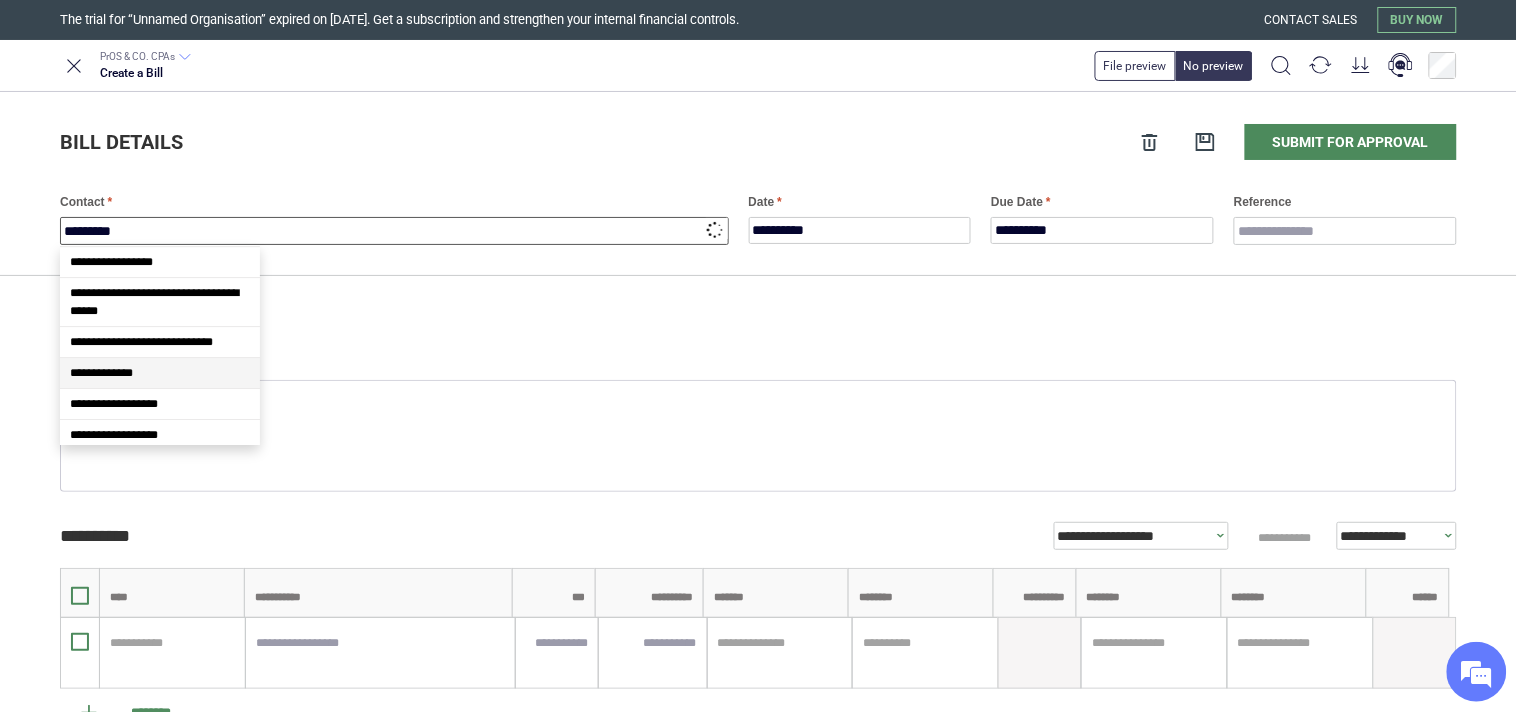 type on "**********" 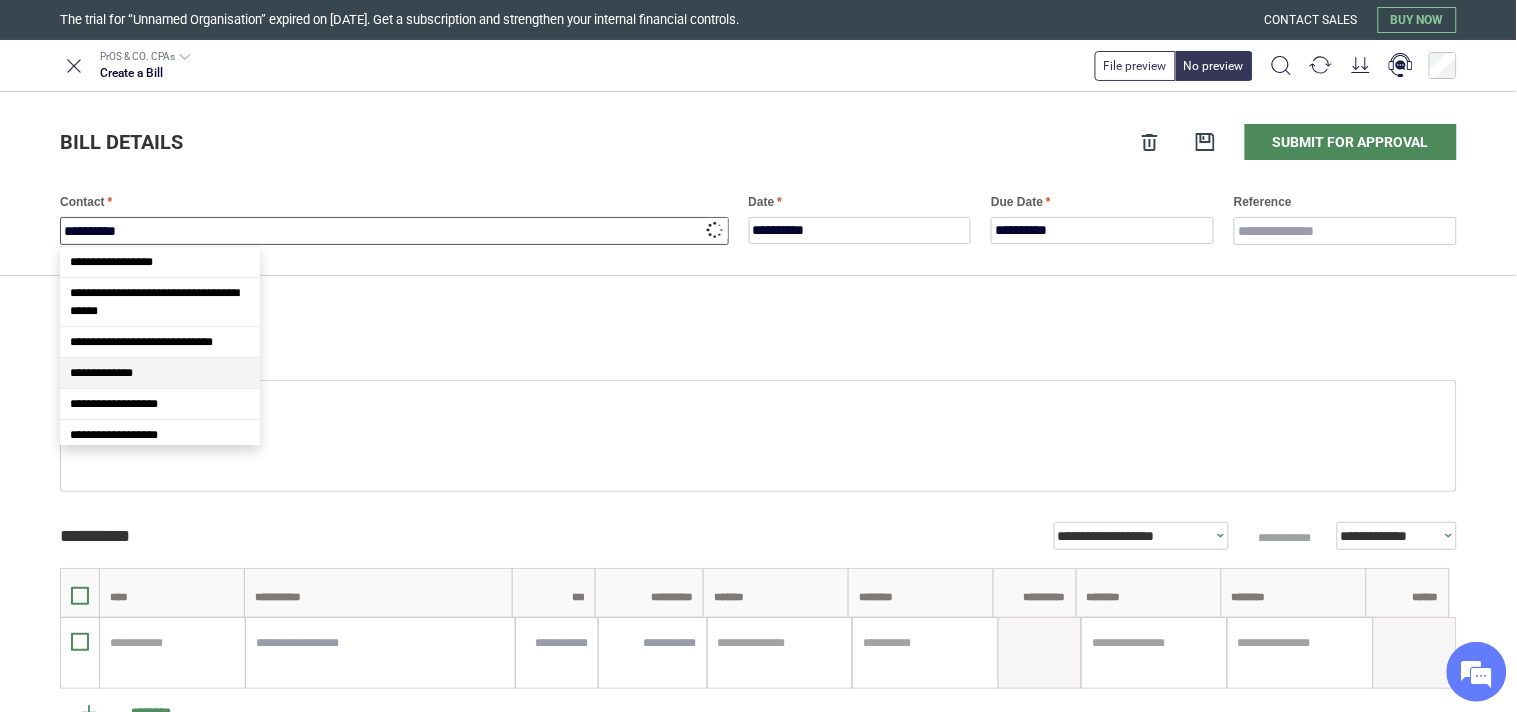 scroll, scrollTop: 0, scrollLeft: 0, axis: both 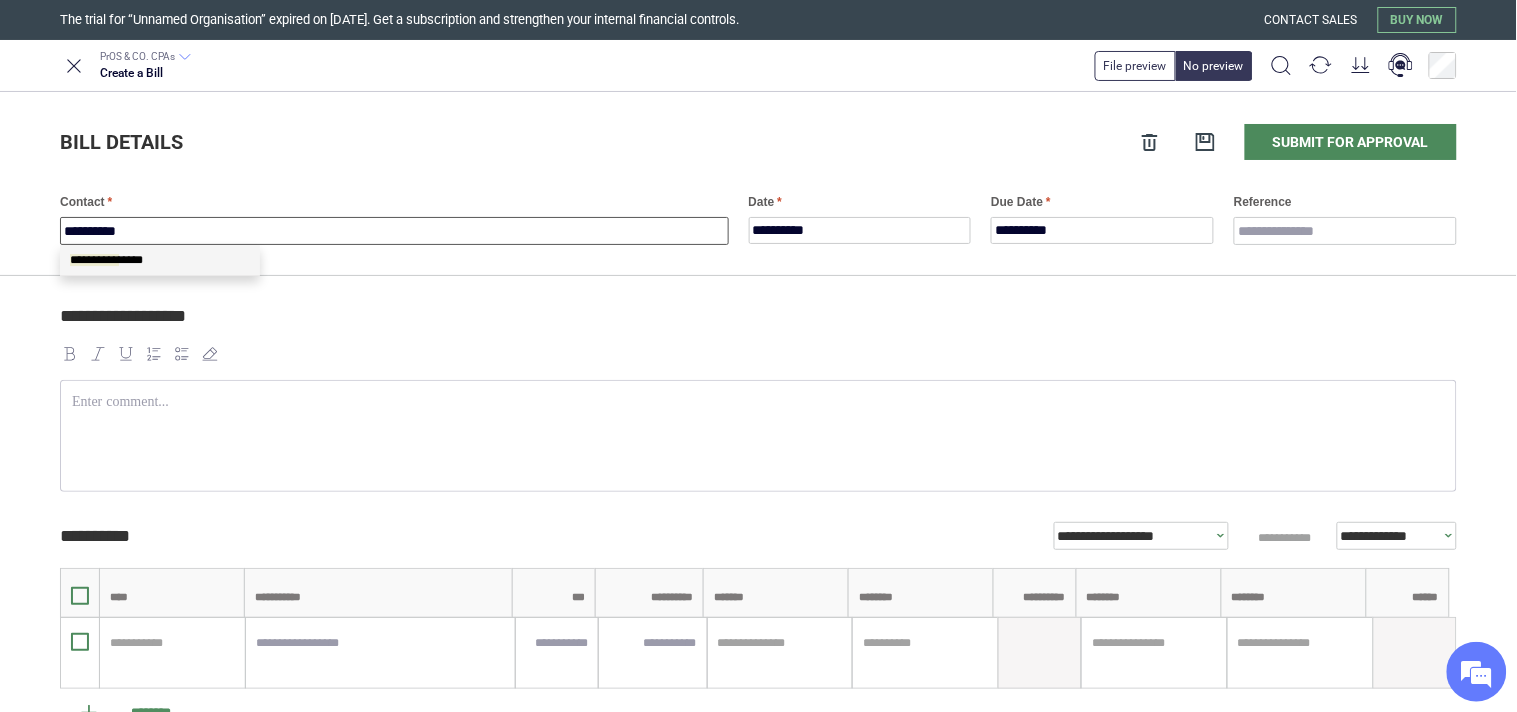 click on "**********" at bounding box center (160, 260) 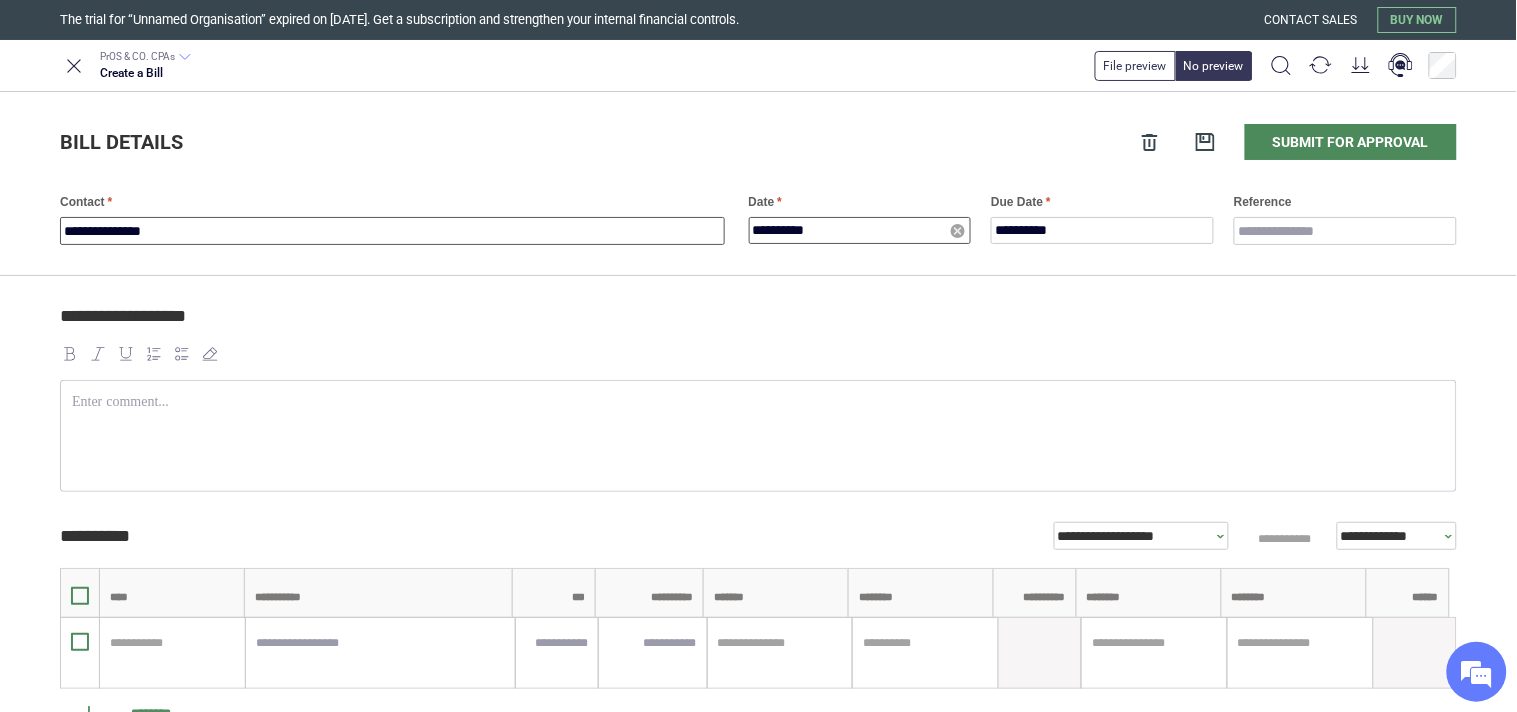 type on "**********" 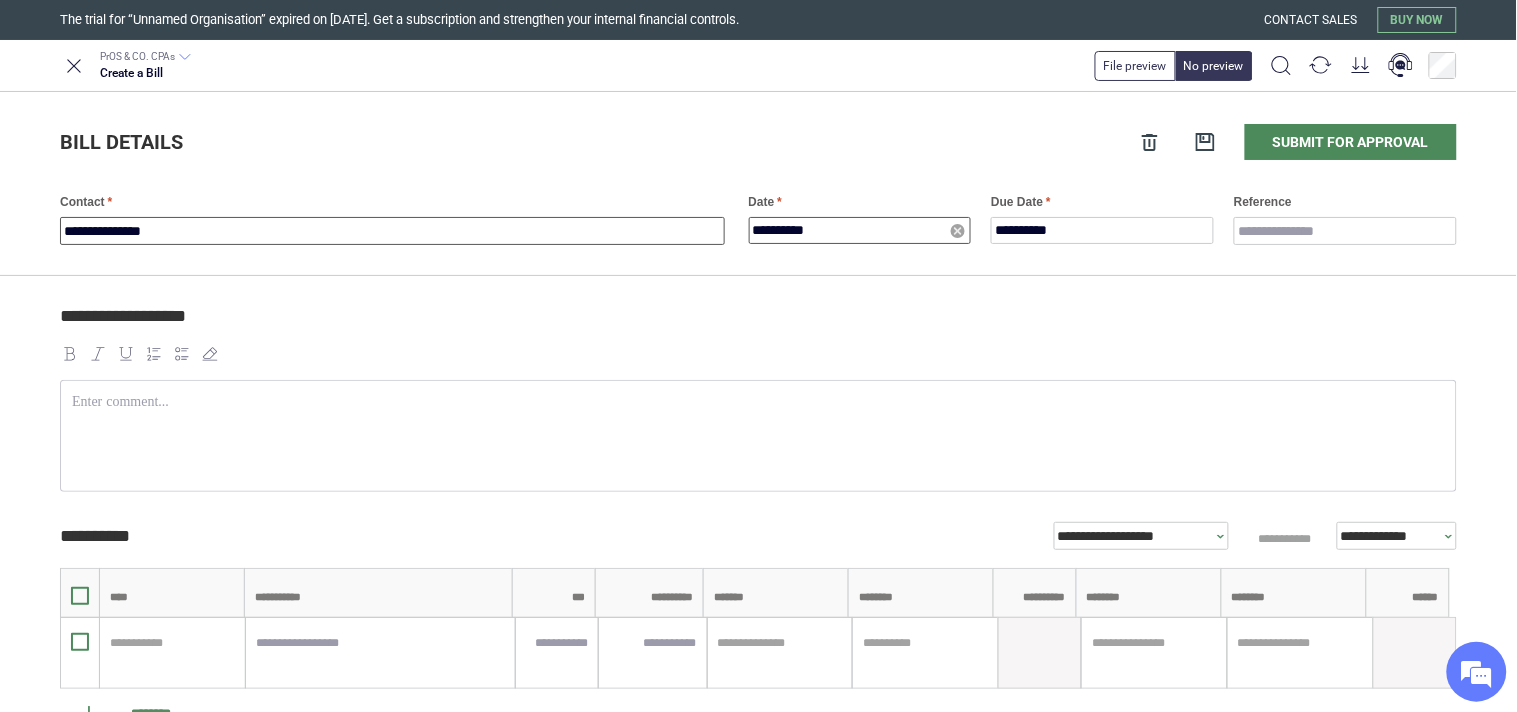 click on "**********" at bounding box center [860, 230] 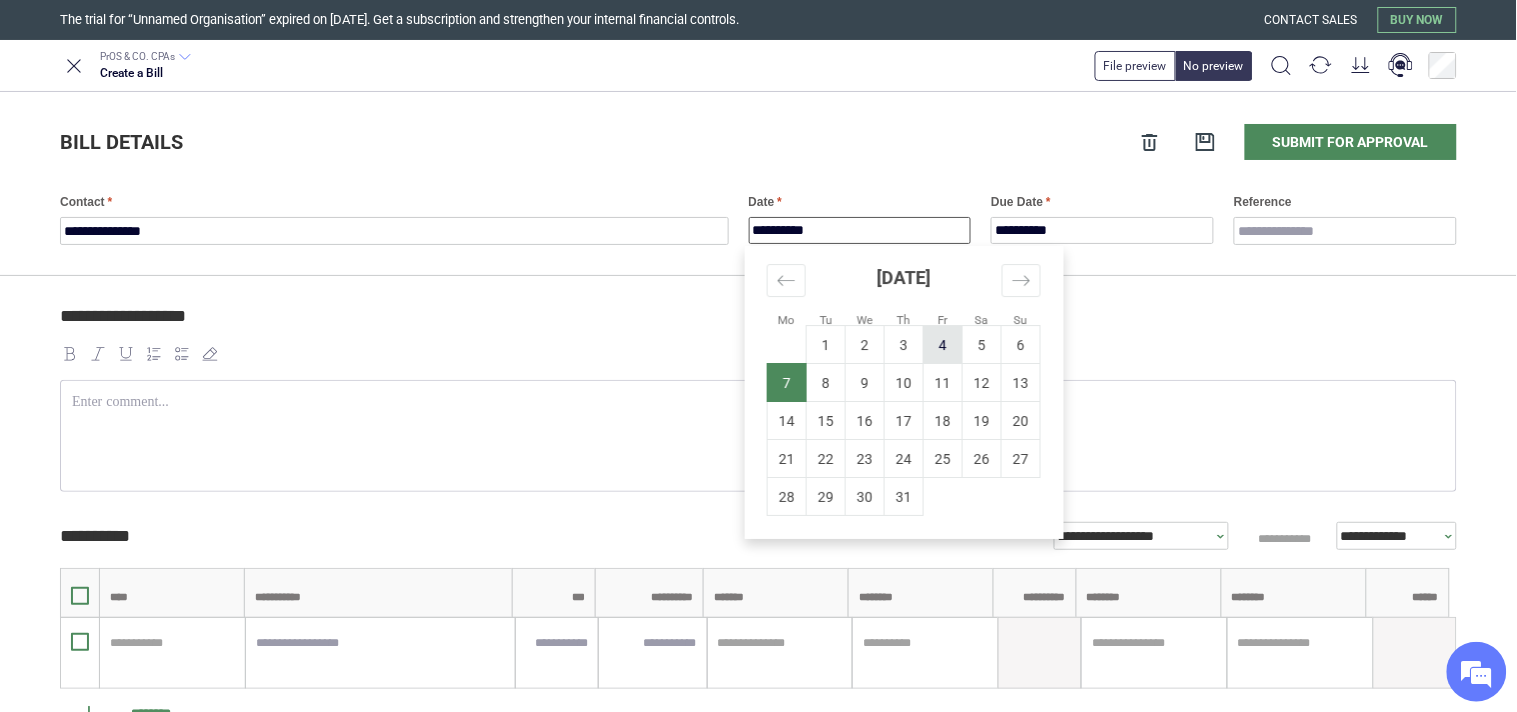 click on "4" at bounding box center [943, 345] 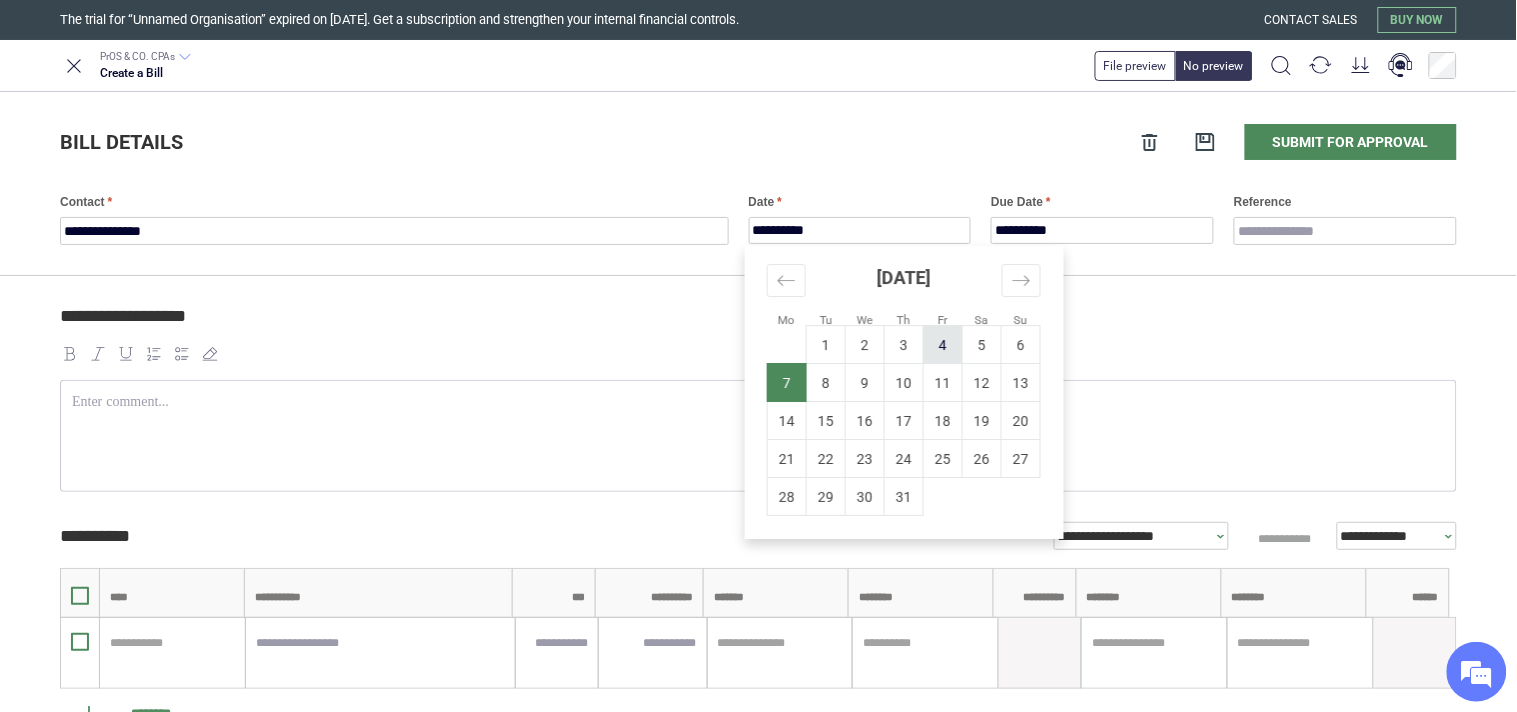 type on "**********" 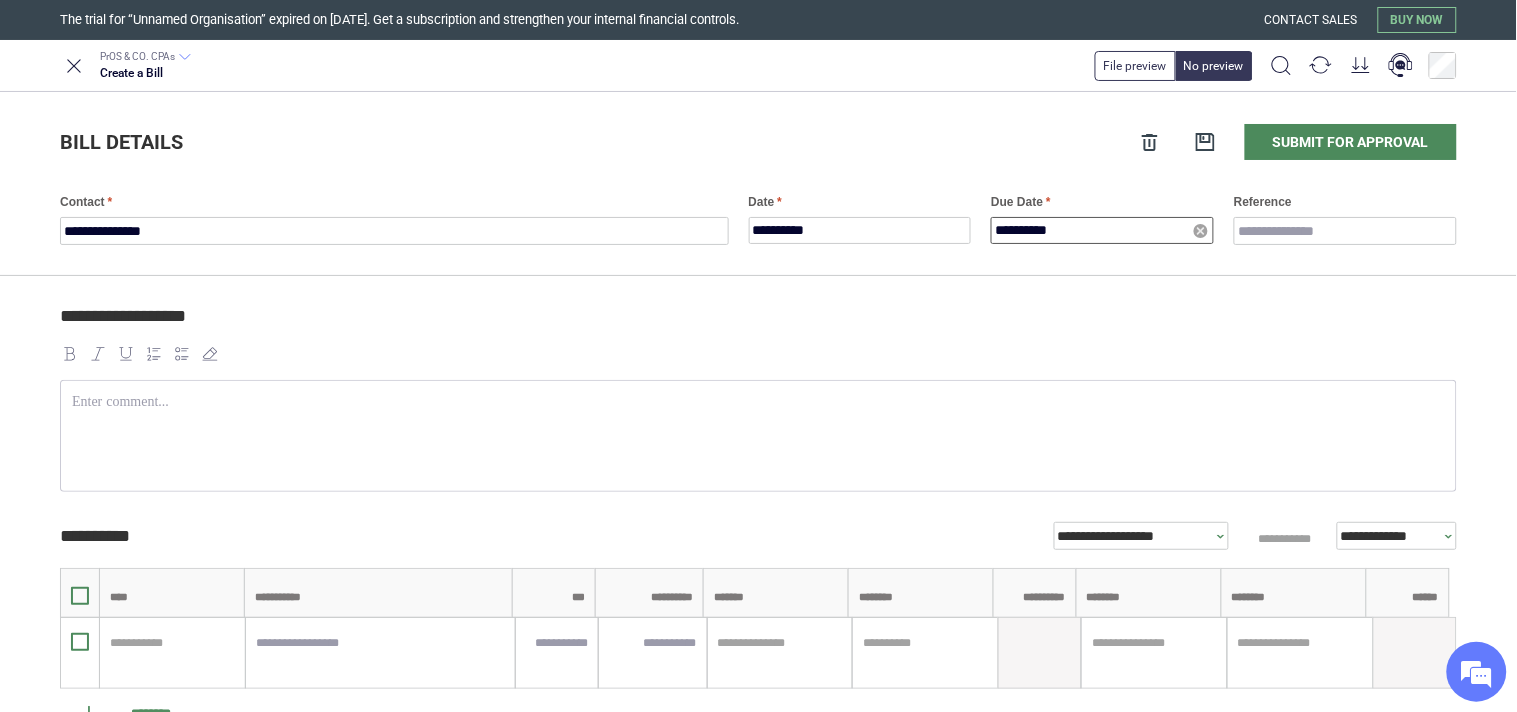 click on "**********" at bounding box center [1102, 230] 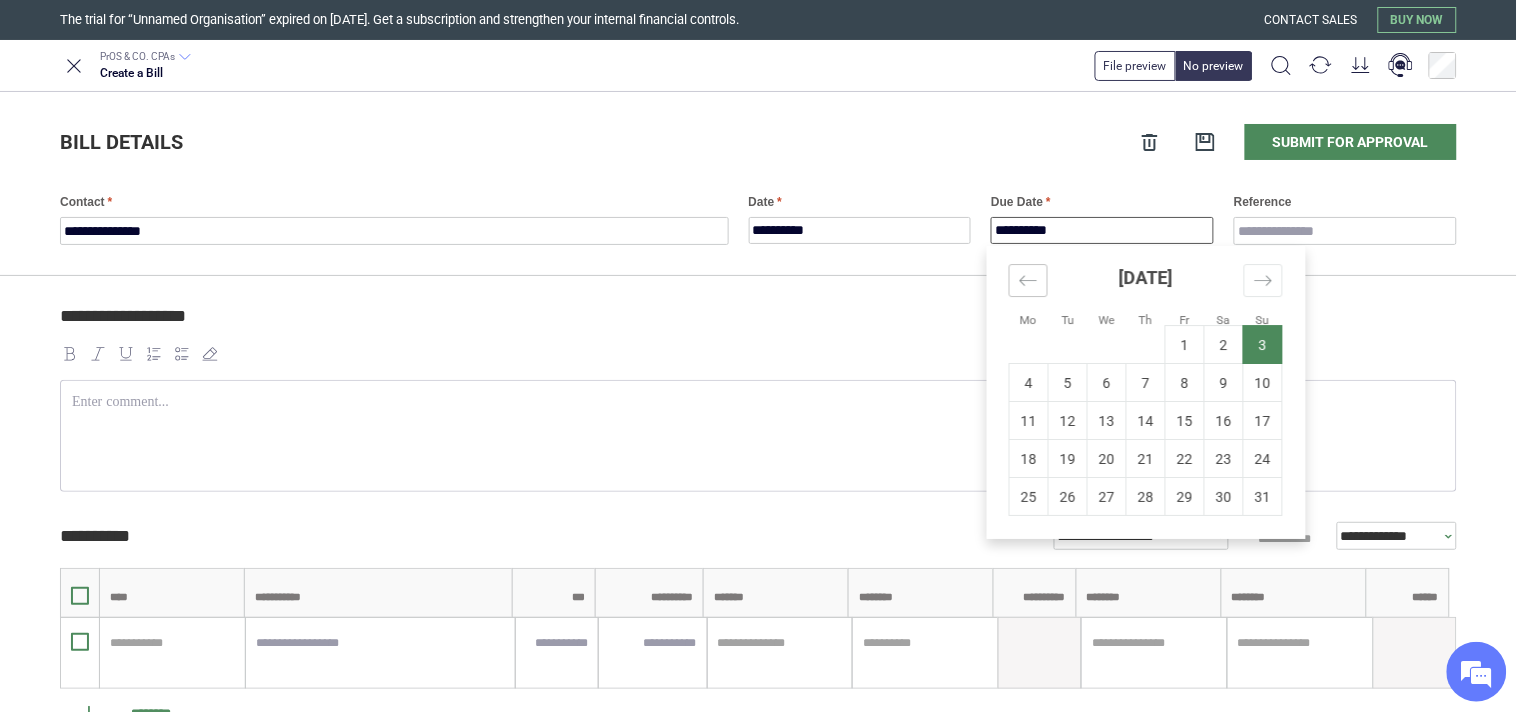 click 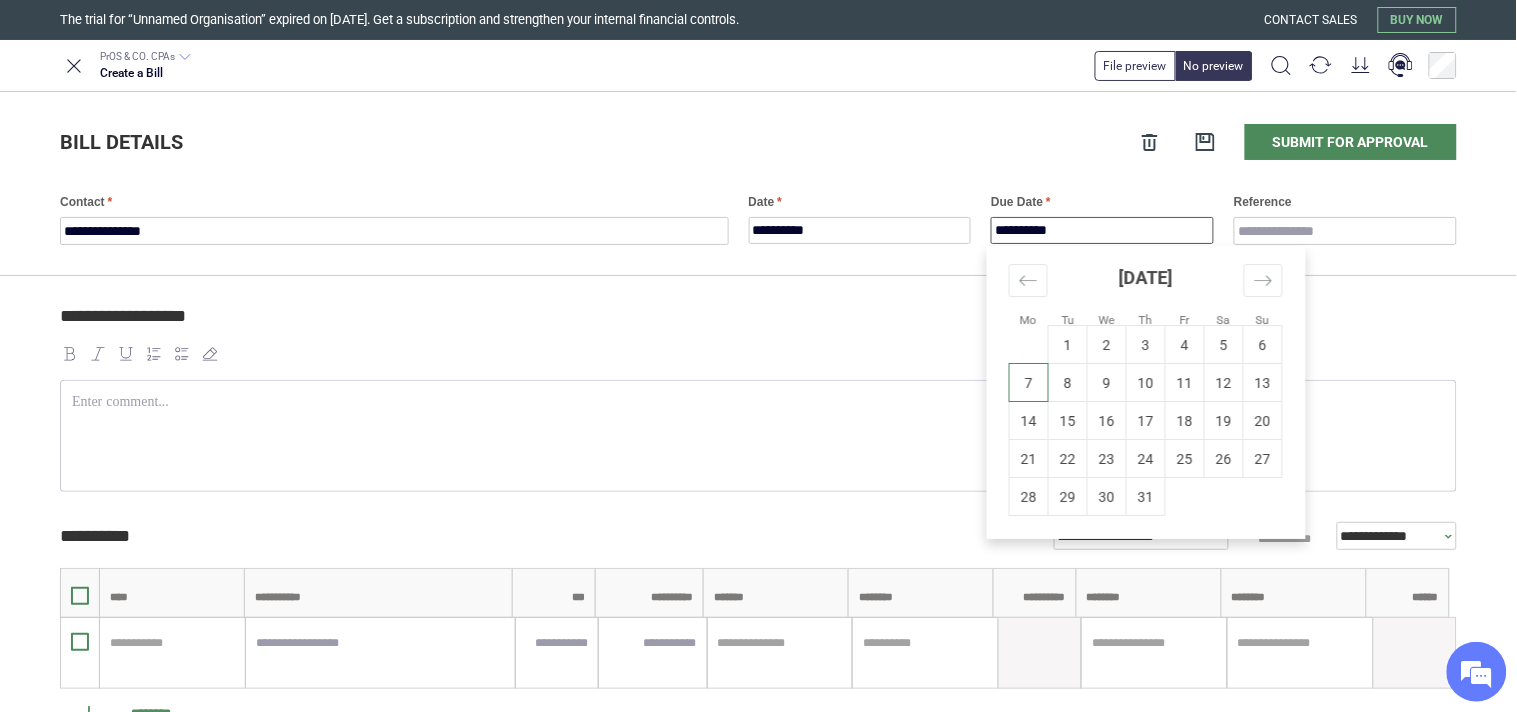 click on "7" at bounding box center (1029, 383) 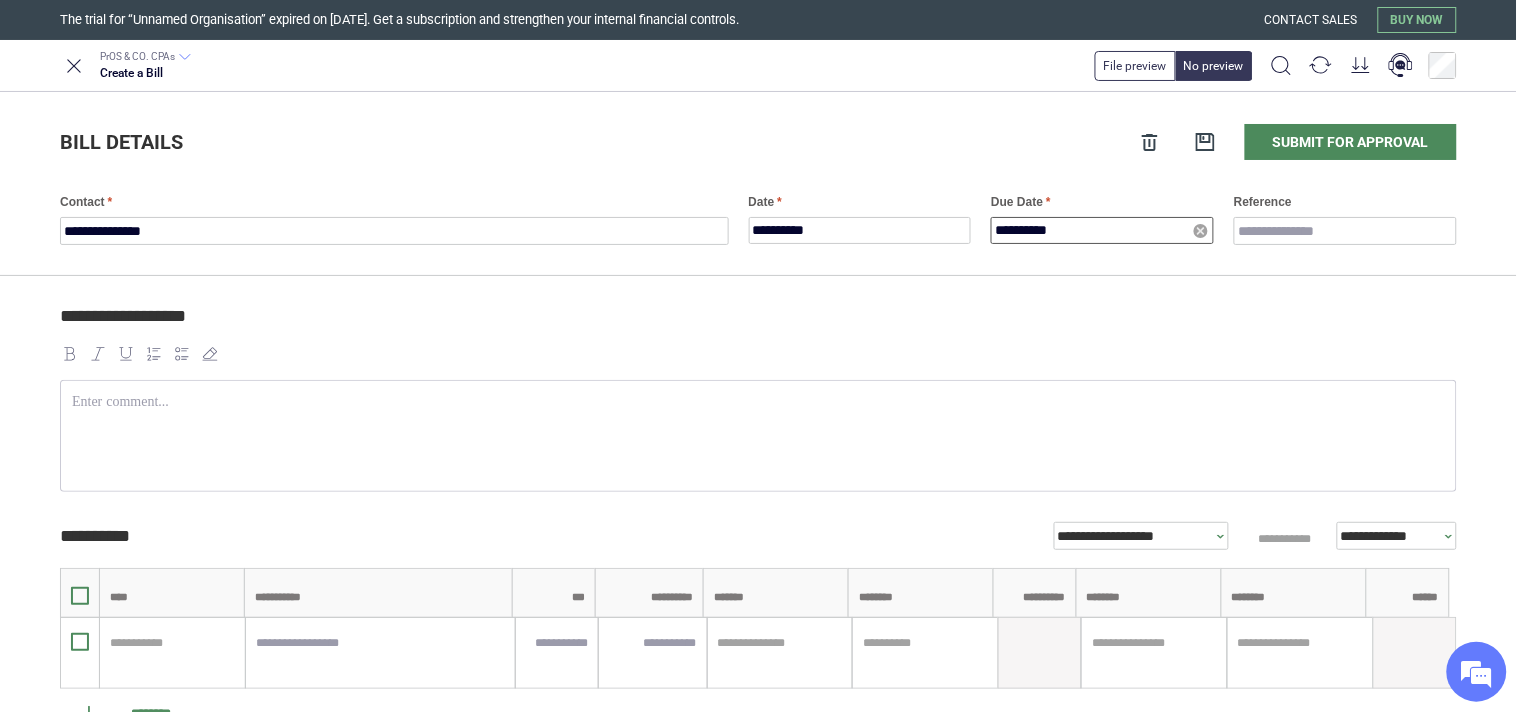 click on "**********" at bounding box center (1102, 230) 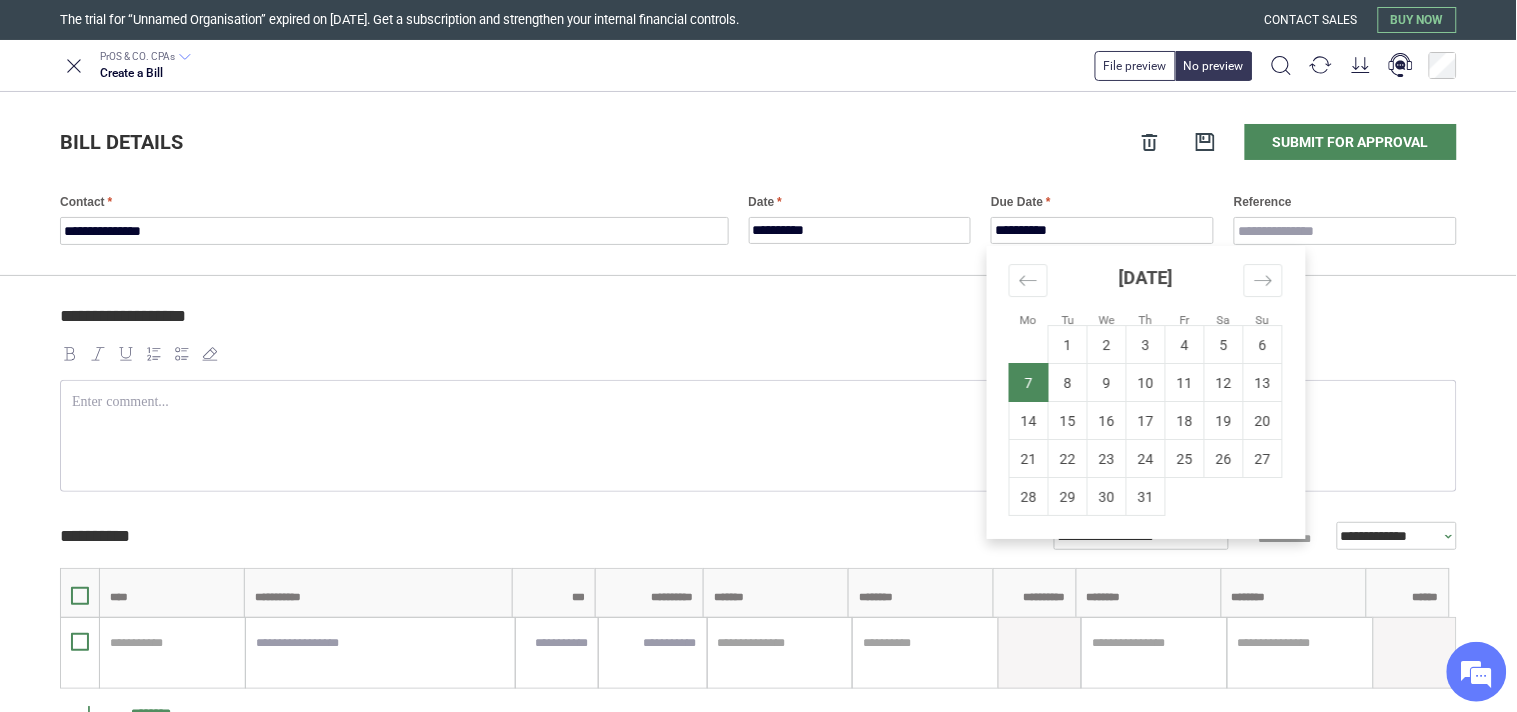 type on "**********" 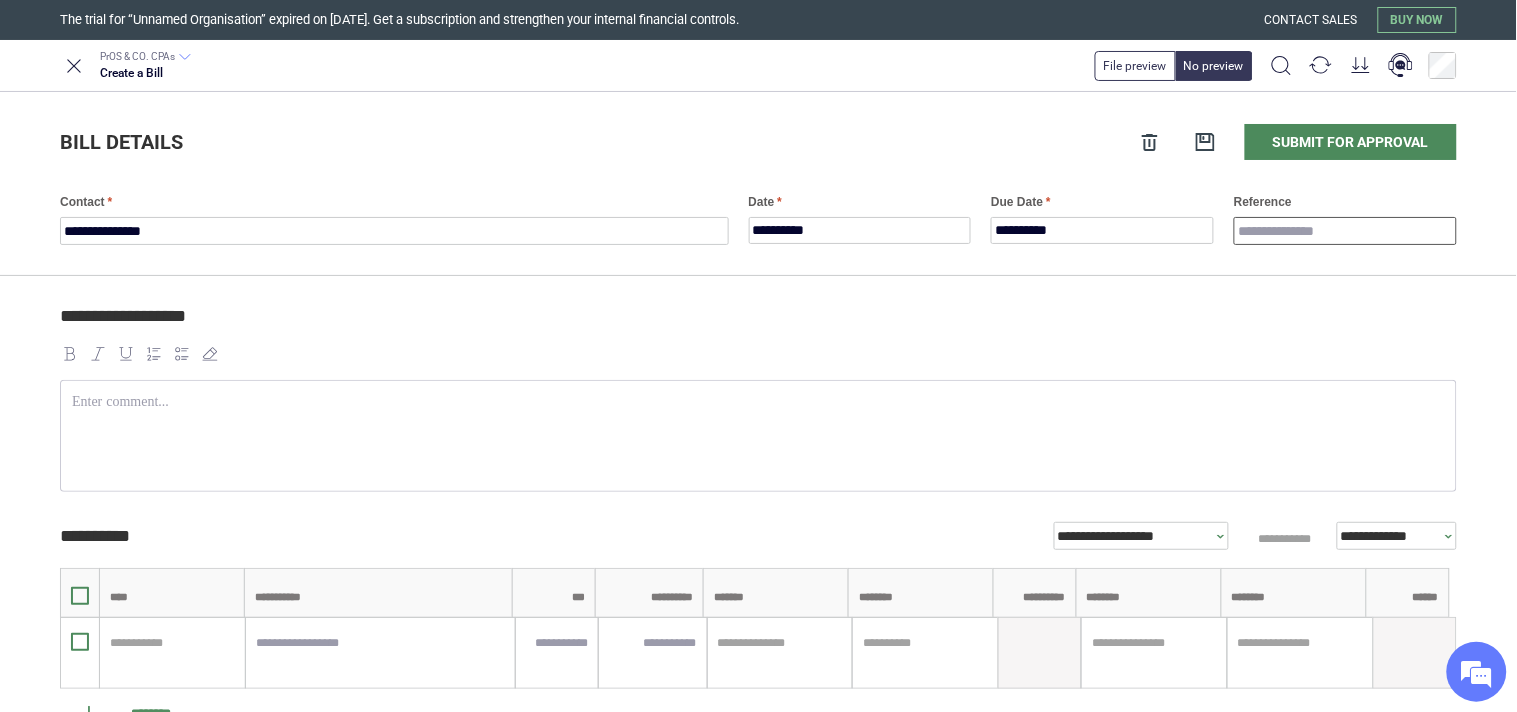 click on "Reference" at bounding box center [1345, 231] 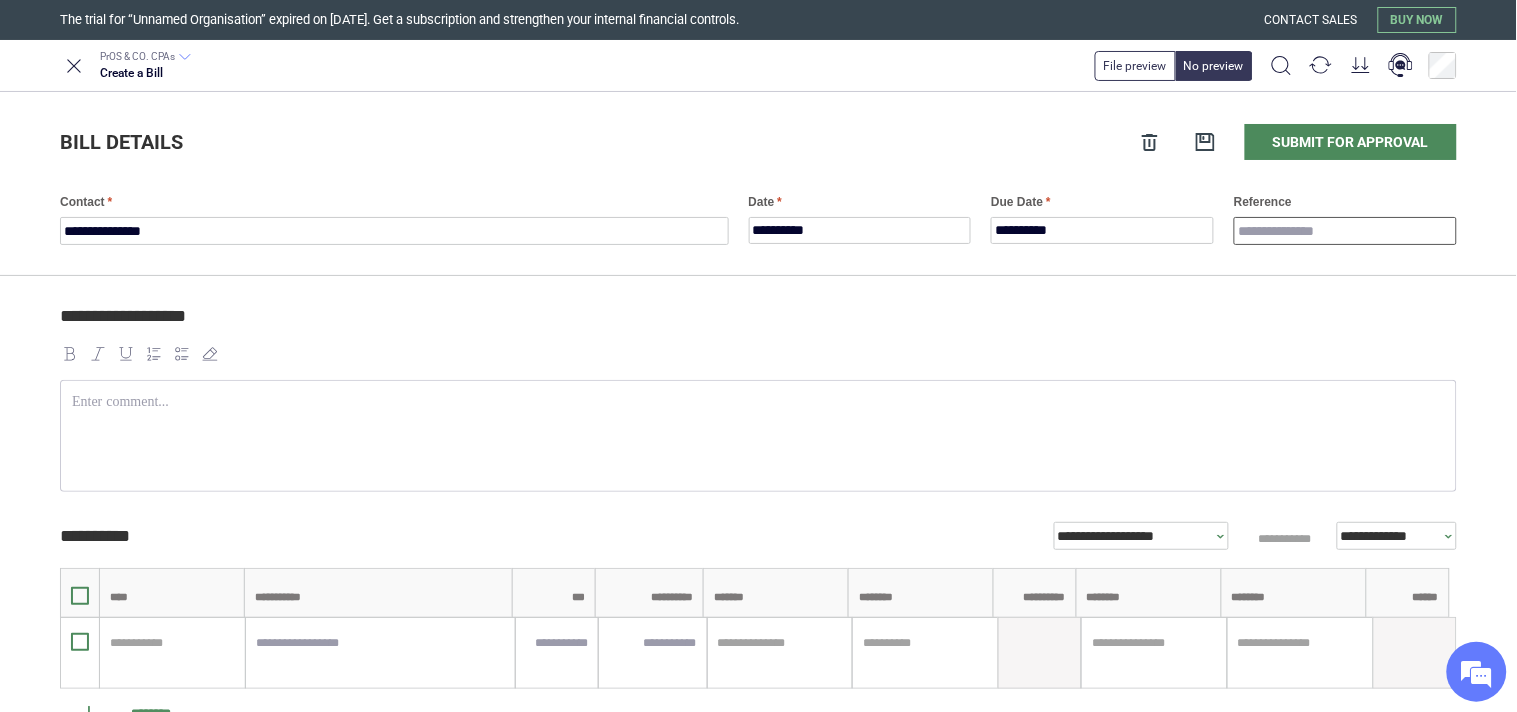 paste on "**********" 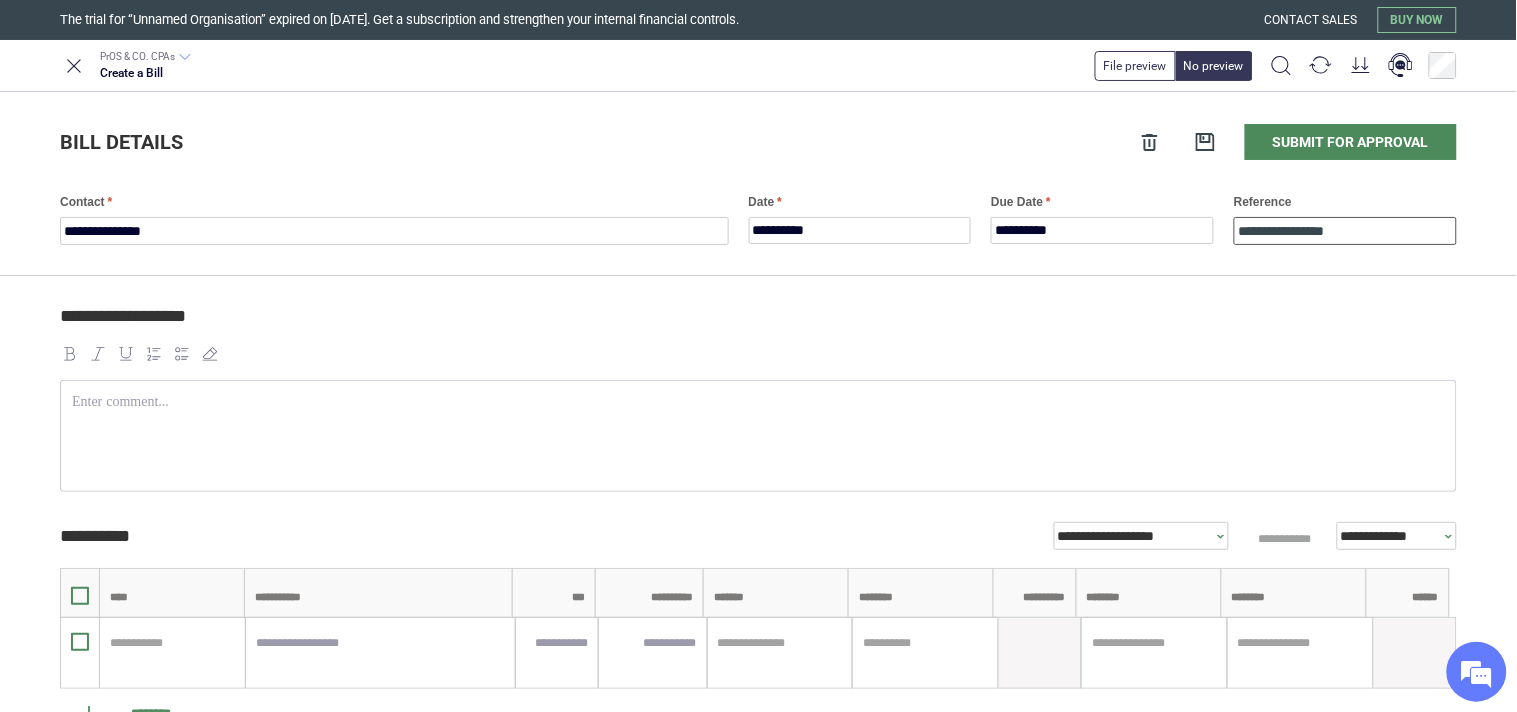 type on "**********" 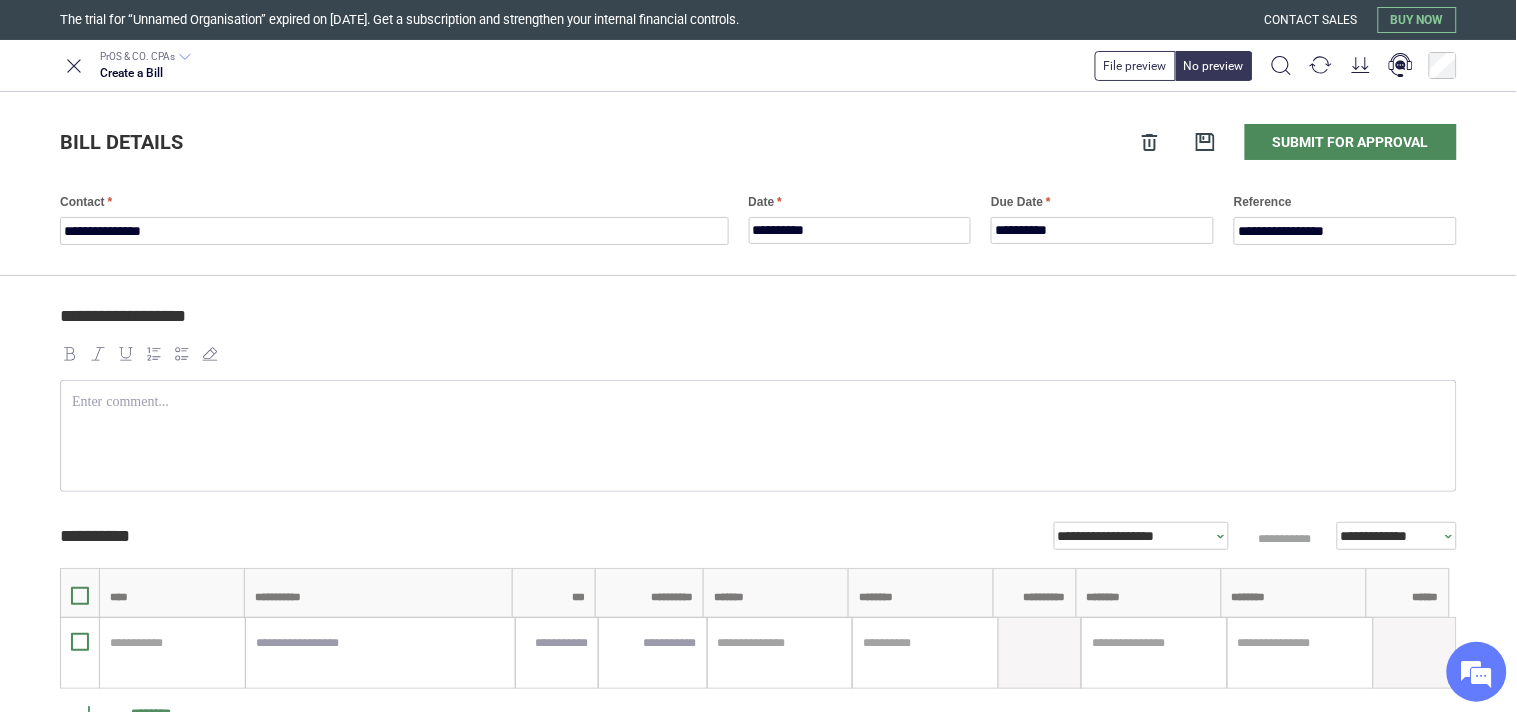 click on "**********" at bounding box center [758, 623] 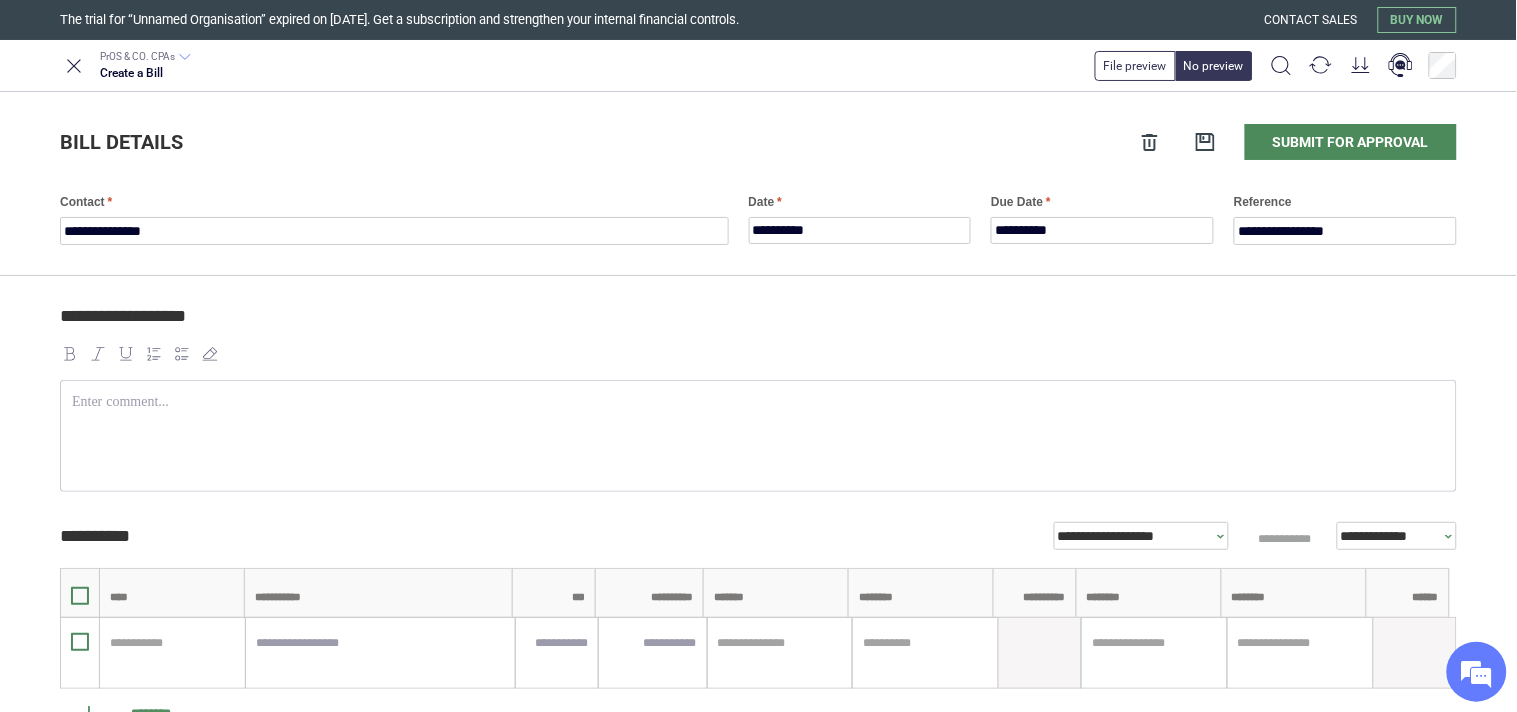 click at bounding box center (758, 418) 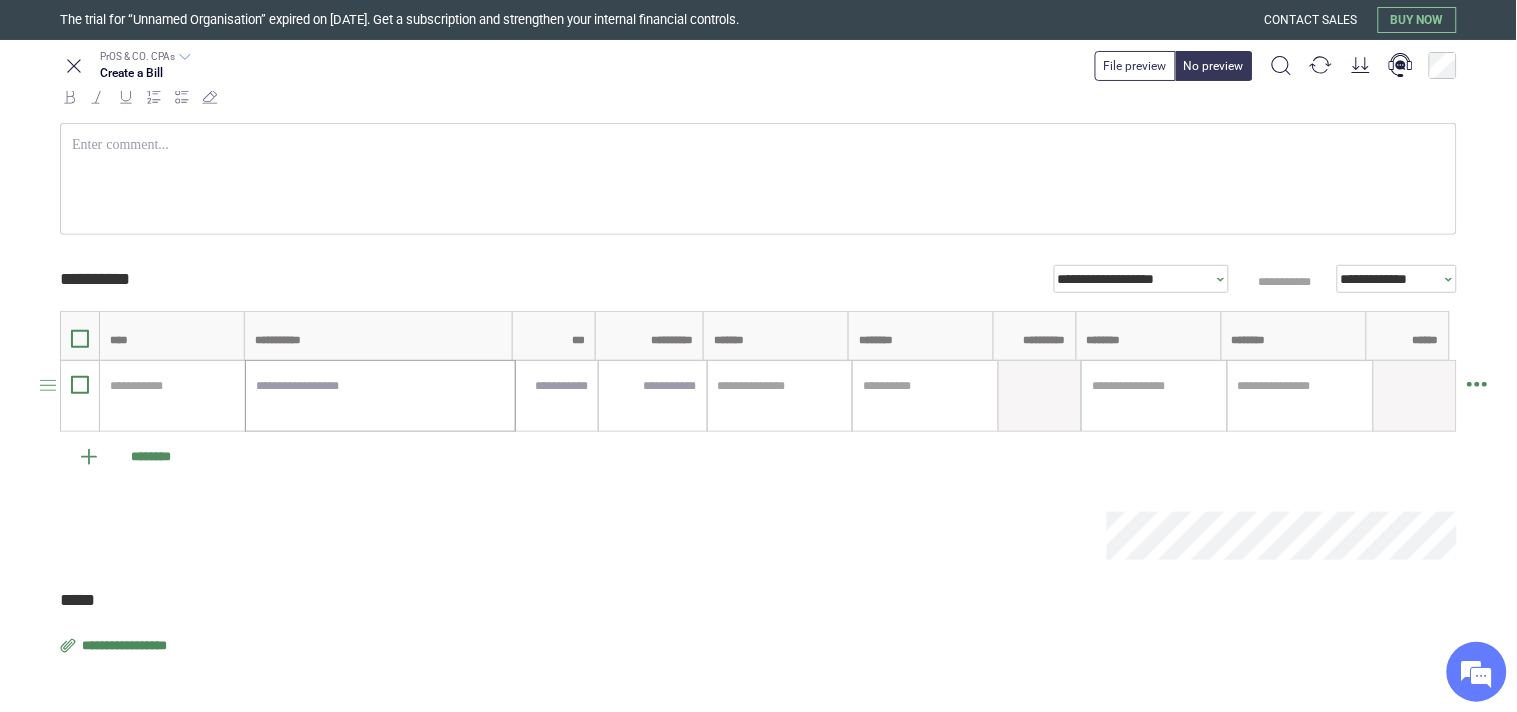 scroll, scrollTop: 260, scrollLeft: 0, axis: vertical 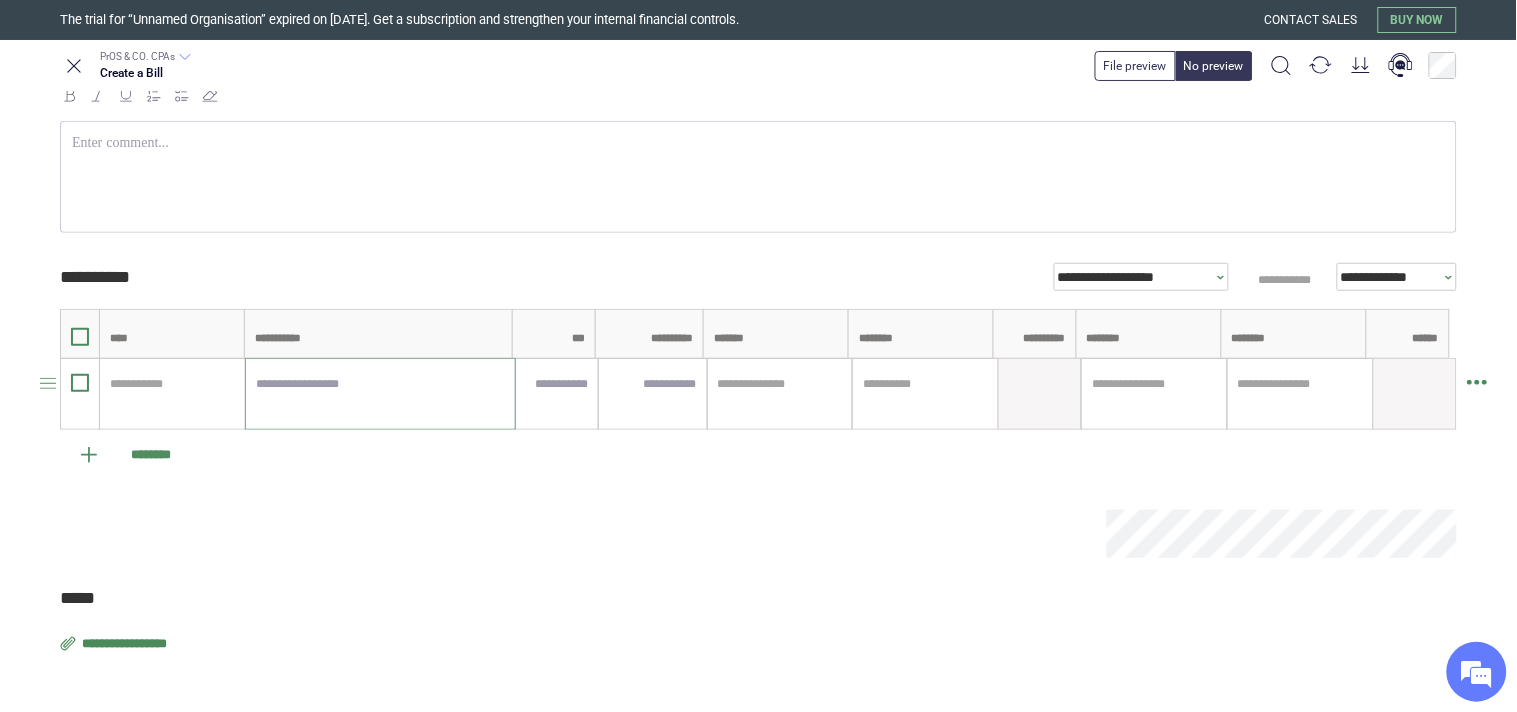 click at bounding box center [380, 394] 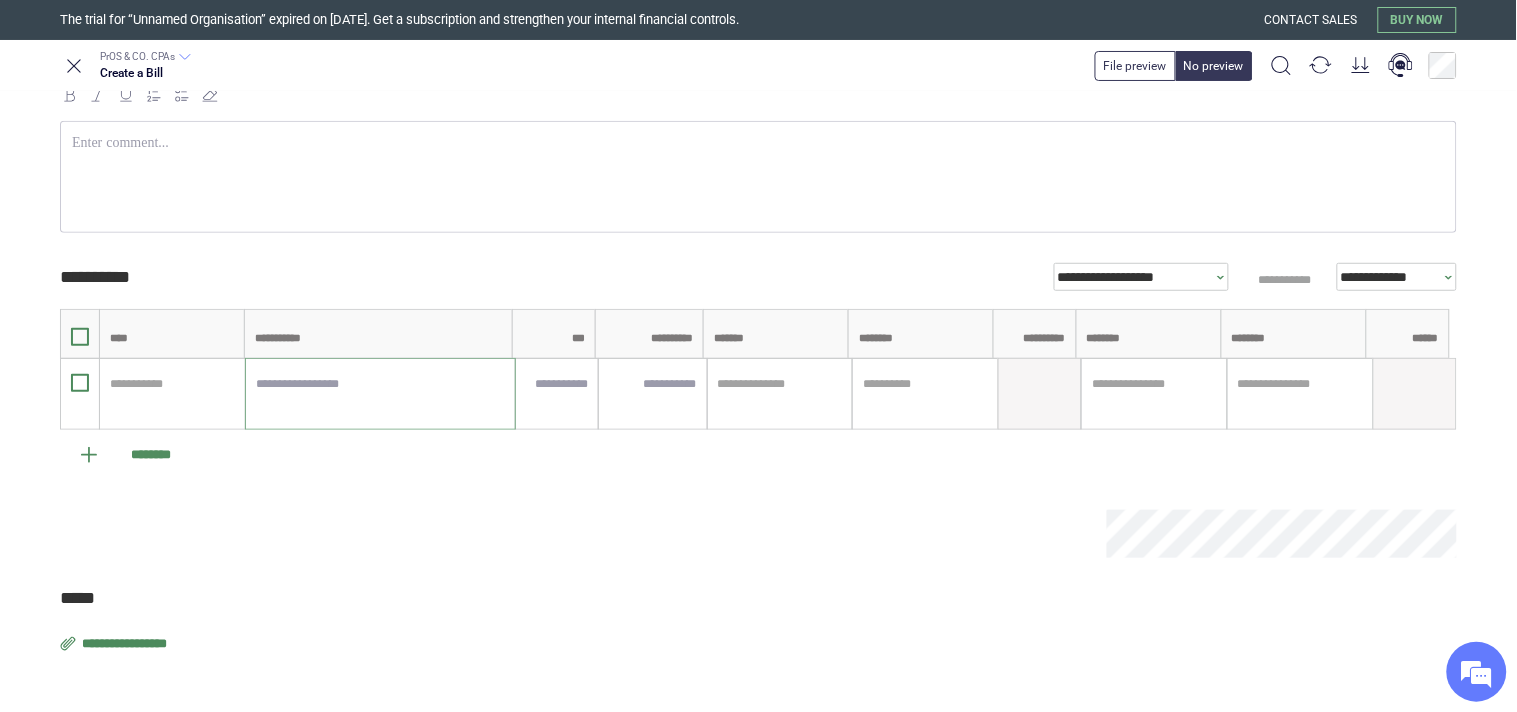 paste on "**********" 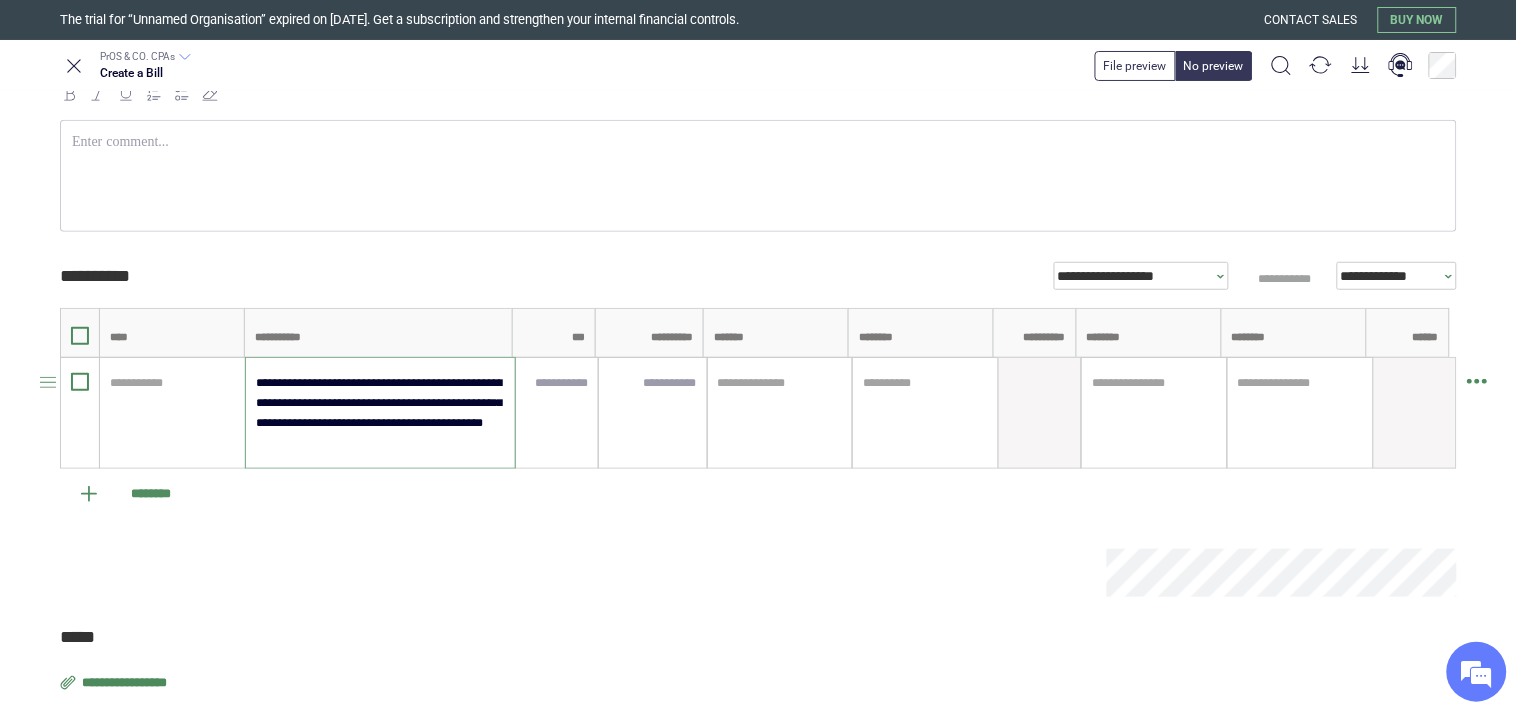 click on "**********" at bounding box center [379, 413] 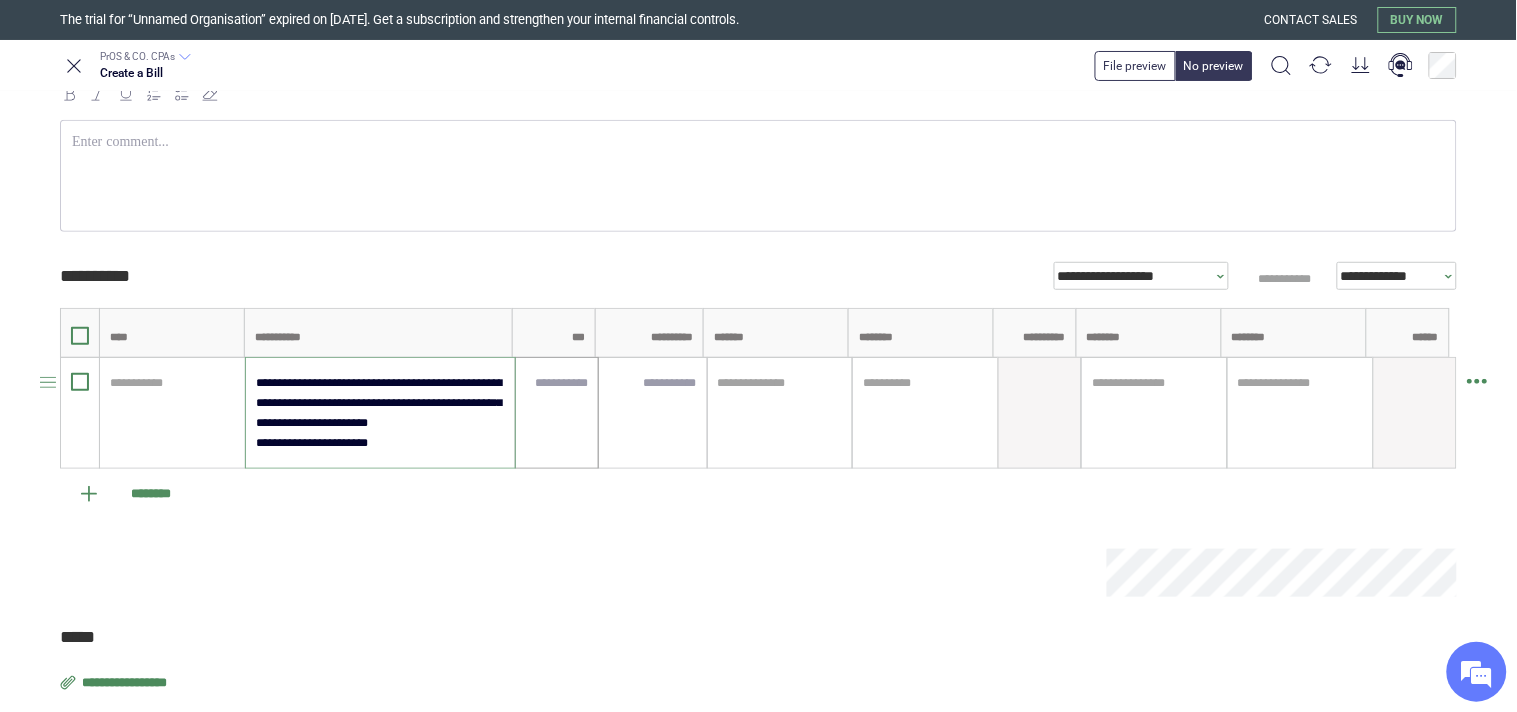 type on "**********" 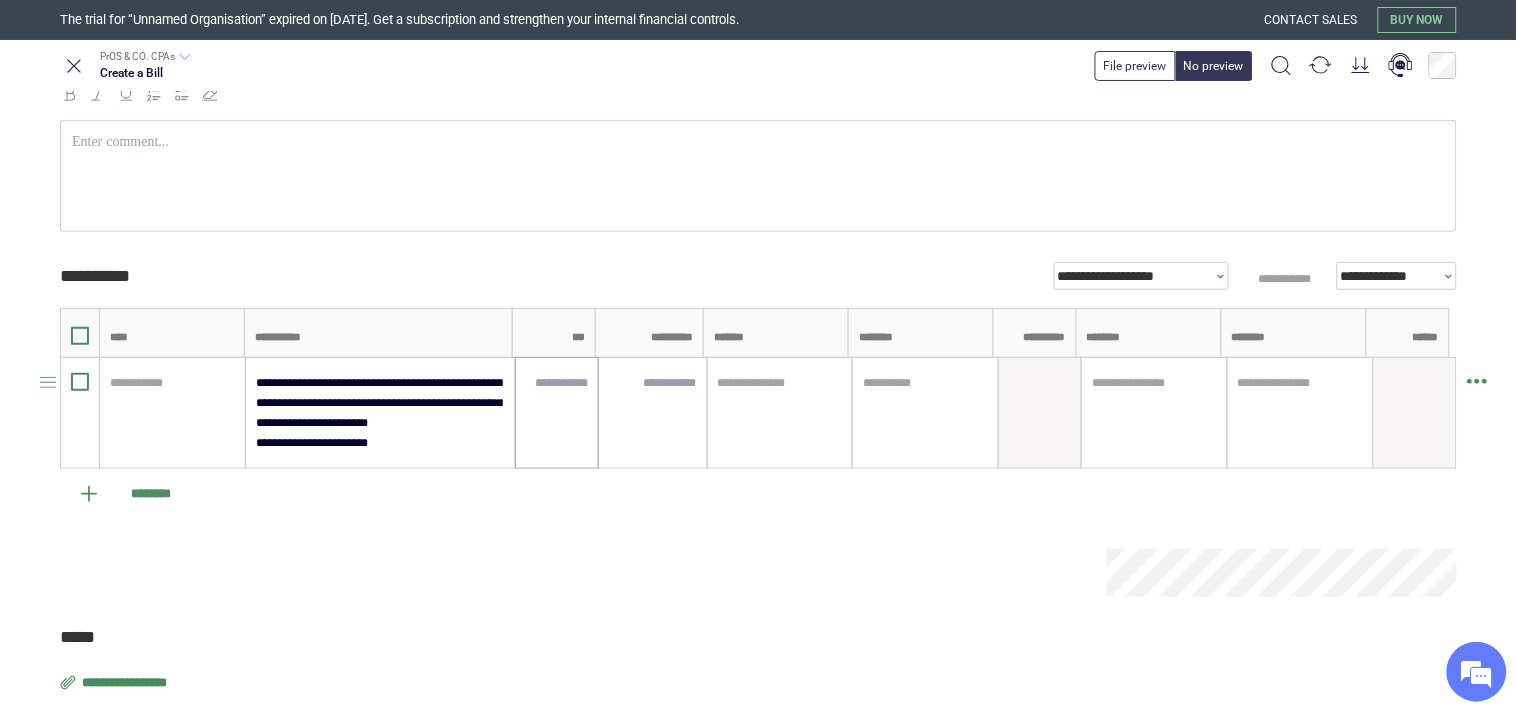 click at bounding box center (557, 413) 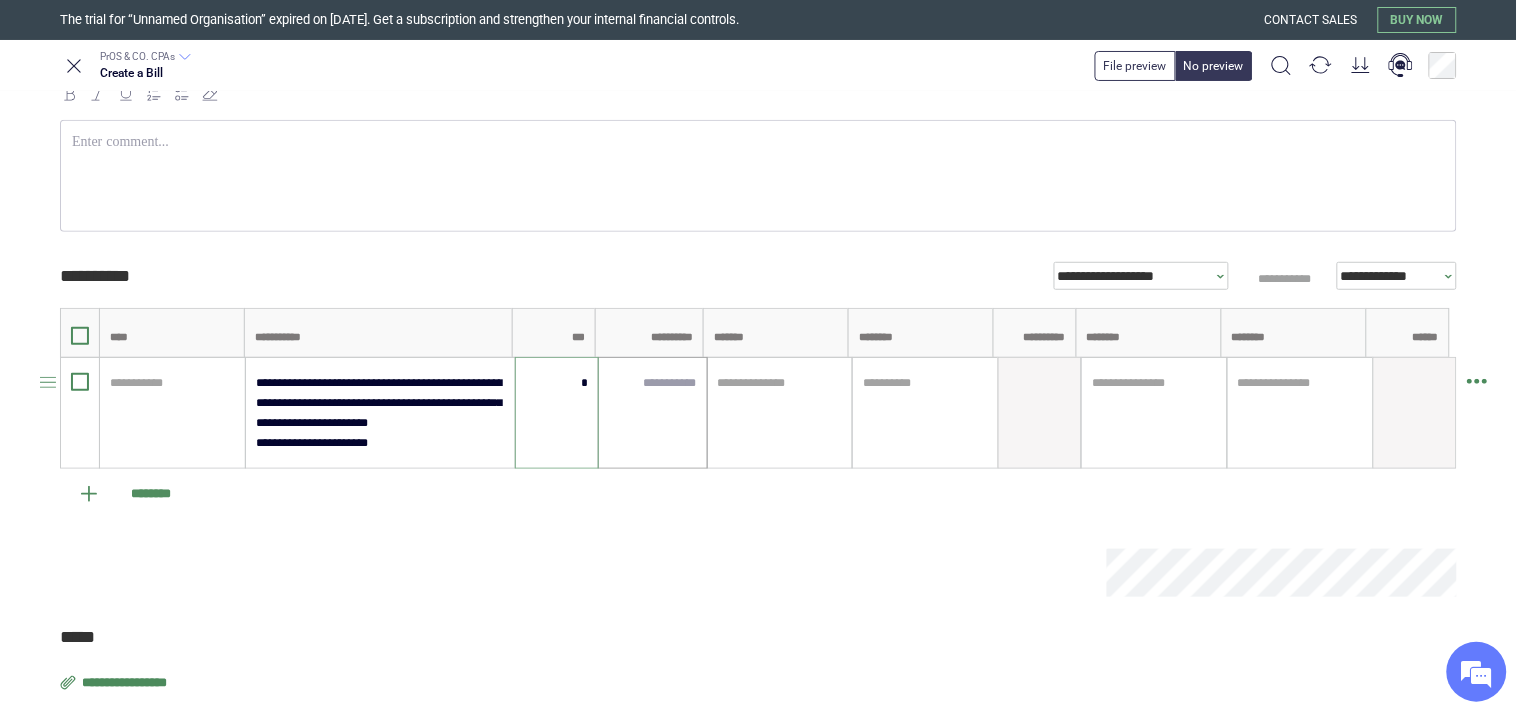 type on "****" 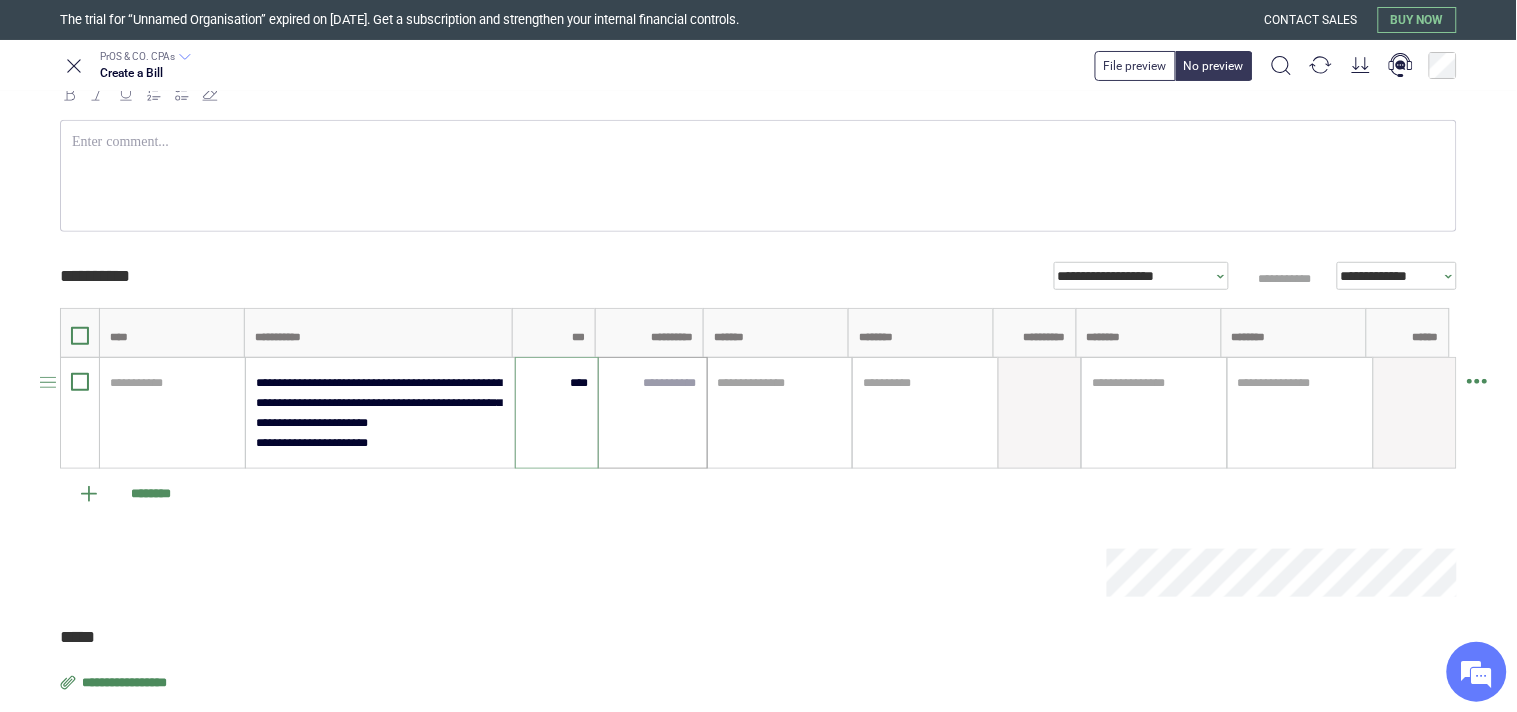 click at bounding box center [652, 413] 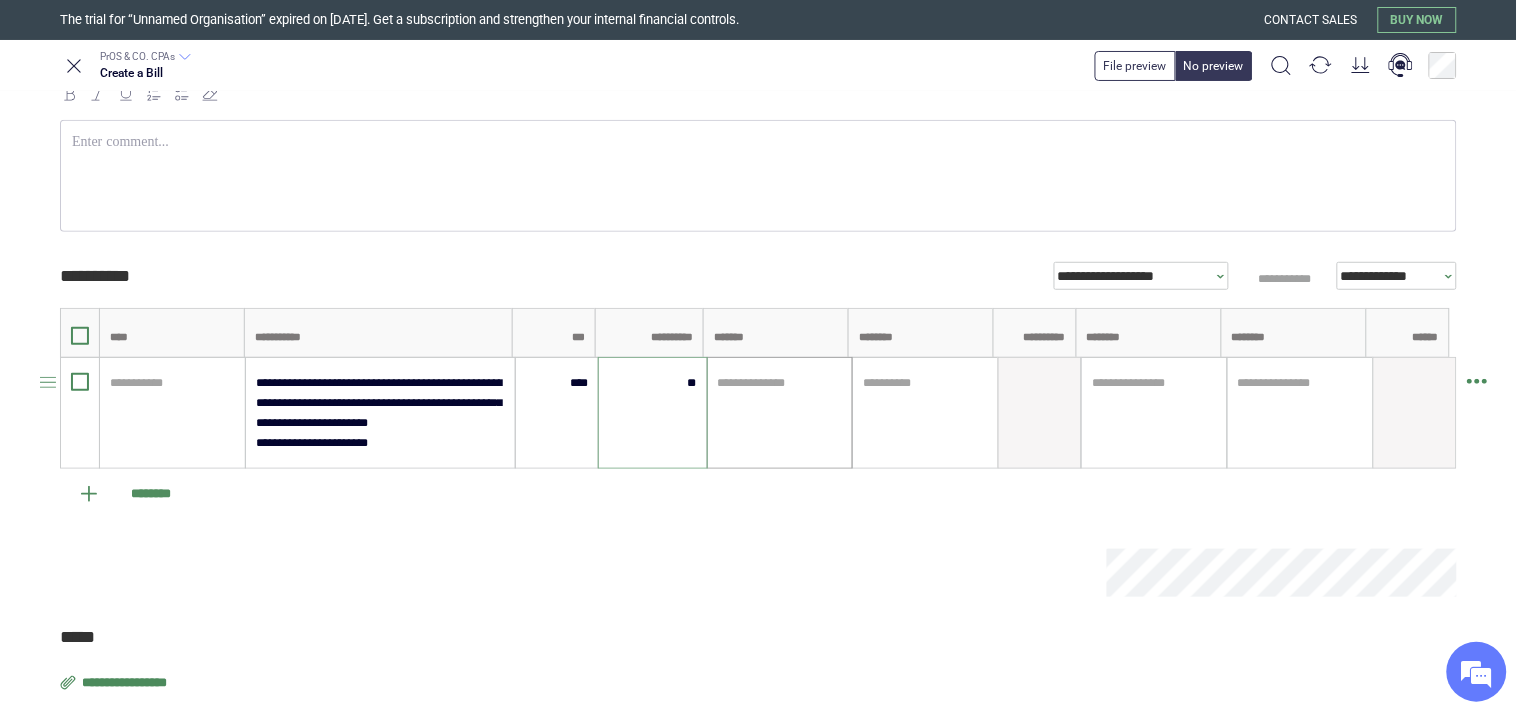type on "*****" 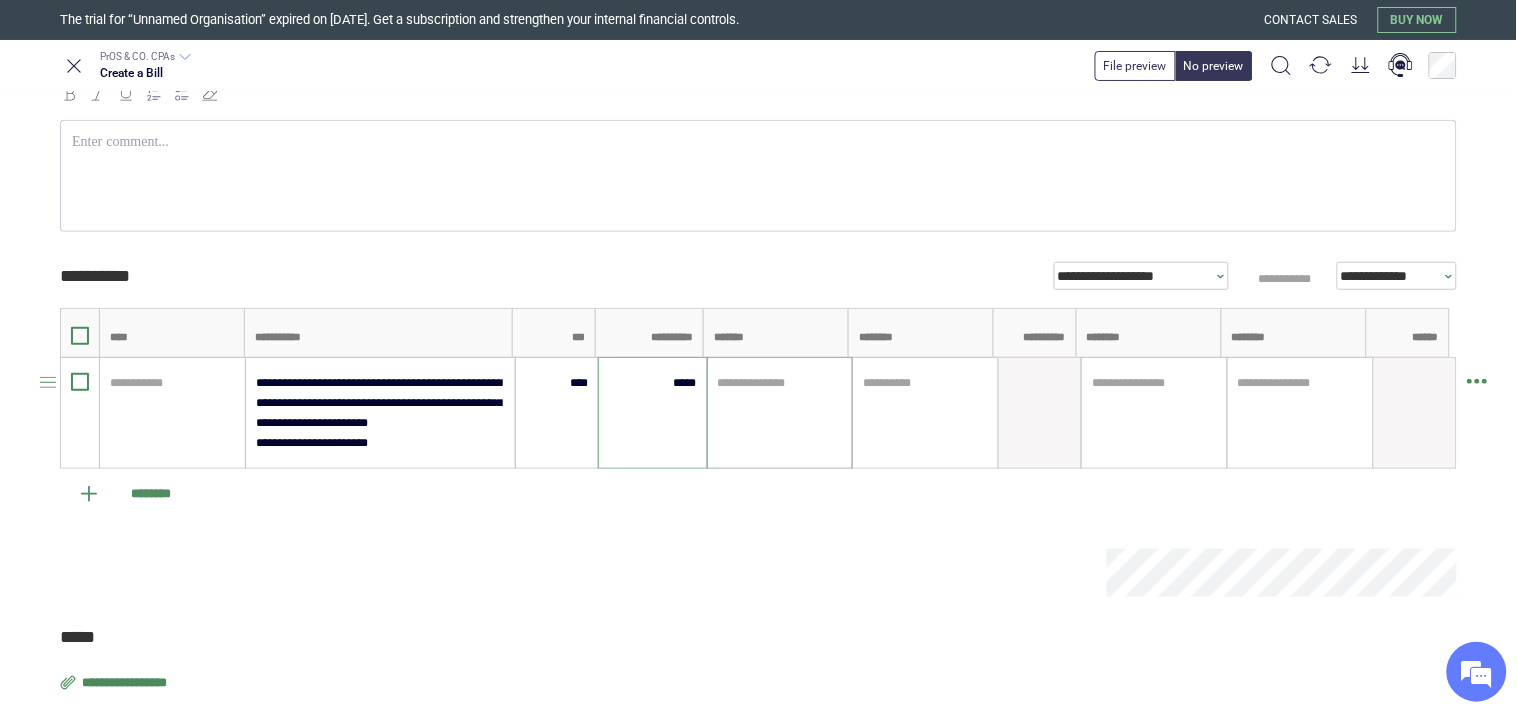 click at bounding box center (780, 383) 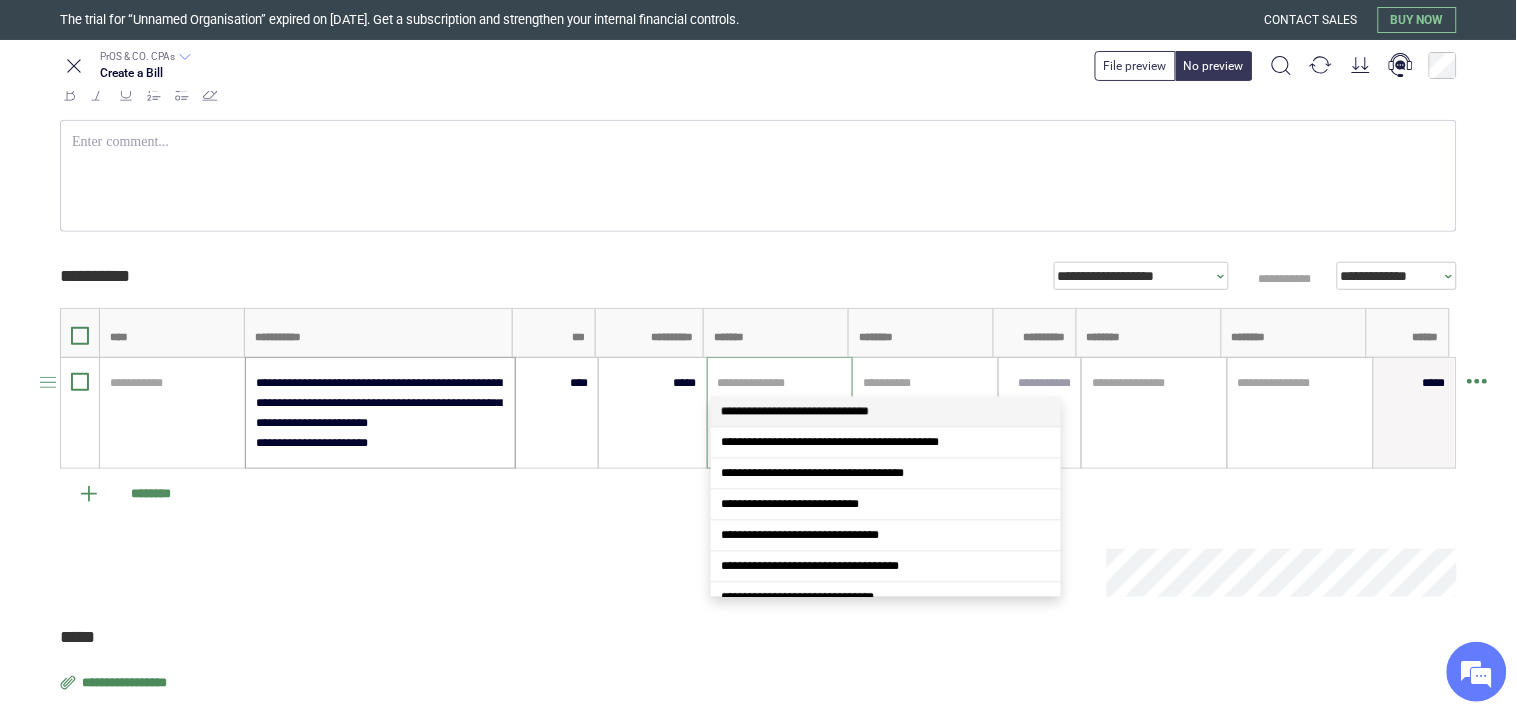 click on "**********" at bounding box center [379, 413] 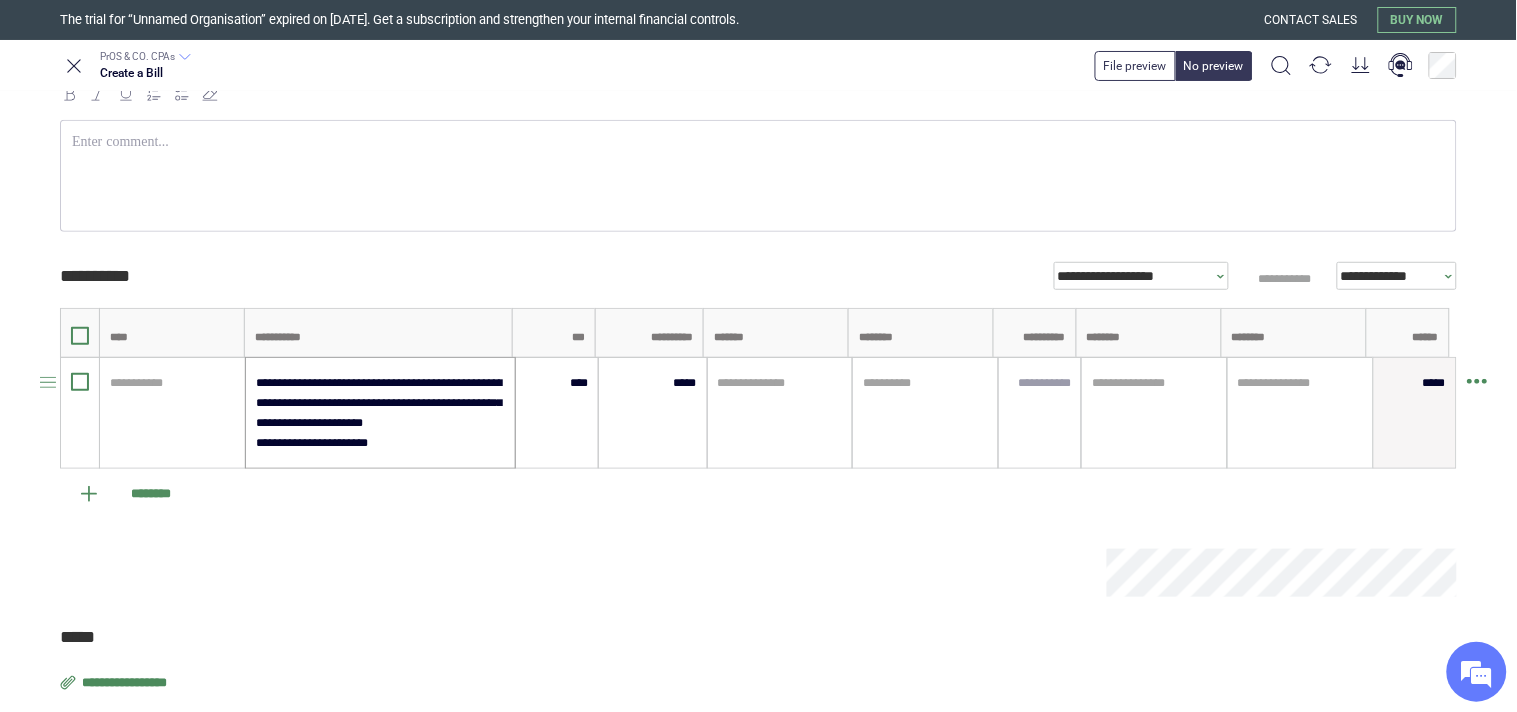click on "**********" at bounding box center [380, 413] 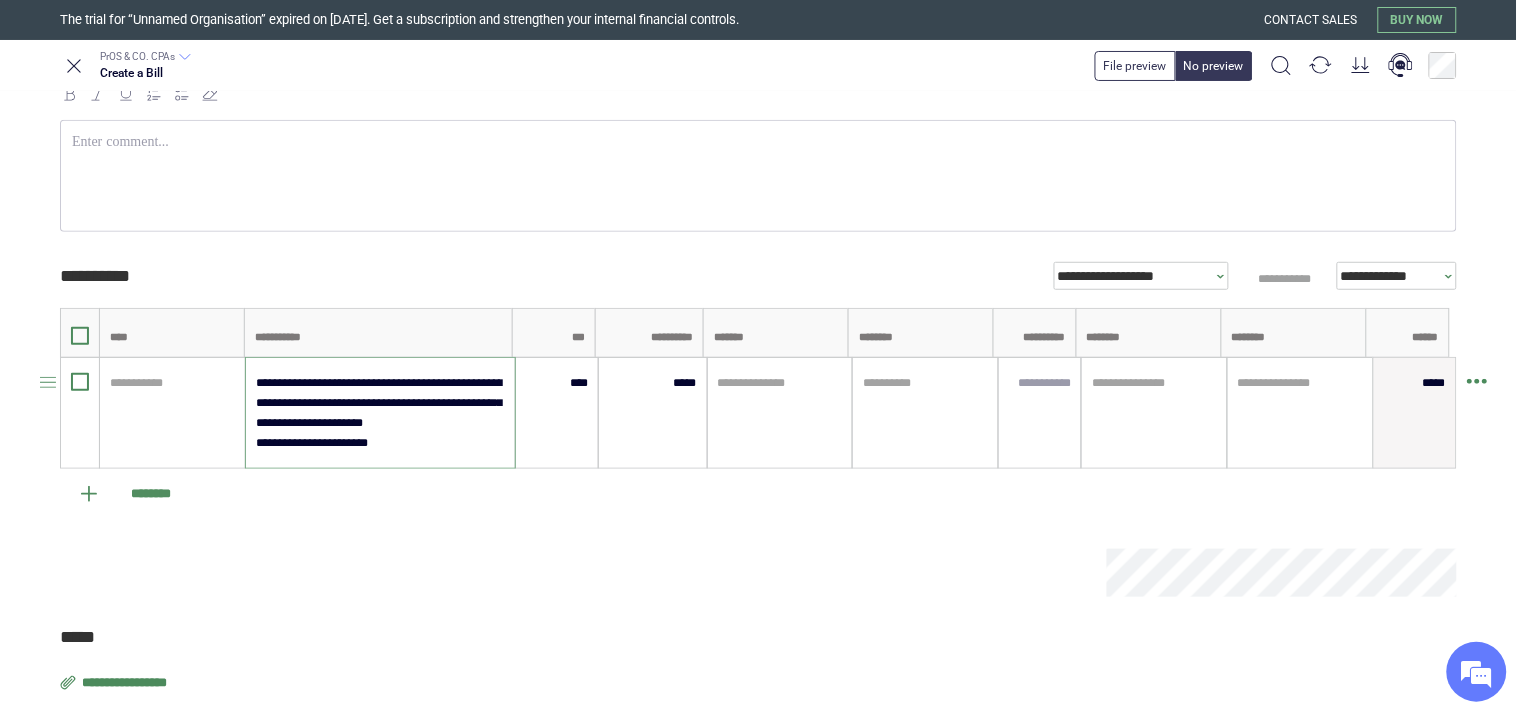 drag, startPoint x: 255, startPoint y: 384, endPoint x: 402, endPoint y: 457, distance: 164.128 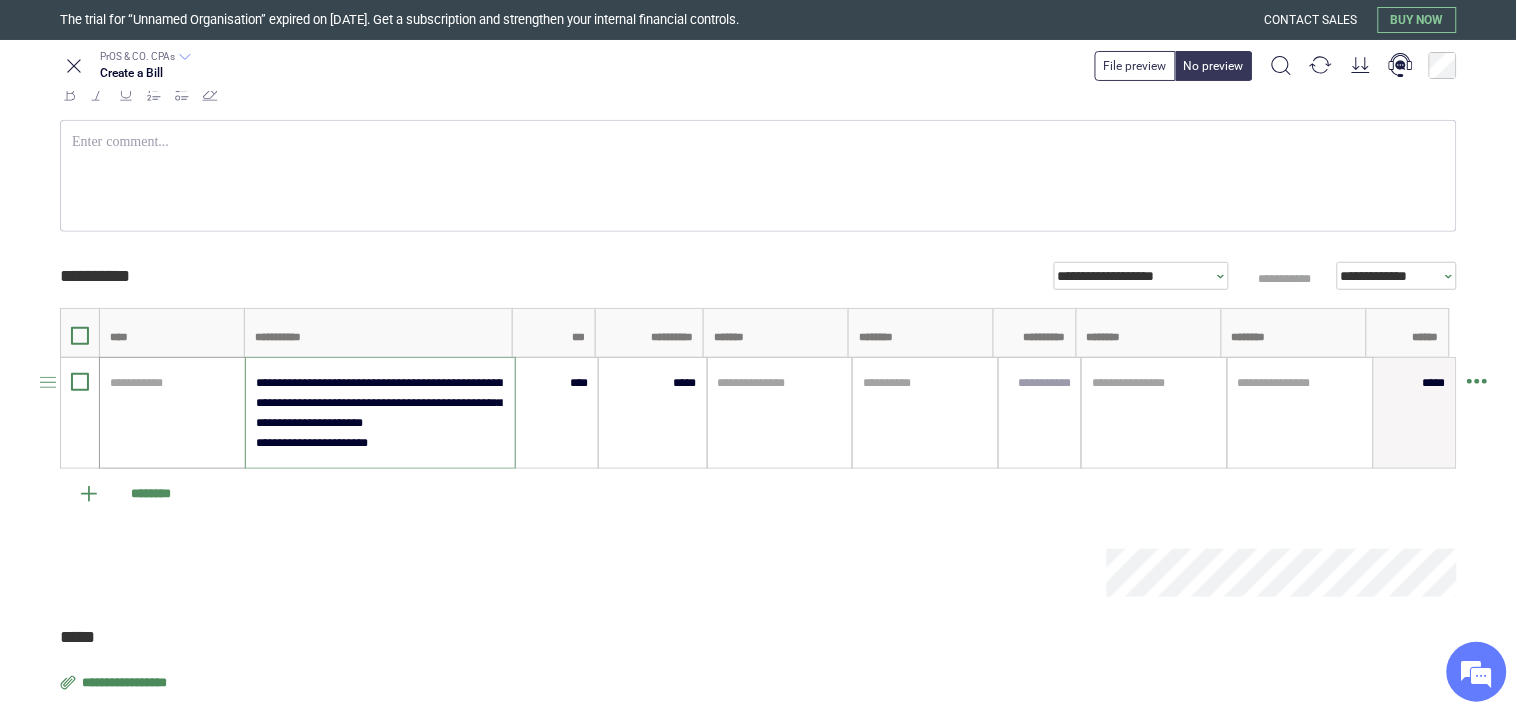 click at bounding box center (169, 383) 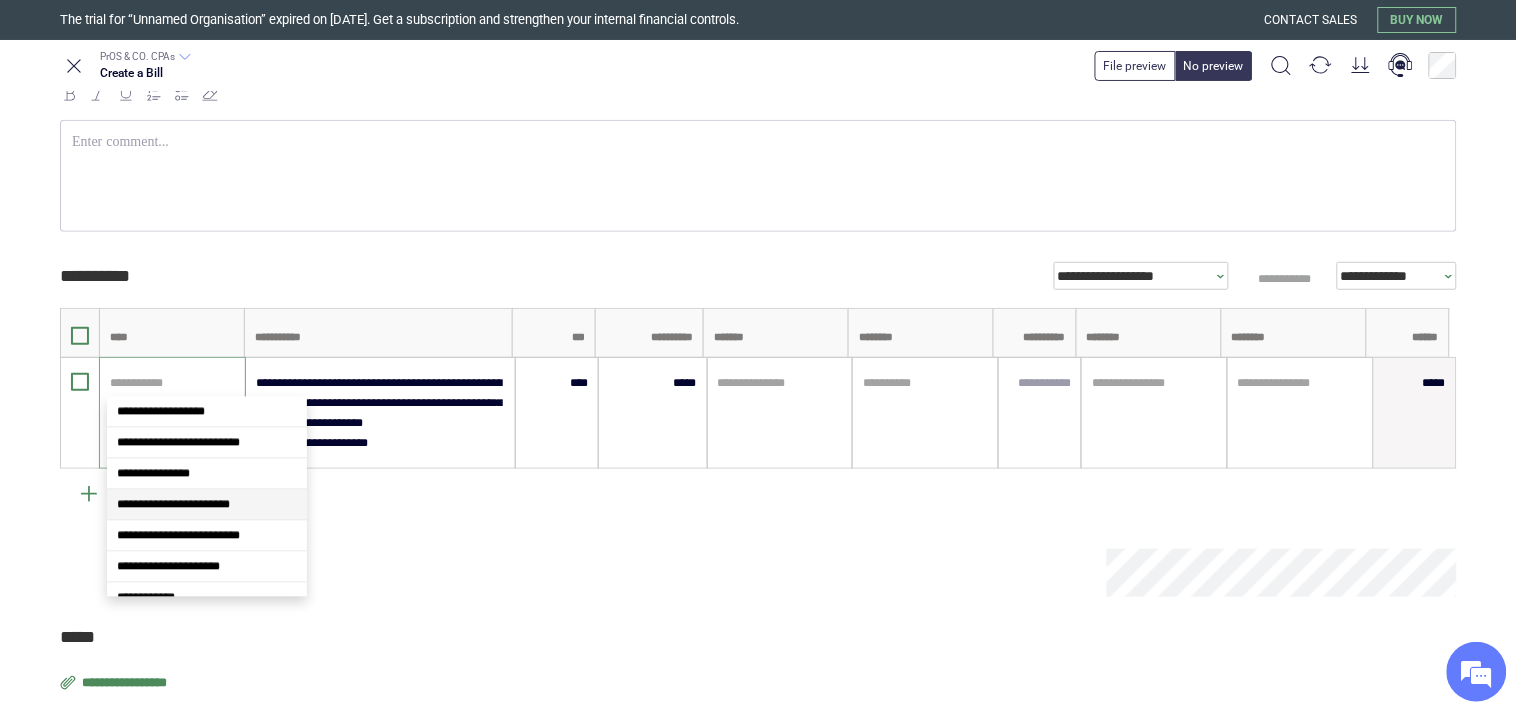 click on "**********" at bounding box center (207, 505) 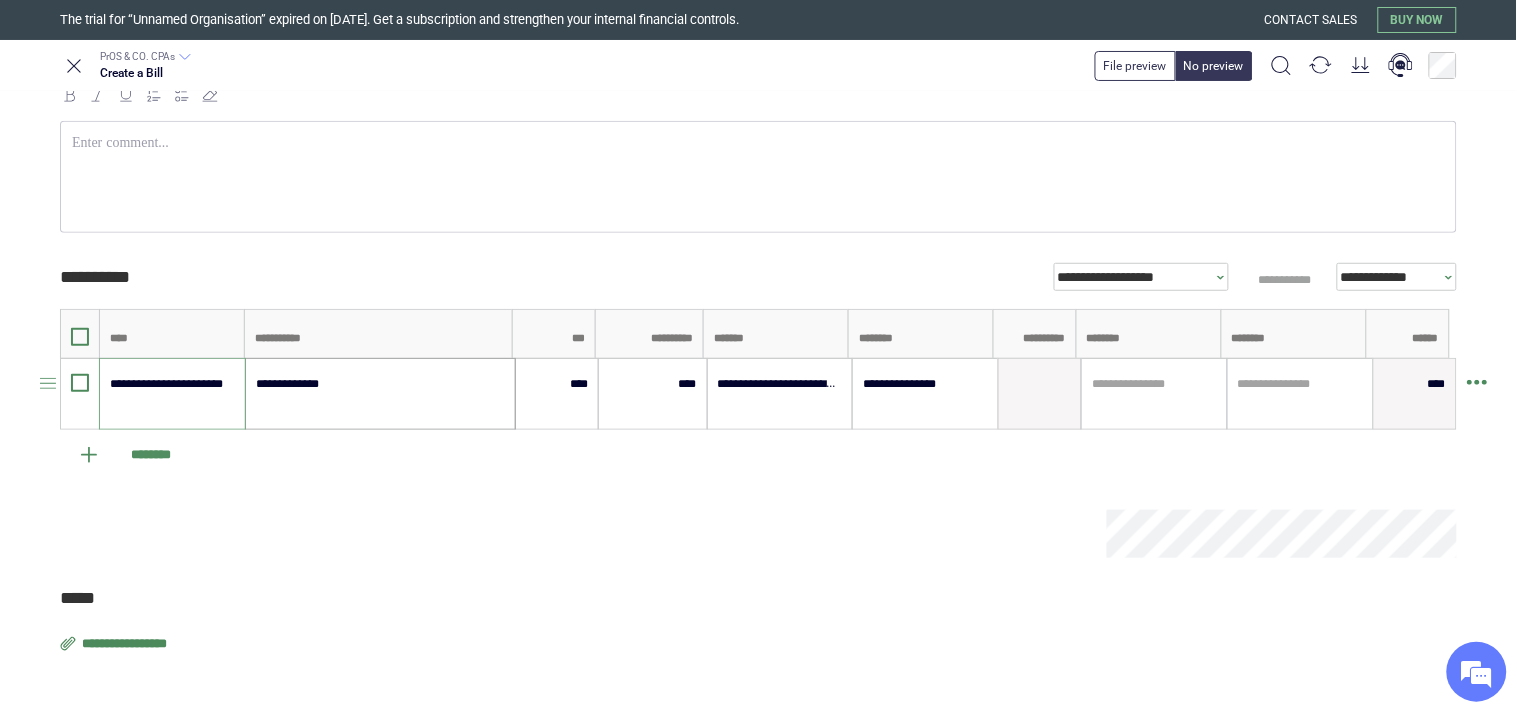 type on "**********" 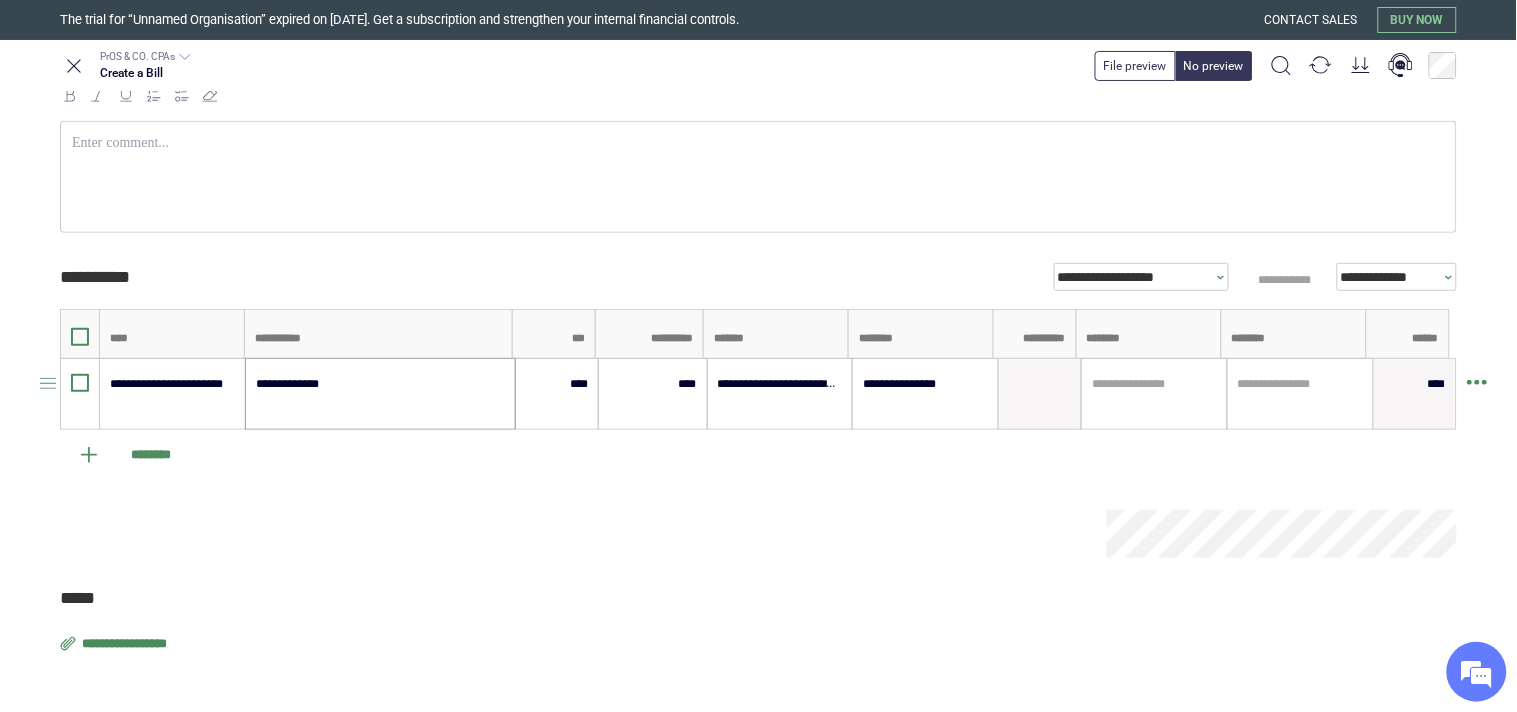 drag, startPoint x: 253, startPoint y: 383, endPoint x: 361, endPoint y: 385, distance: 108.01852 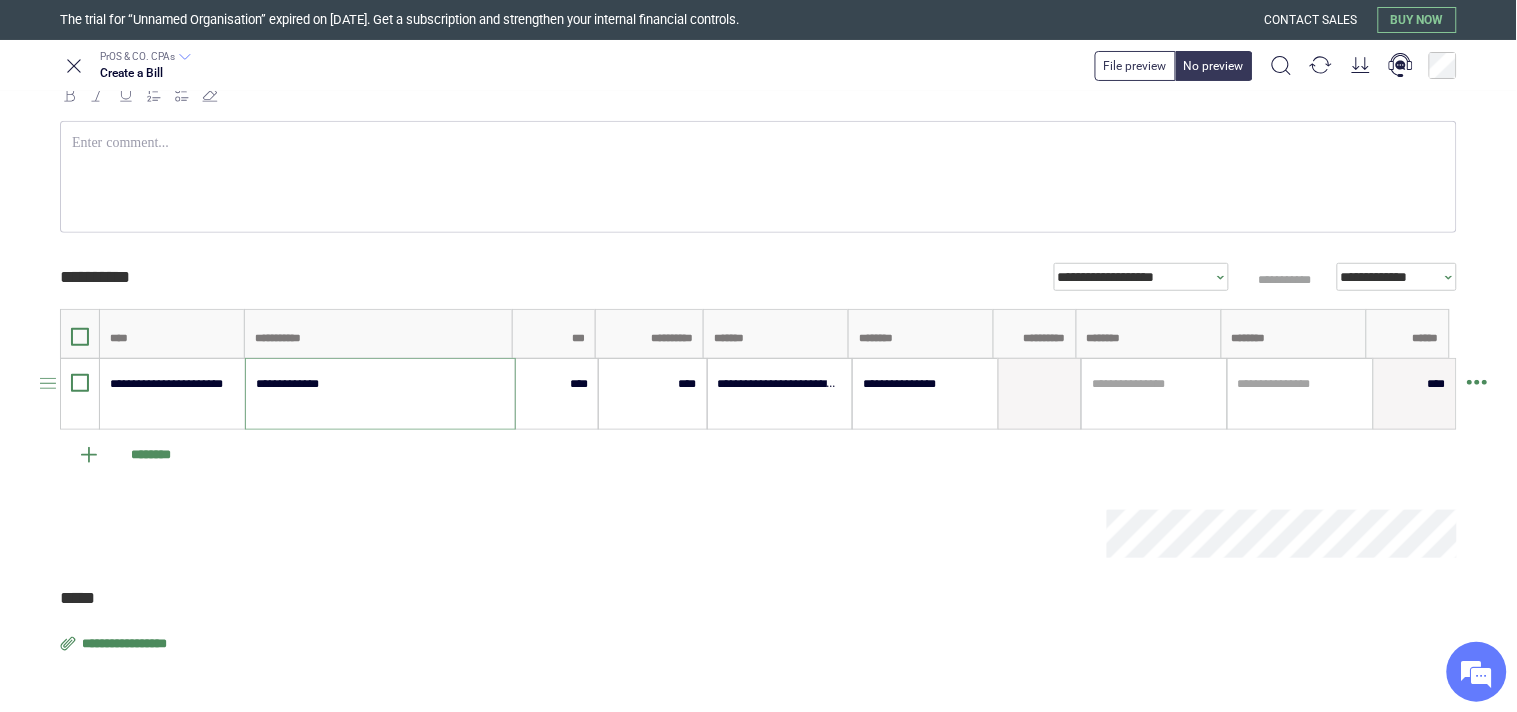 drag, startPoint x: 256, startPoint y: 386, endPoint x: 365, endPoint y: 381, distance: 109.11462 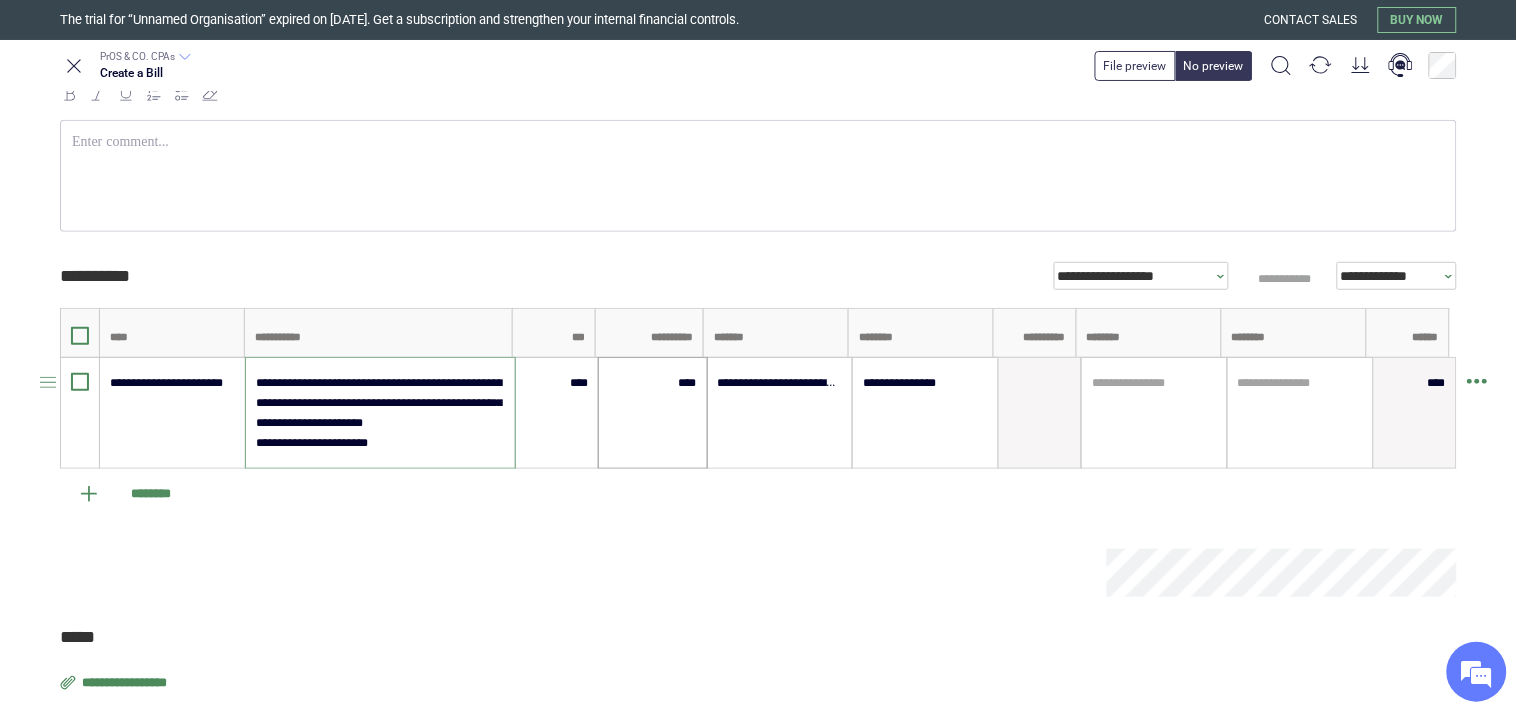 type on "**********" 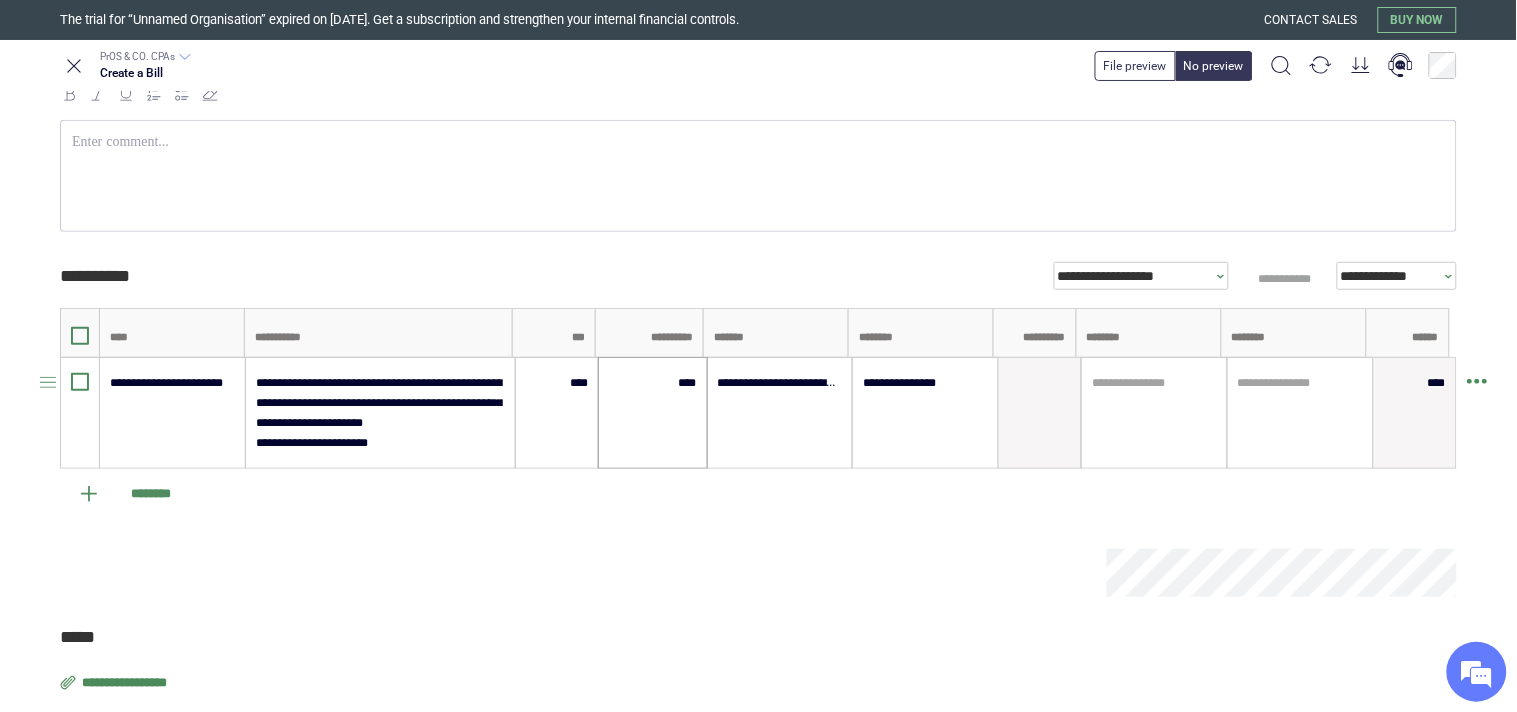 click on "****" at bounding box center (652, 413) 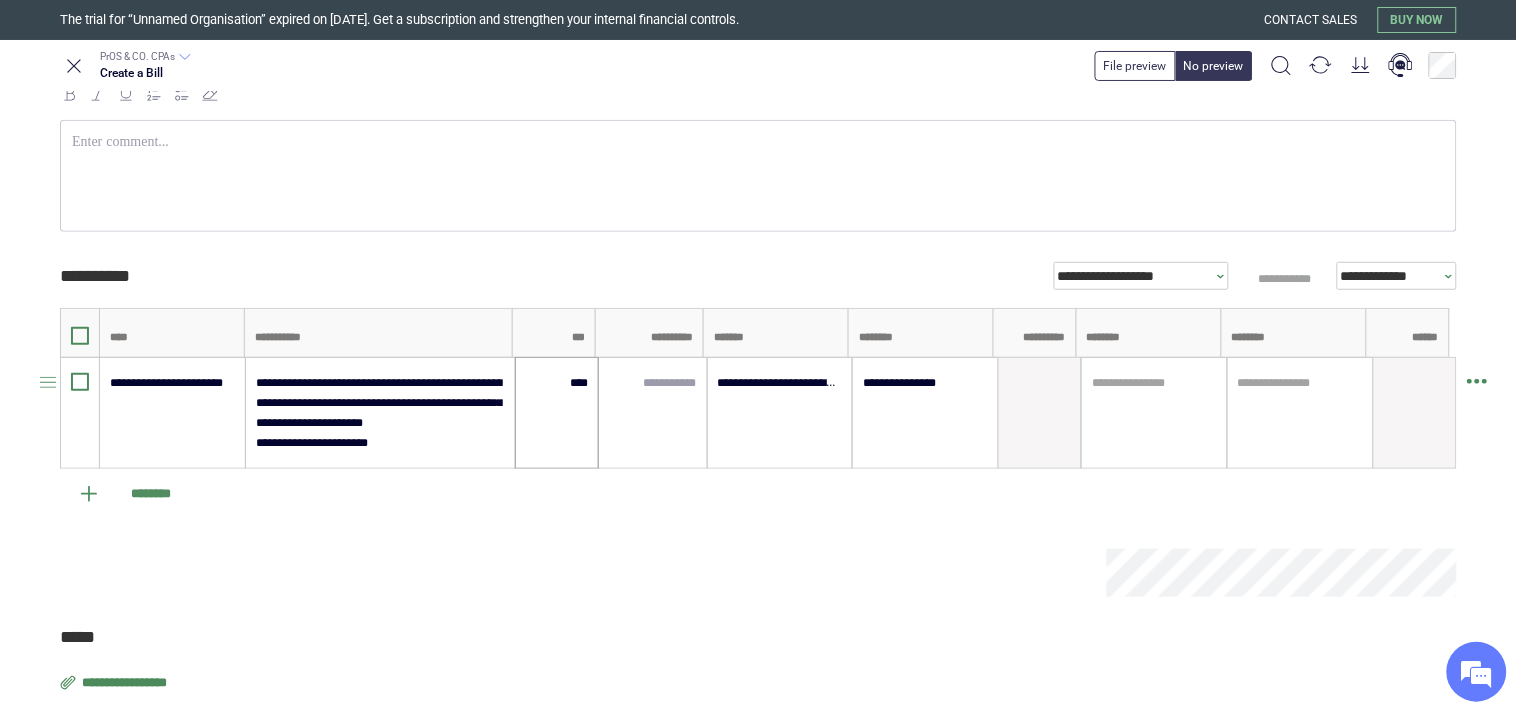 click on "****" at bounding box center (557, 413) 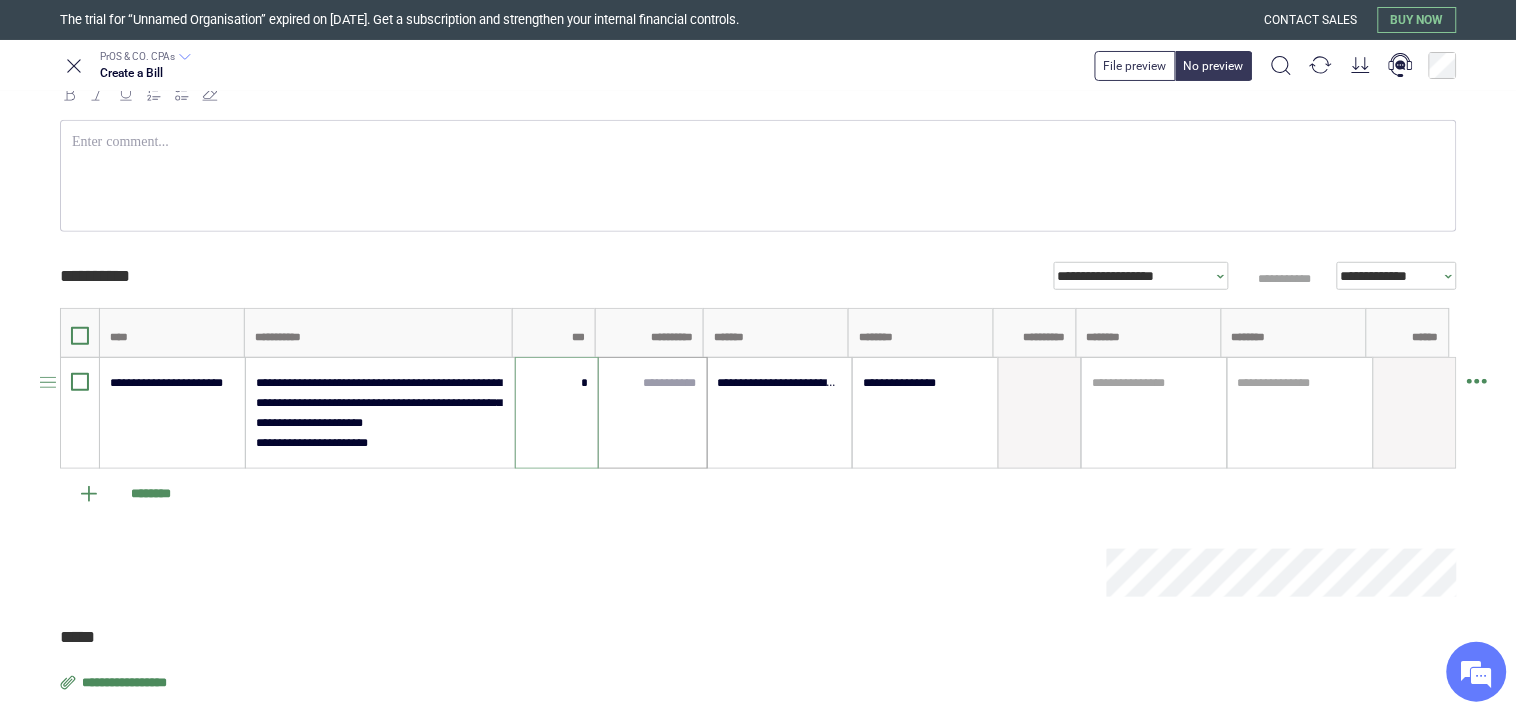 type on "****" 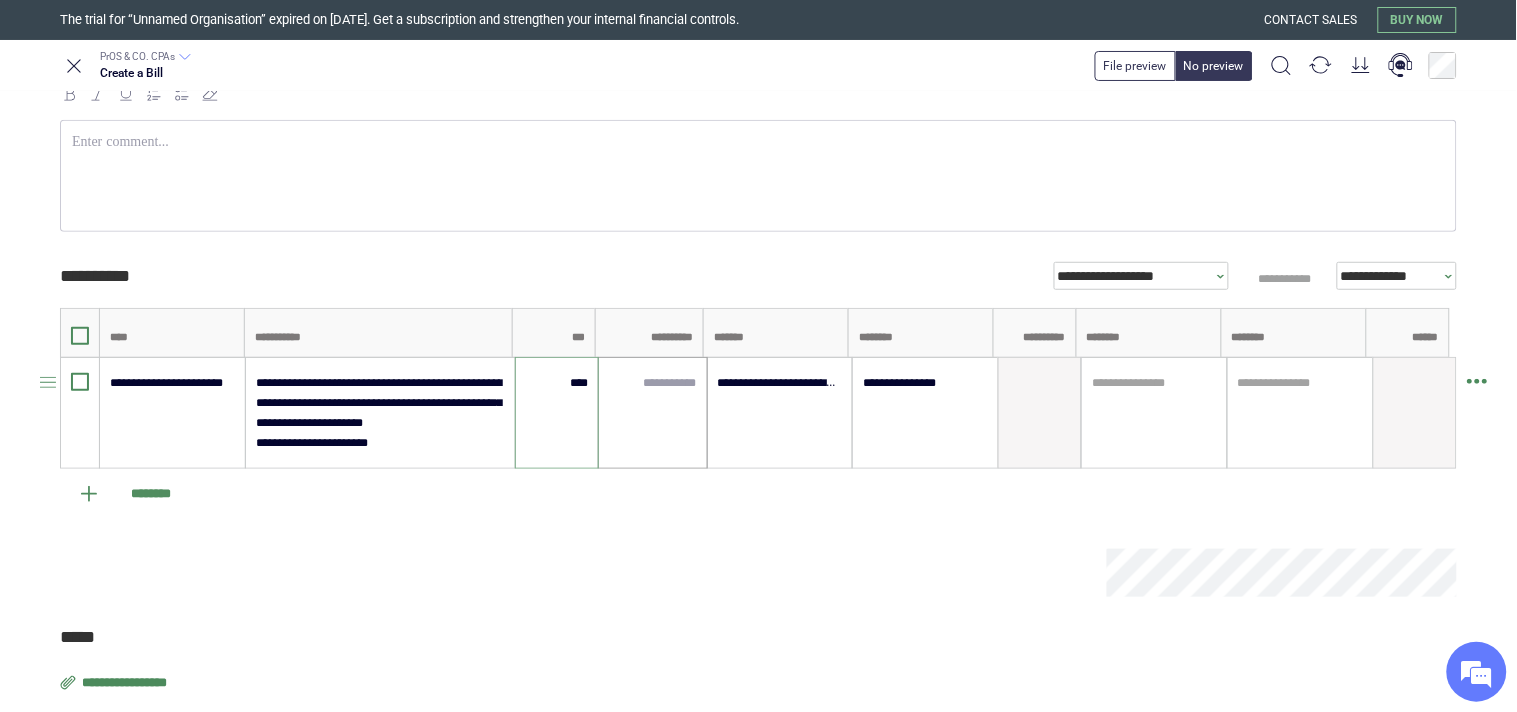 click at bounding box center [652, 413] 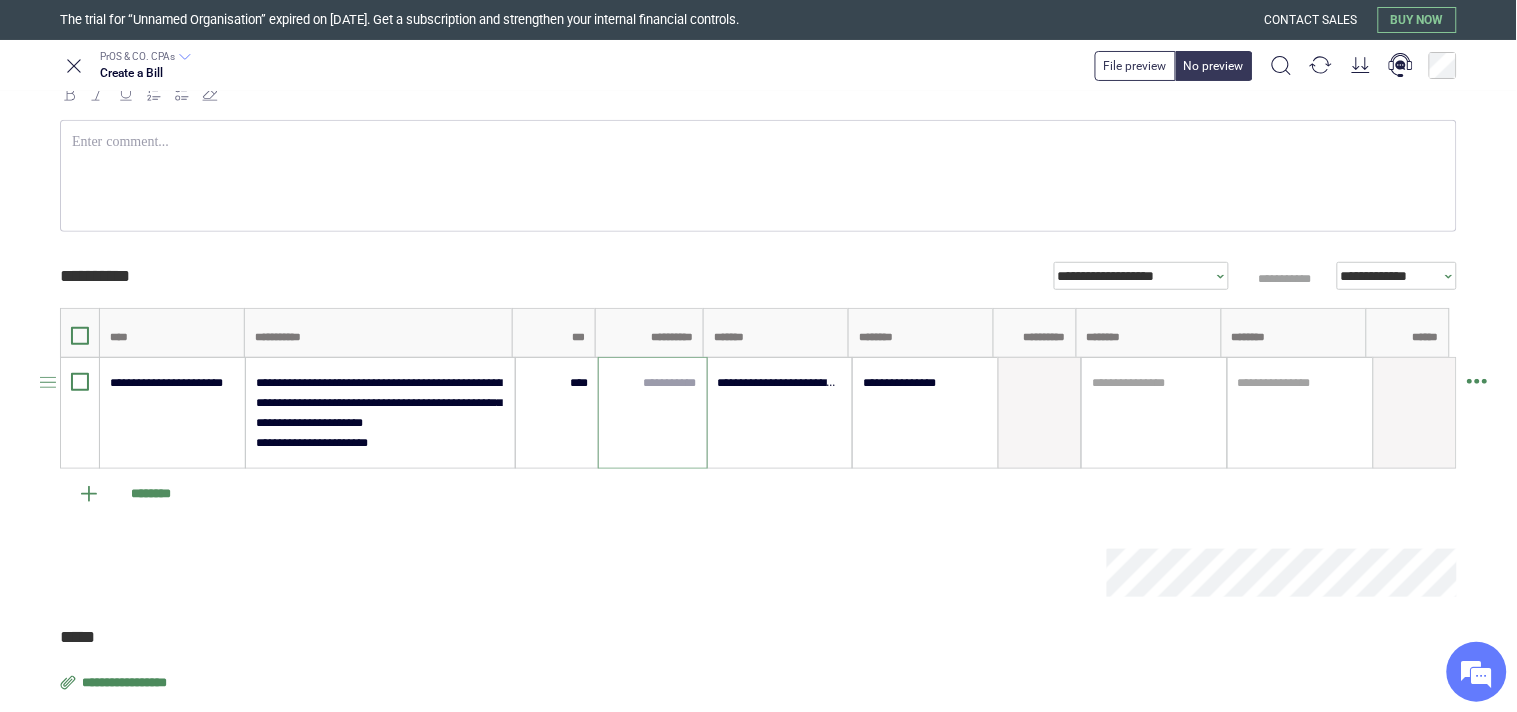 type on "*" 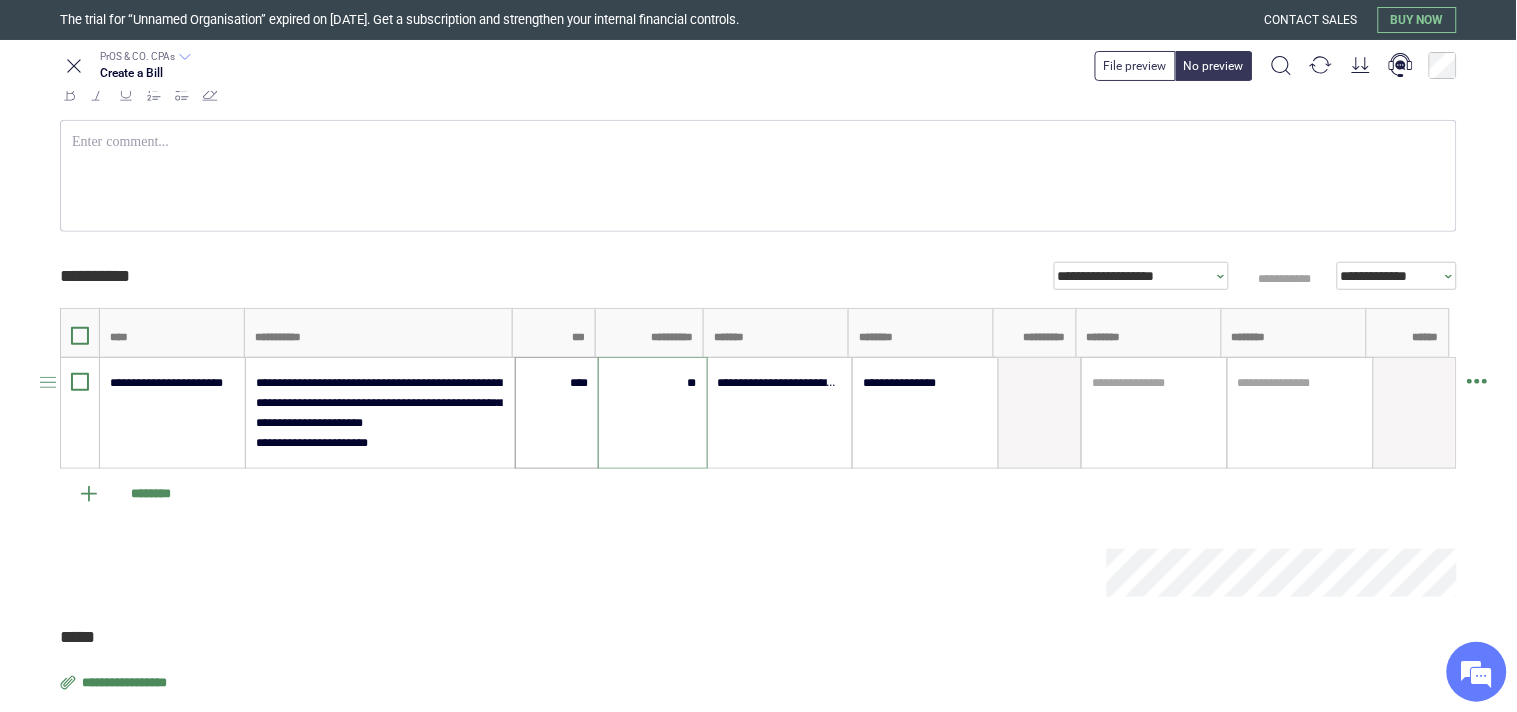 type on "*****" 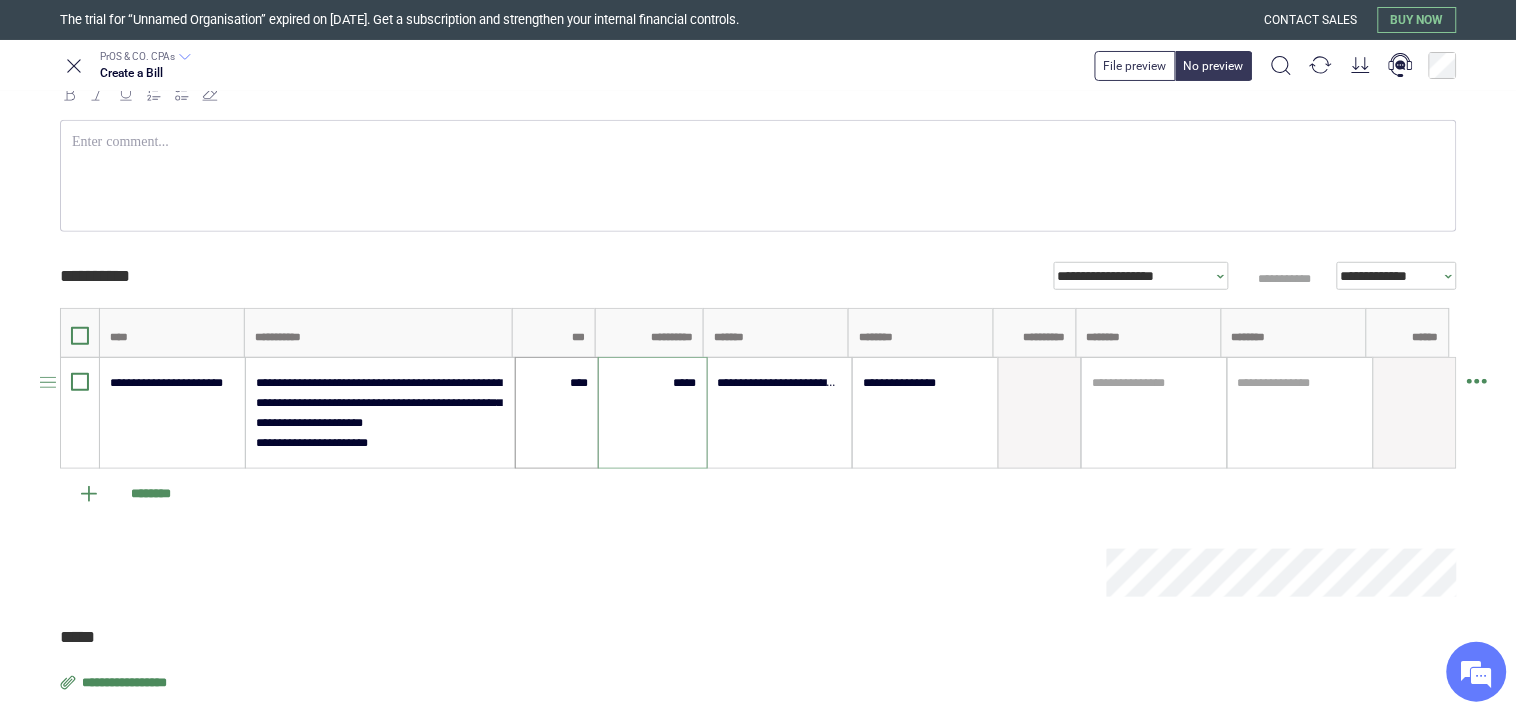 click on "****" at bounding box center (557, 413) 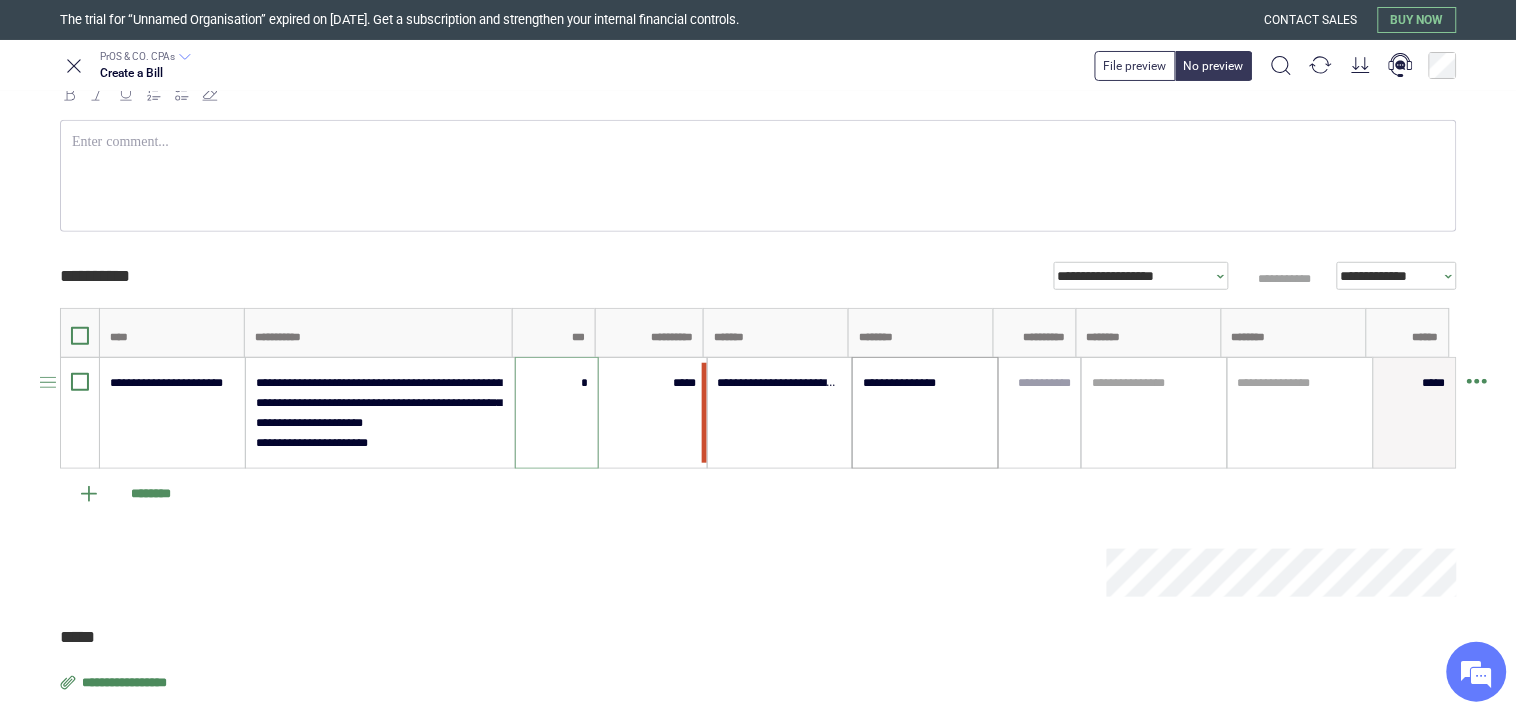 type on "****" 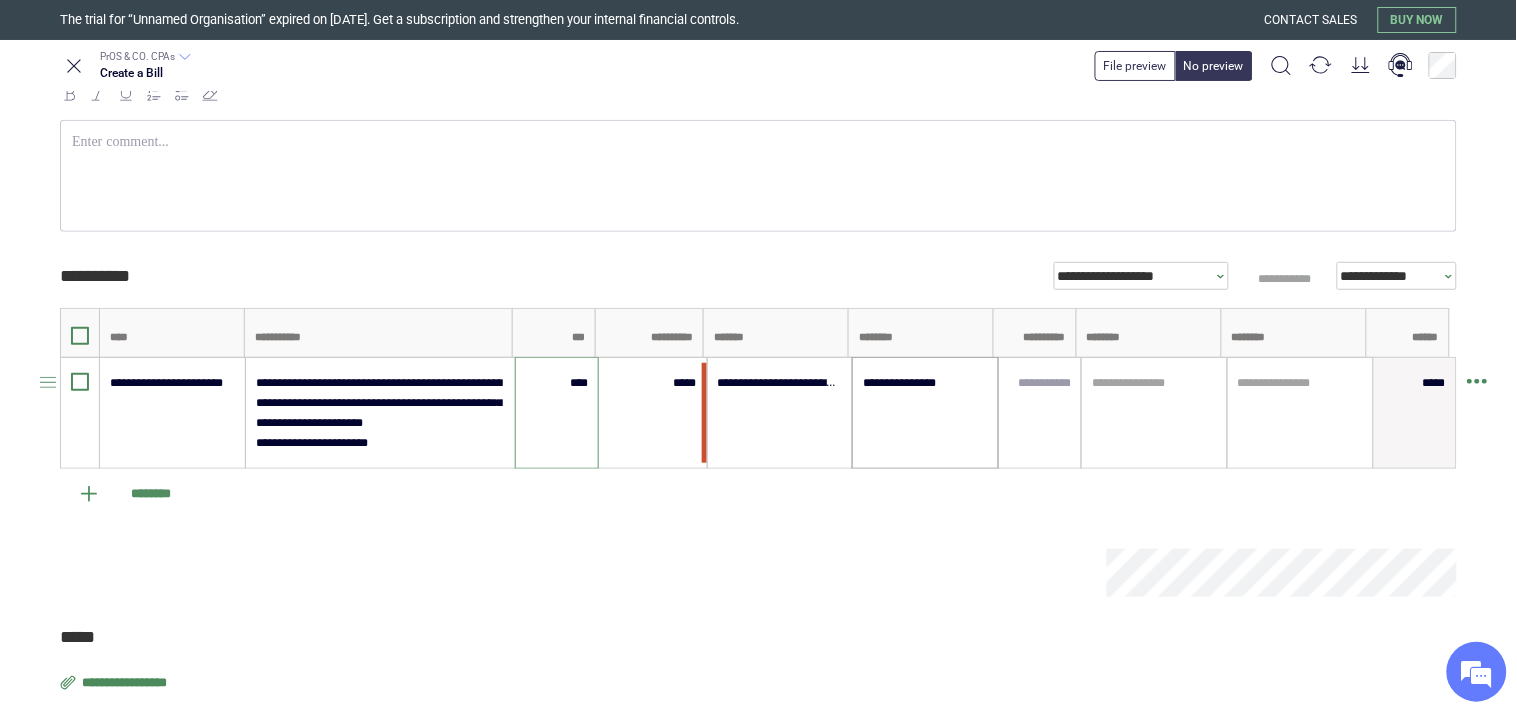 click on "**********" at bounding box center (925, 413) 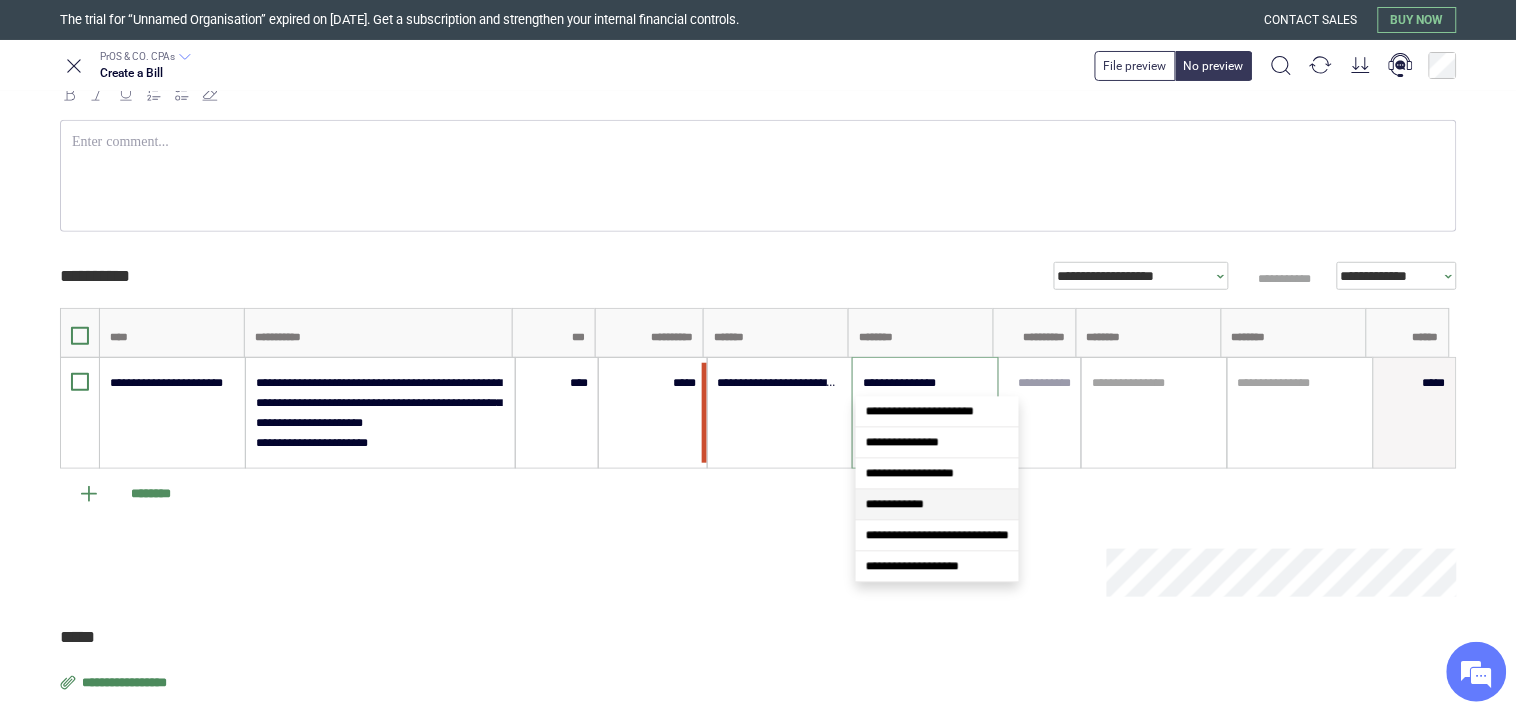 click on "**********" at bounding box center (895, 505) 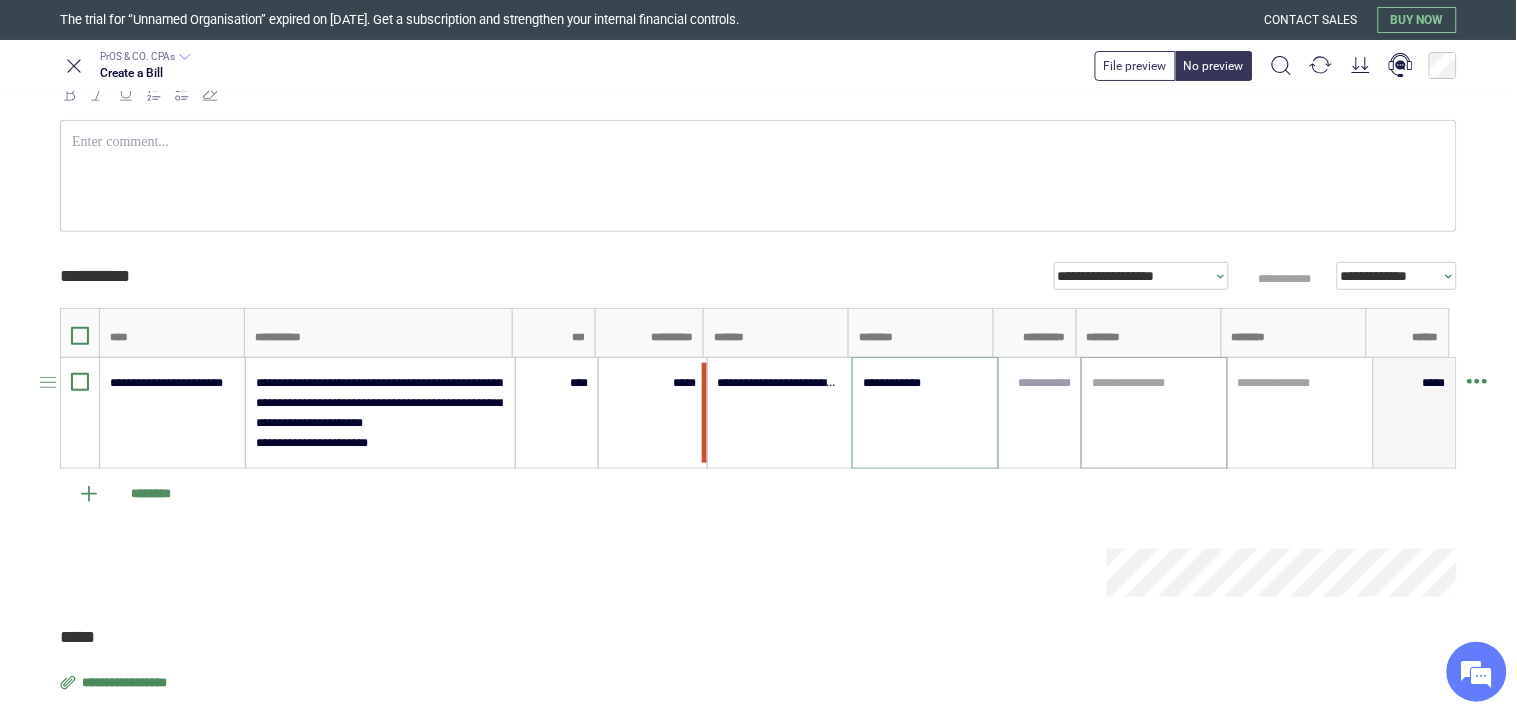 type on "**********" 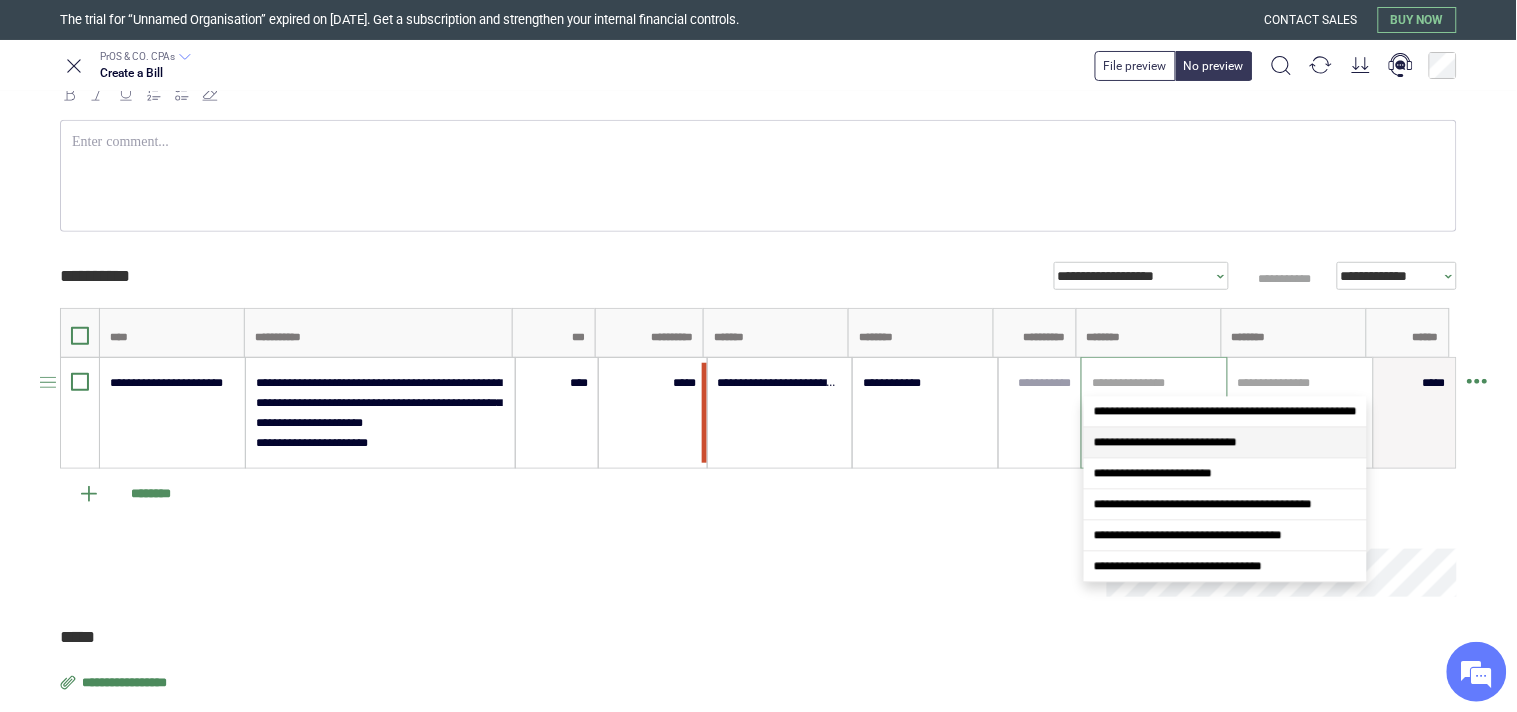 click on "**********" at bounding box center (1225, 443) 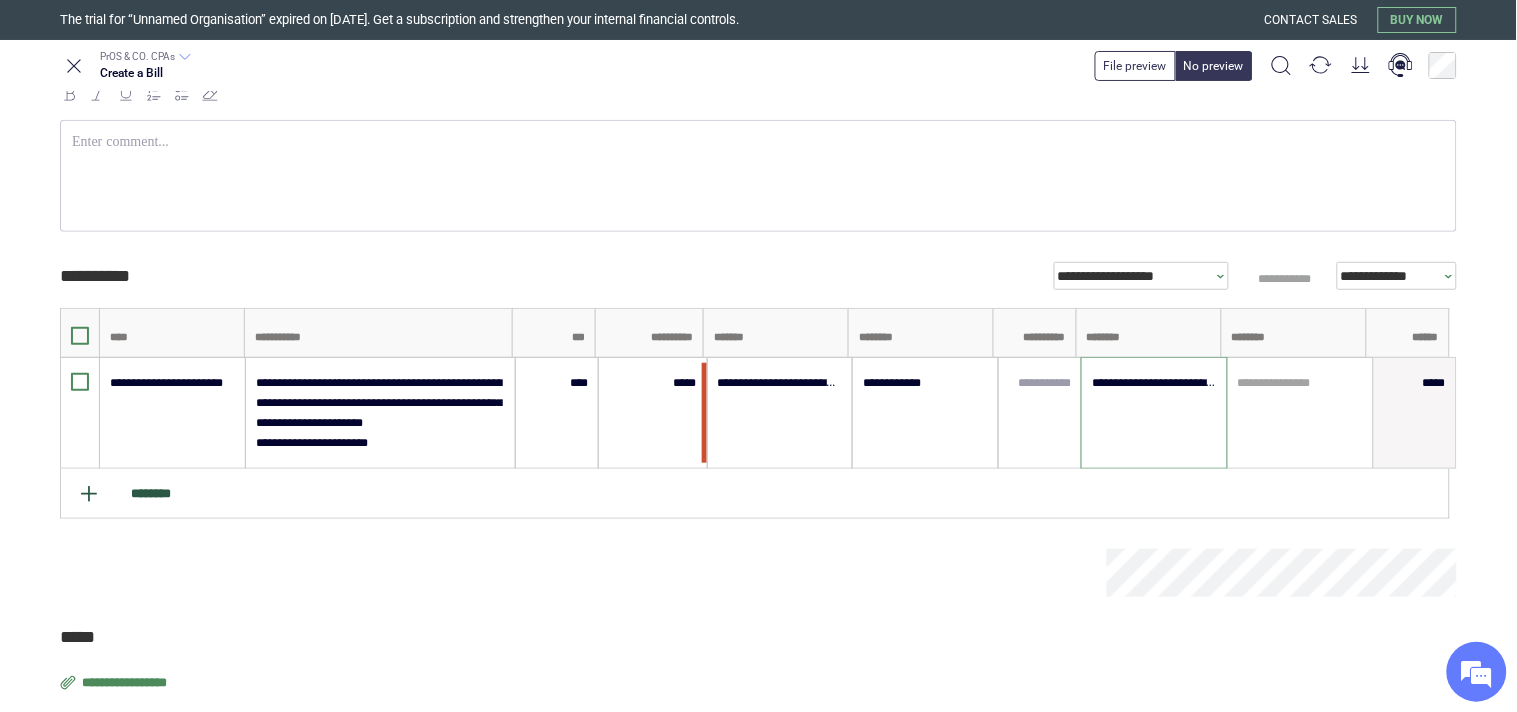 type on "**********" 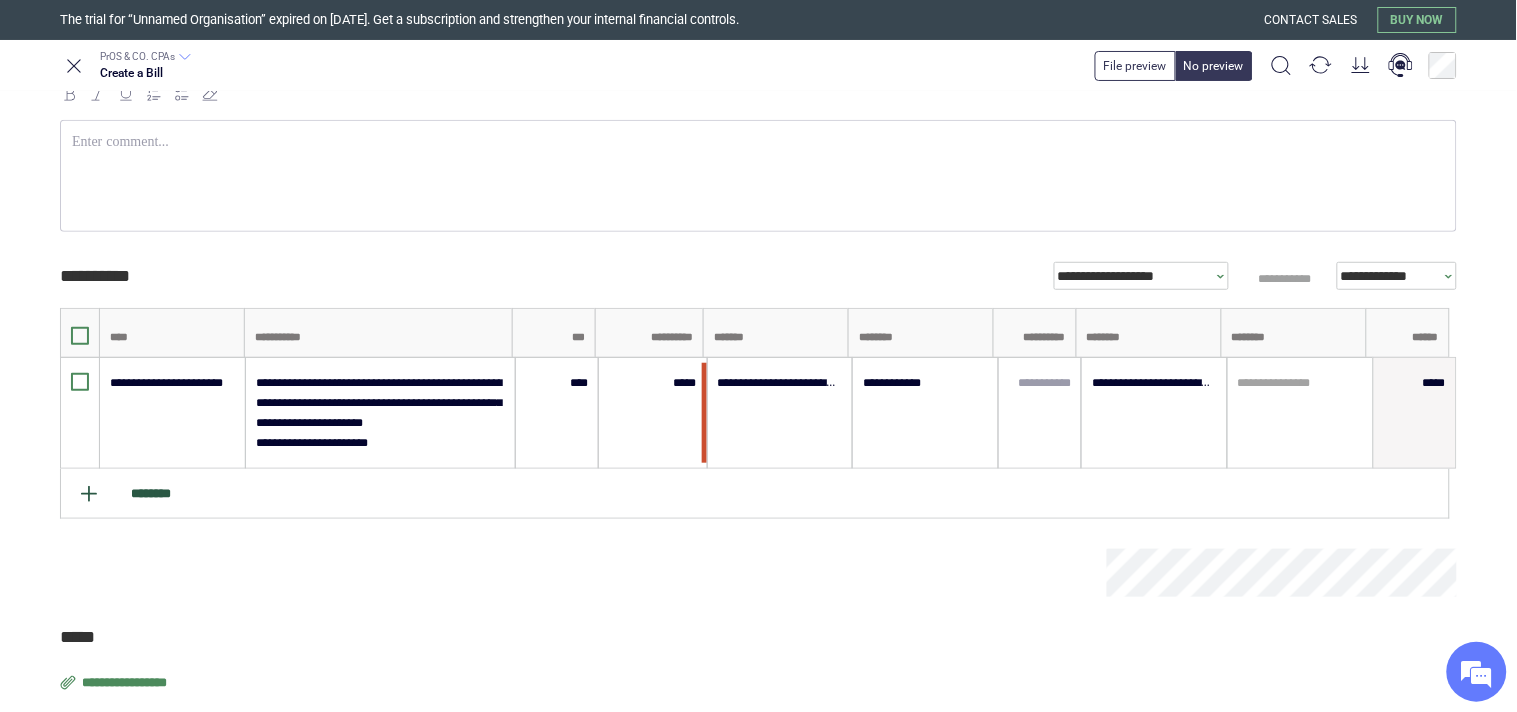 click on "********" at bounding box center [755, 494] 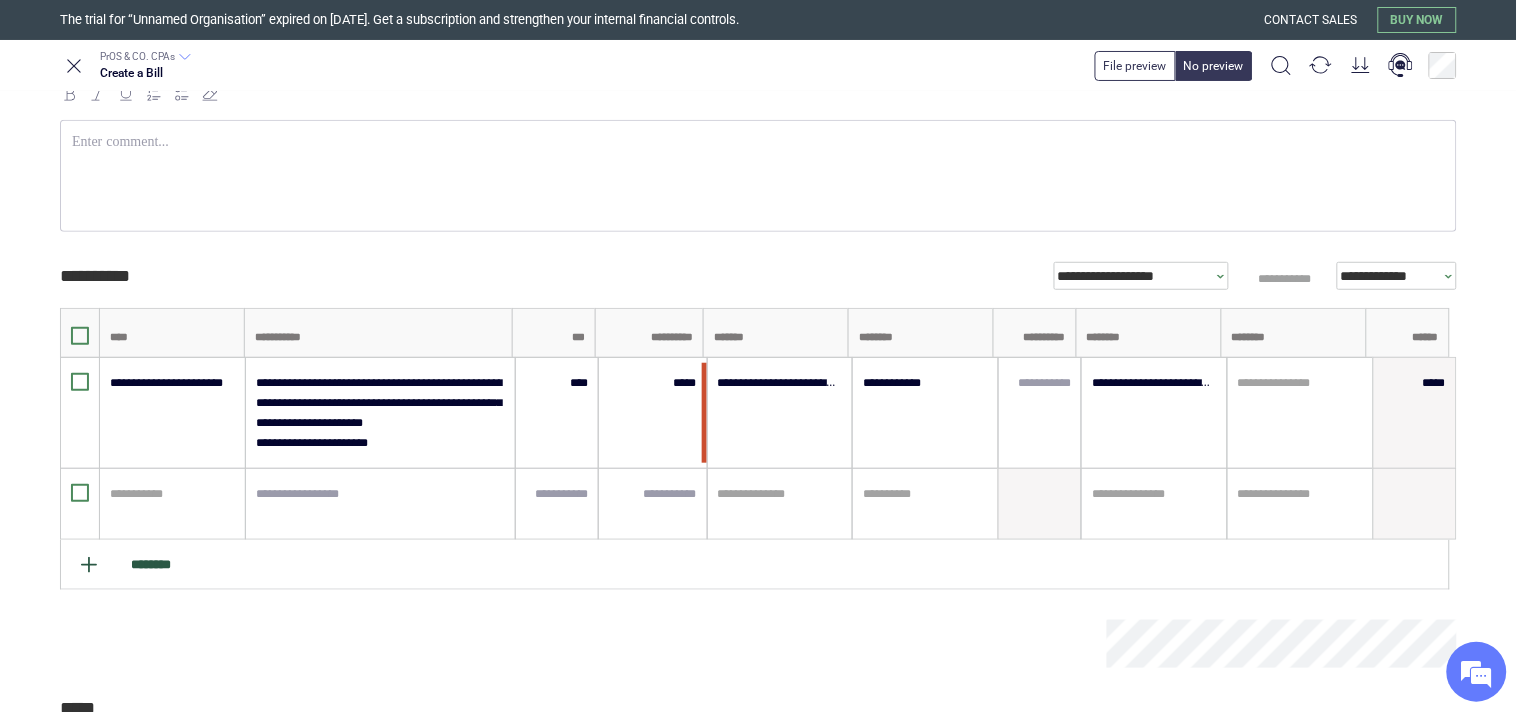 click at bounding box center (380, 504) 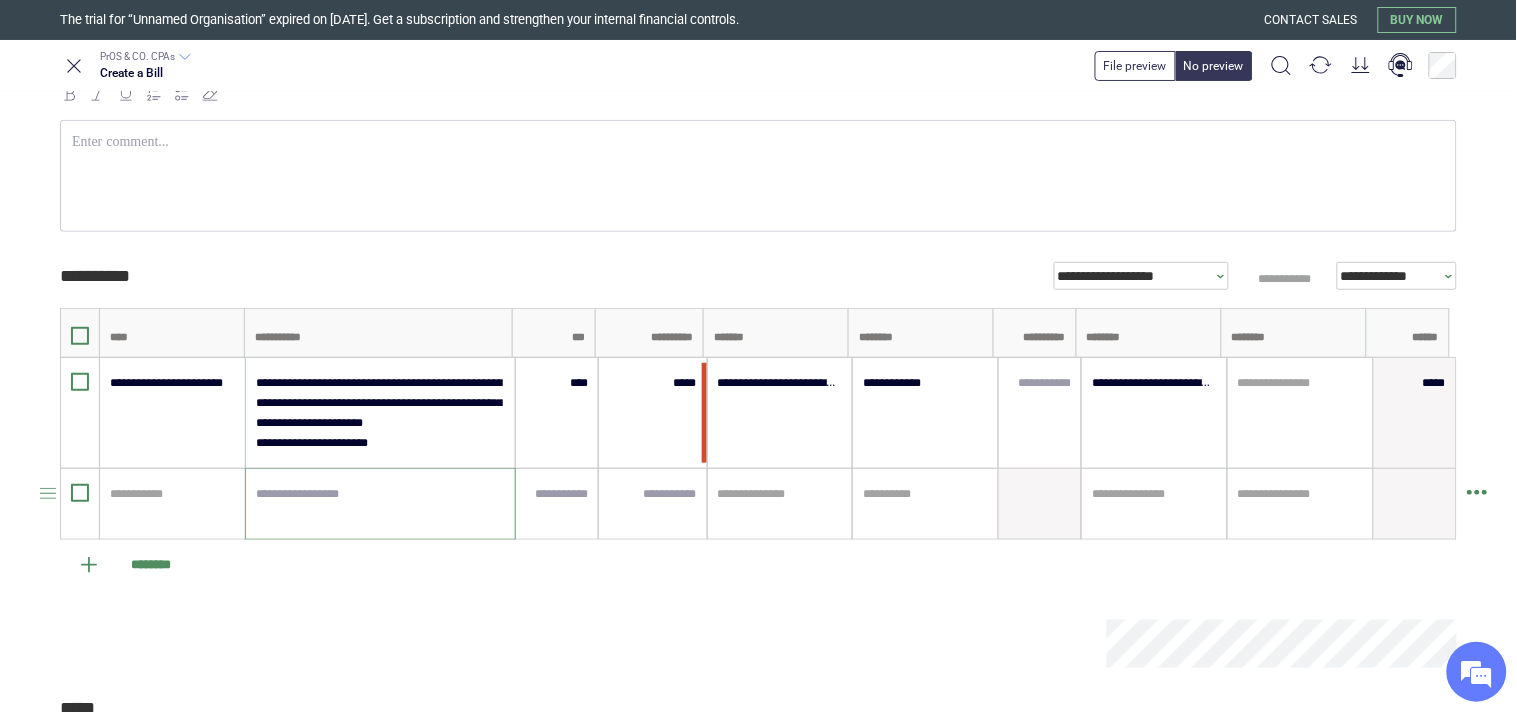 click at bounding box center (380, 504) 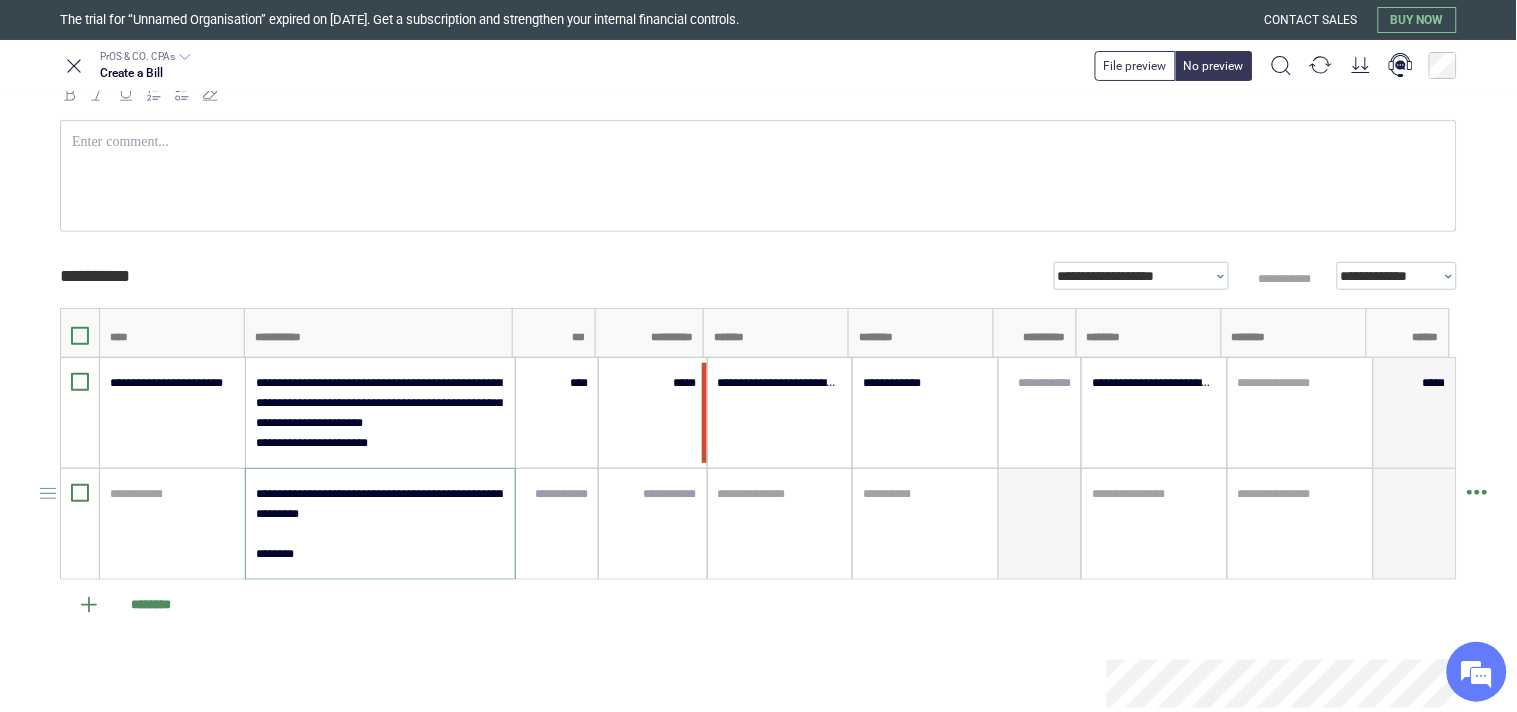 click on "**********" at bounding box center [379, 524] 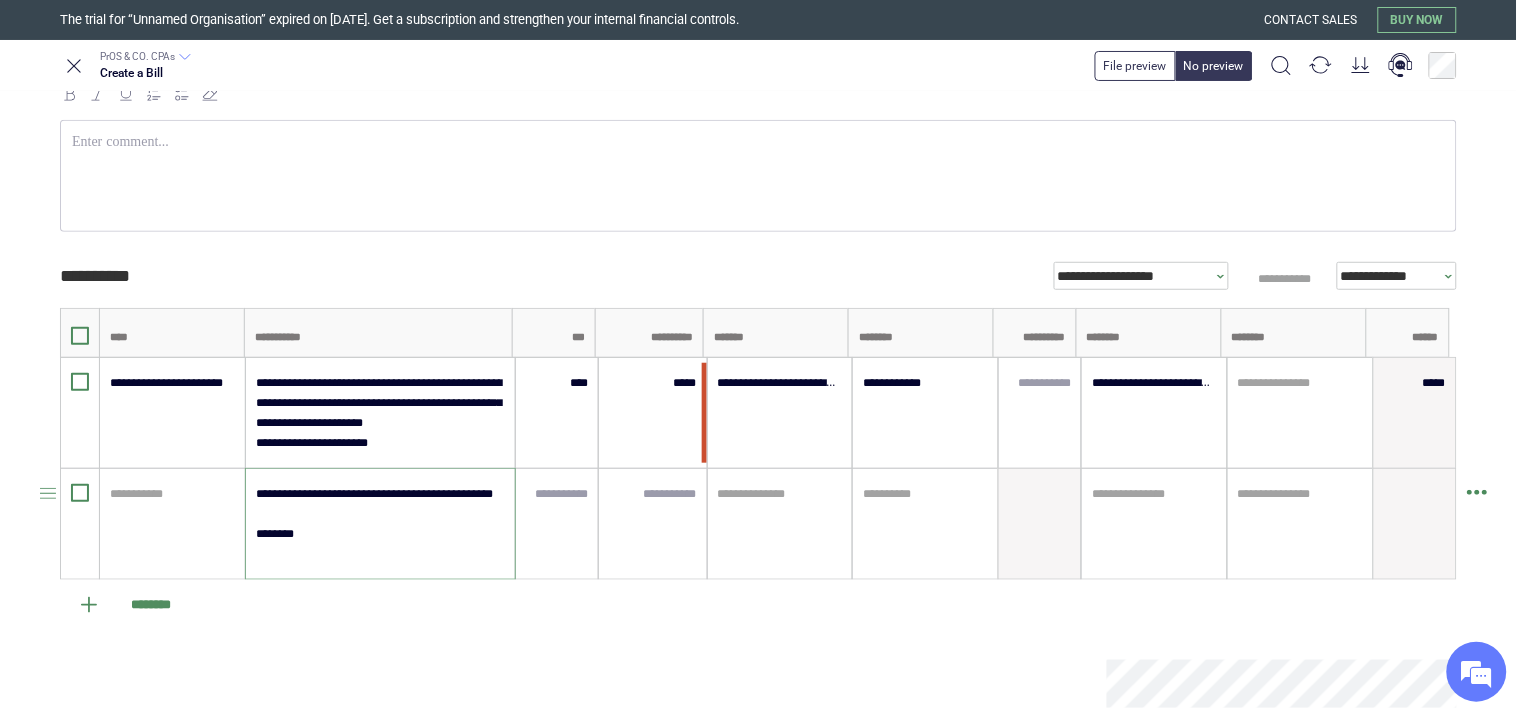 click on "**********" at bounding box center (379, 524) 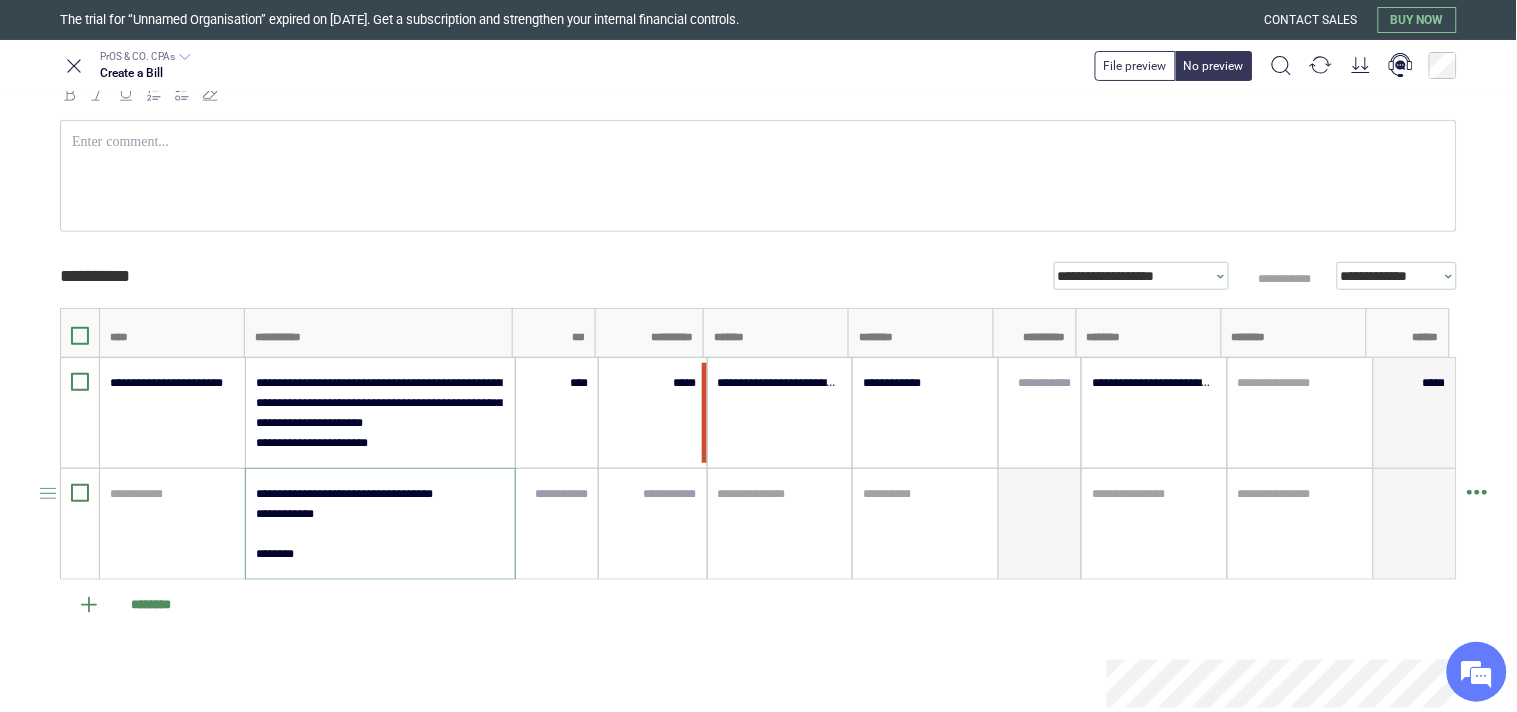 click on "**********" at bounding box center [379, 524] 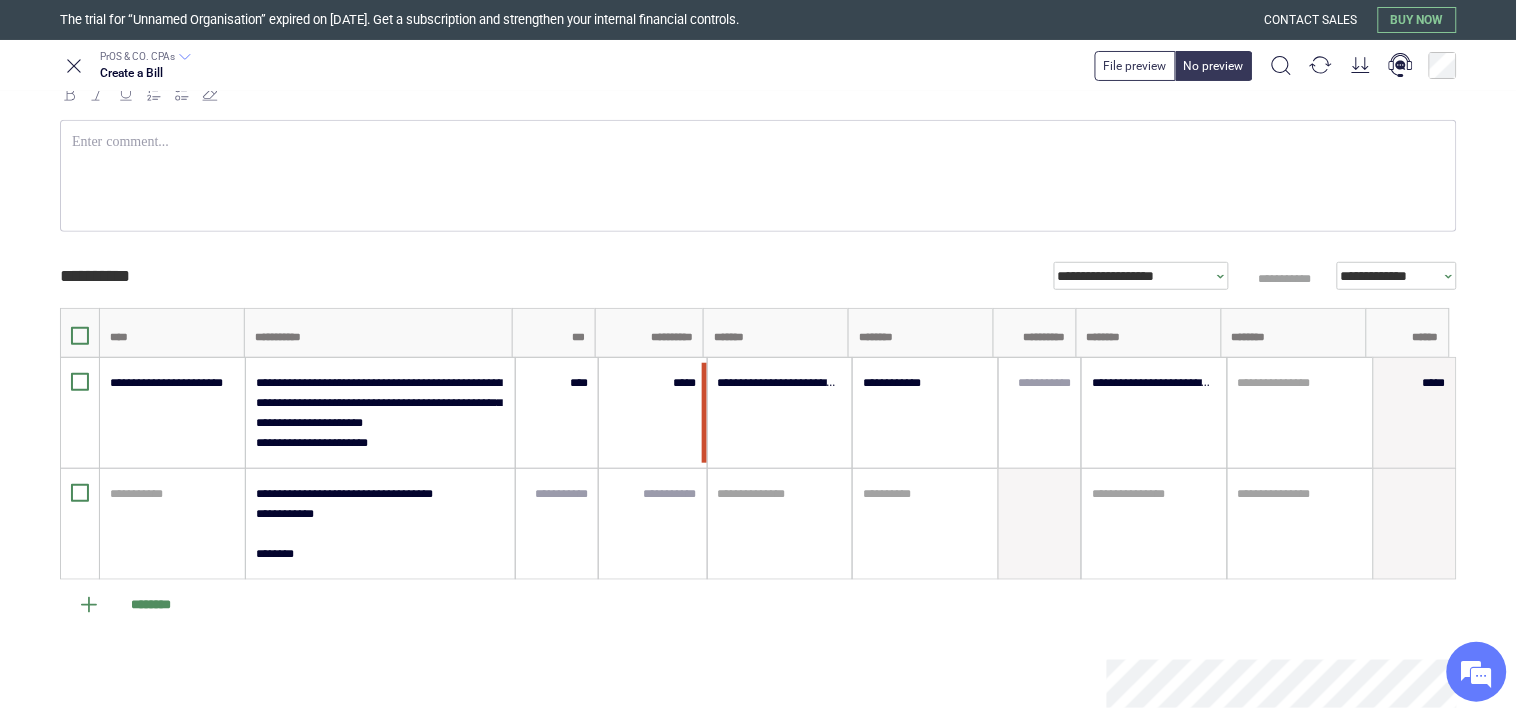 click on "**********" at bounding box center (805, 276) 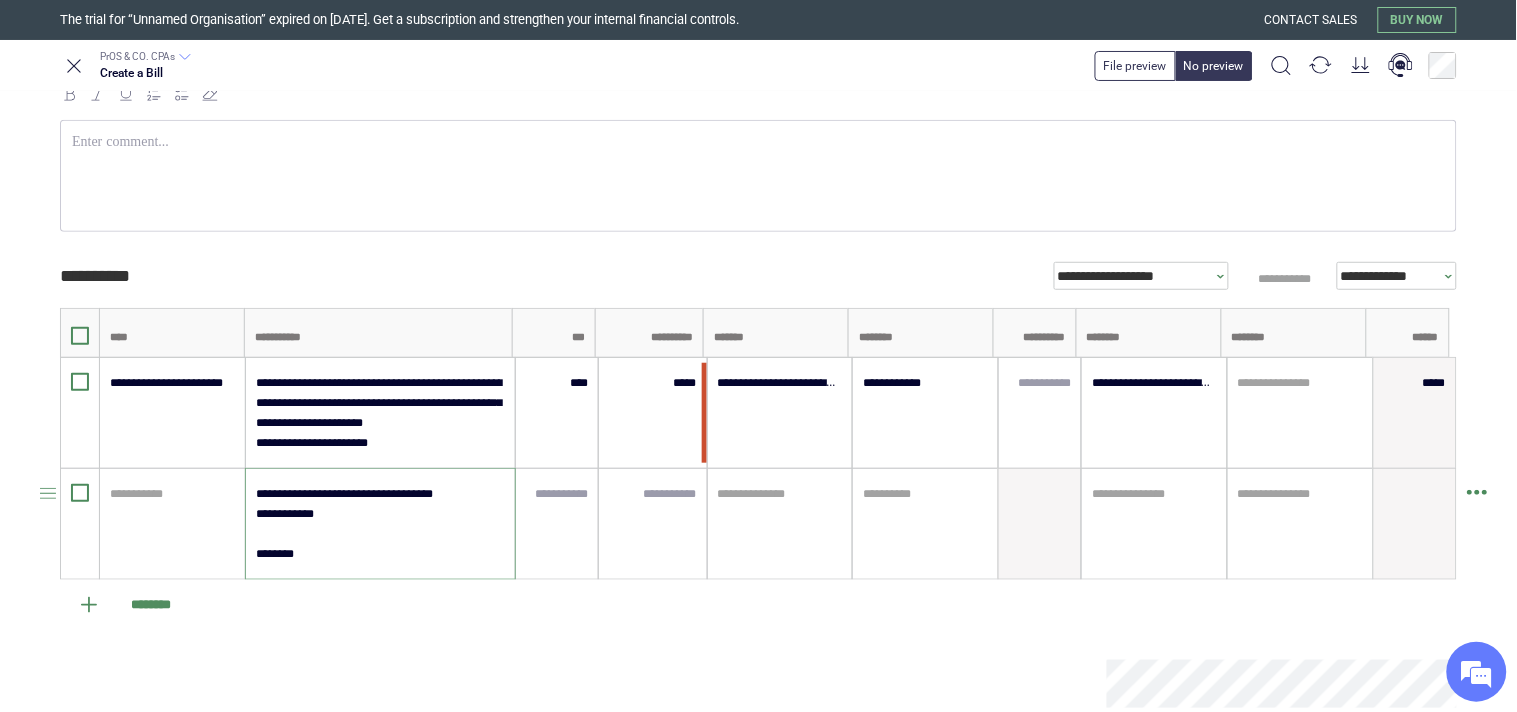click on "**********" at bounding box center [379, 524] 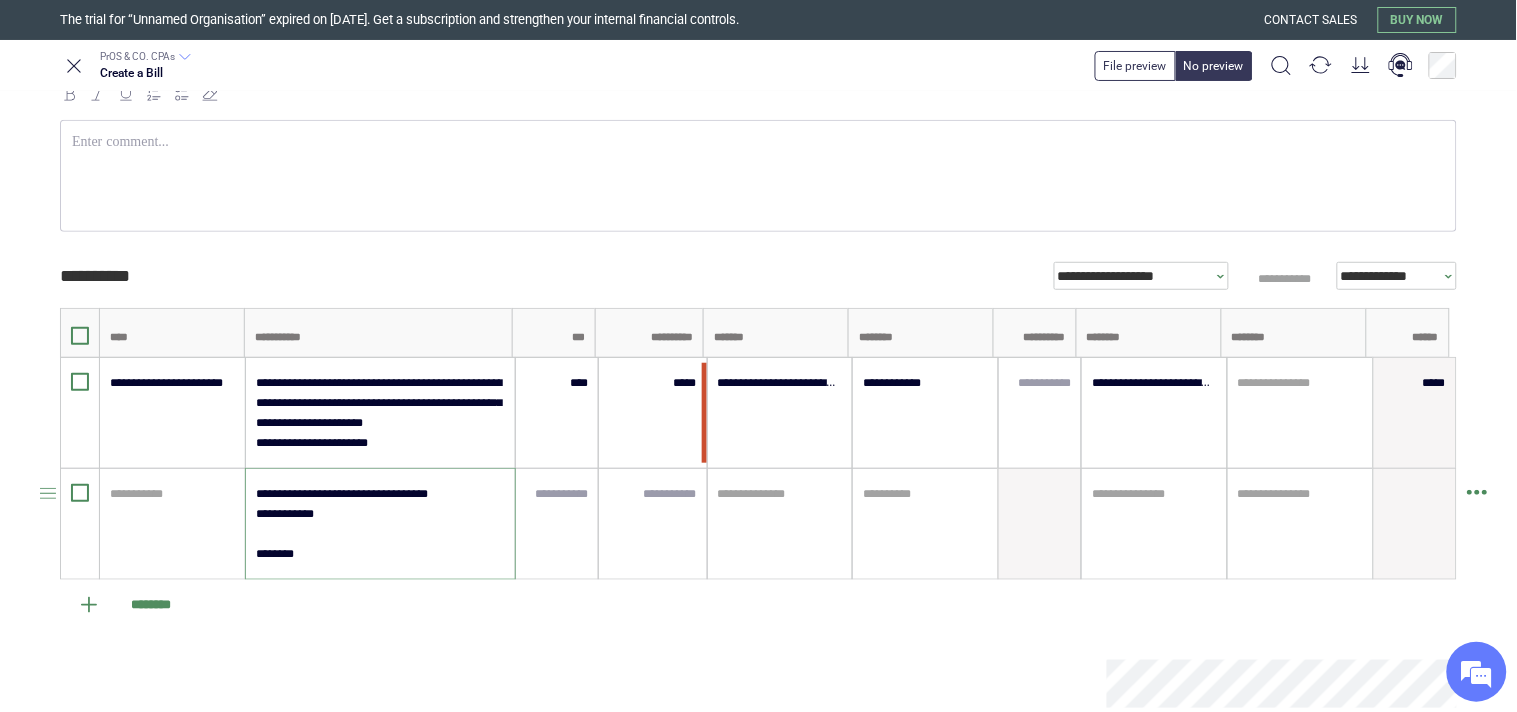 drag, startPoint x: 315, startPoint y: 538, endPoint x: 325, endPoint y: 542, distance: 10.770329 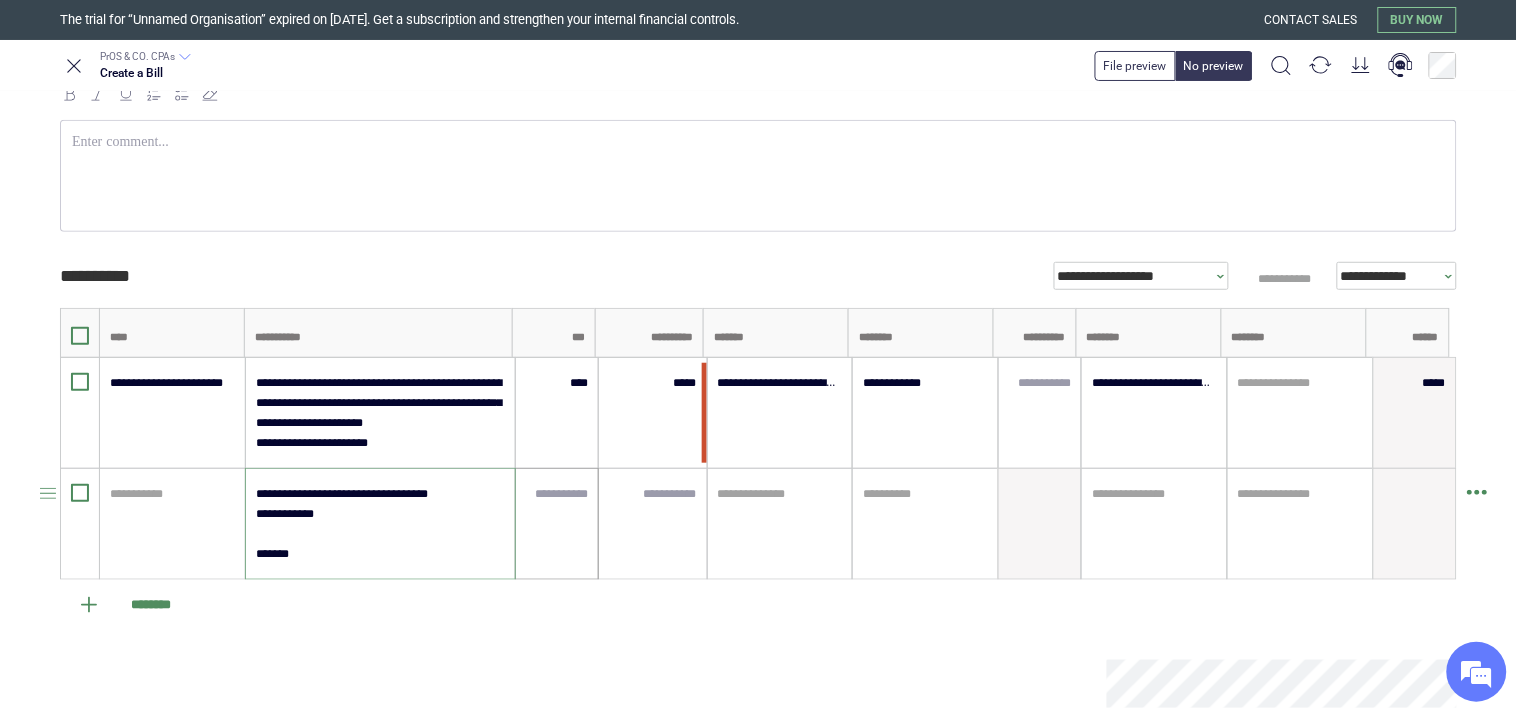 type on "**********" 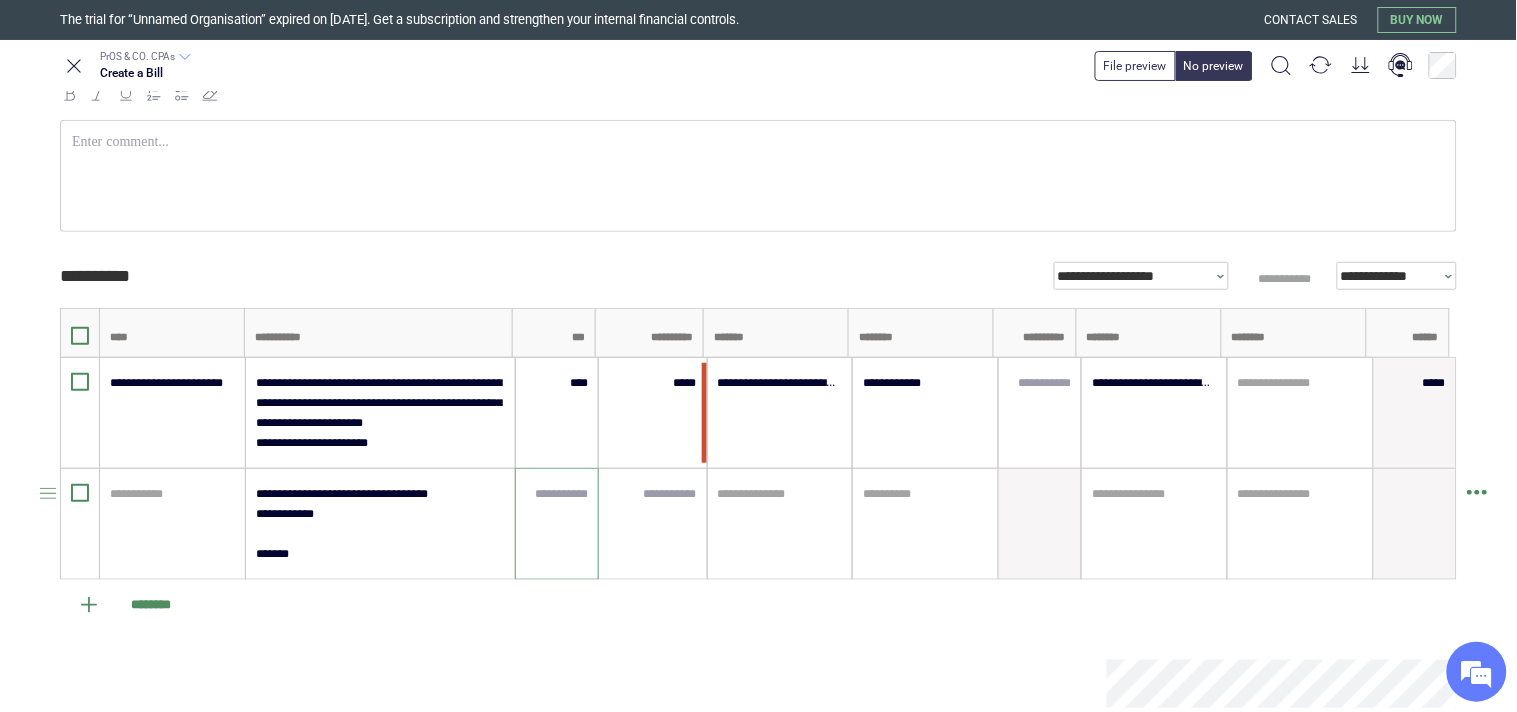 click at bounding box center (557, 494) 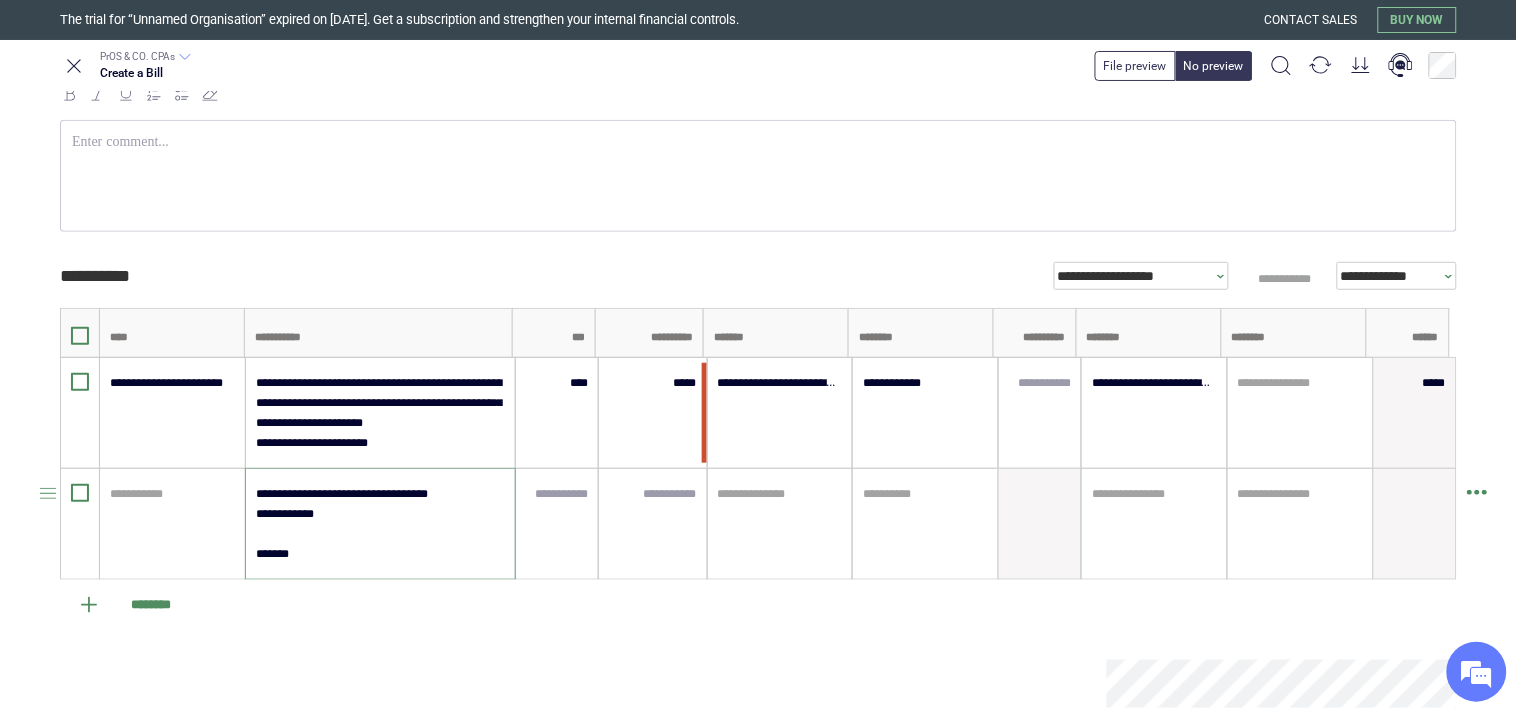 click on "**********" at bounding box center [379, 524] 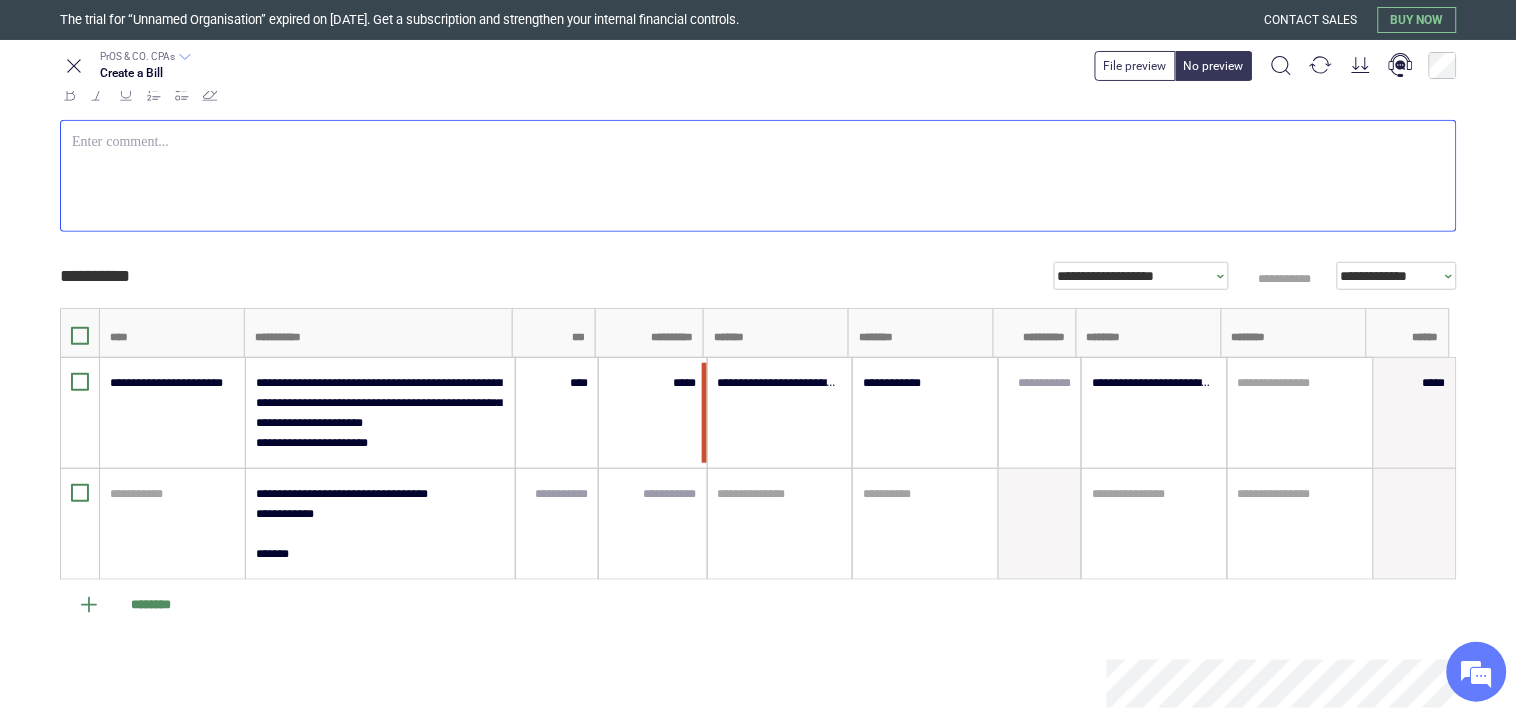 click at bounding box center [758, 176] 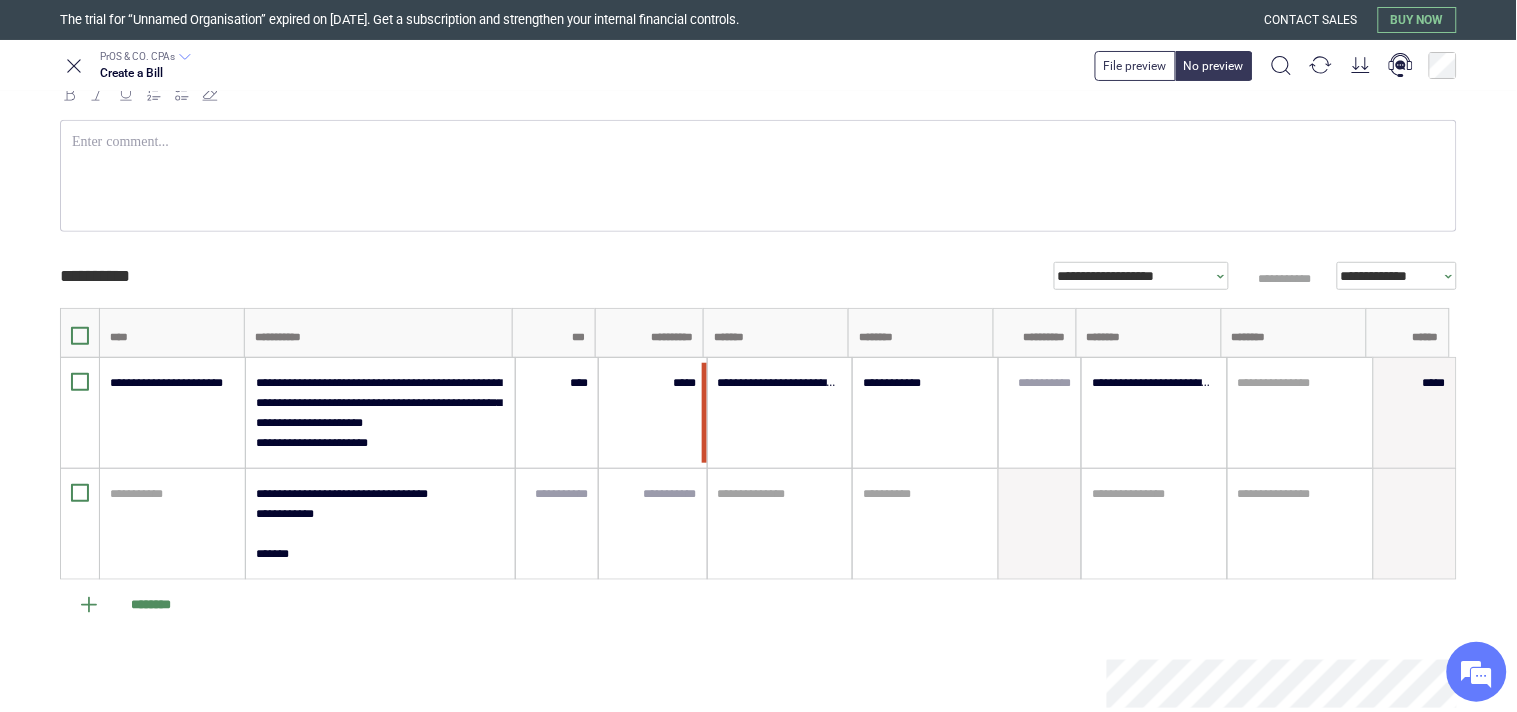 click at bounding box center (758, 176) 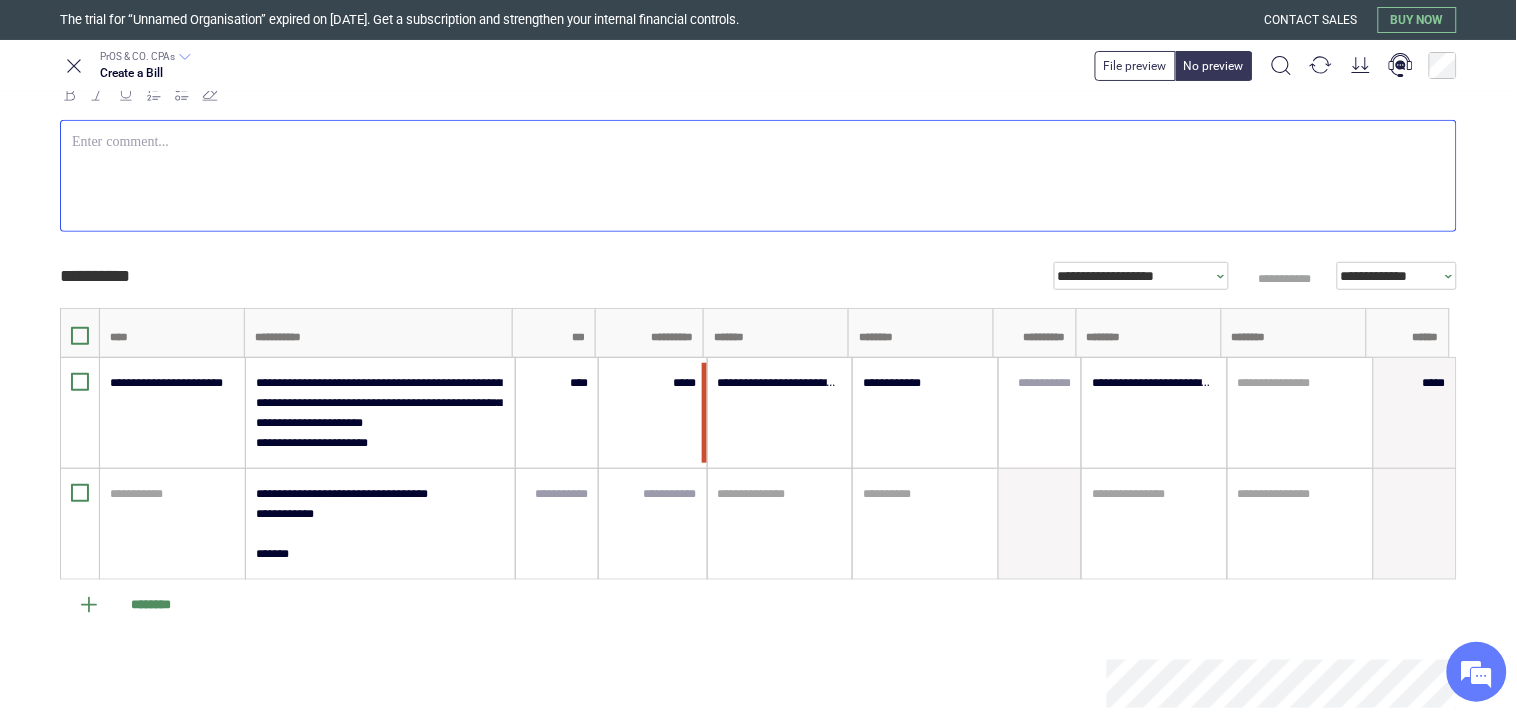 click at bounding box center (583, 684) 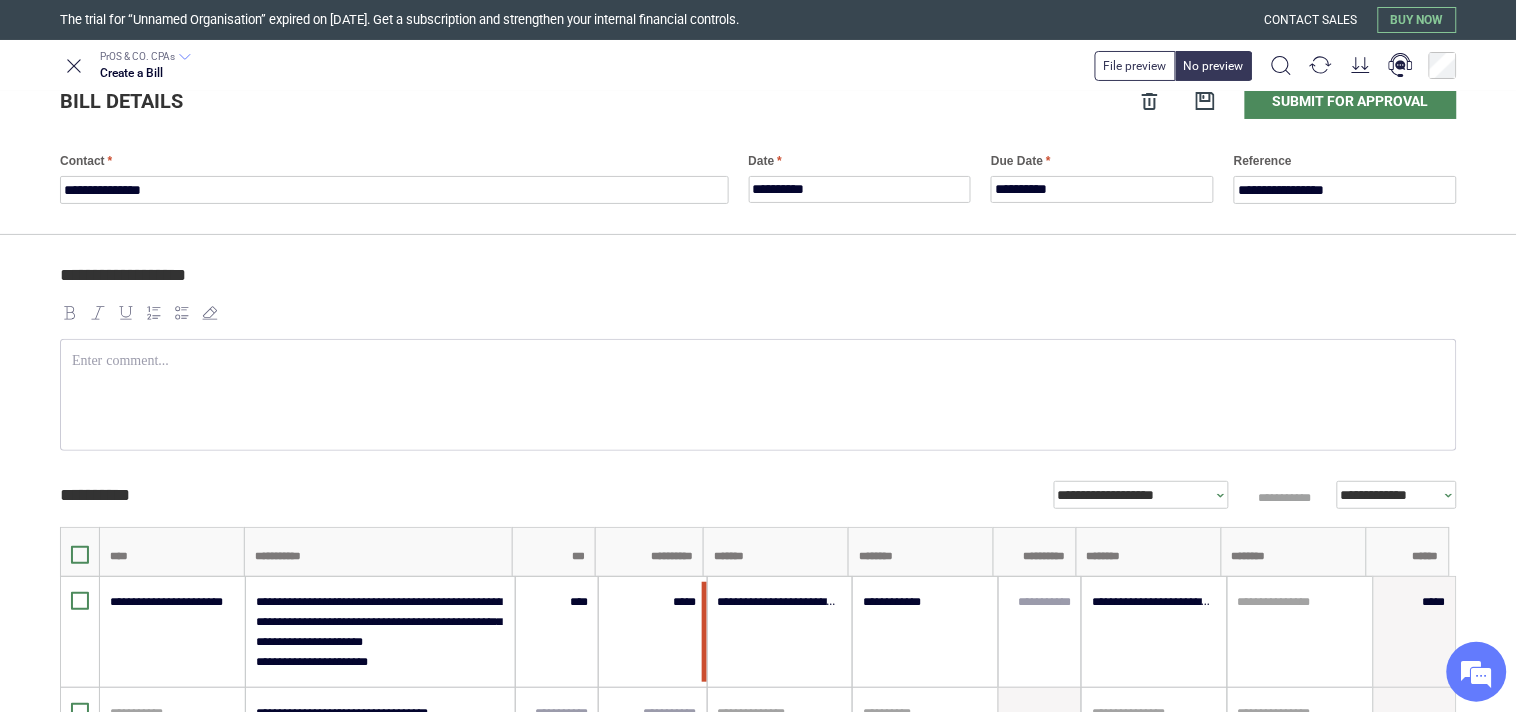 scroll, scrollTop: 0, scrollLeft: 0, axis: both 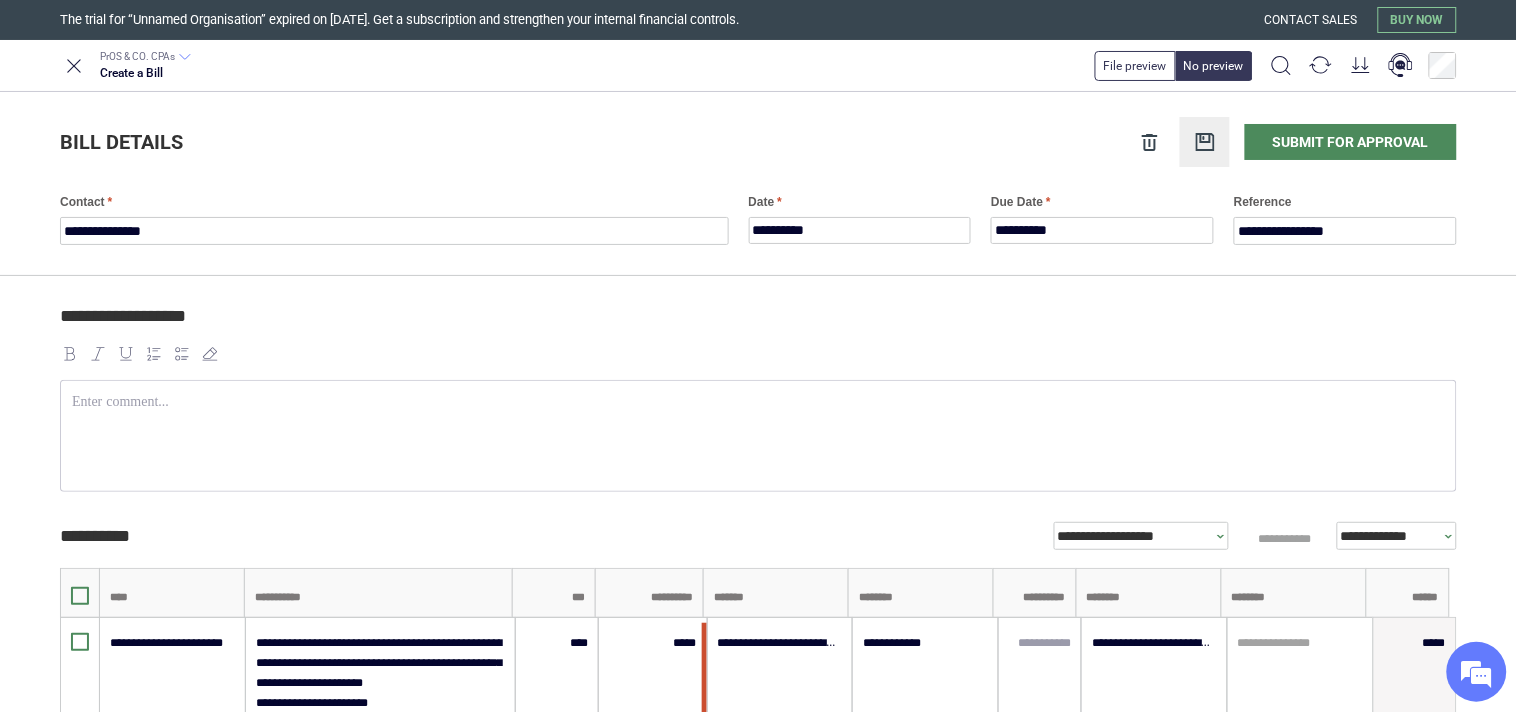 click 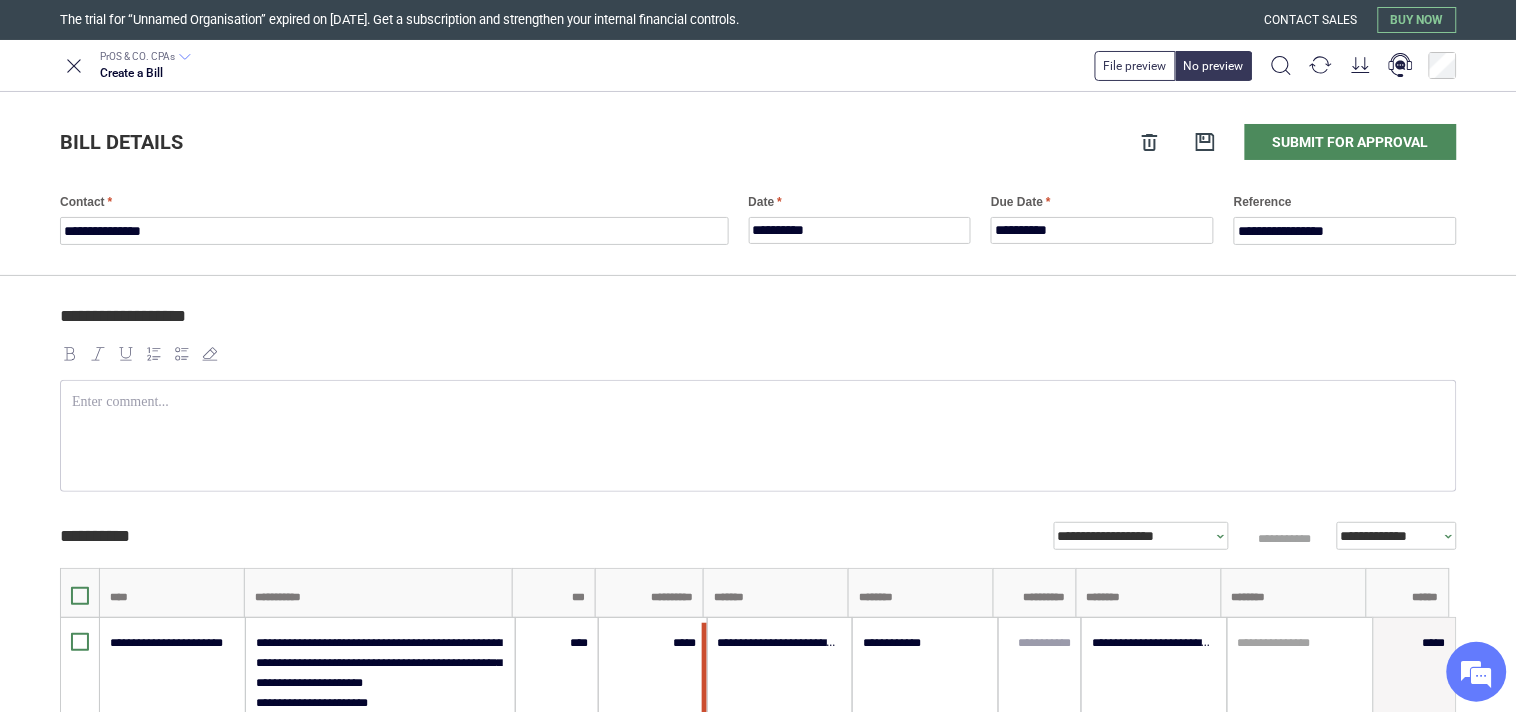 click on "**********" at bounding box center (758, 184) 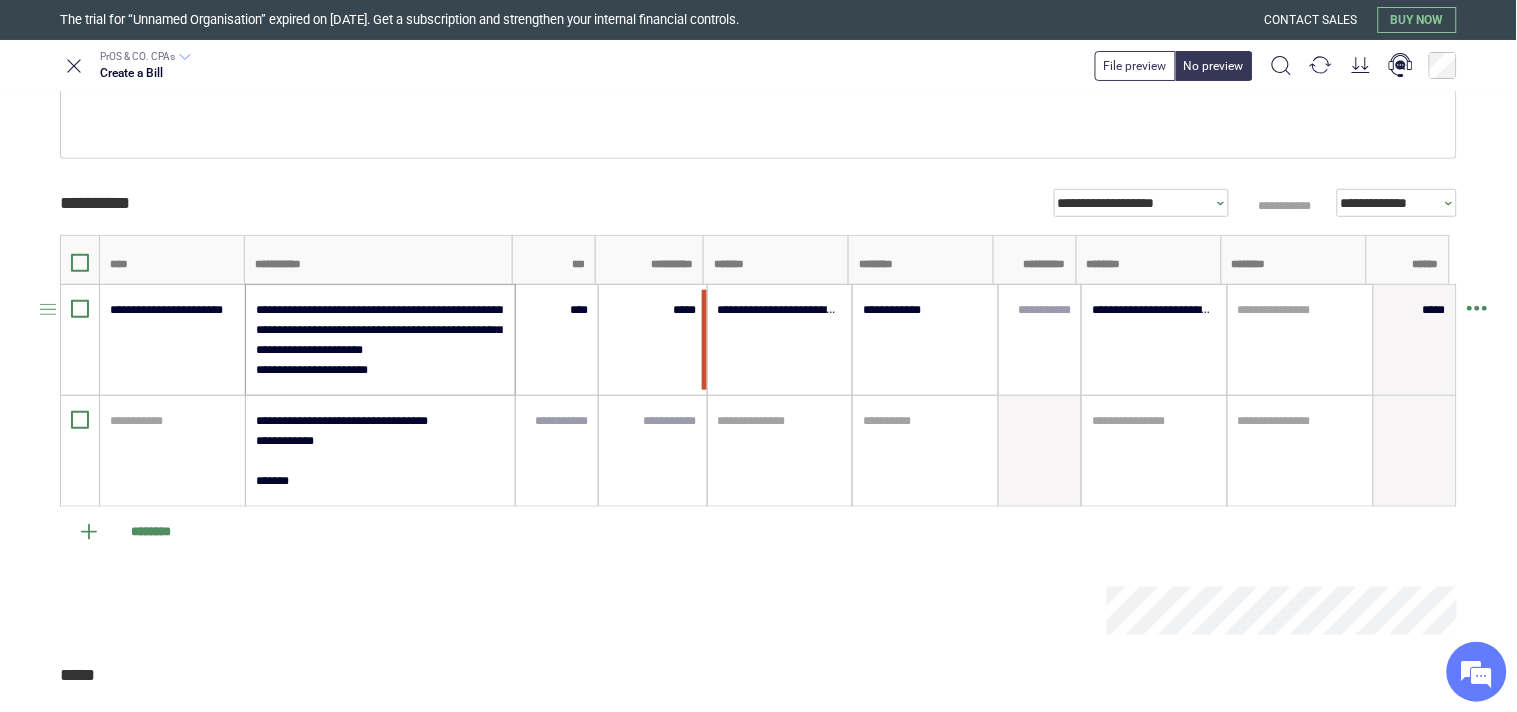 scroll, scrollTop: 411, scrollLeft: 0, axis: vertical 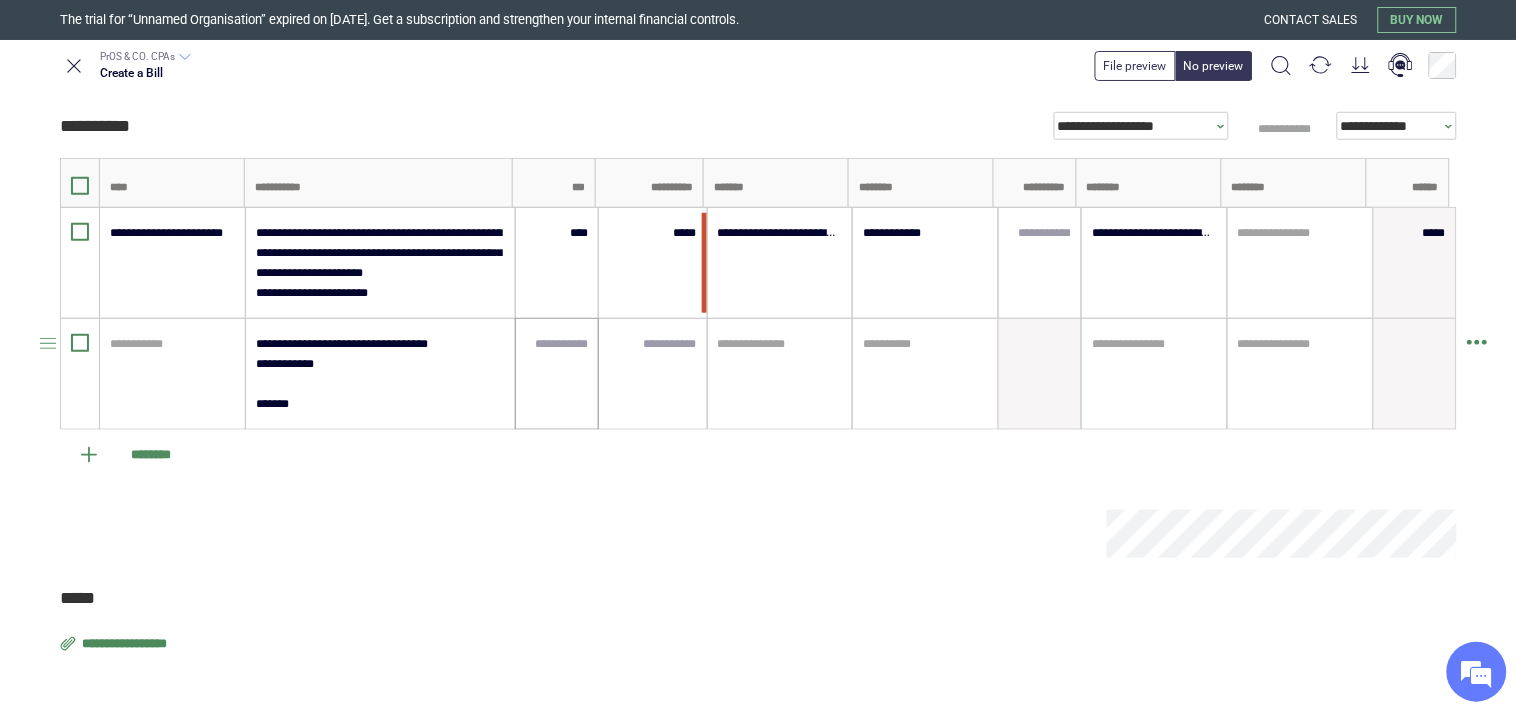 click at bounding box center [557, 374] 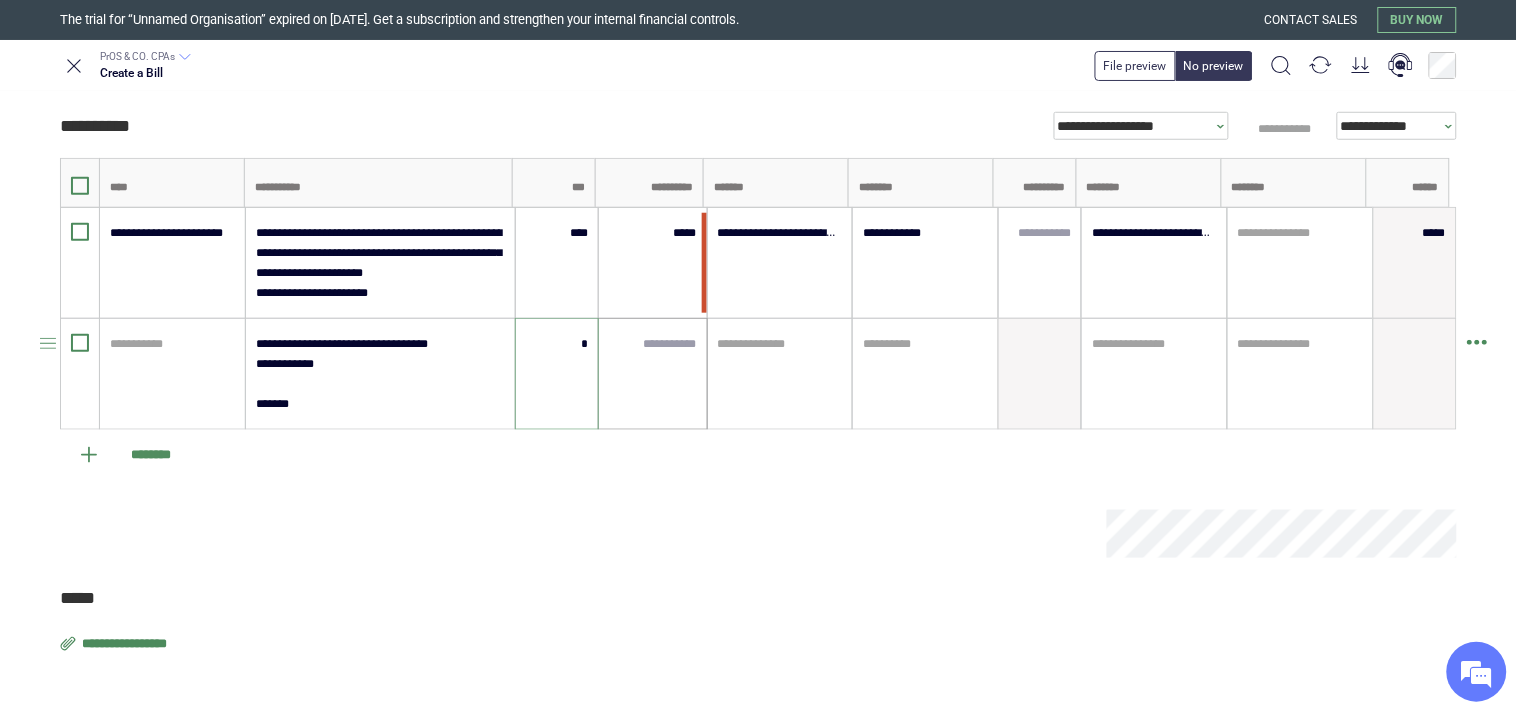 type on "****" 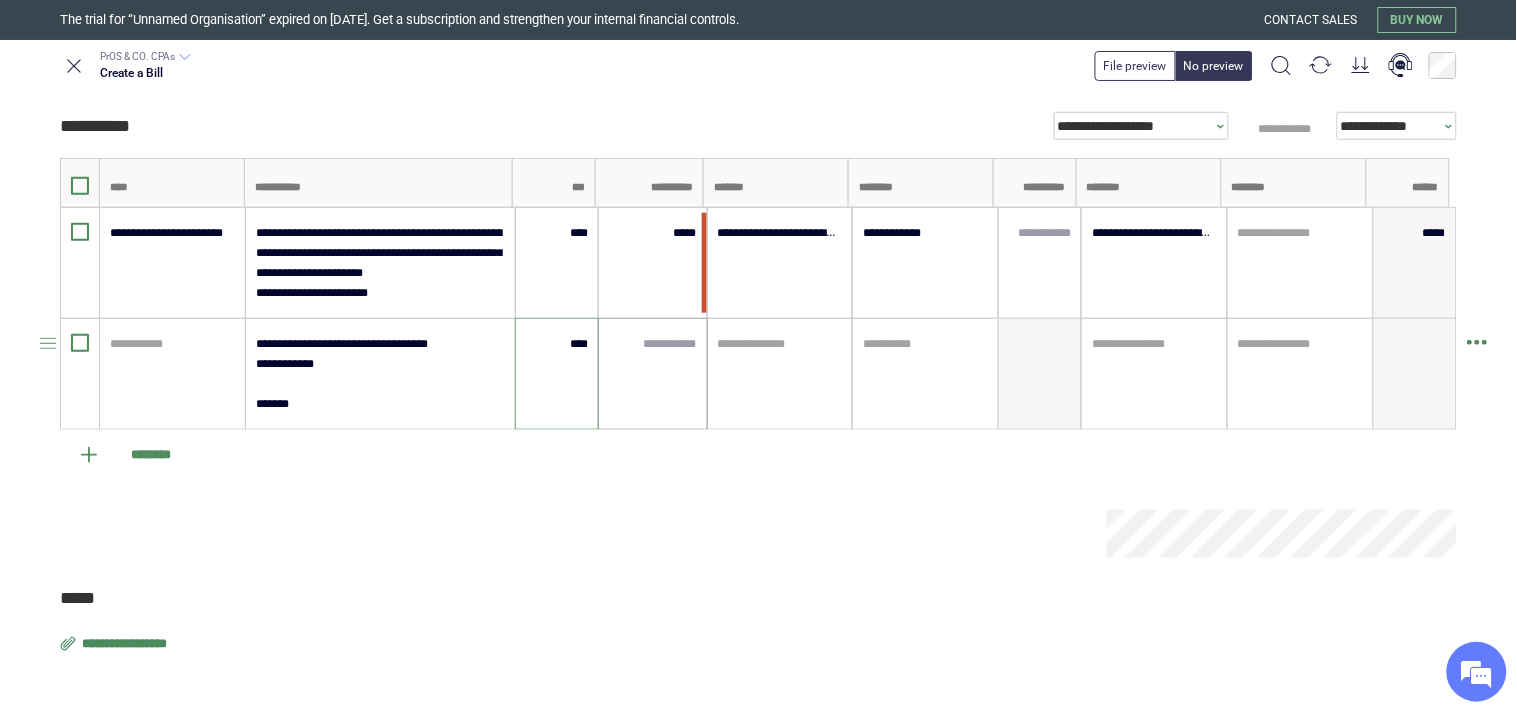 click at bounding box center (652, 344) 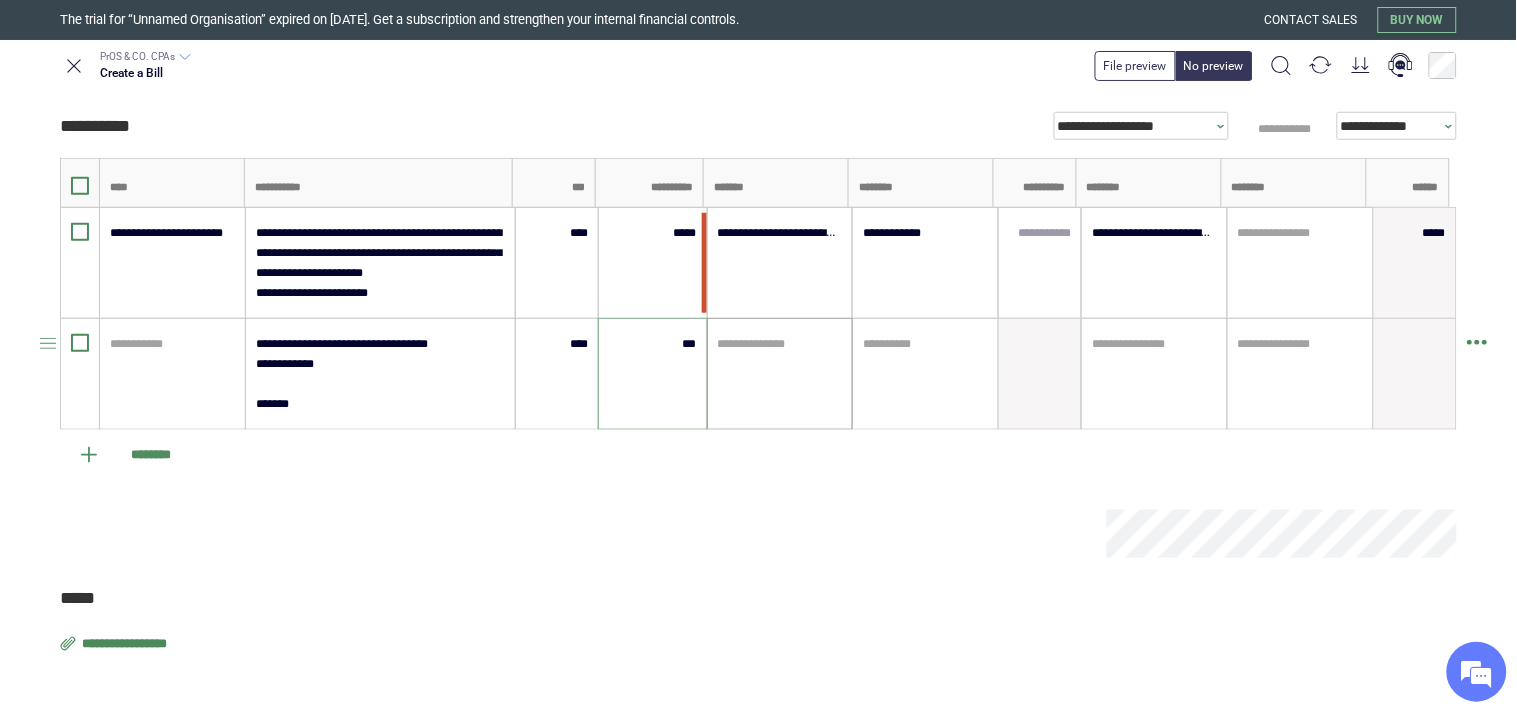 type on "******" 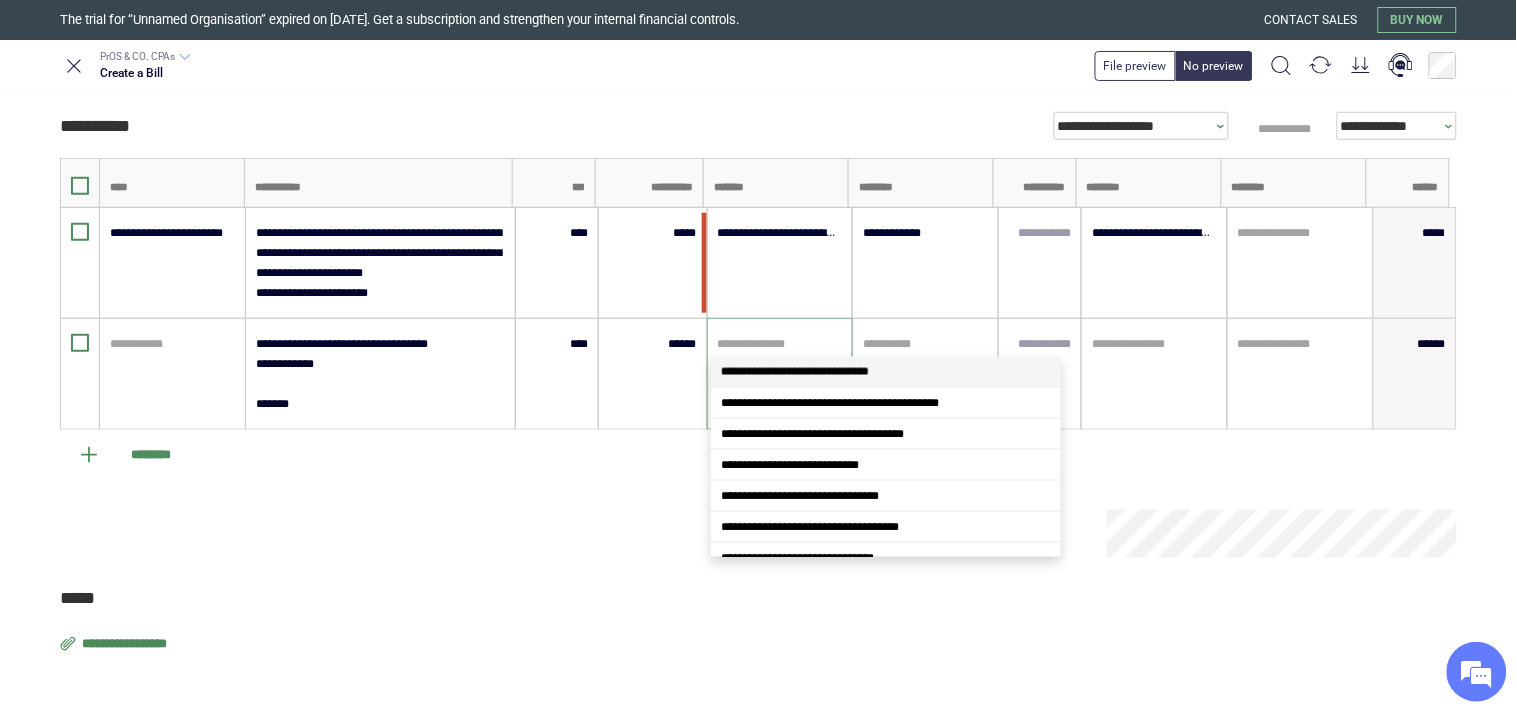 click on "**********" at bounding box center [758, 356] 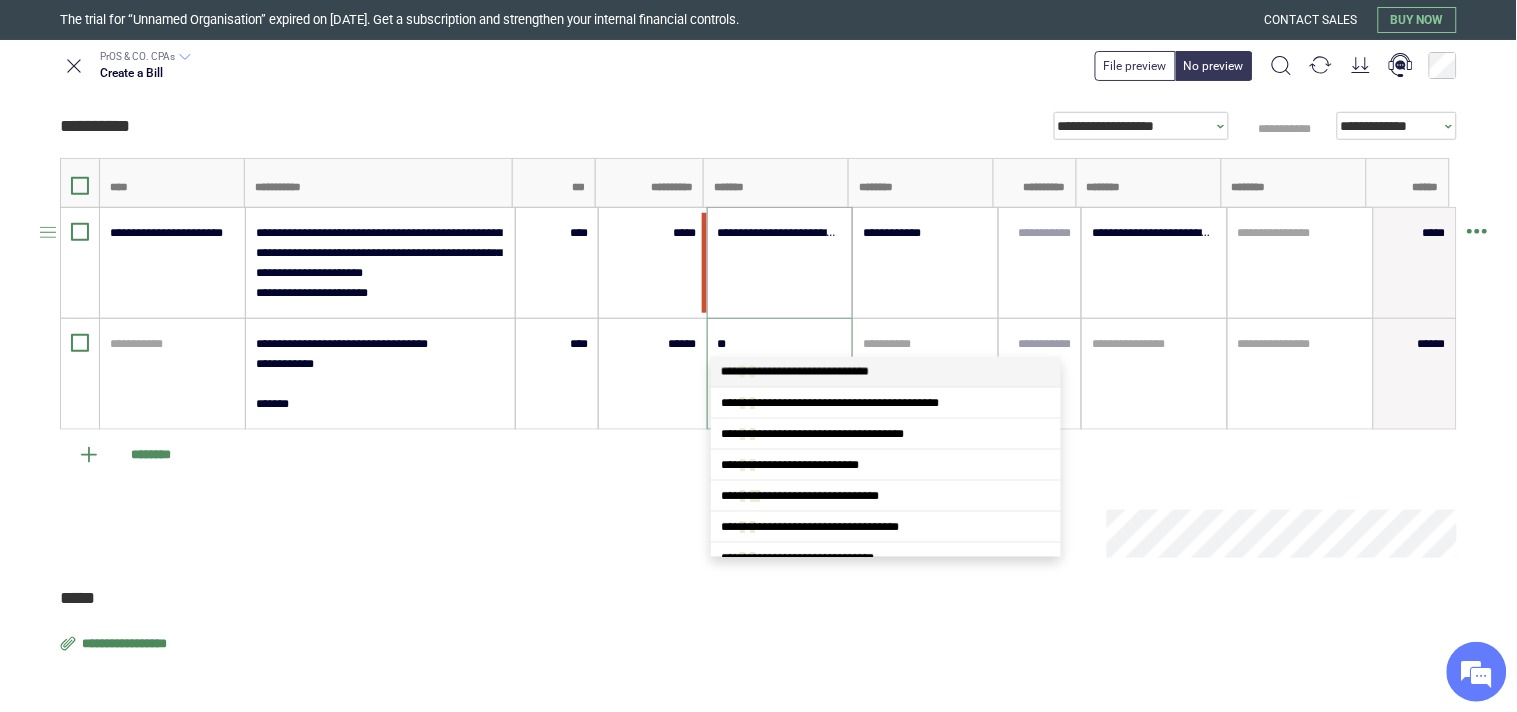 scroll, scrollTop: 0, scrollLeft: 0, axis: both 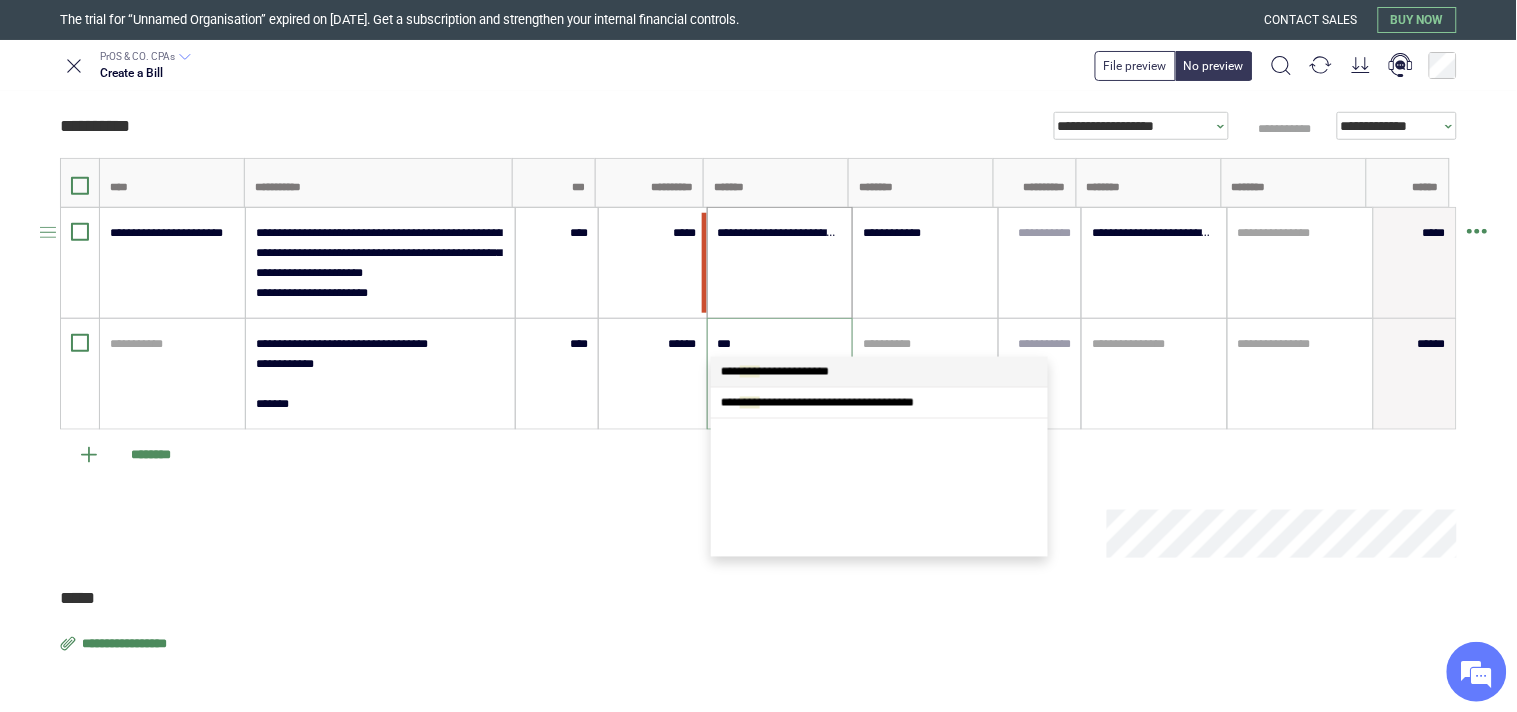 type on "****" 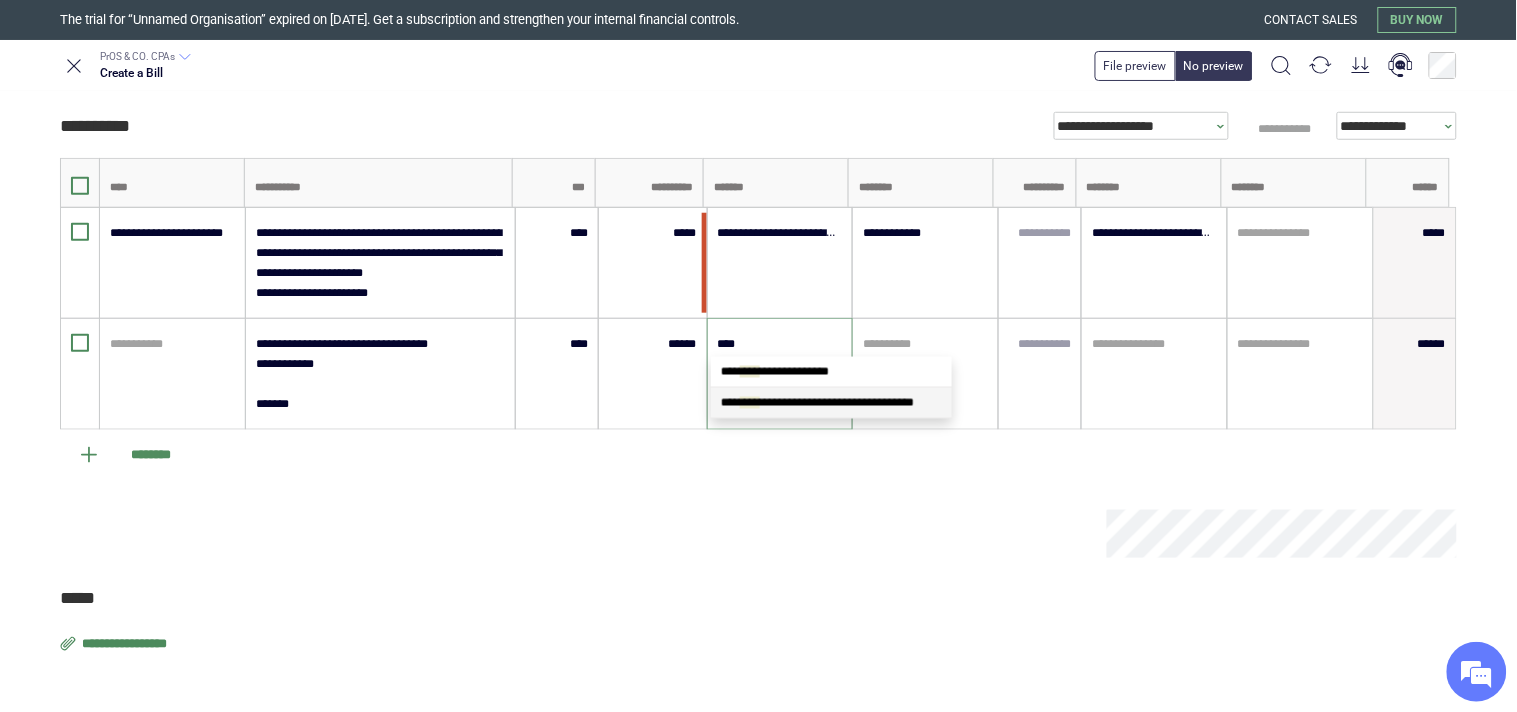 click on "**********" at bounding box center (817, 403) 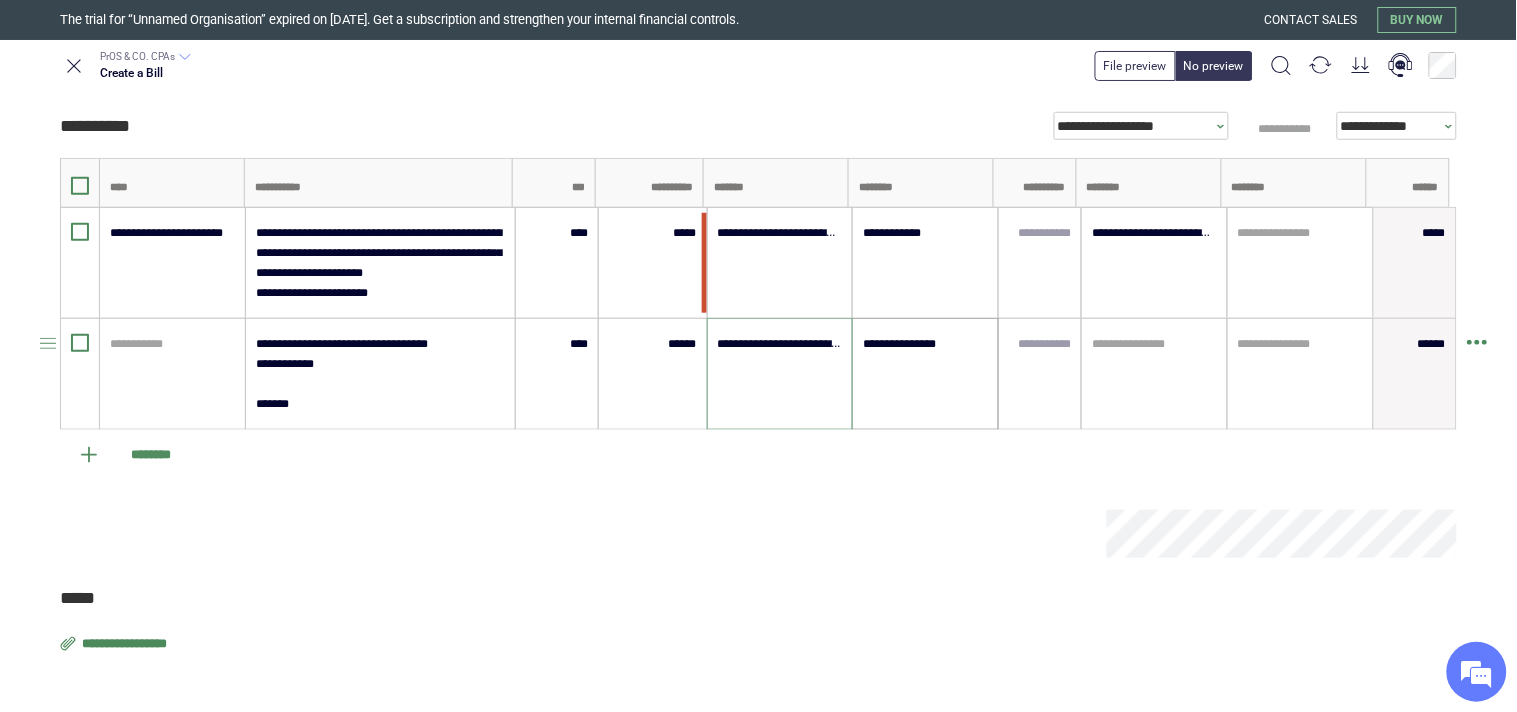type on "**********" 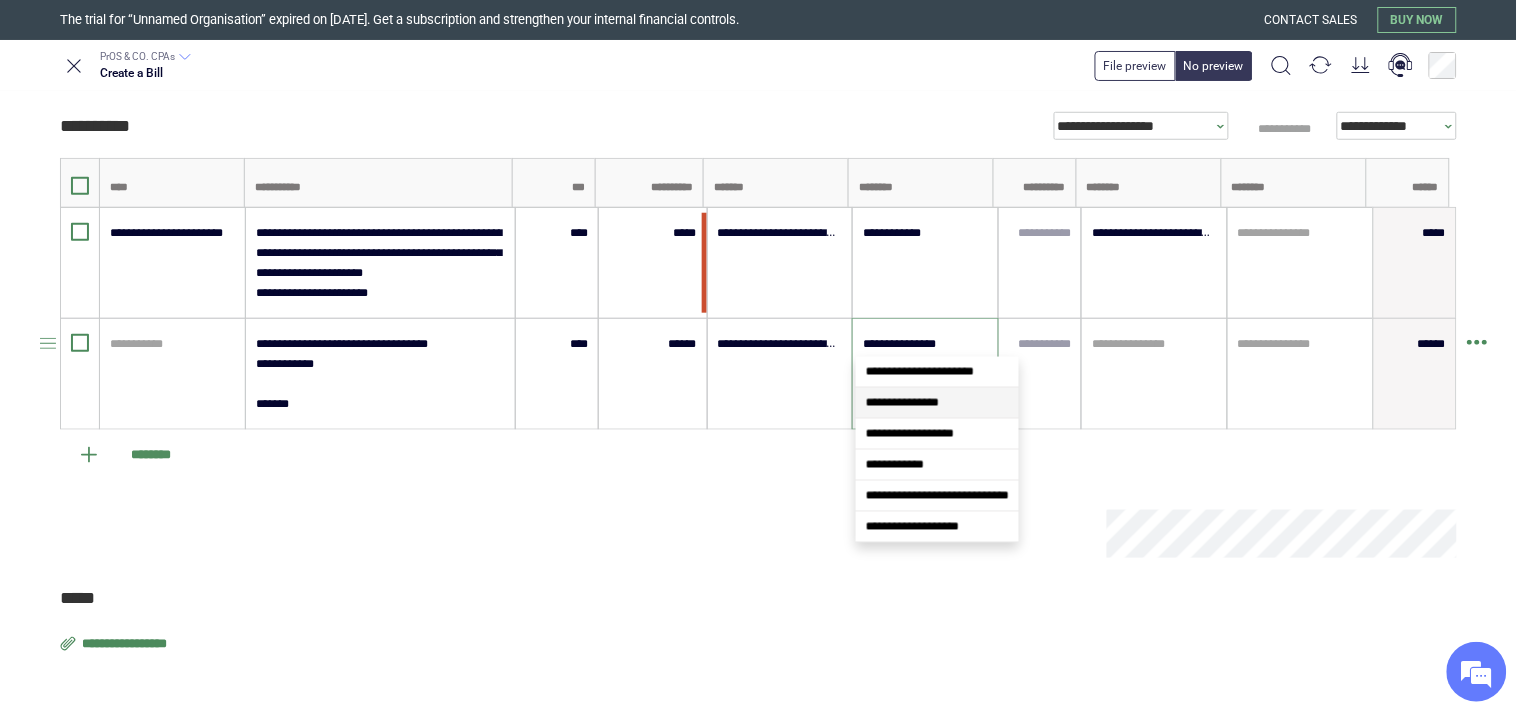 click on "**********" at bounding box center [925, 344] 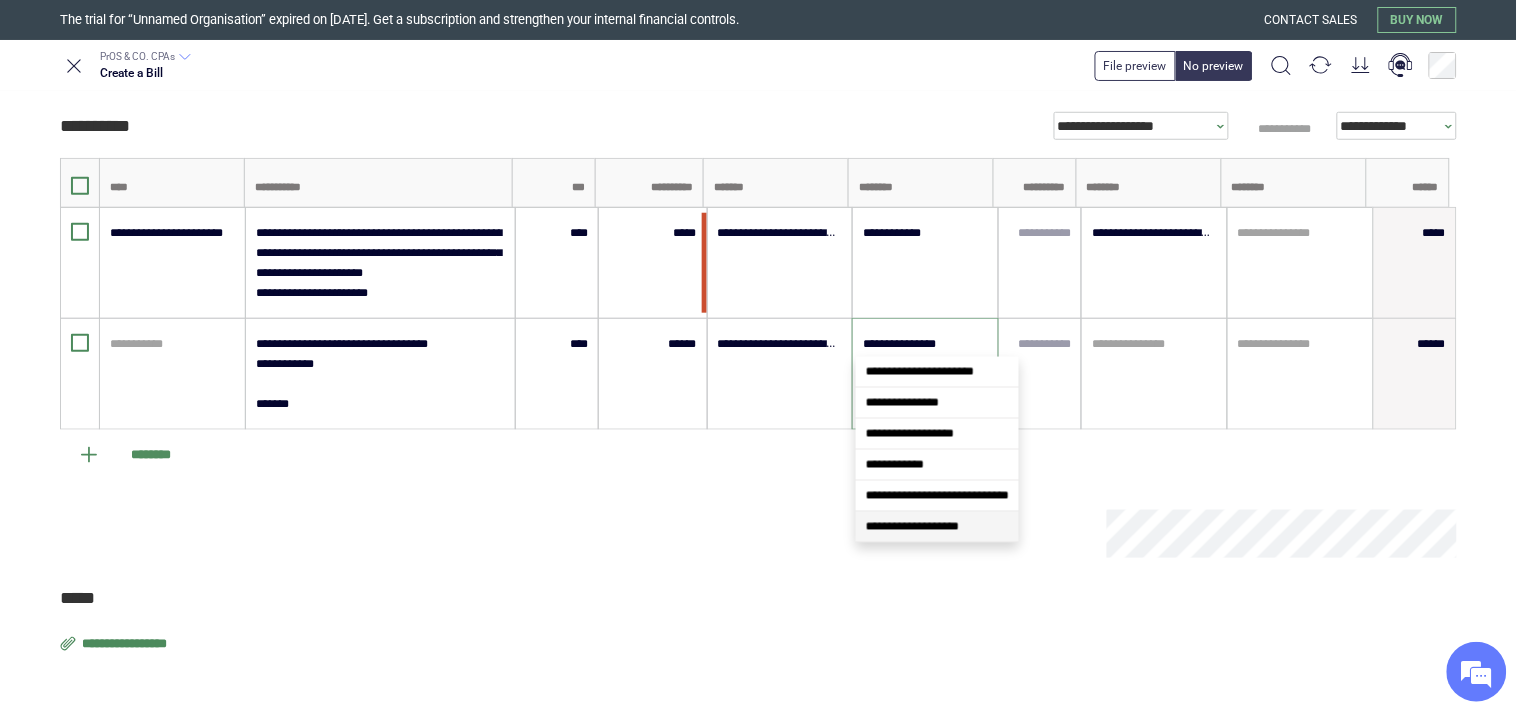 click on "**********" at bounding box center (912, 527) 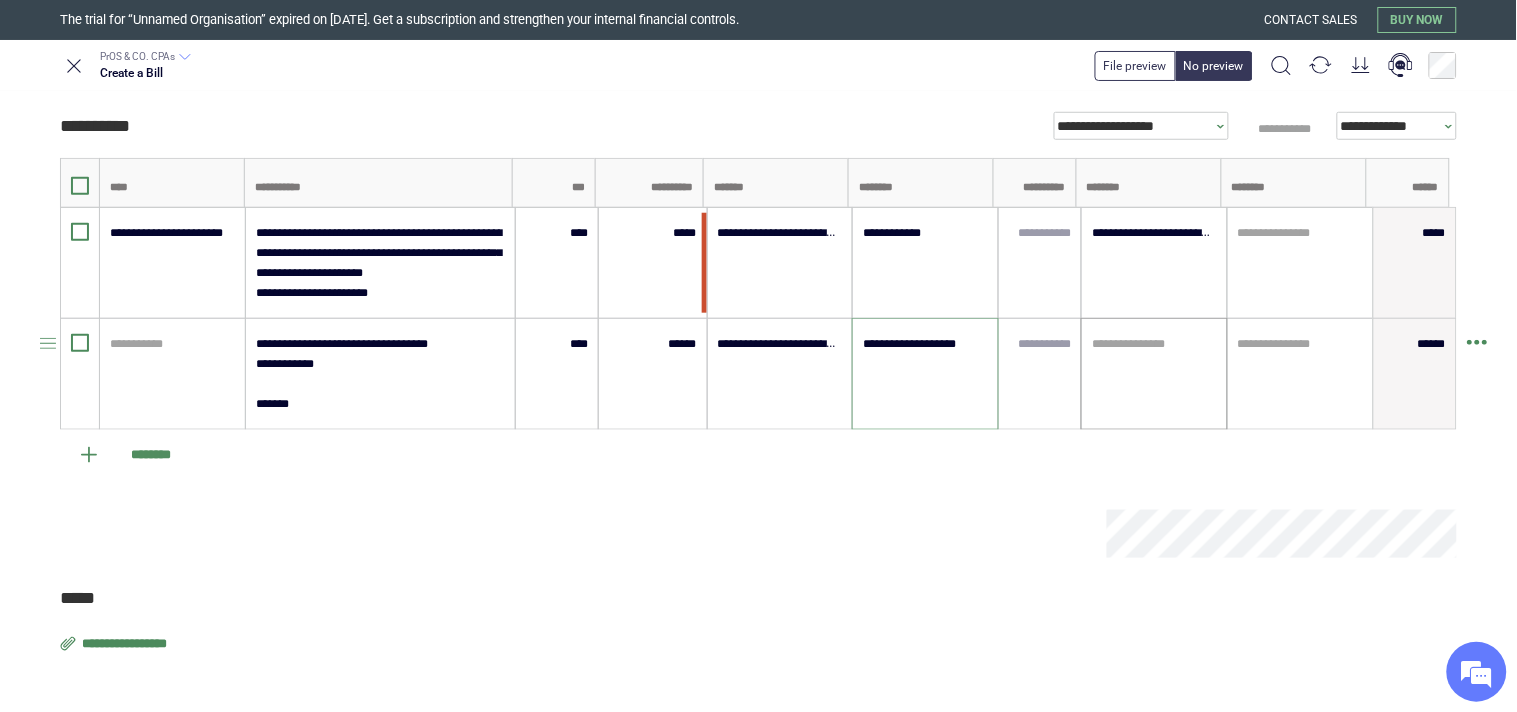type on "**********" 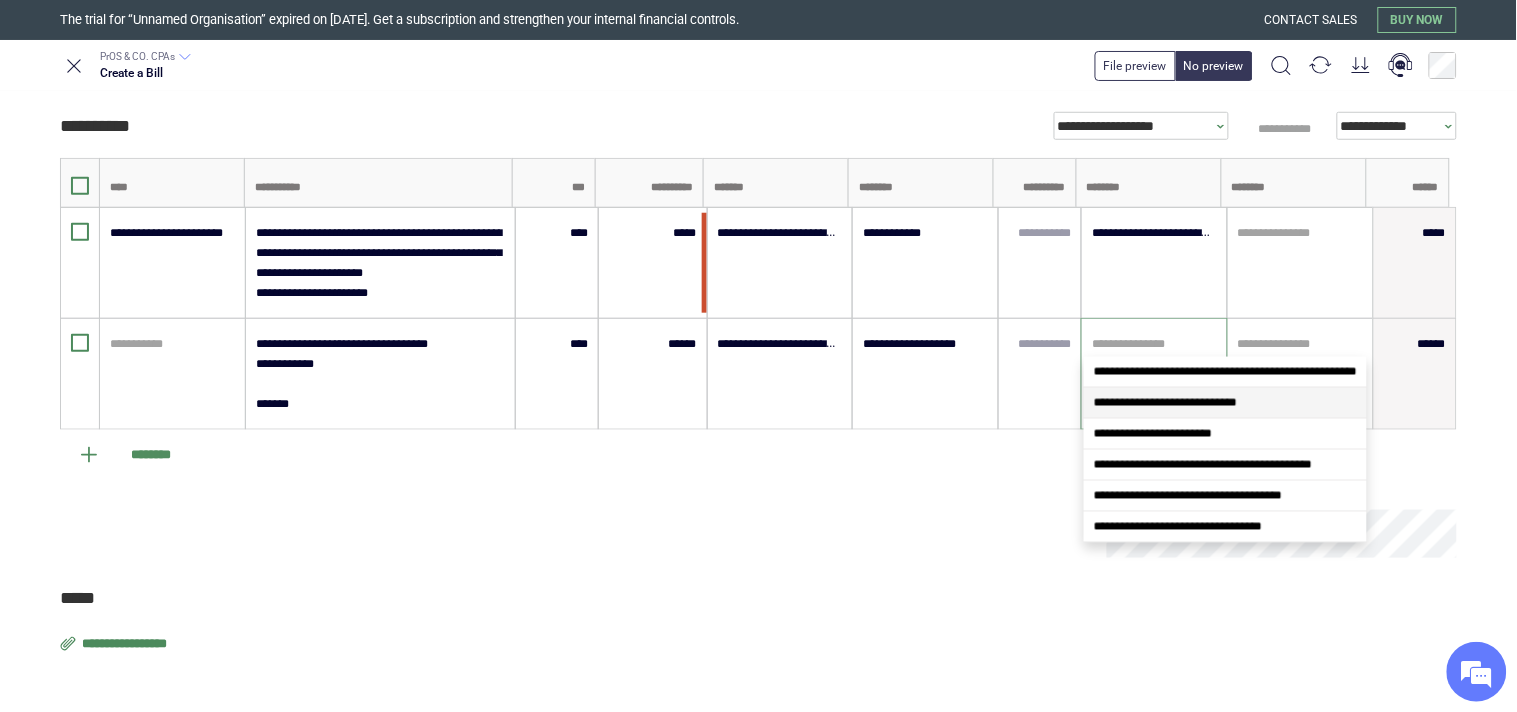 click on "**********" at bounding box center [1165, 403] 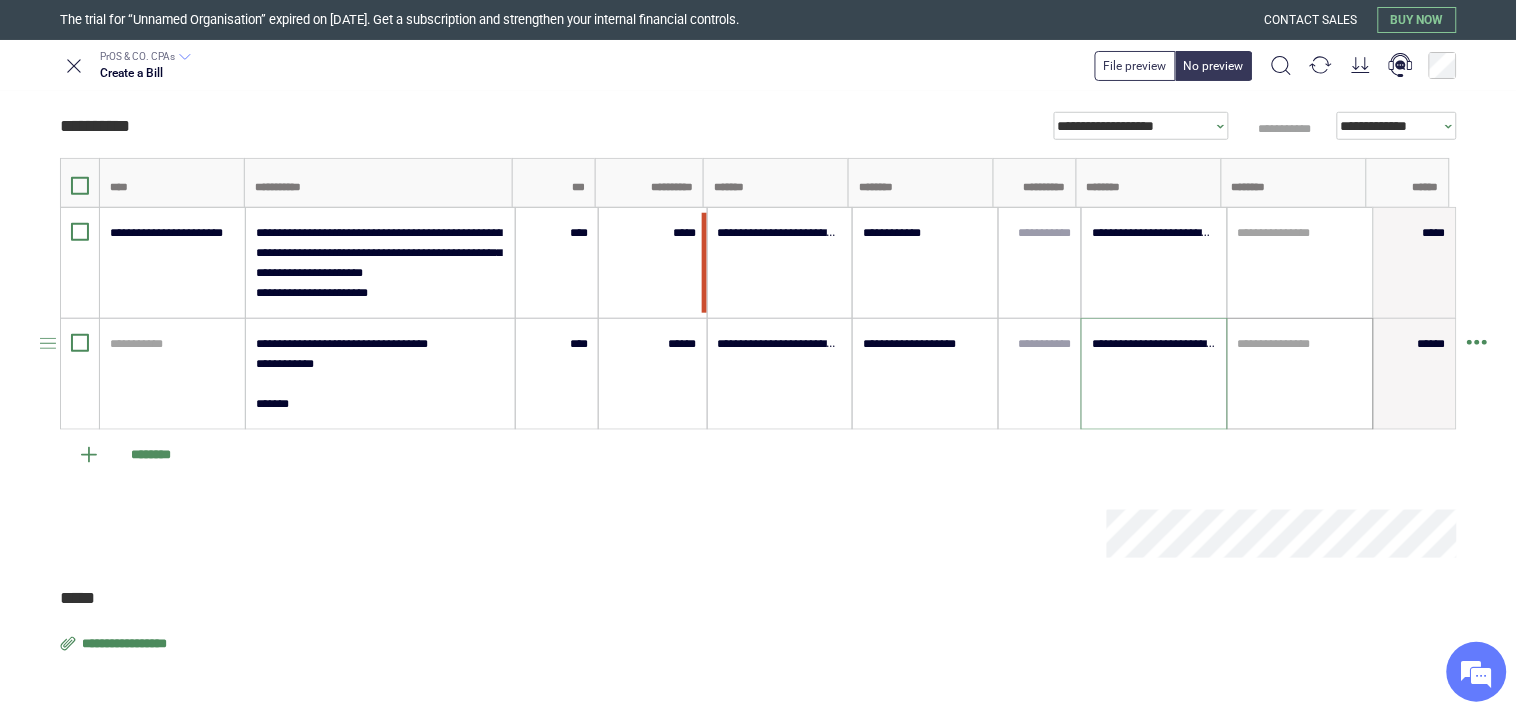 type on "**********" 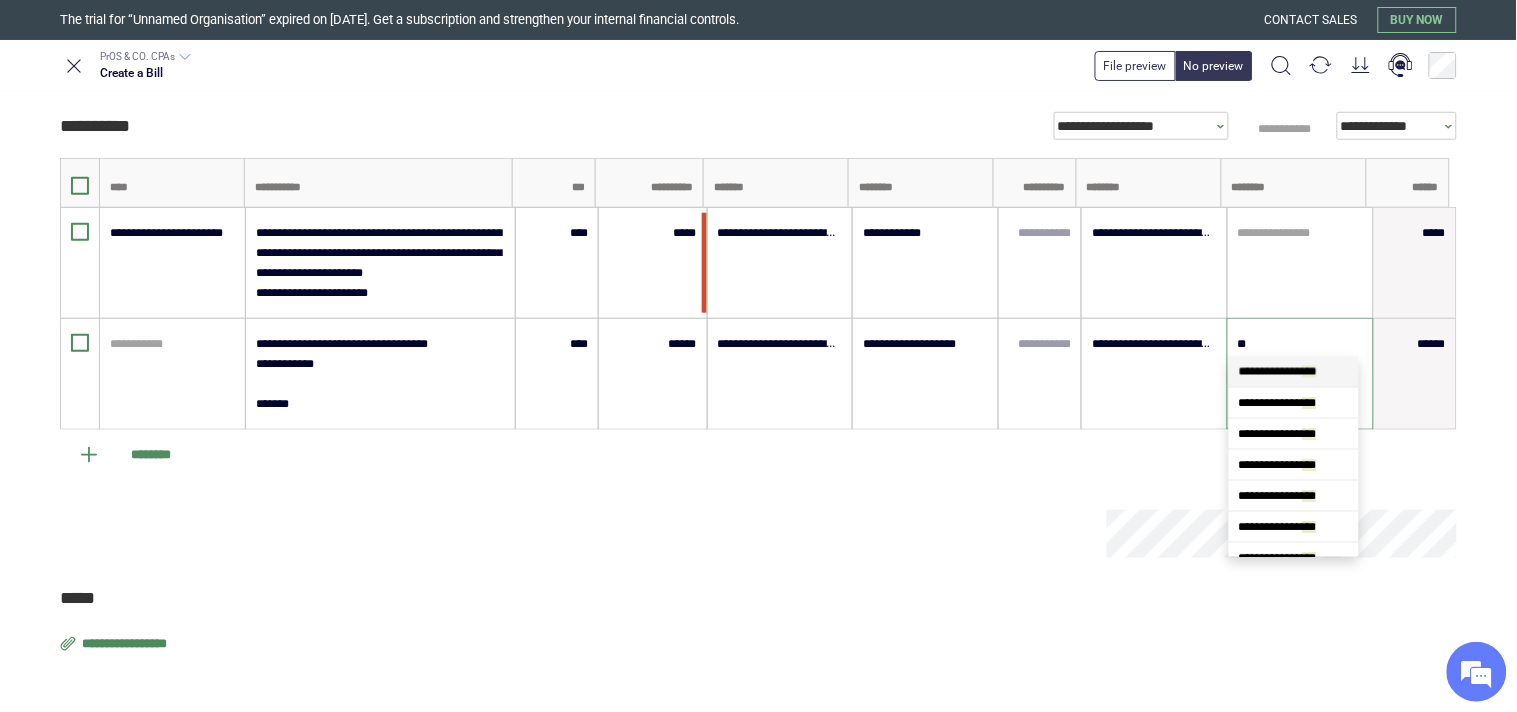 type on "***" 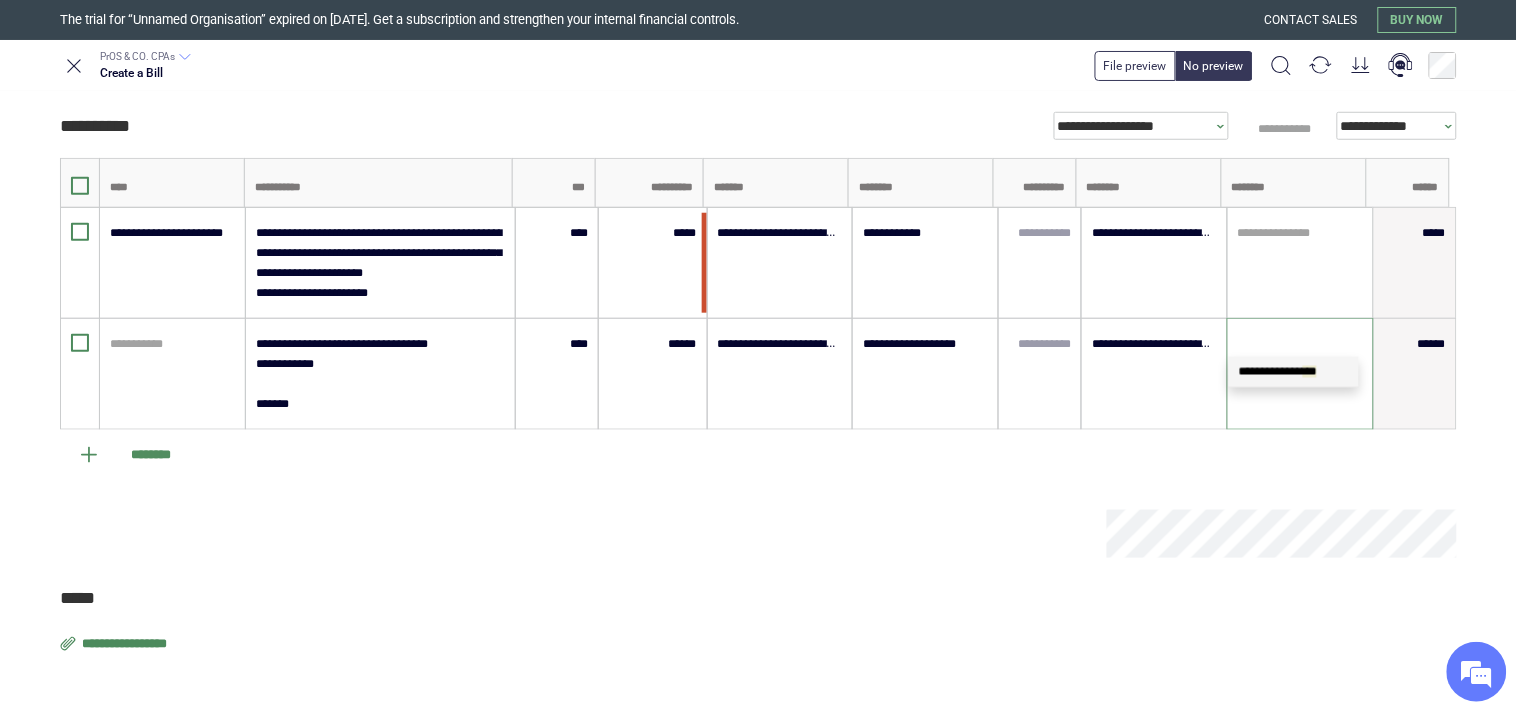 type on "*" 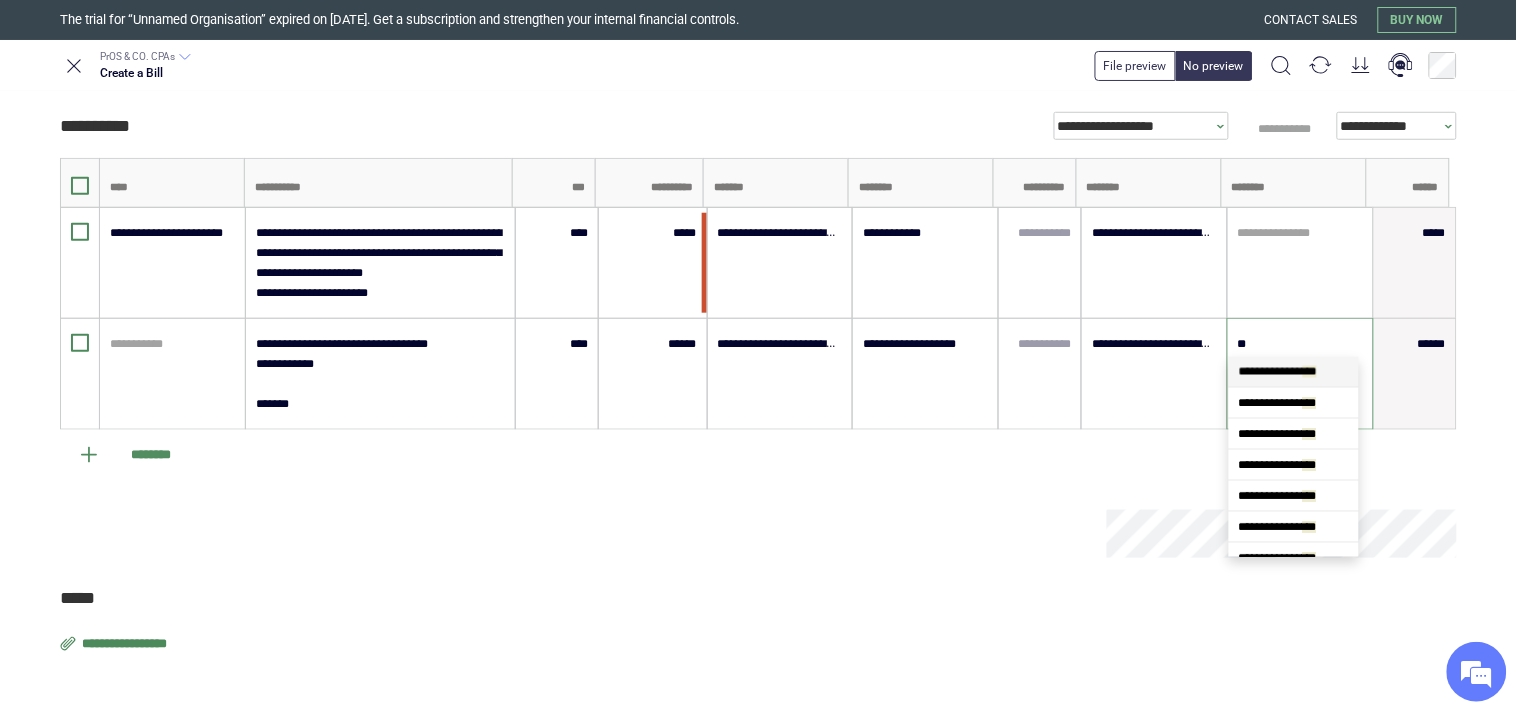 type on "***" 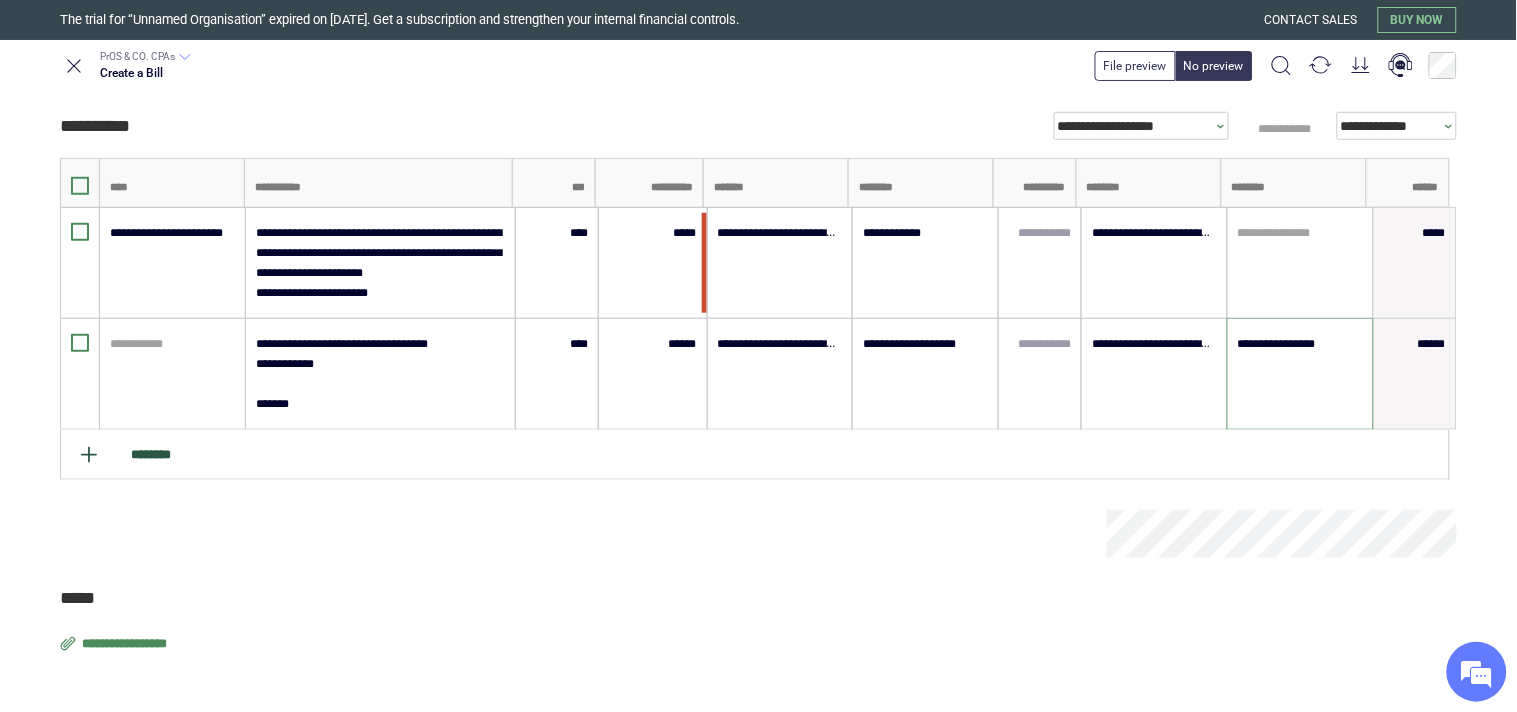 type on "**********" 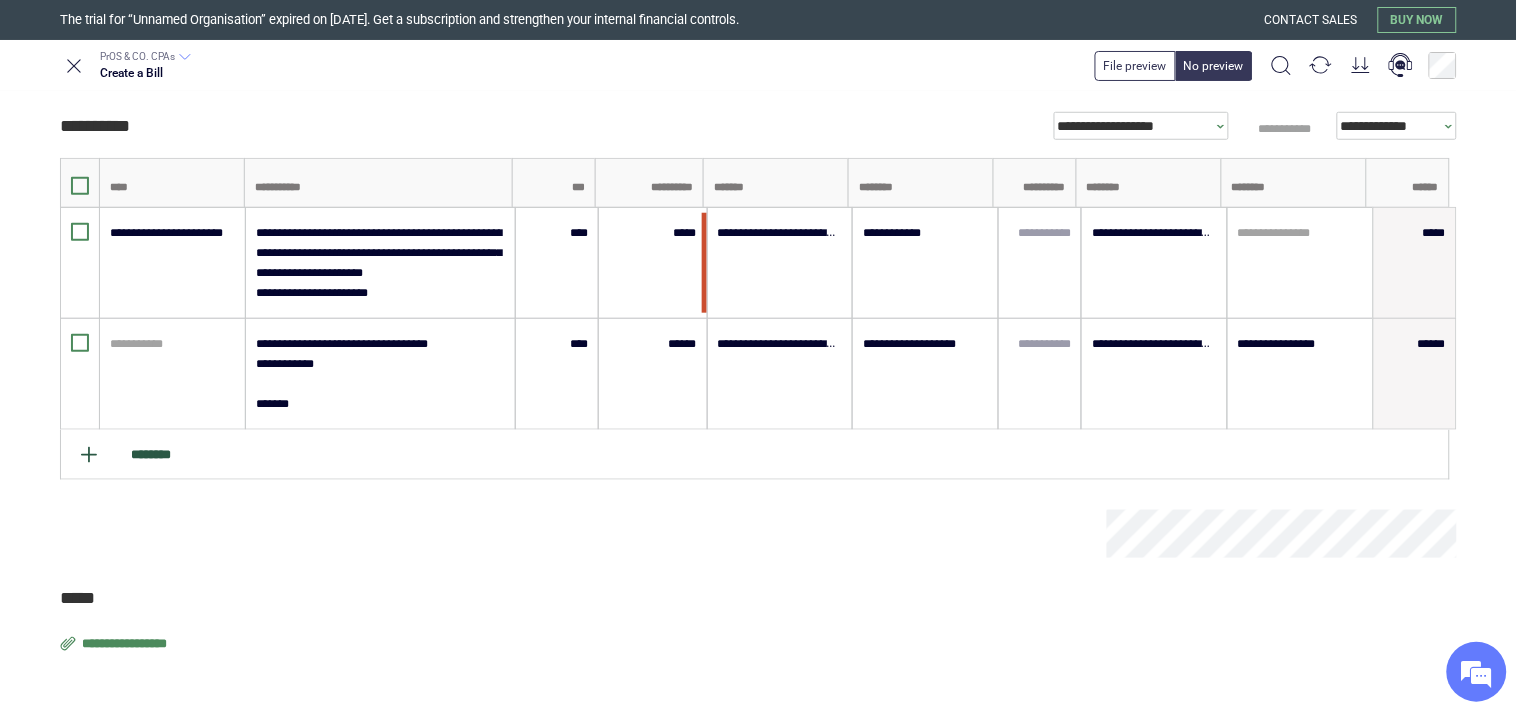 click on "********" at bounding box center [755, 455] 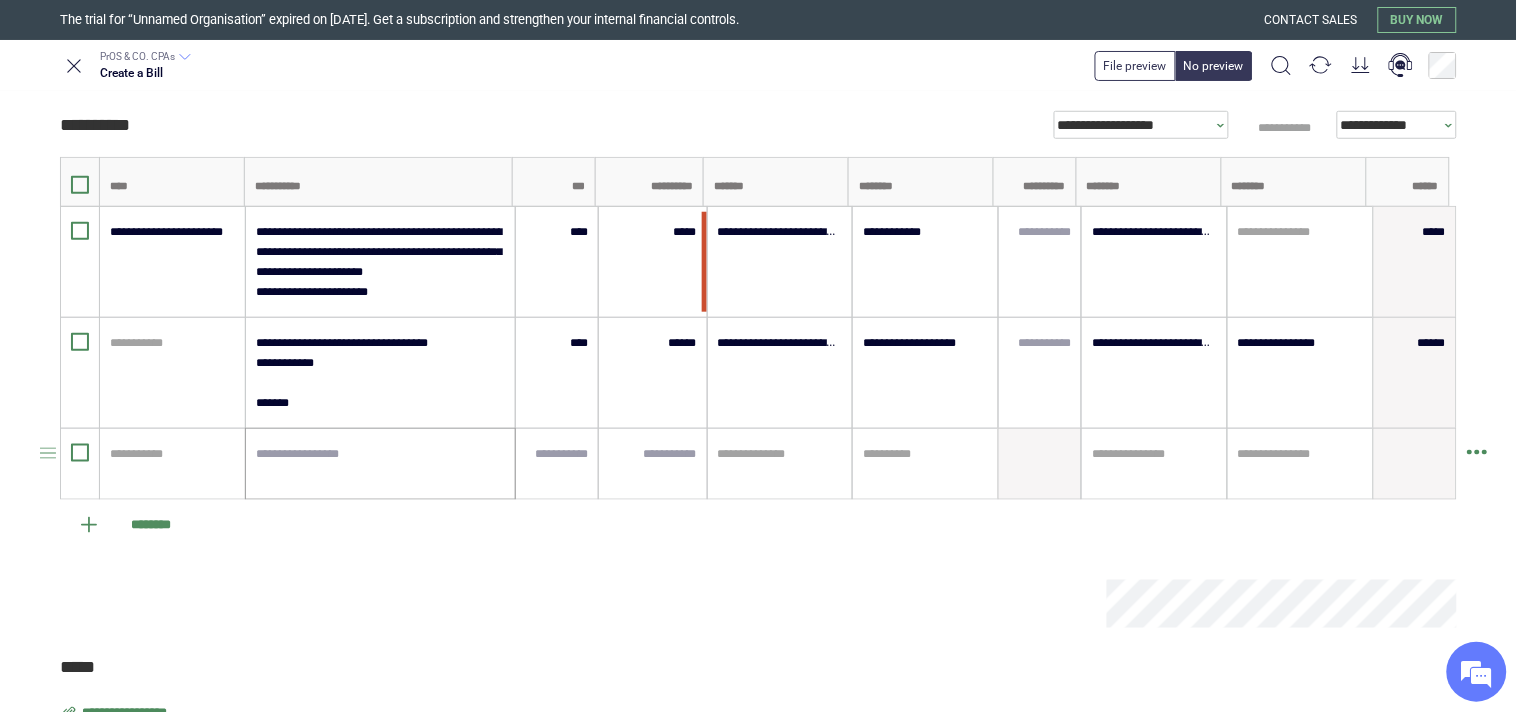 click at bounding box center (380, 464) 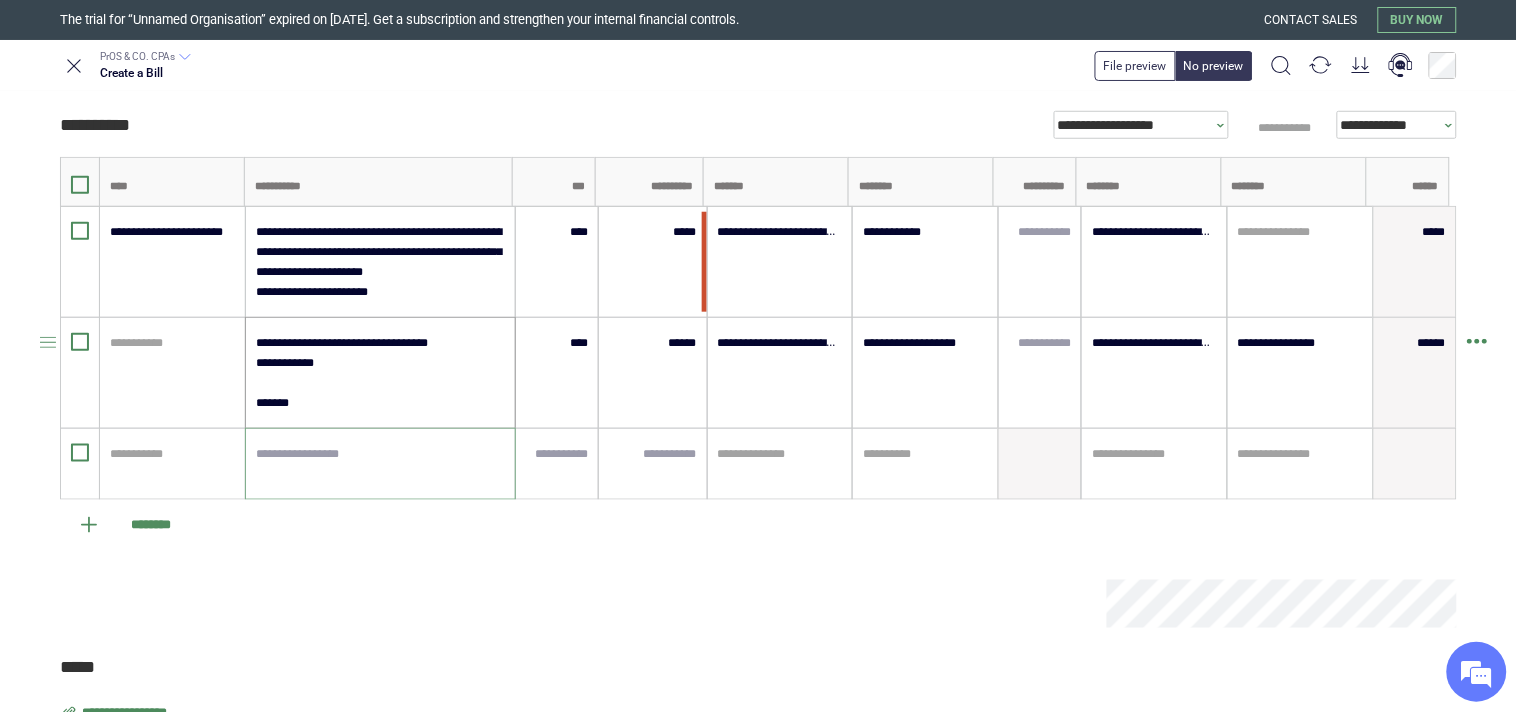 paste on "**********" 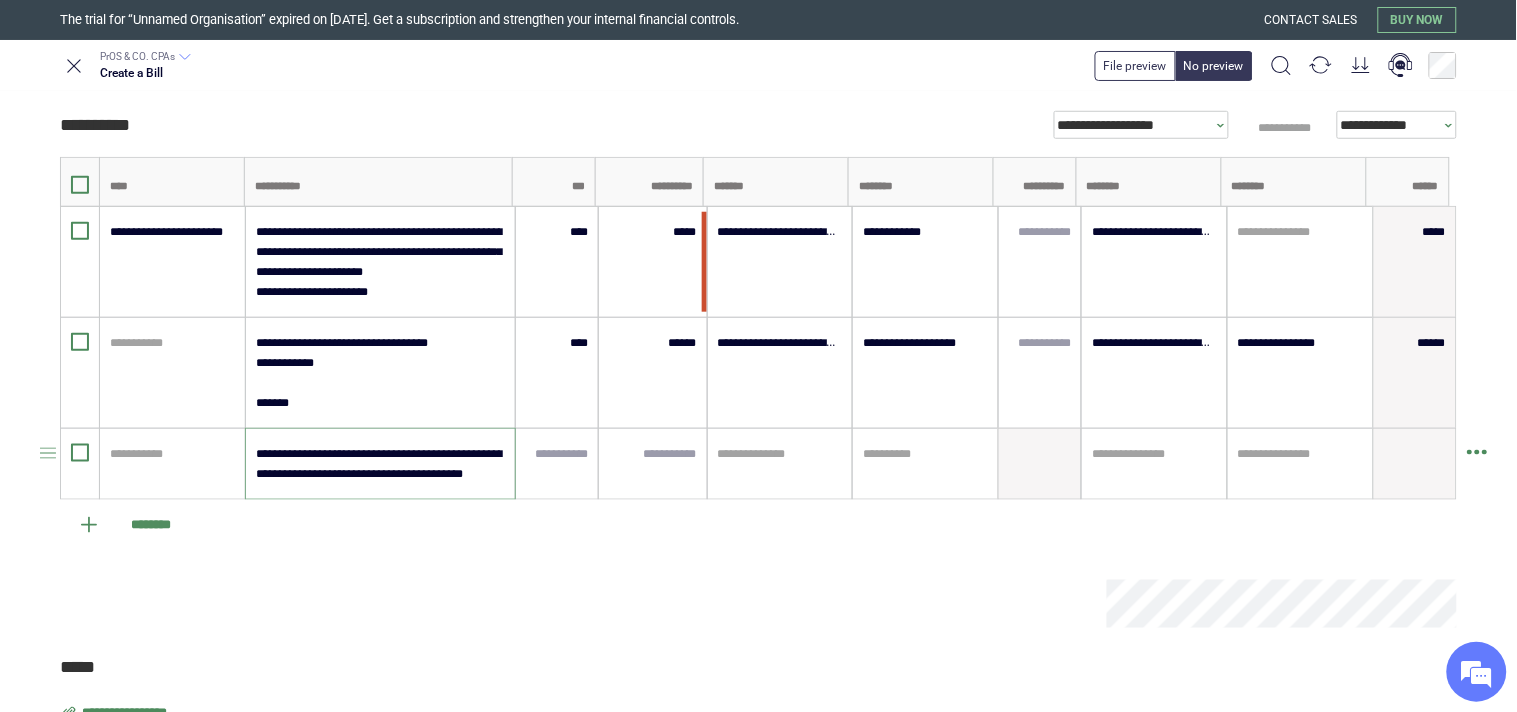 scroll, scrollTop: 0, scrollLeft: 0, axis: both 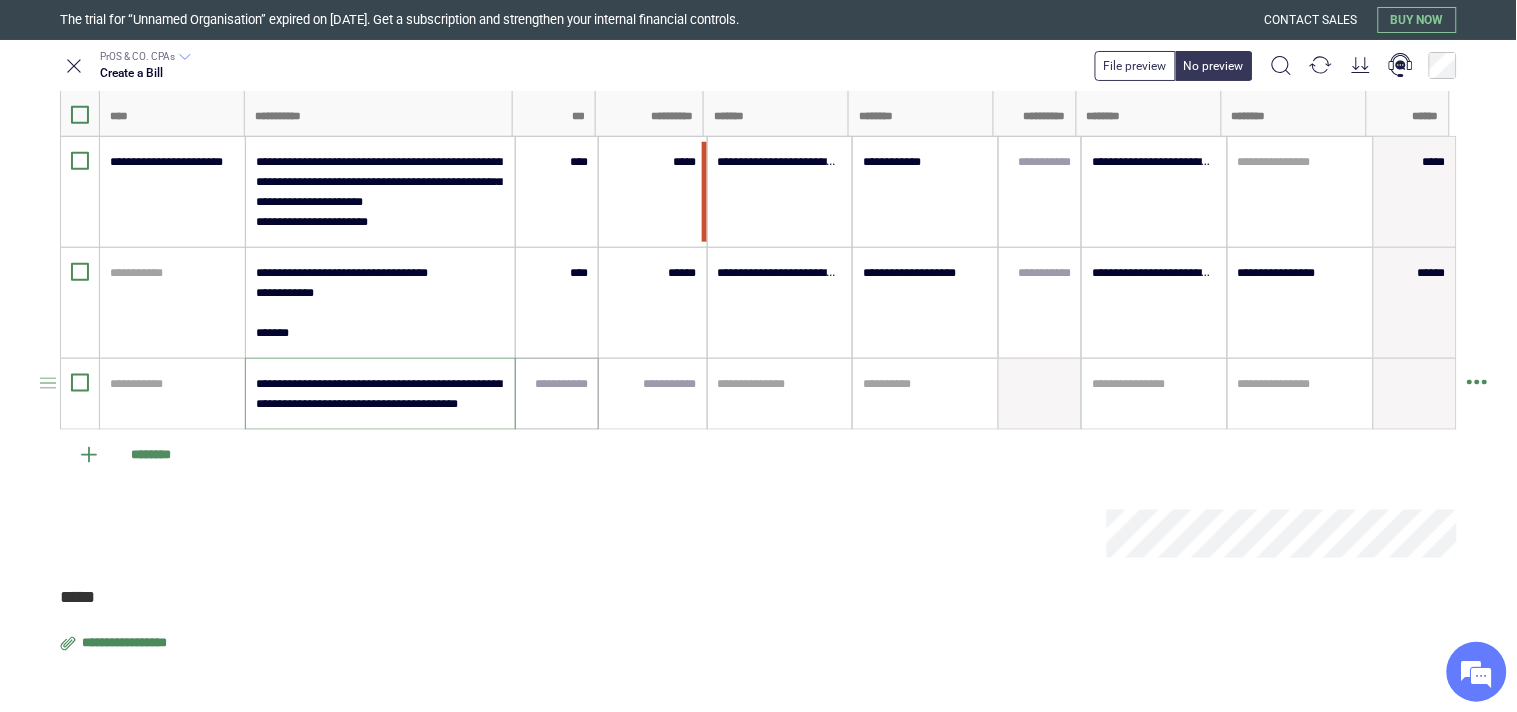 type on "**********" 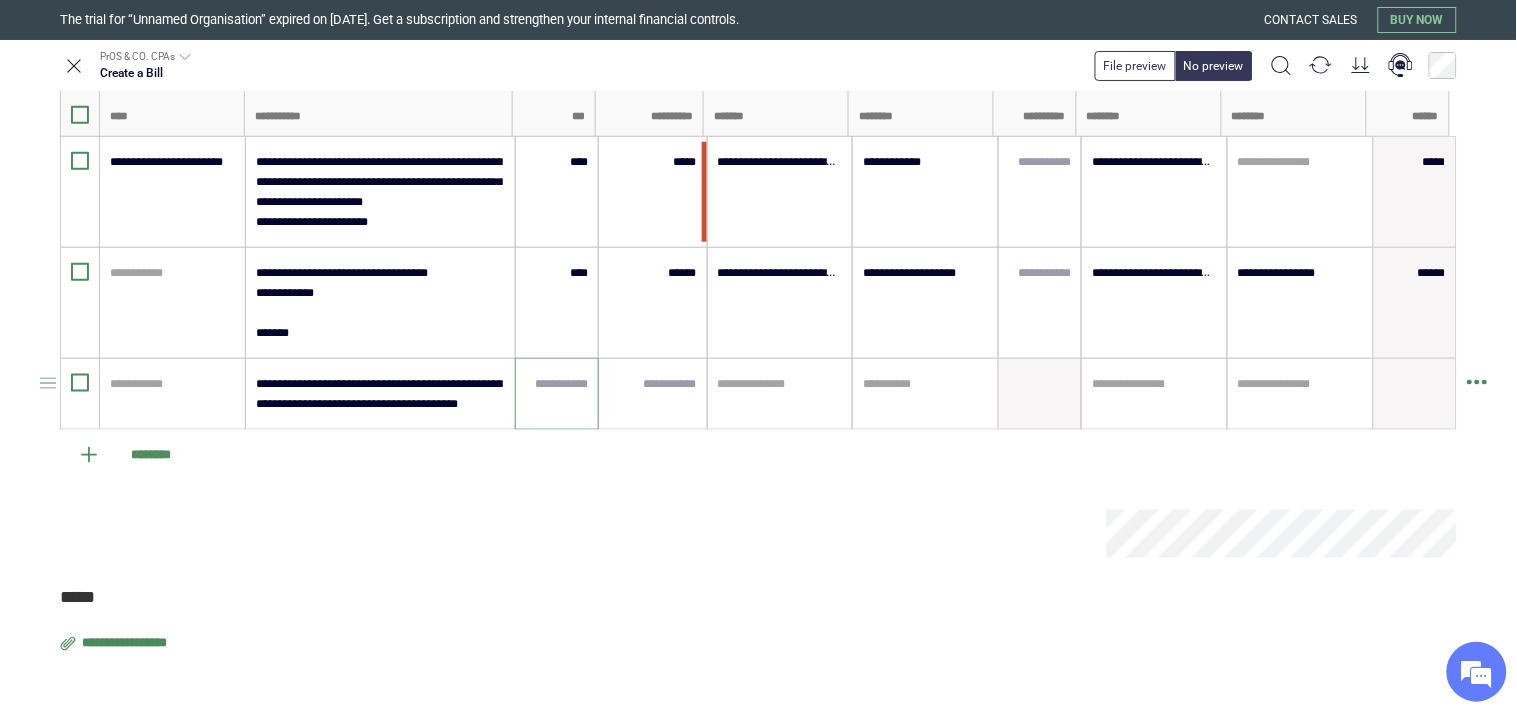 click at bounding box center (557, 384) 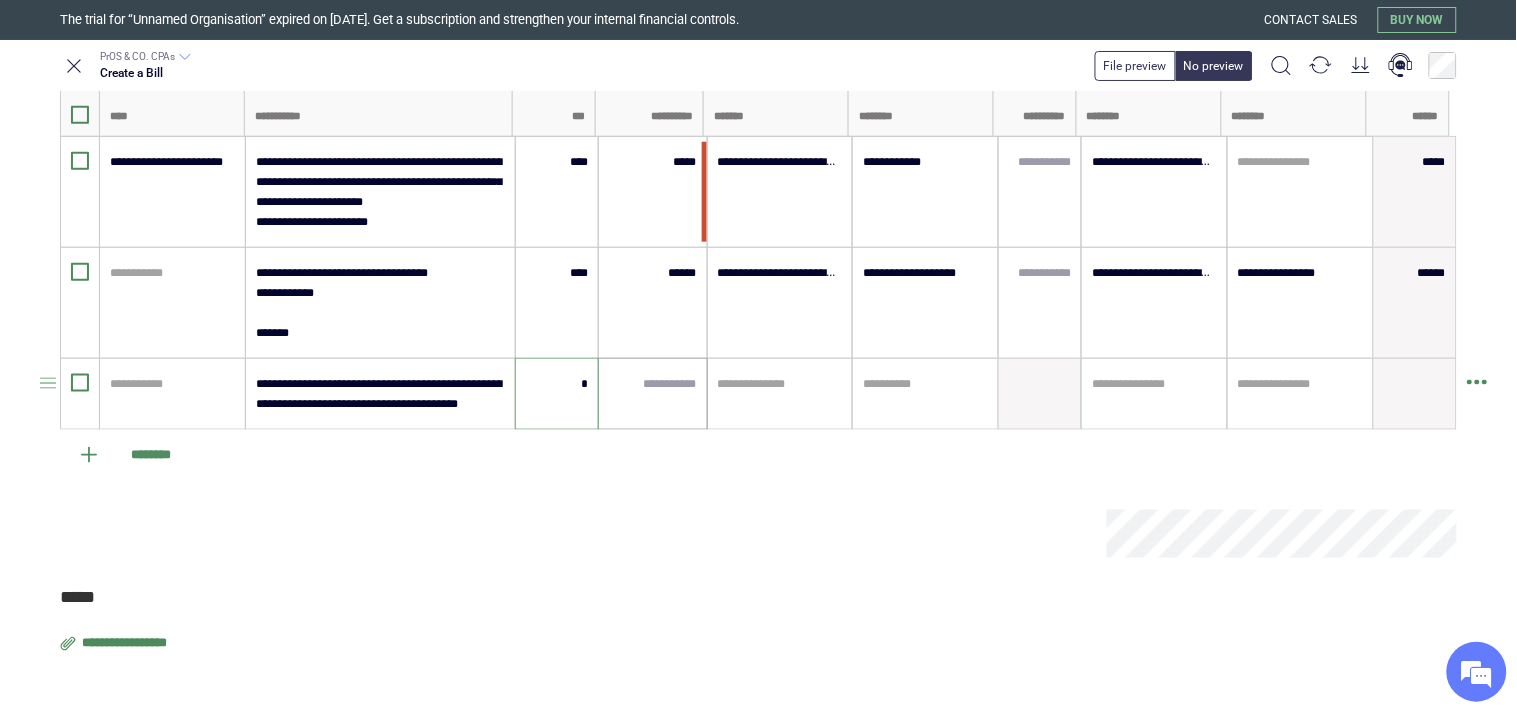 type on "****" 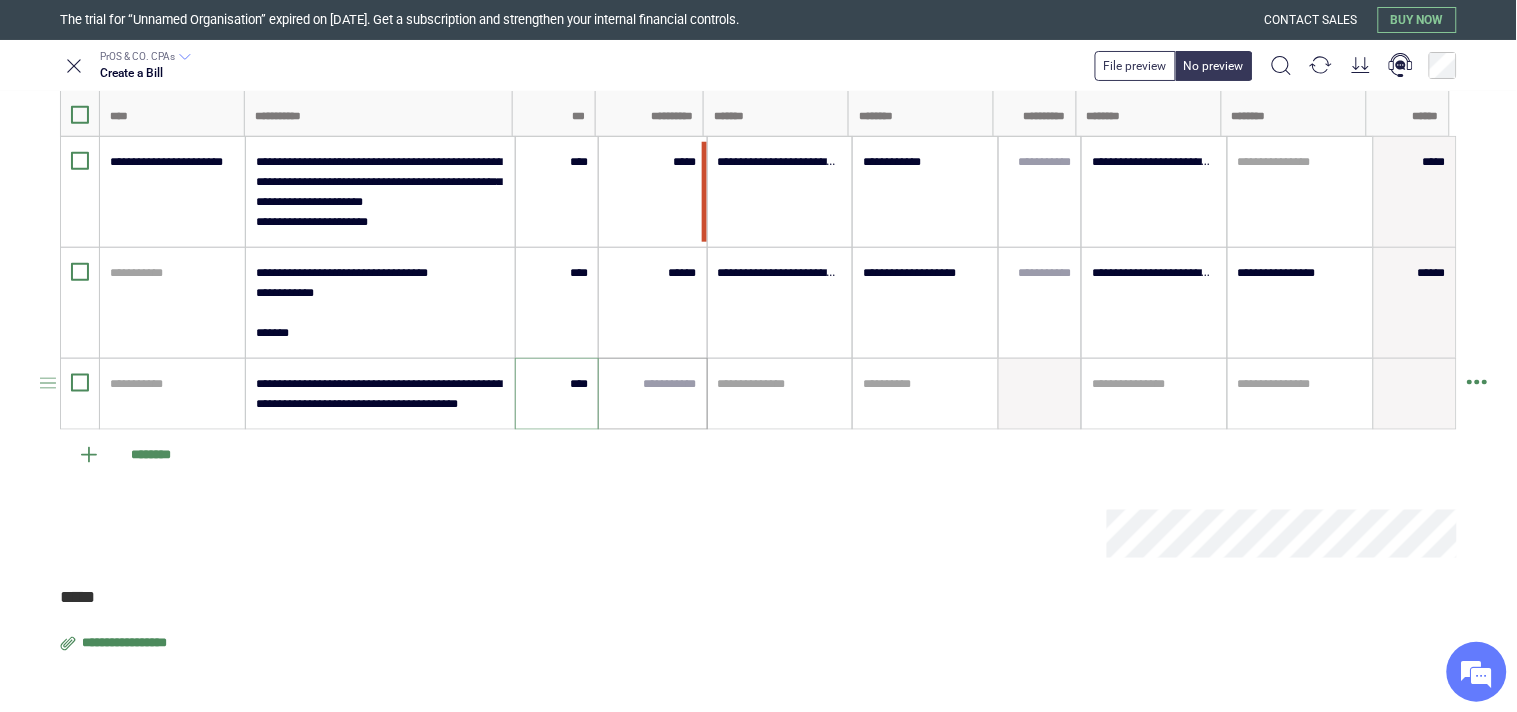 click at bounding box center [652, 394] 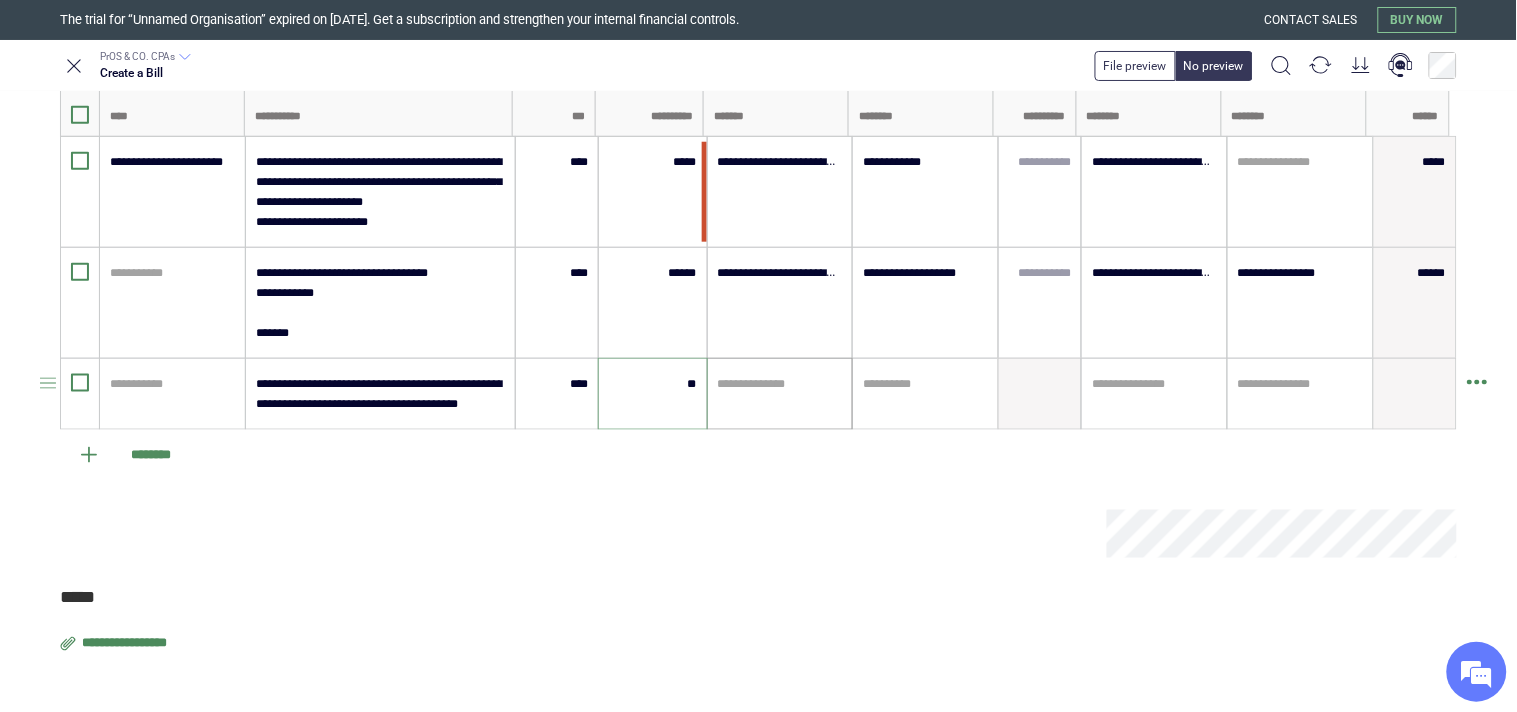 click on "**********" at bounding box center [758, 356] 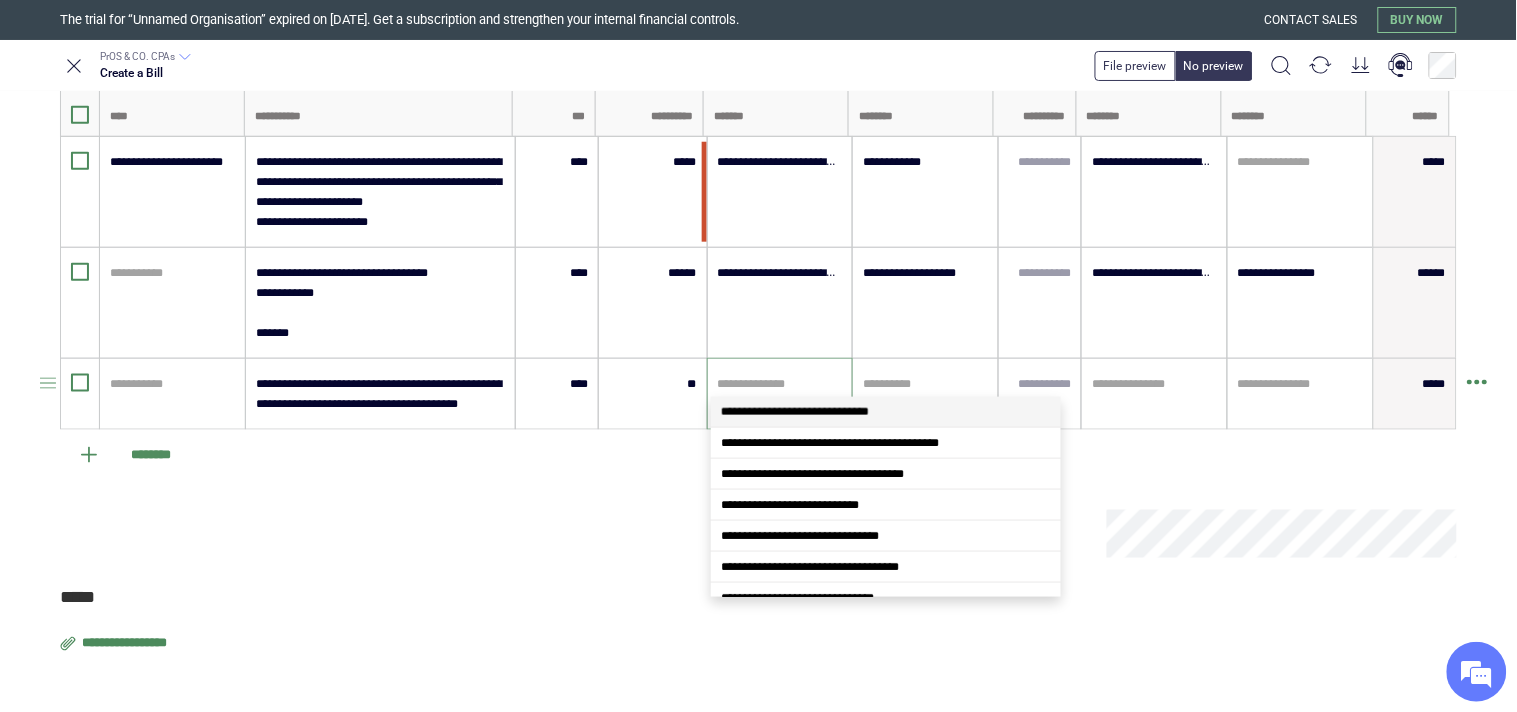 type on "*****" 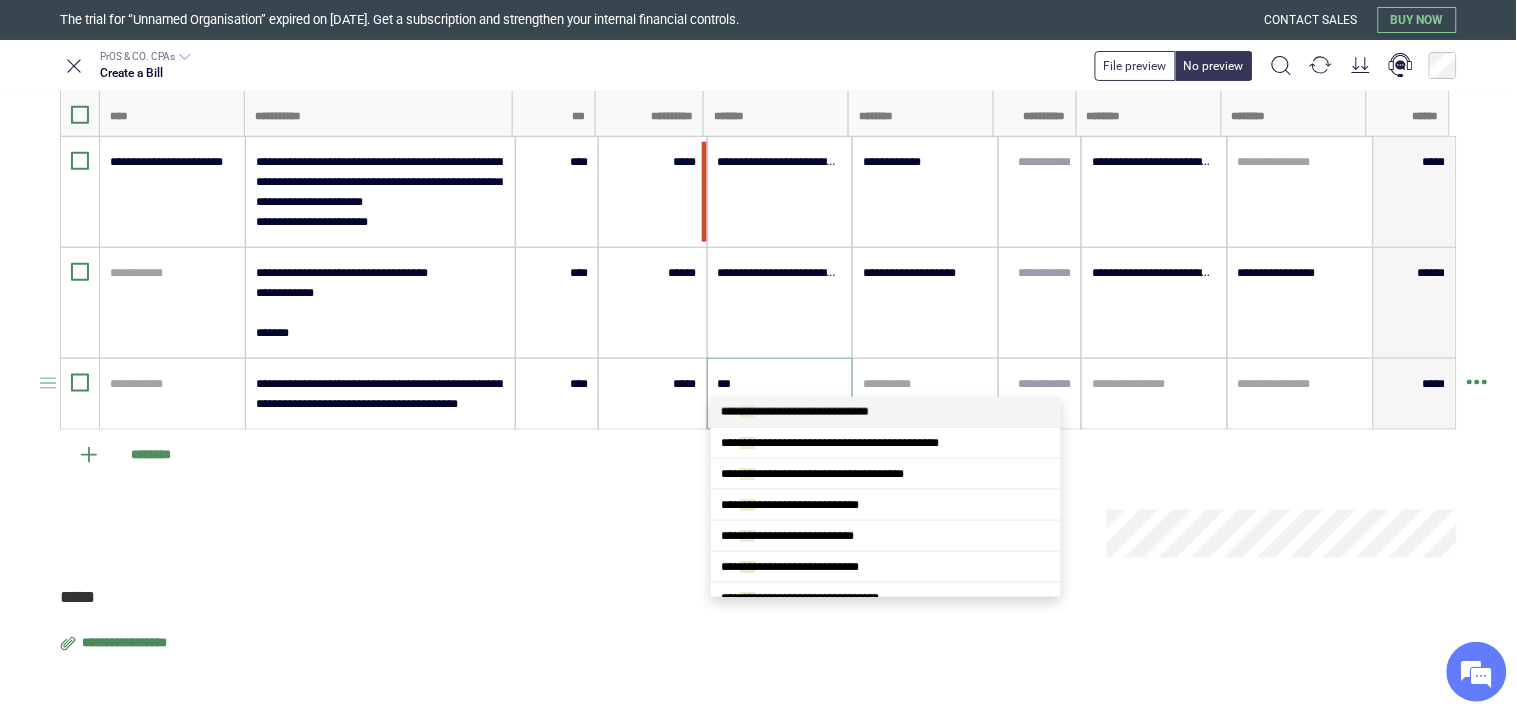 type on "****" 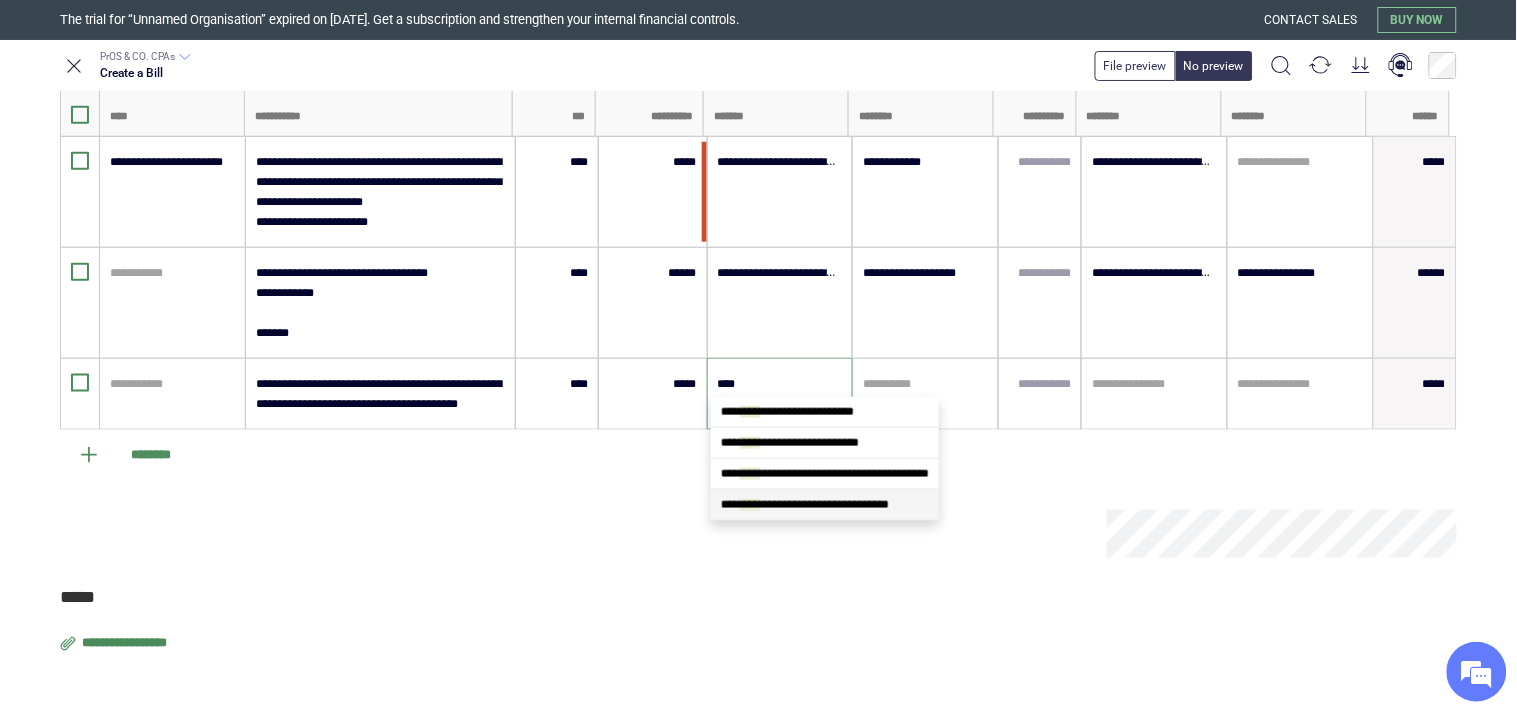 click on "**********" at bounding box center (805, 505) 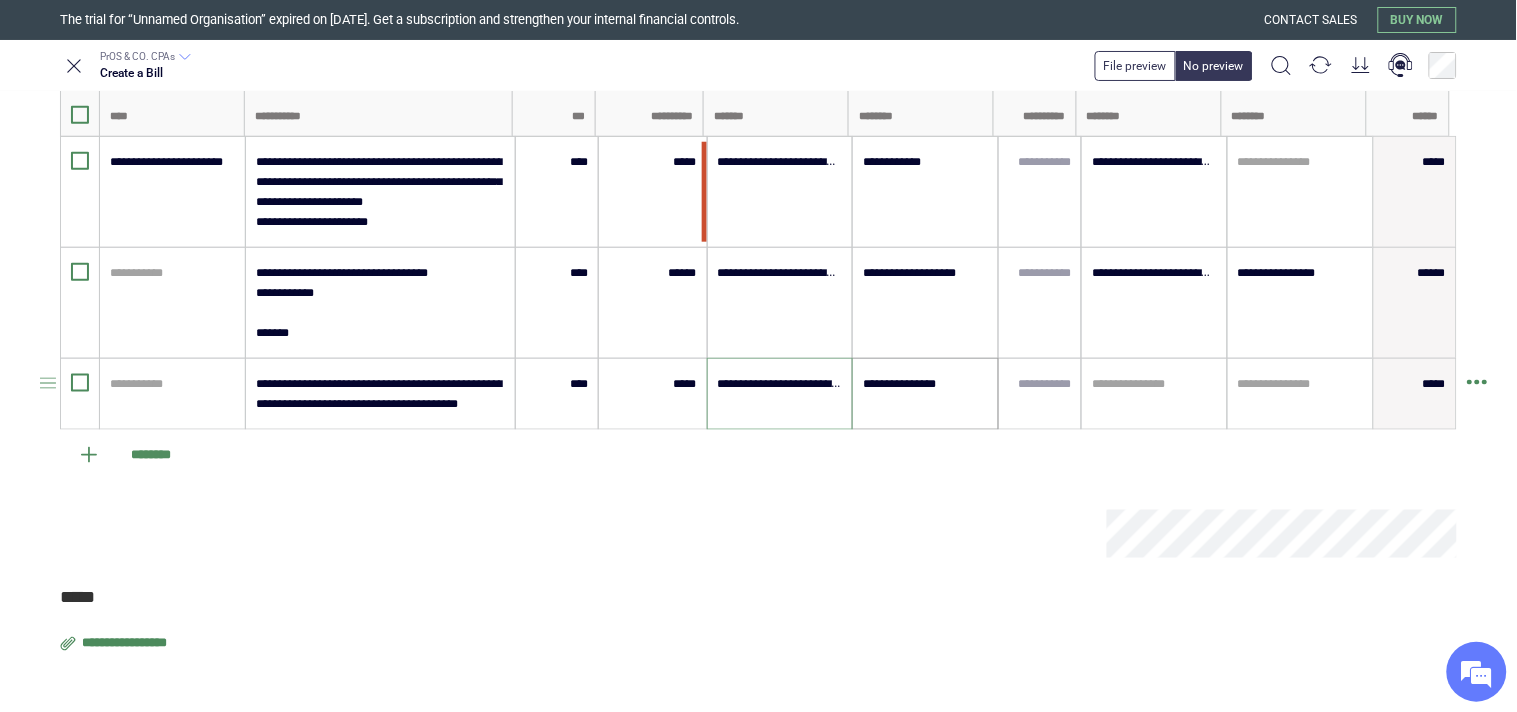 type on "**********" 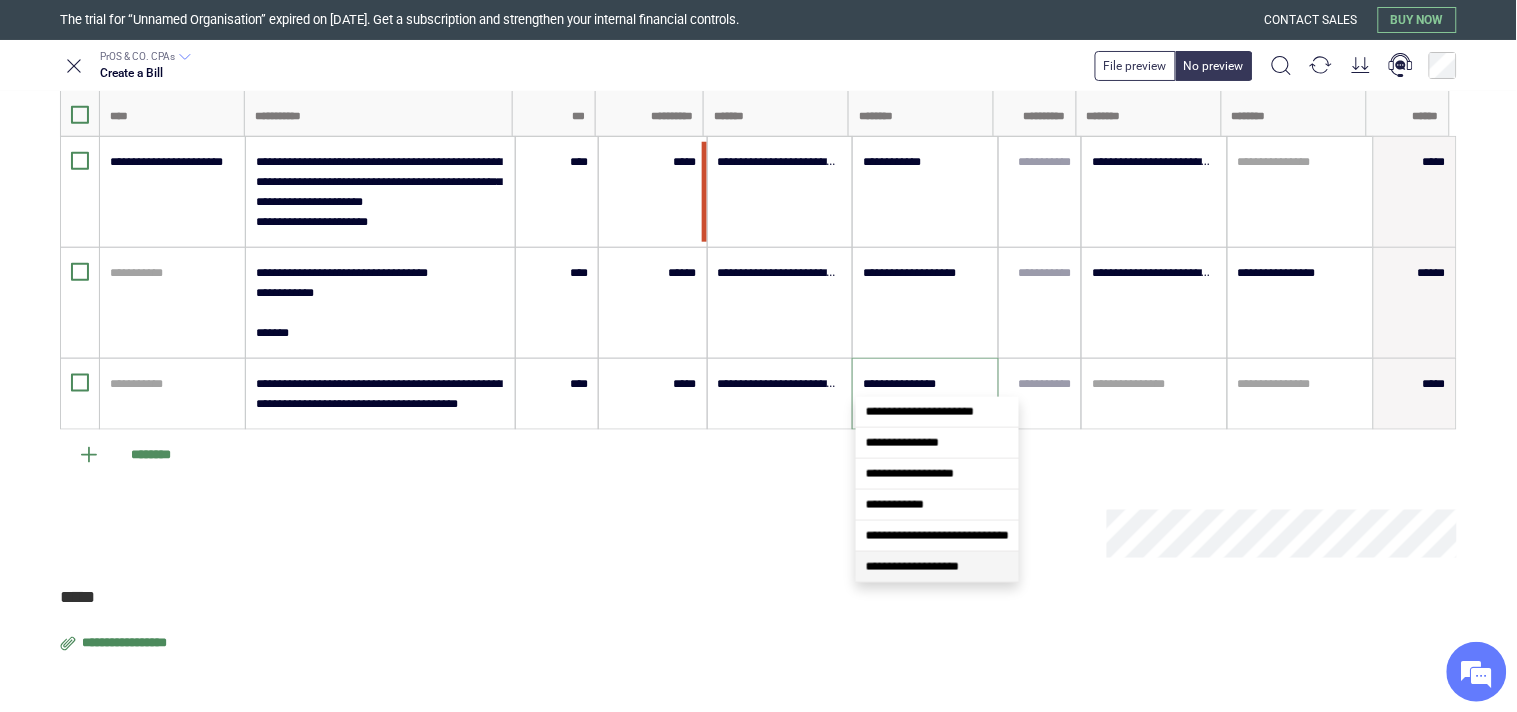 click on "**********" at bounding box center [937, 567] 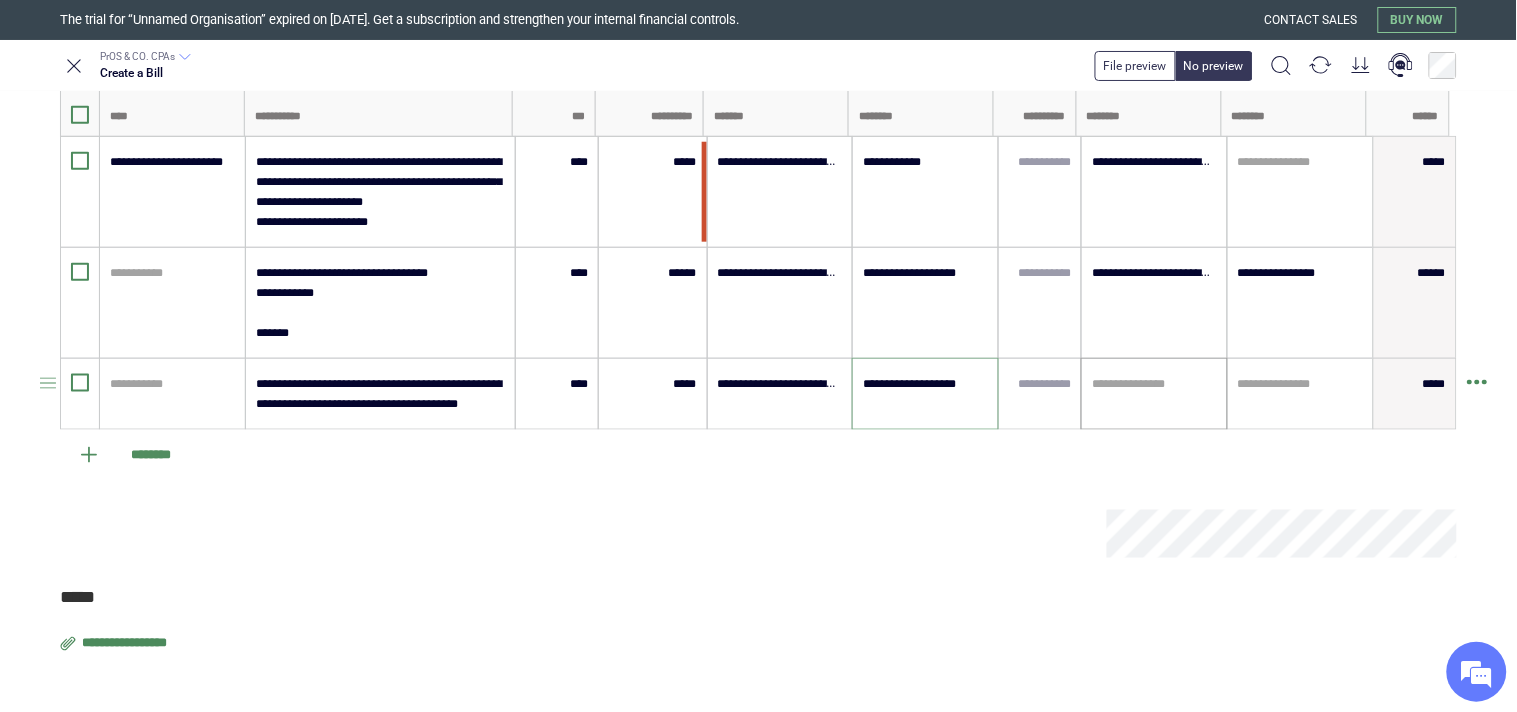 type on "**********" 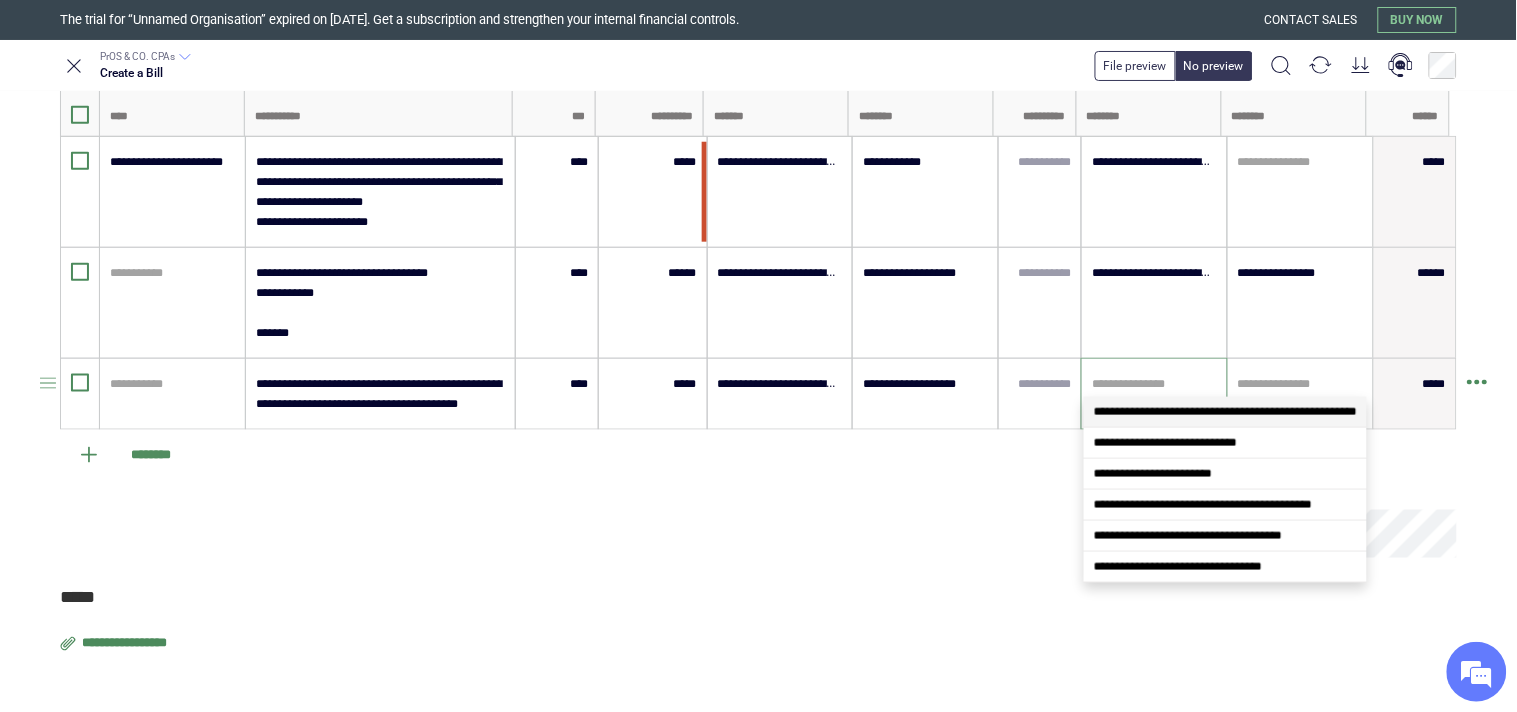 click on "**********" at bounding box center [758, 356] 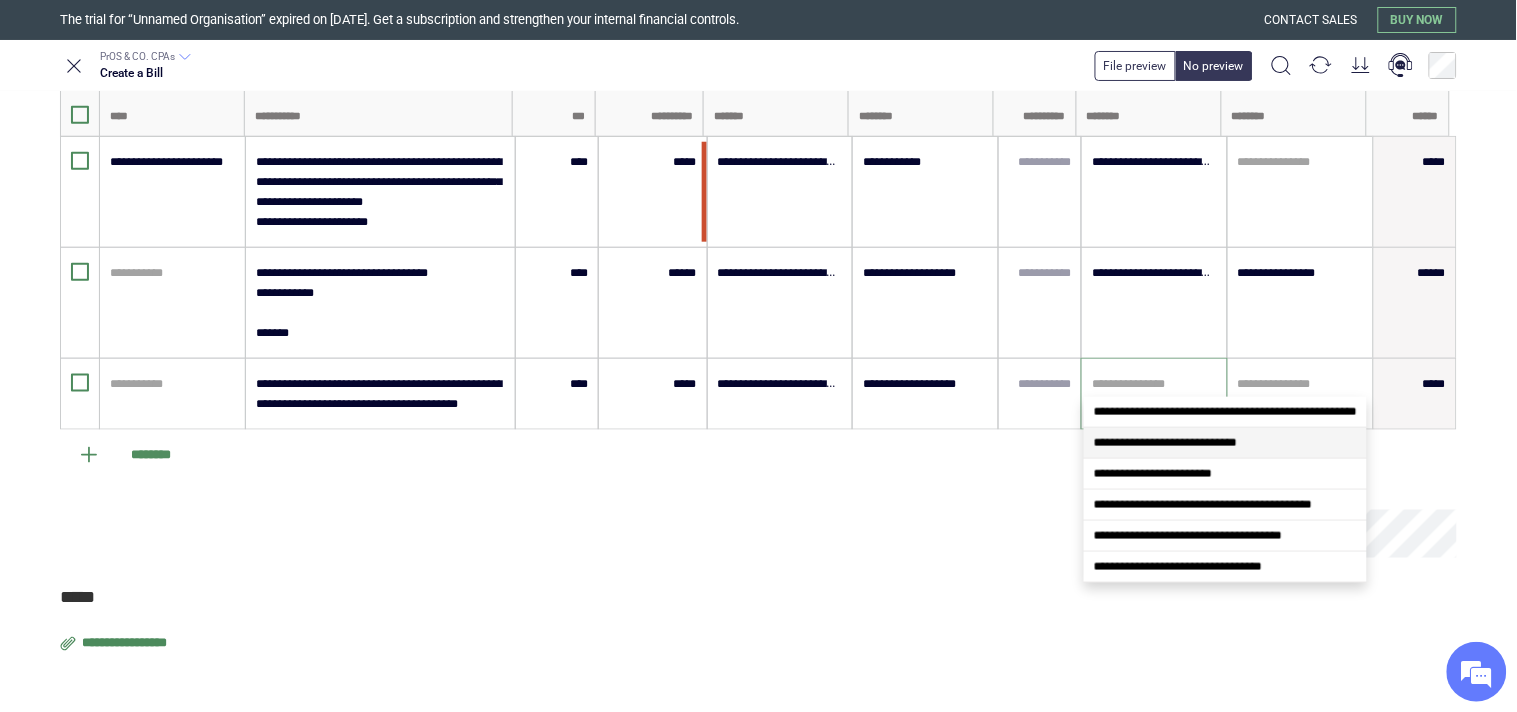 click on "**********" at bounding box center (1225, 443) 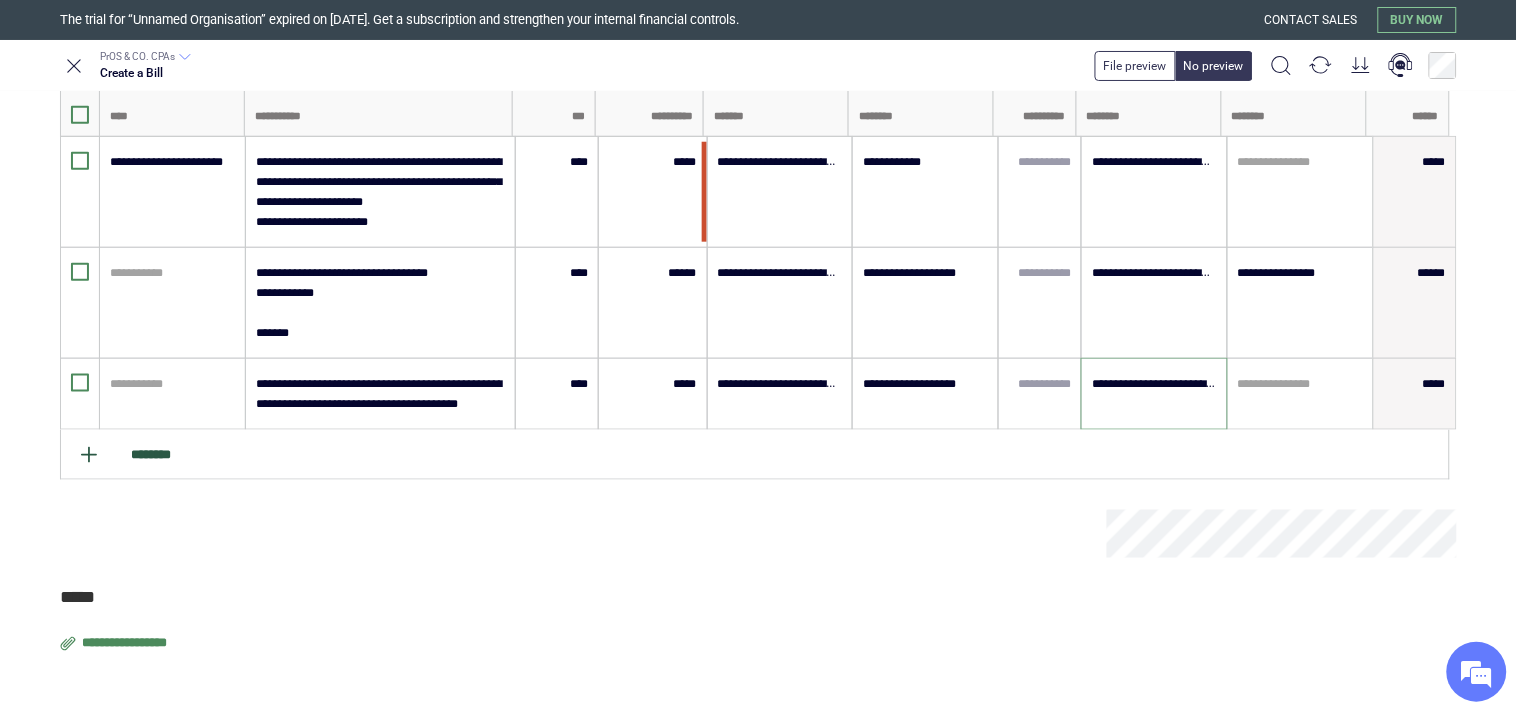 type on "**********" 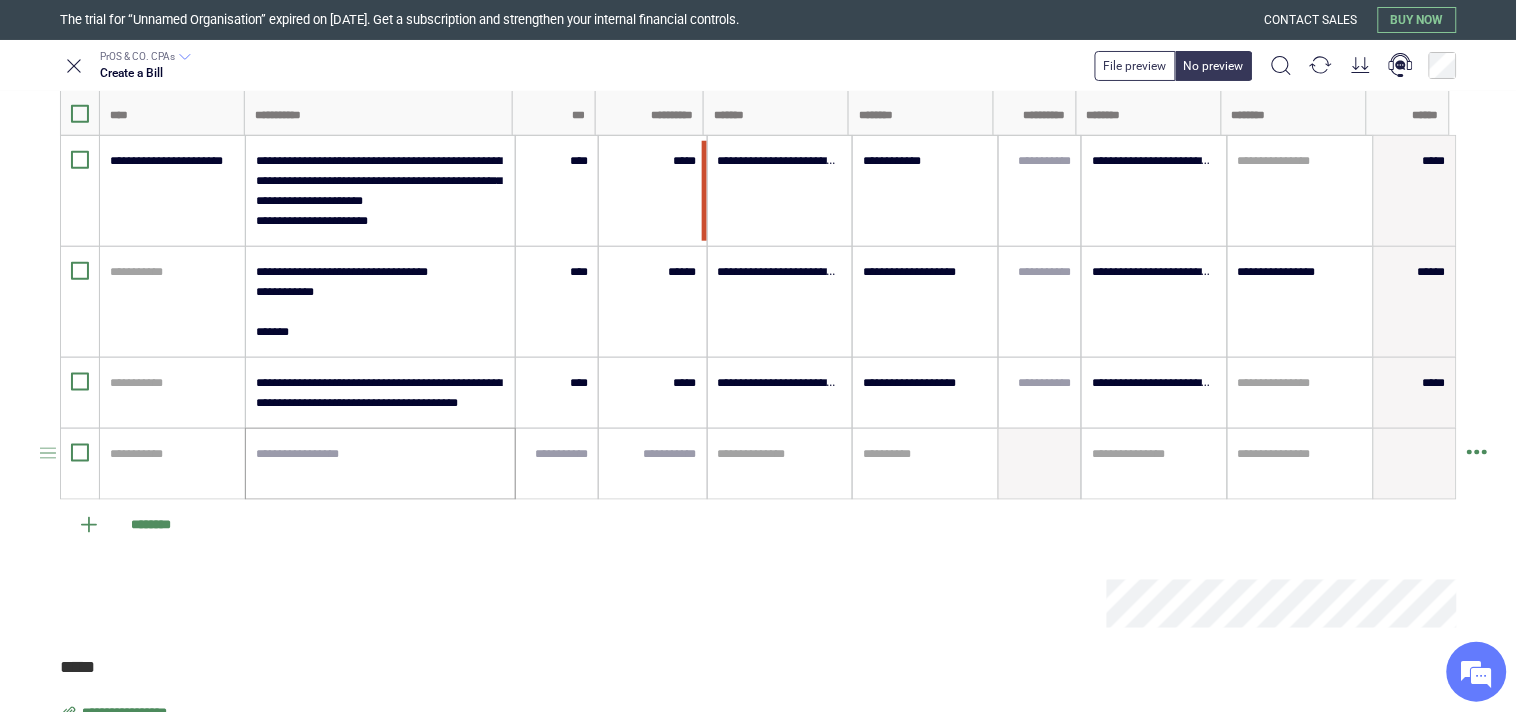 click at bounding box center (380, 464) 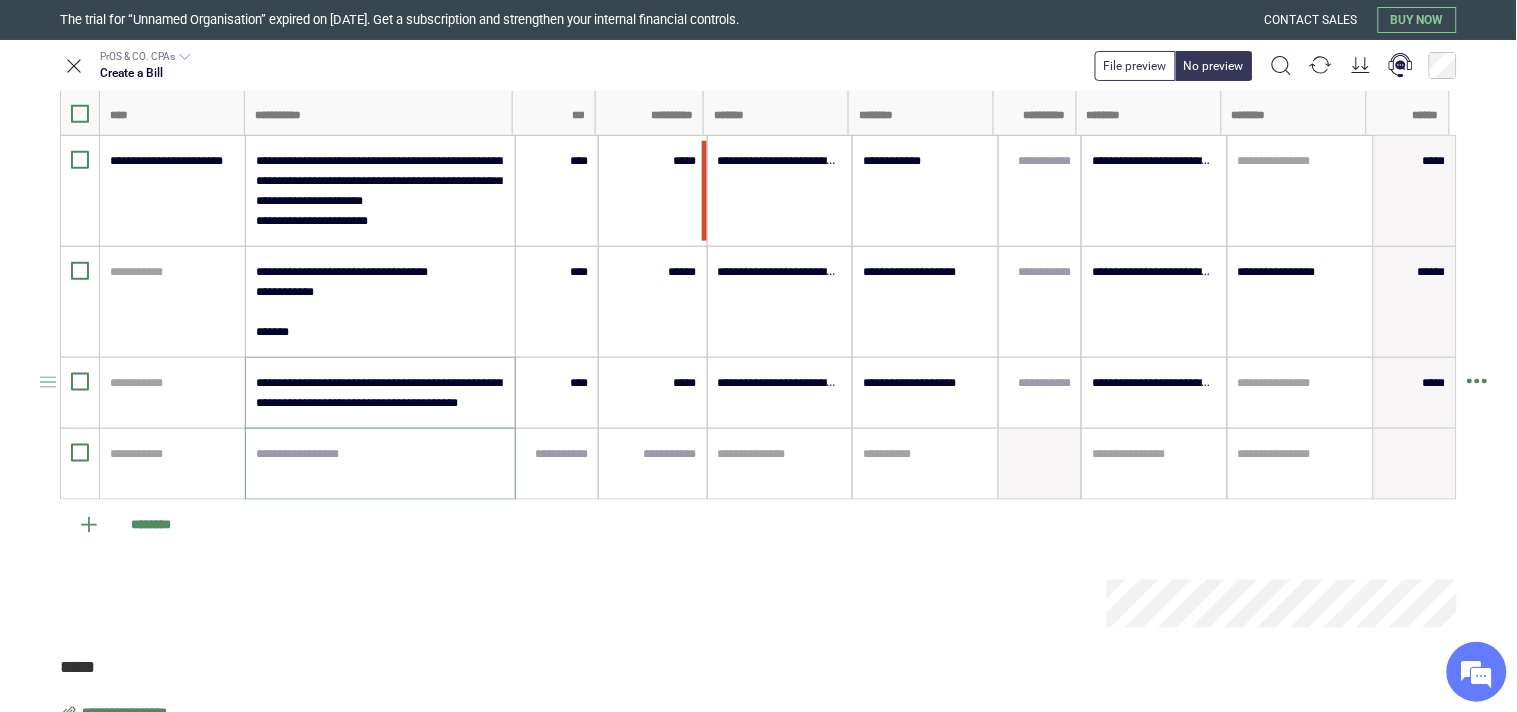 click on "**********" at bounding box center [379, 393] 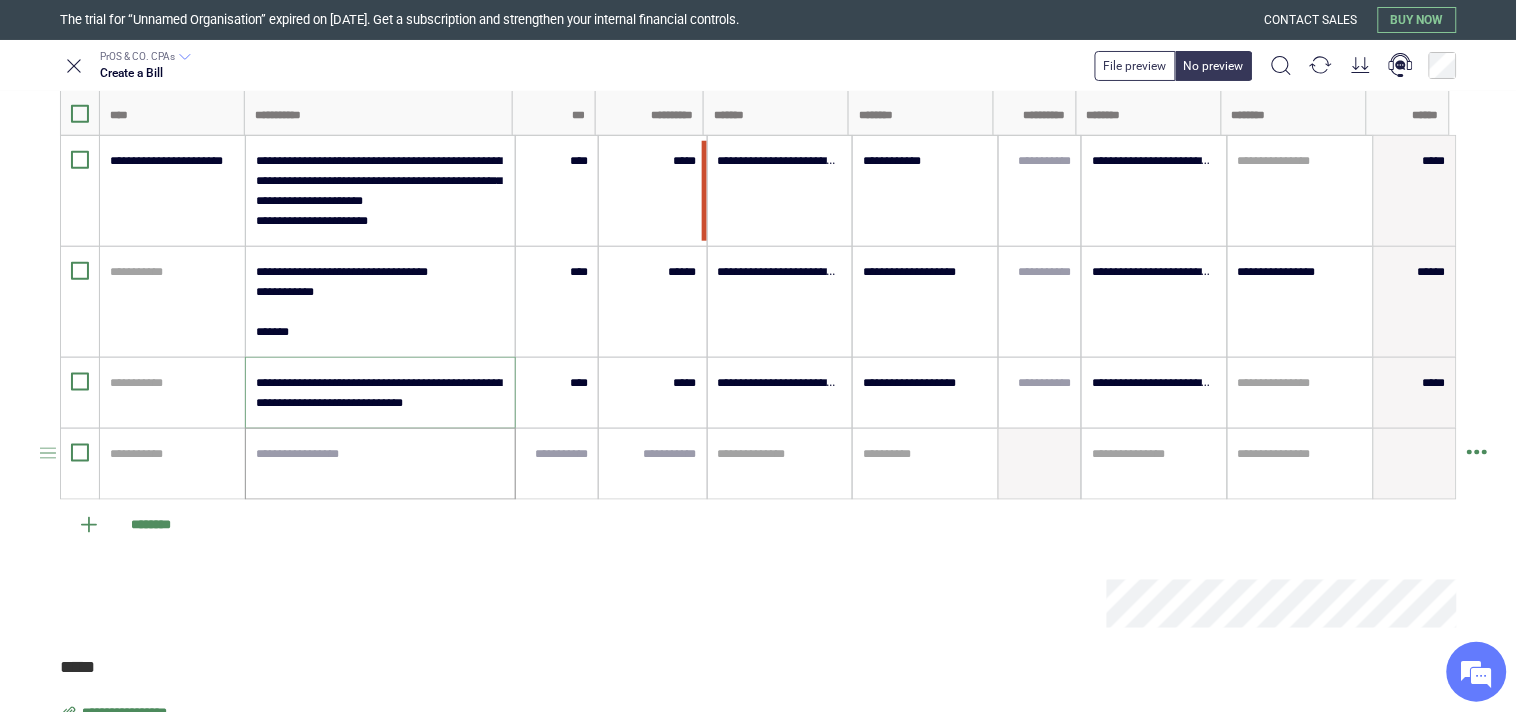 type on "**********" 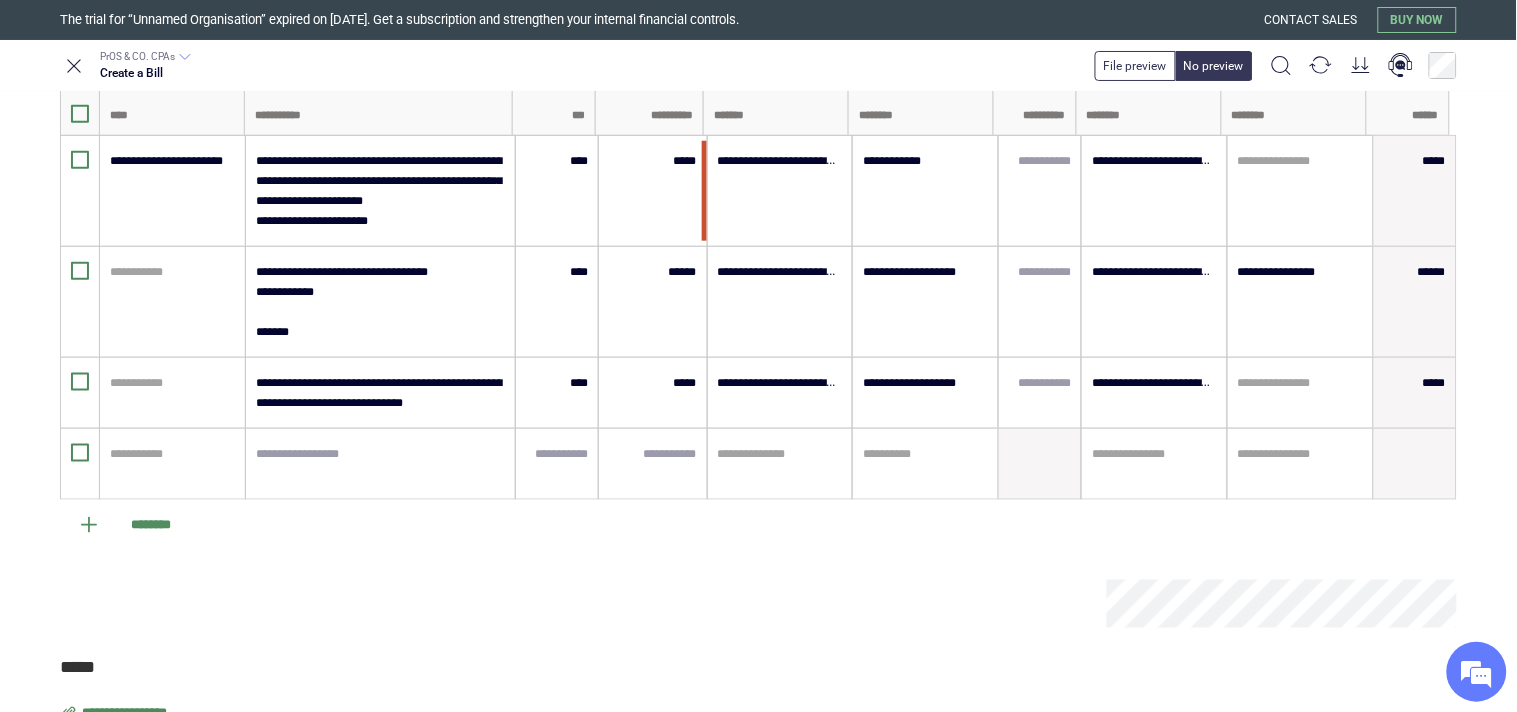 click at bounding box center (583, 604) 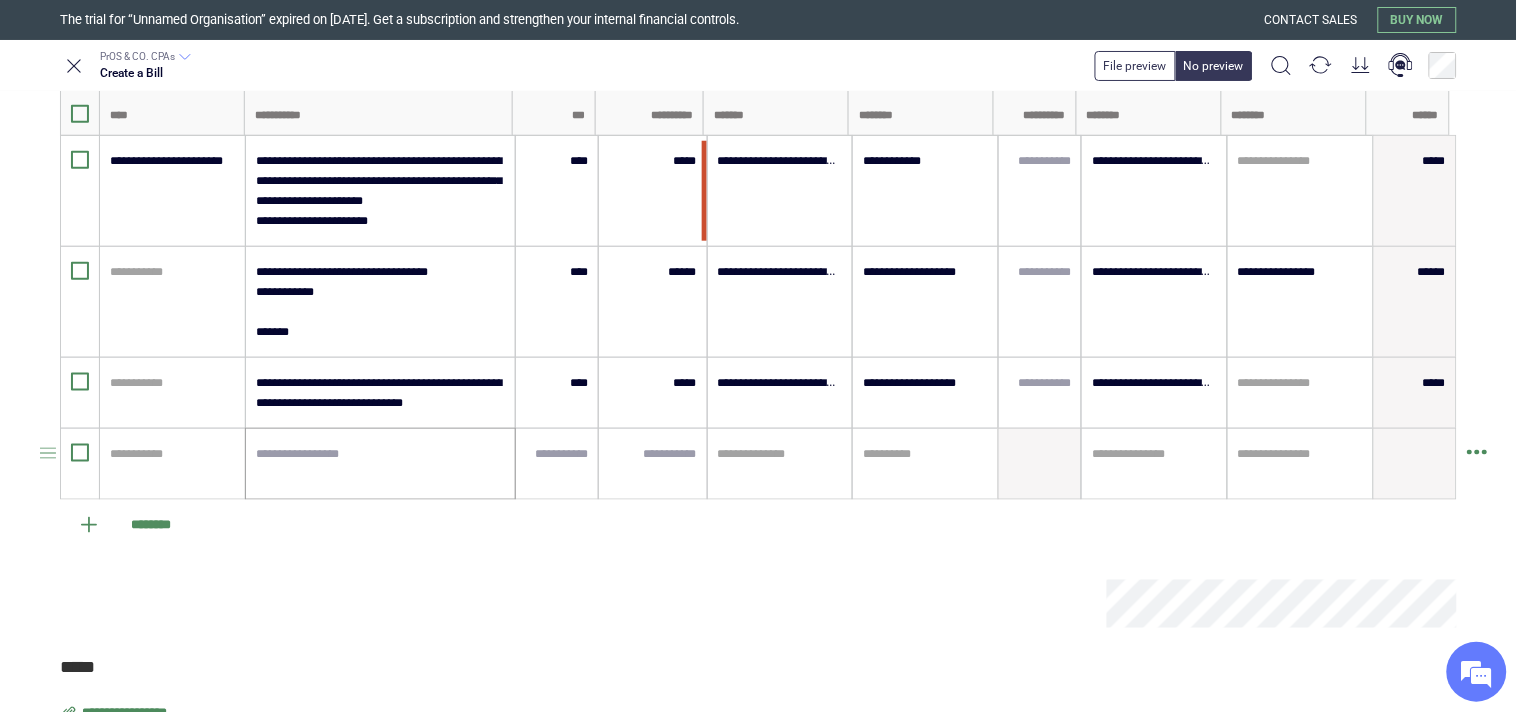 click at bounding box center [380, 464] 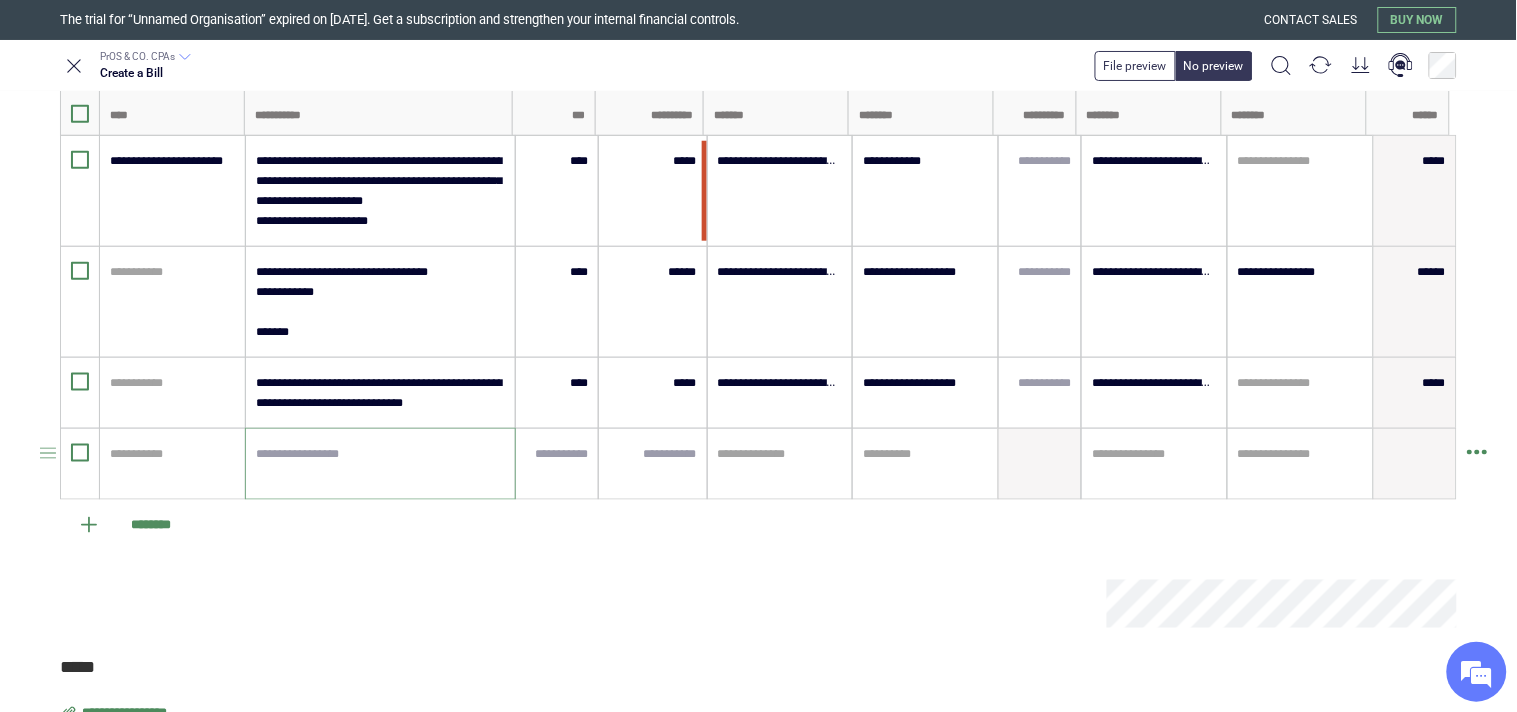 paste on "**********" 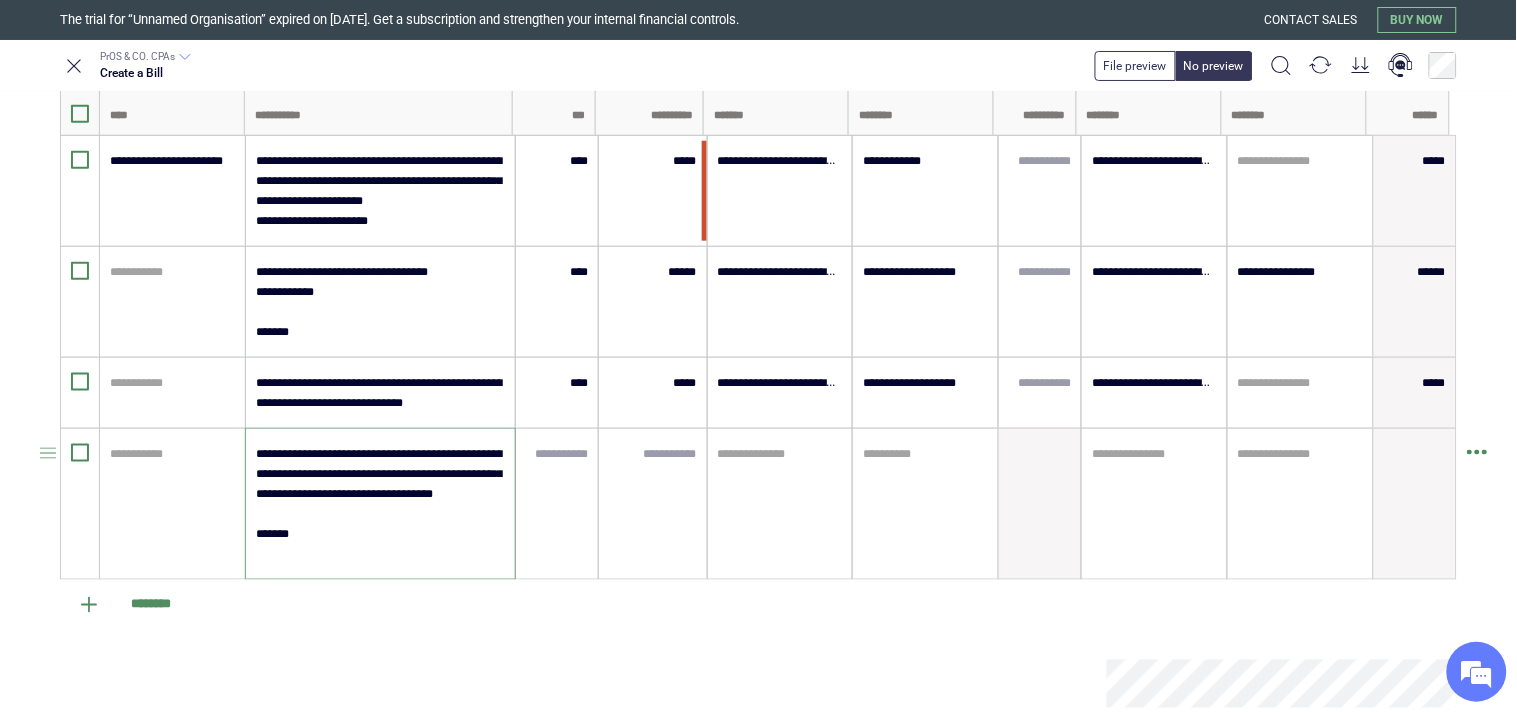 click on "**********" at bounding box center (379, 504) 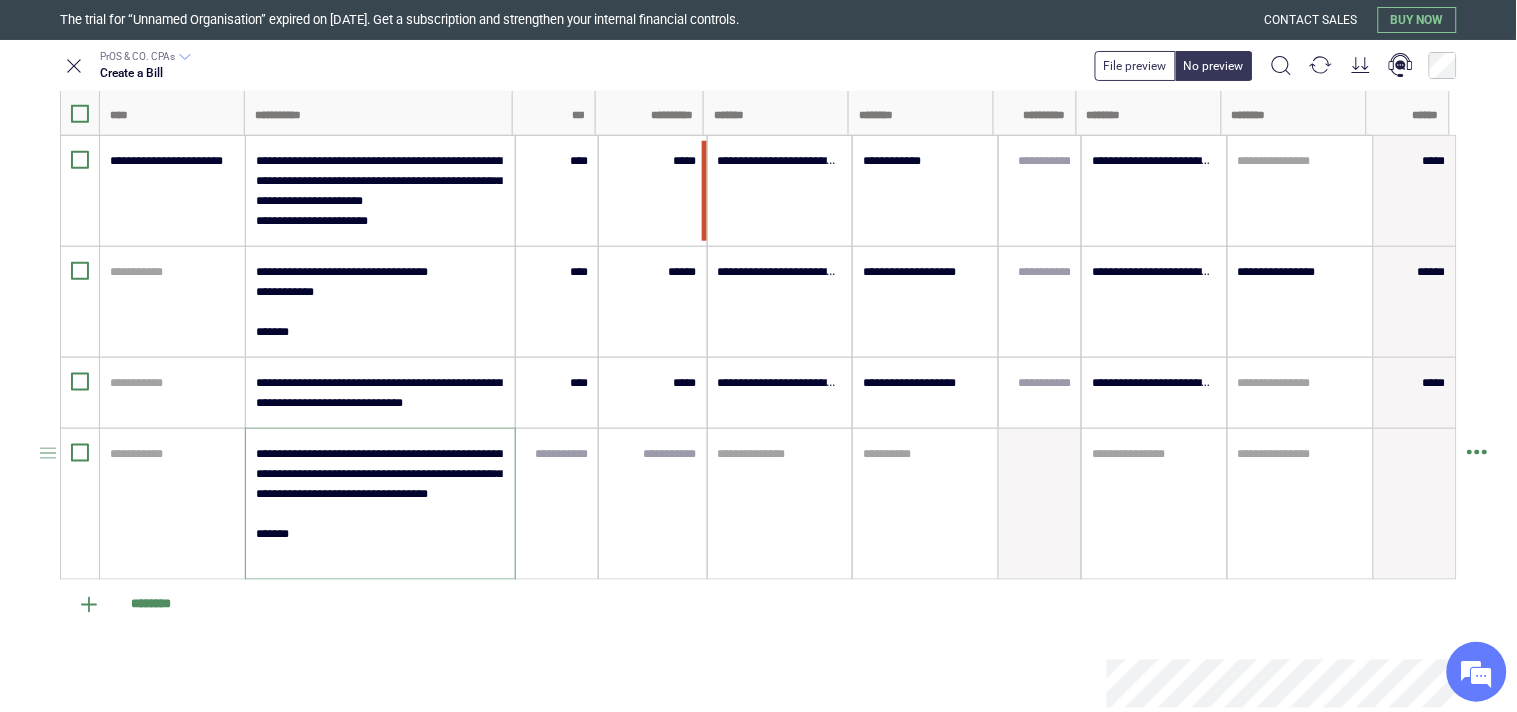 click on "**********" at bounding box center [379, 504] 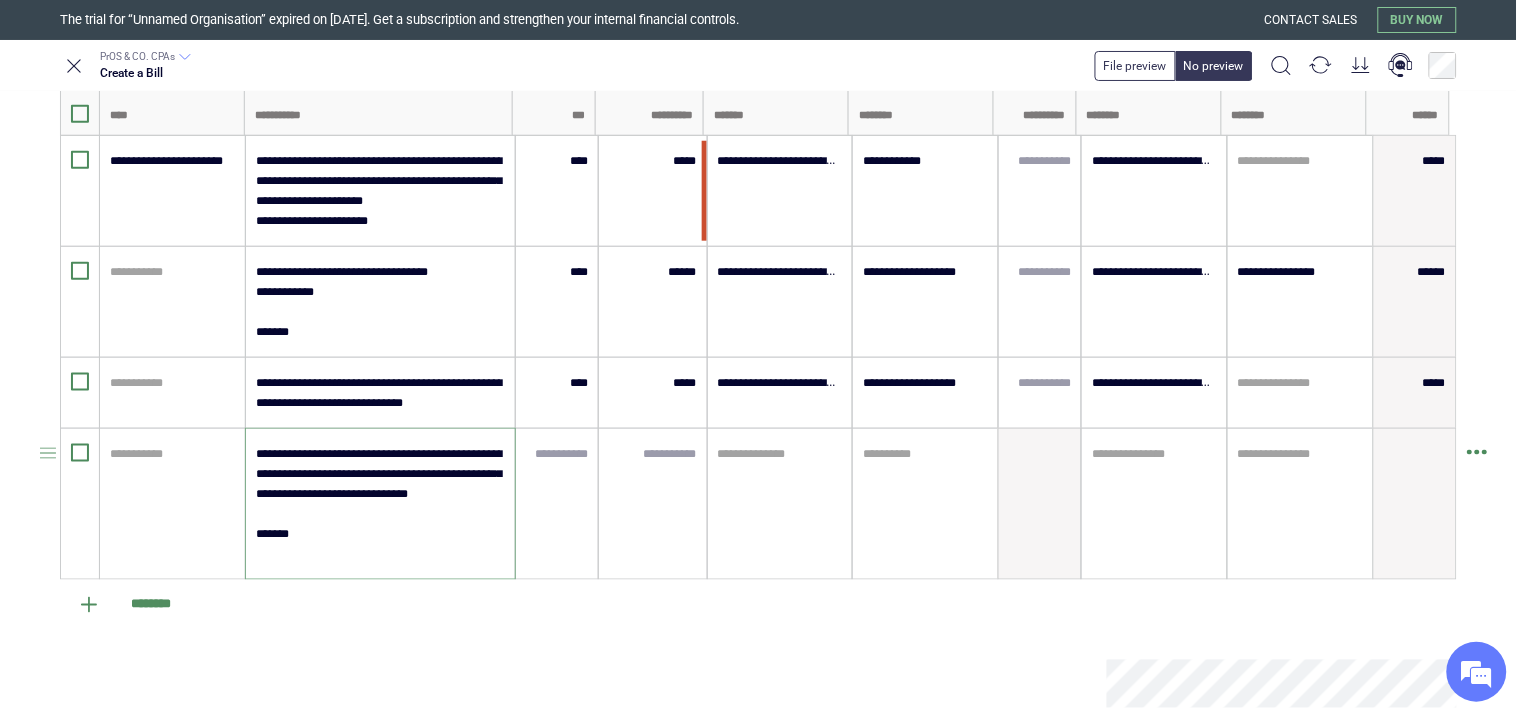 click on "**********" at bounding box center (379, 504) 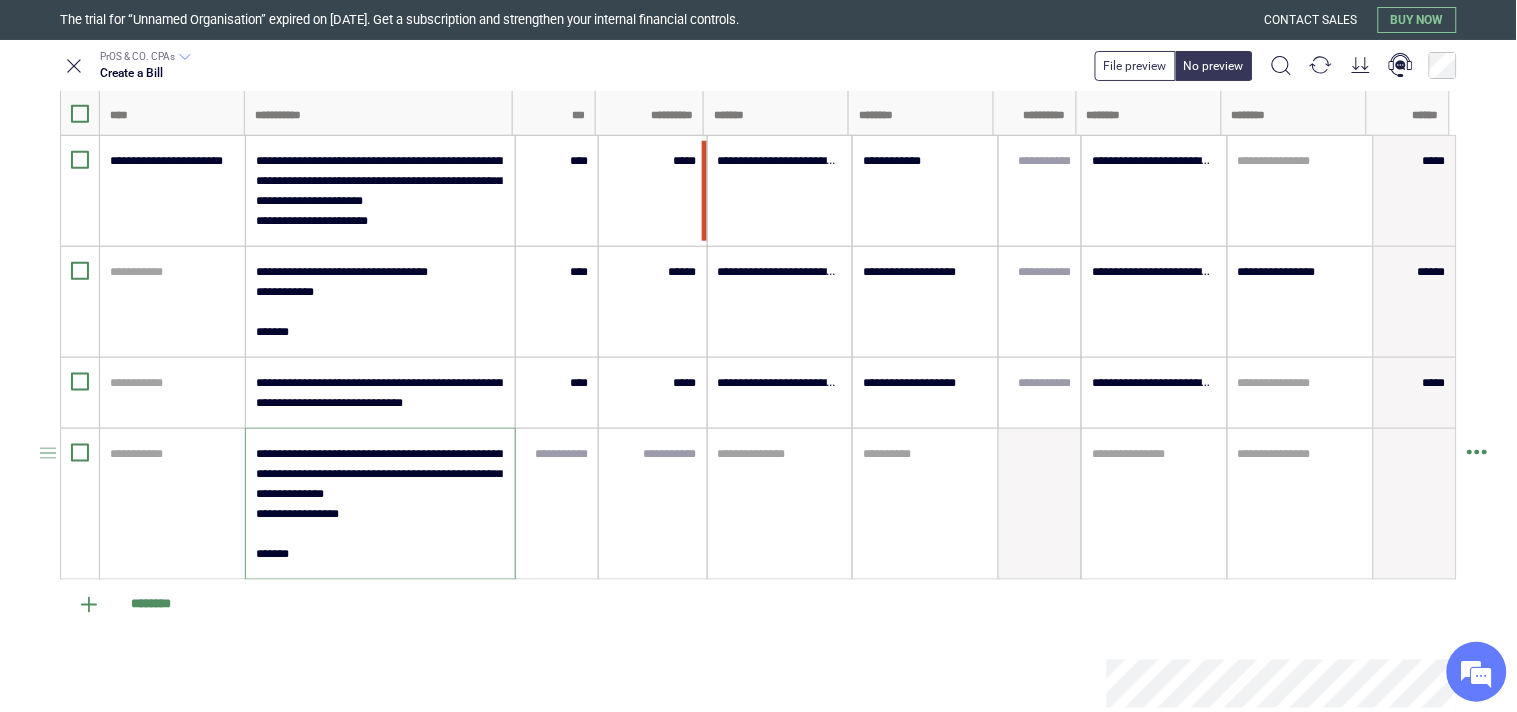 click on "**********" at bounding box center [379, 504] 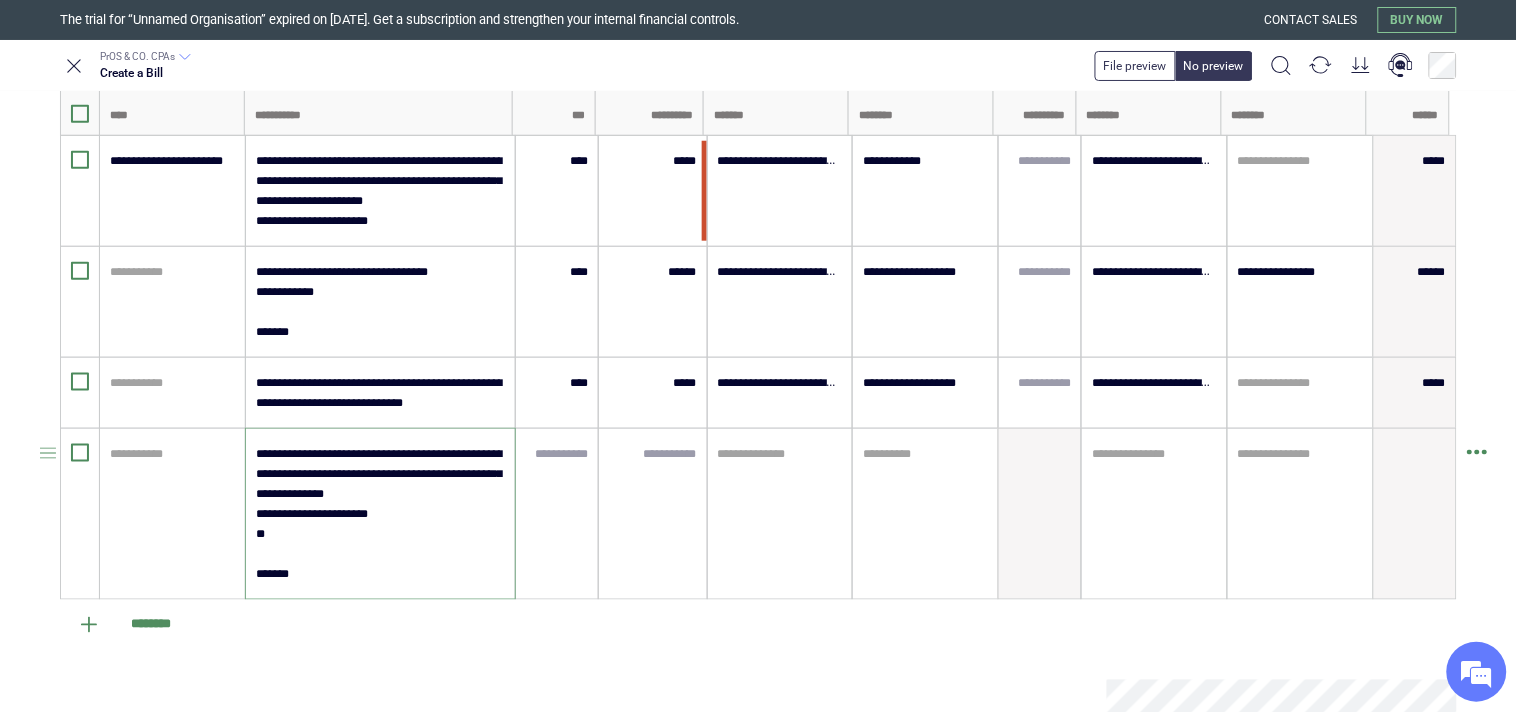 paste on "**********" 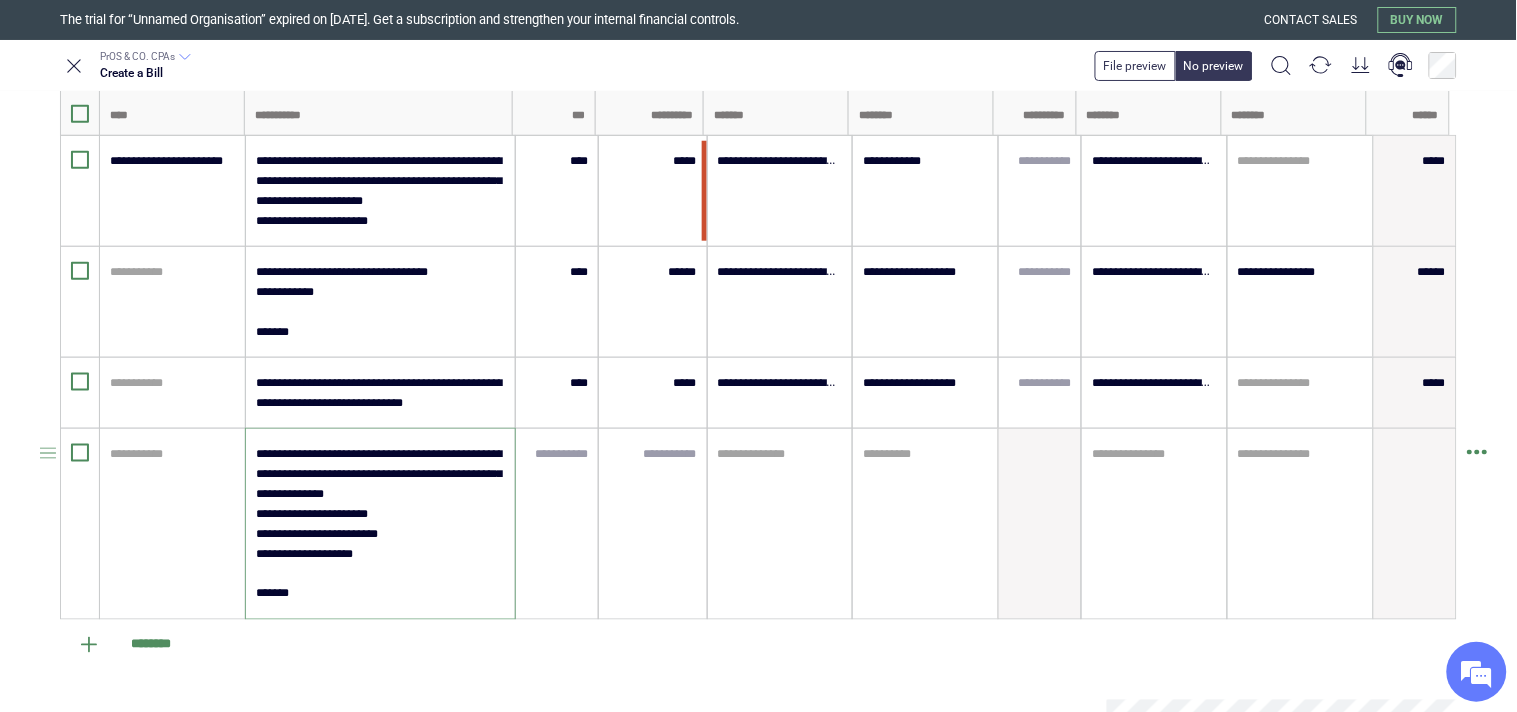 click on "**********" at bounding box center [380, 524] 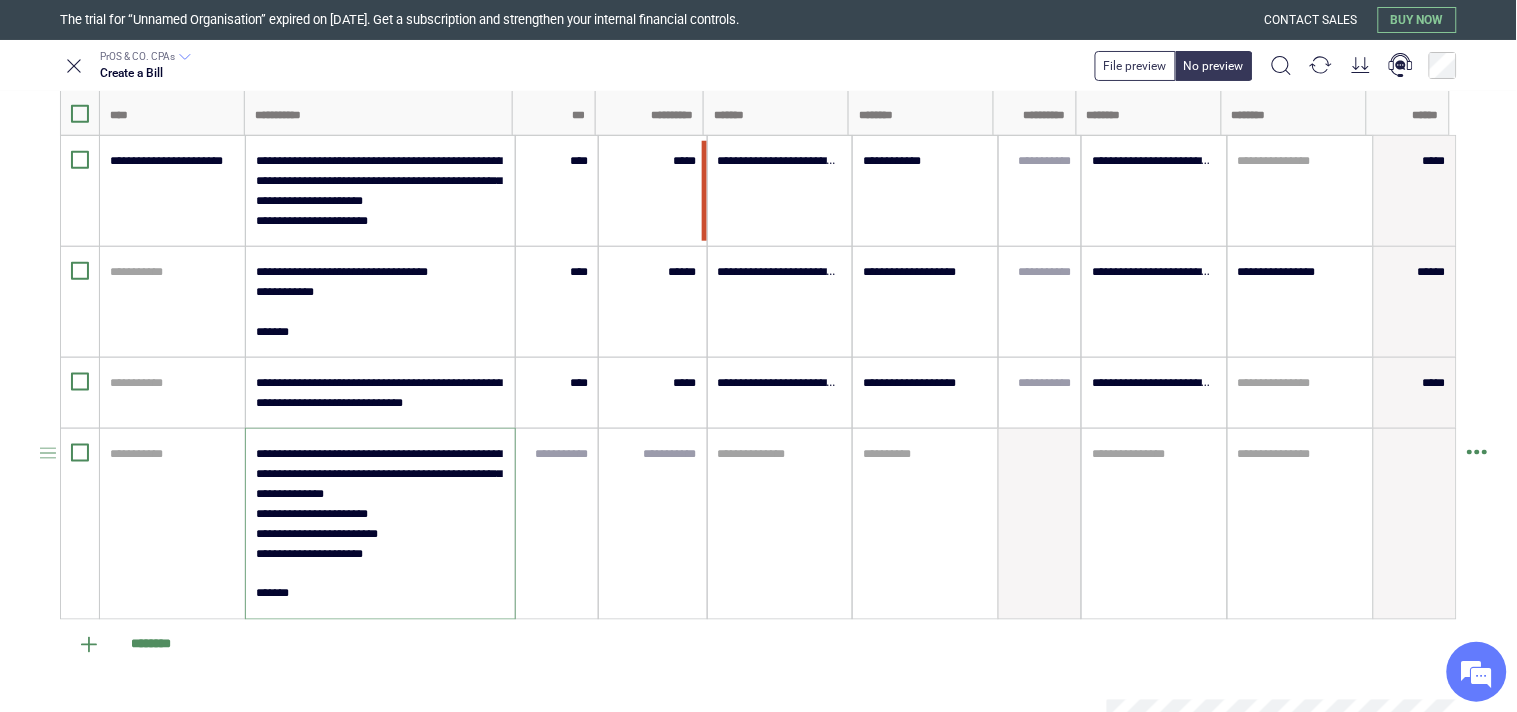 click on "**********" at bounding box center (379, 524) 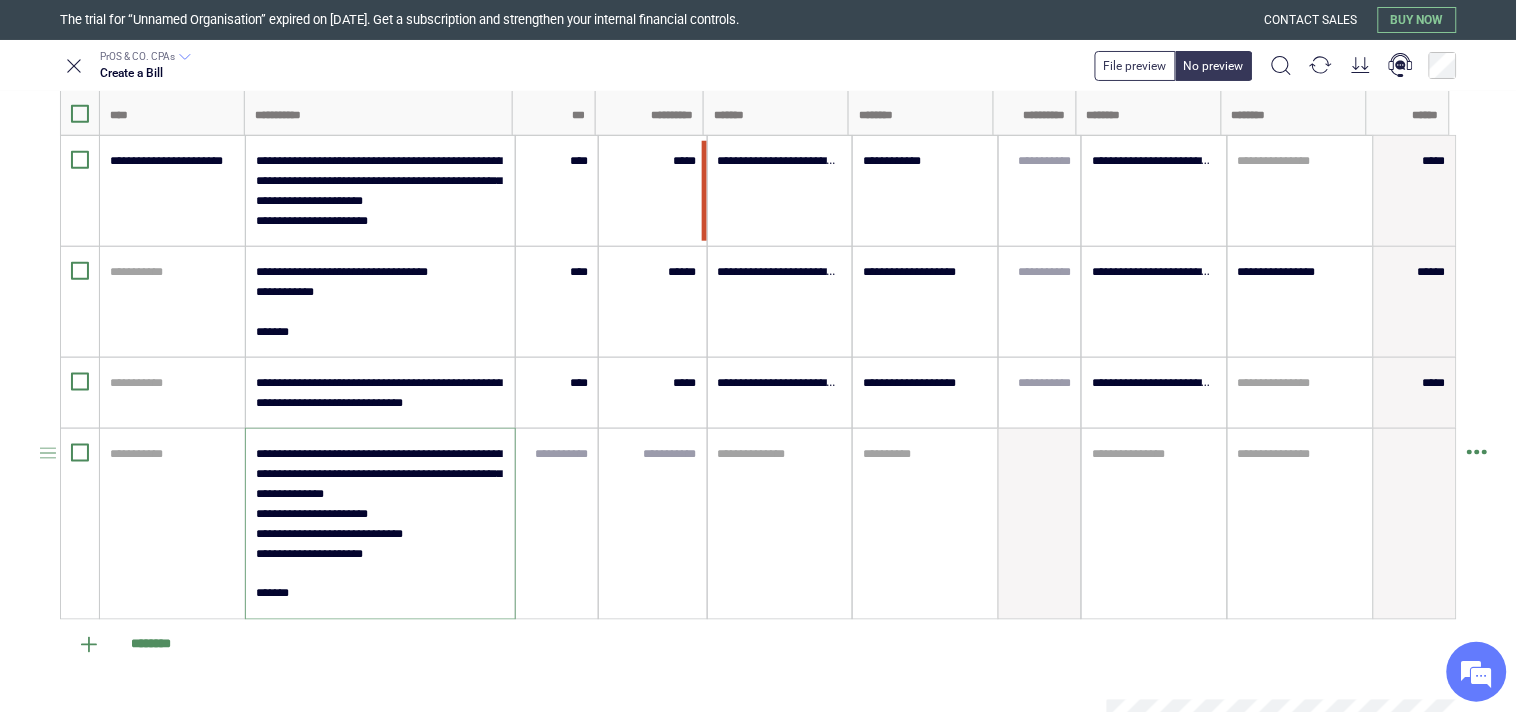 click on "**********" at bounding box center [379, 524] 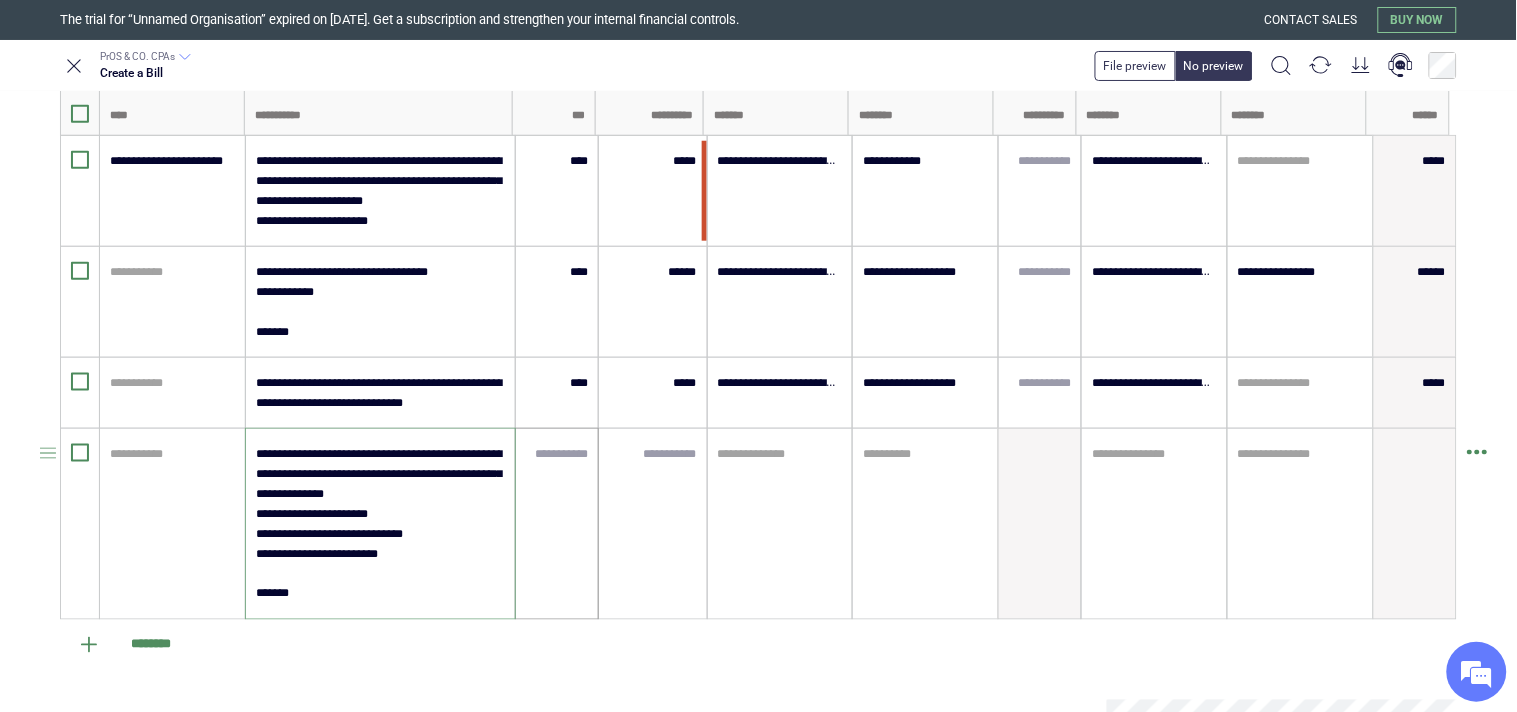 type on "**********" 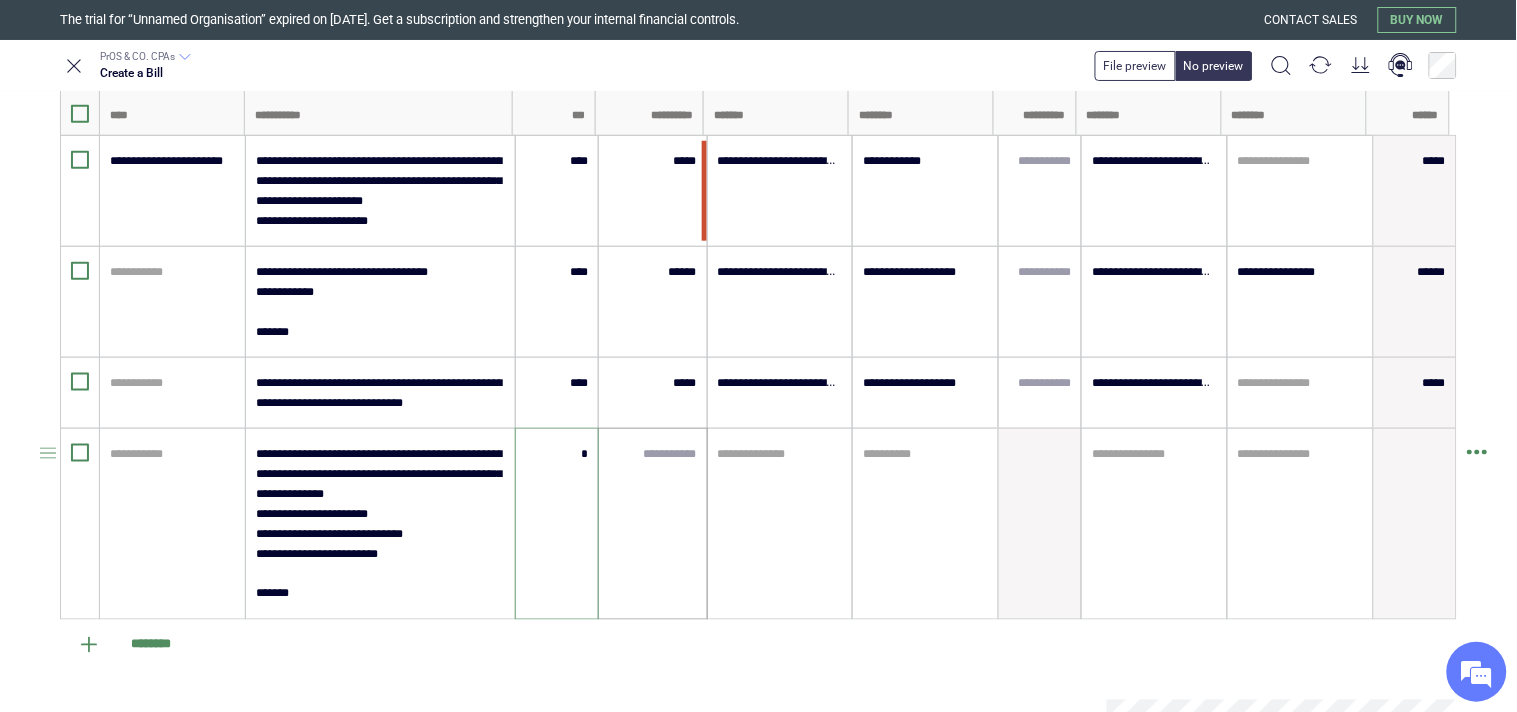 type on "****" 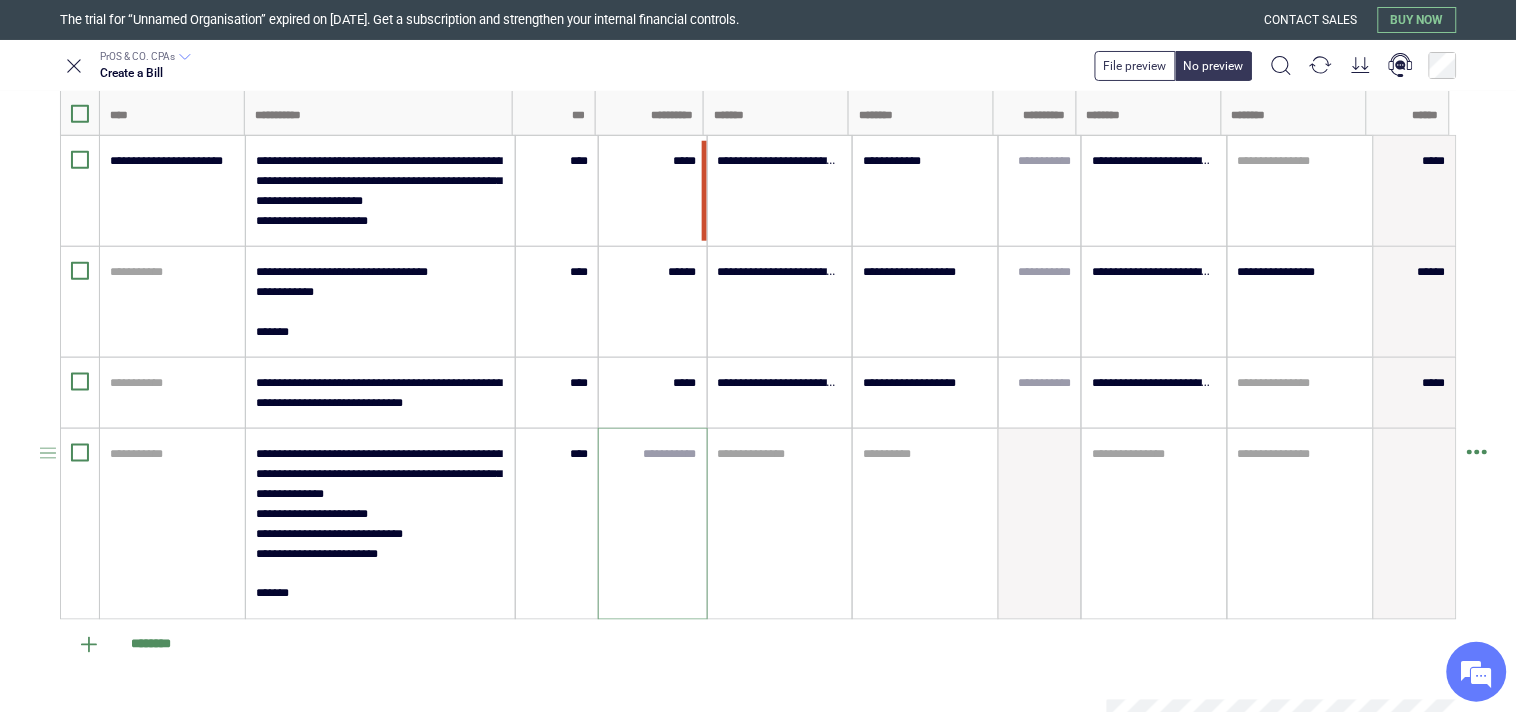 click at bounding box center (652, 454) 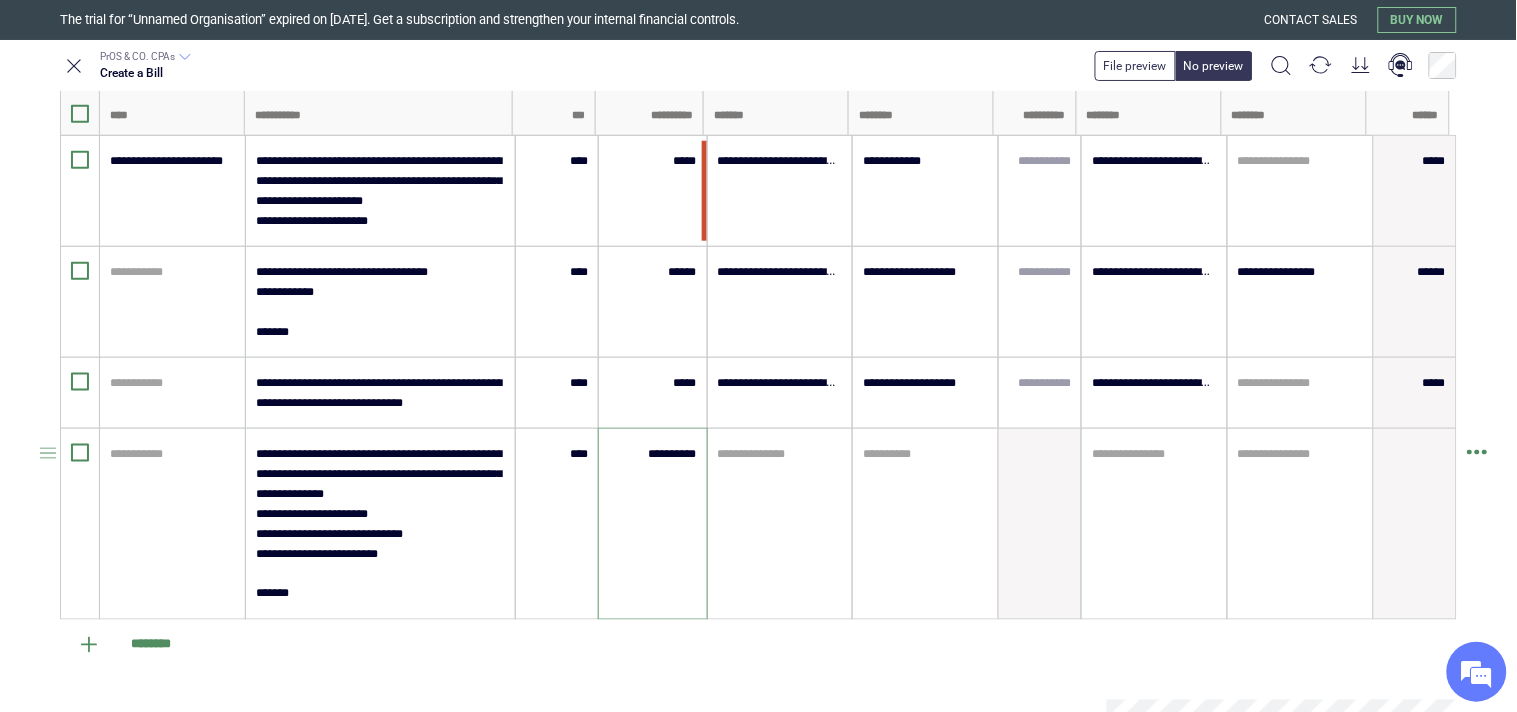 type on "******" 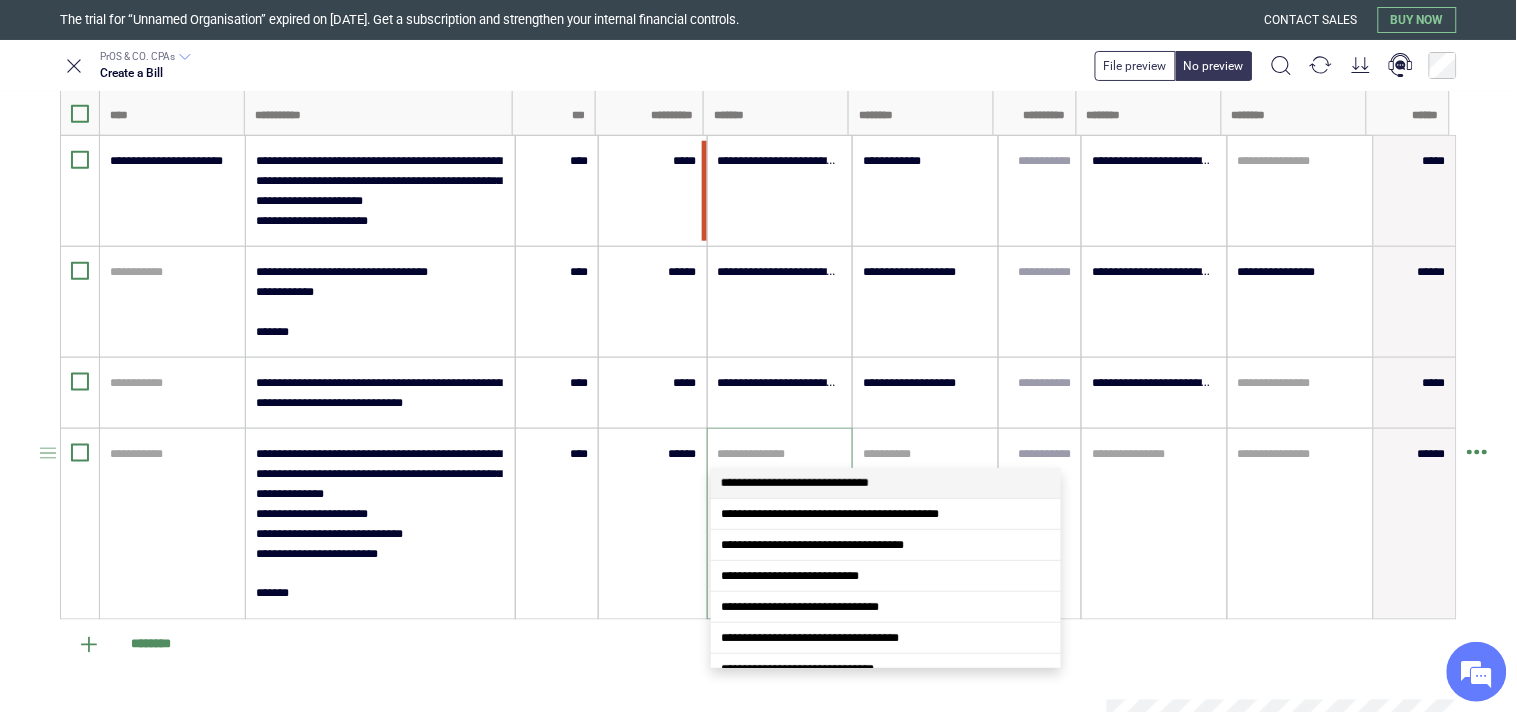 click at bounding box center (780, 454) 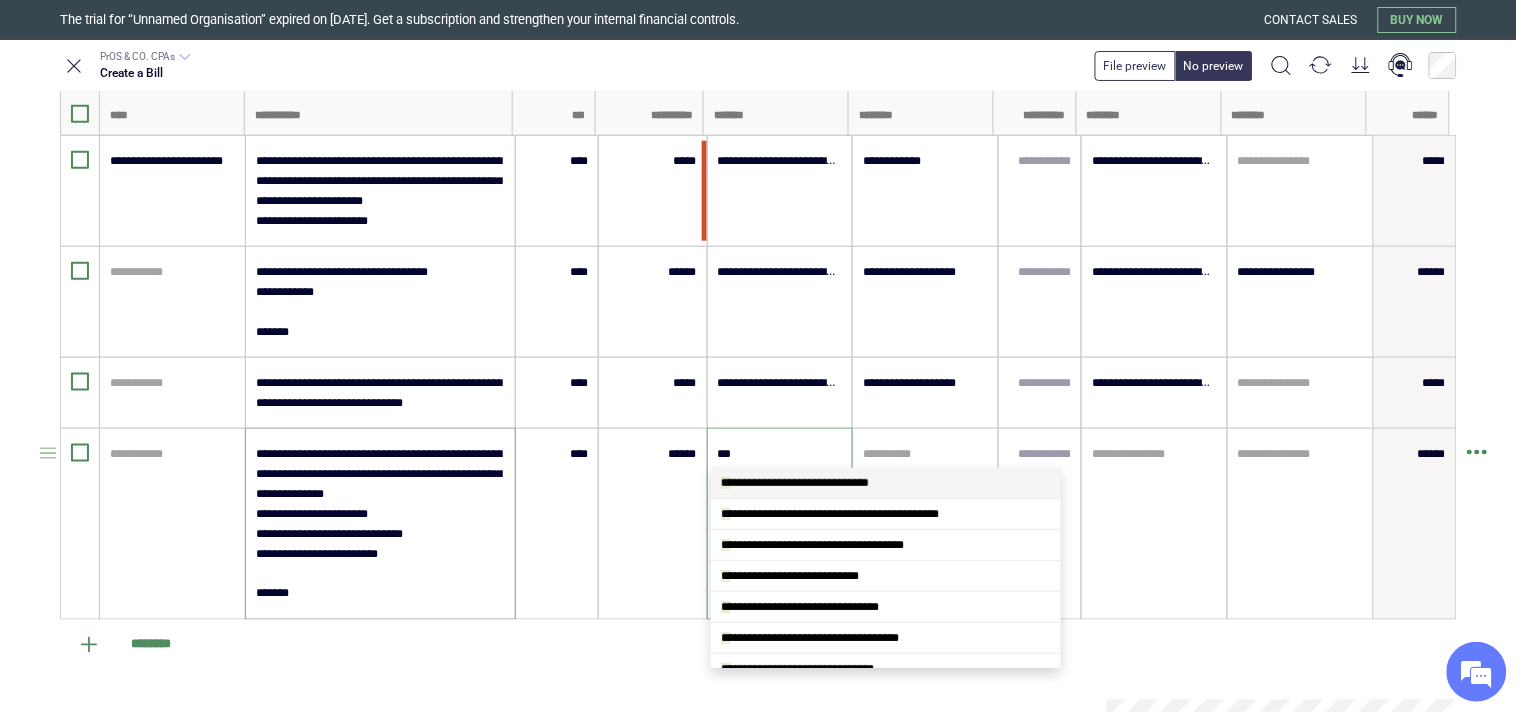 scroll, scrollTop: 0, scrollLeft: 0, axis: both 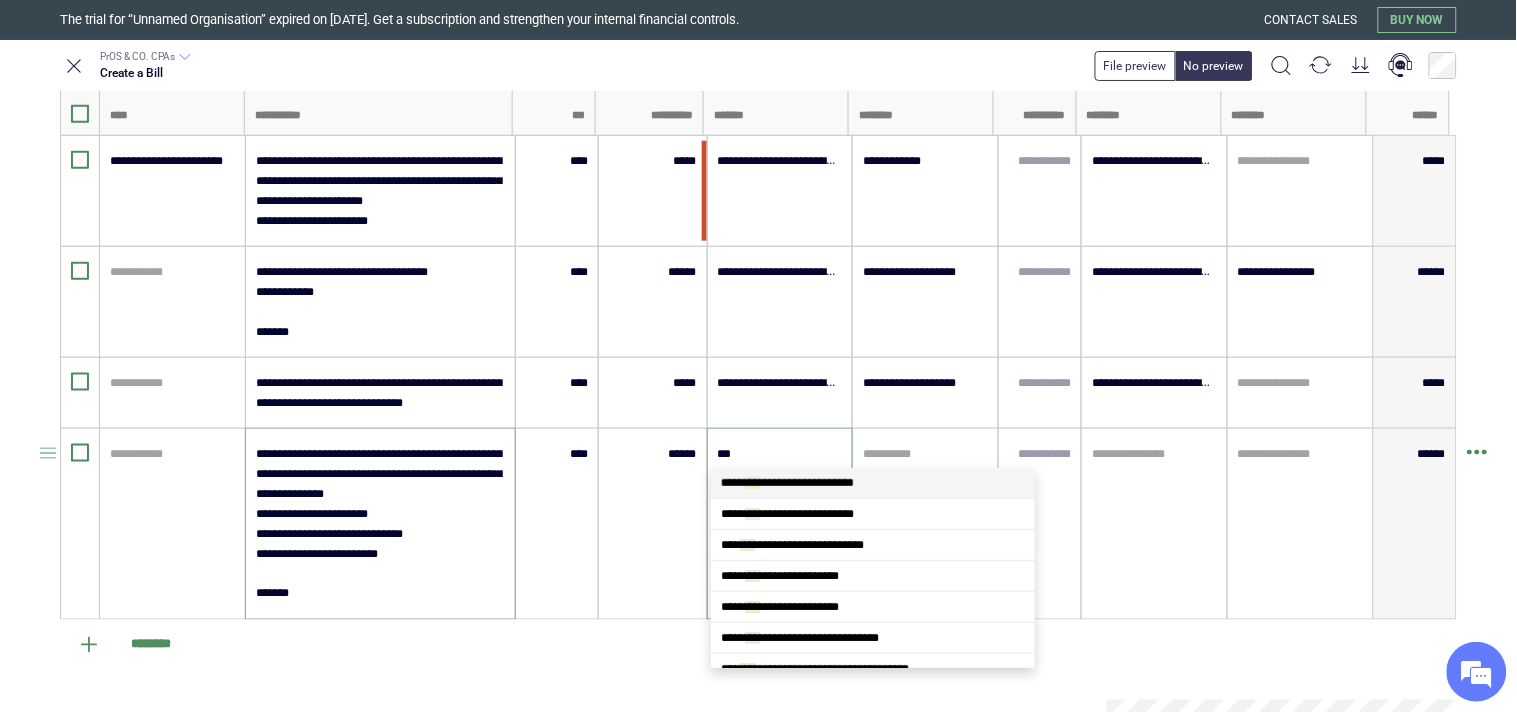 type on "****" 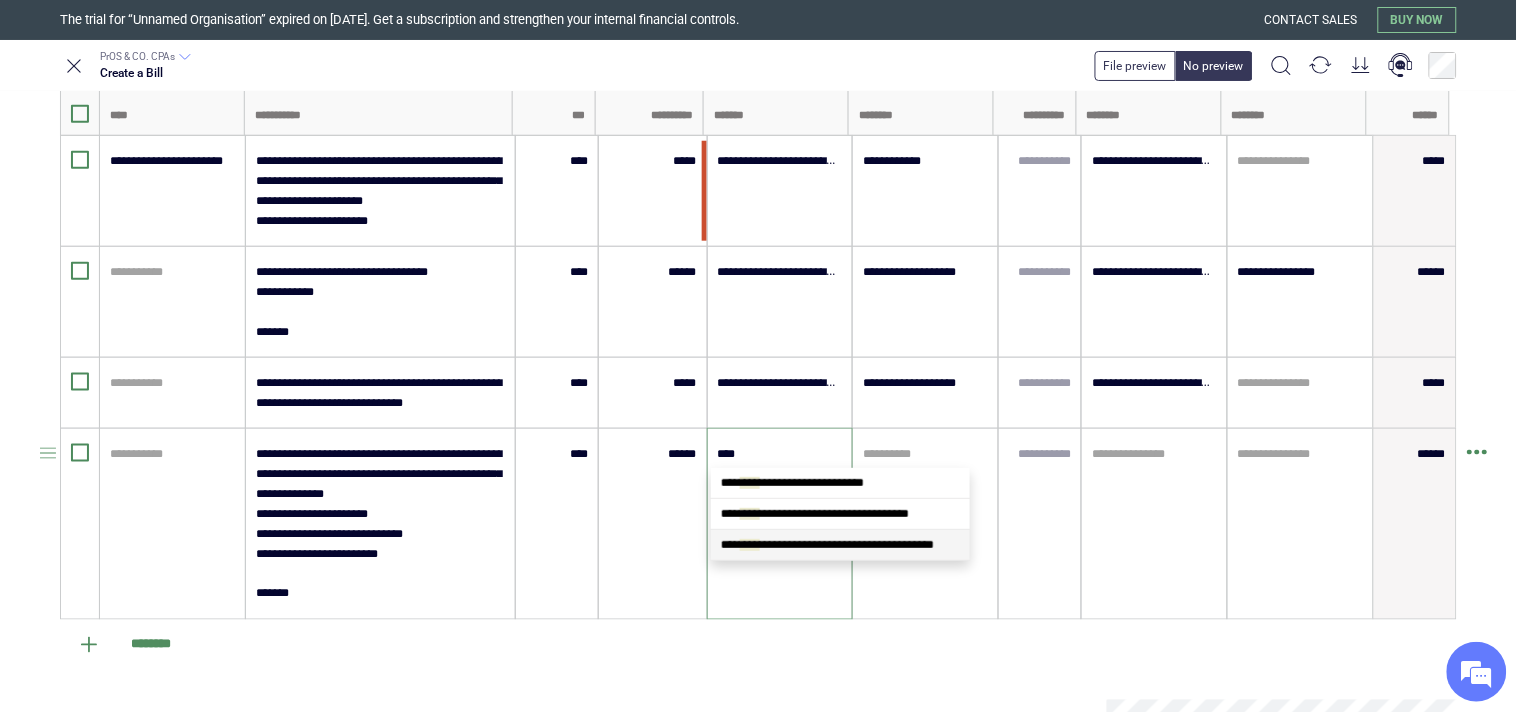 click on "**********" at bounding box center [840, 545] 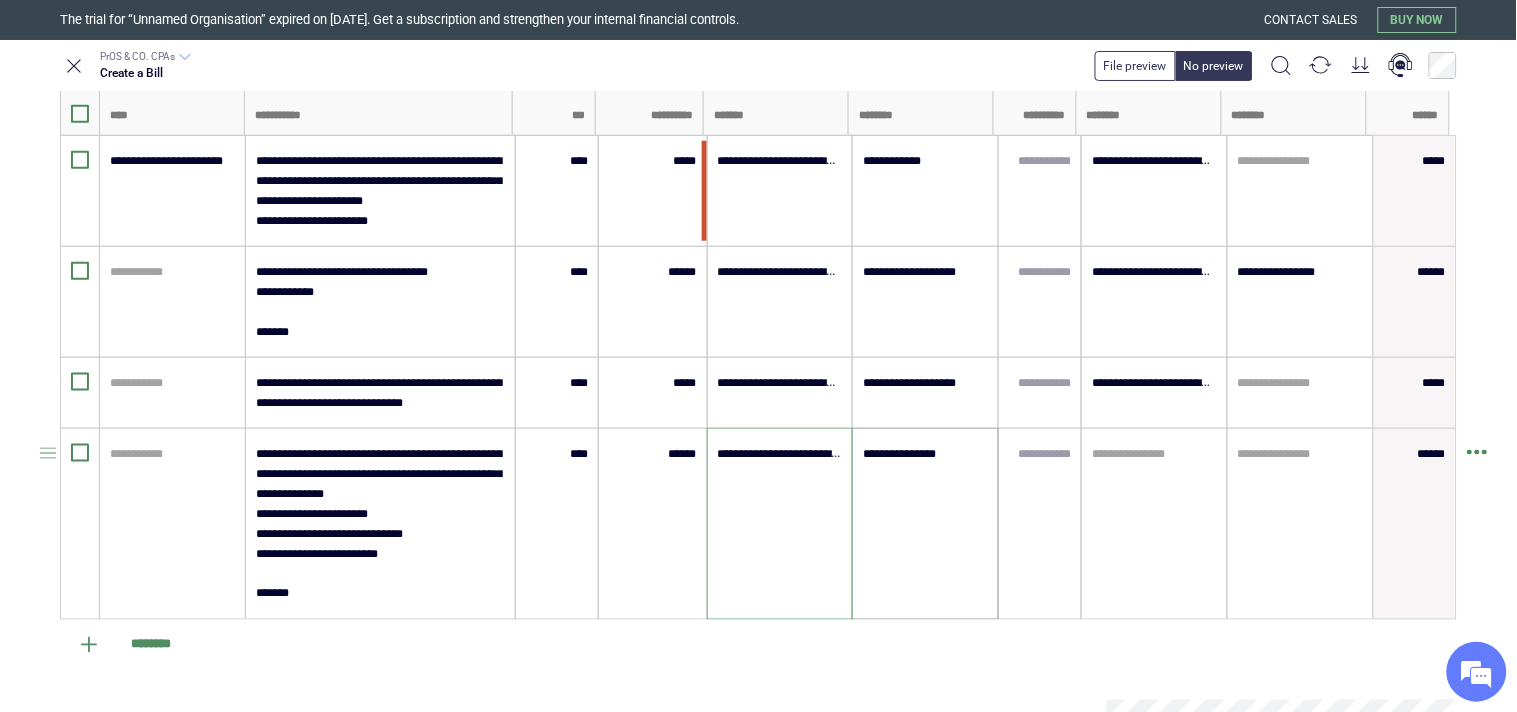 type on "**********" 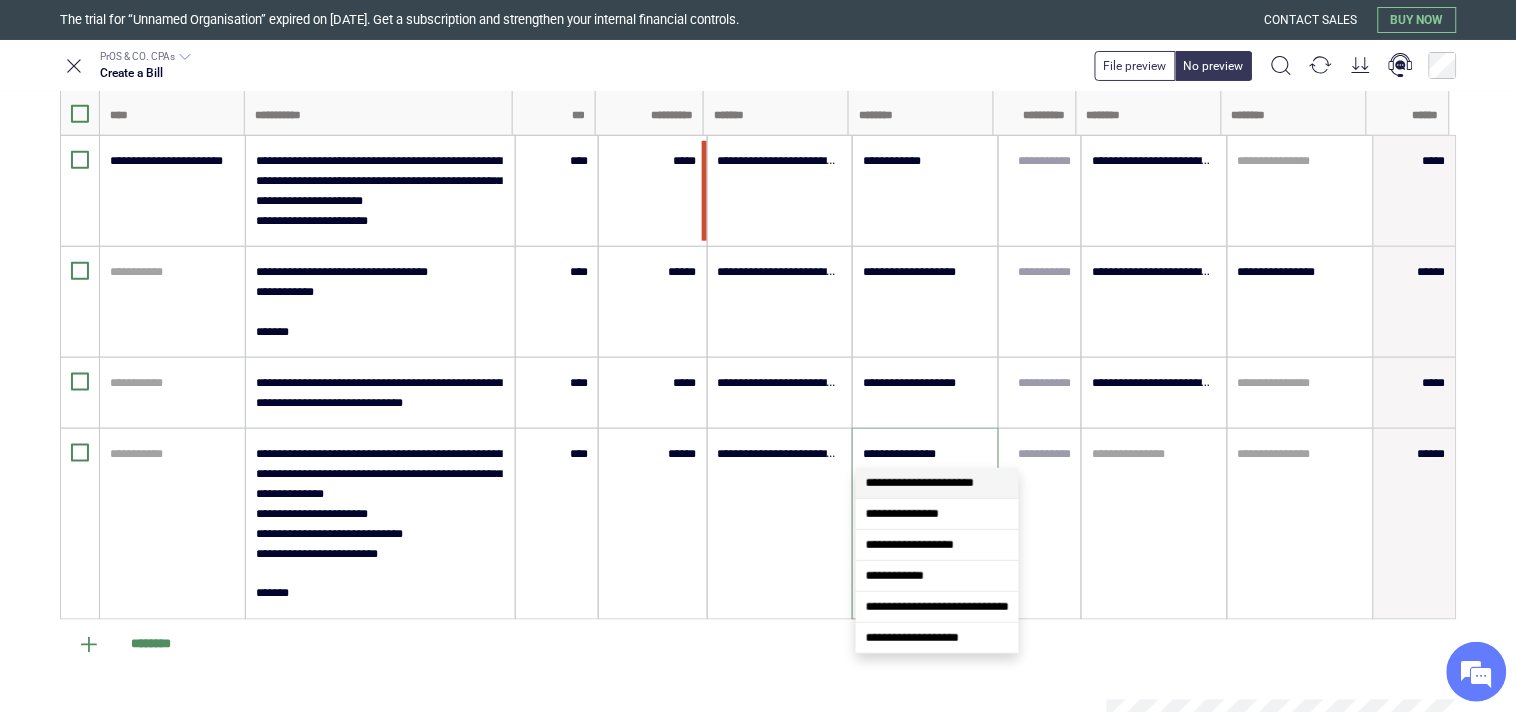 click on "**********" at bounding box center (937, 483) 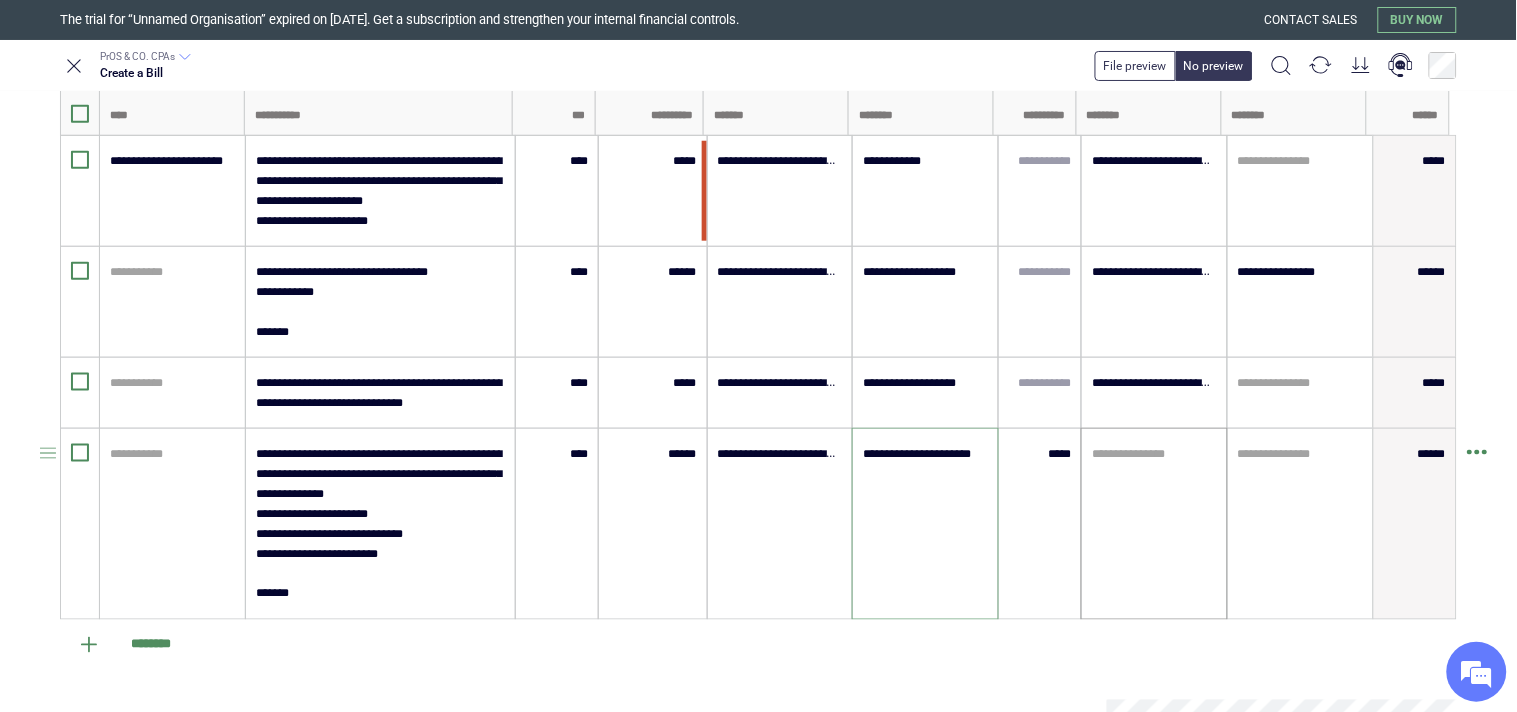 type on "**********" 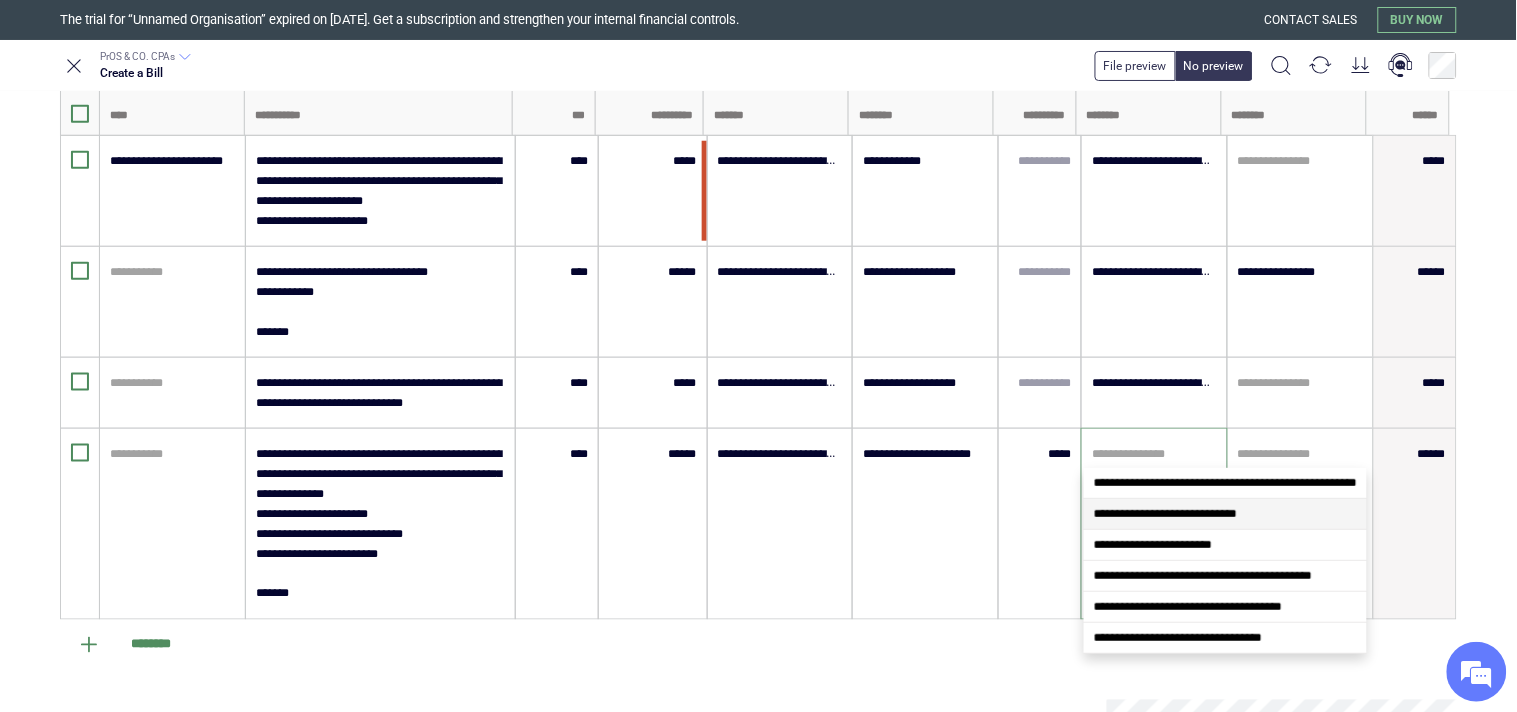 click on "**********" at bounding box center [1225, 514] 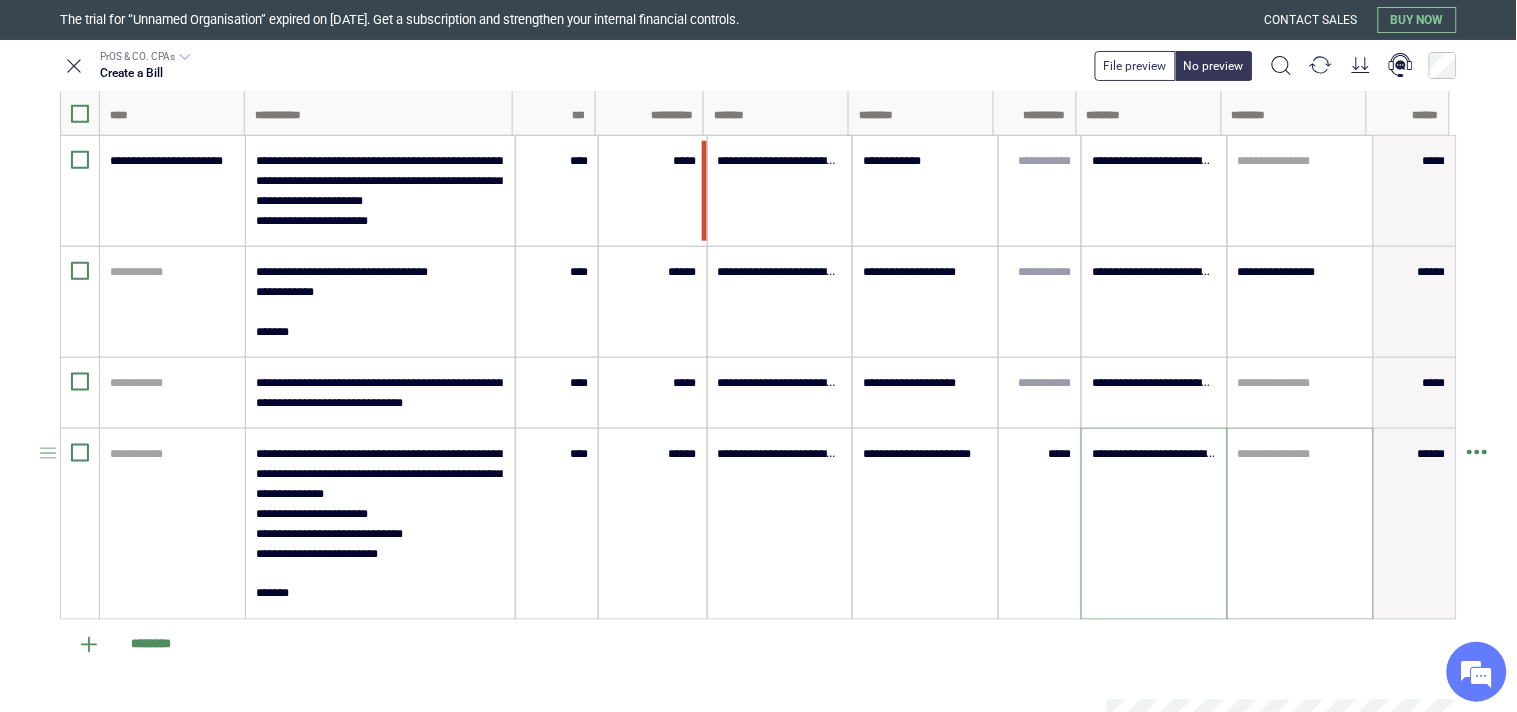 type on "**********" 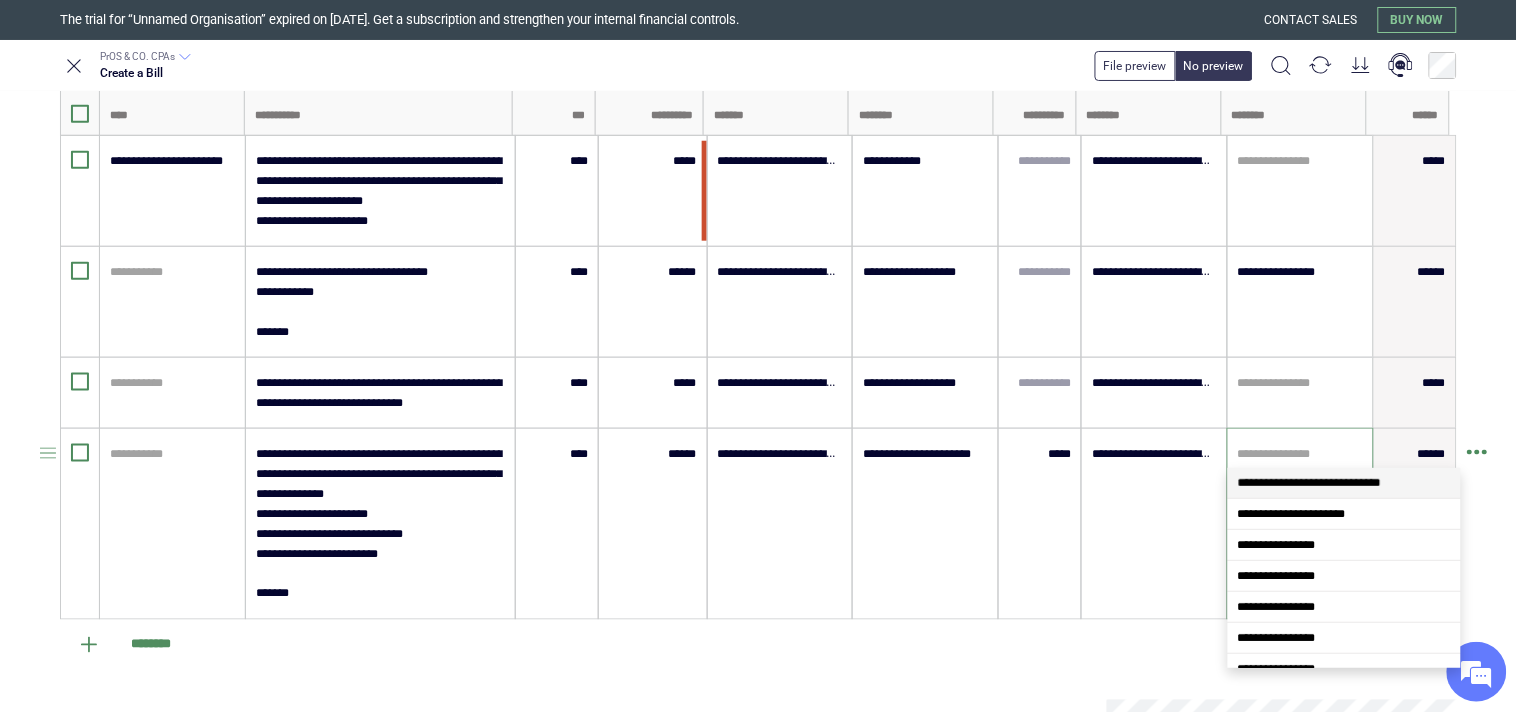 click at bounding box center (1300, 454) 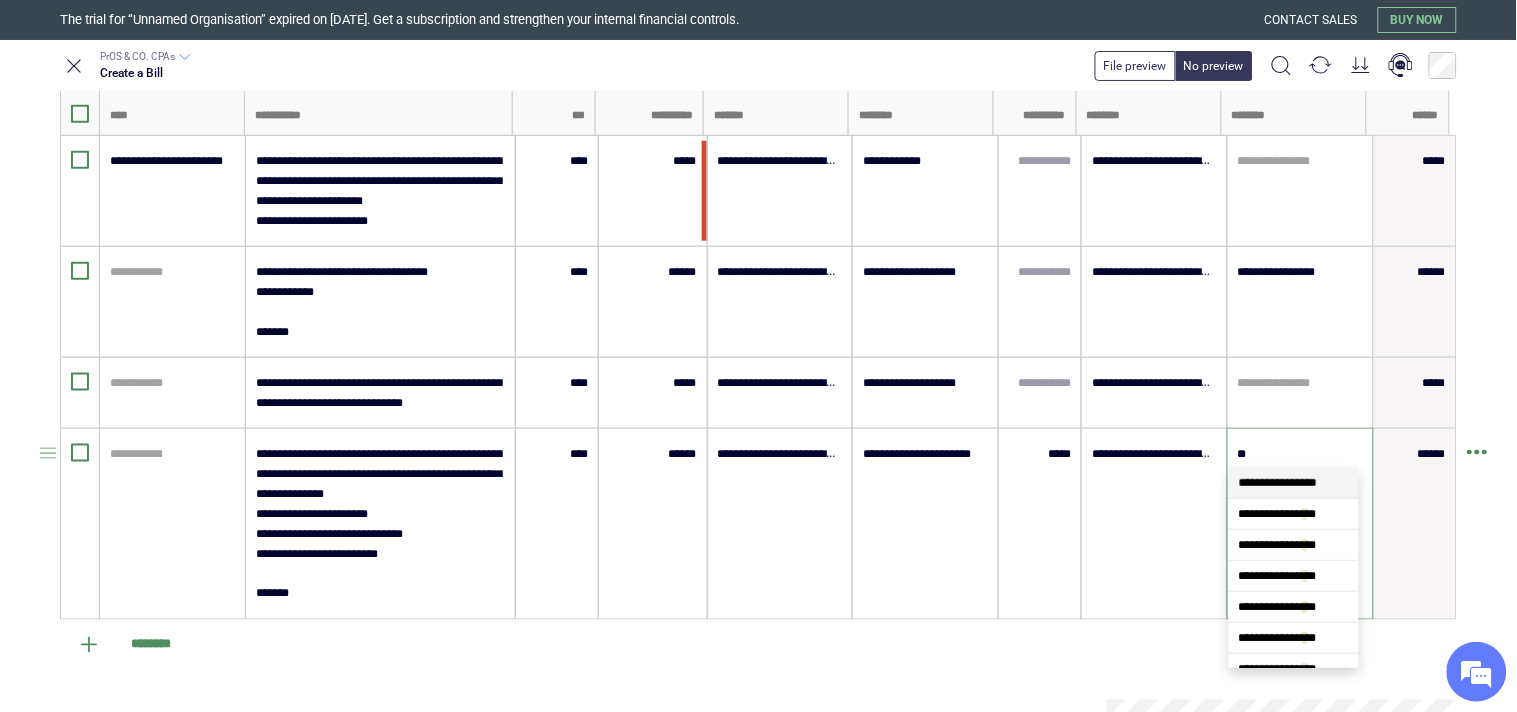 type on "***" 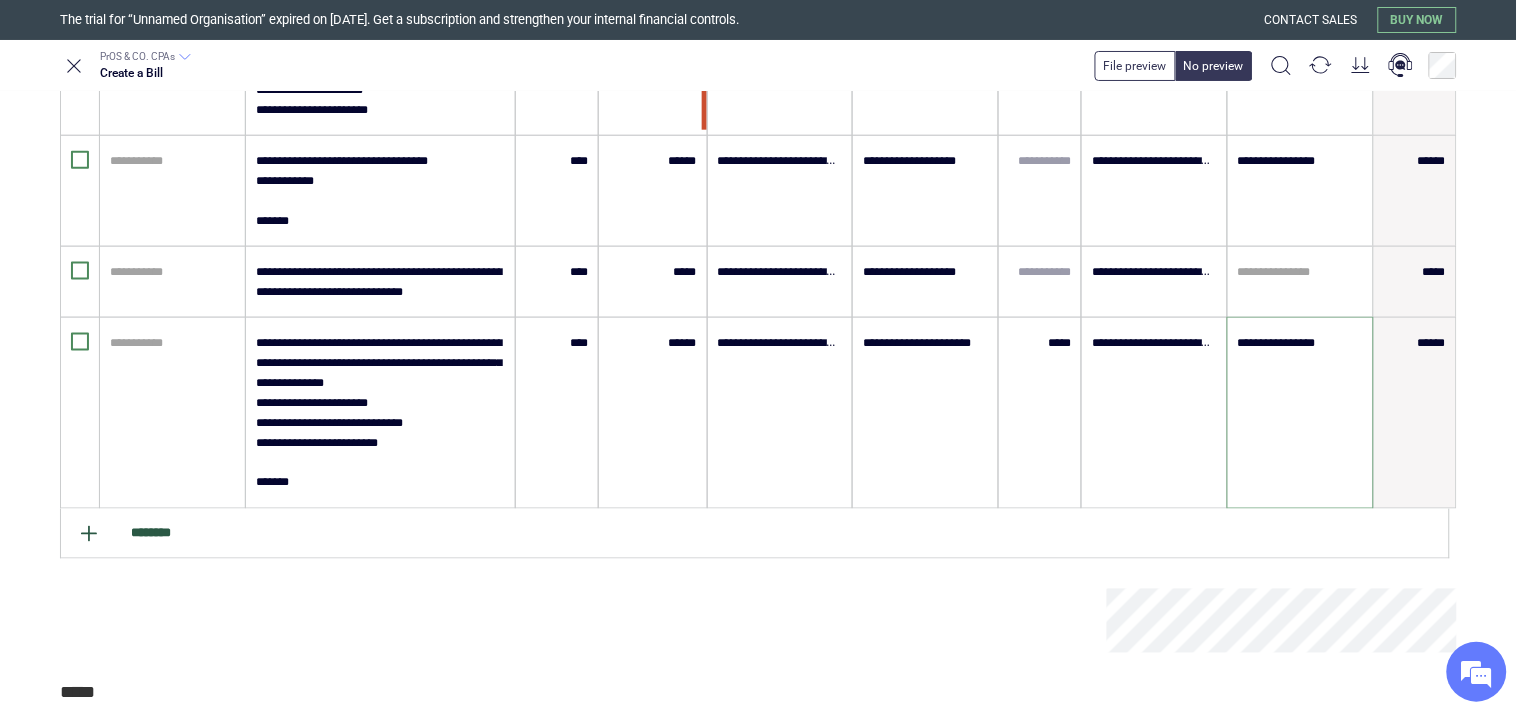 scroll, scrollTop: 688, scrollLeft: 0, axis: vertical 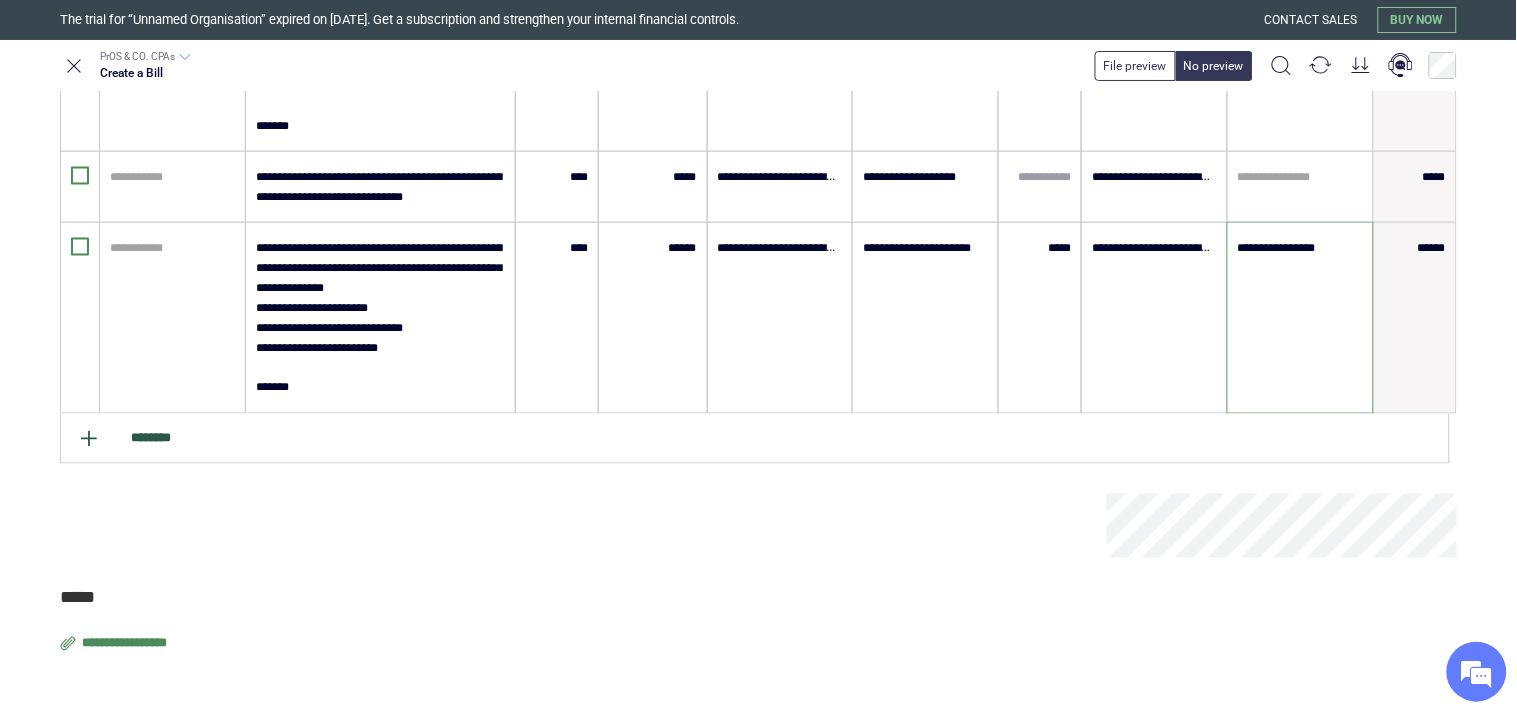 type on "**********" 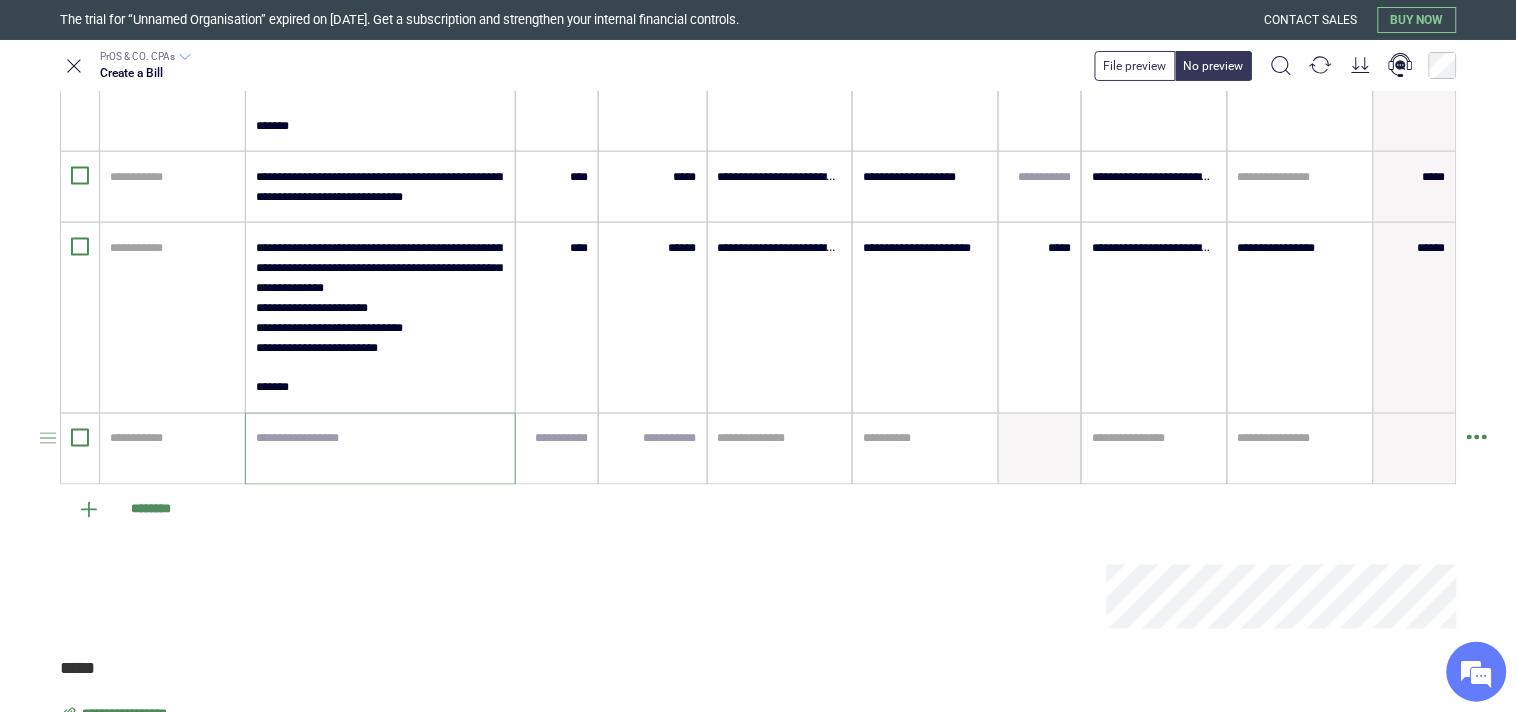 click at bounding box center (380, 449) 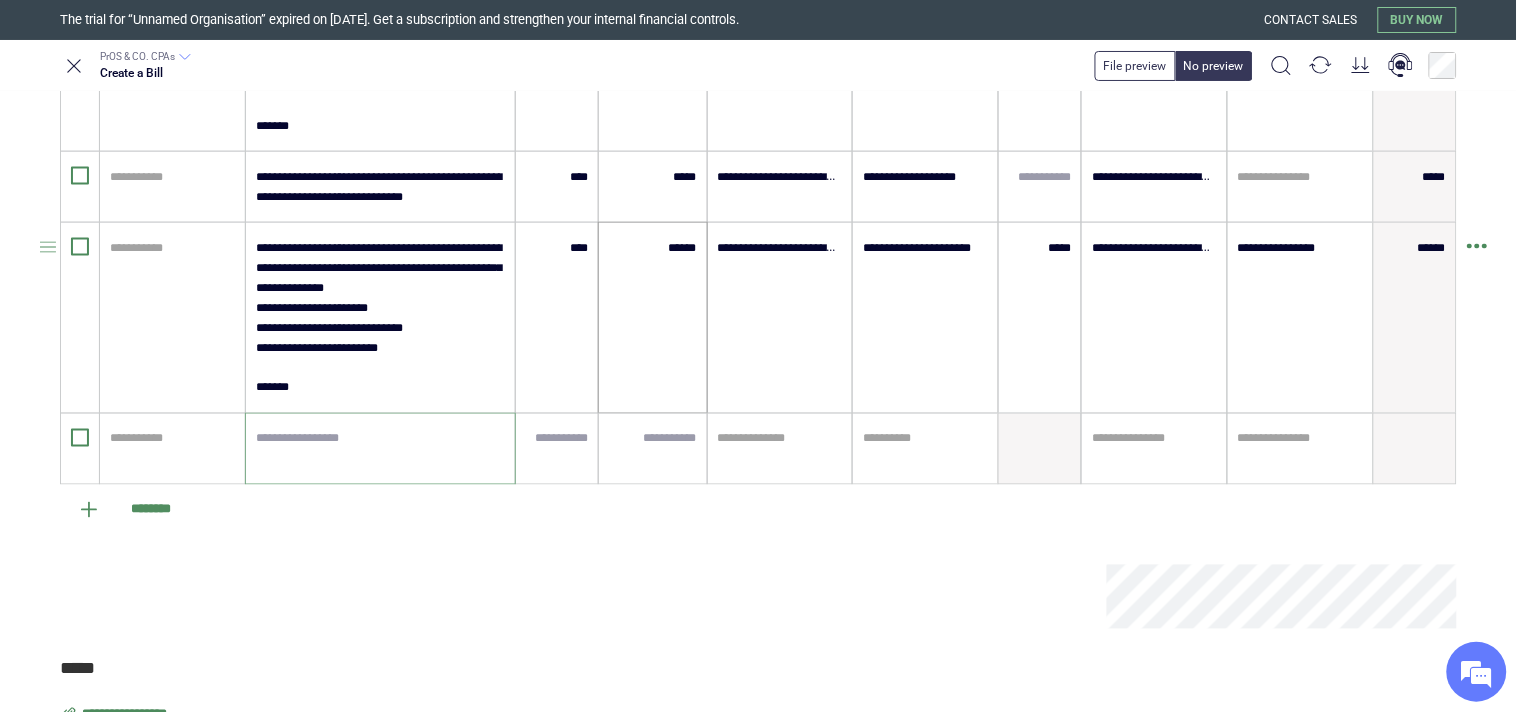 paste on "**********" 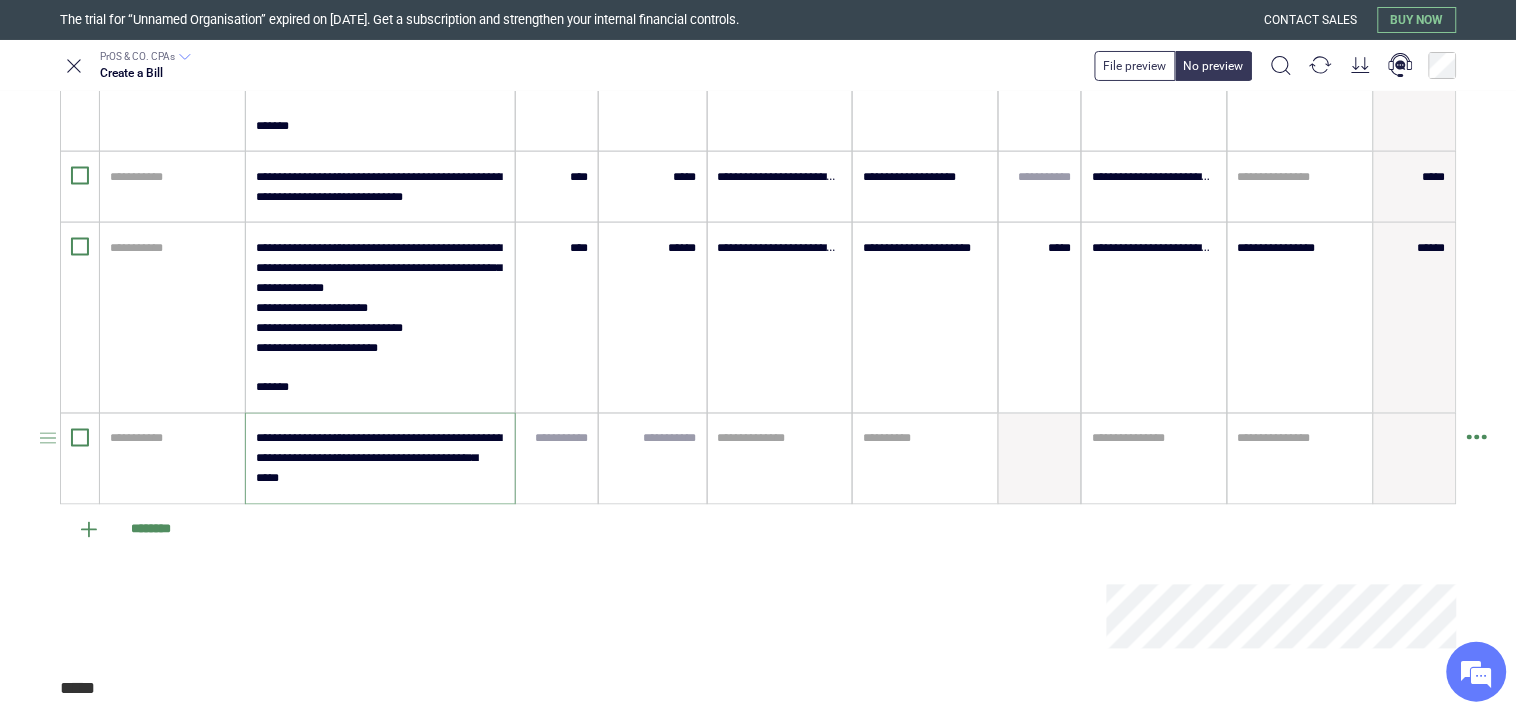 click on "**********" at bounding box center [379, 459] 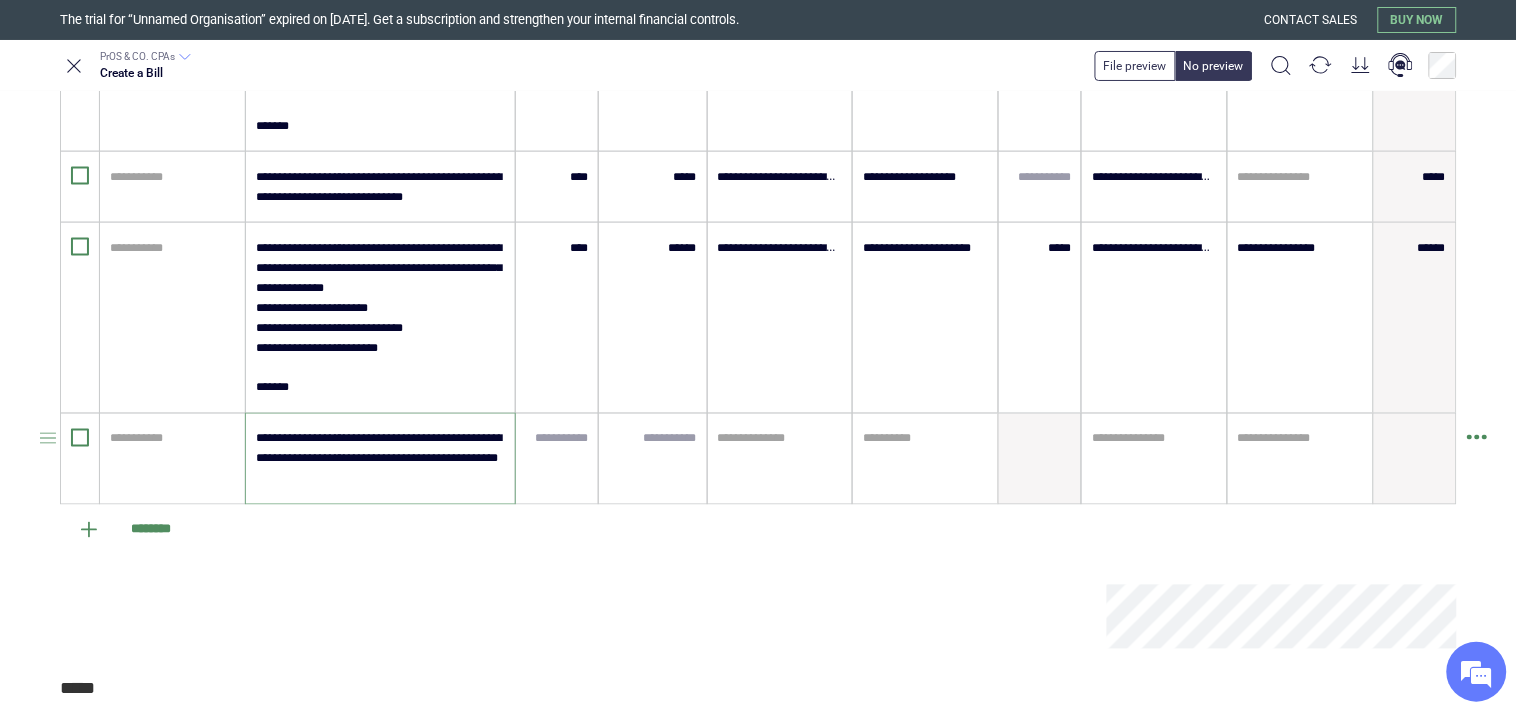 click on "**********" at bounding box center [379, 459] 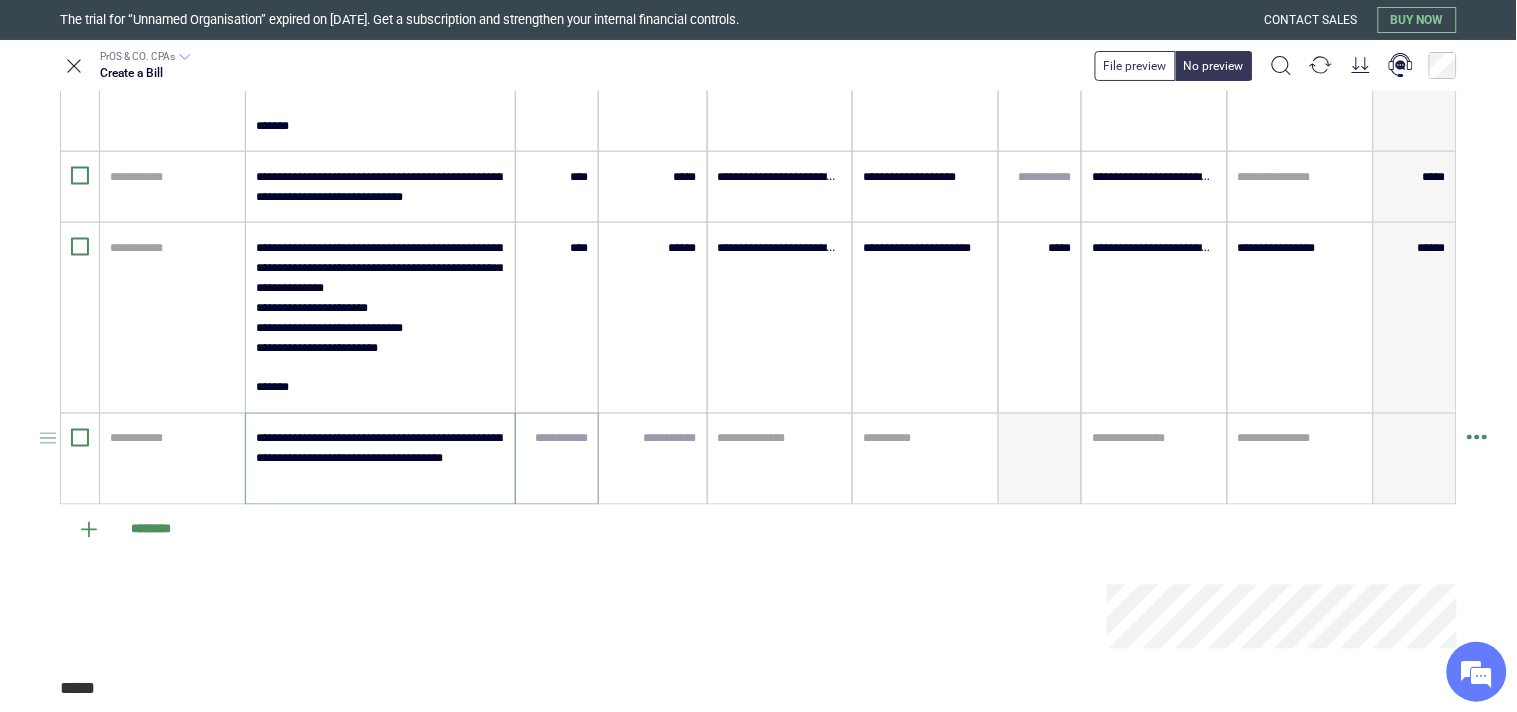 type on "**********" 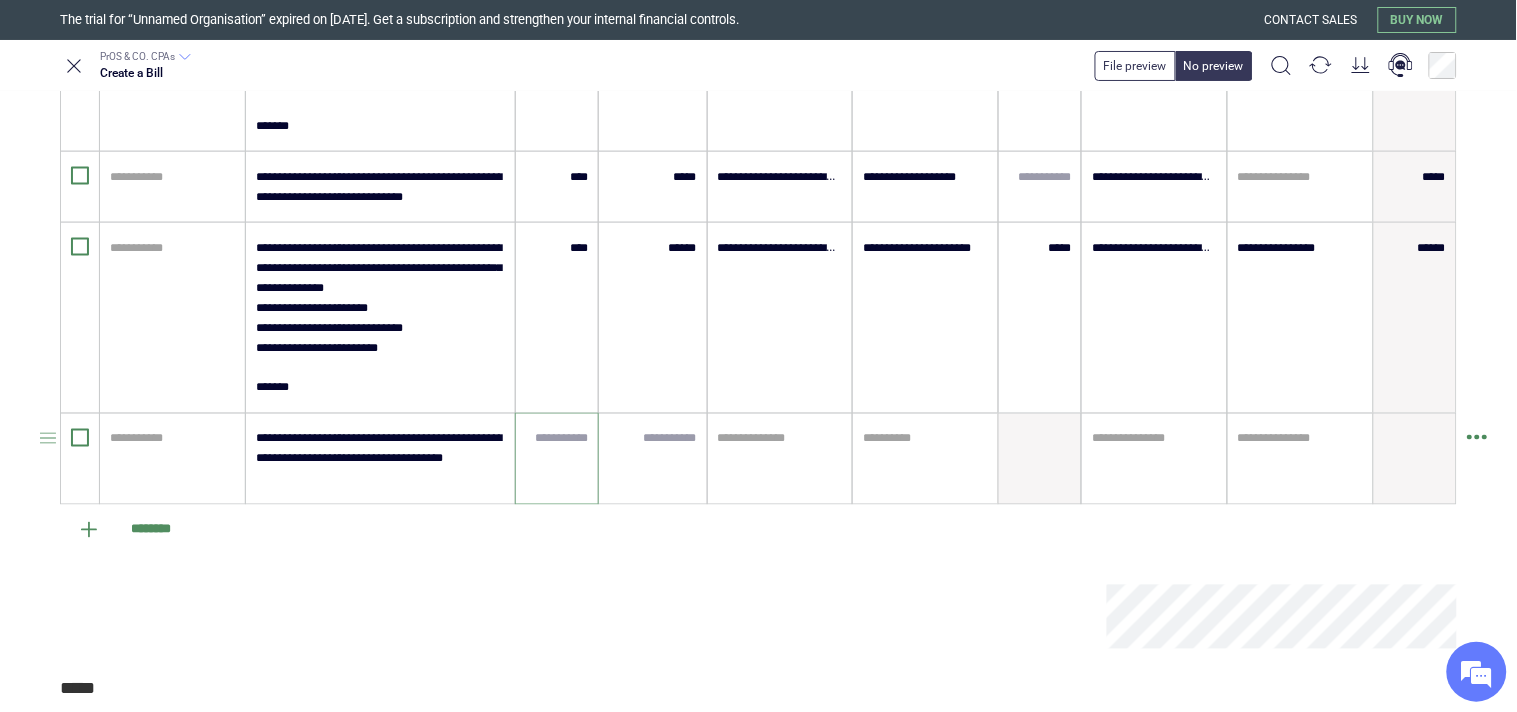 click at bounding box center [557, 439] 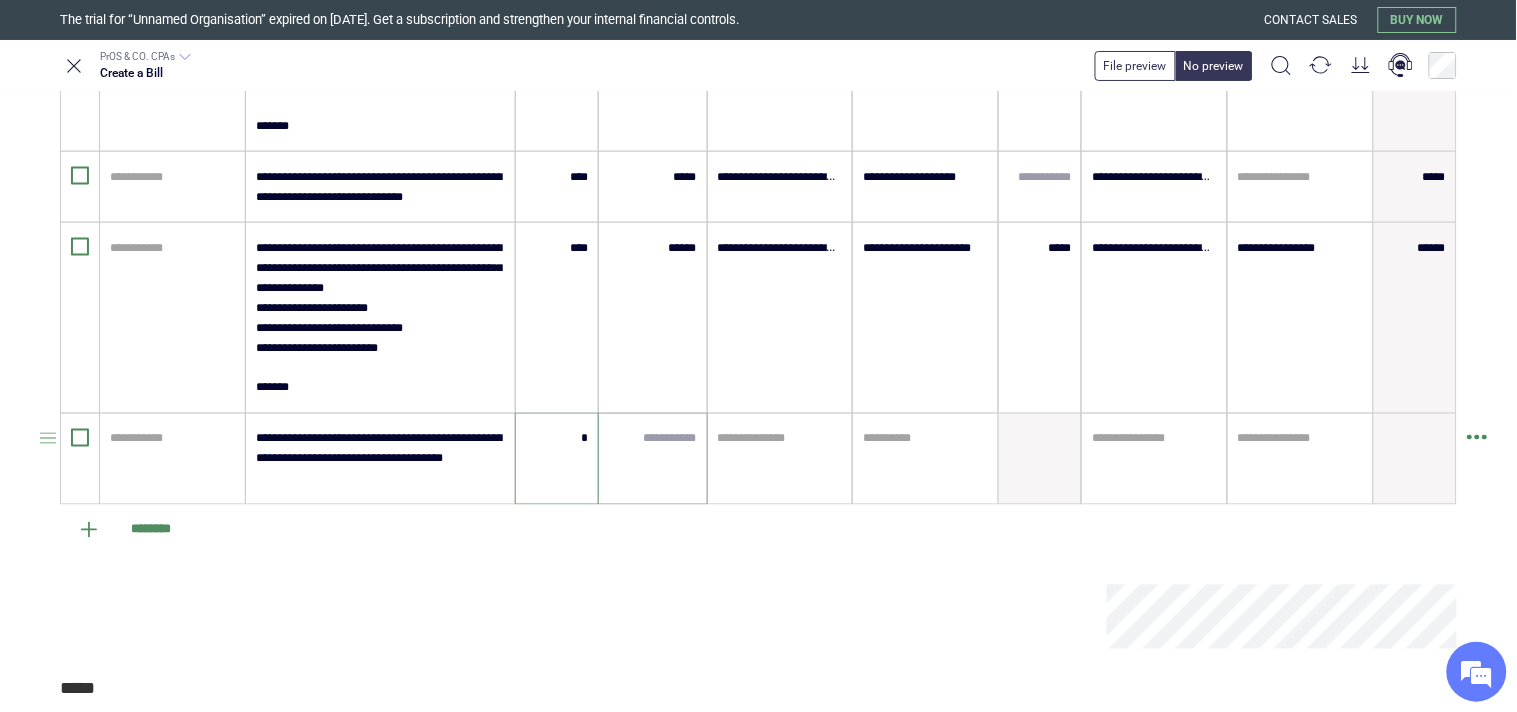 type on "****" 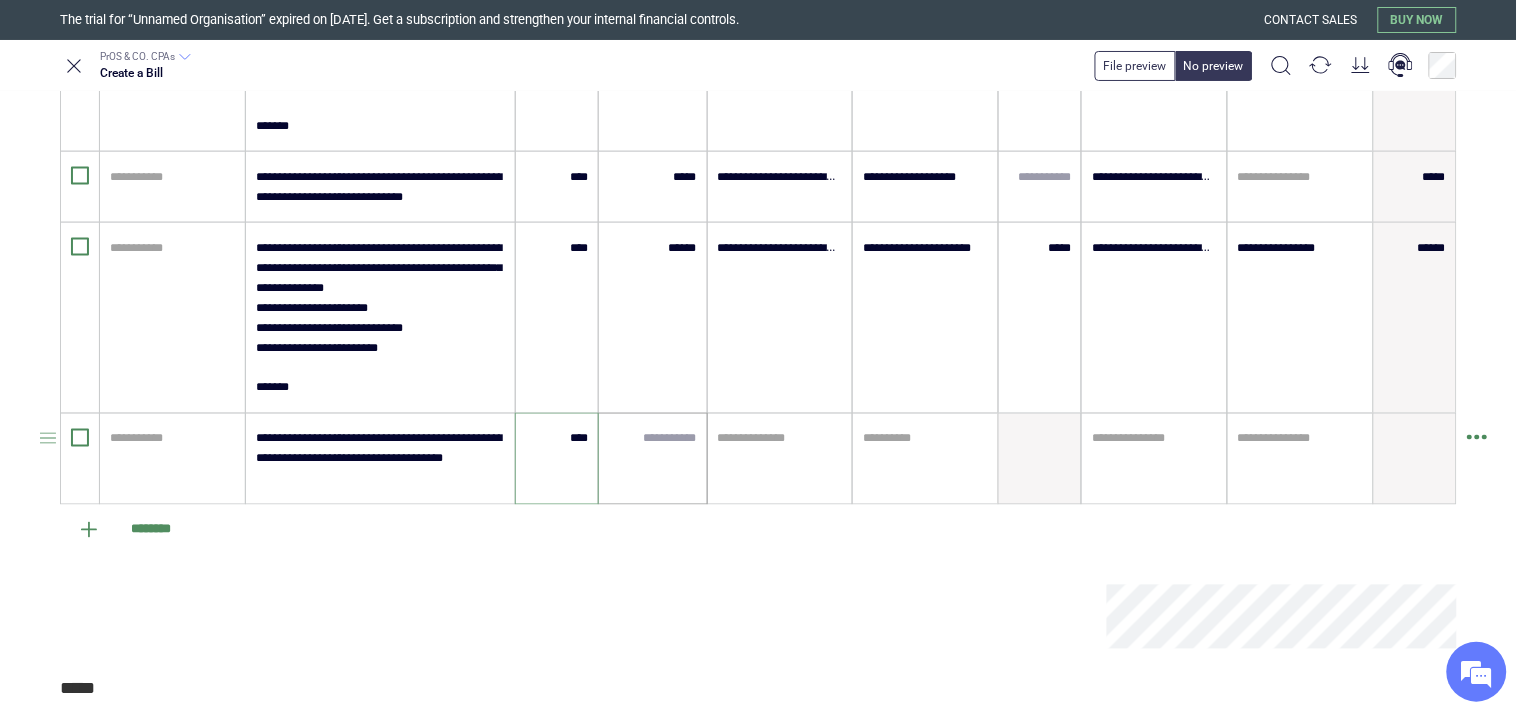 click at bounding box center (652, 459) 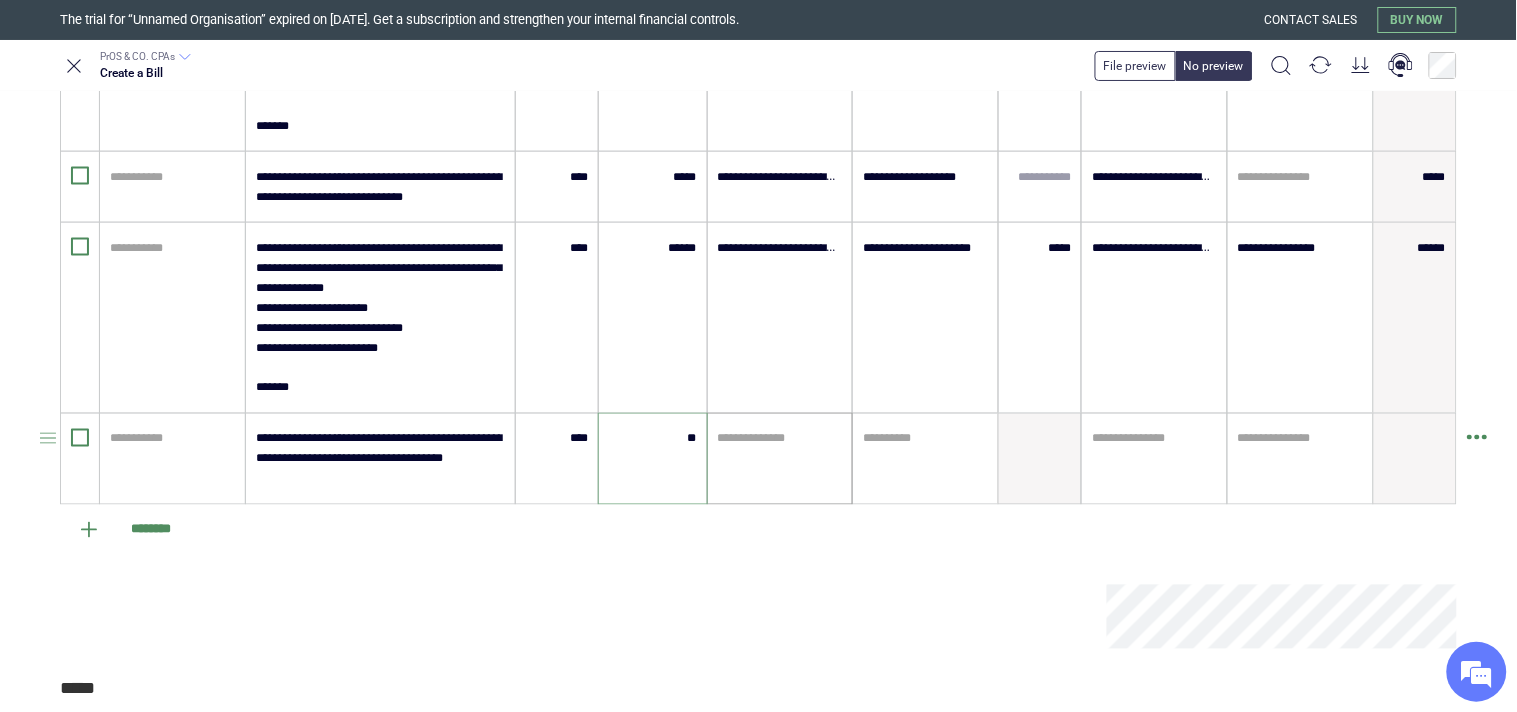 type on "*****" 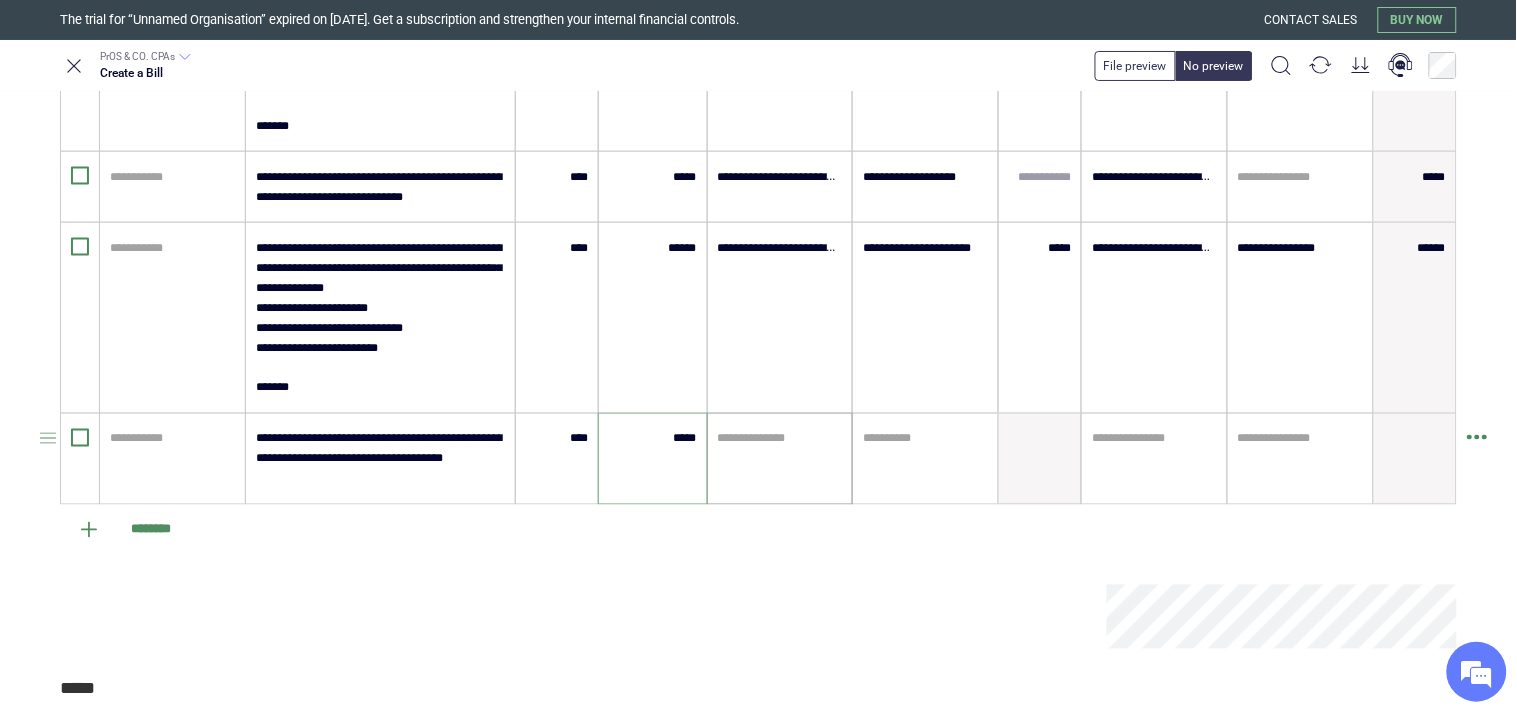 click at bounding box center (780, 439) 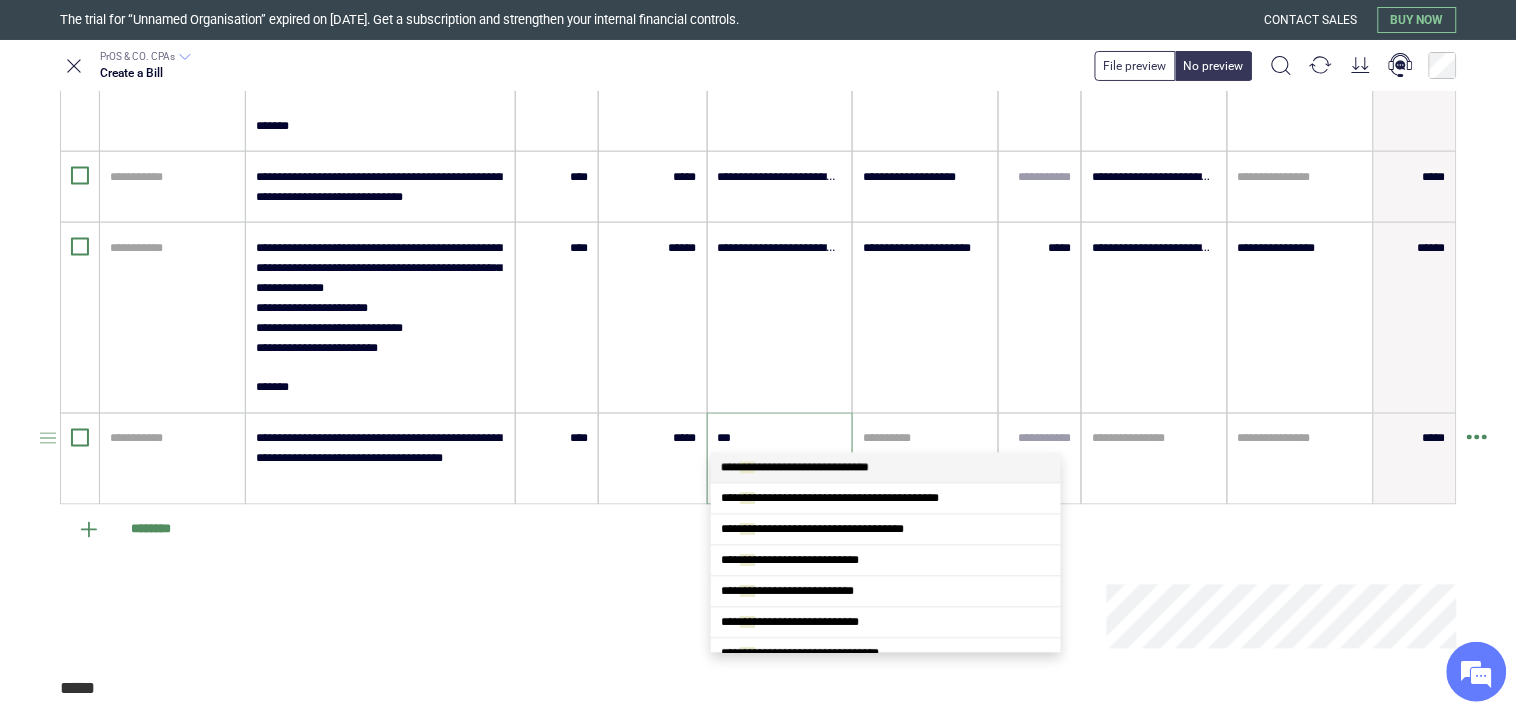 type on "****" 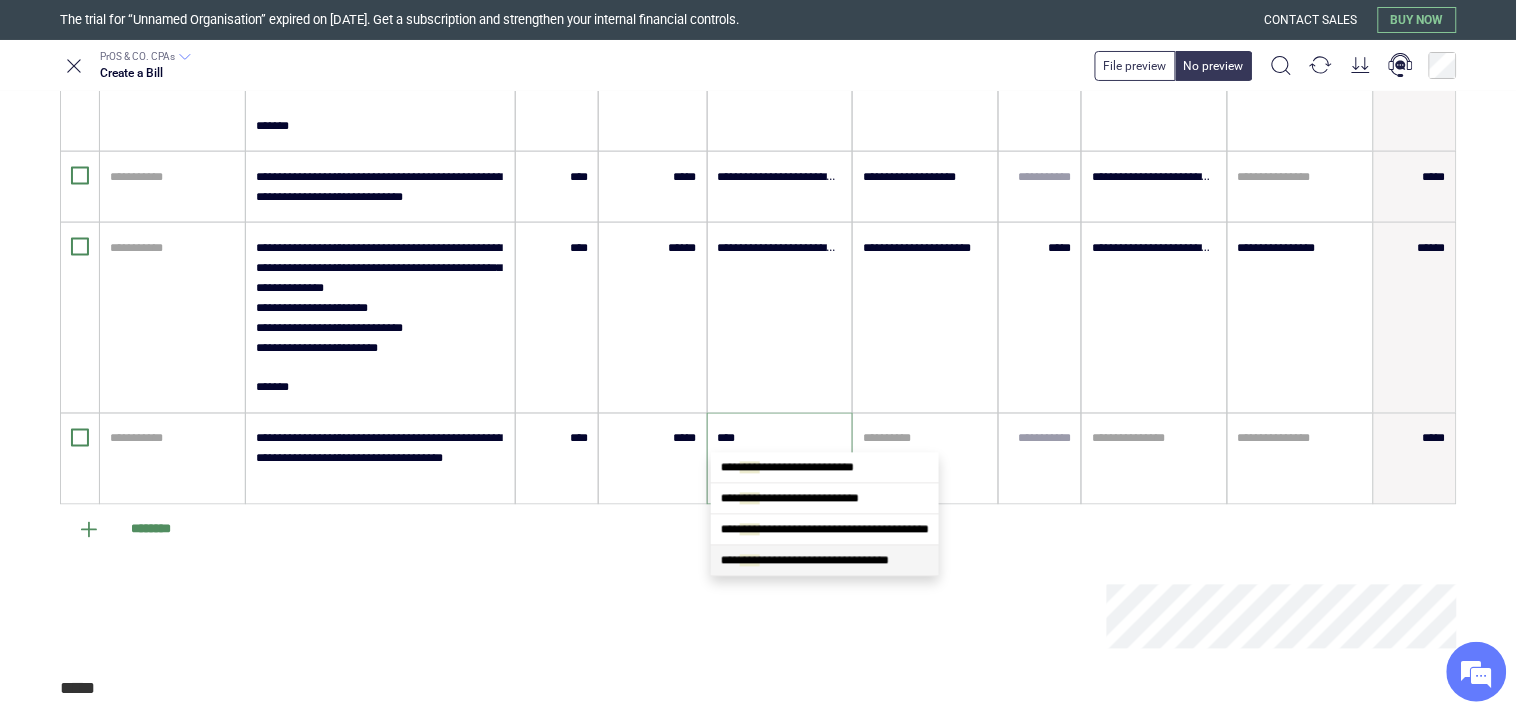 click on "**********" at bounding box center (805, 561) 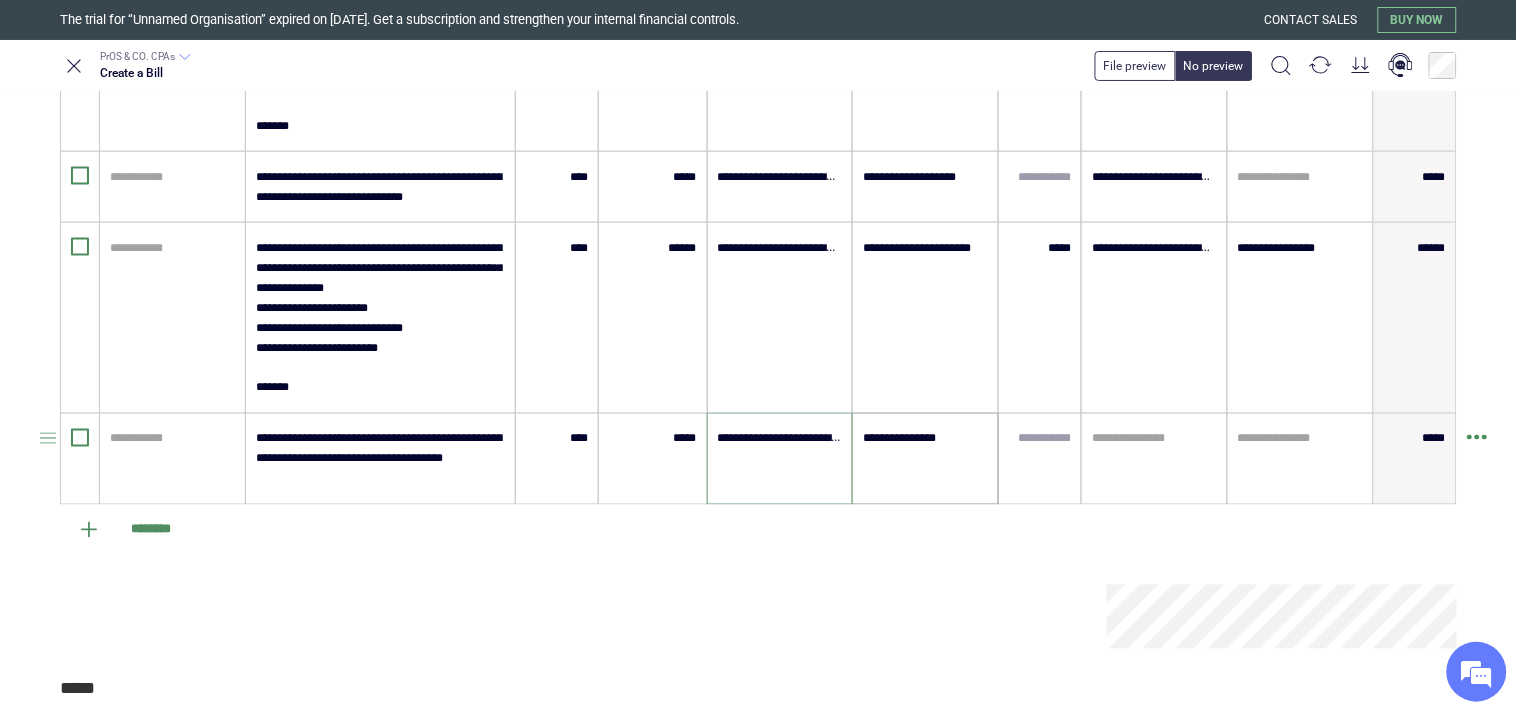 type on "**********" 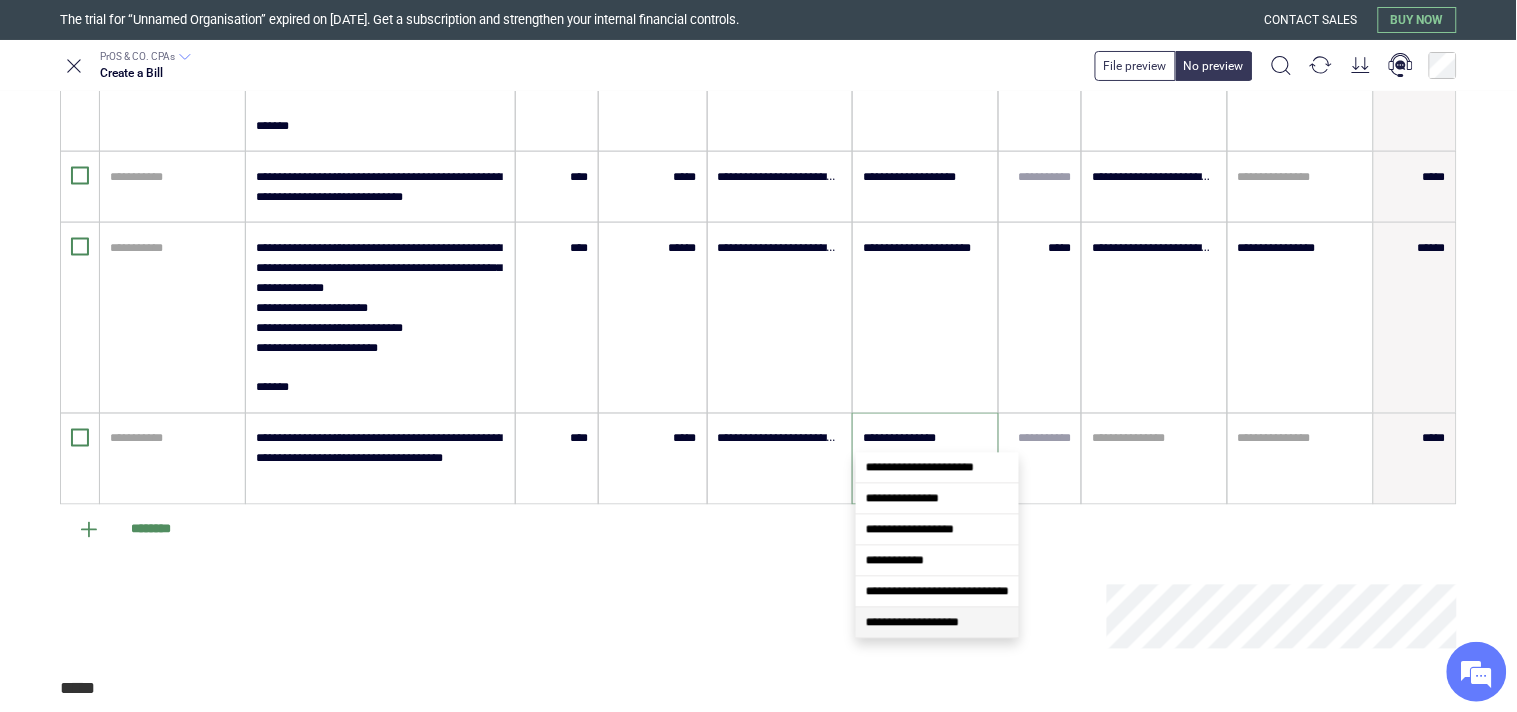 click on "**********" at bounding box center (937, 623) 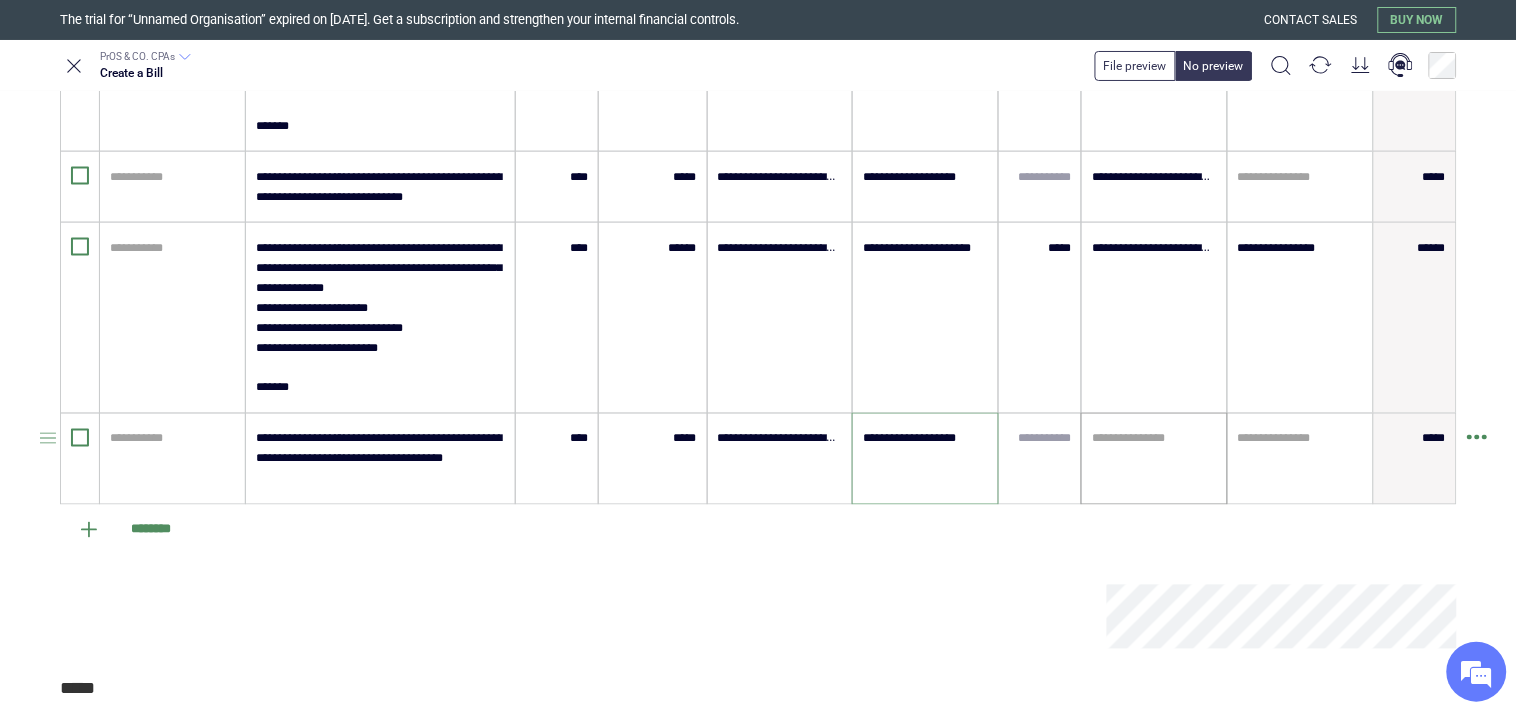 type on "**********" 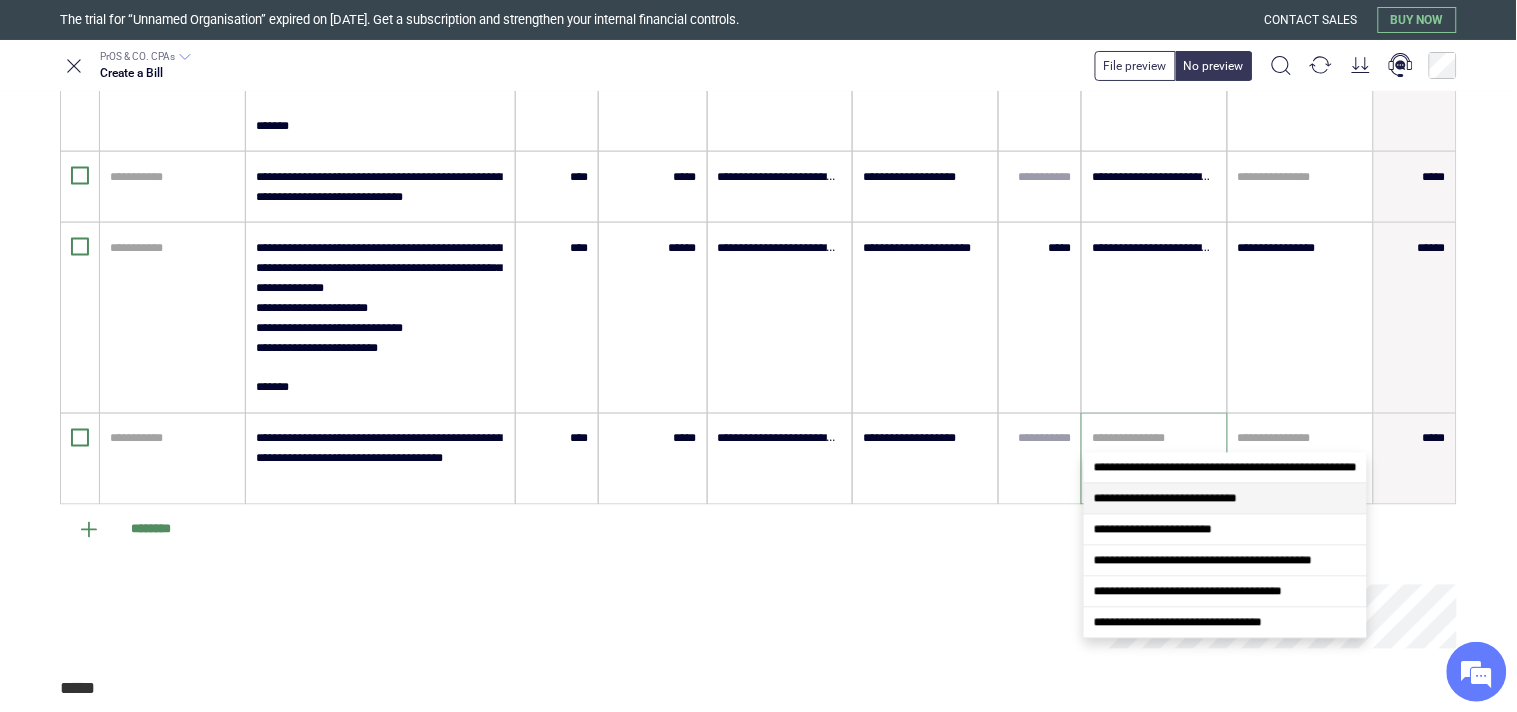 click on "**********" at bounding box center (1165, 499) 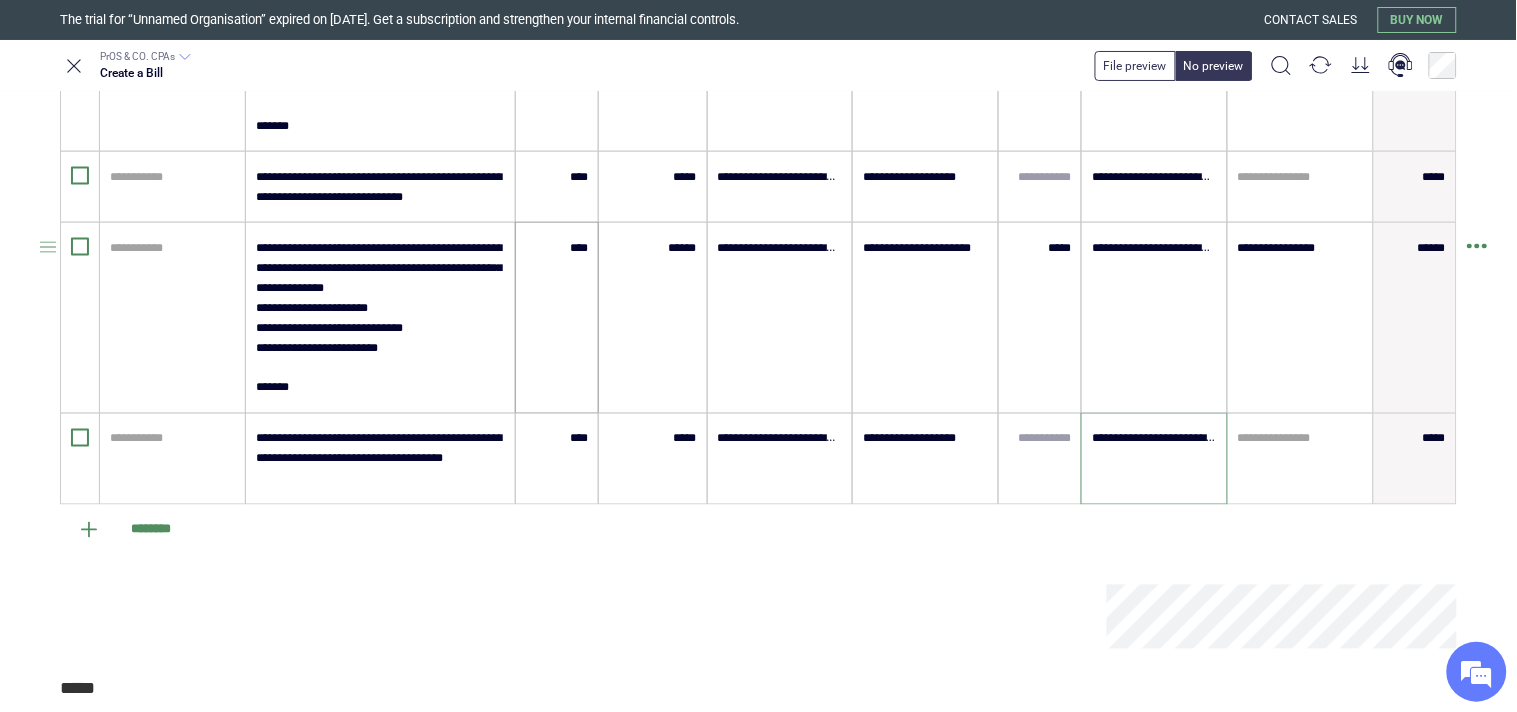 scroll, scrollTop: 780, scrollLeft: 0, axis: vertical 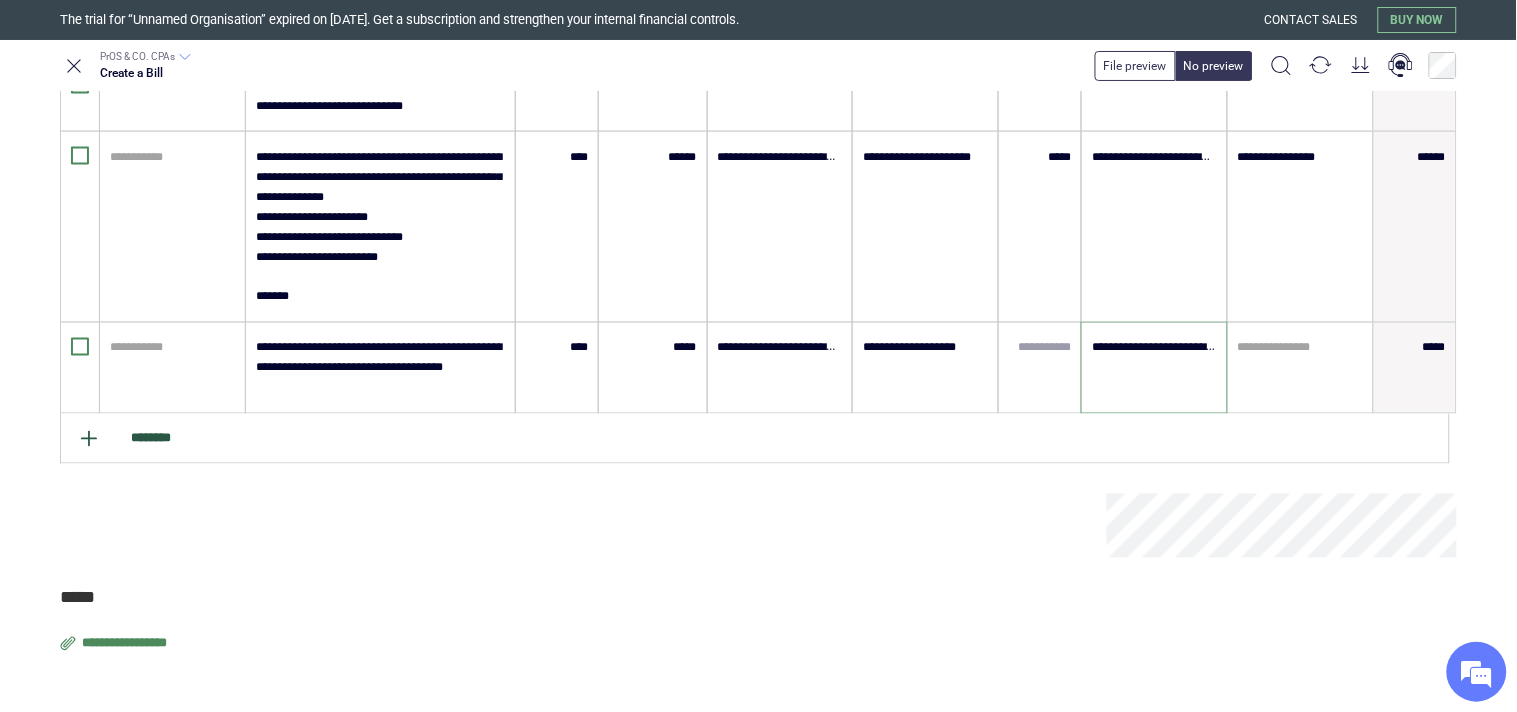 type on "**********" 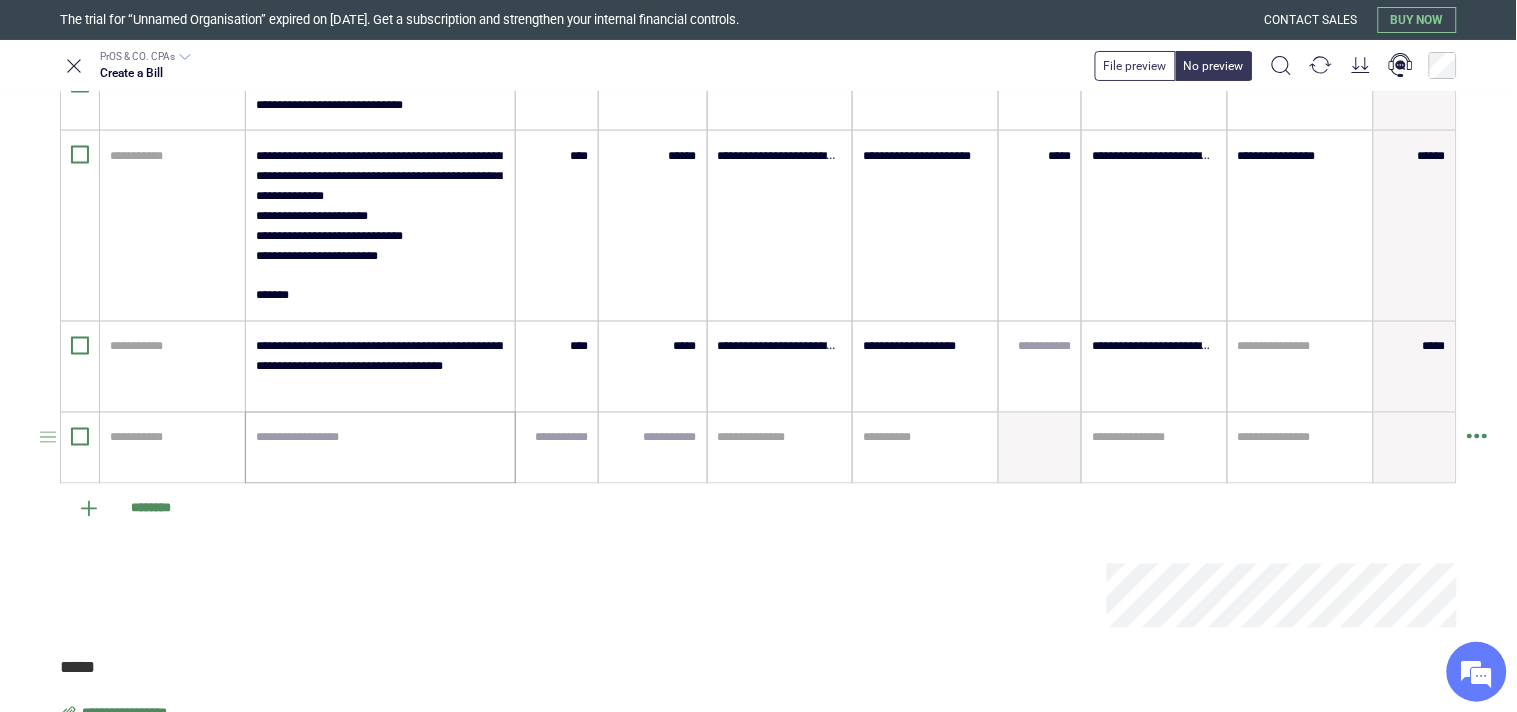 click at bounding box center (380, 448) 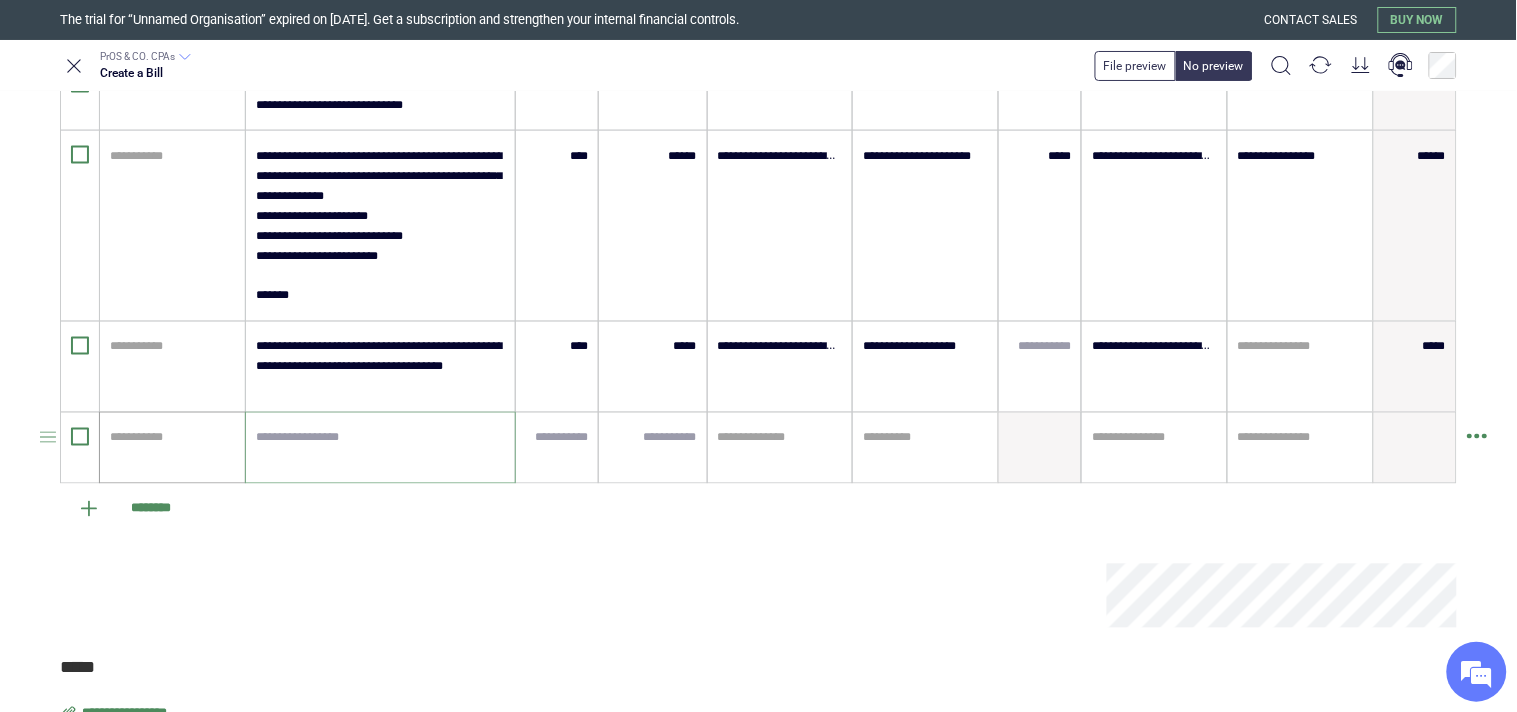 click on "**********" at bounding box center [758, 356] 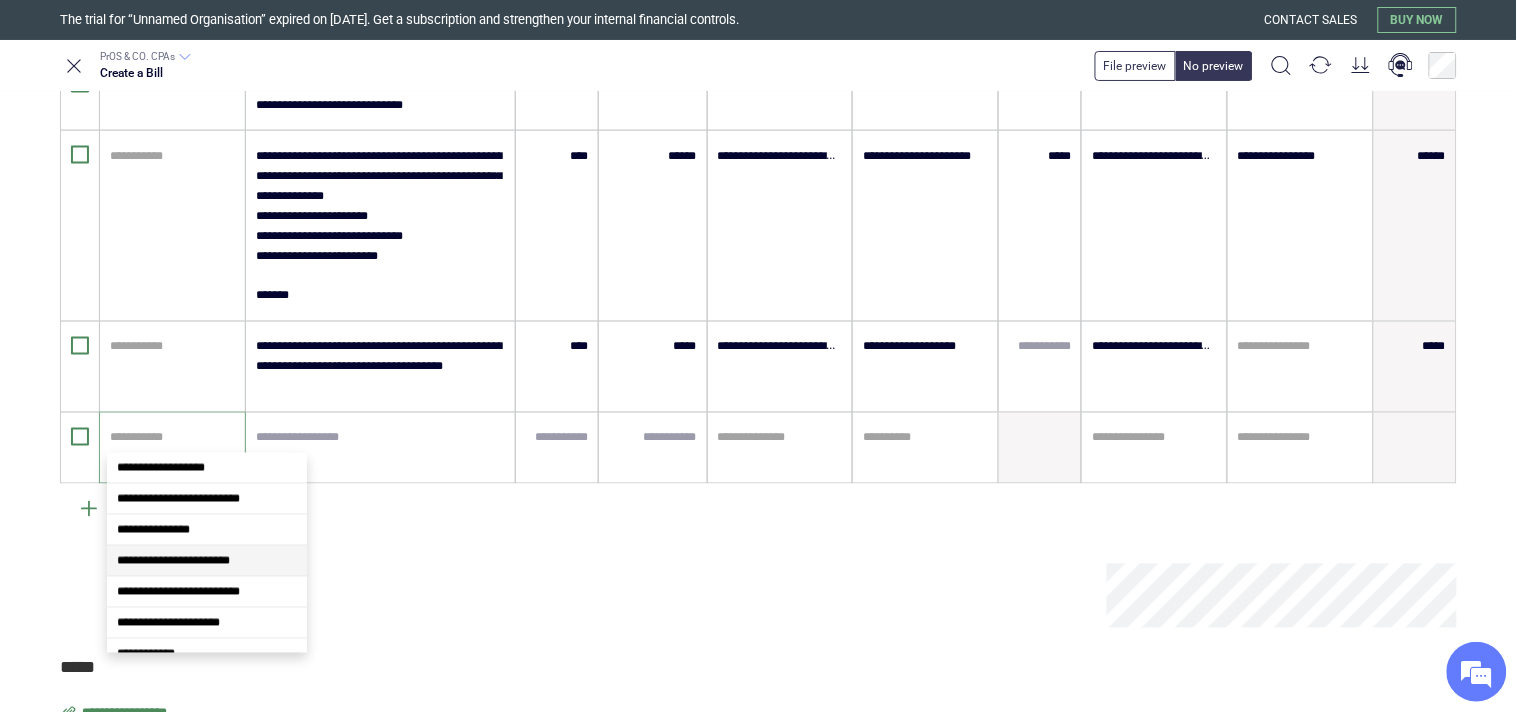 click on "**********" at bounding box center (173, 561) 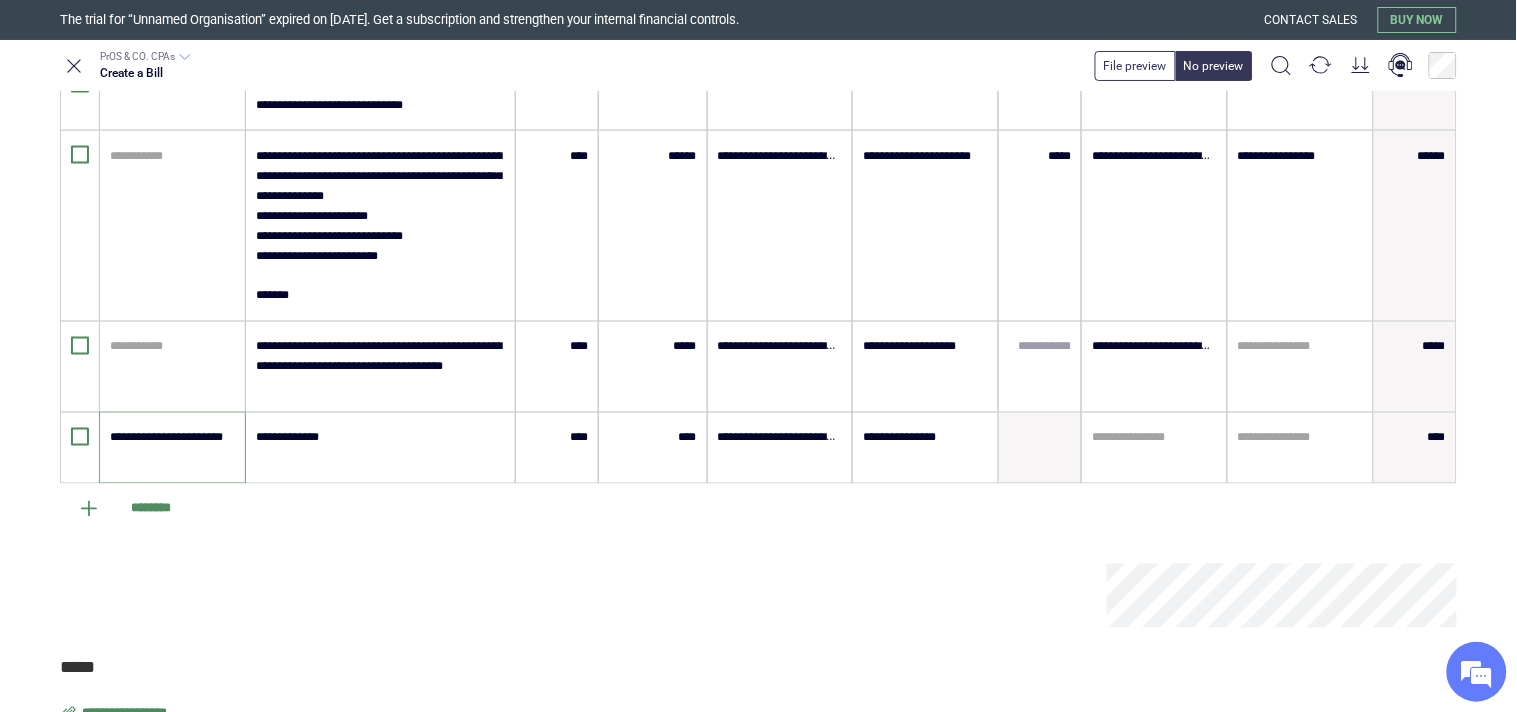 type on "**********" 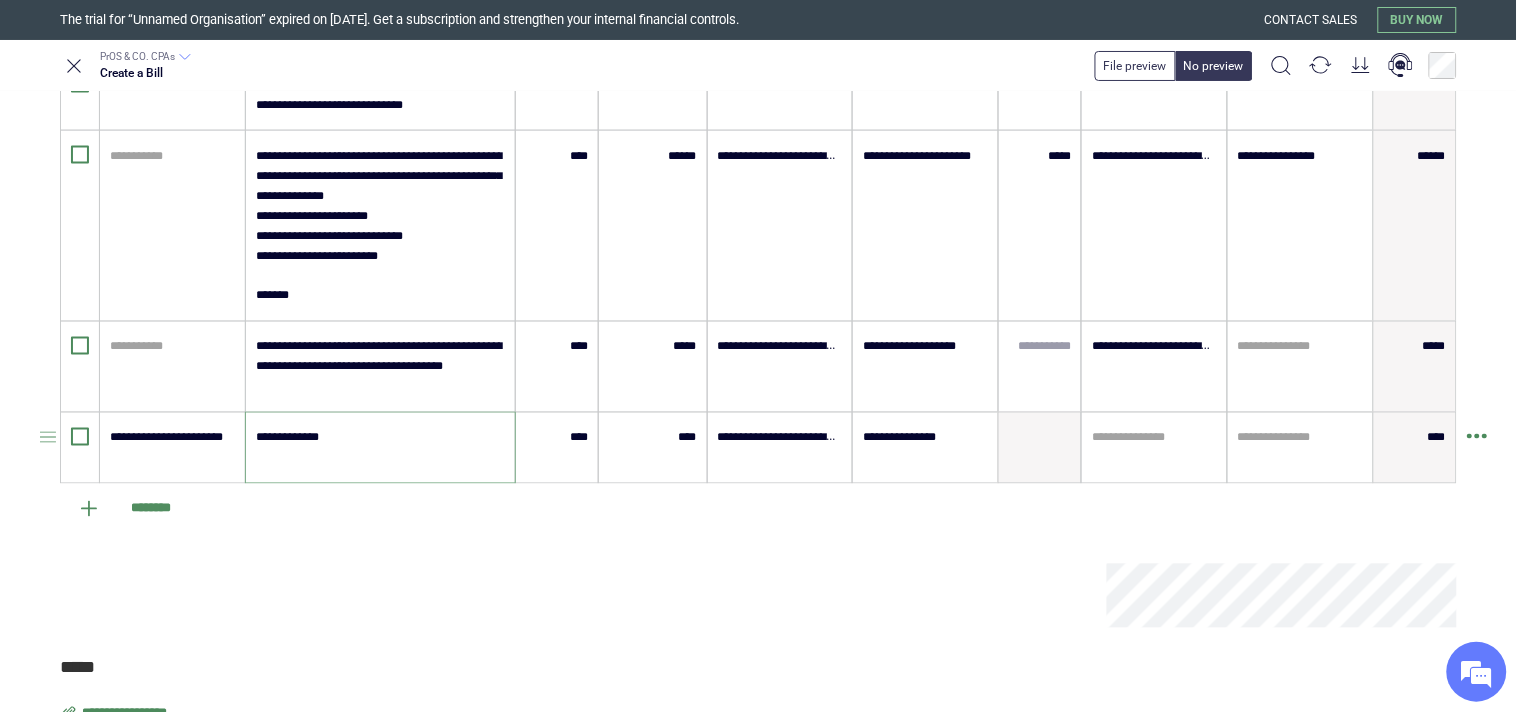 click on "**********" at bounding box center [379, 448] 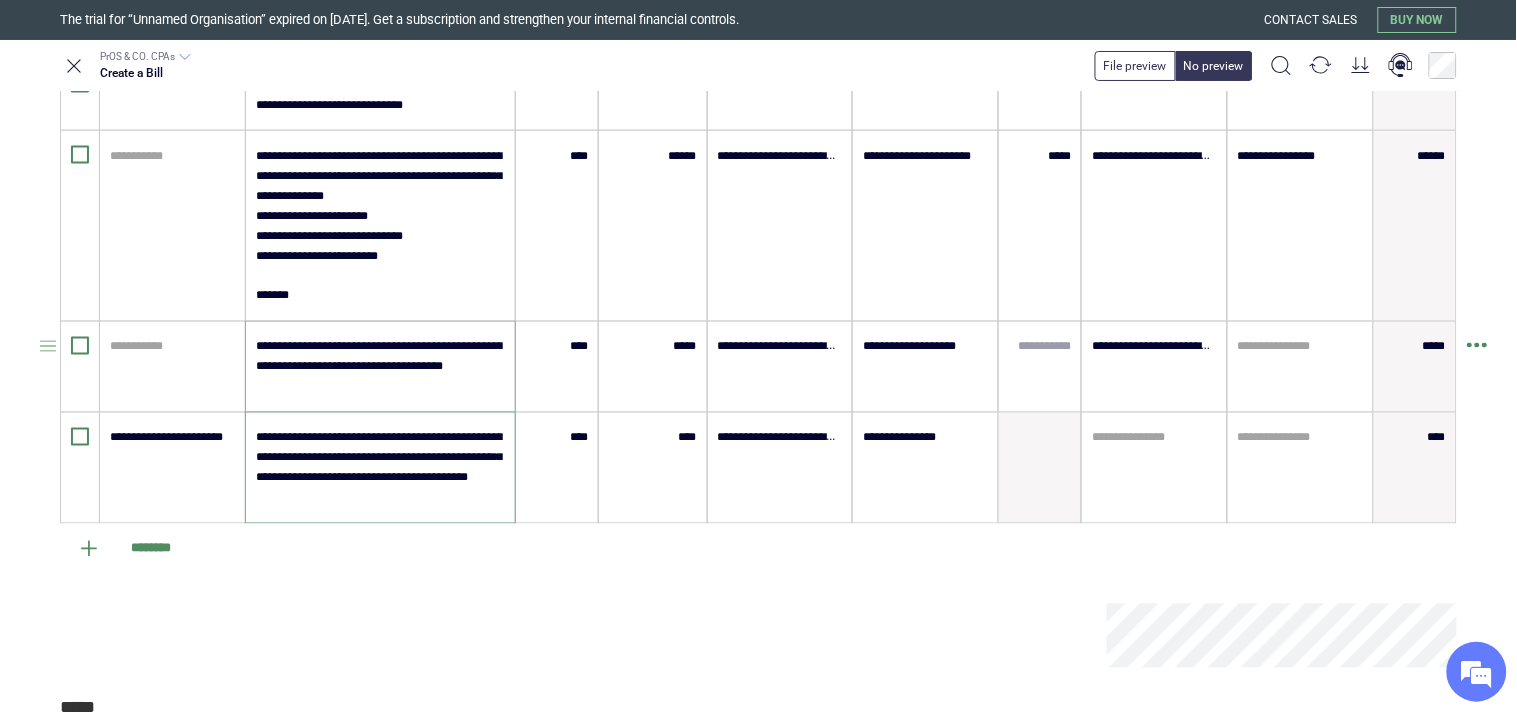 type on "**********" 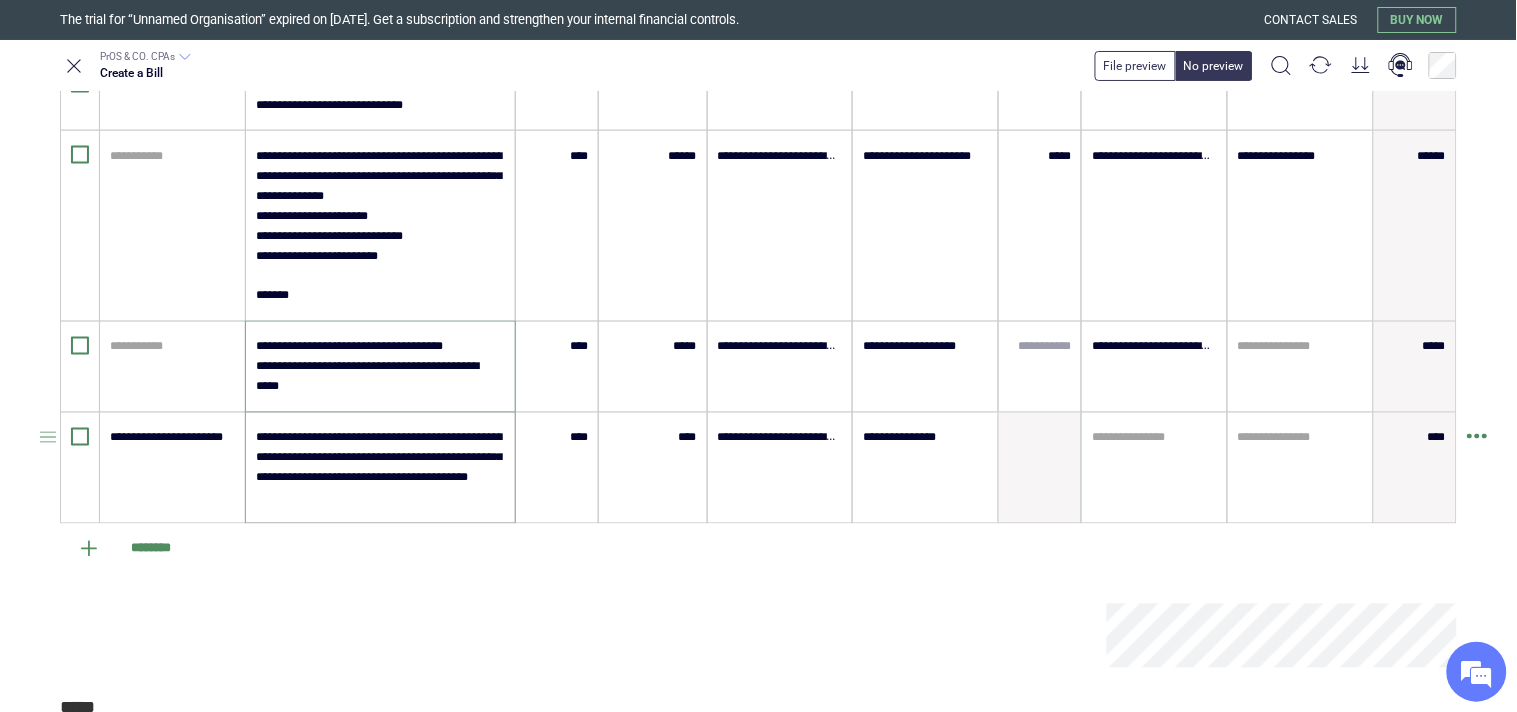 type on "**********" 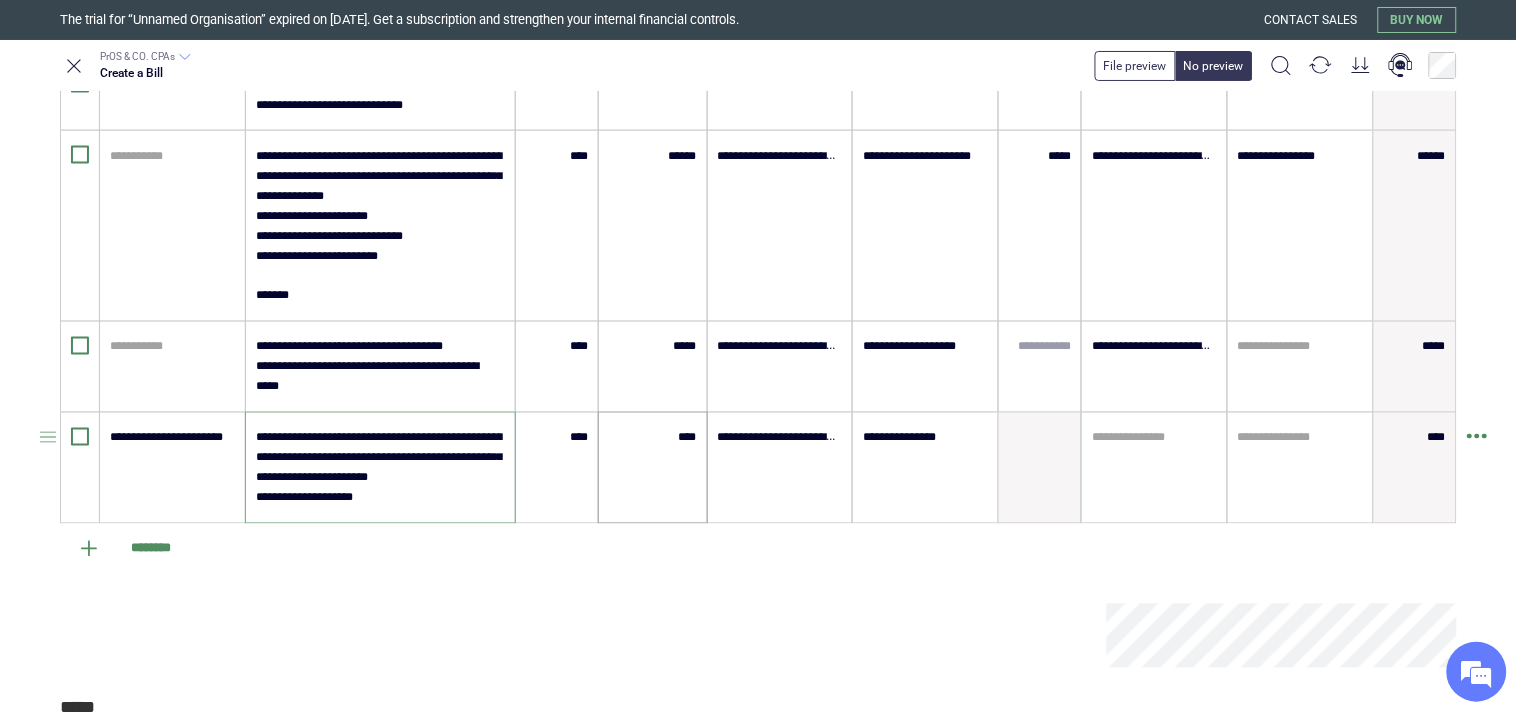 type on "**********" 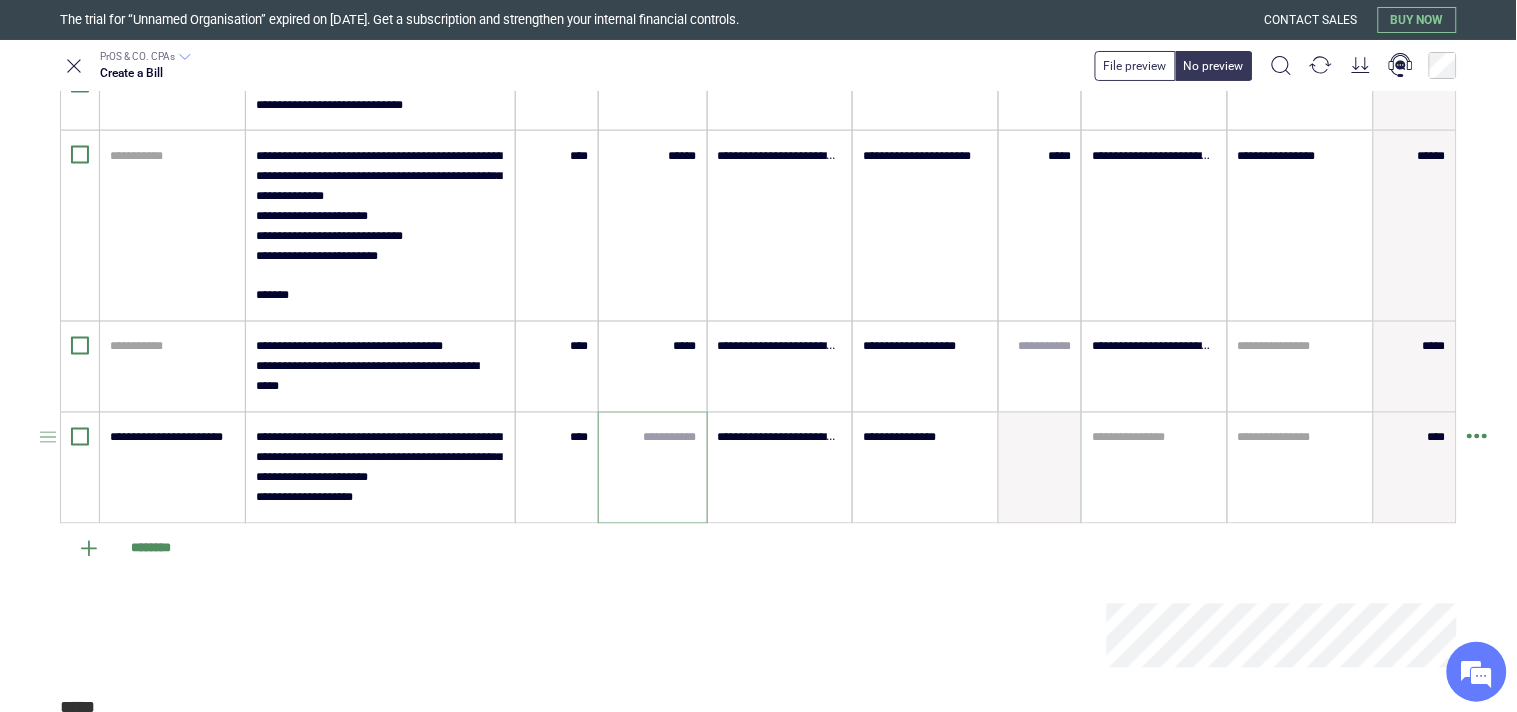 click at bounding box center [652, 438] 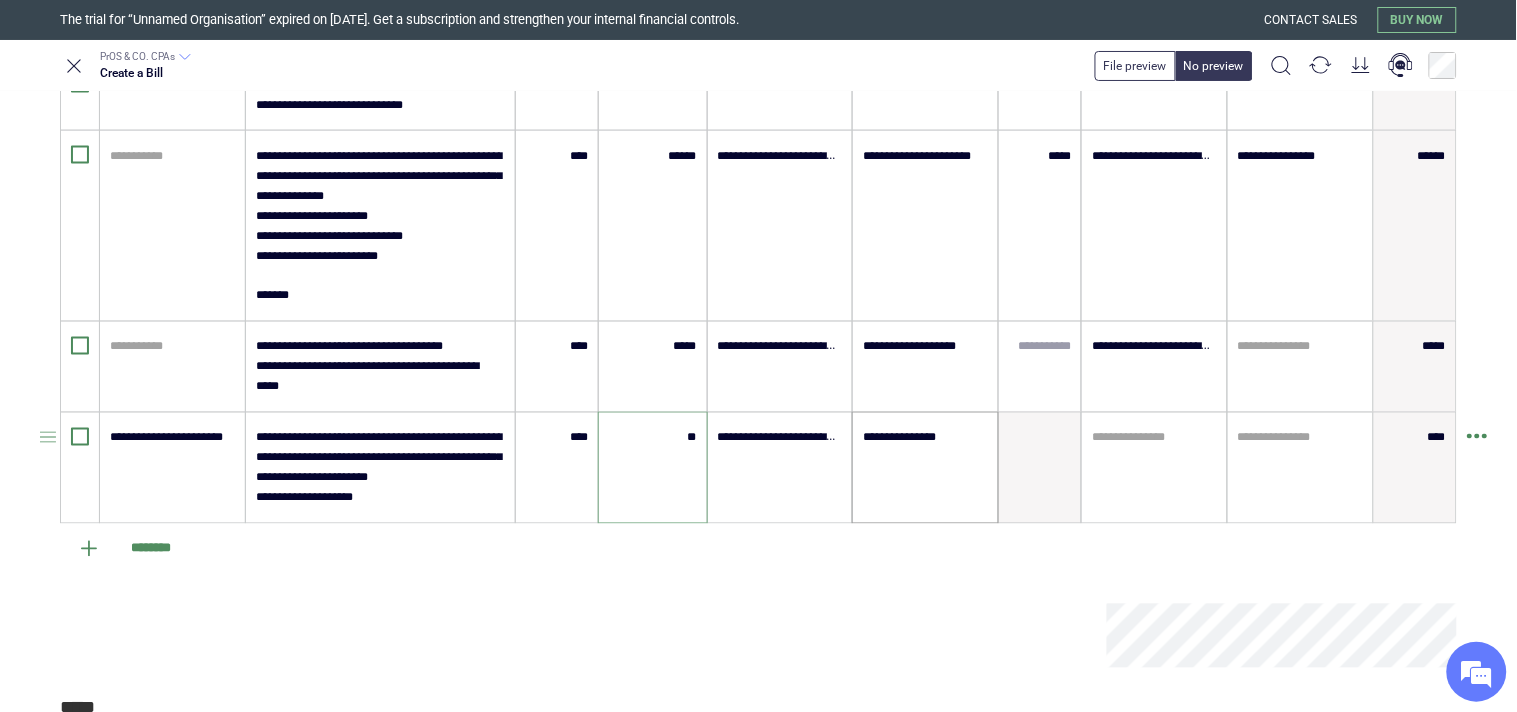 type on "*****" 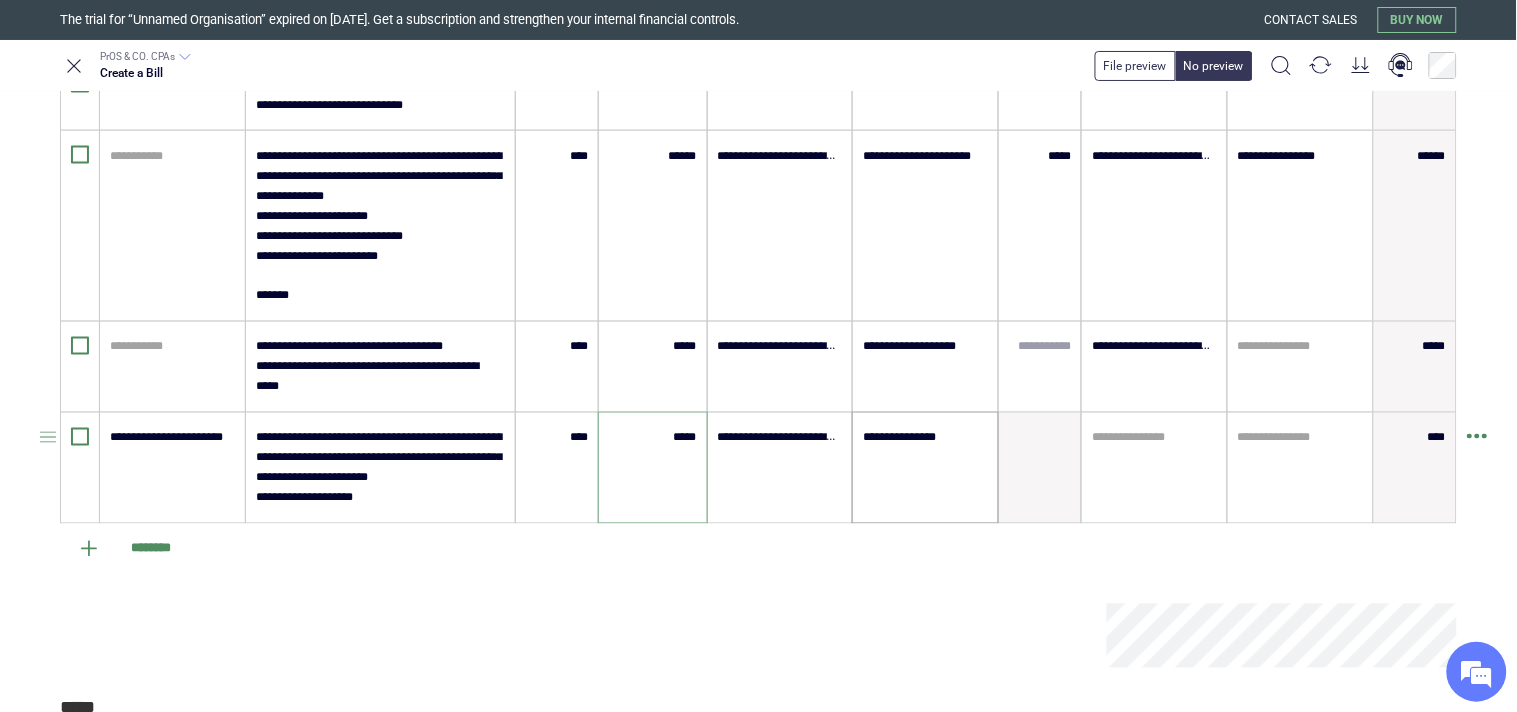 click on "**********" at bounding box center [925, 438] 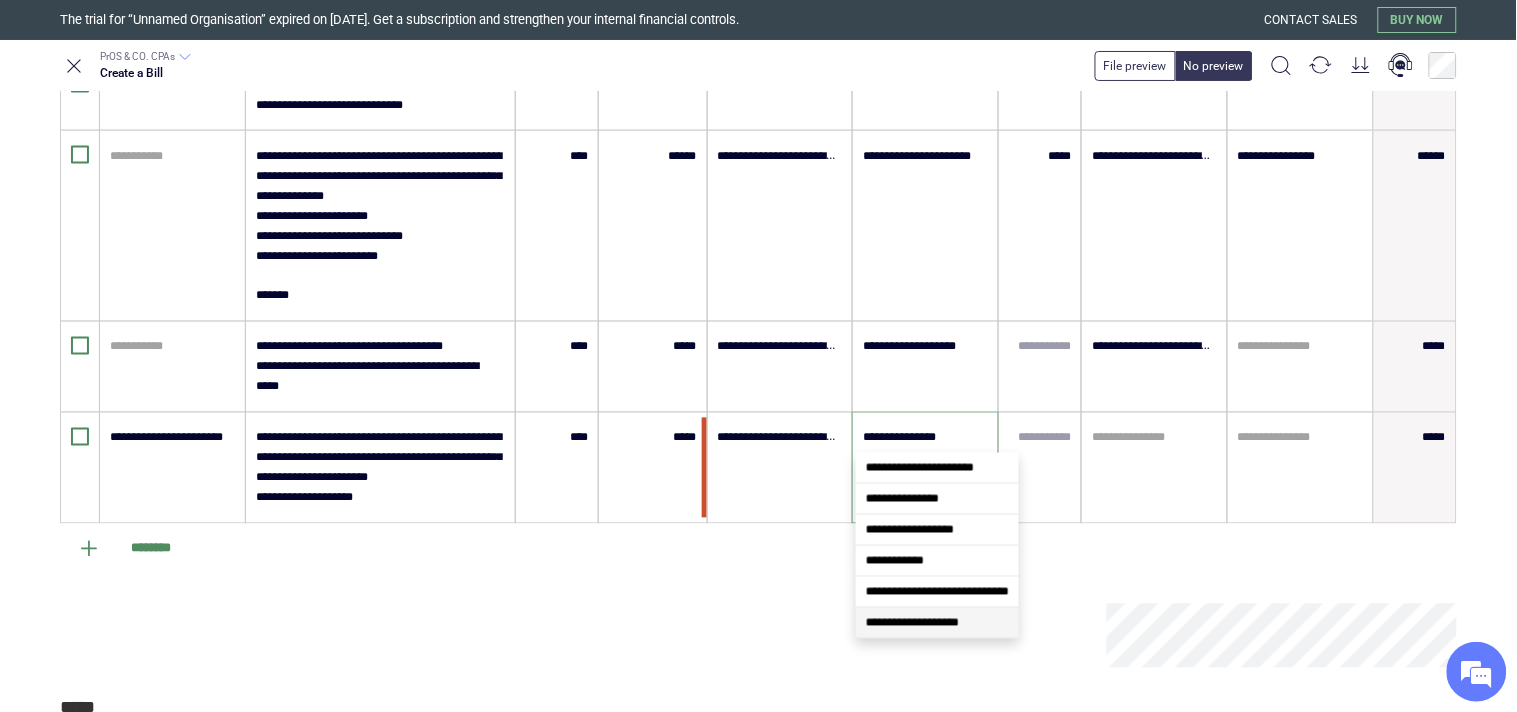 drag, startPoint x: 901, startPoint y: 626, endPoint x: 890, endPoint y: 638, distance: 16.27882 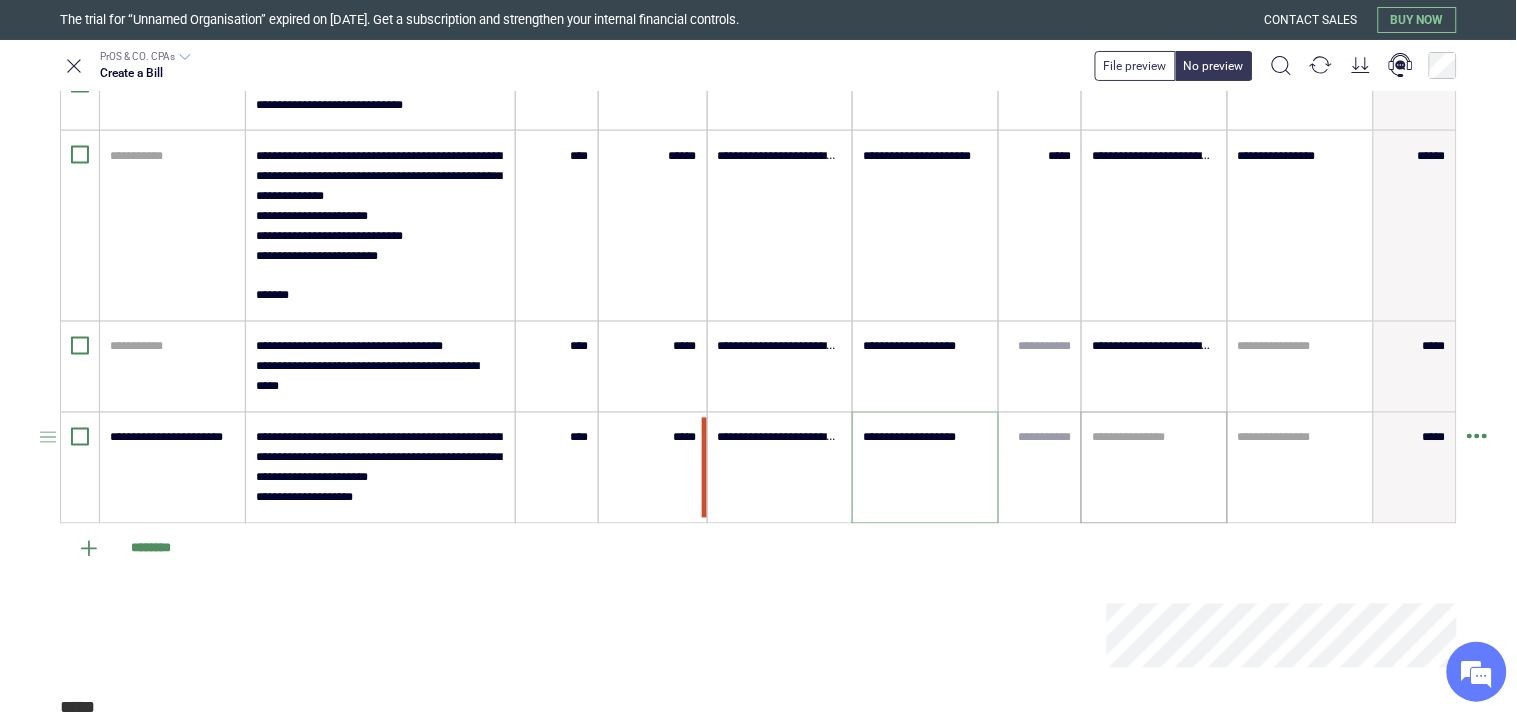 type on "**********" 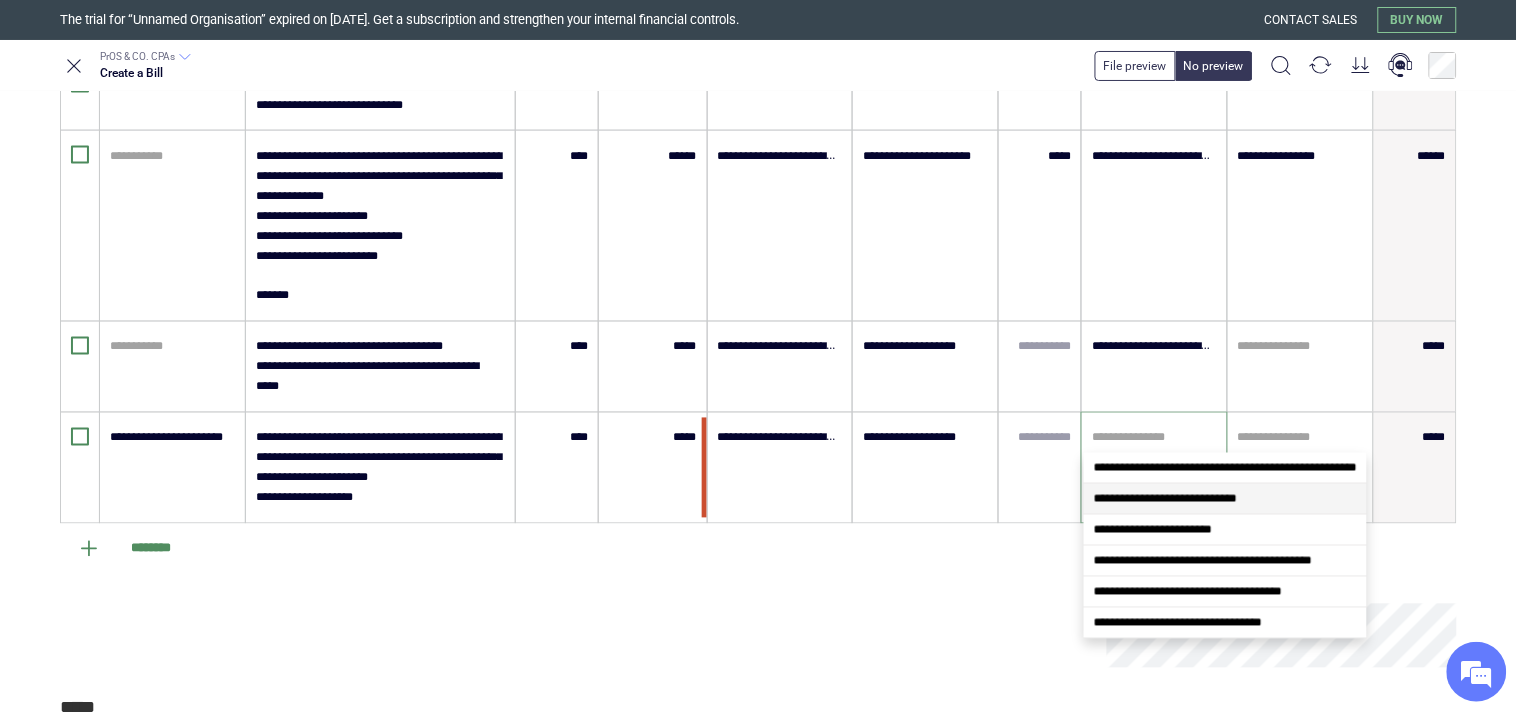 click on "**********" at bounding box center (1165, 499) 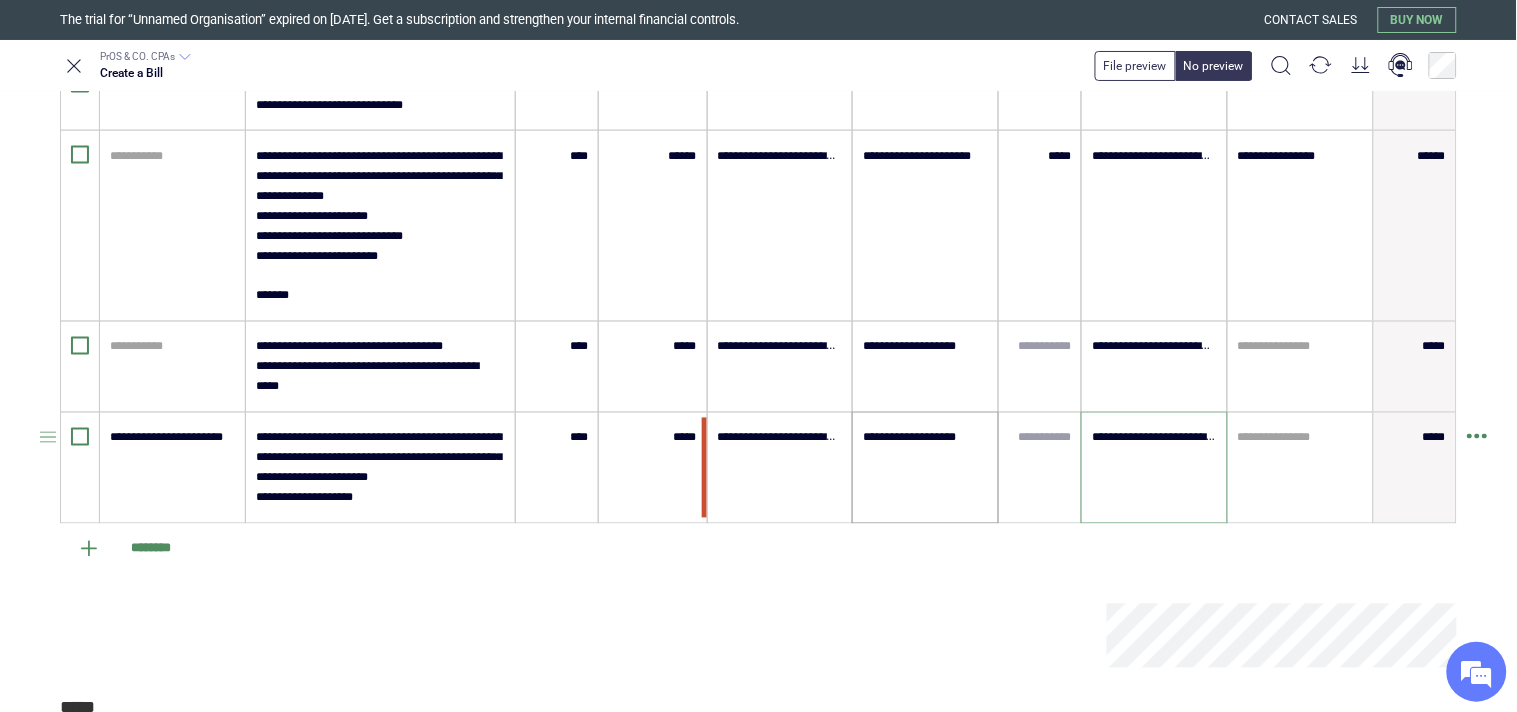 type on "**********" 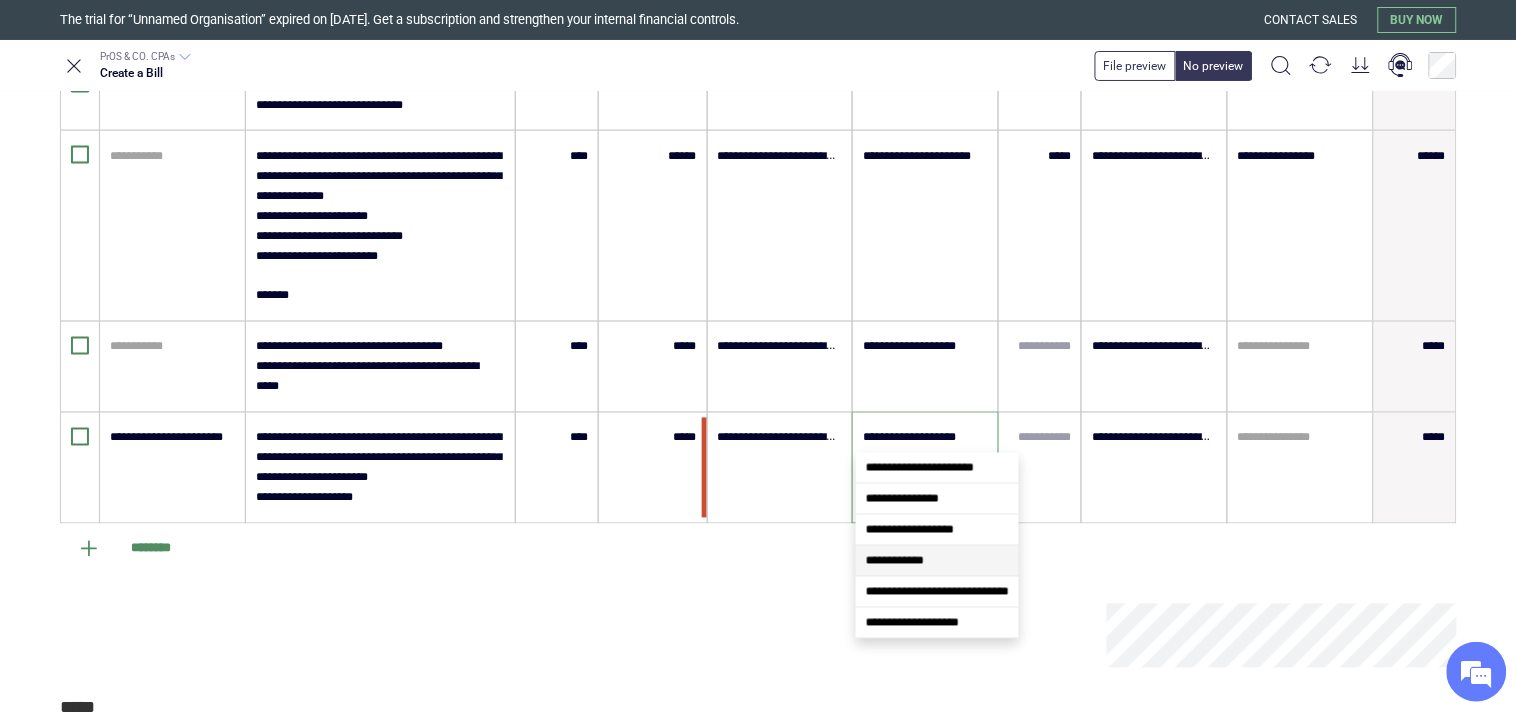 click on "**********" at bounding box center (895, 561) 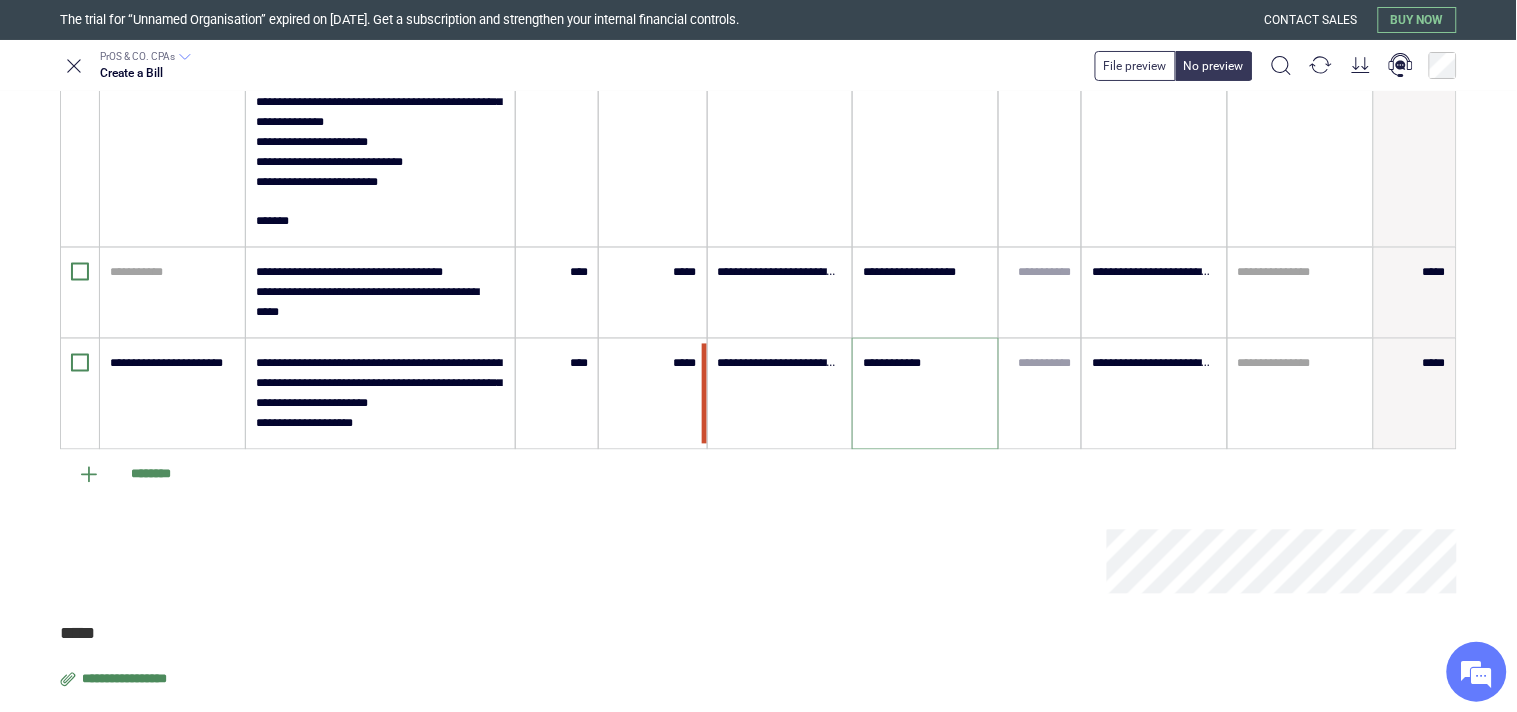 scroll, scrollTop: 891, scrollLeft: 0, axis: vertical 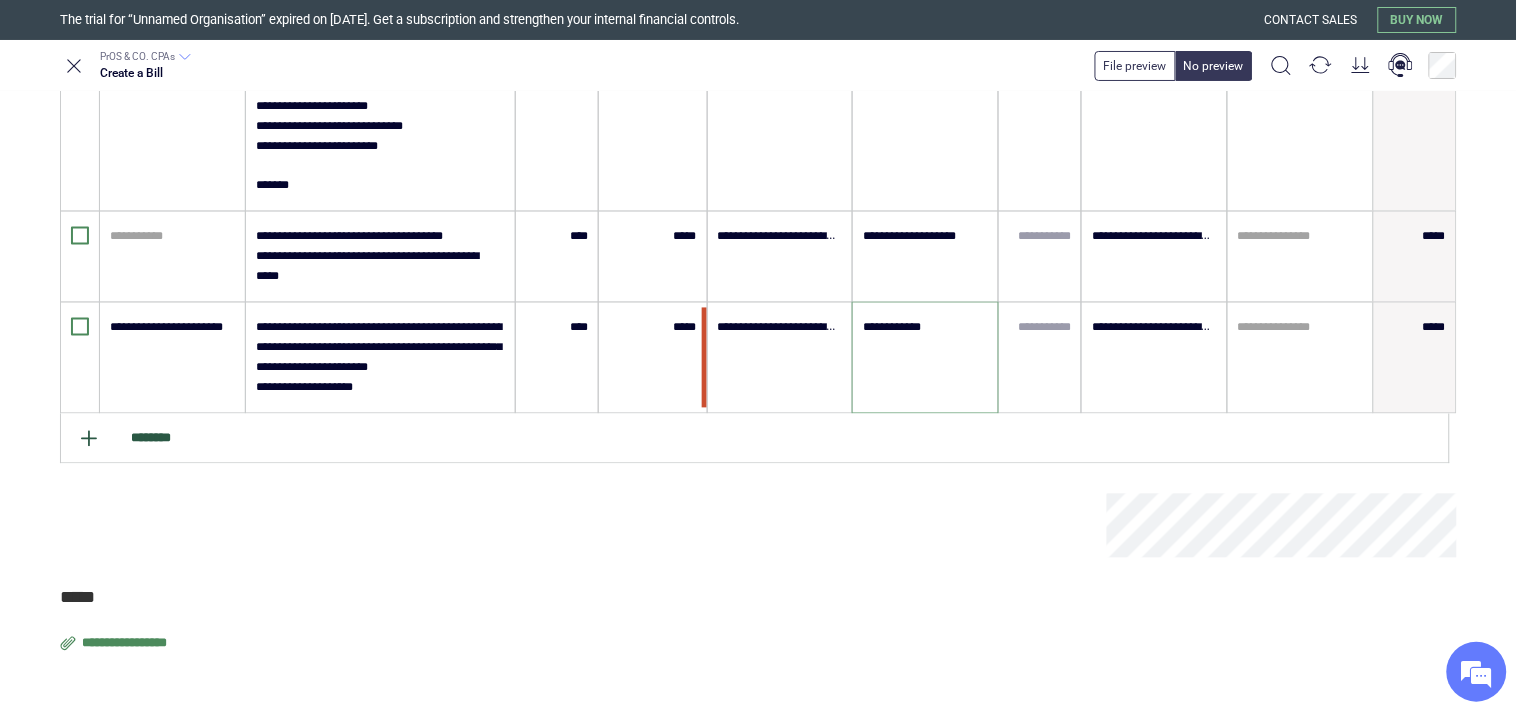 type on "**********" 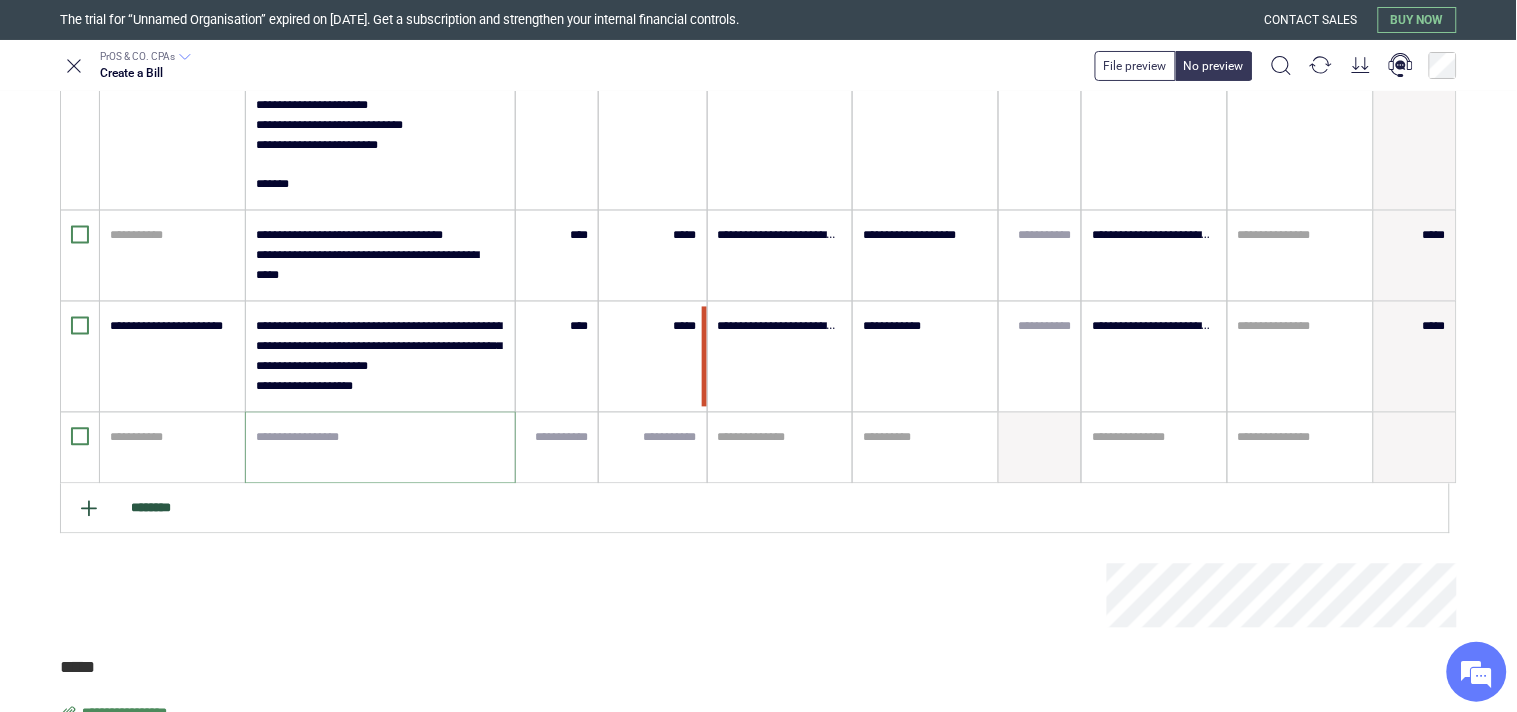 click at bounding box center (380, 448) 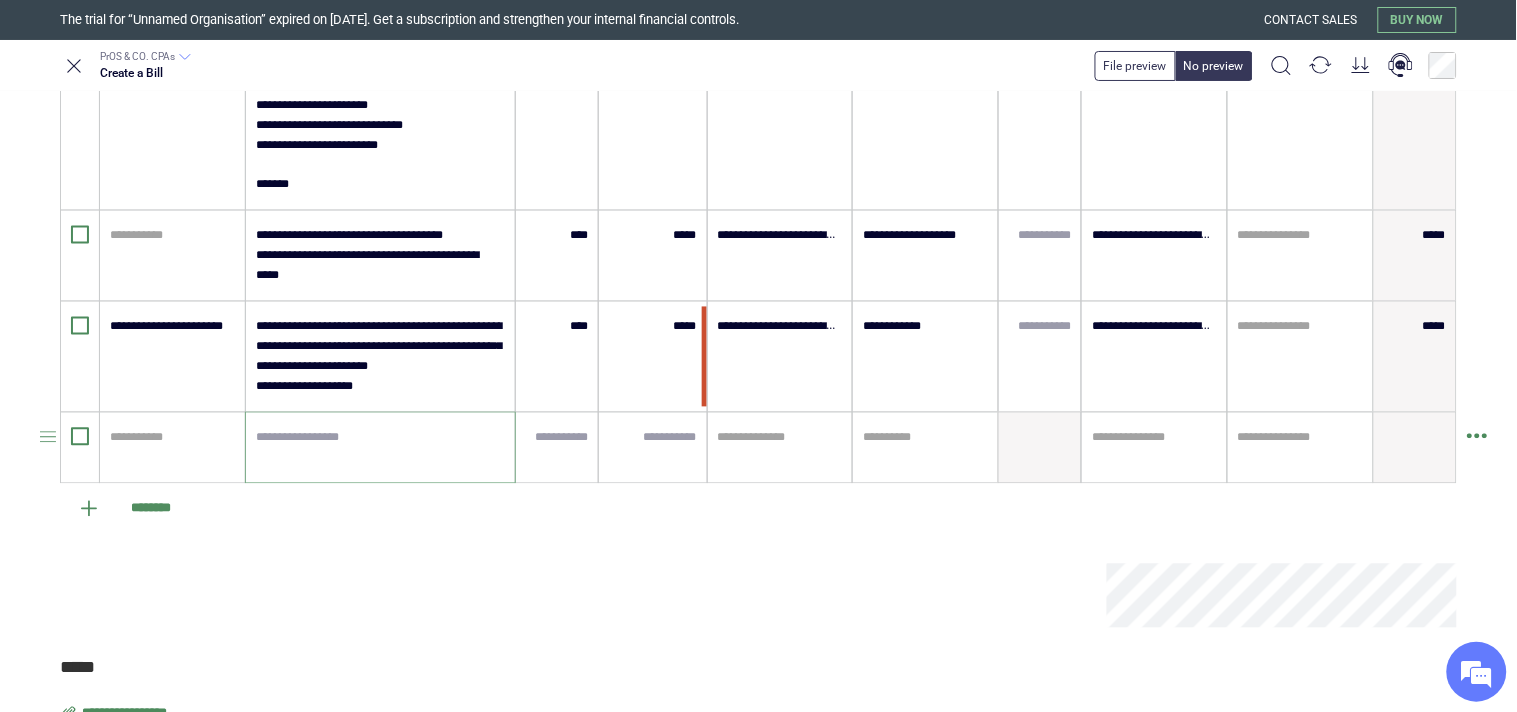 drag, startPoint x: 291, startPoint y: 440, endPoint x: 260, endPoint y: 440, distance: 31 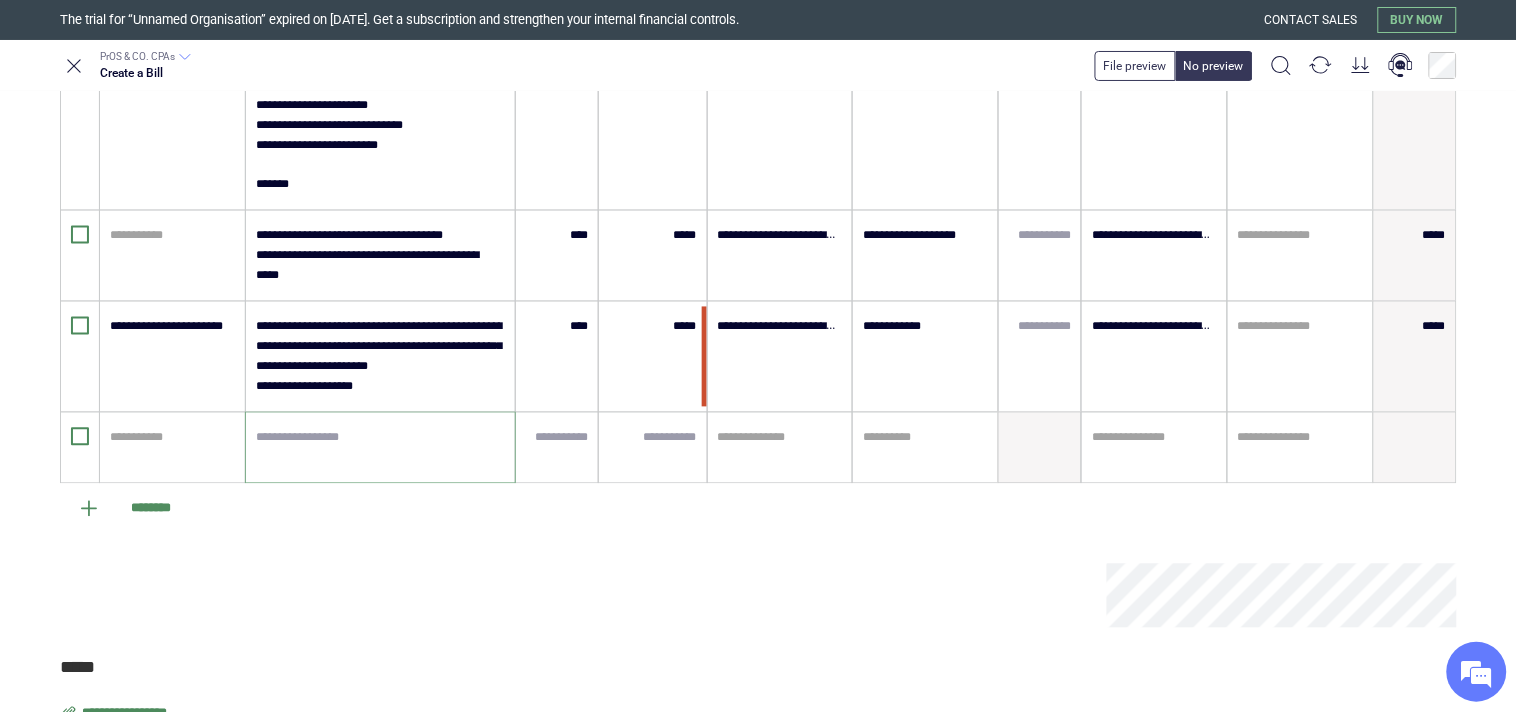 paste on "**********" 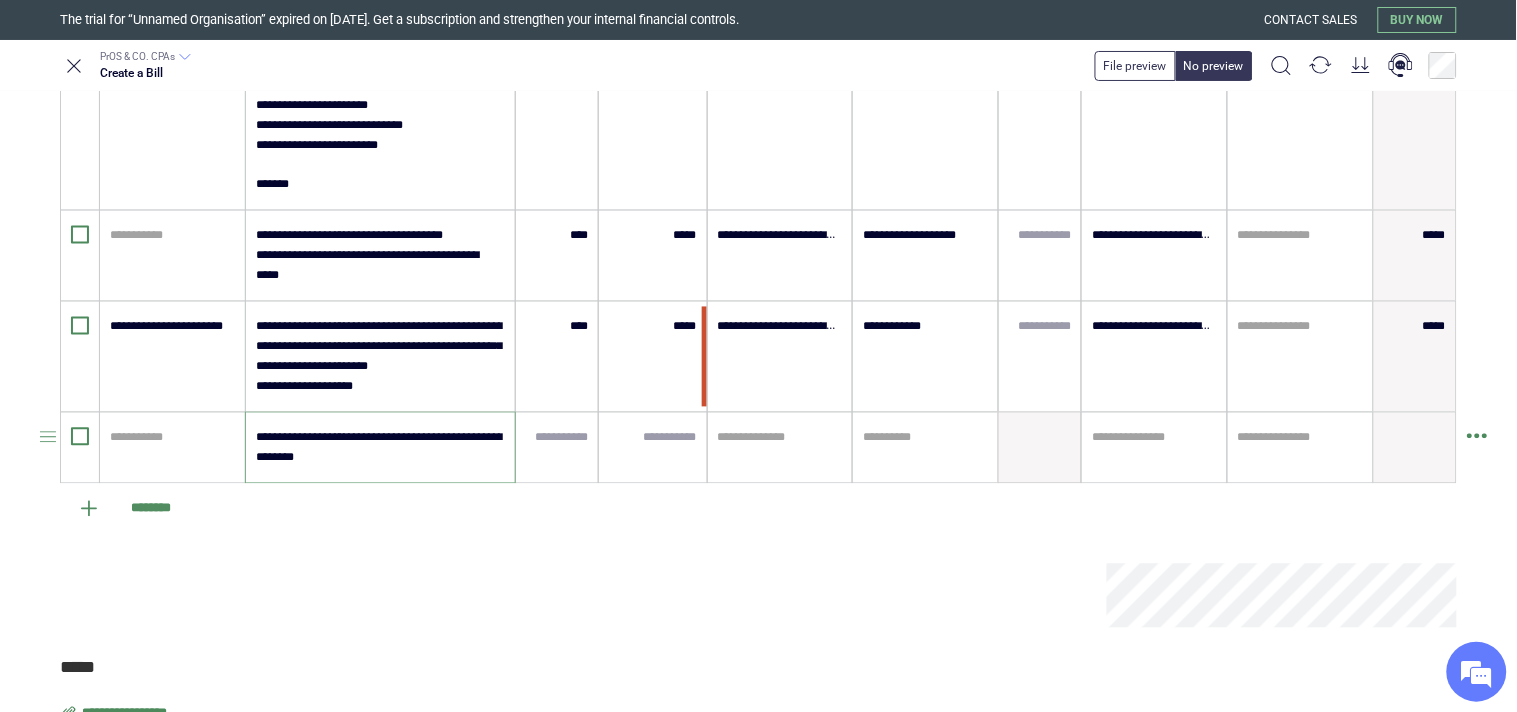 click on "**********" at bounding box center (379, 448) 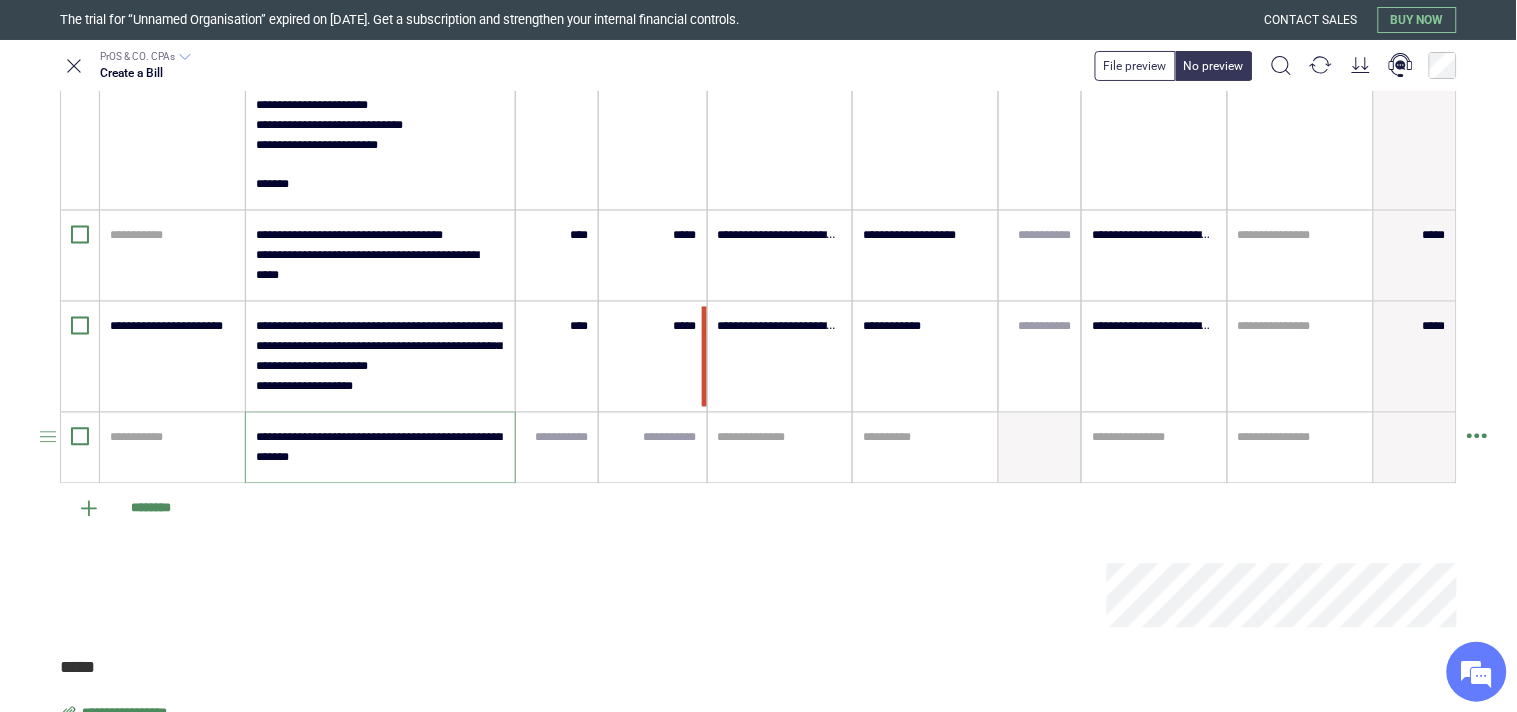 click on "**********" at bounding box center (379, 448) 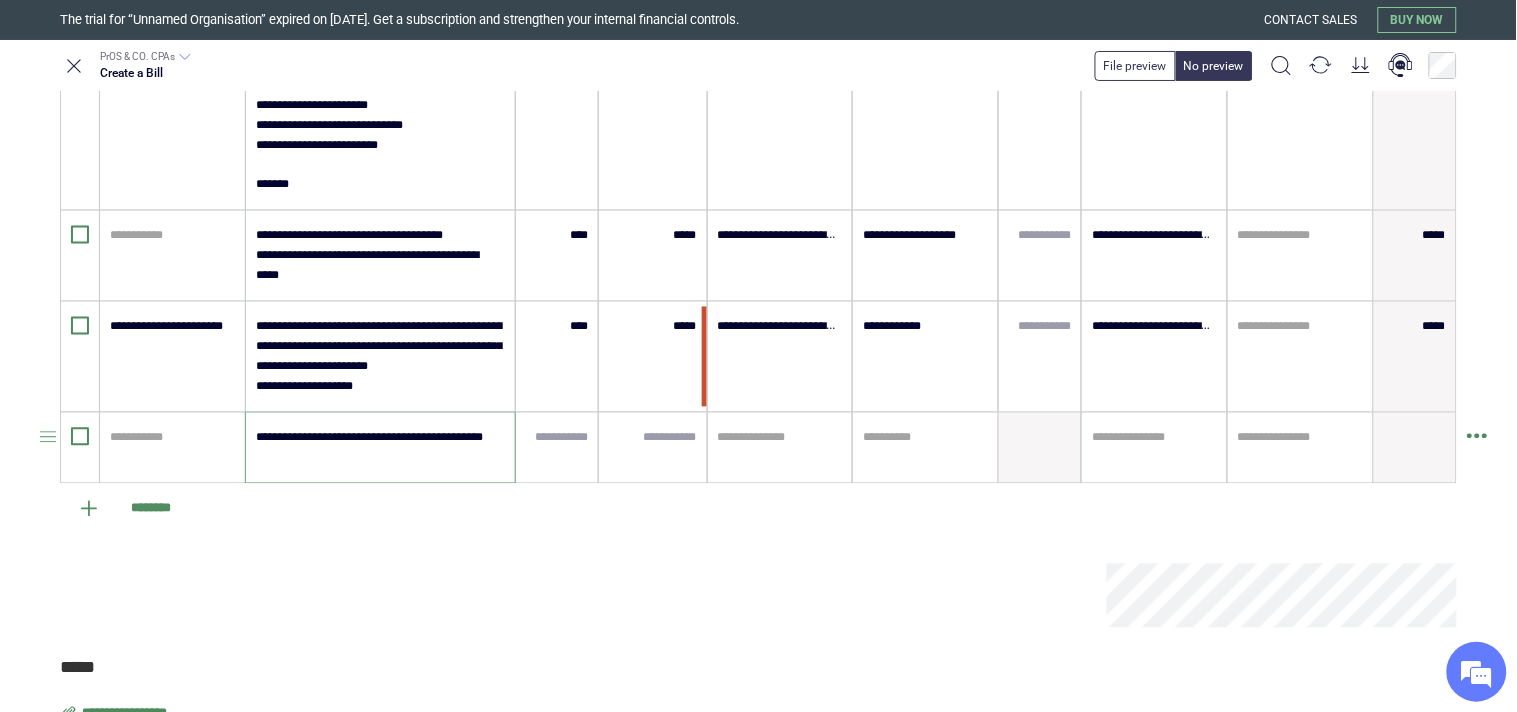 click on "**********" at bounding box center [379, 448] 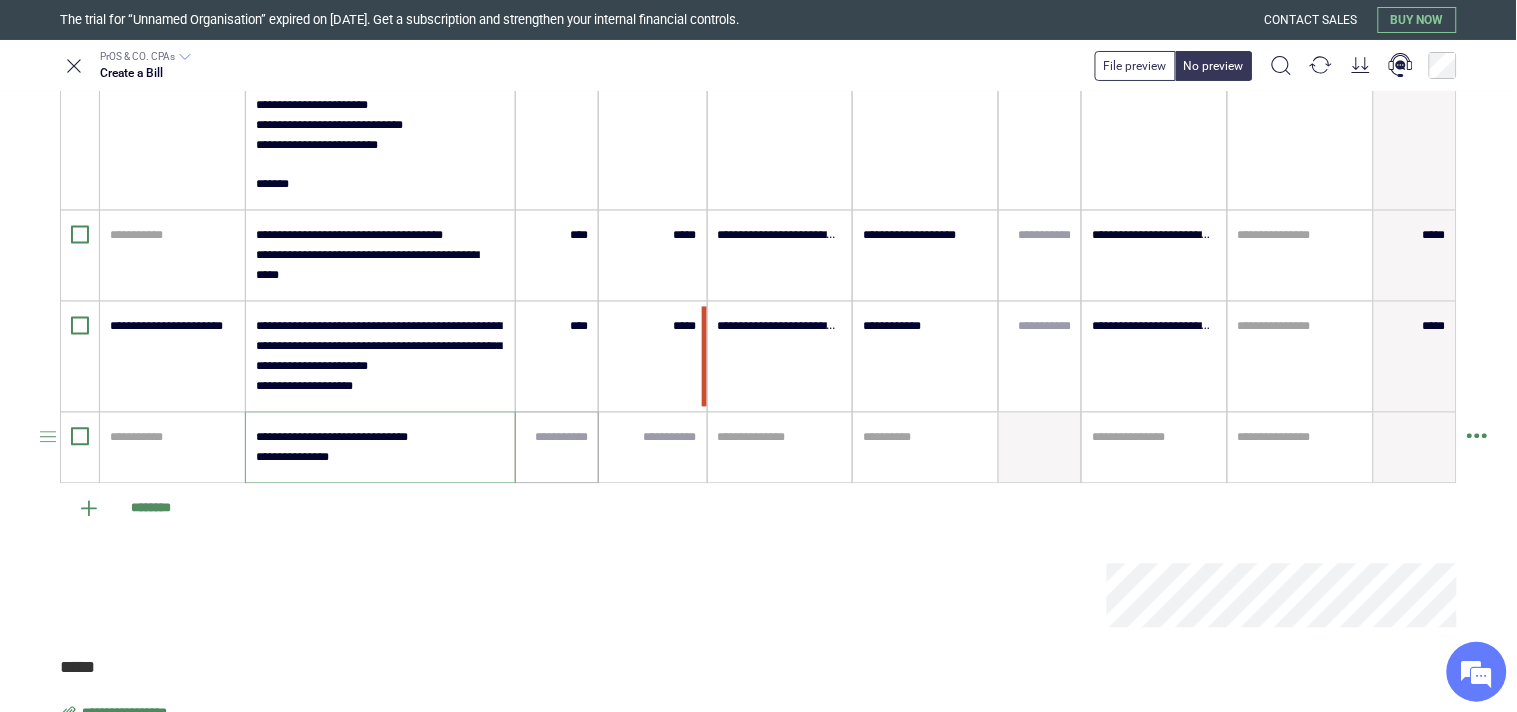type on "**********" 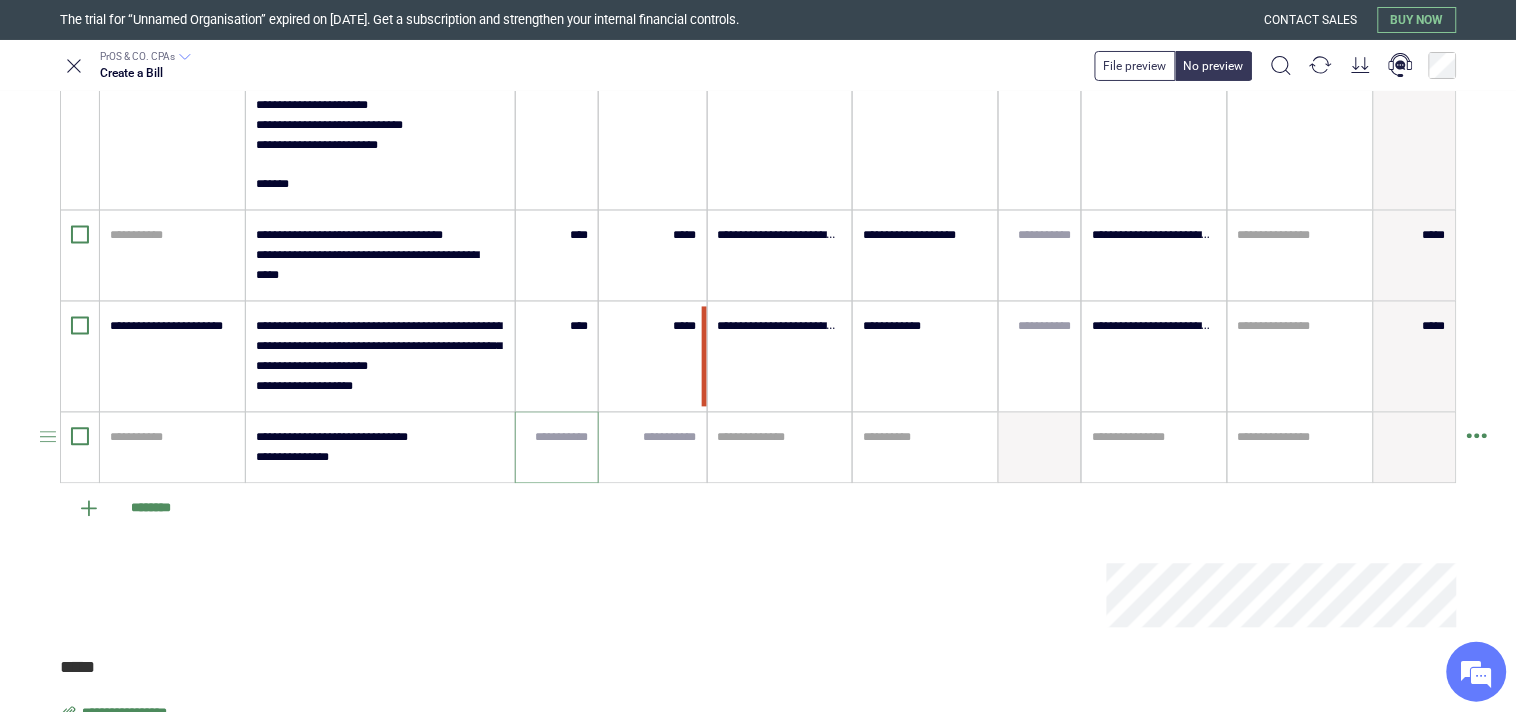 click at bounding box center [557, 438] 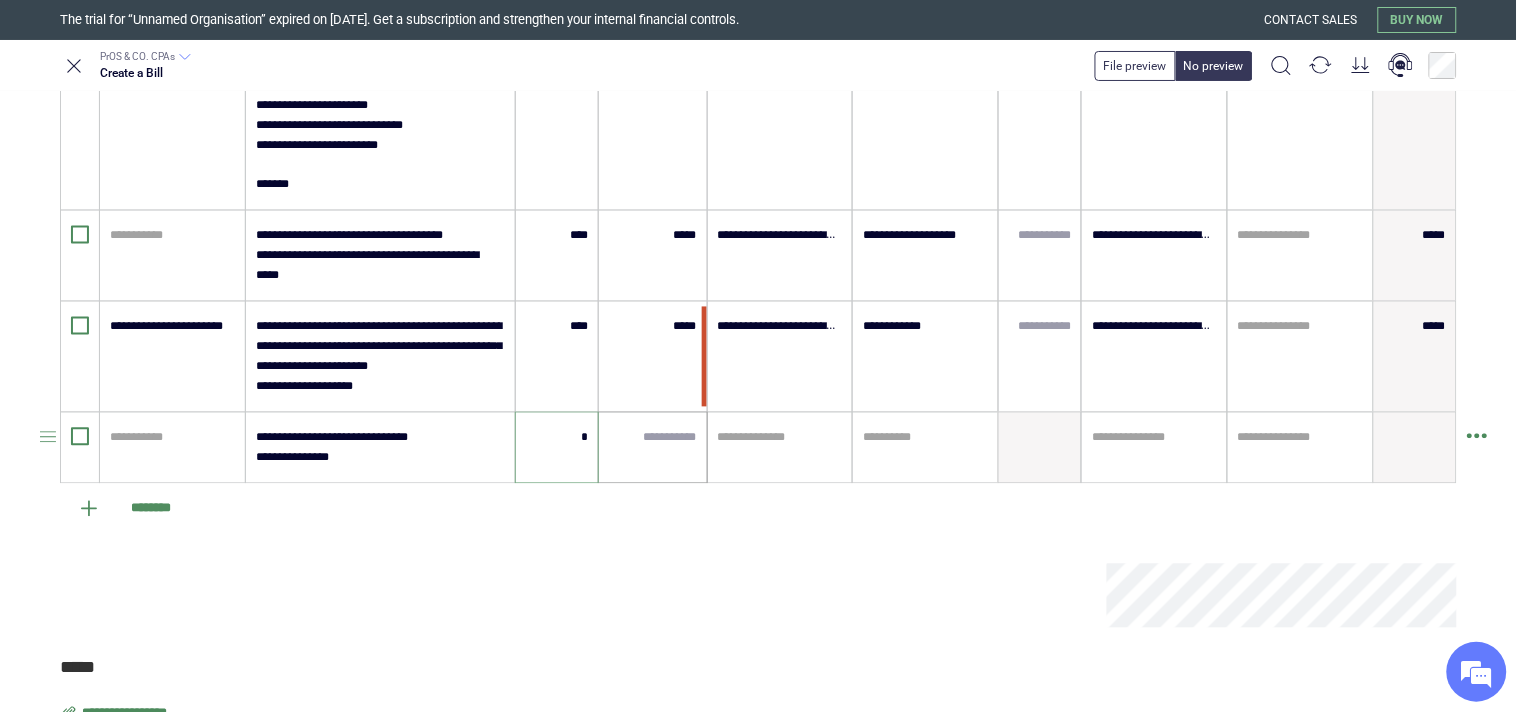 type on "****" 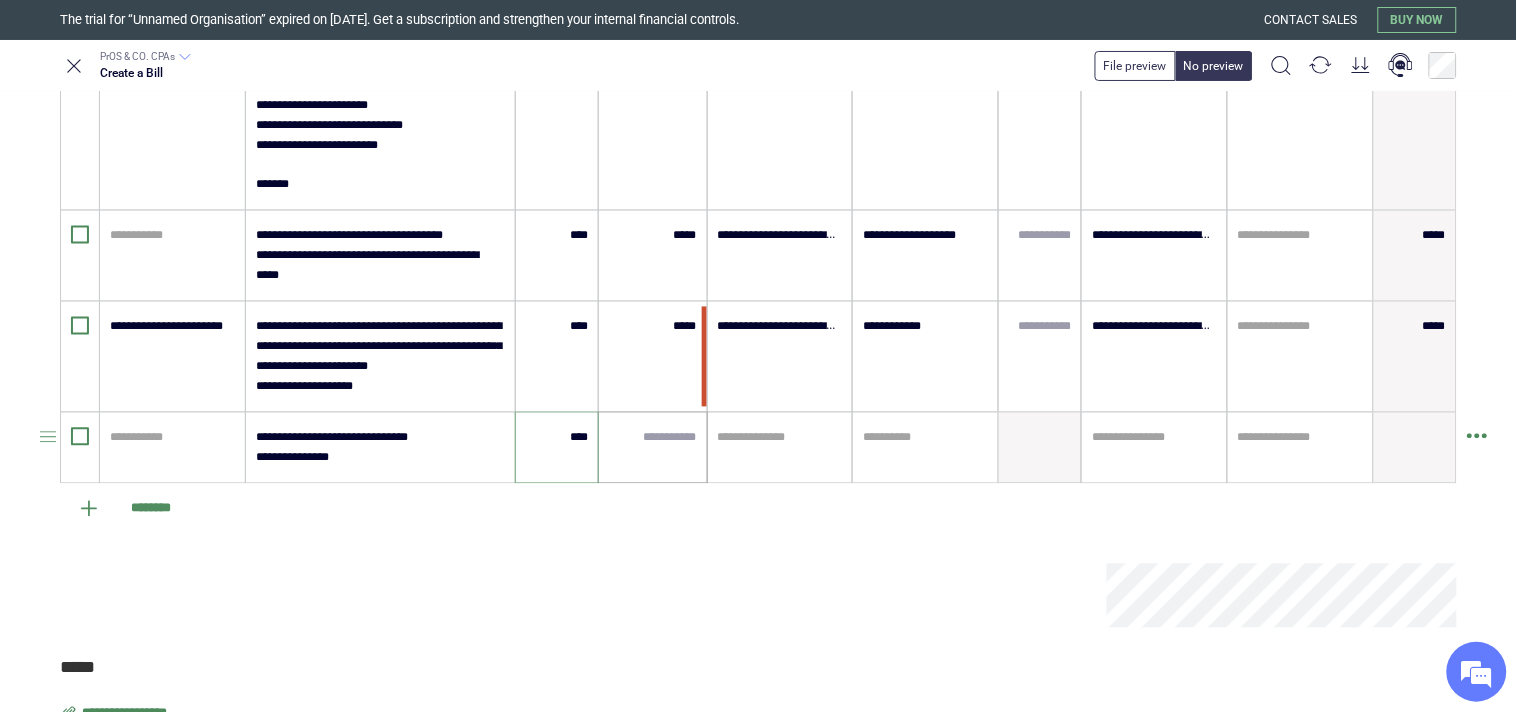 click at bounding box center [652, 438] 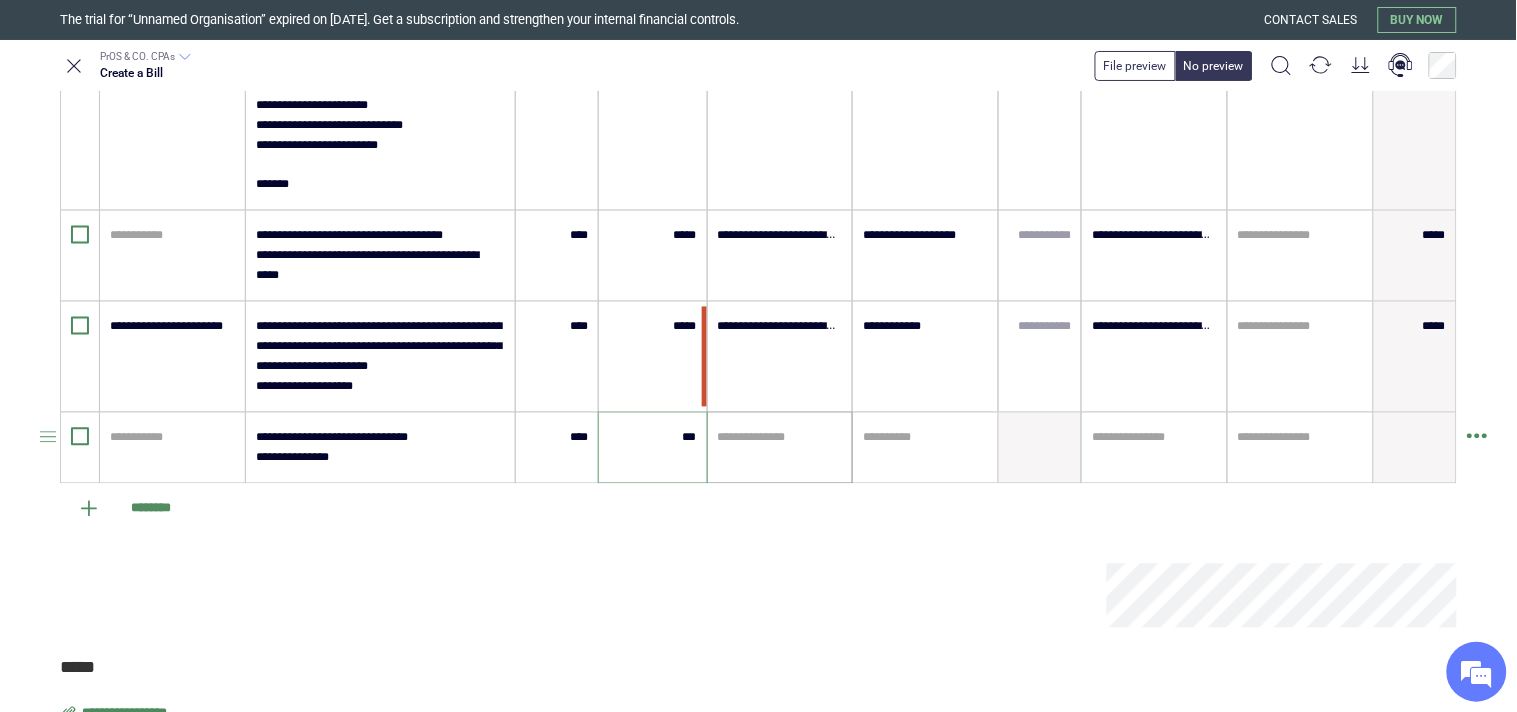 type on "******" 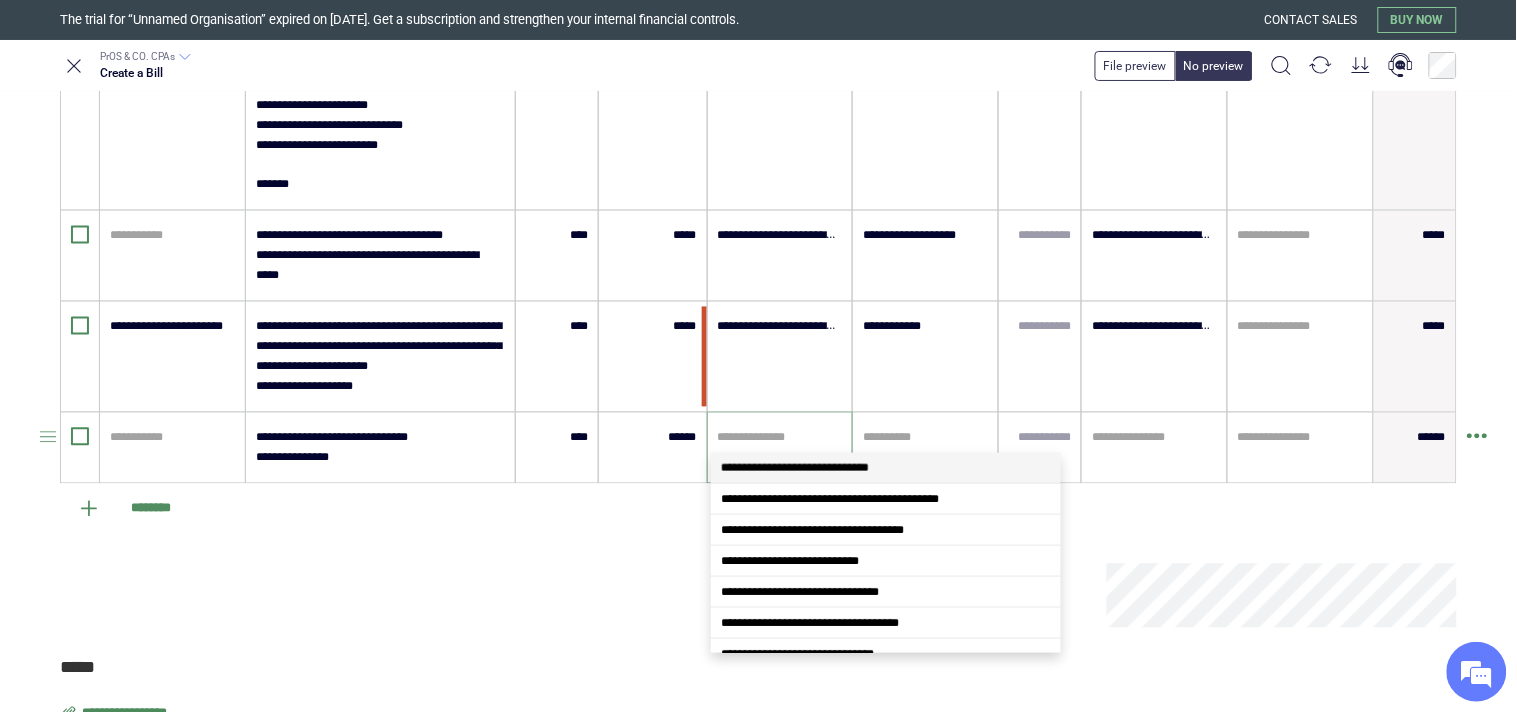 click at bounding box center [780, 438] 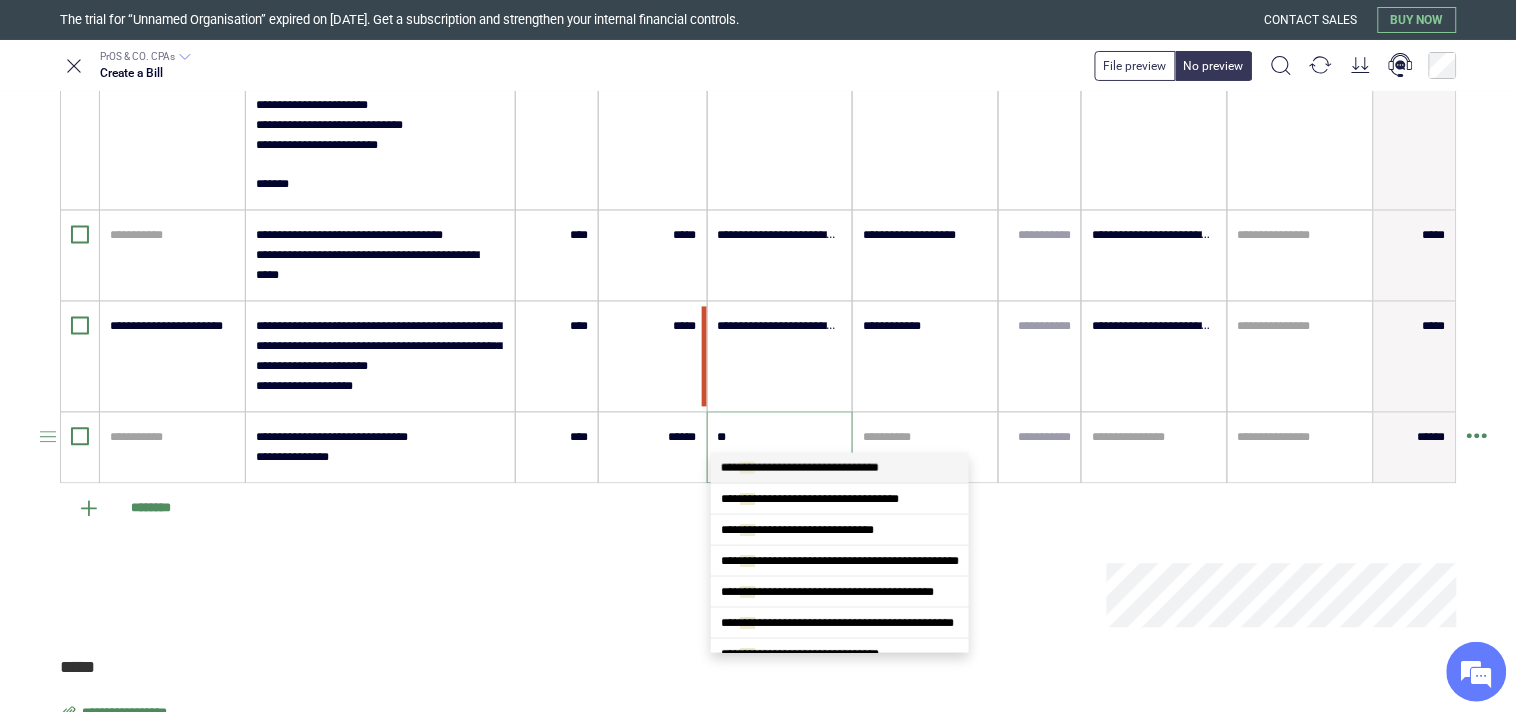 type on "*" 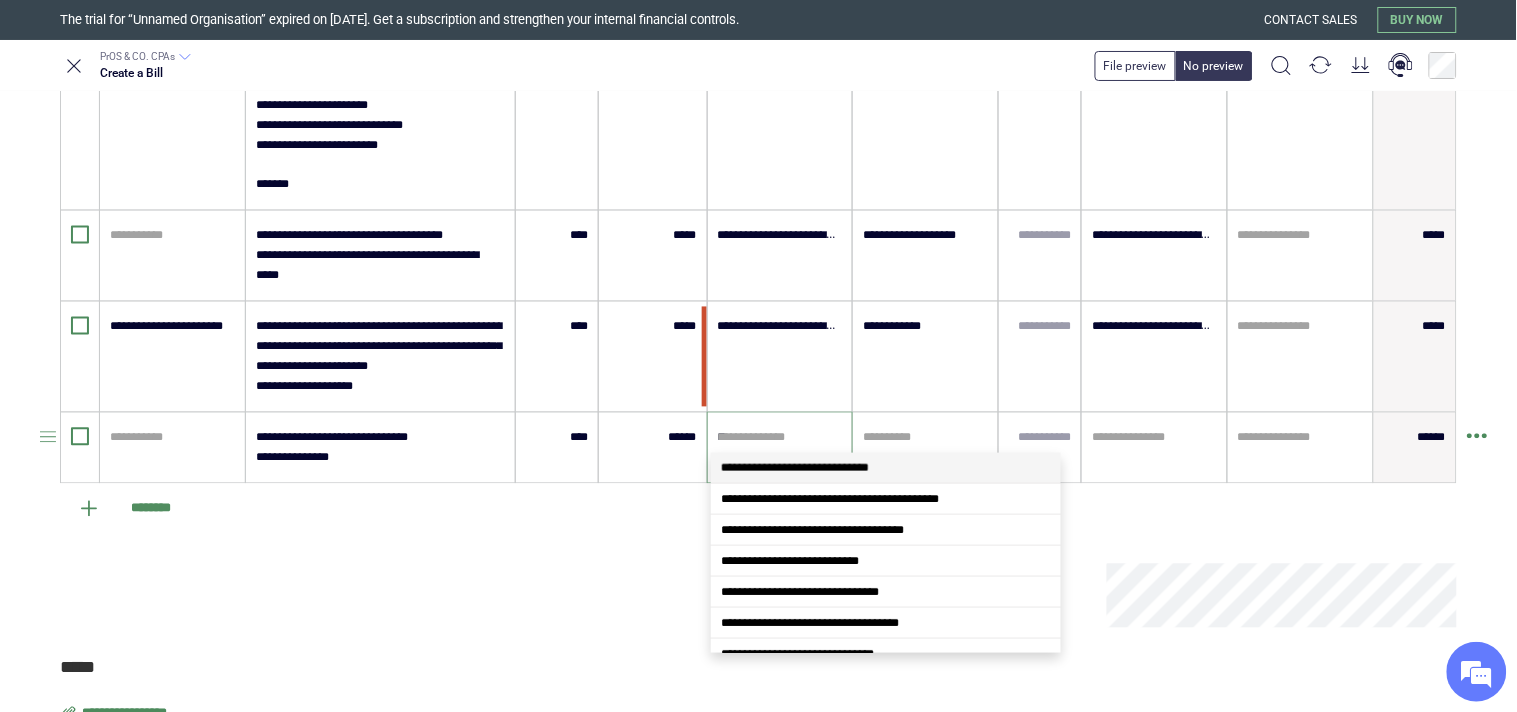 scroll, scrollTop: 0, scrollLeft: 0, axis: both 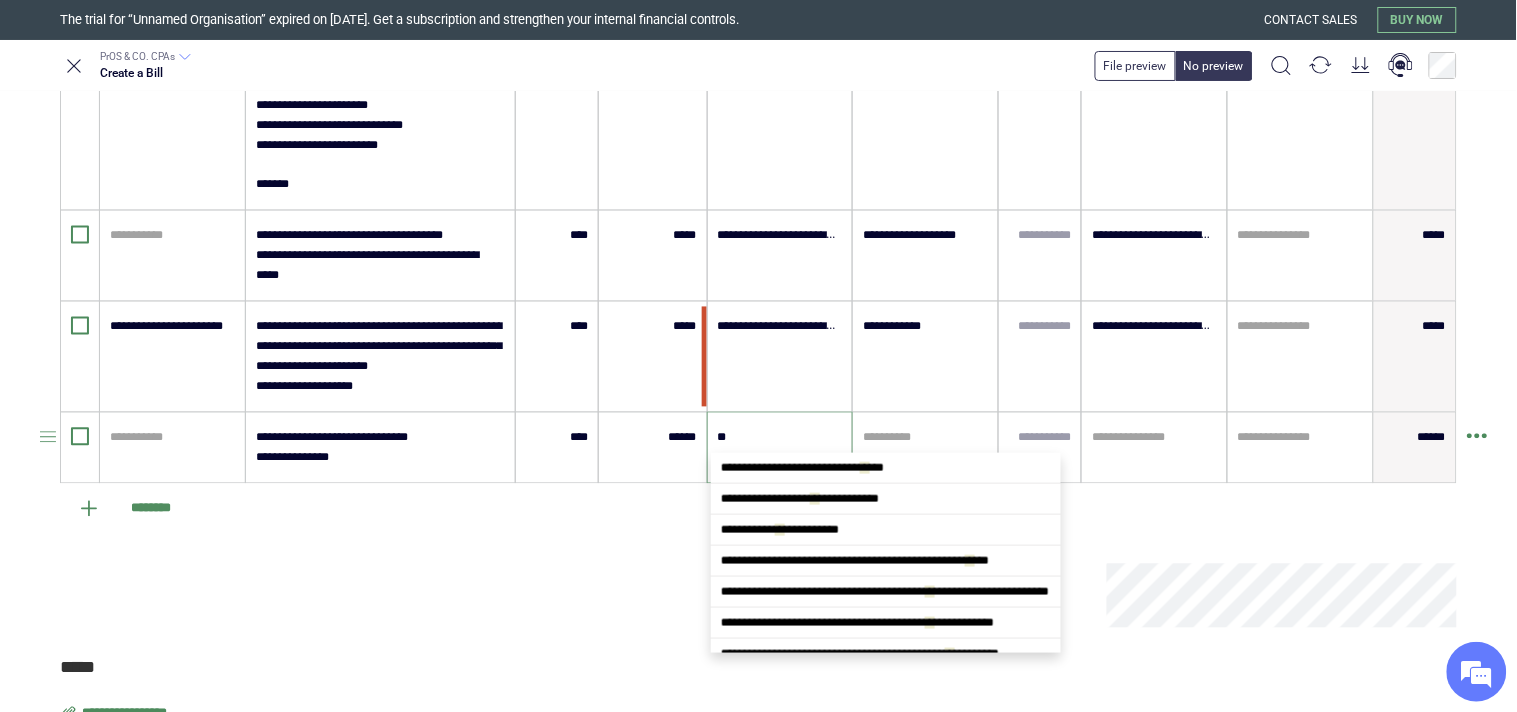 type on "*" 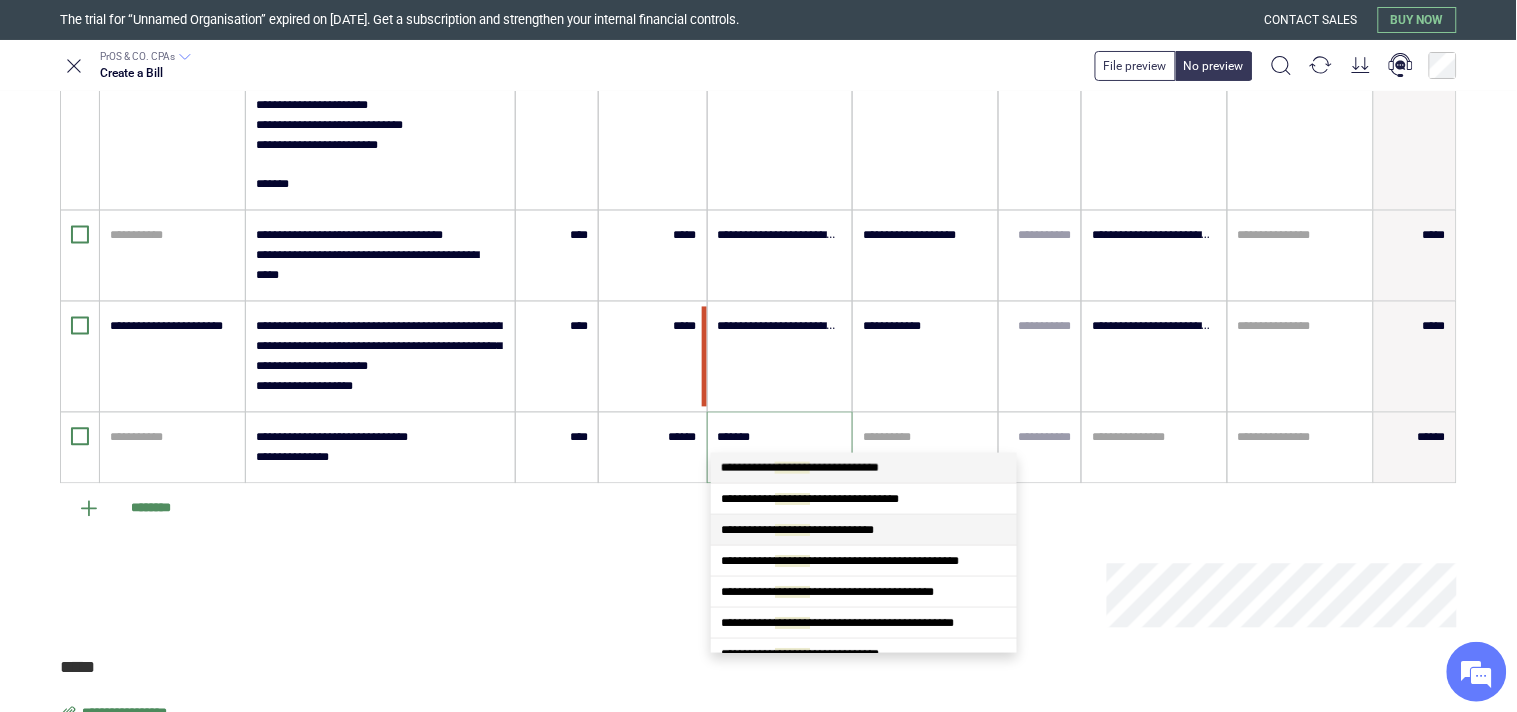 type on "********" 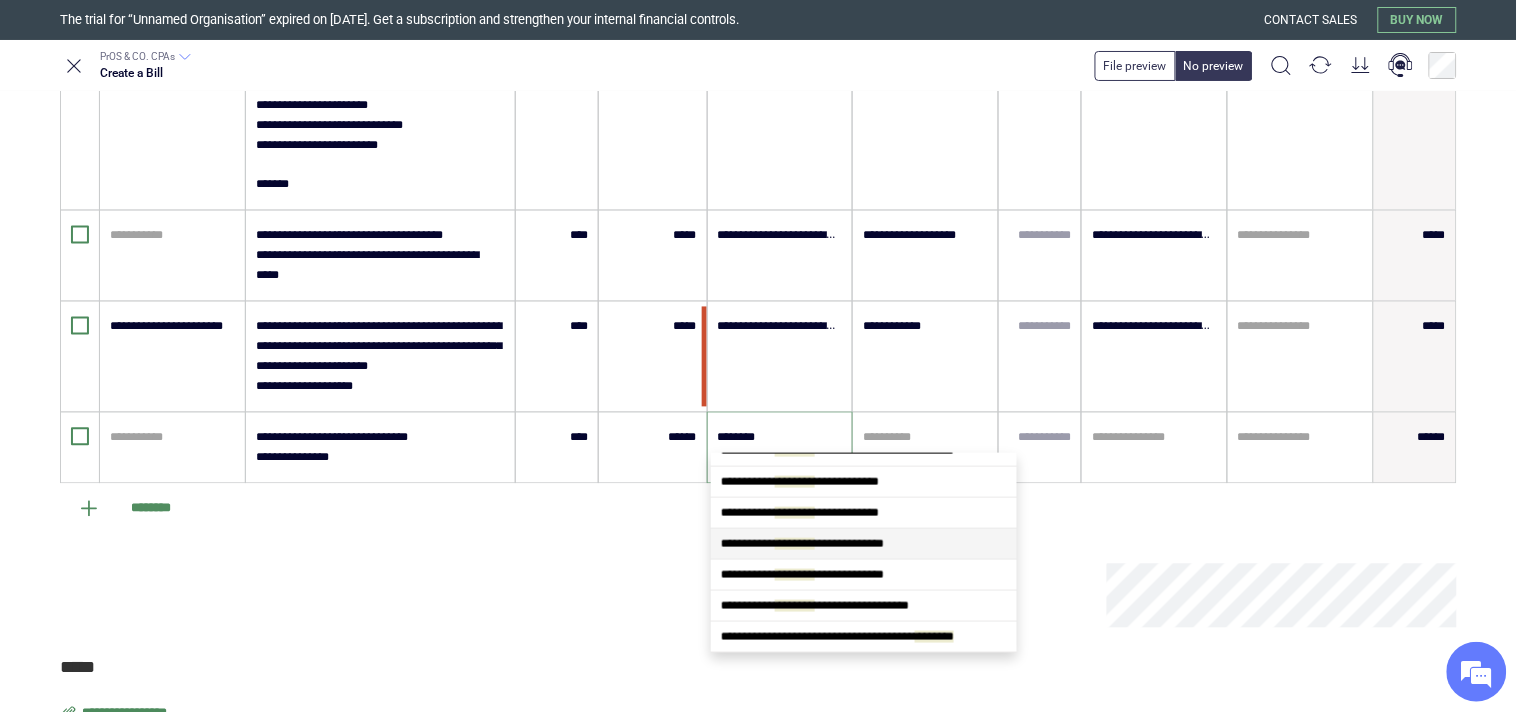 scroll, scrollTop: 62, scrollLeft: 0, axis: vertical 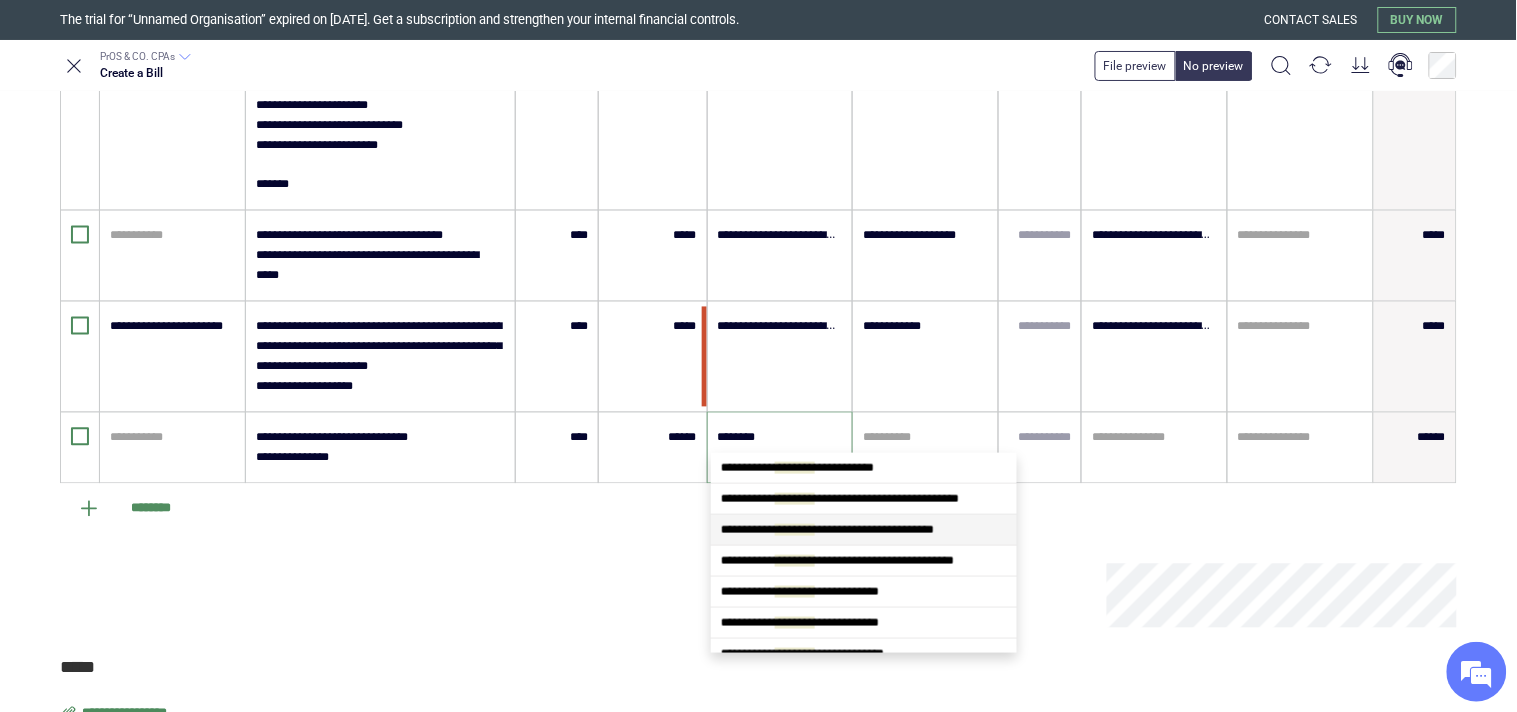 click on "**********" at bounding box center [864, 530] 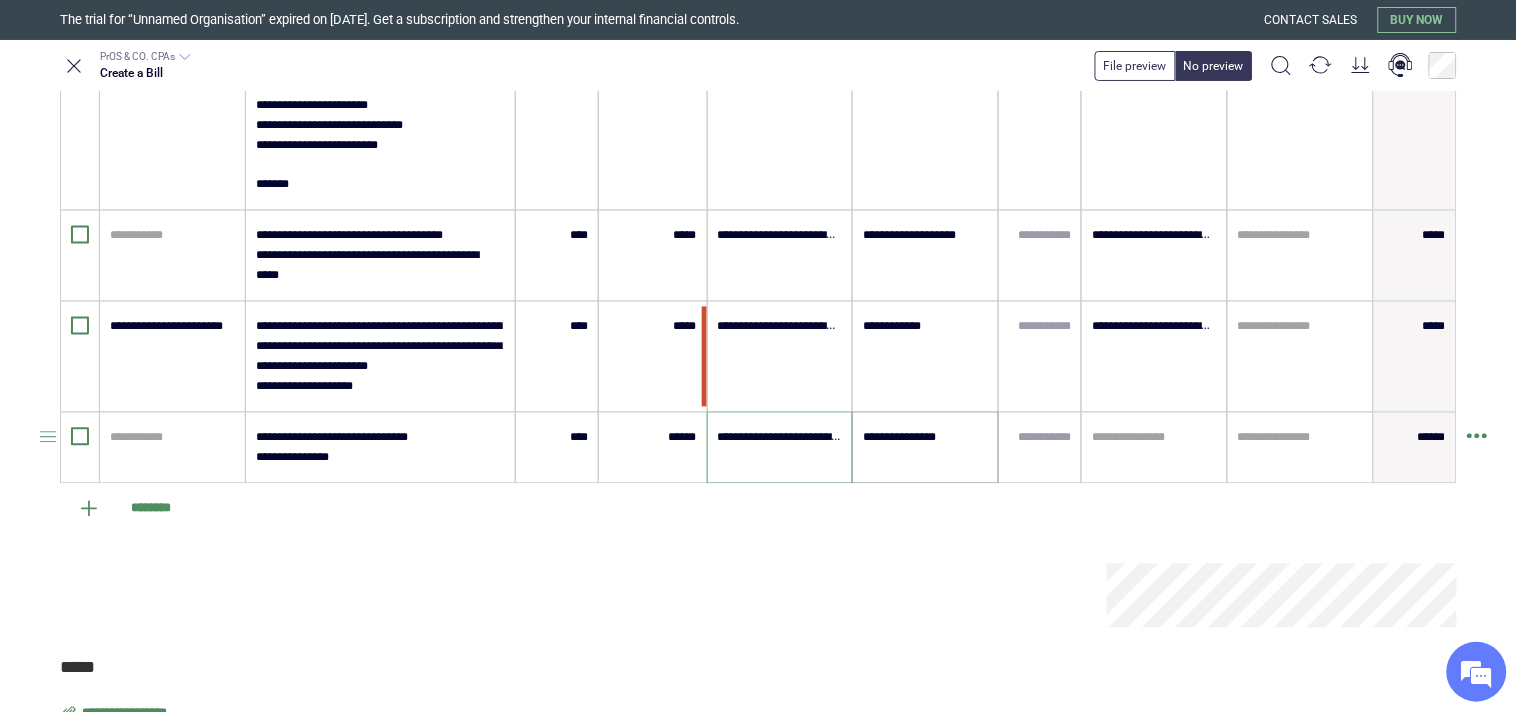 type on "**********" 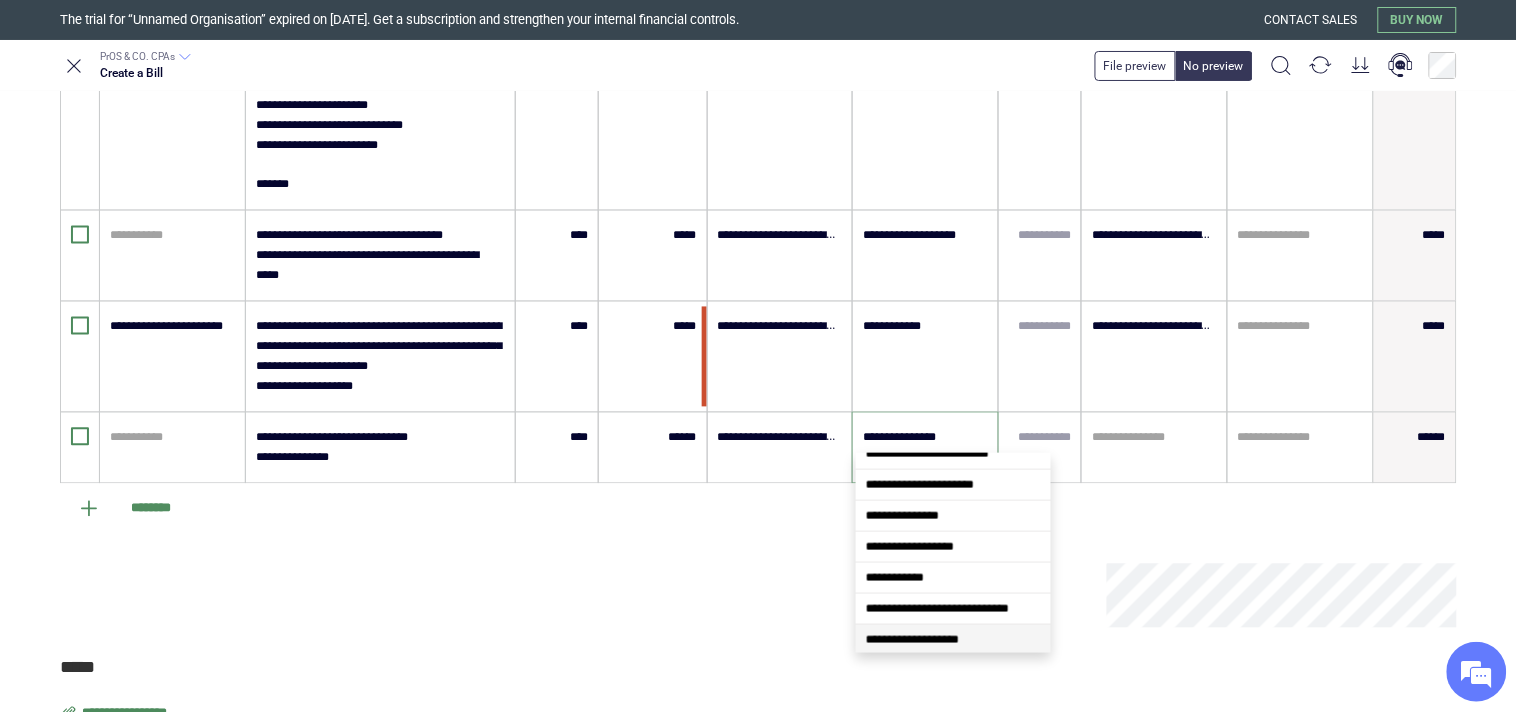 scroll, scrollTop: 17, scrollLeft: 0, axis: vertical 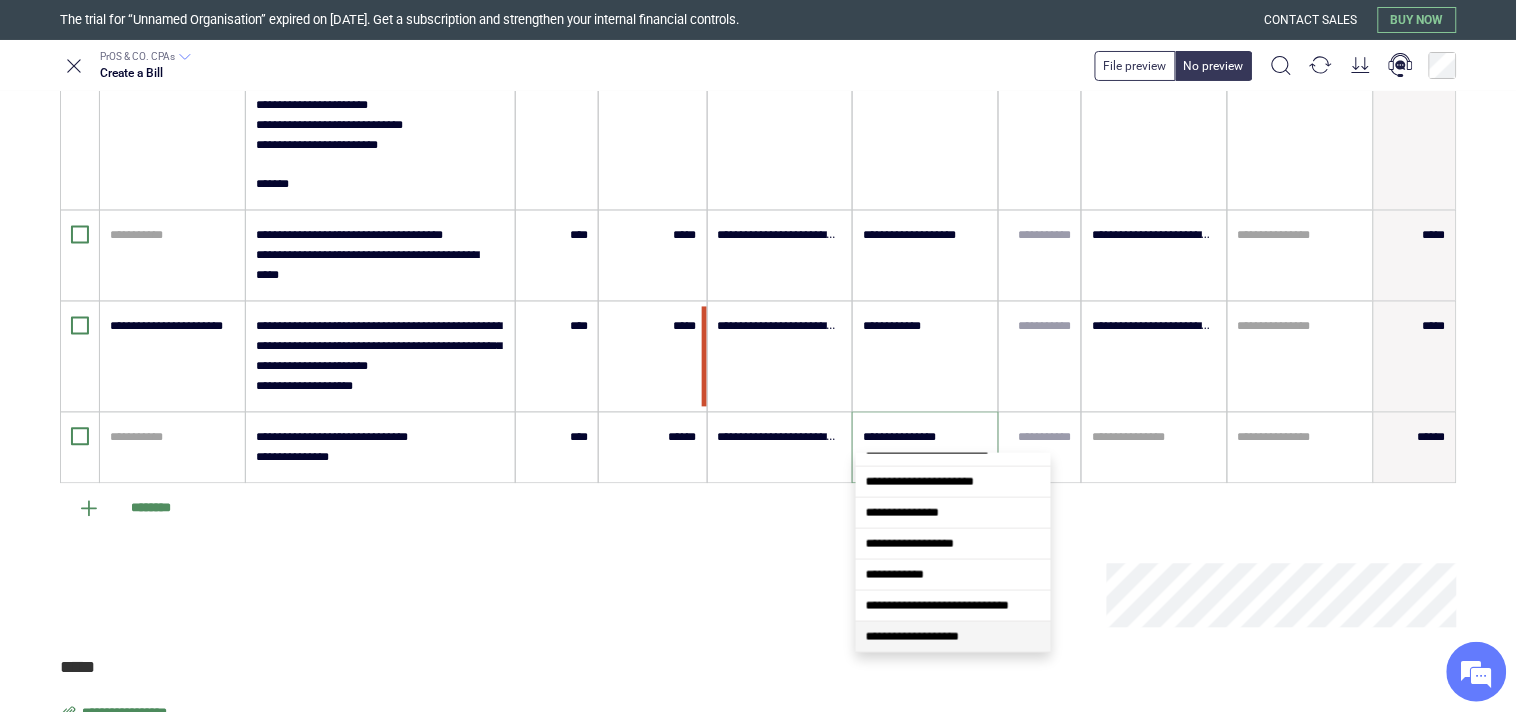 click on "**********" at bounding box center [912, 637] 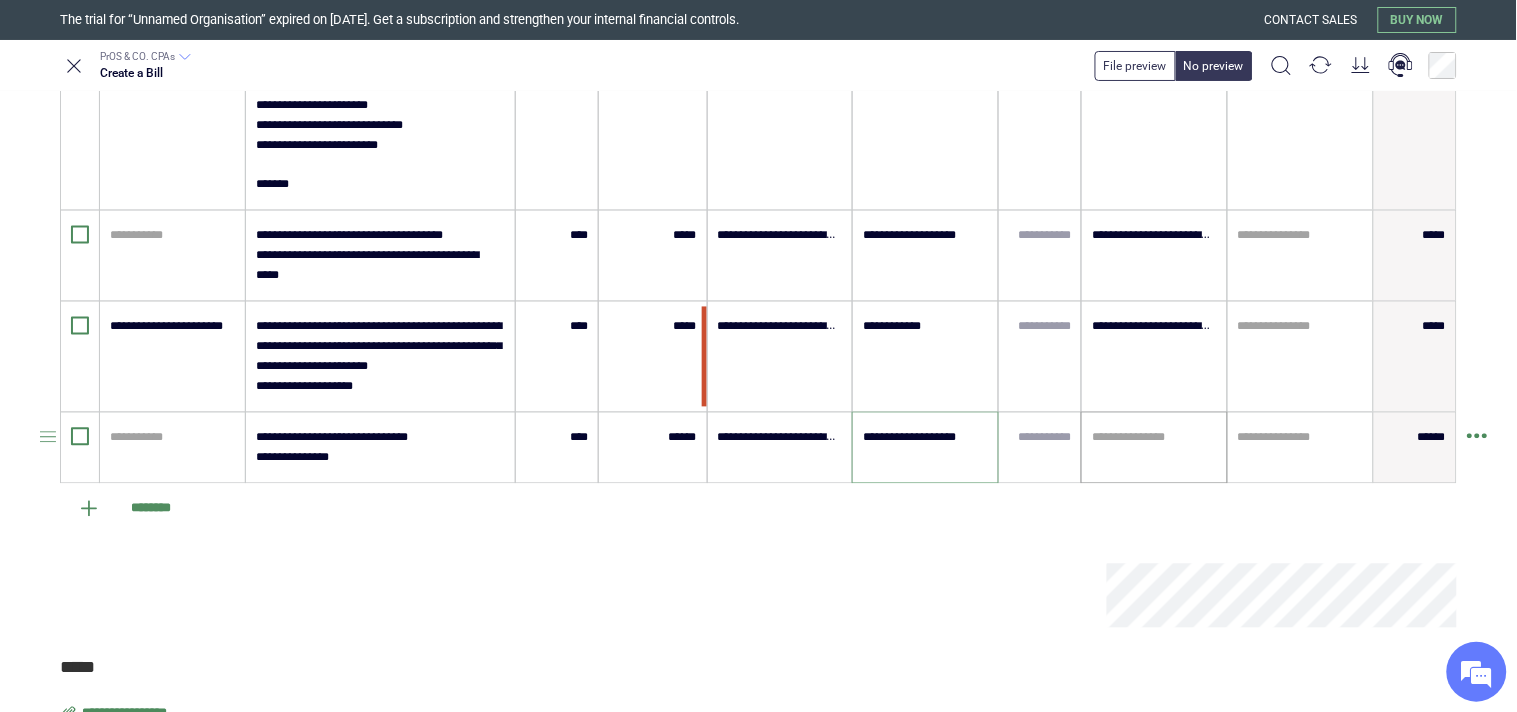 type on "**********" 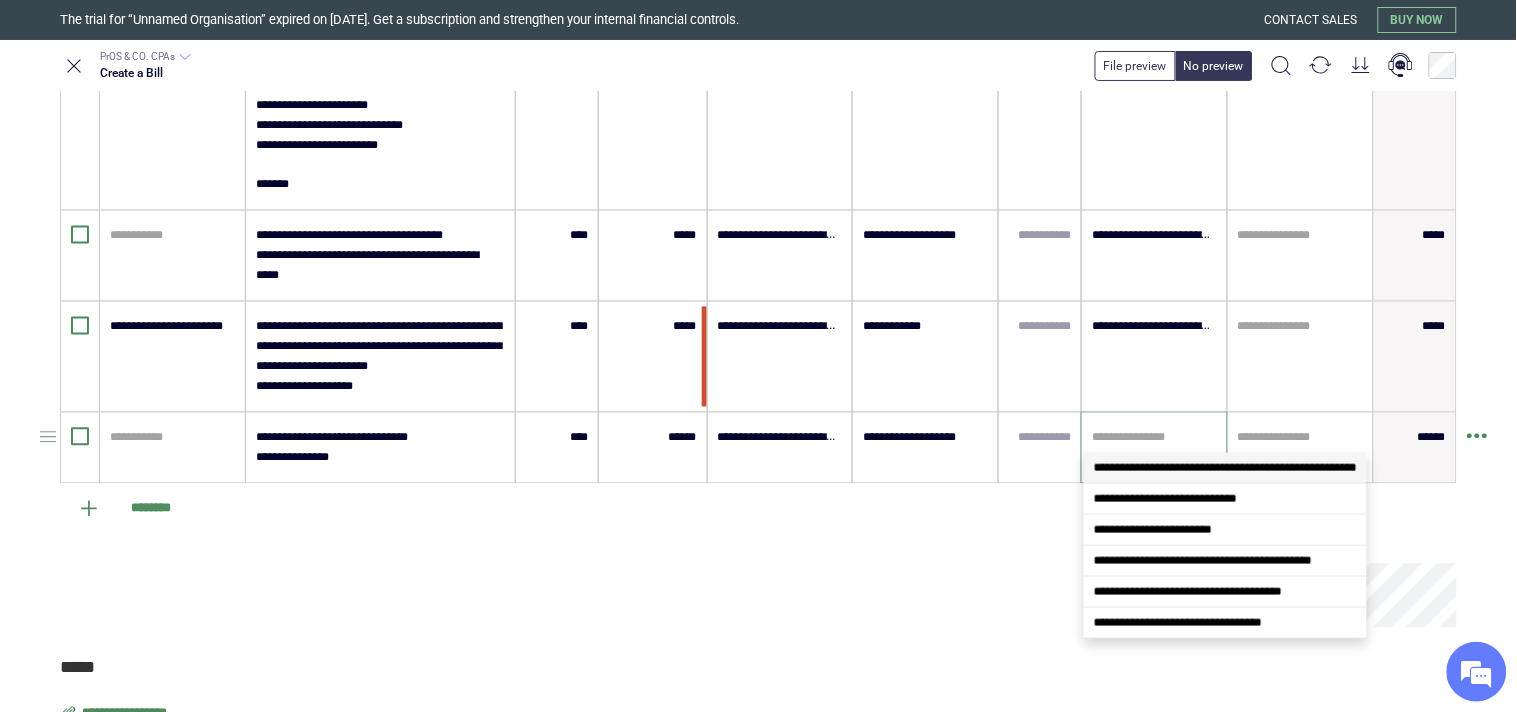click at bounding box center [1154, 438] 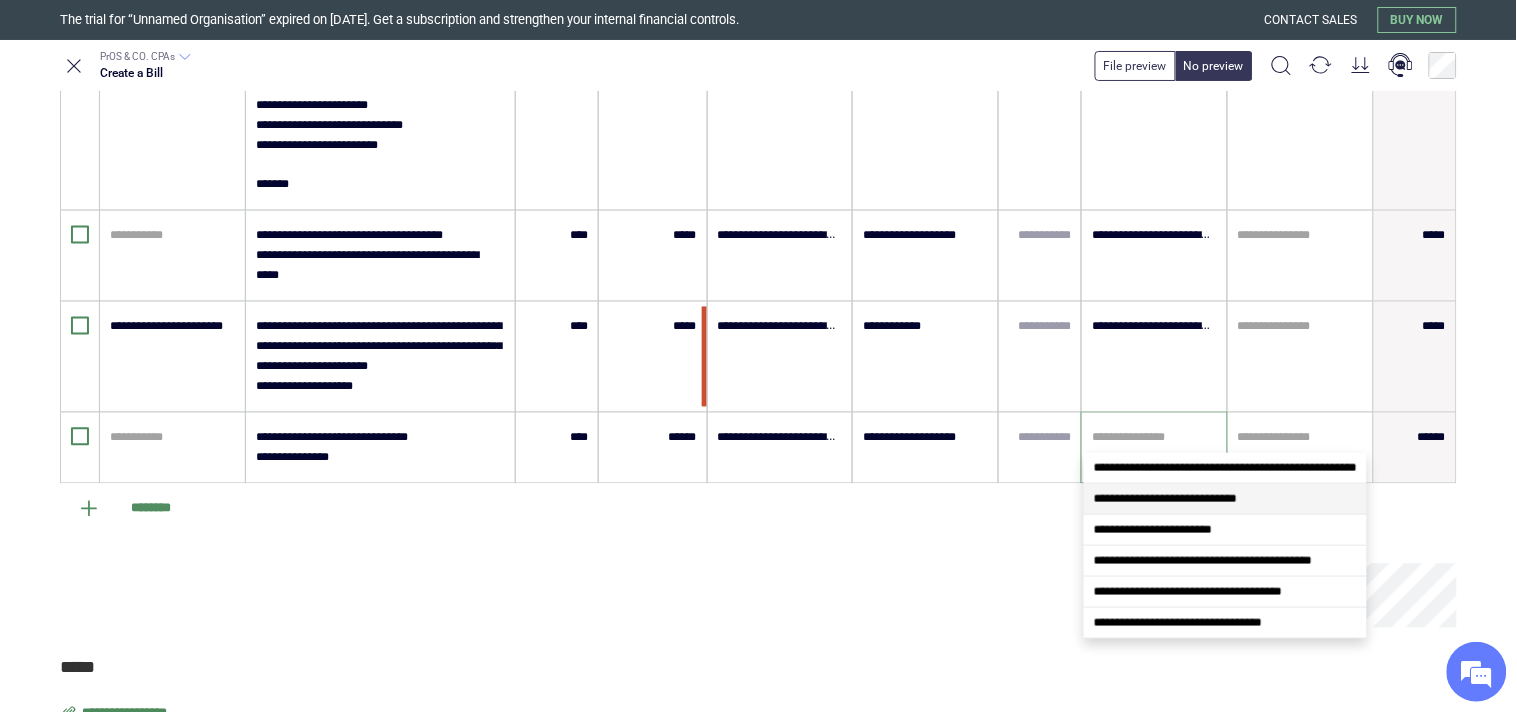 click on "**********" at bounding box center [1225, 499] 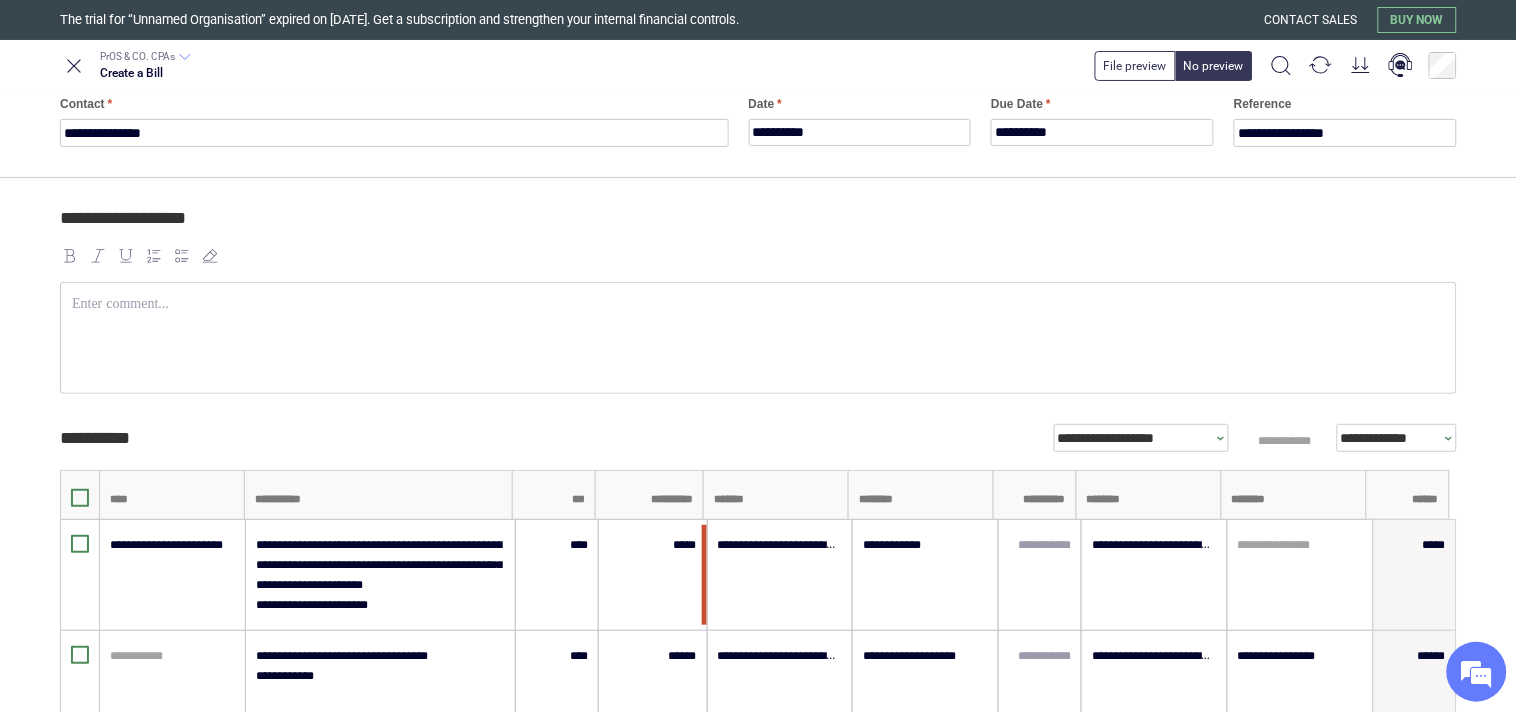scroll, scrollTop: 0, scrollLeft: 0, axis: both 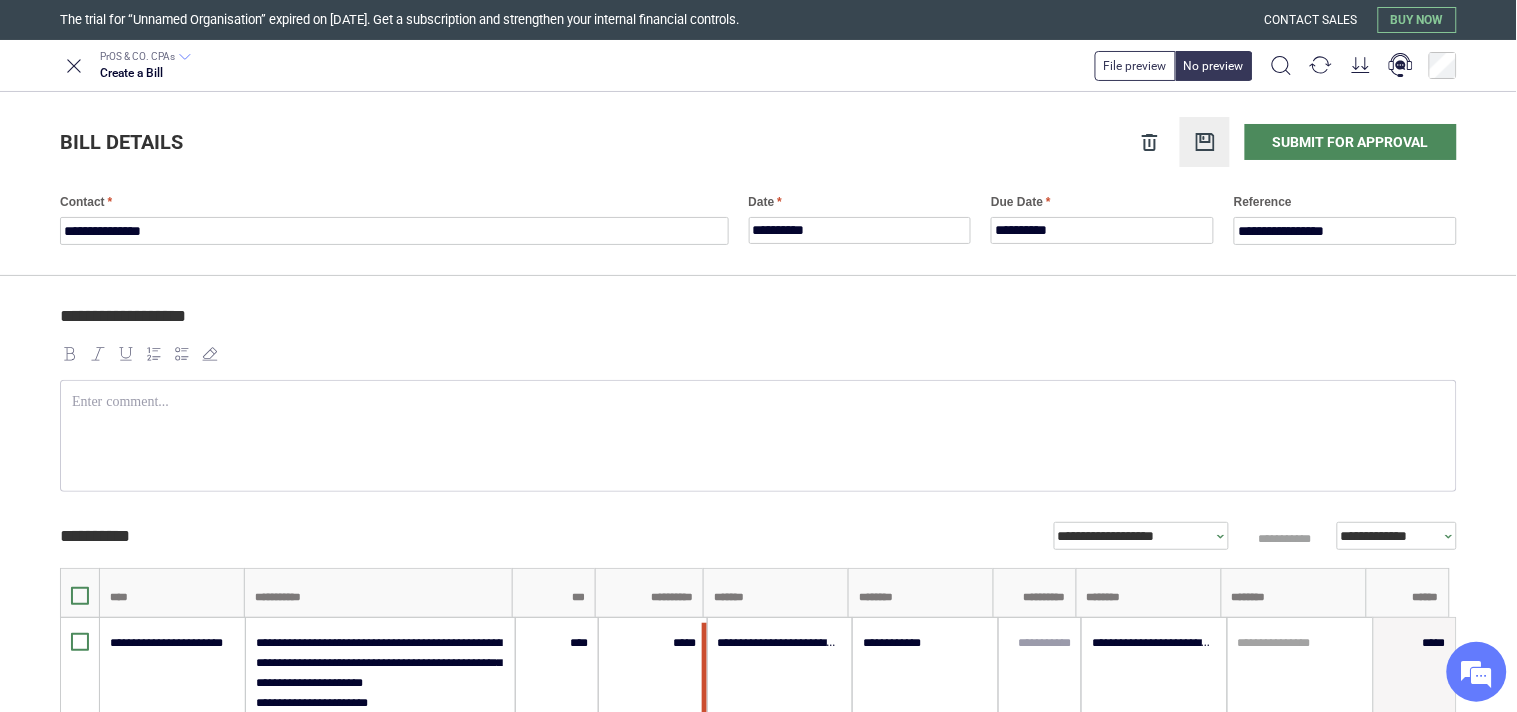 type on "**********" 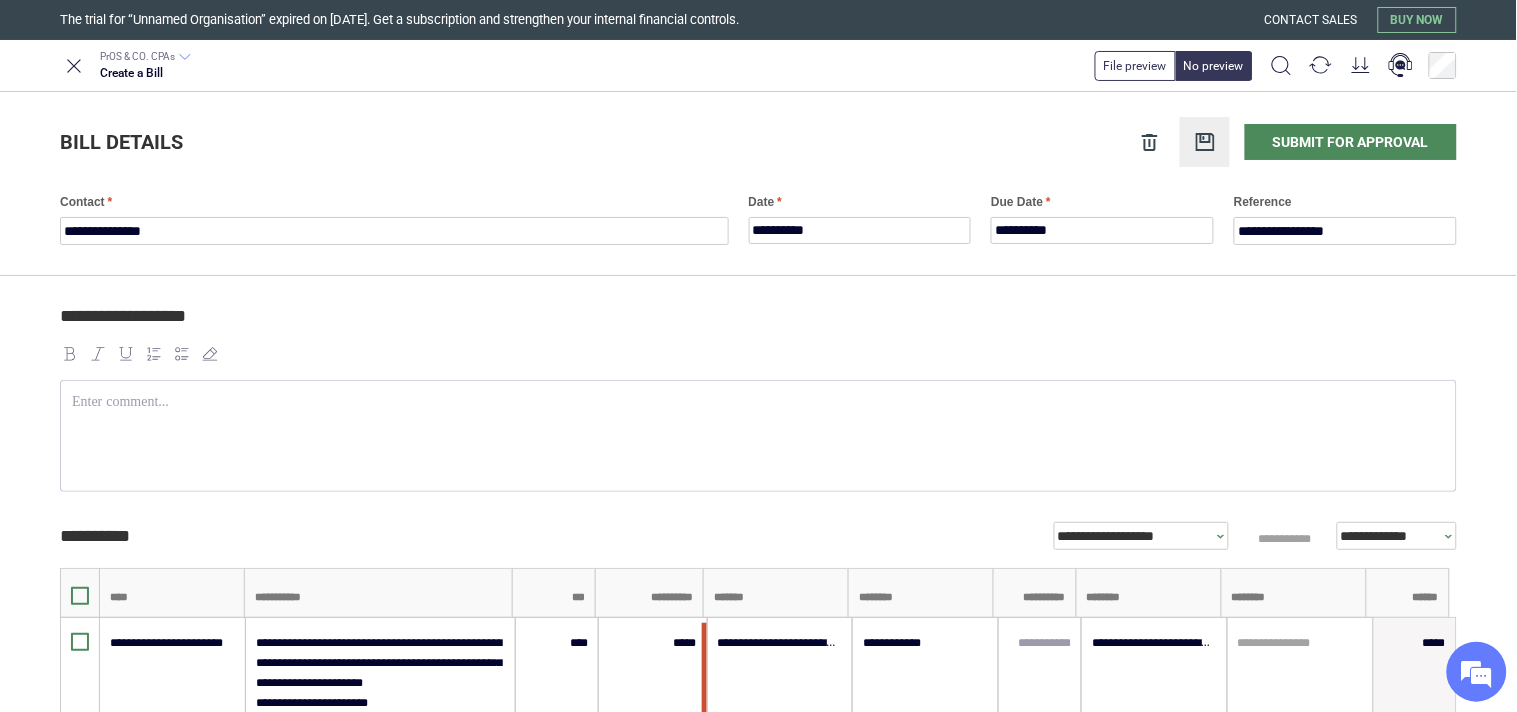 click at bounding box center [1205, 142] 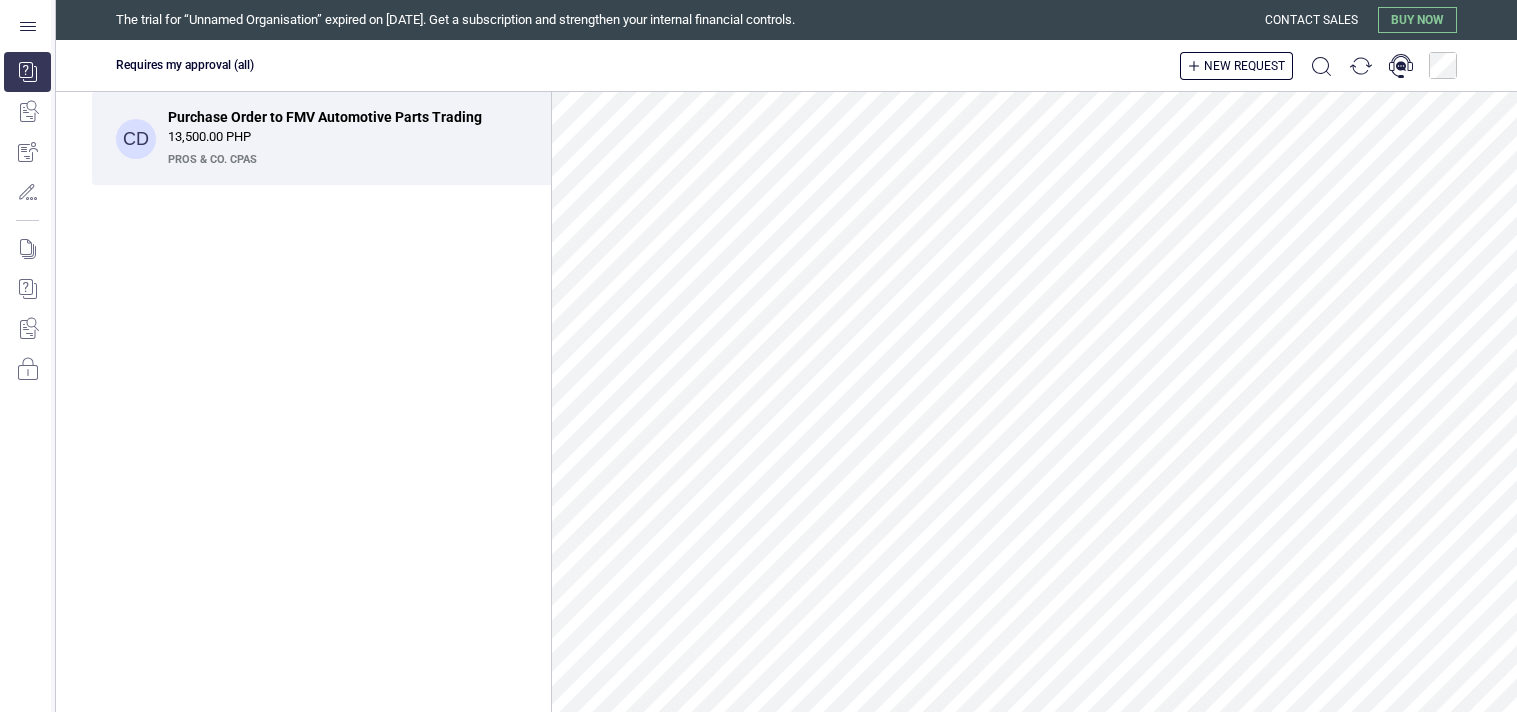 scroll, scrollTop: 0, scrollLeft: 0, axis: both 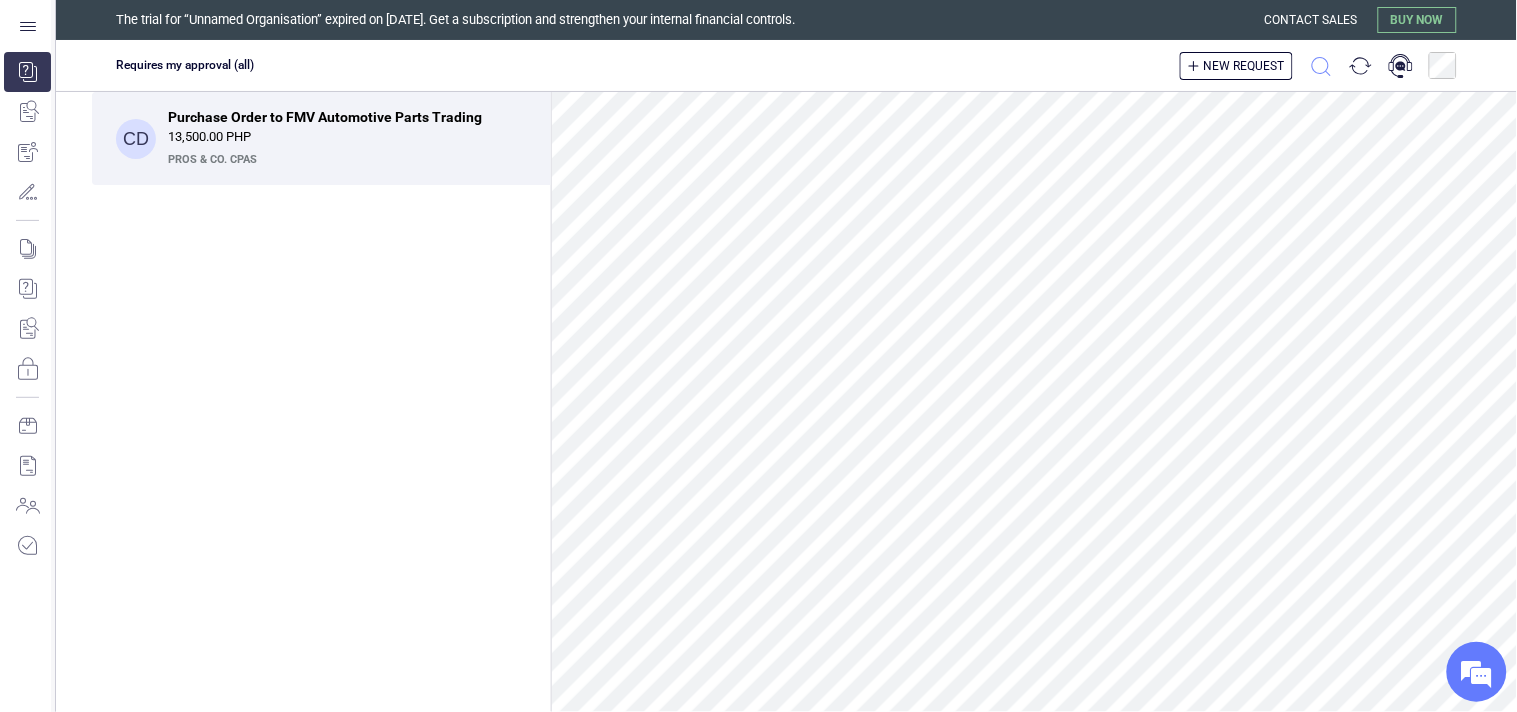 click 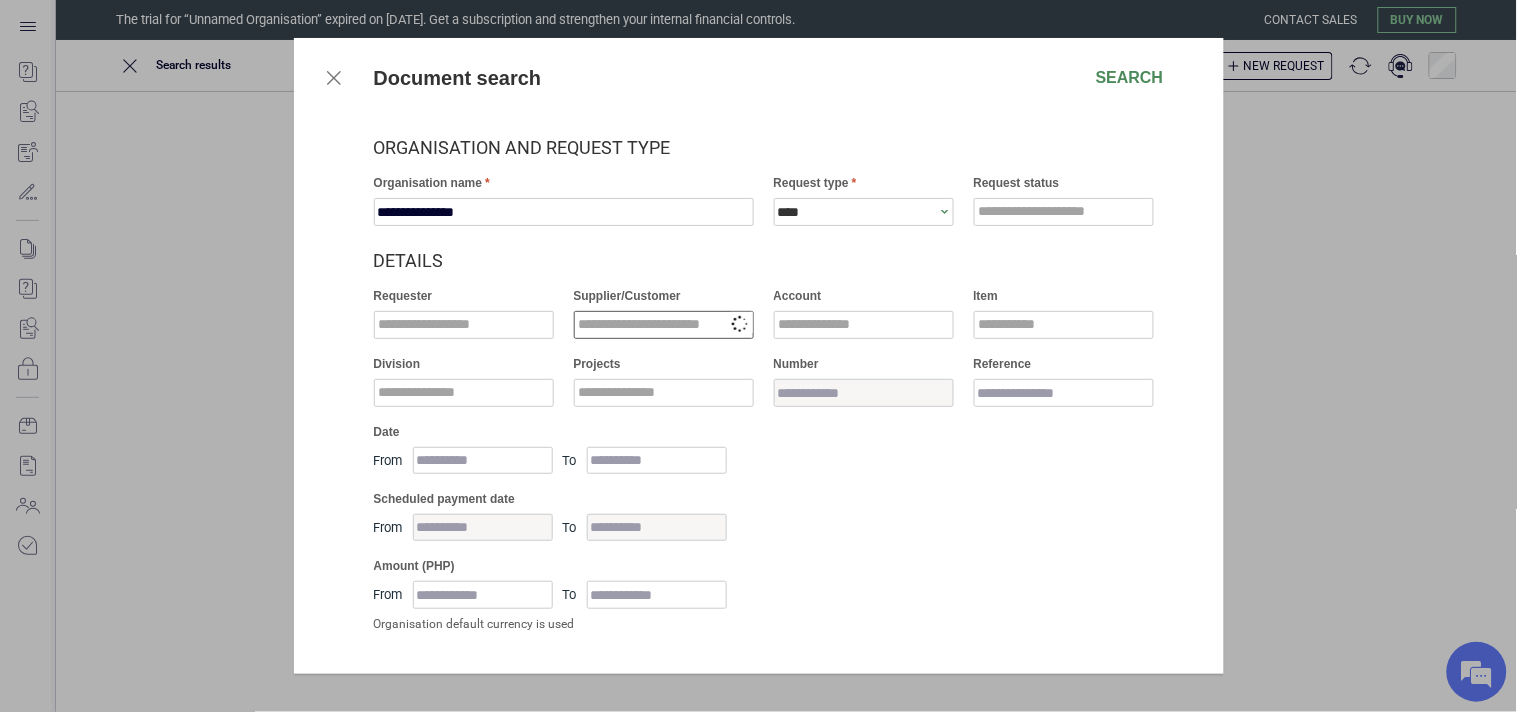 drag, startPoint x: 628, startPoint y: 322, endPoint x: 610, endPoint y: 343, distance: 27.658634 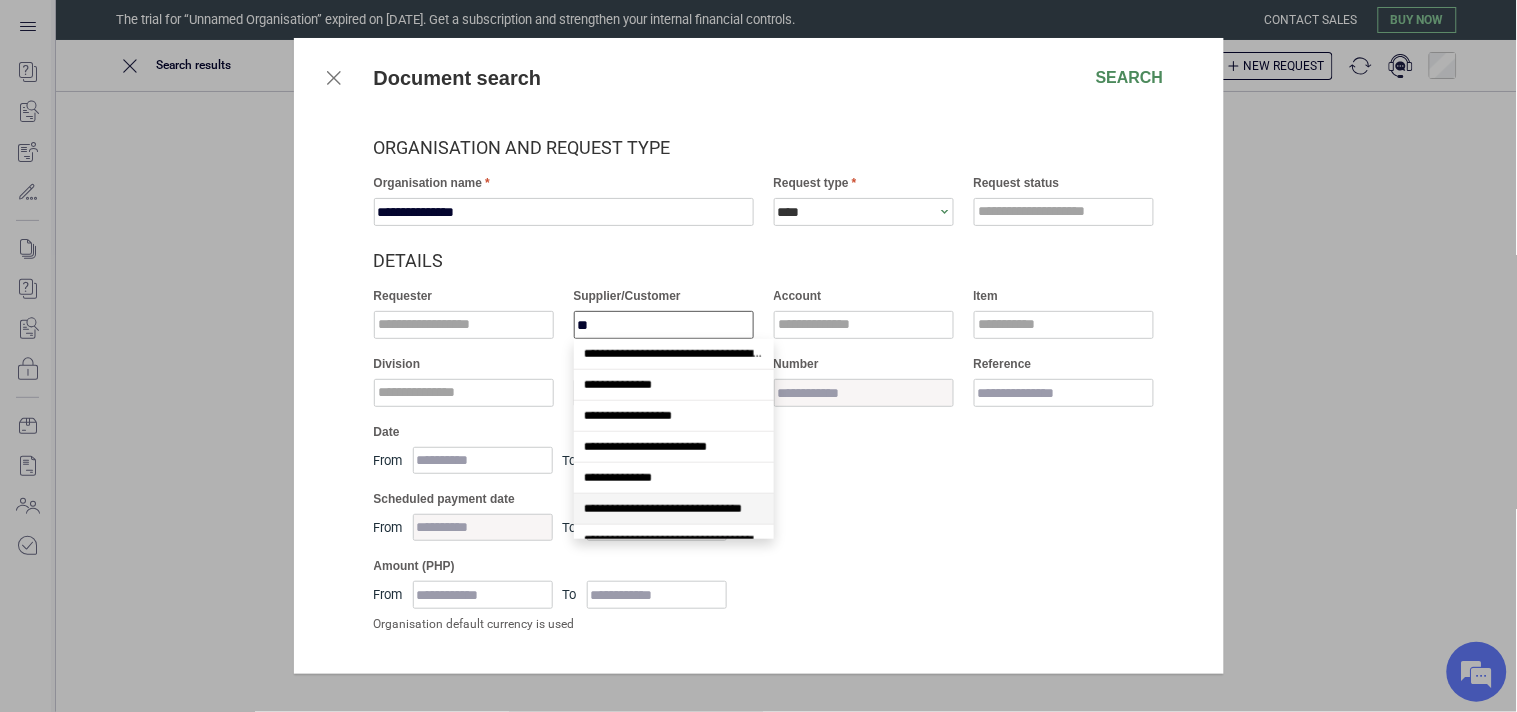 scroll, scrollTop: 173, scrollLeft: 0, axis: vertical 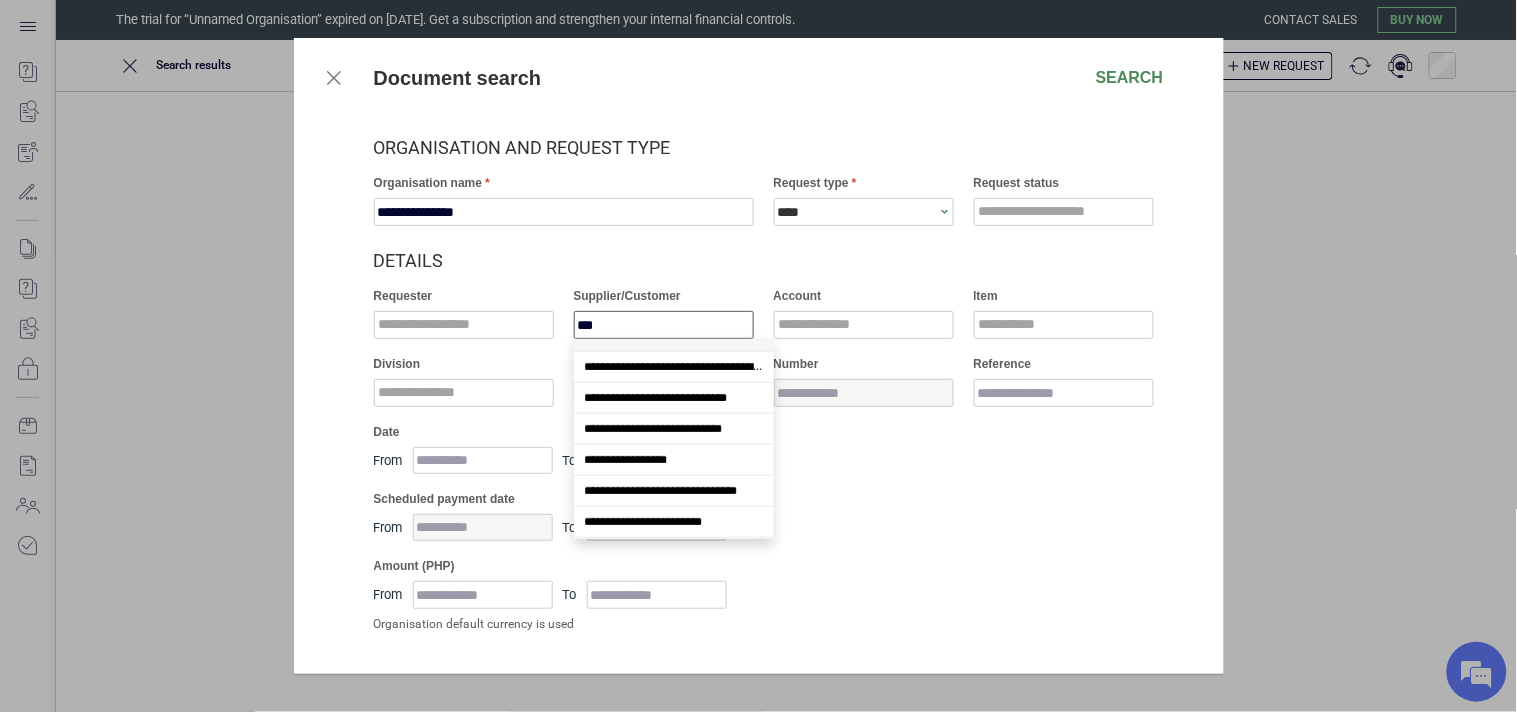 type on "****" 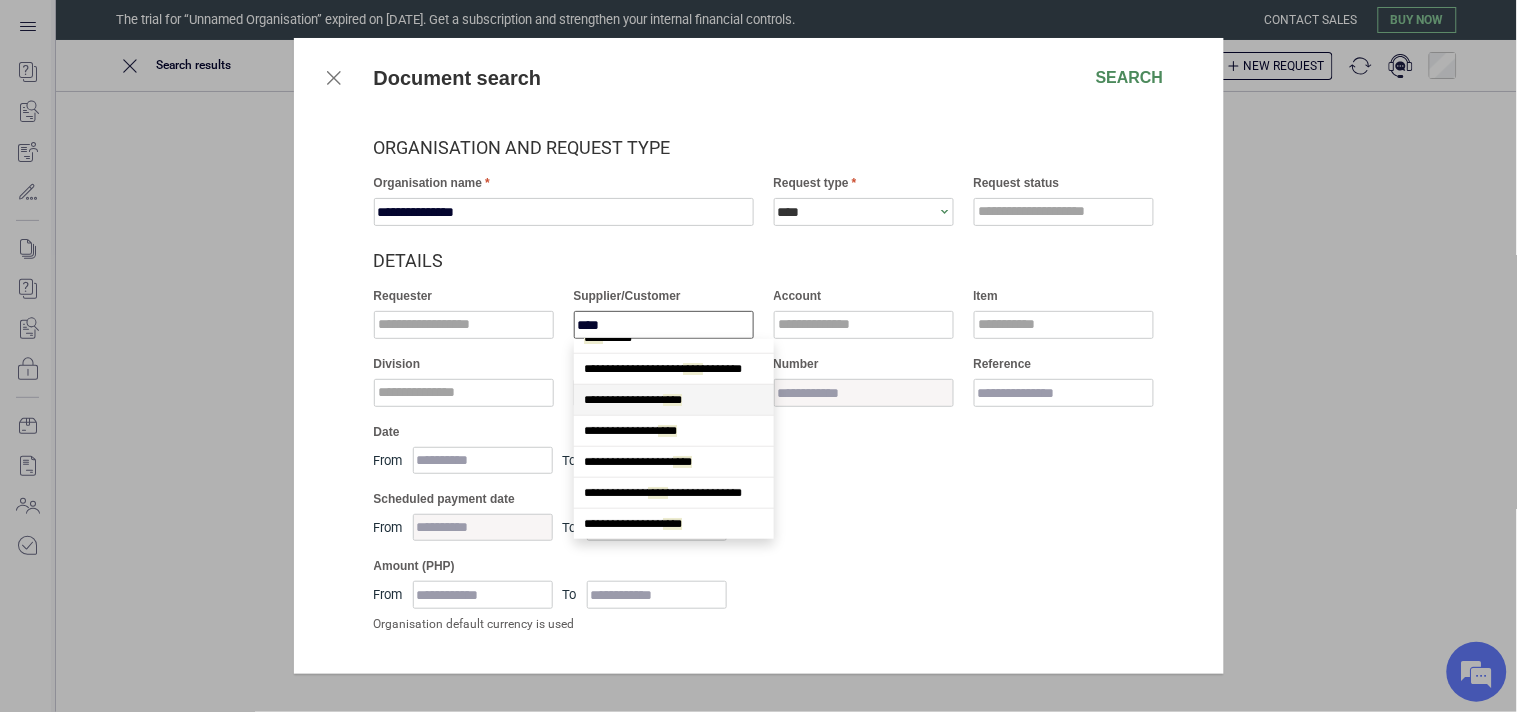 scroll, scrollTop: 0, scrollLeft: 0, axis: both 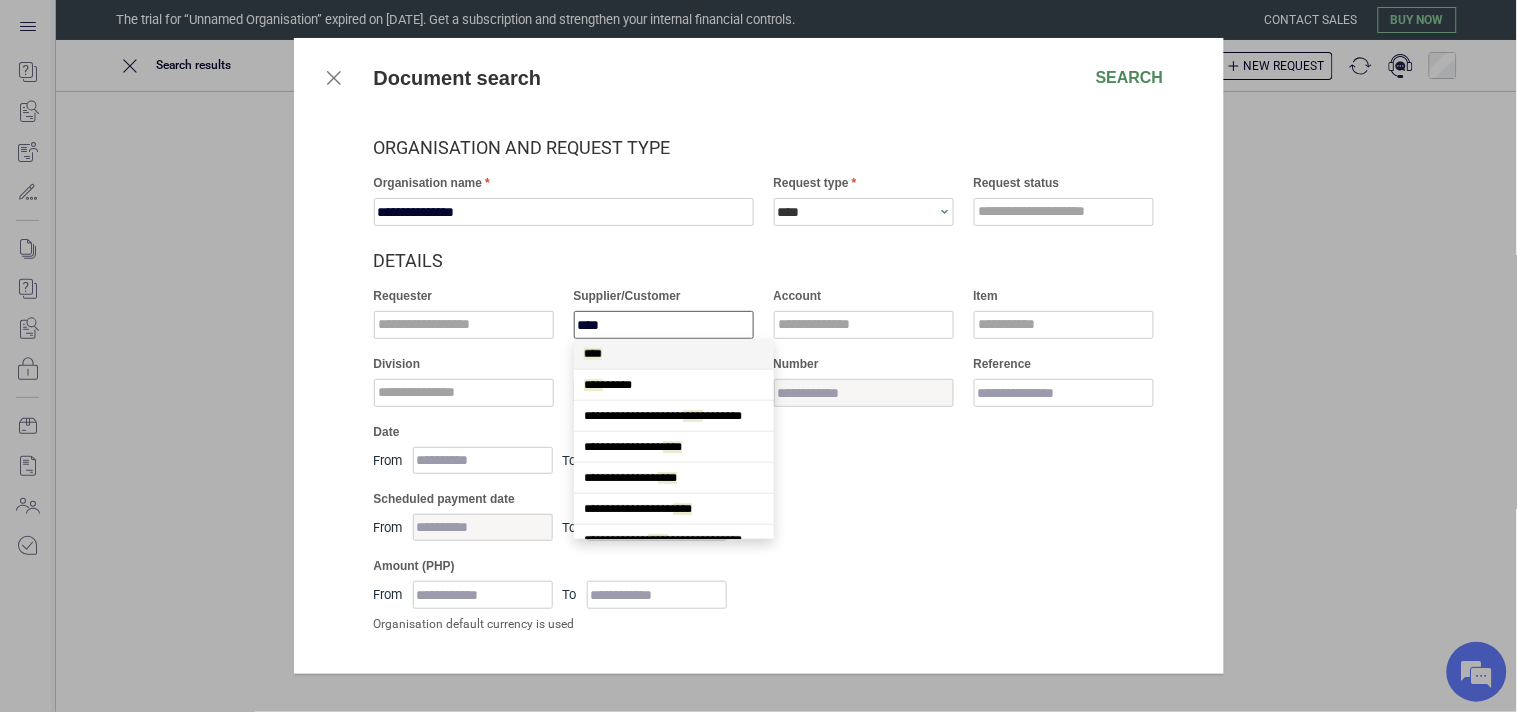 click on "****" at bounding box center [674, 354] 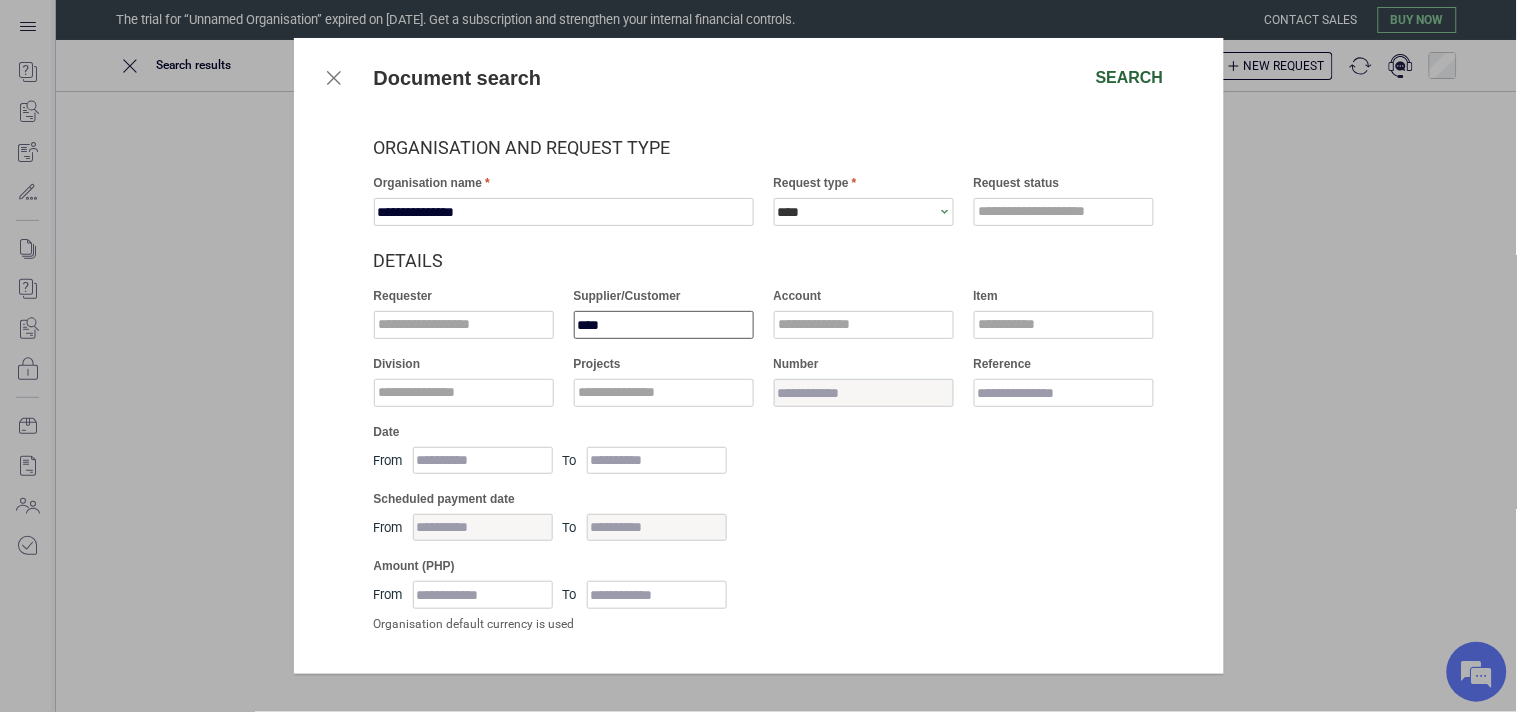 type on "****" 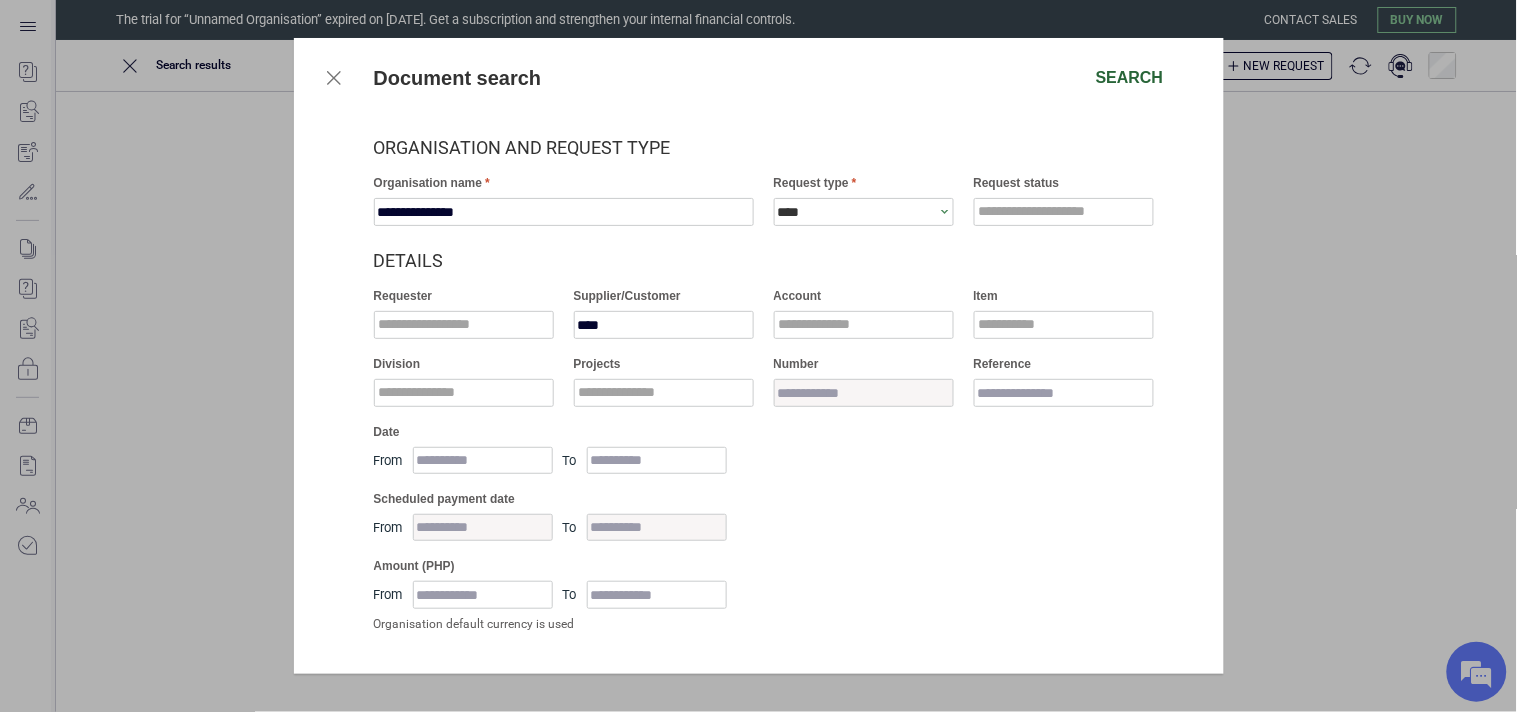 click on "Search" at bounding box center [1130, 78] 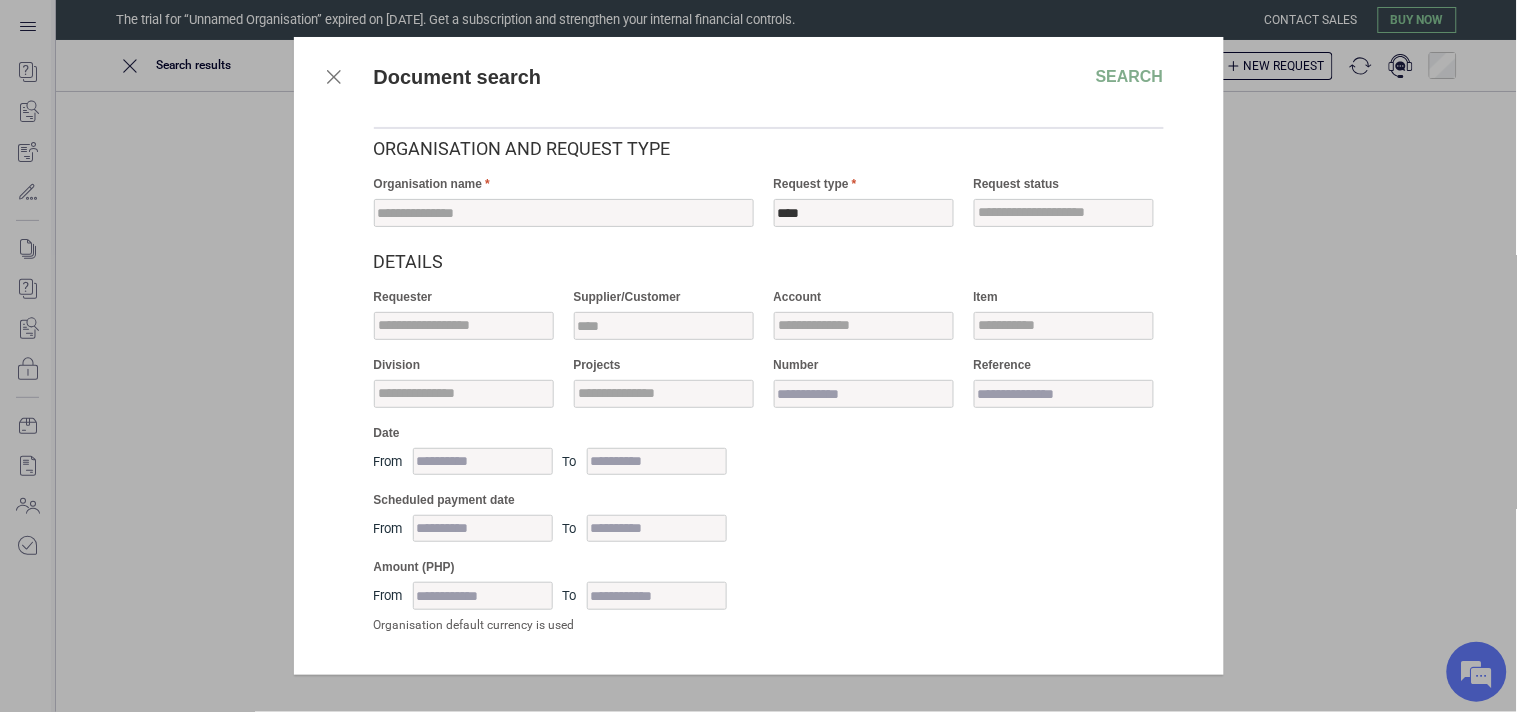 scroll, scrollTop: 0, scrollLeft: 0, axis: both 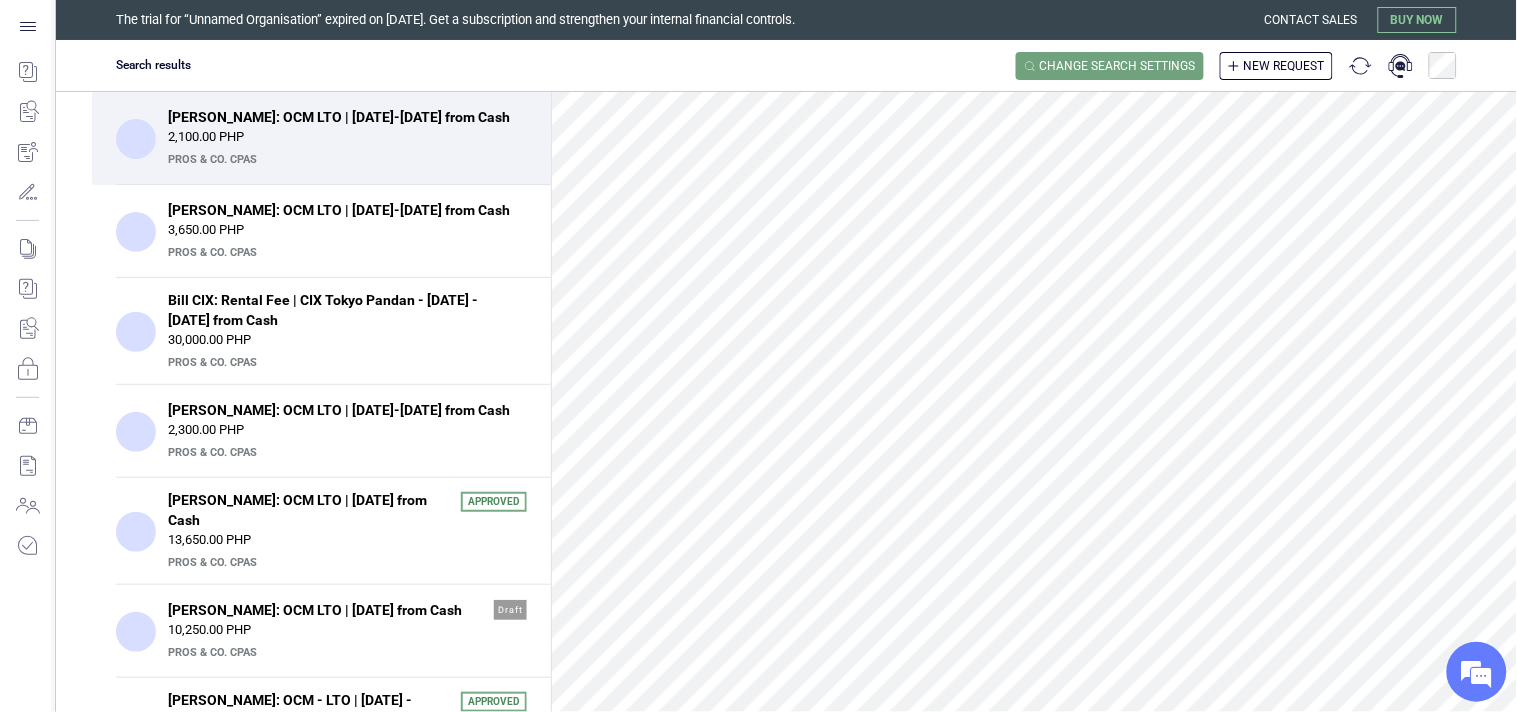 click on "2,100.00 PHP" at bounding box center (347, 137) 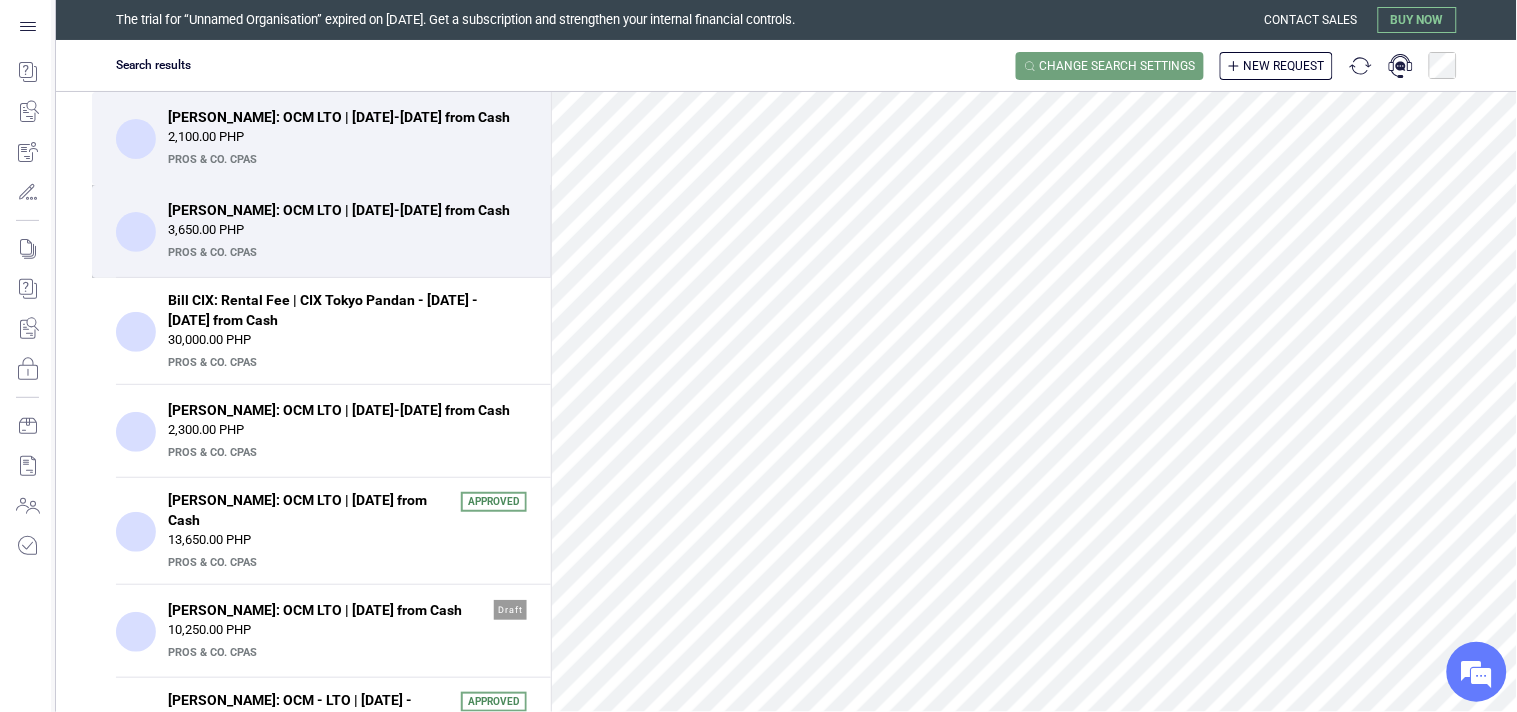 click on "Bill PETC: OCM LTO | June 23-27, 2025 from Cash" at bounding box center (341, 210) 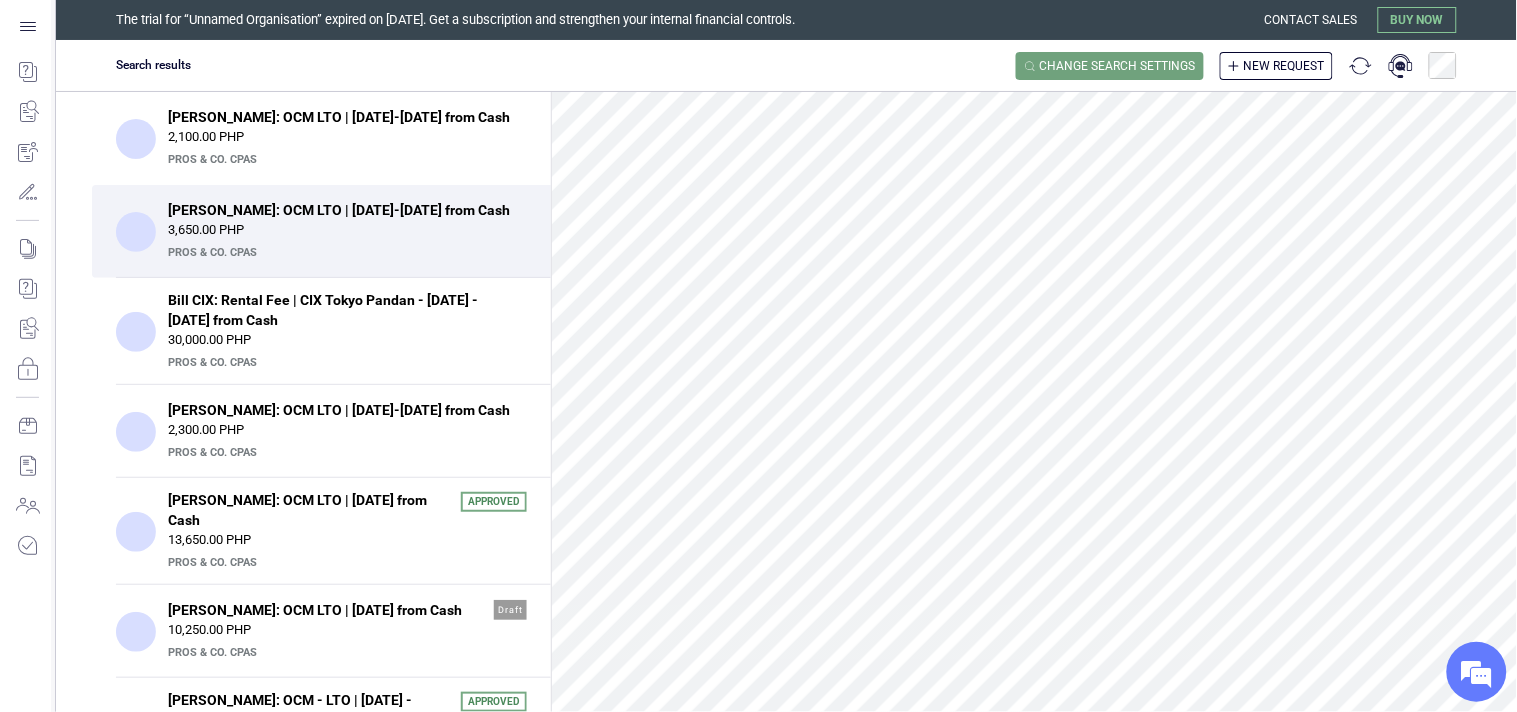 scroll, scrollTop: 0, scrollLeft: 0, axis: both 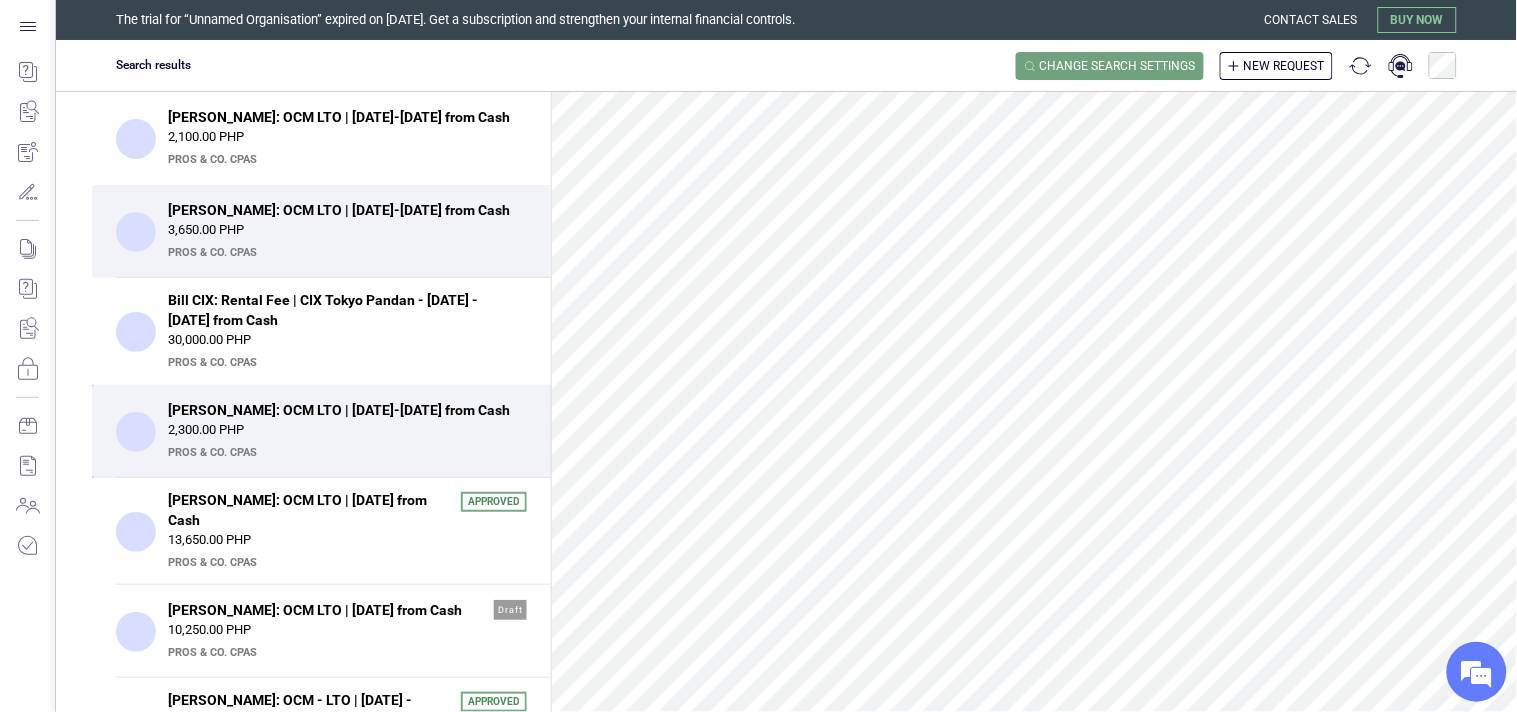 click on "Bill PETC: OCM LTO | June 16-20, 2025 from Cash" at bounding box center (341, 410) 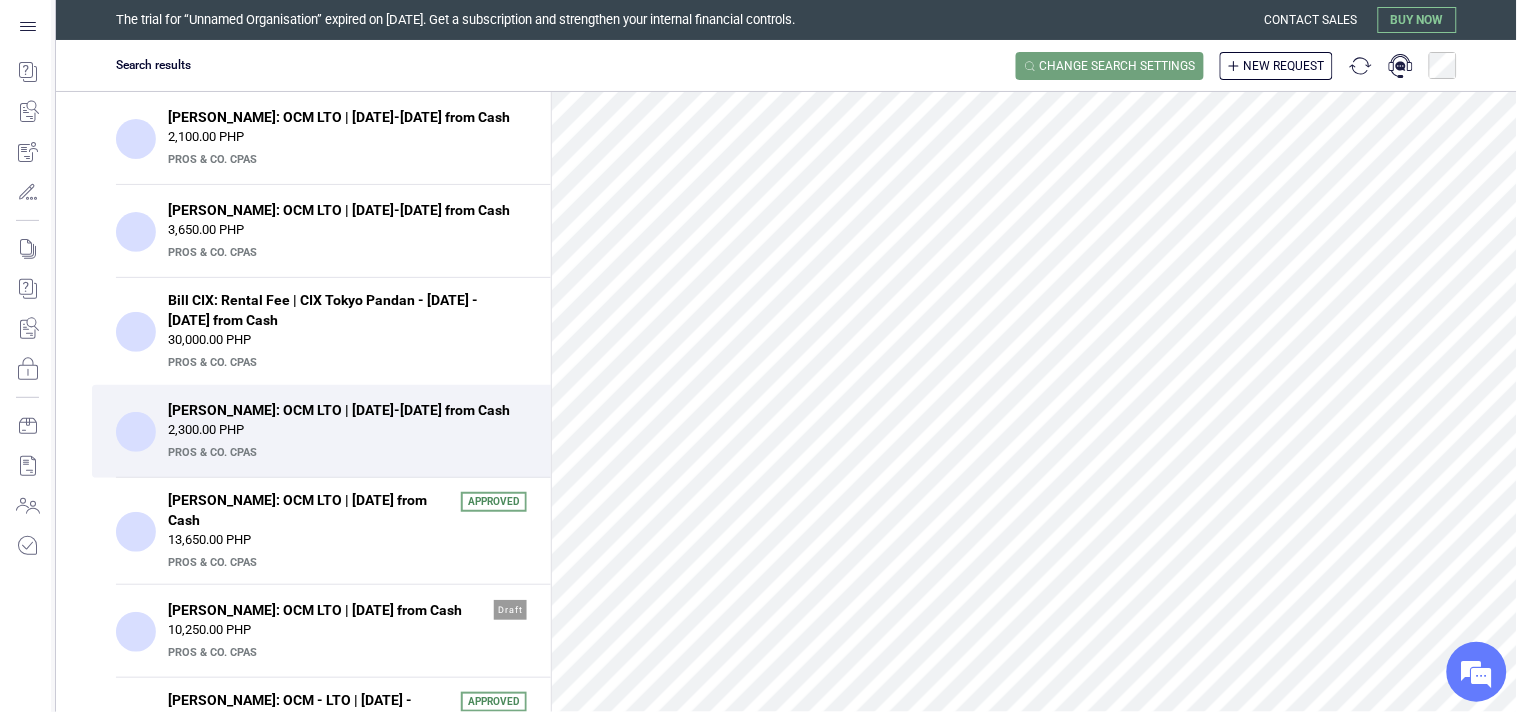 scroll, scrollTop: 777, scrollLeft: 0, axis: vertical 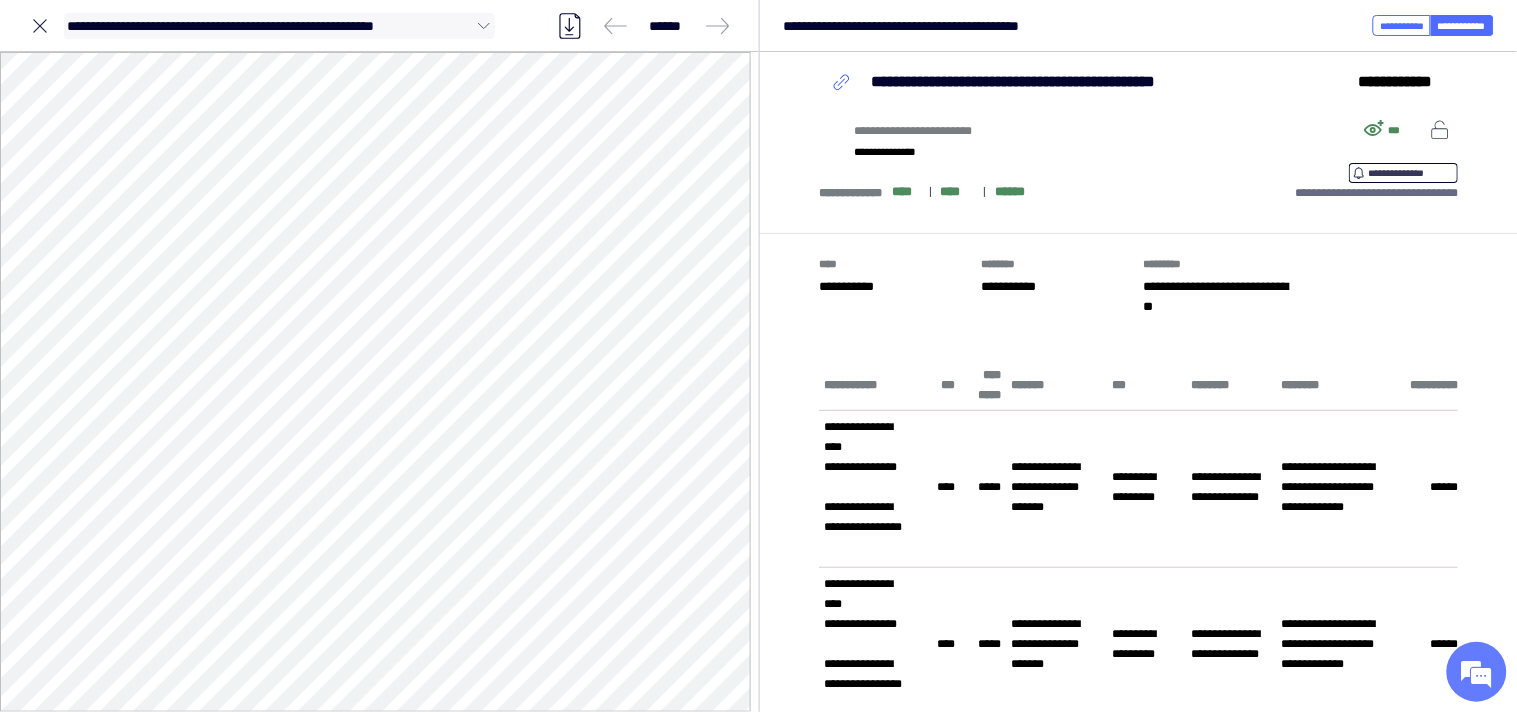 drag, startPoint x: 71, startPoint y: 27, endPoint x: 465, endPoint y: 24, distance: 394.0114 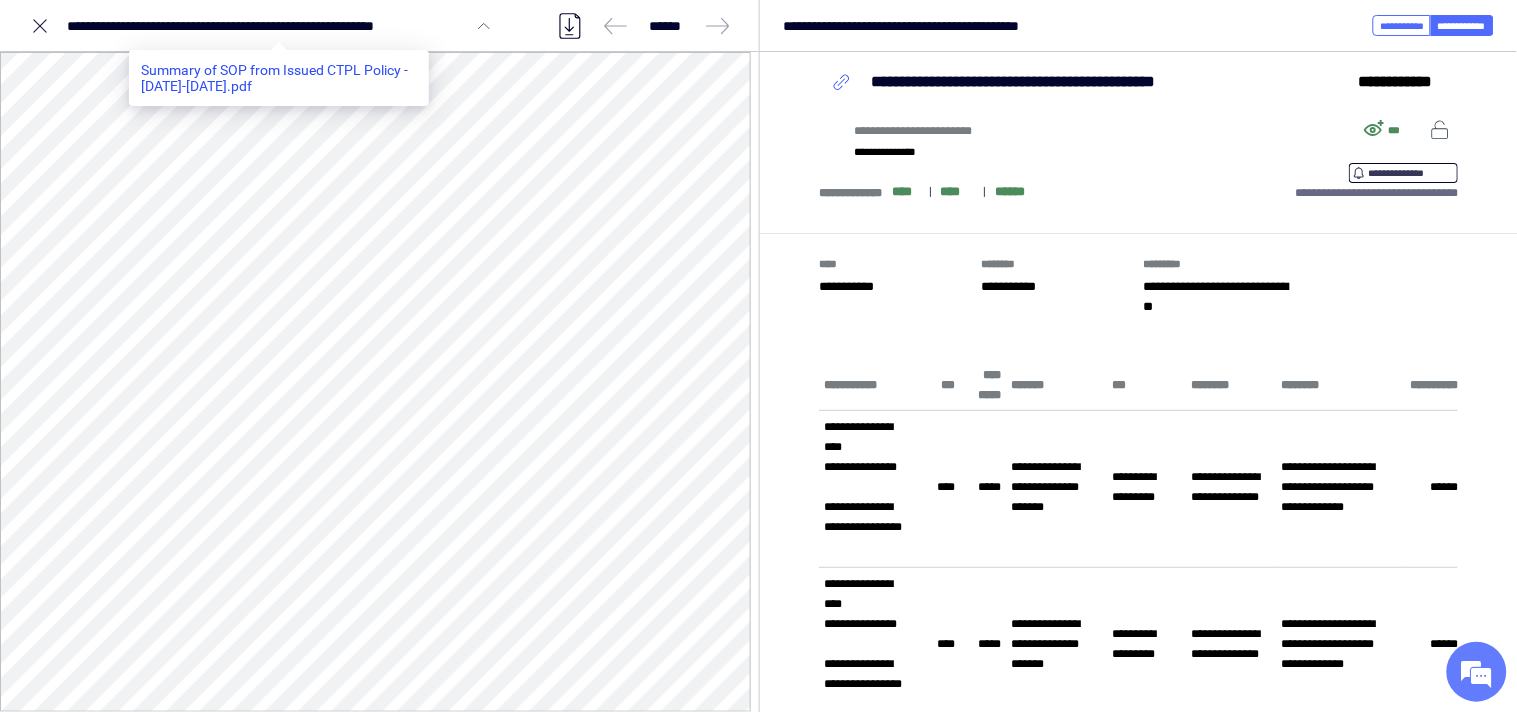drag, startPoint x: 292, startPoint y: 90, endPoint x: 131, endPoint y: 56, distance: 164.5509 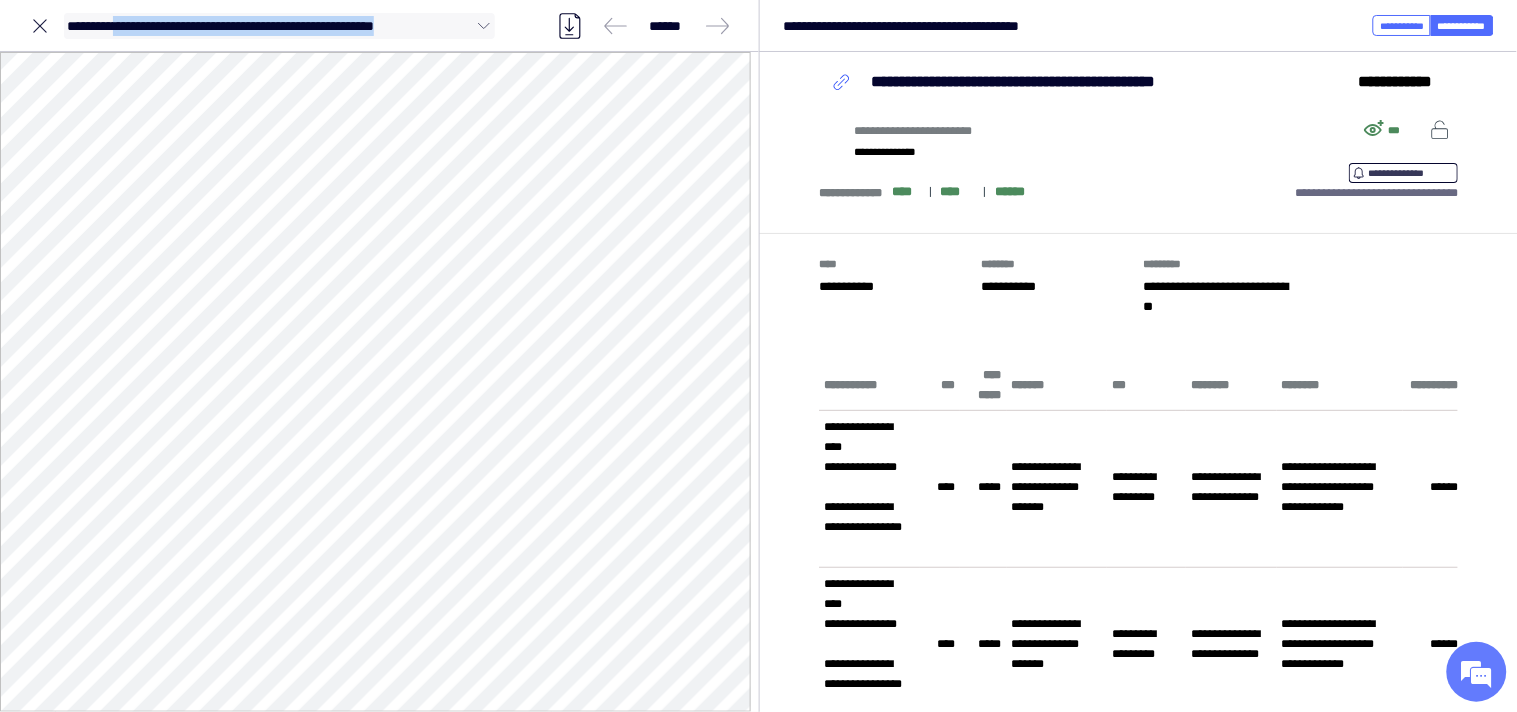 drag, startPoint x: 505, startPoint y: 18, endPoint x: 136, endPoint y: 13, distance: 369.03387 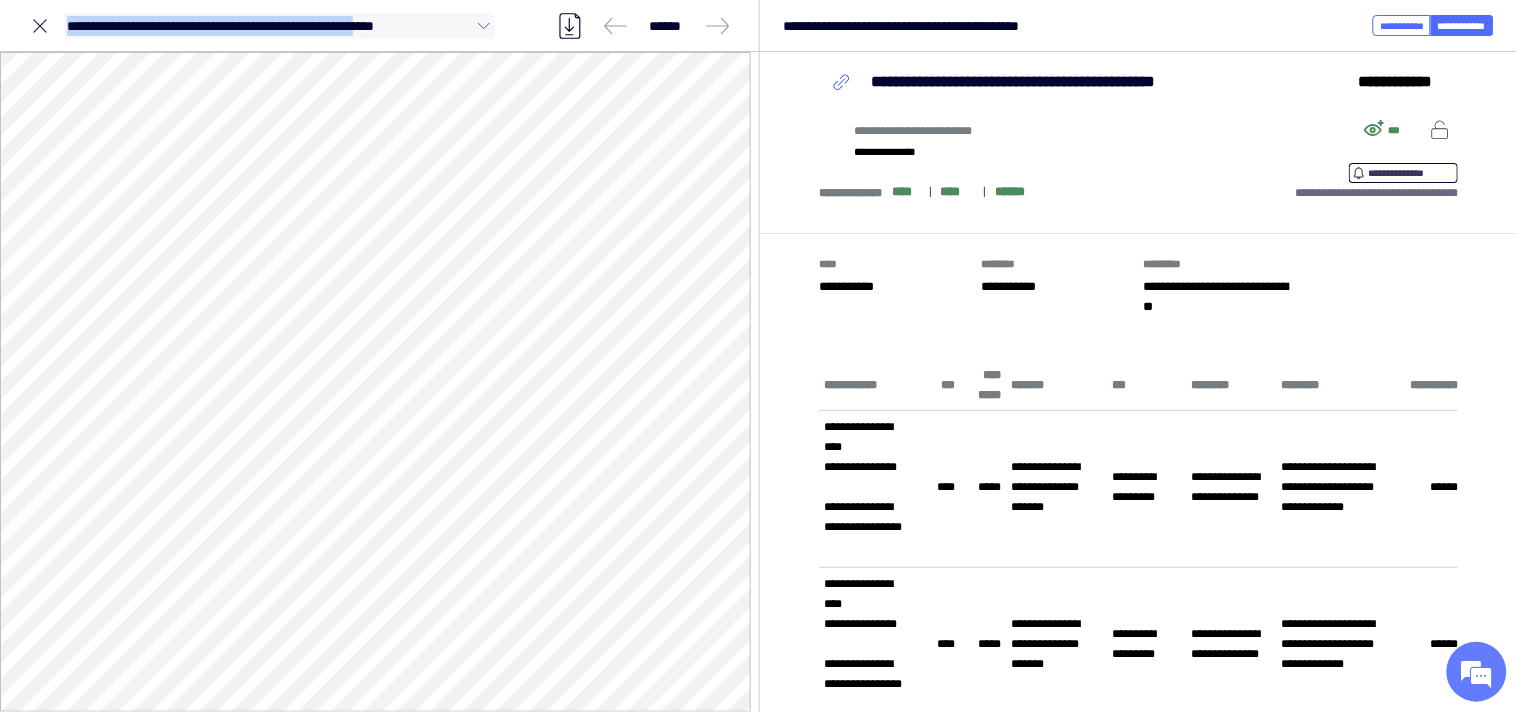 drag, startPoint x: 56, startPoint y: 28, endPoint x: 445, endPoint y: 32, distance: 389.02057 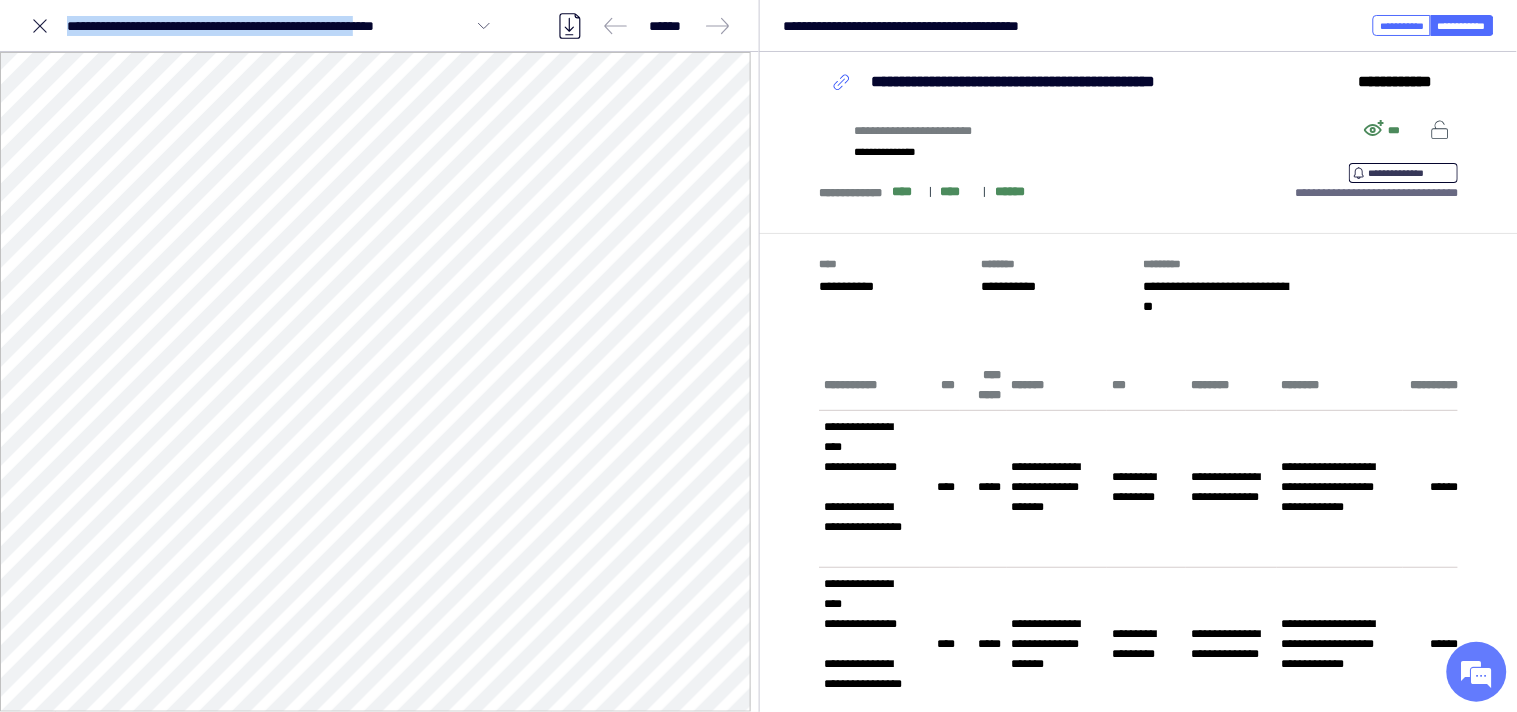 copy on "**********" 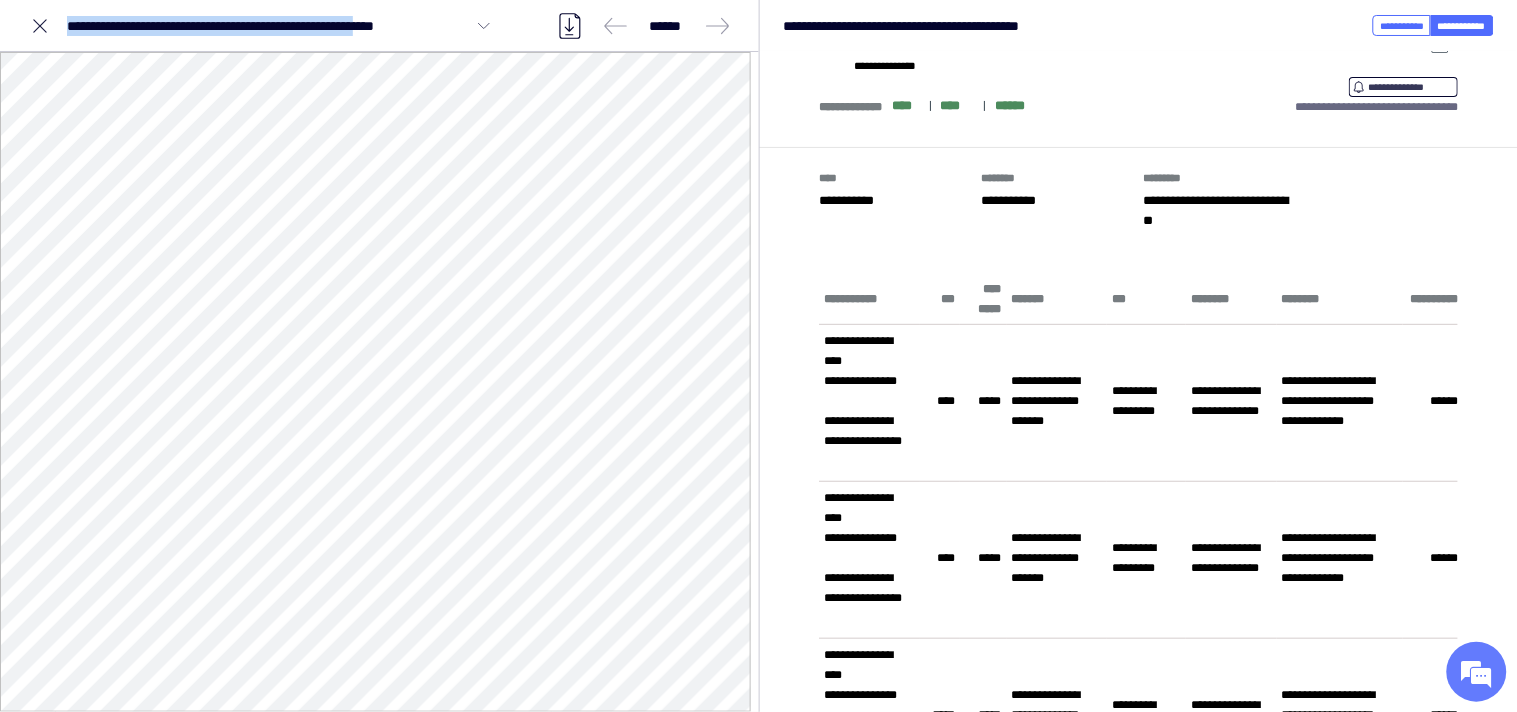 scroll, scrollTop: 111, scrollLeft: 0, axis: vertical 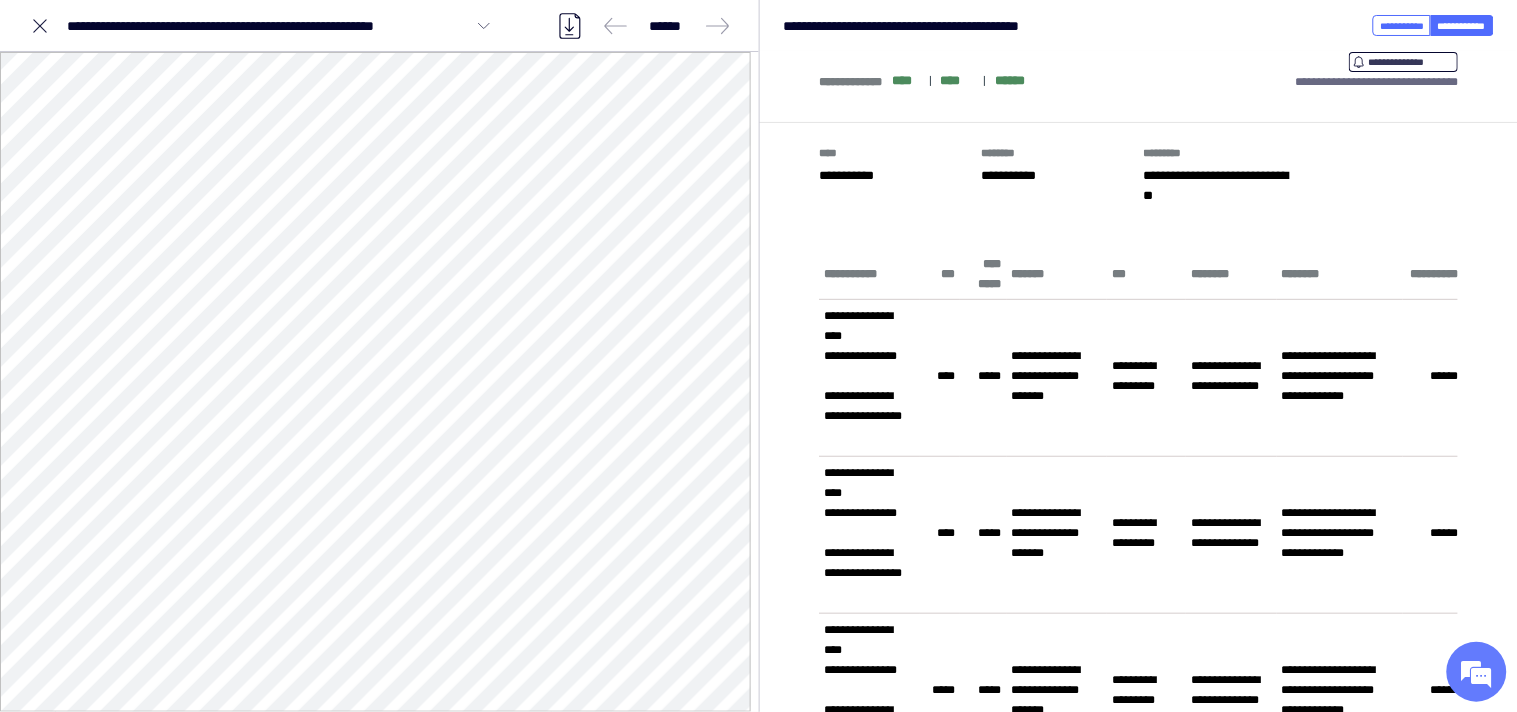 click on "**********" at bounding box center [869, 377] 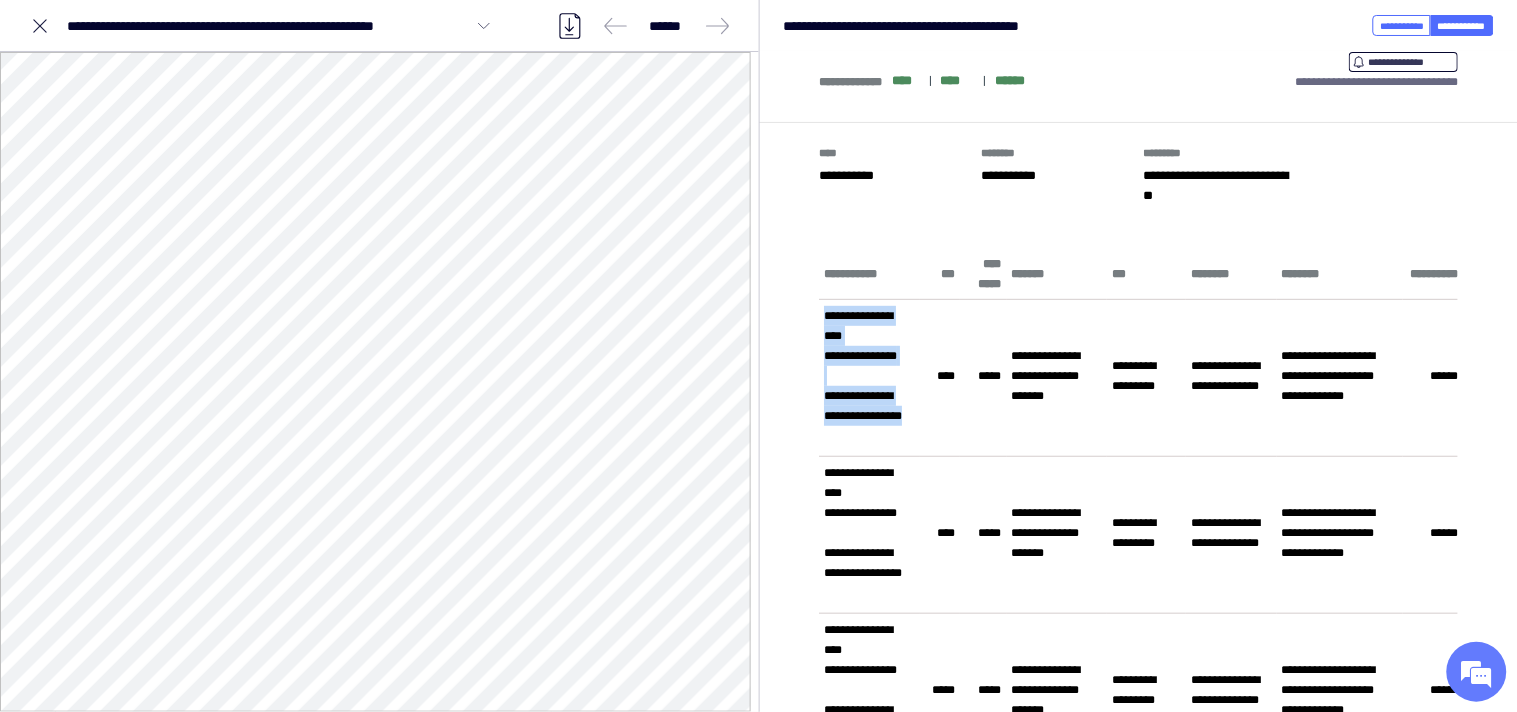 drag, startPoint x: 824, startPoint y: 314, endPoint x: 902, endPoint y: 432, distance: 141.44963 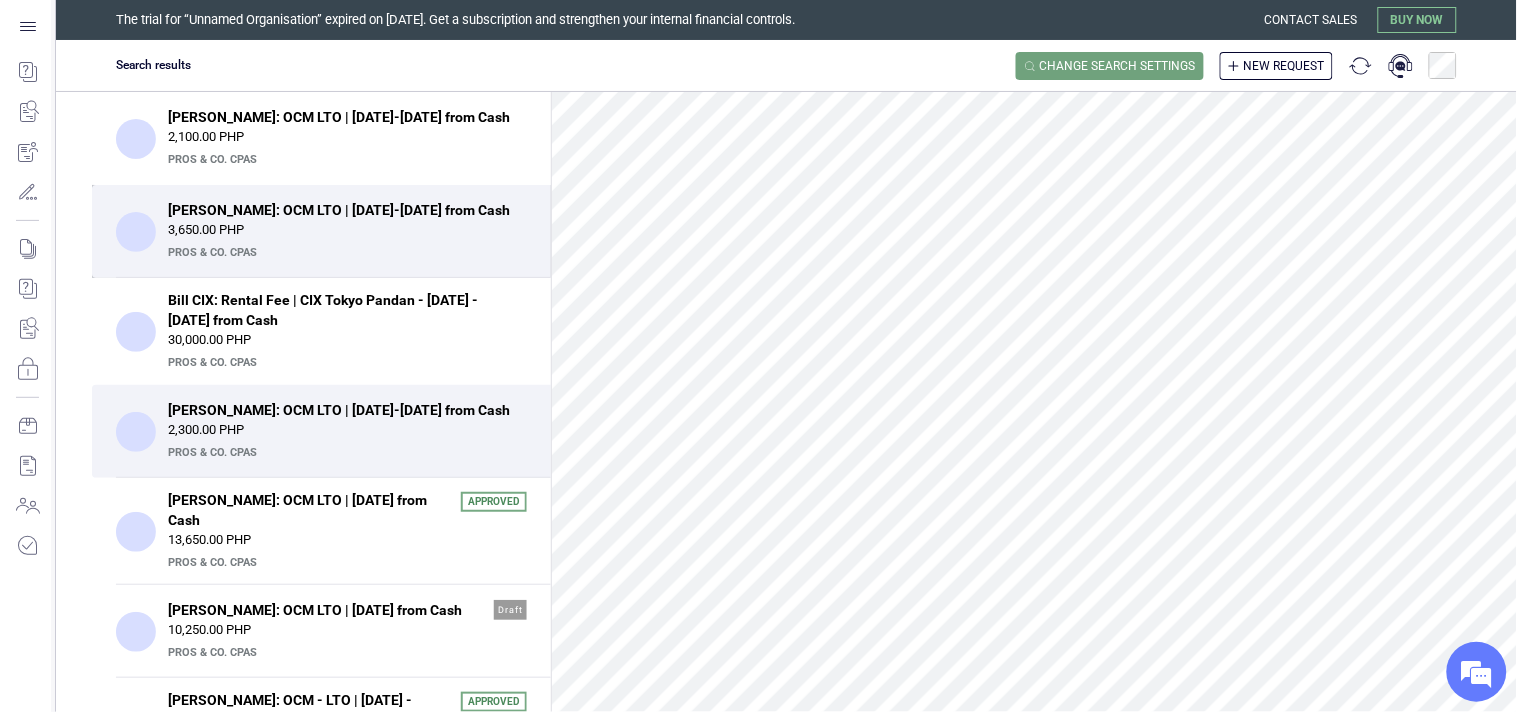 click on "Bill PETC: OCM LTO | June 23-27, 2025 from Cash" at bounding box center (341, 210) 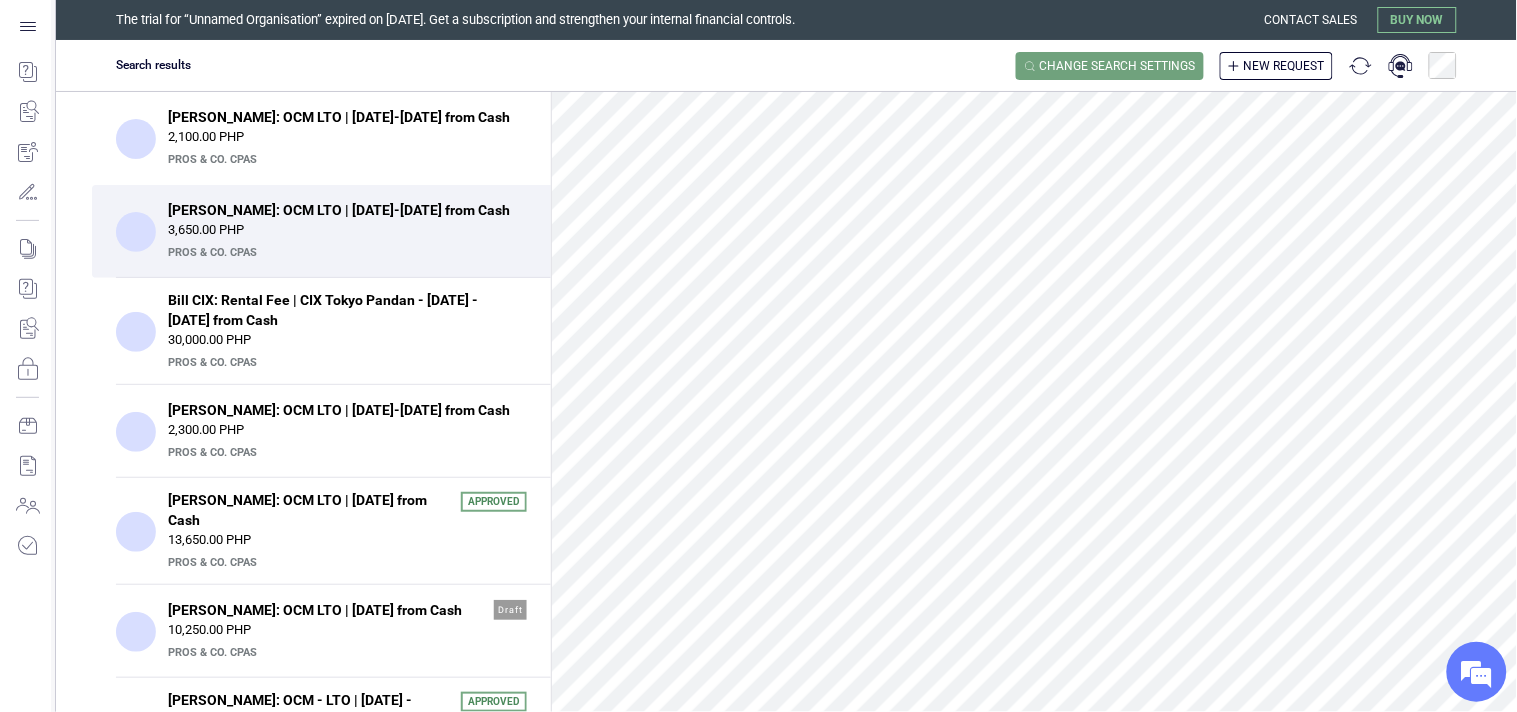 scroll, scrollTop: 1286, scrollLeft: 0, axis: vertical 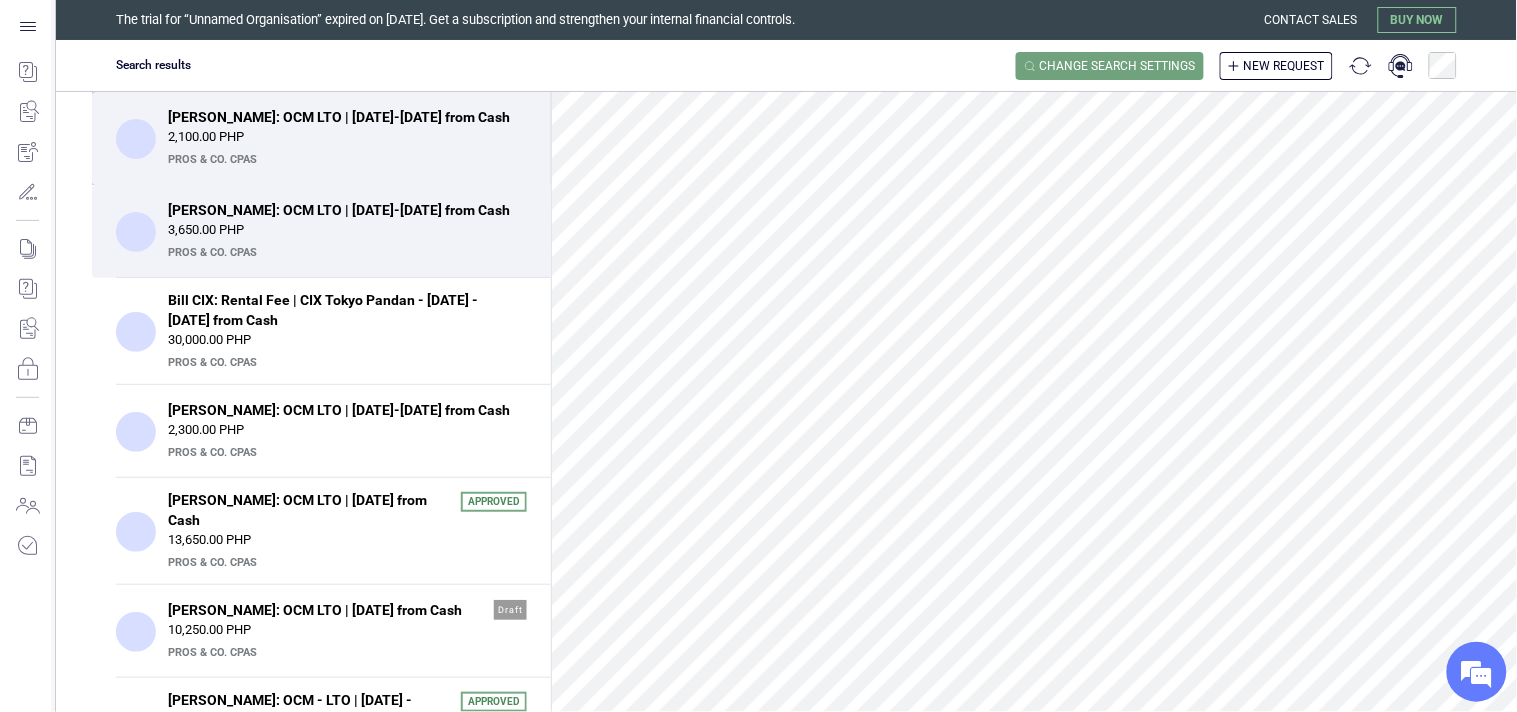click on "Bill PETC: OCM LTO | March 24-28, 2025 from Cash" at bounding box center [341, 117] 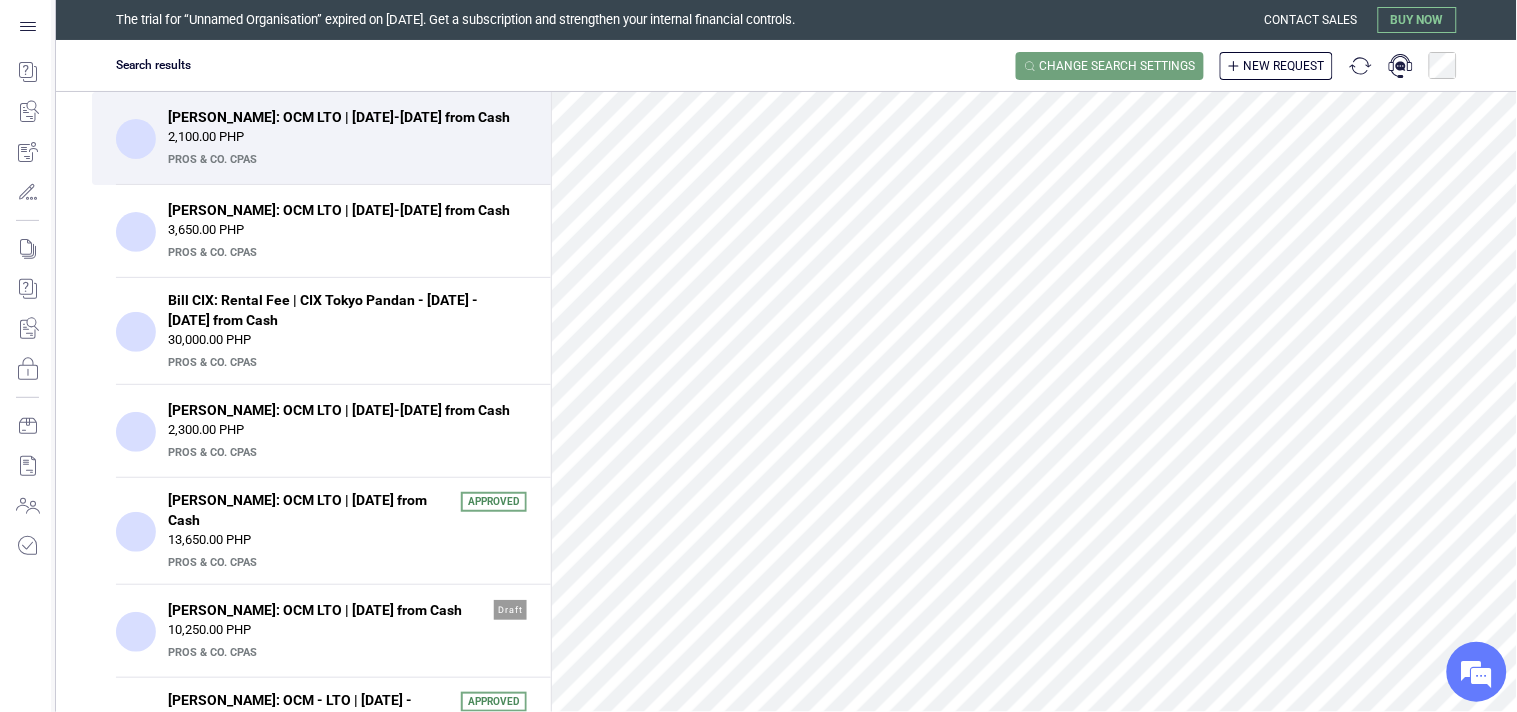 scroll, scrollTop: 1413, scrollLeft: 0, axis: vertical 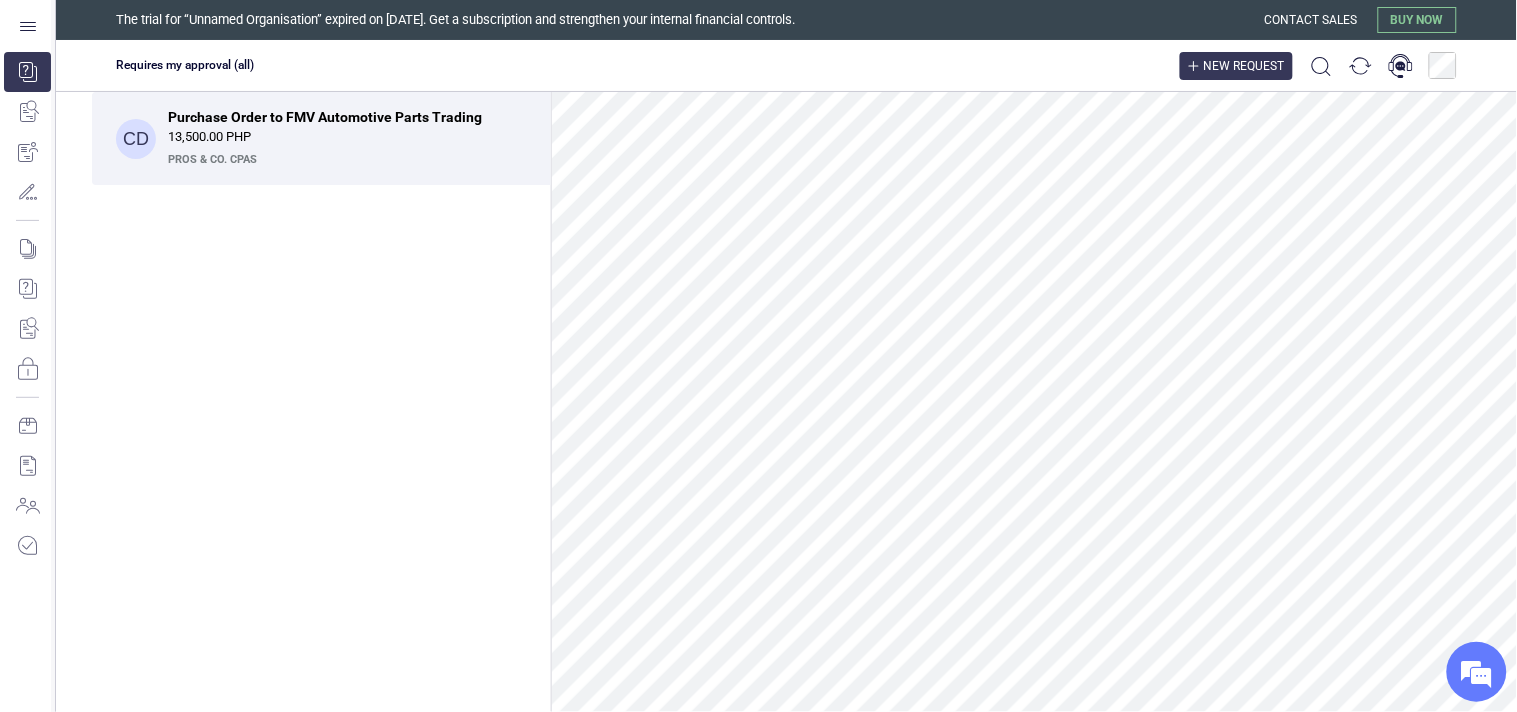 click on "New request" at bounding box center (1244, 66) 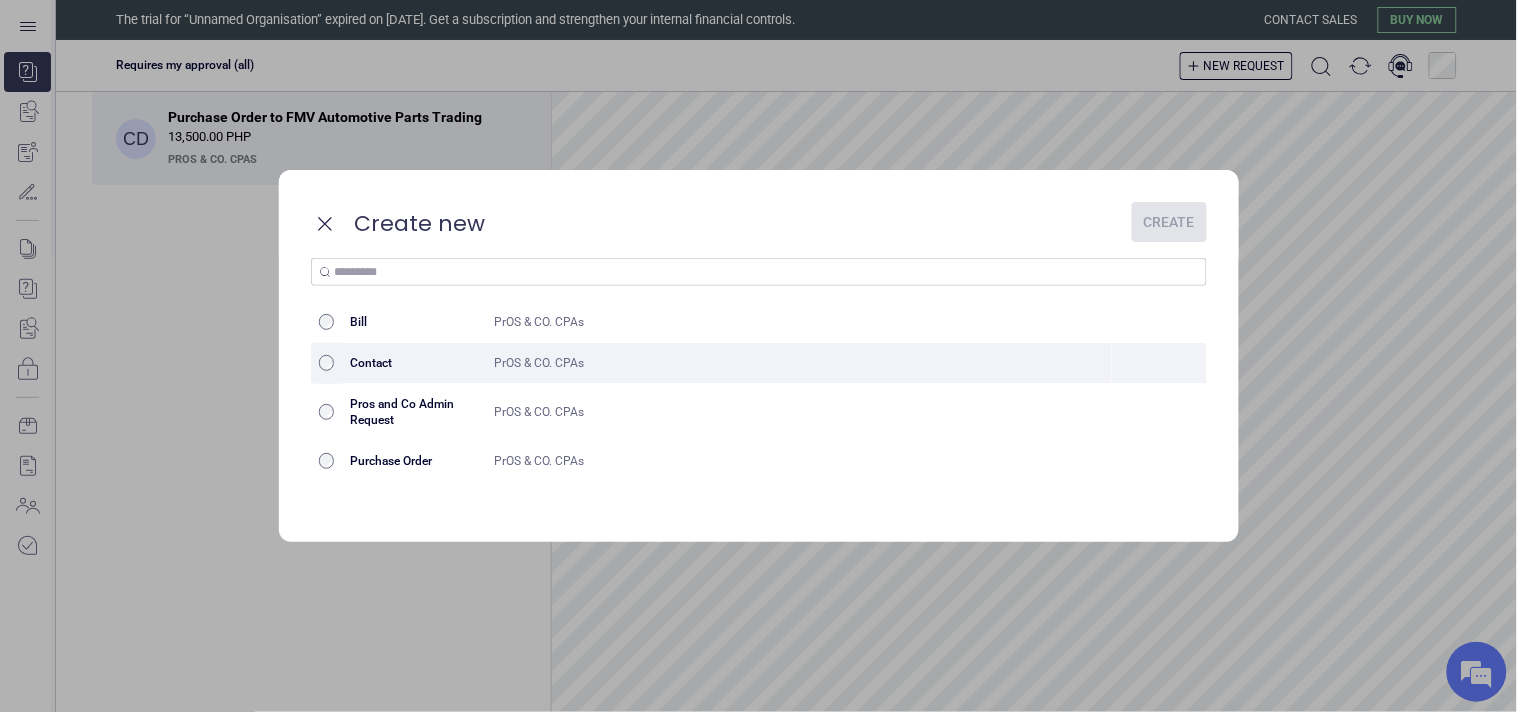 click on "PrOS & CO. CPAs" at bounding box center [800, 322] 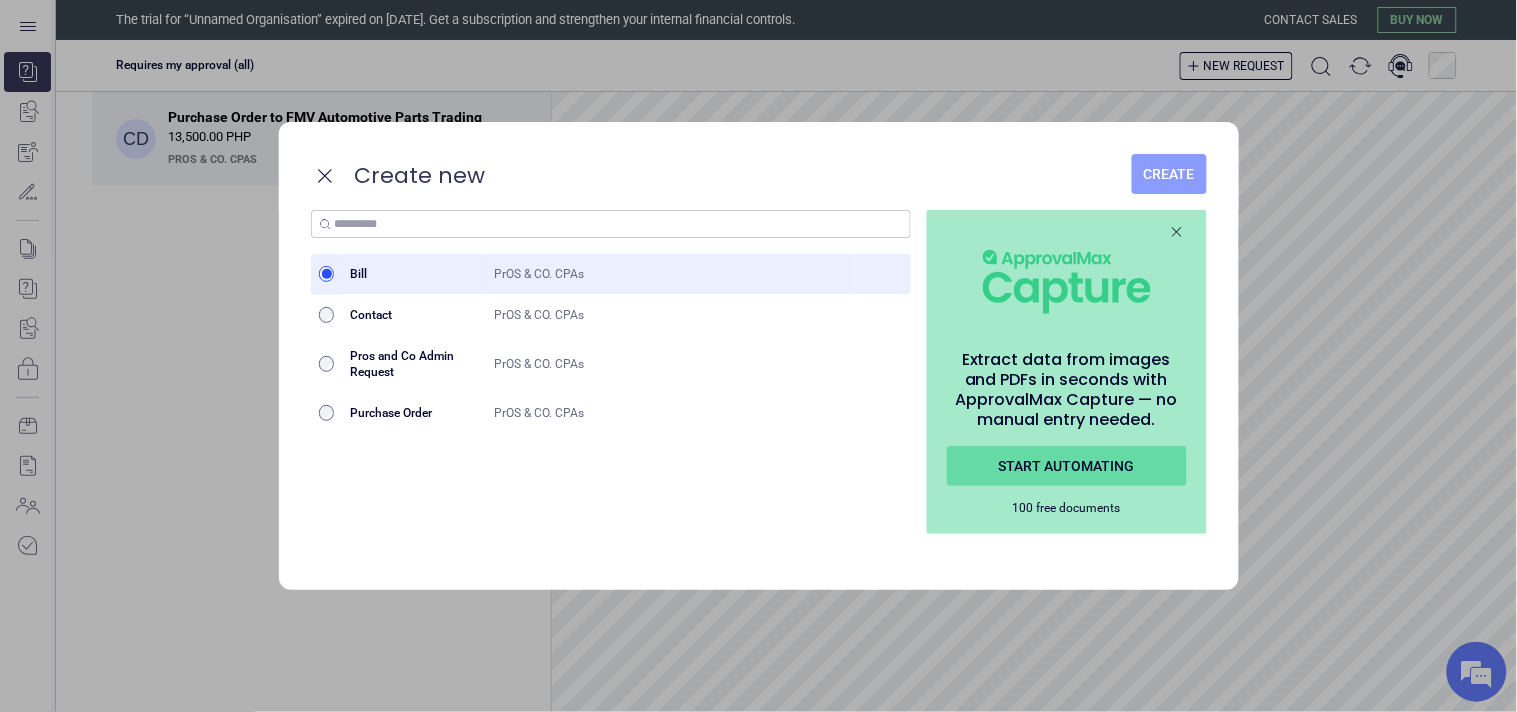 click on "Create" at bounding box center (1169, 174) 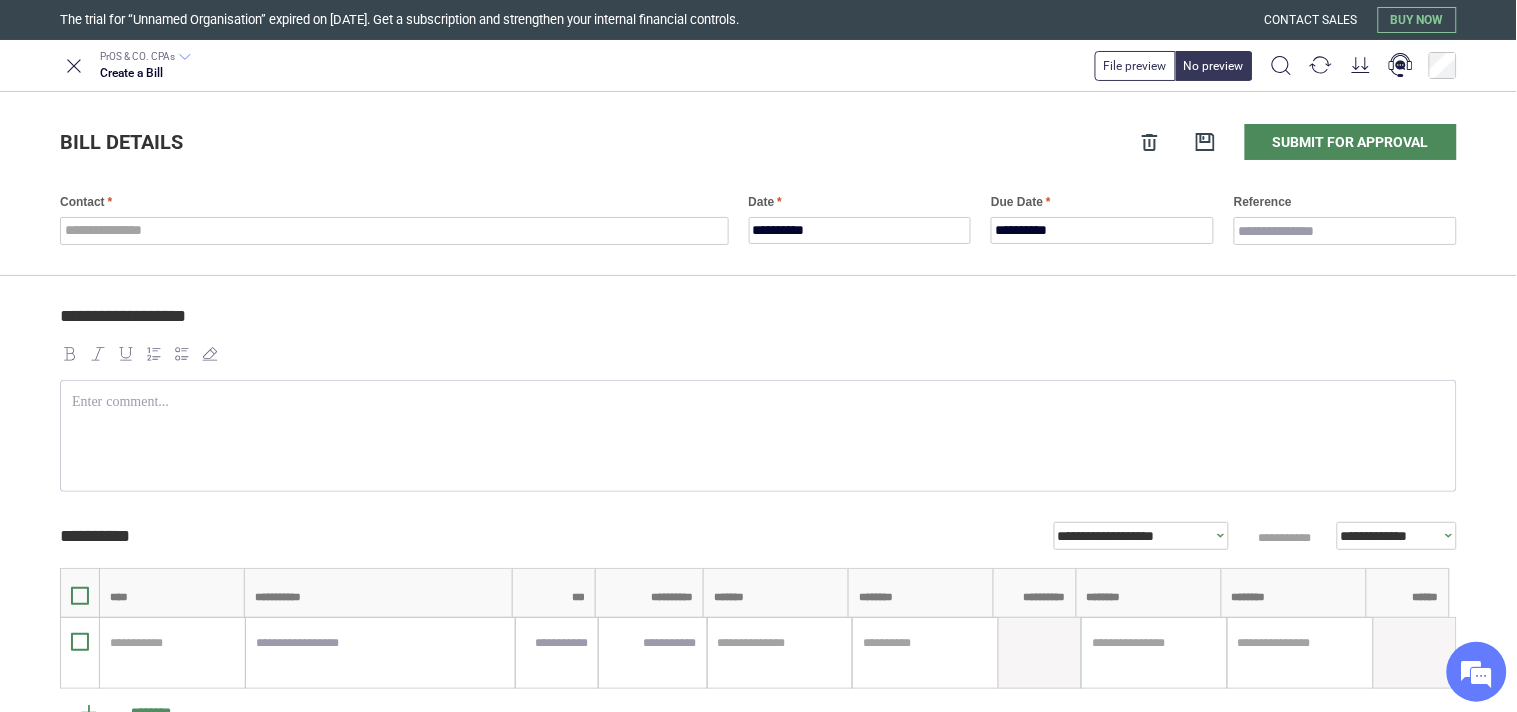 scroll, scrollTop: 0, scrollLeft: 0, axis: both 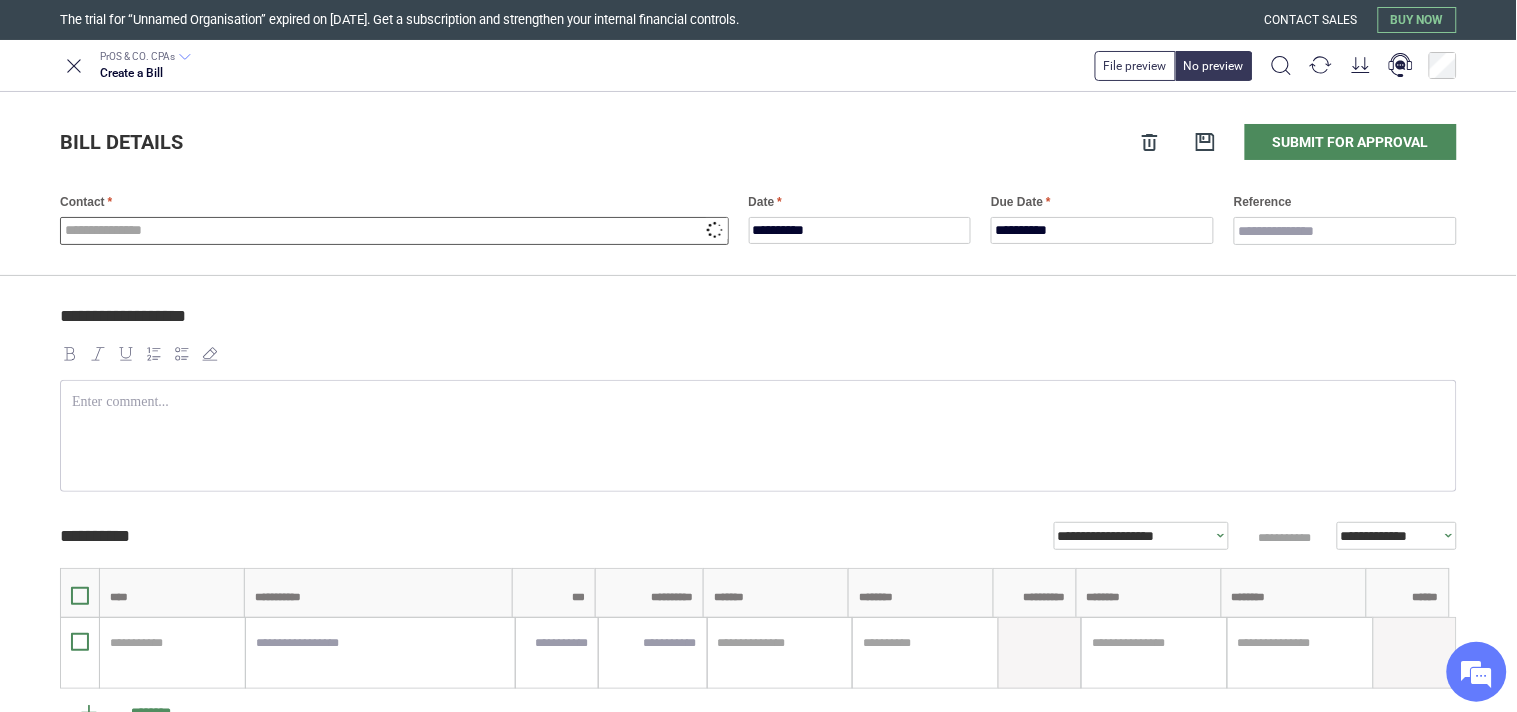 click at bounding box center [394, 231] 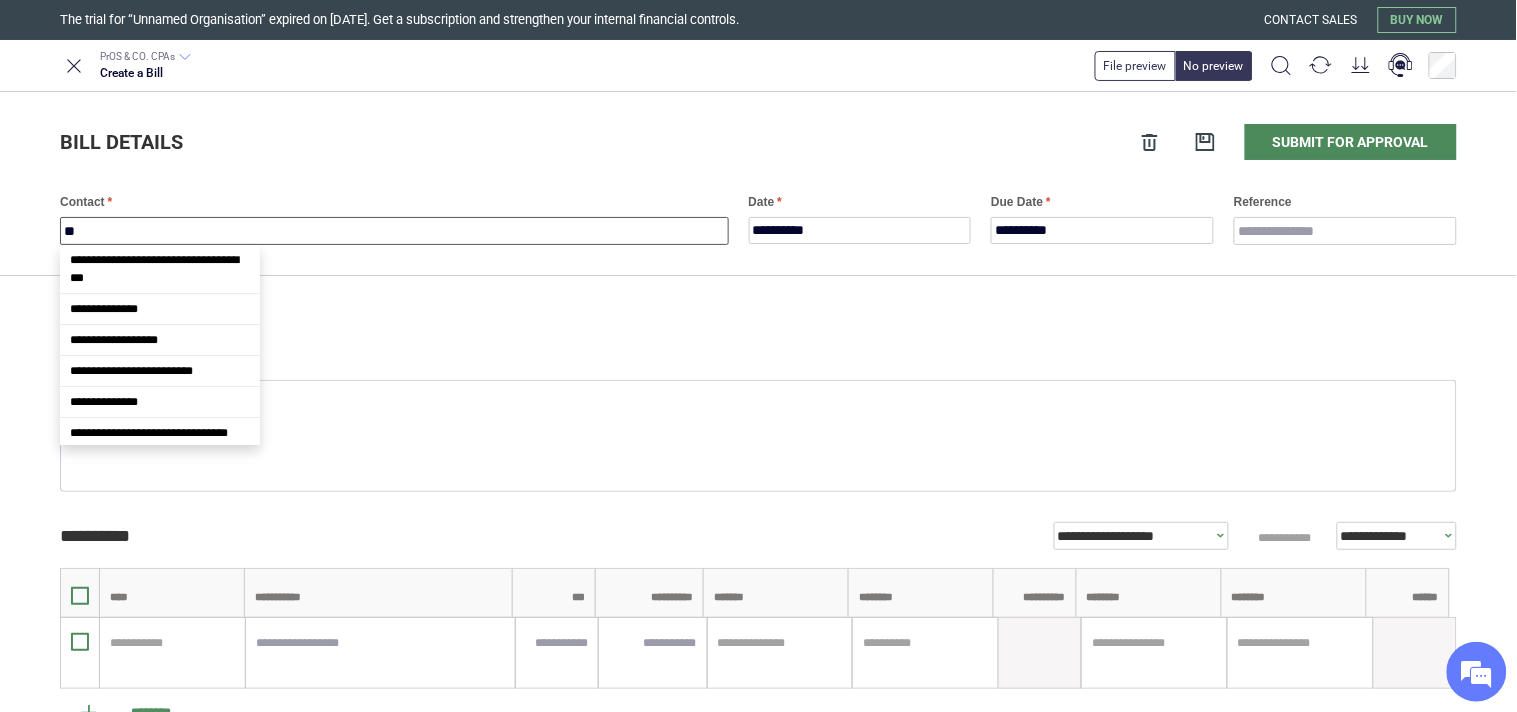 scroll, scrollTop: 245, scrollLeft: 0, axis: vertical 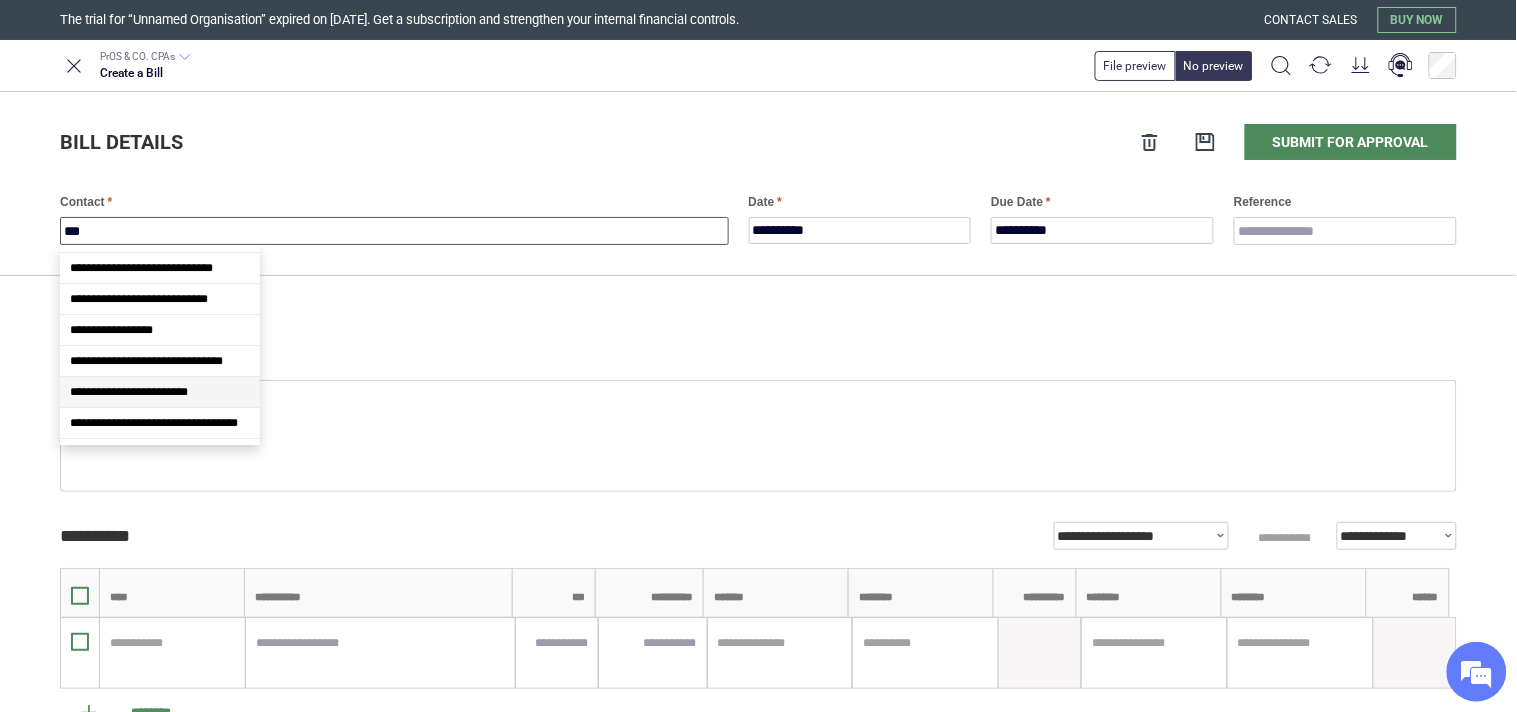 type on "****" 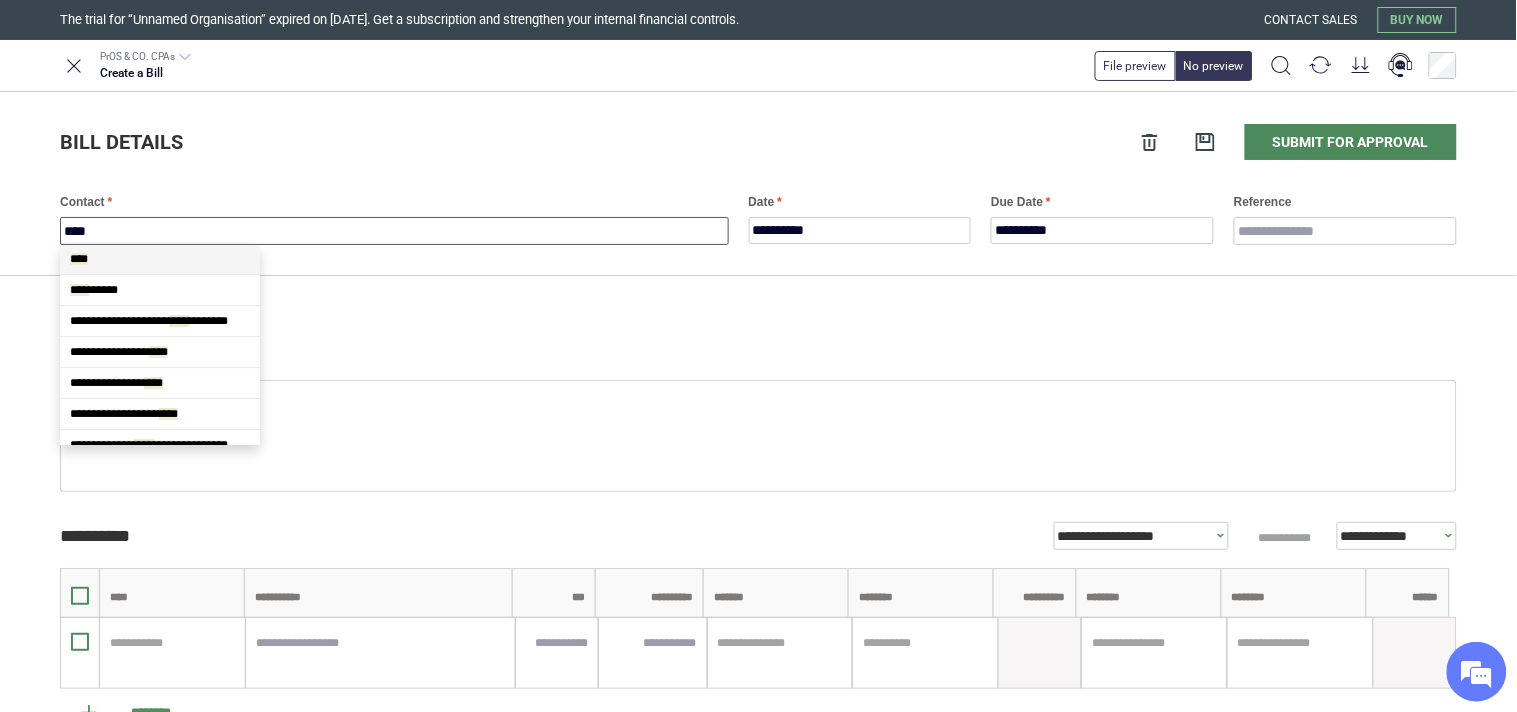 scroll, scrollTop: 0, scrollLeft: 0, axis: both 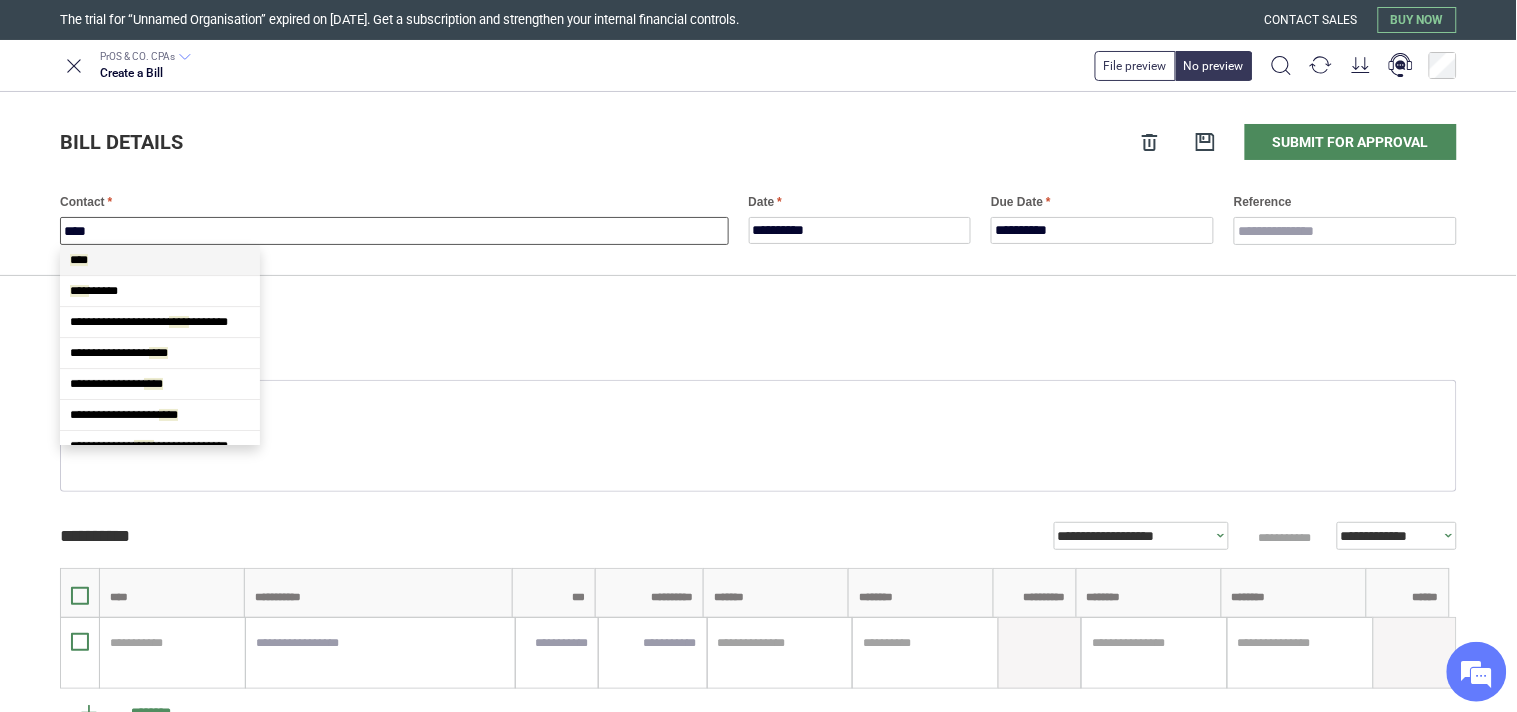 click on "****" at bounding box center [160, 260] 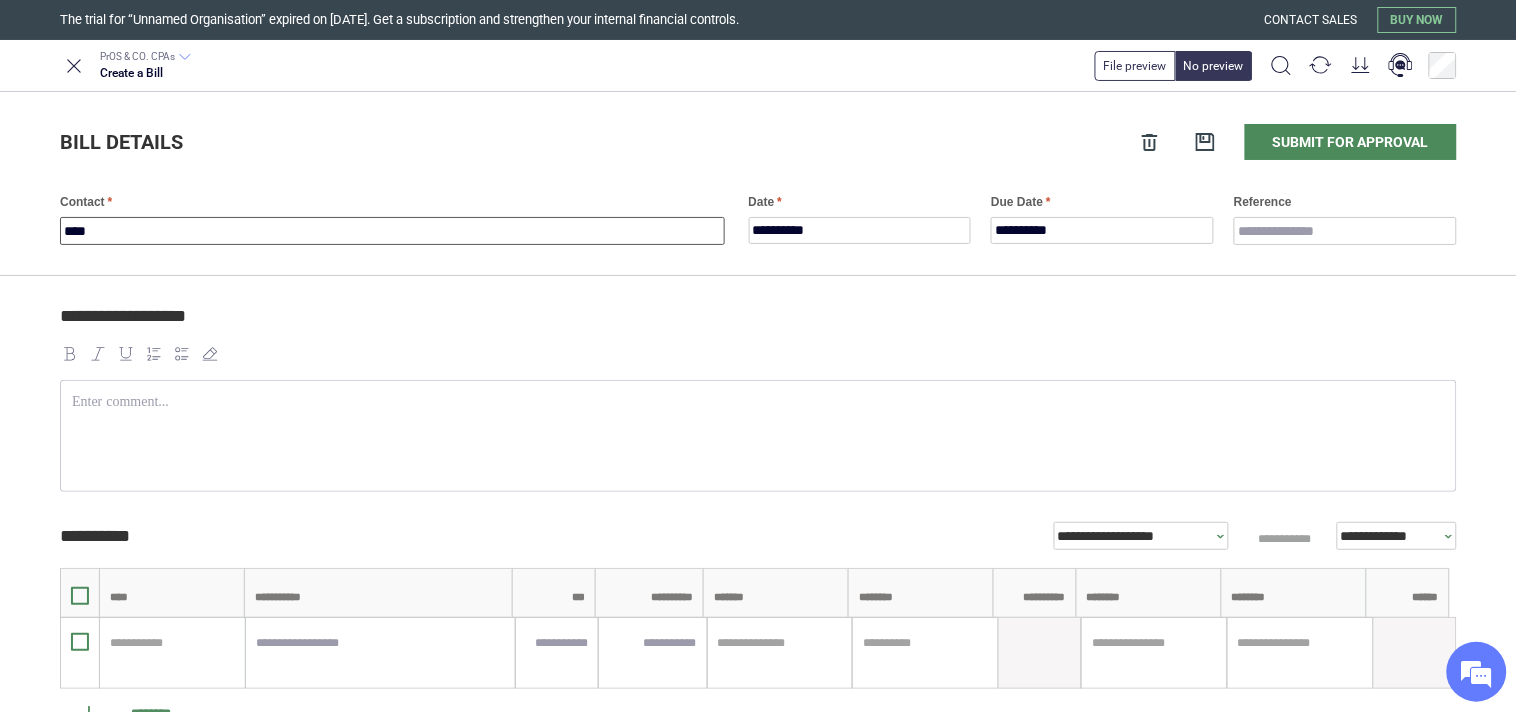 type on "****" 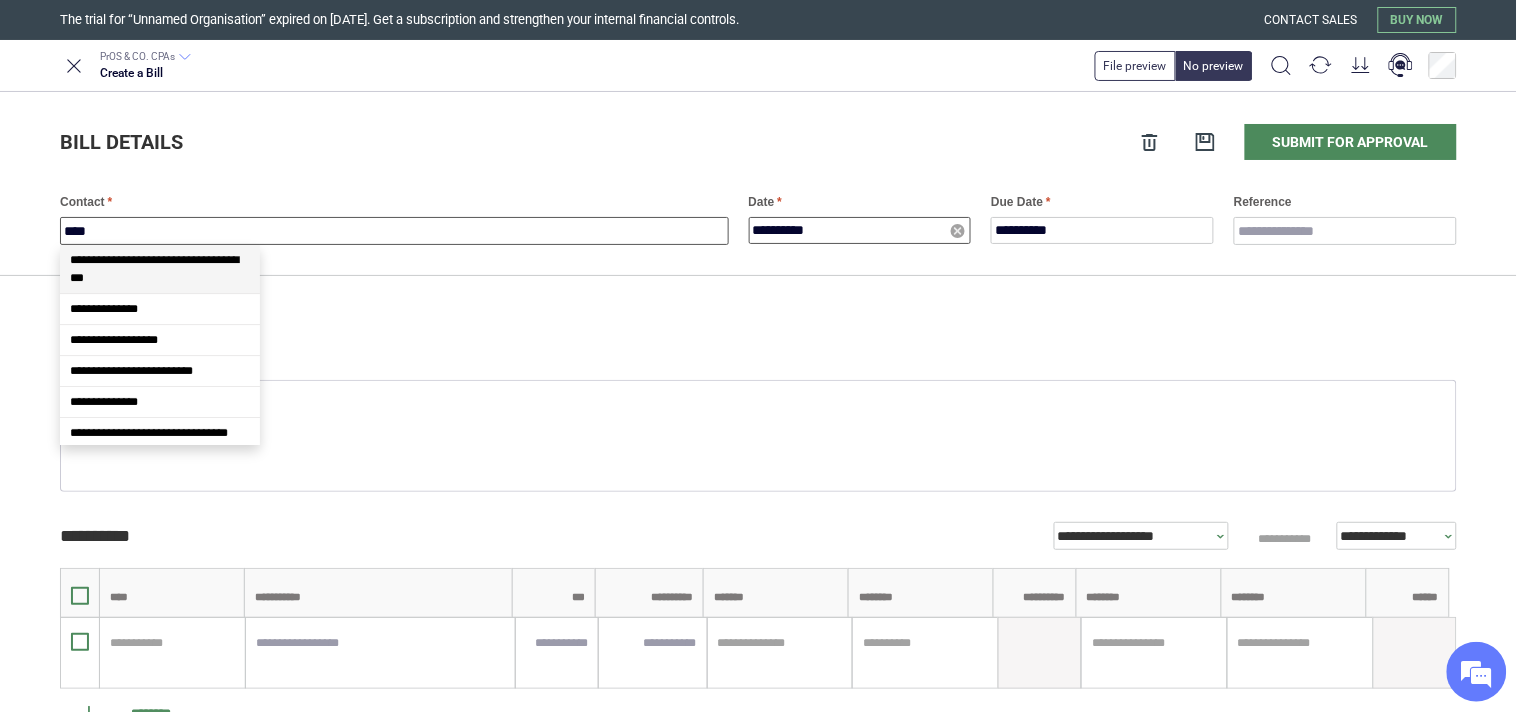 click on "**********" at bounding box center [860, 230] 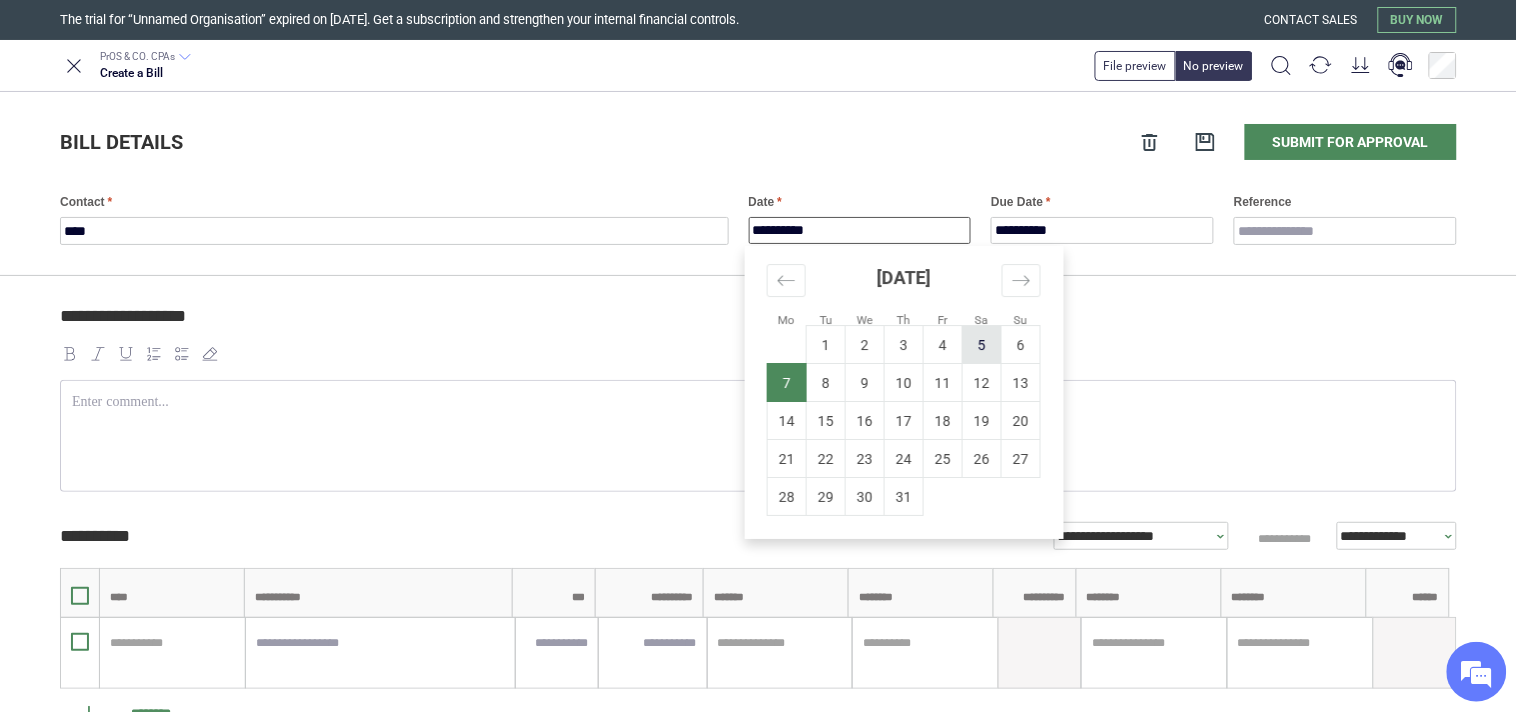 click on "5" at bounding box center (982, 345) 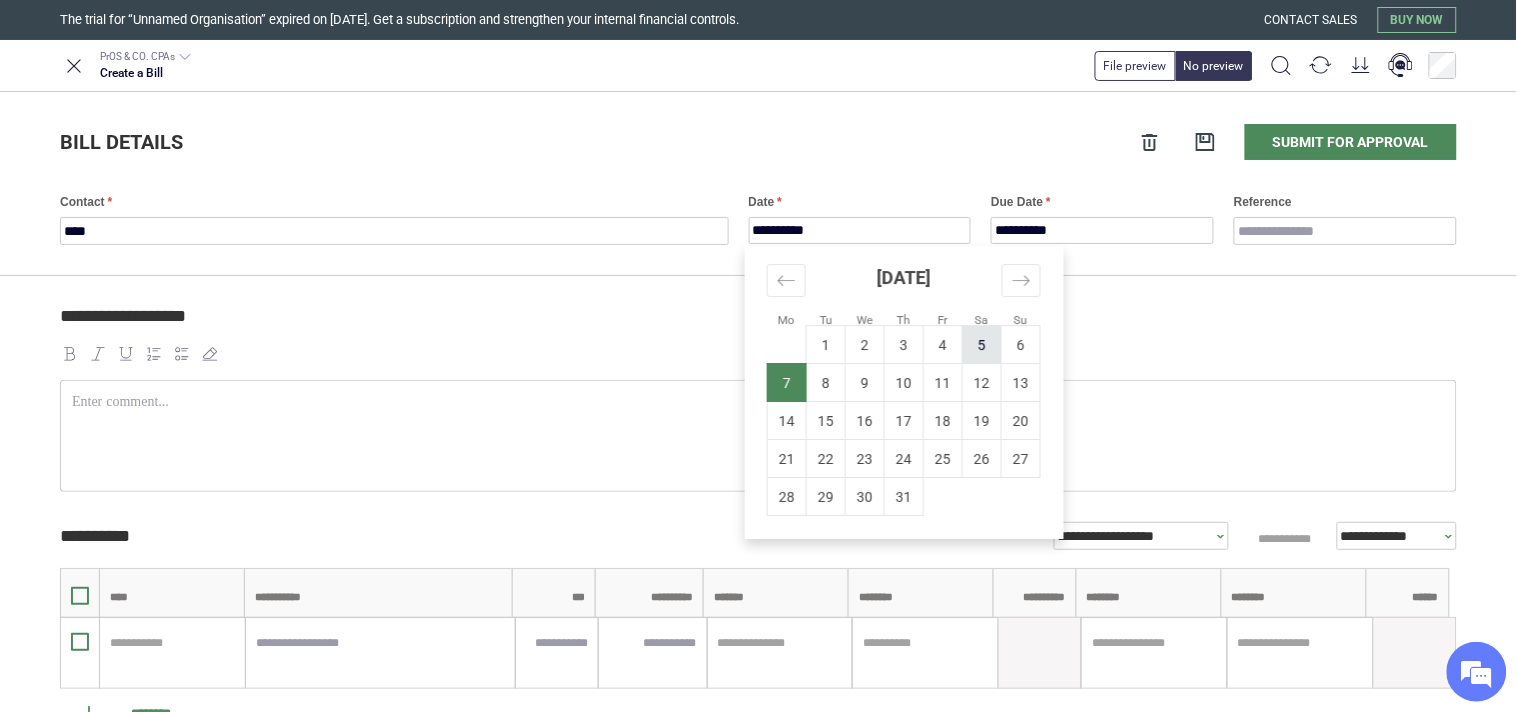 type on "**********" 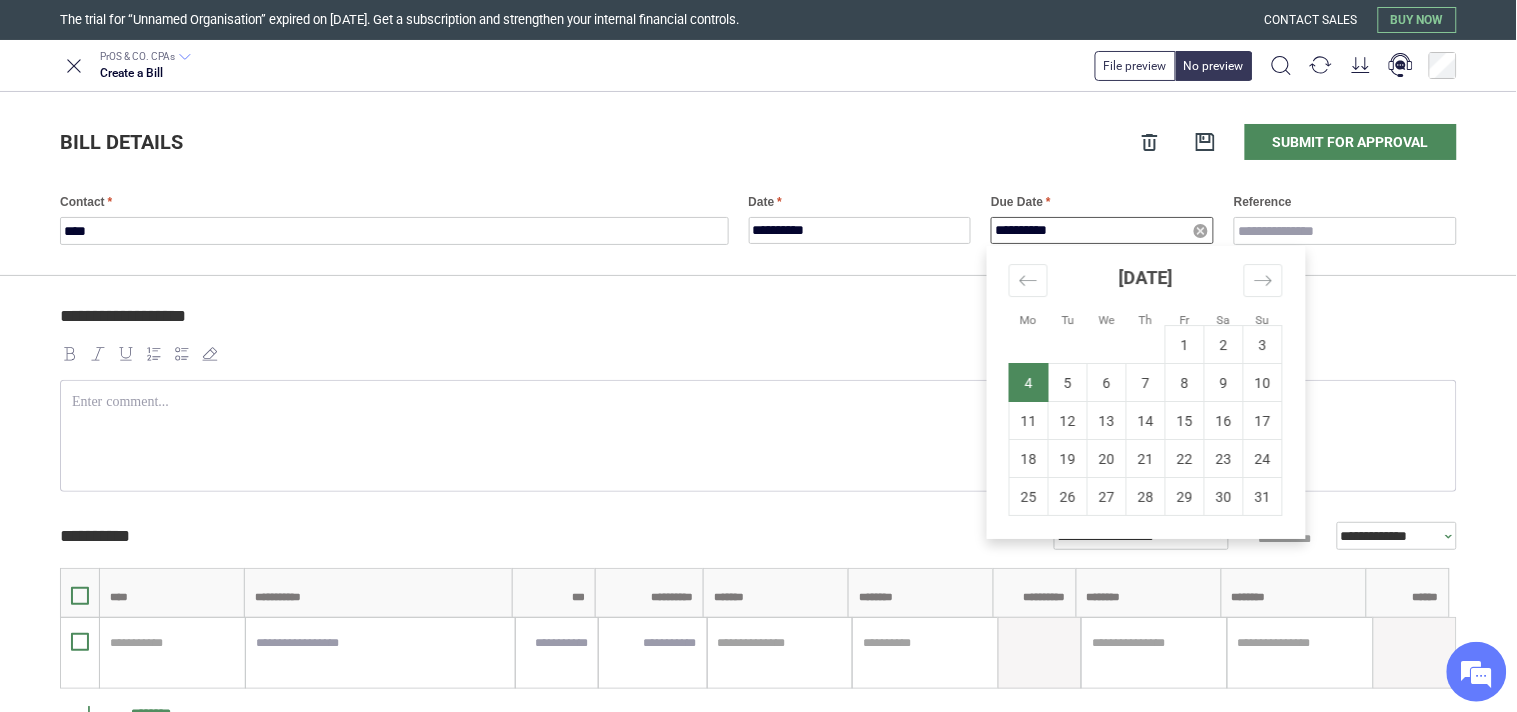 click on "**********" at bounding box center [1102, 230] 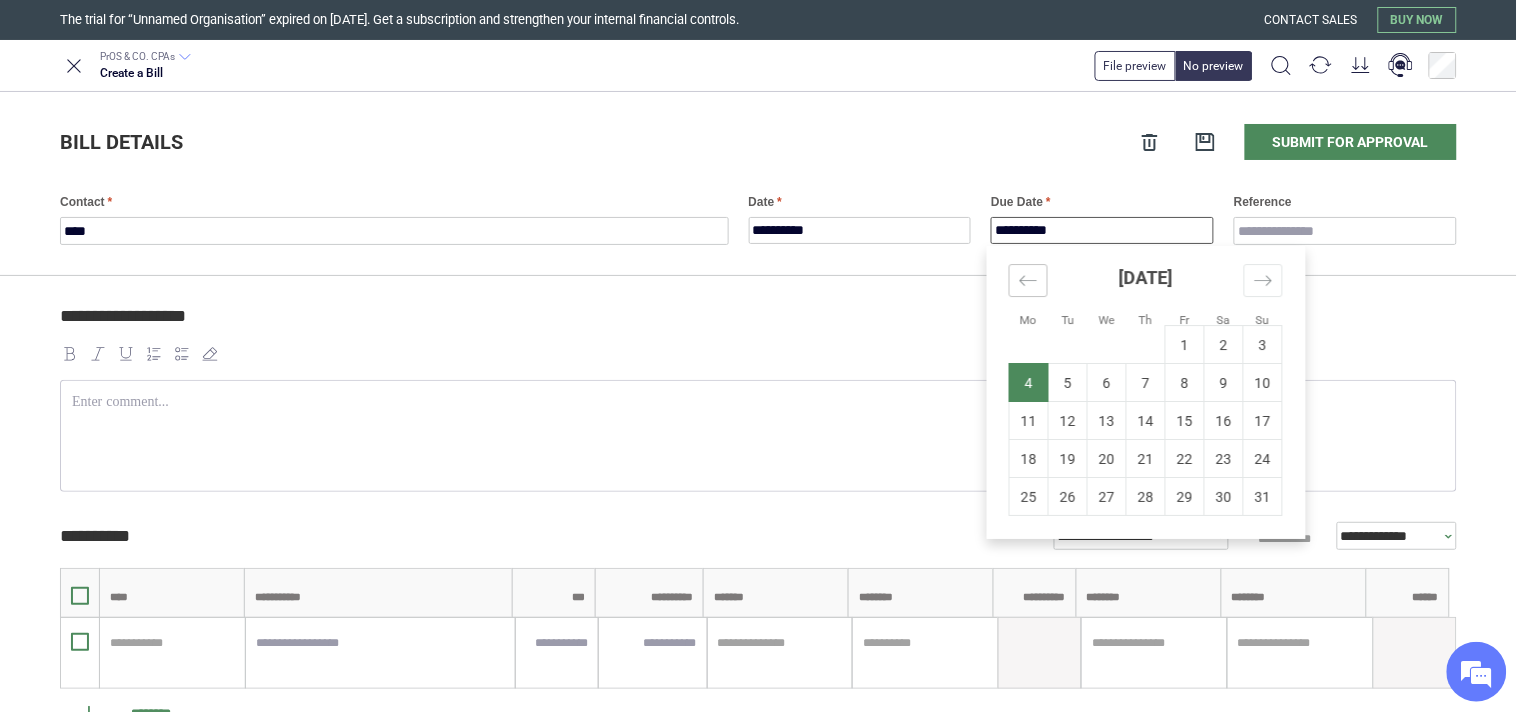 click 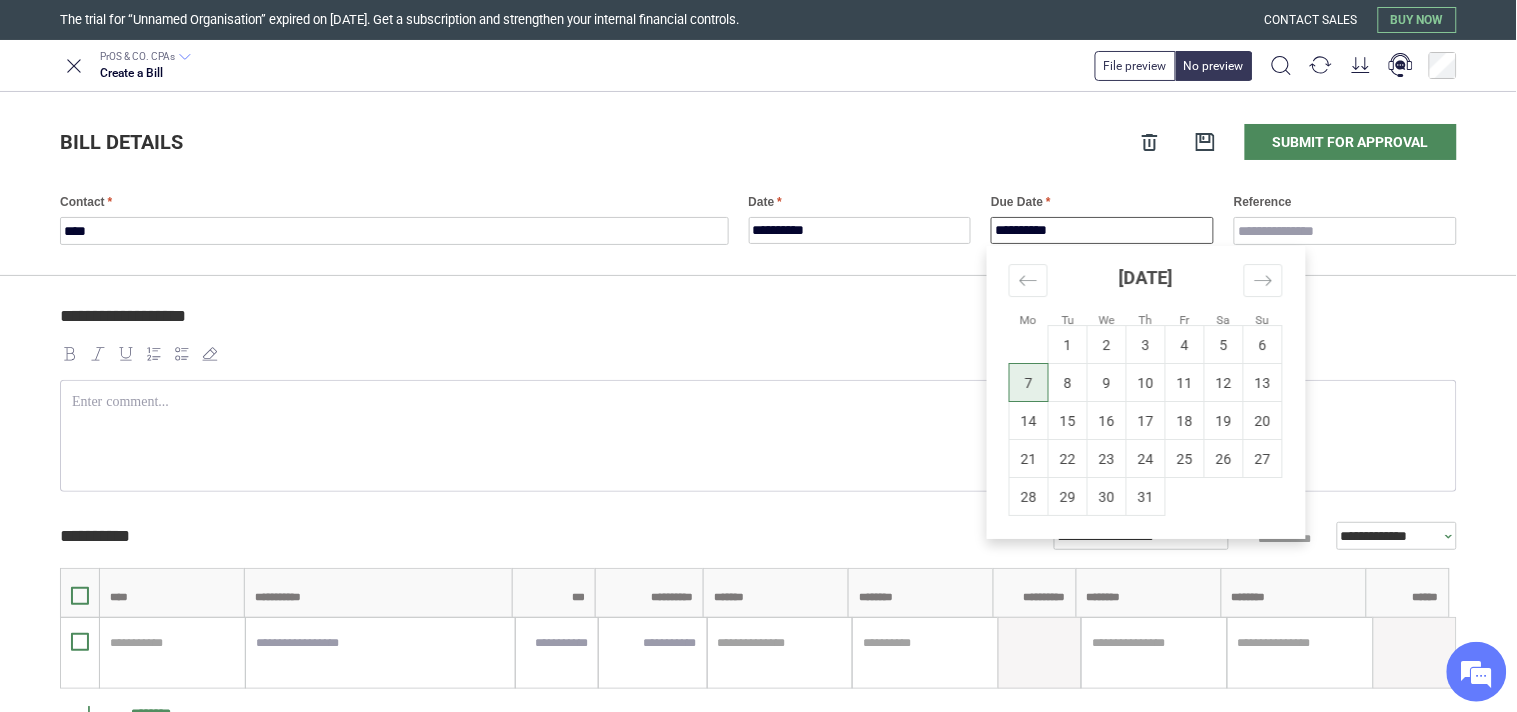 click on "7" at bounding box center [1029, 383] 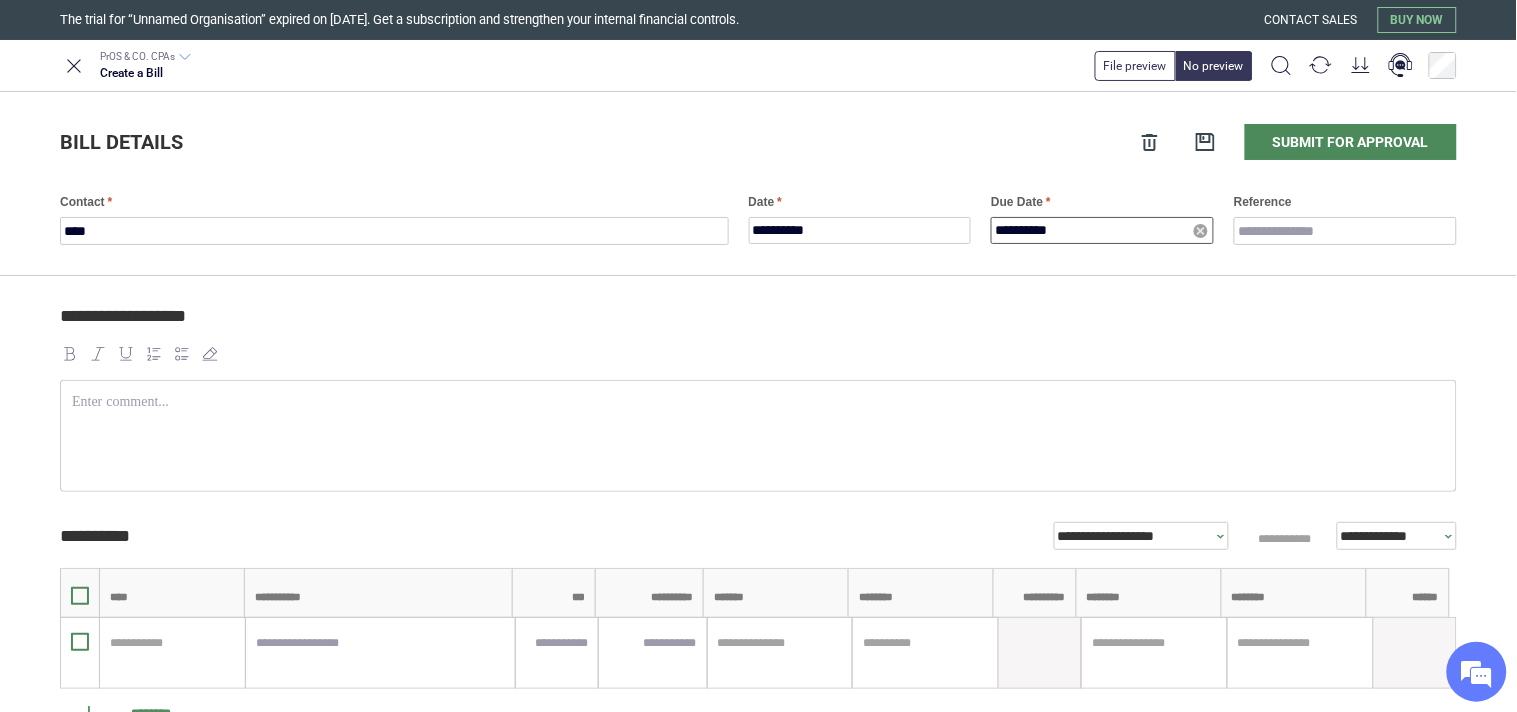 click on "**********" at bounding box center [1102, 230] 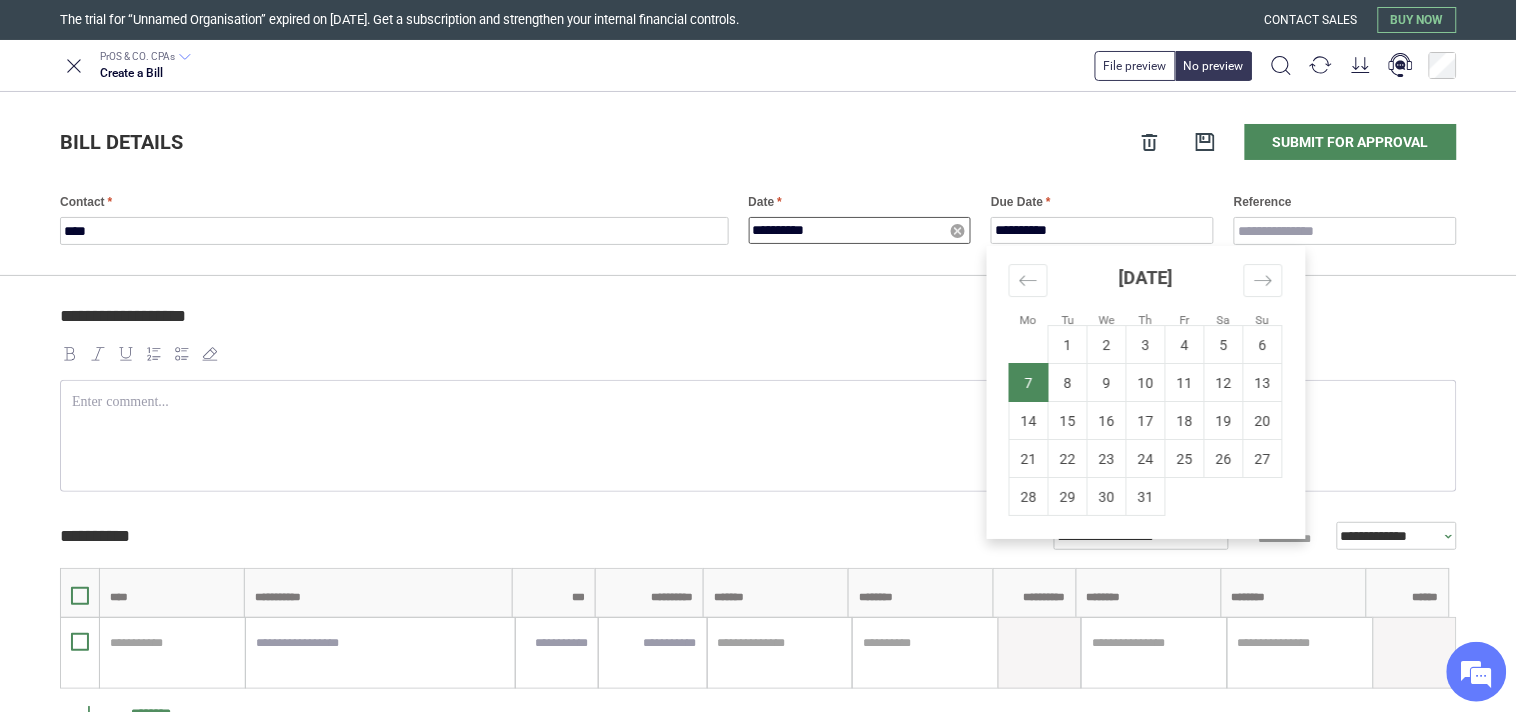 type on "**********" 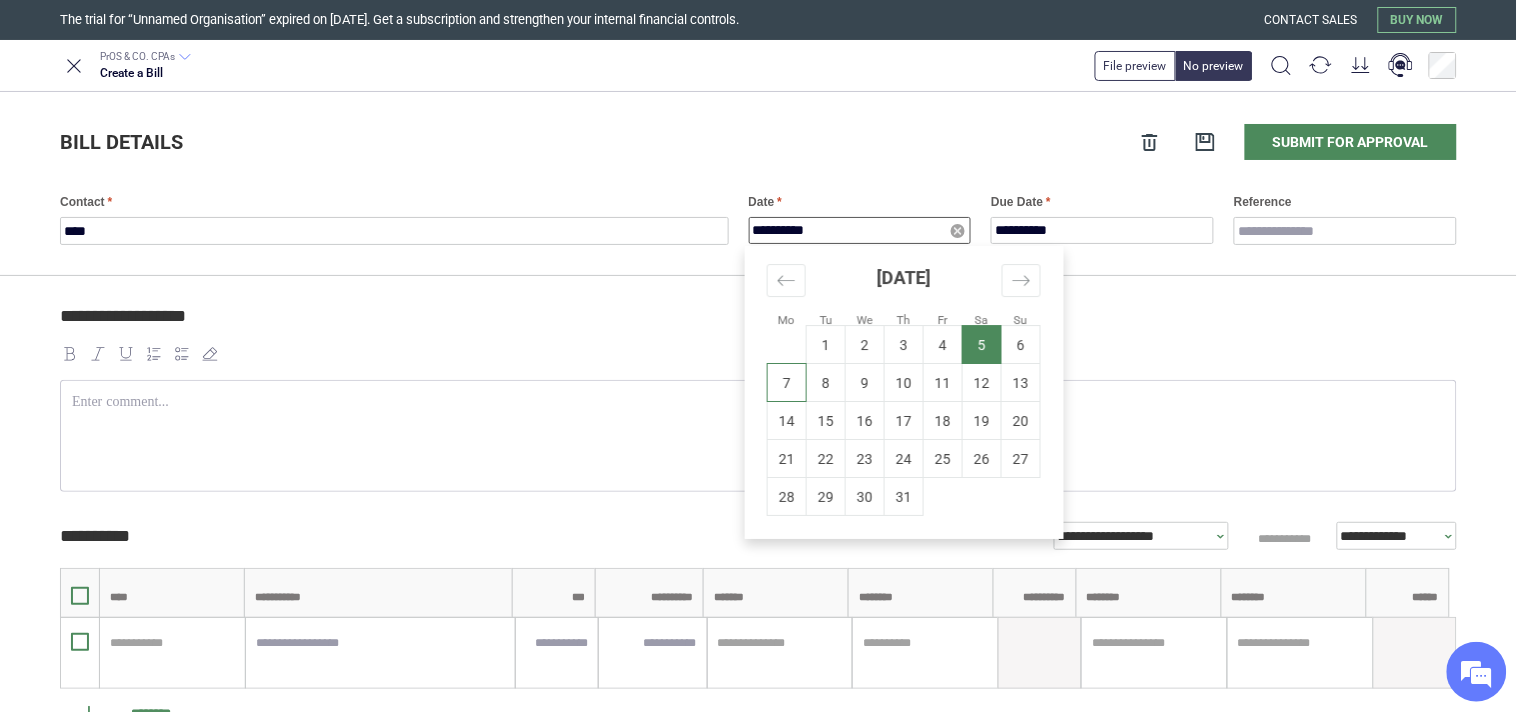 click on "**********" at bounding box center [860, 230] 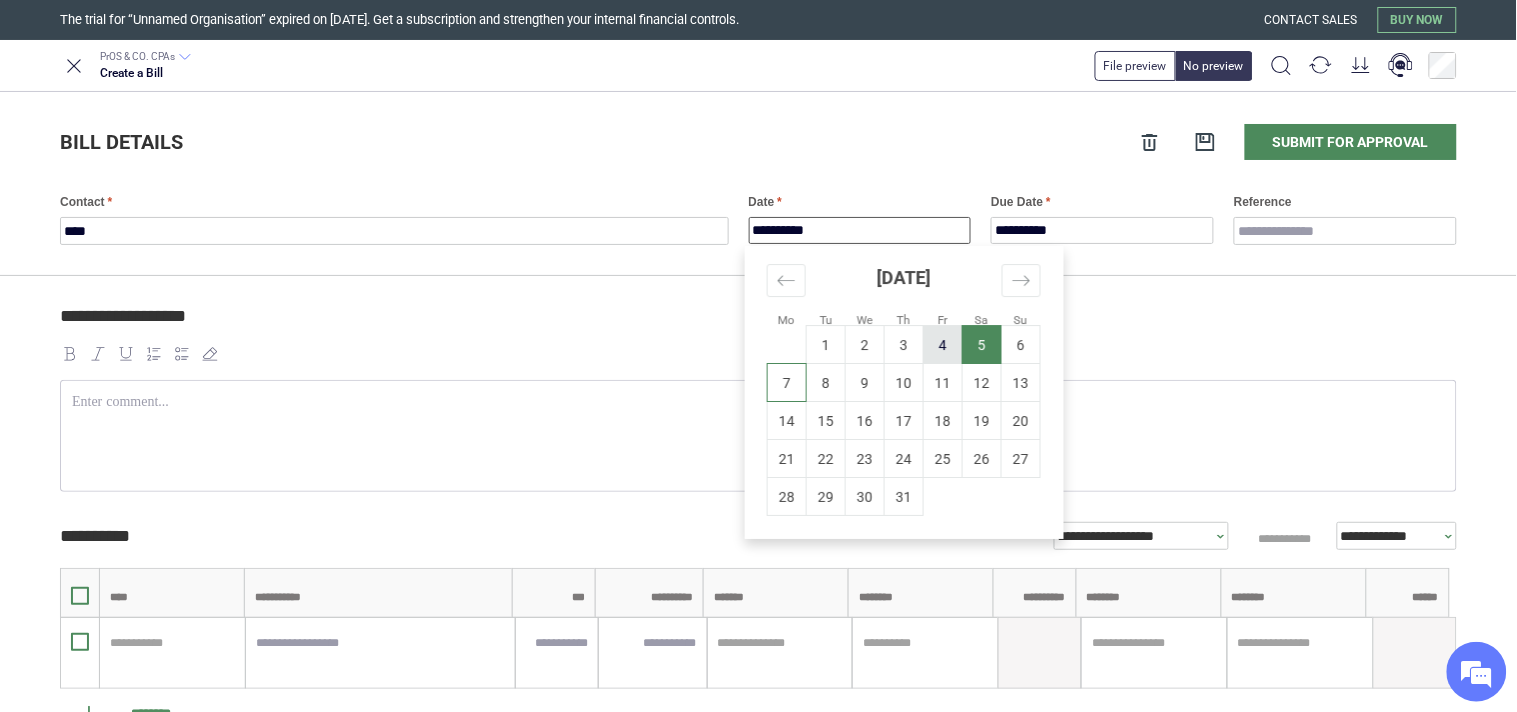 click on "4" at bounding box center (943, 345) 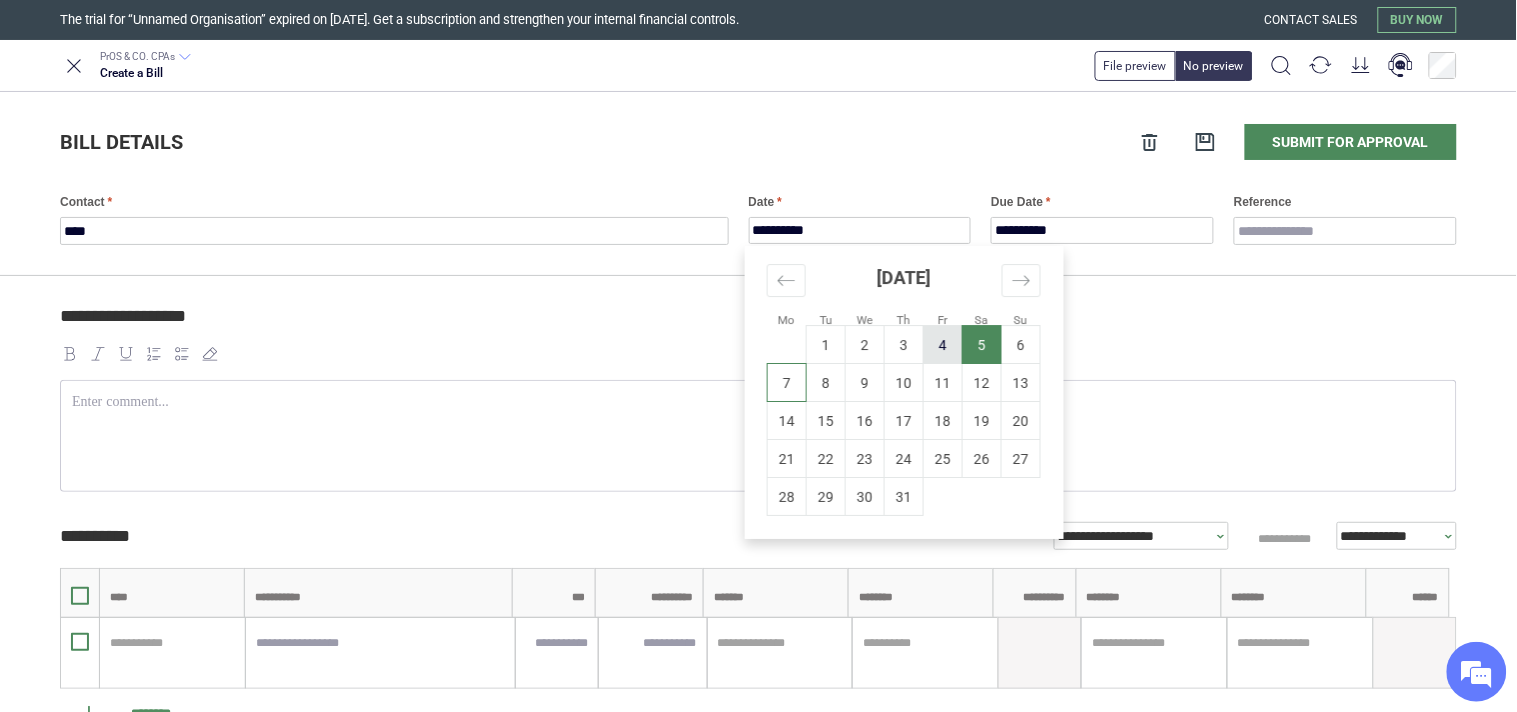 type on "**********" 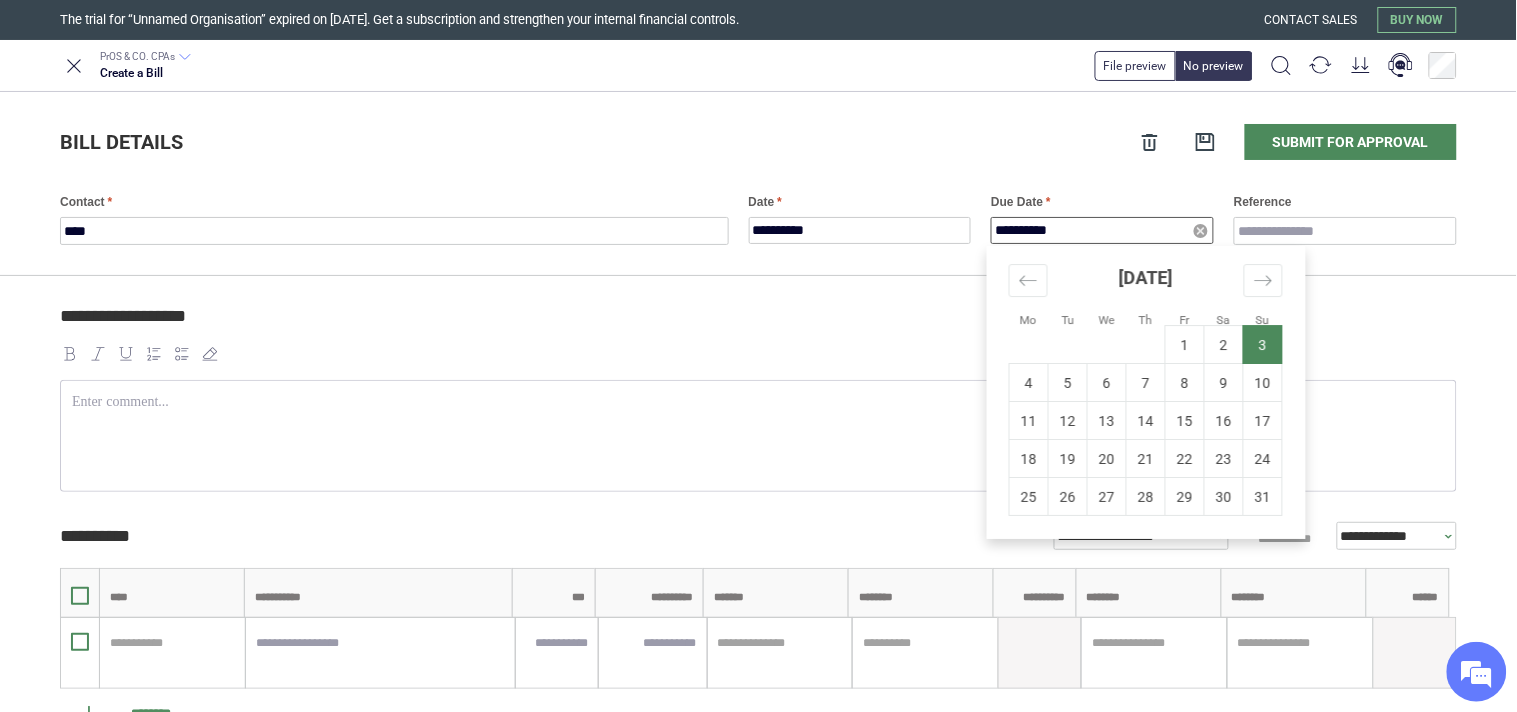 click on "**********" at bounding box center [1102, 230] 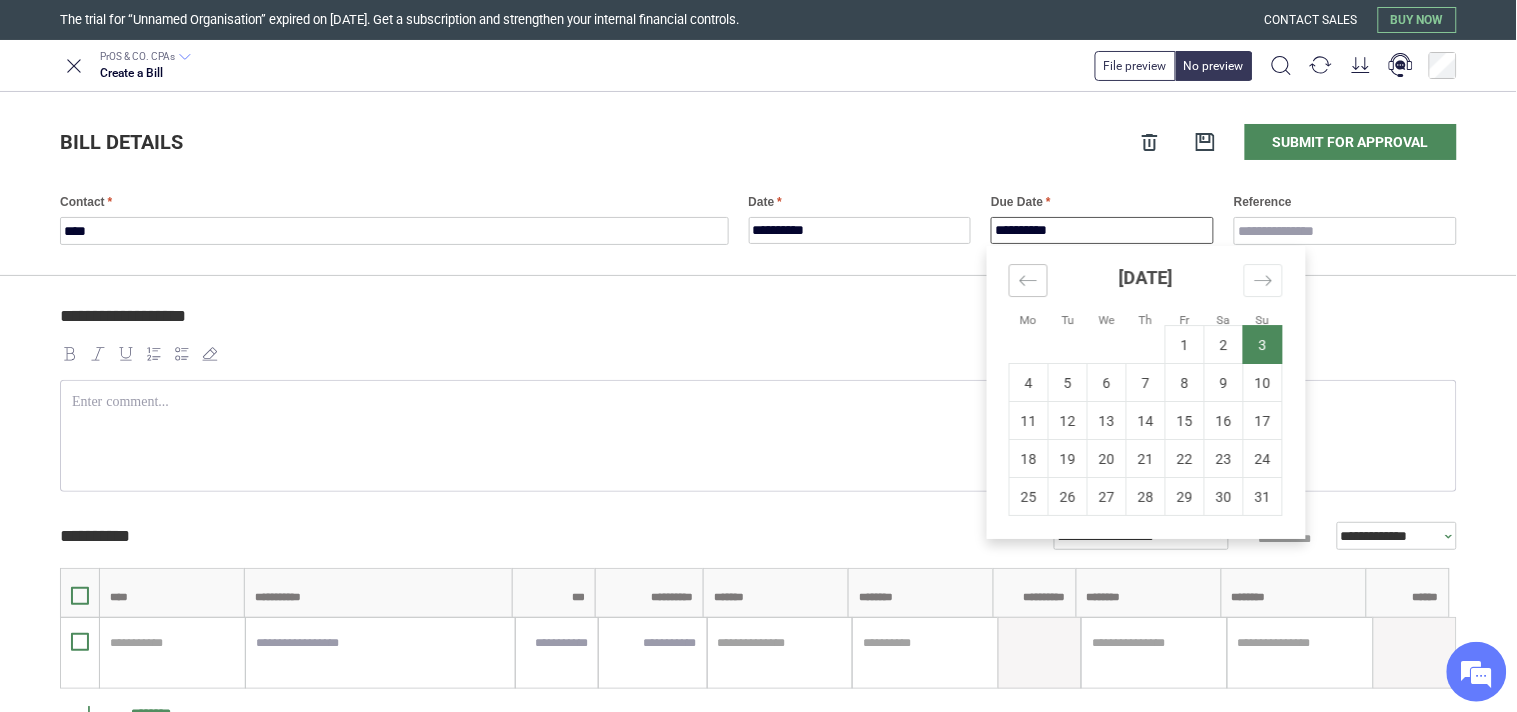 click 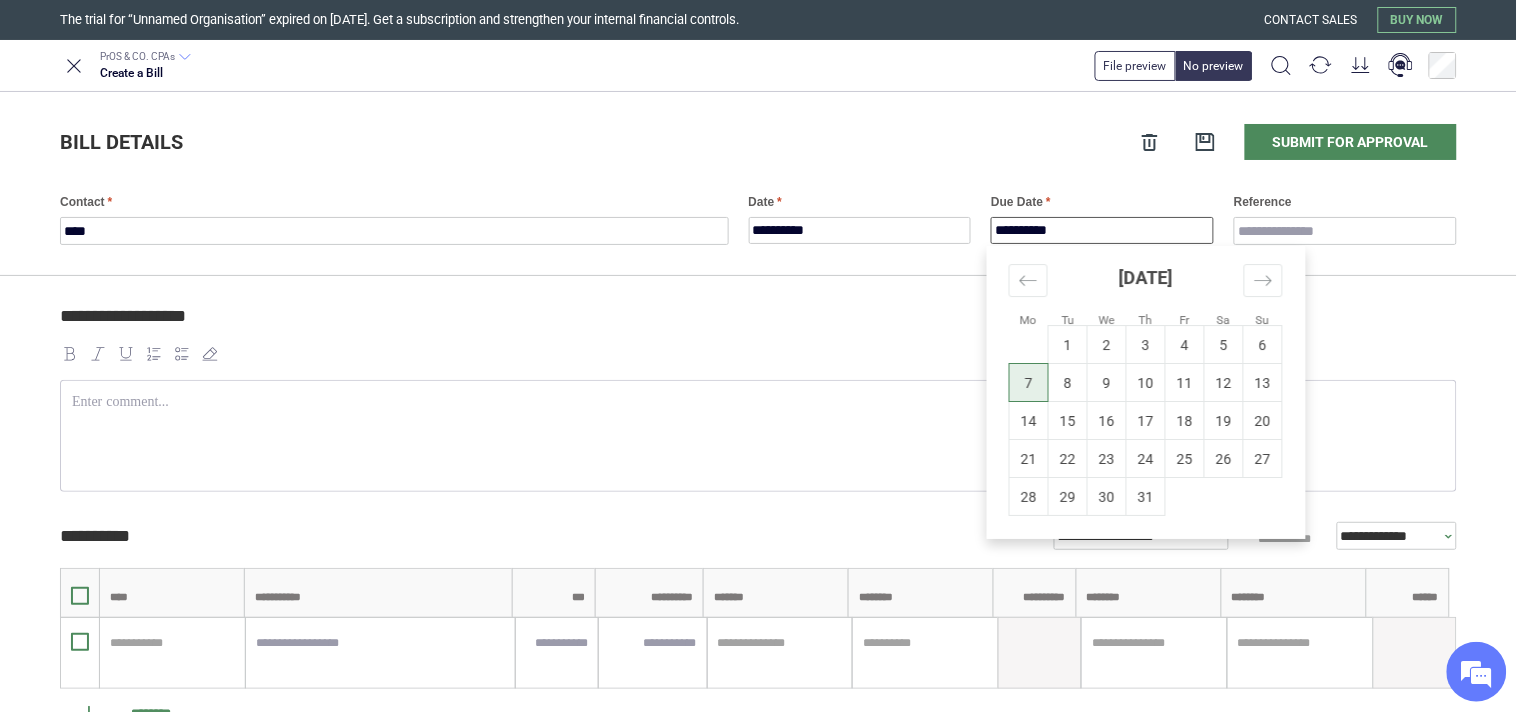 click on "7" at bounding box center [1029, 383] 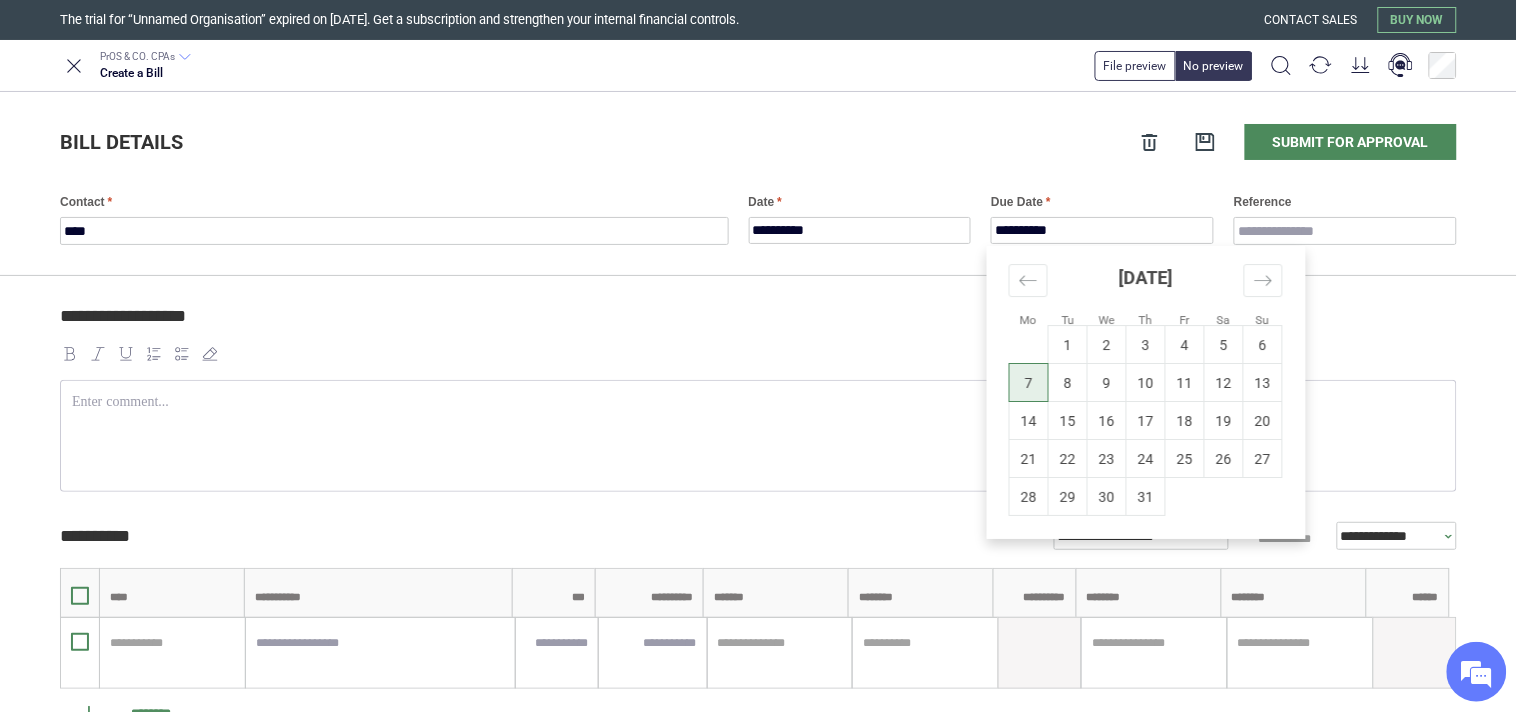 type on "**********" 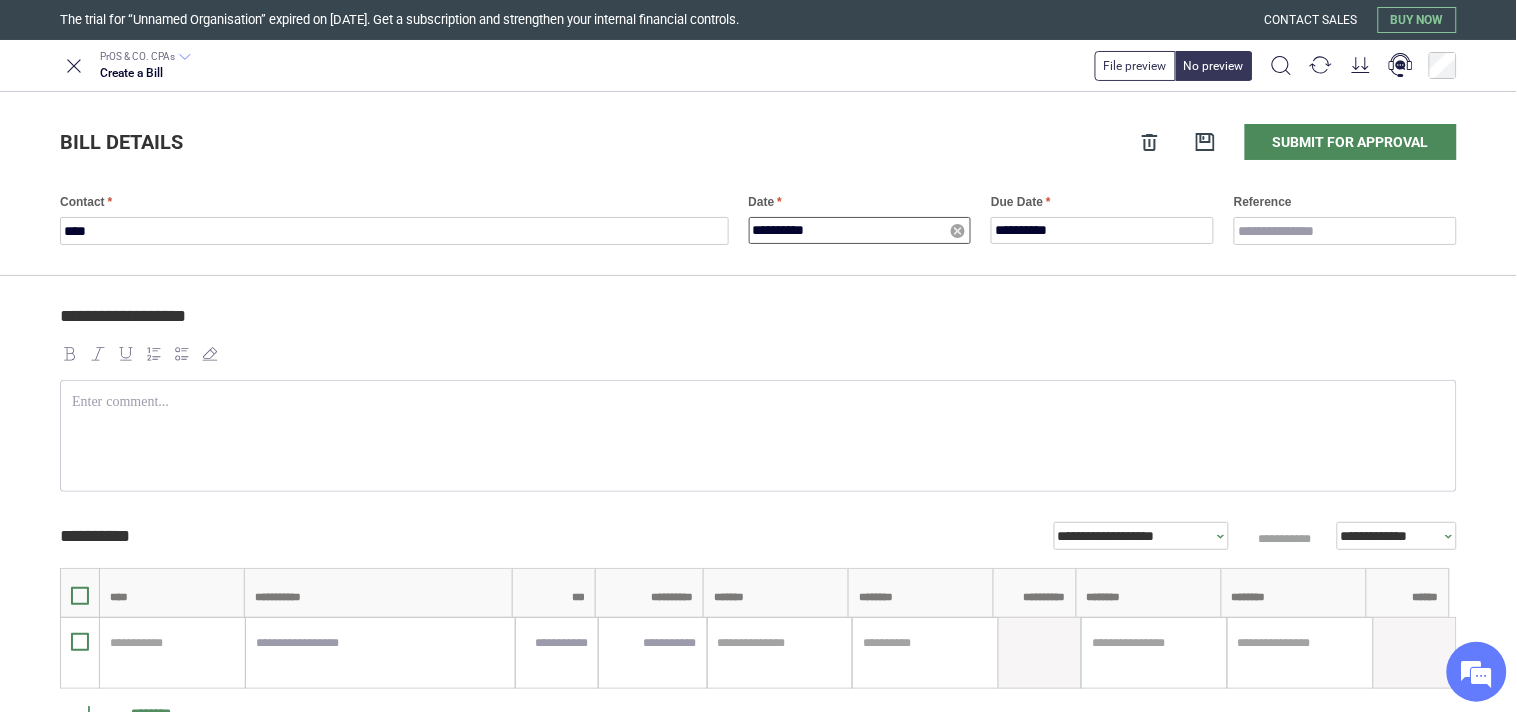 click on "**********" at bounding box center (860, 230) 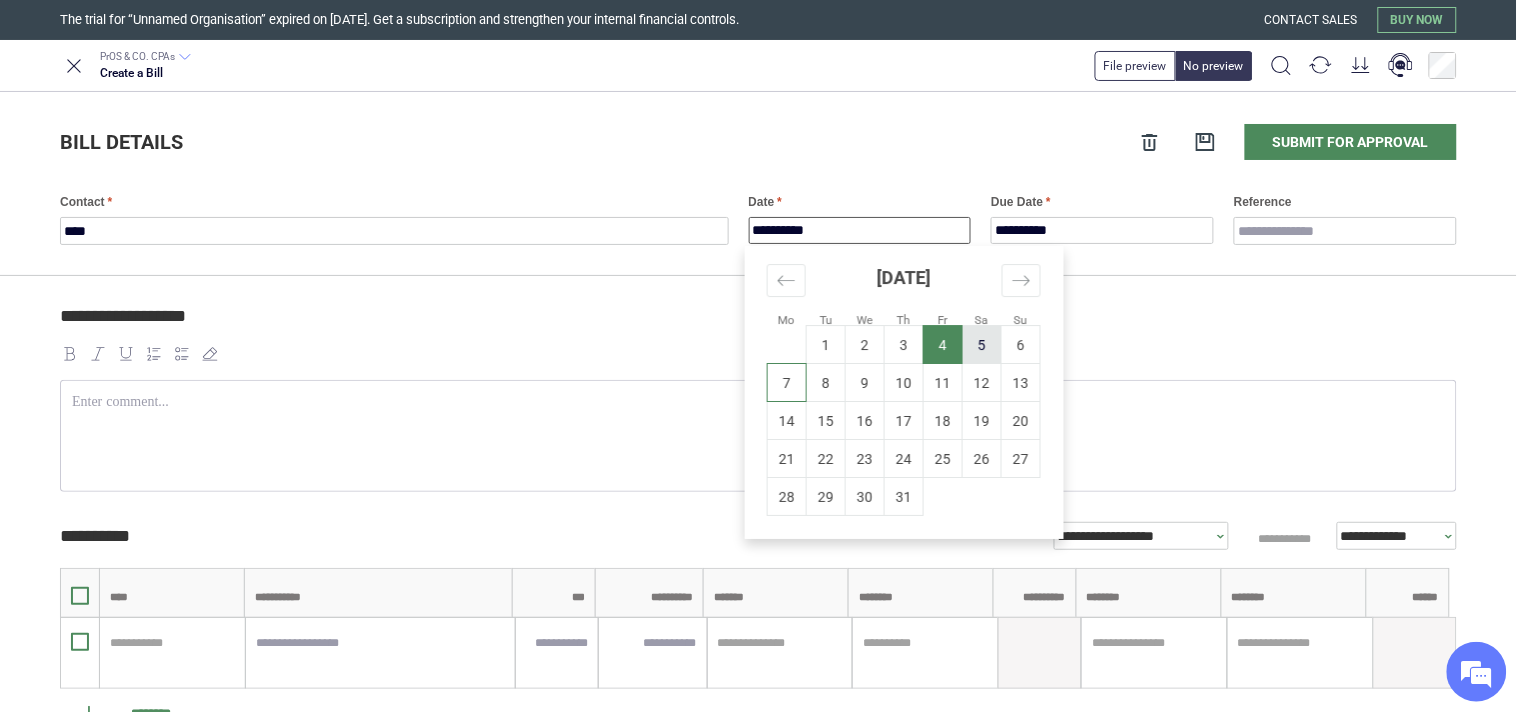 click on "5" at bounding box center [982, 345] 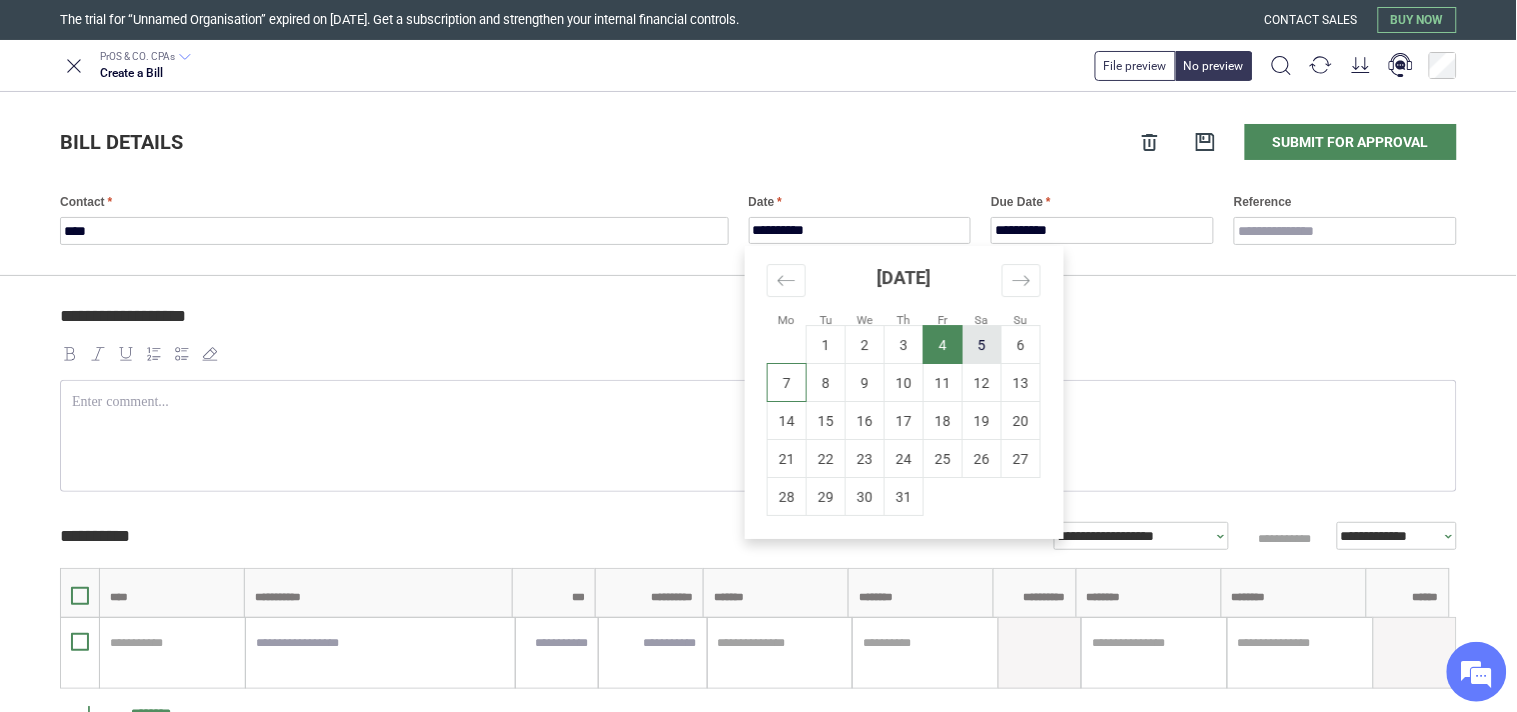 type on "**********" 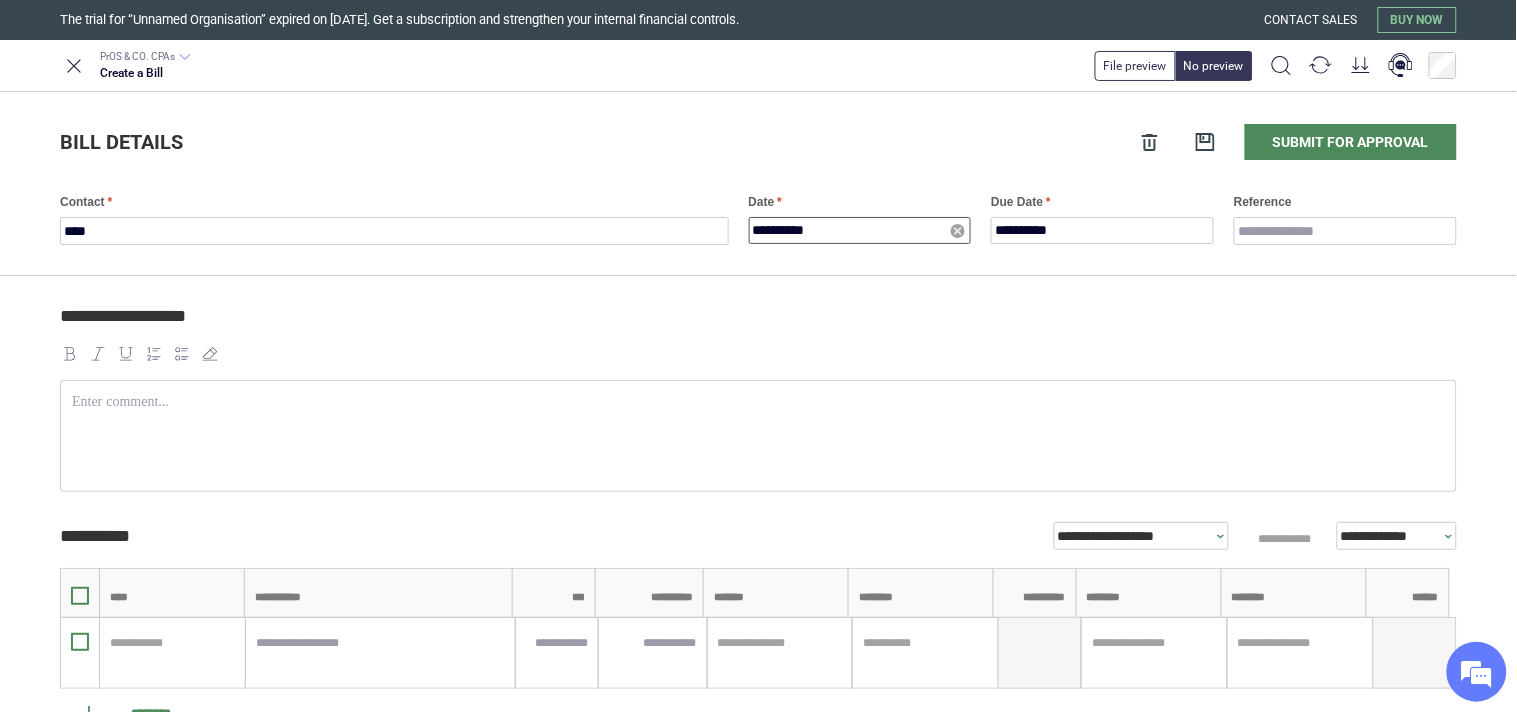 click on "**********" at bounding box center (860, 230) 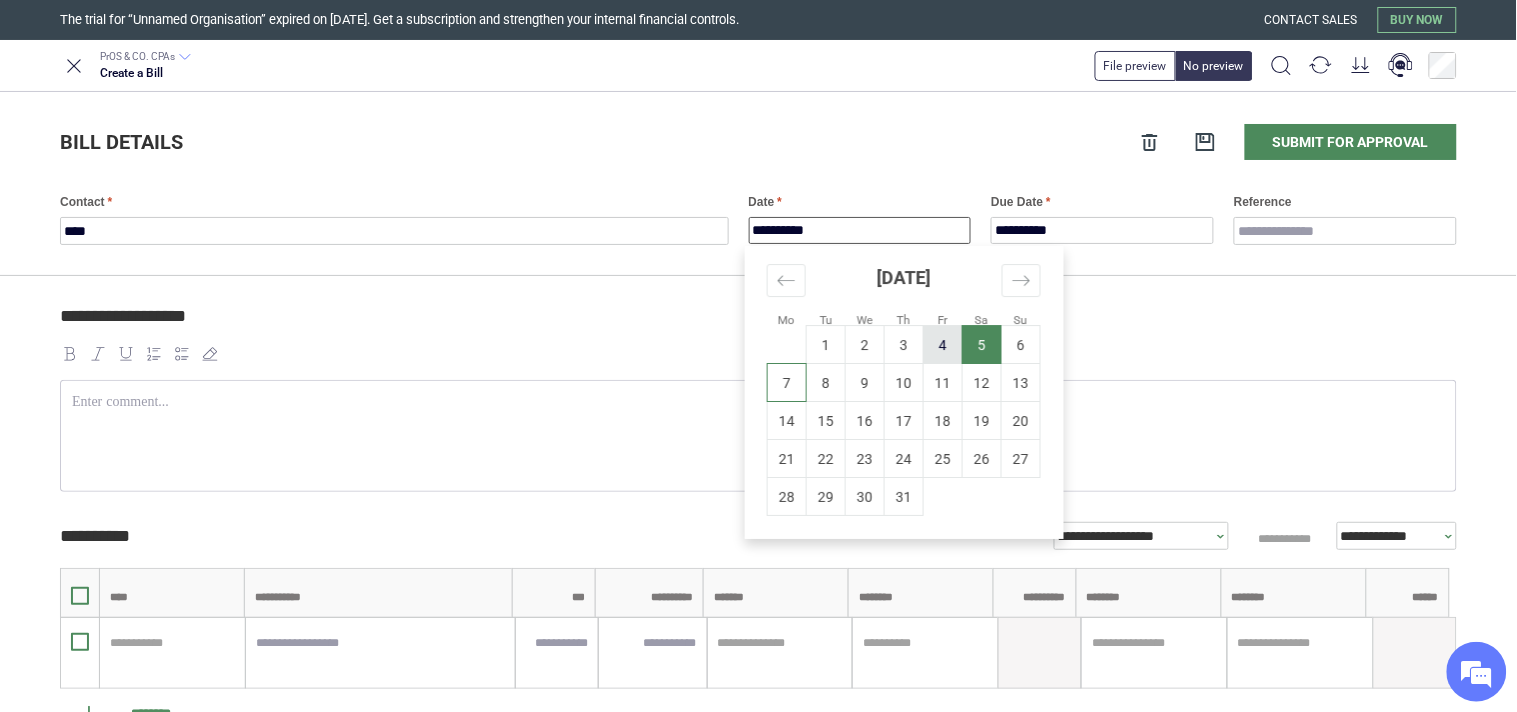 click on "4" at bounding box center [943, 345] 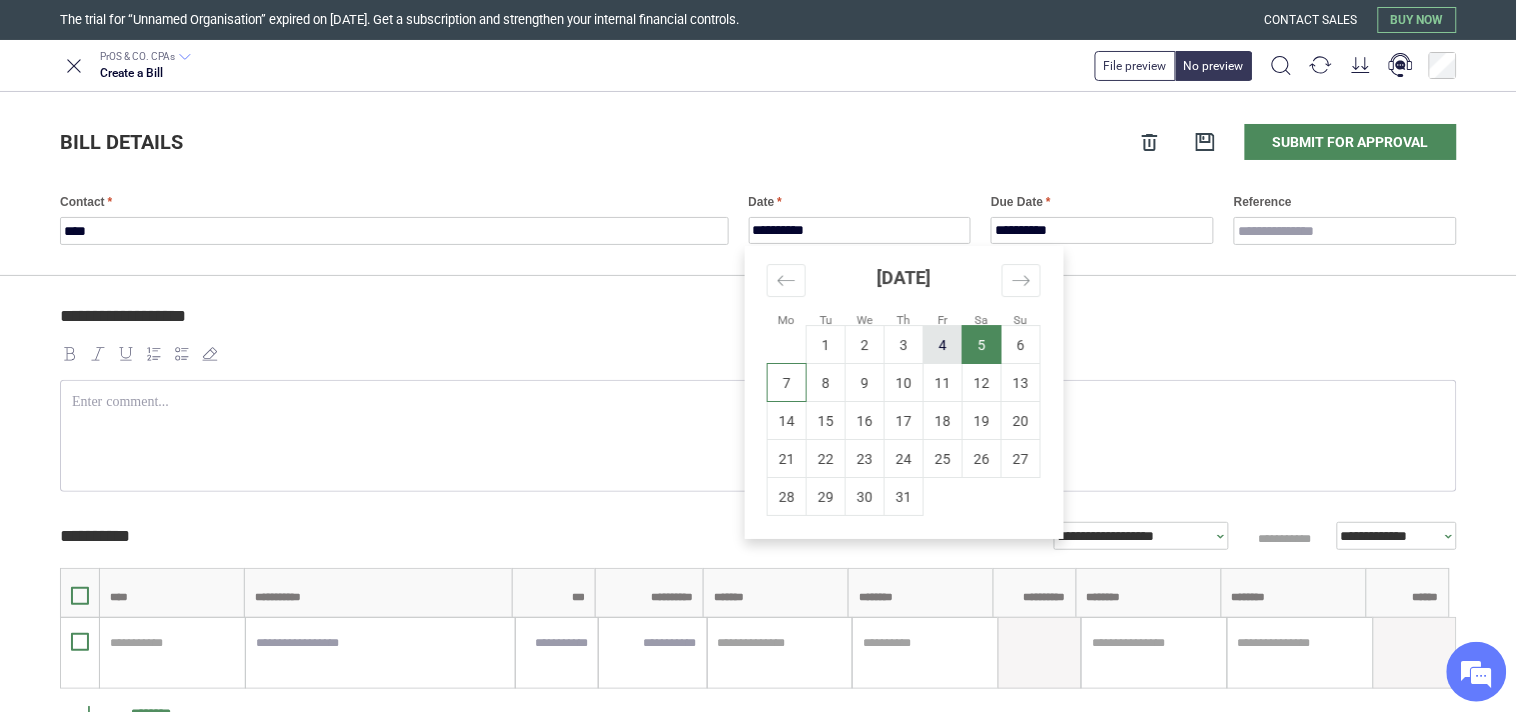 type on "**********" 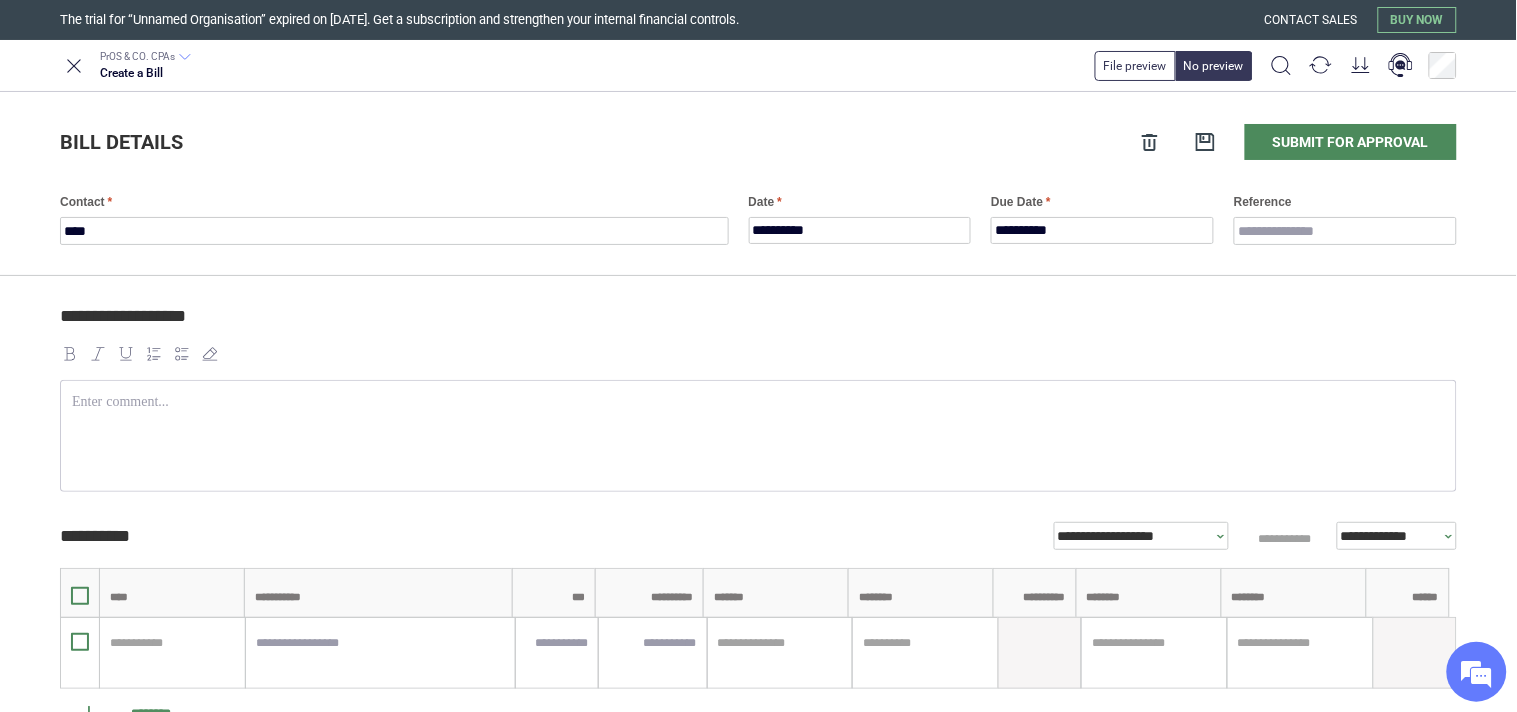 click on "**********" at bounding box center [1102, 218] 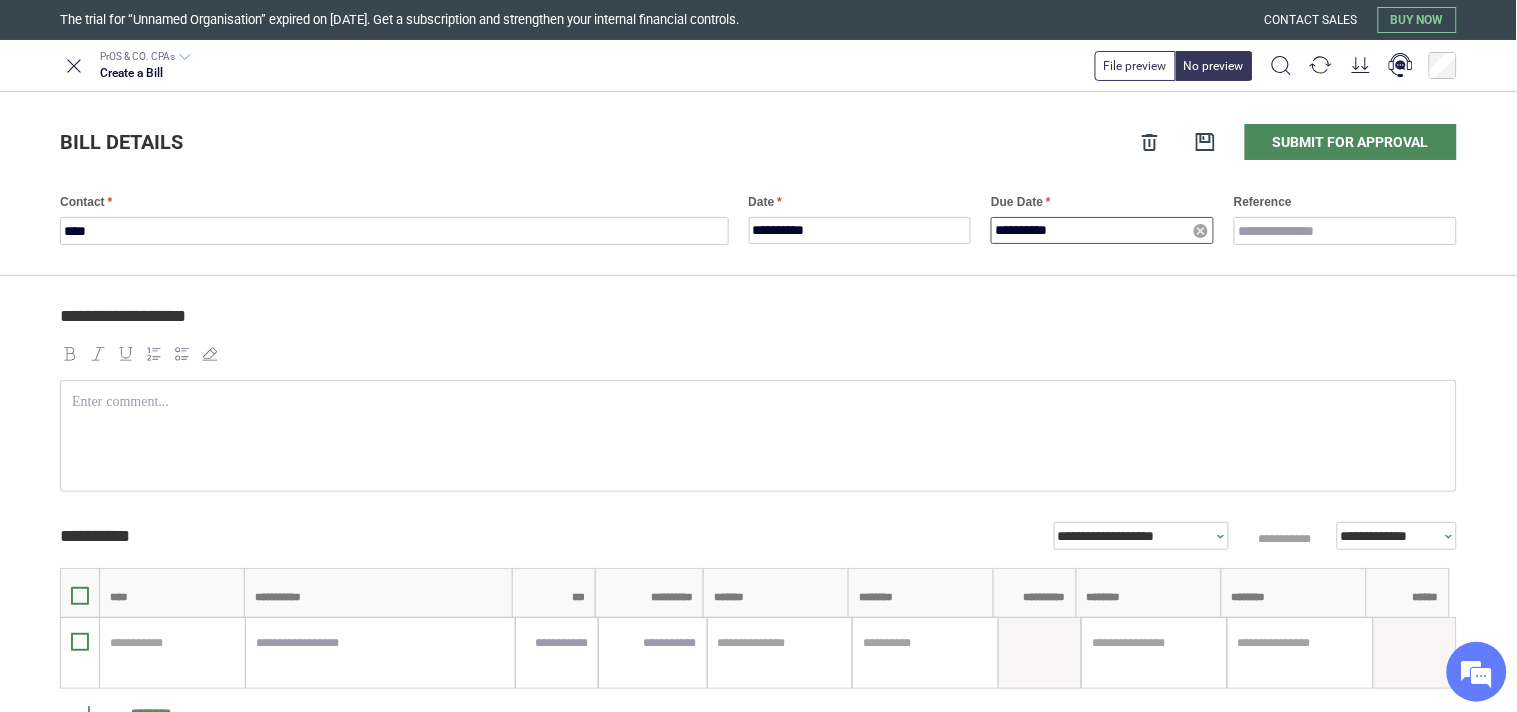 click on "**********" at bounding box center (1102, 230) 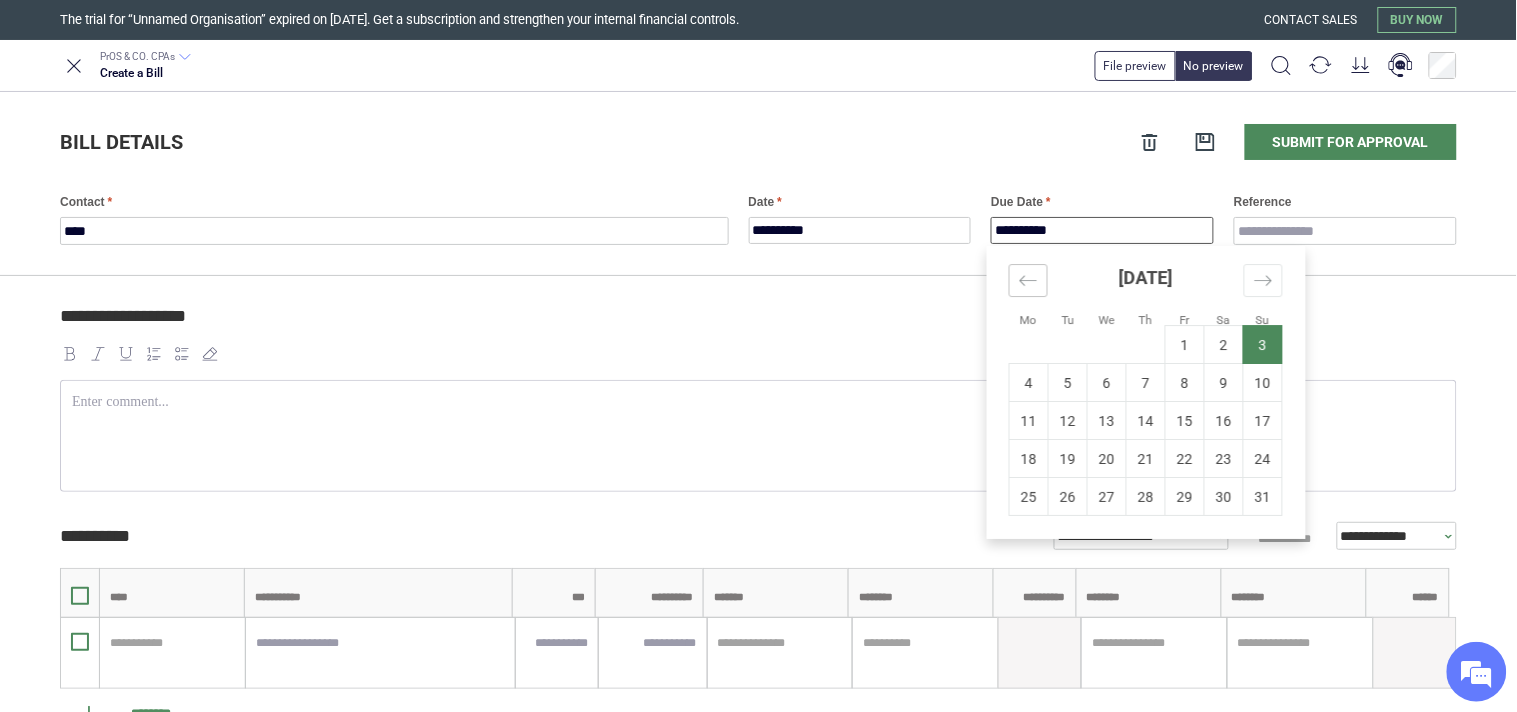 click at bounding box center (1028, 280) 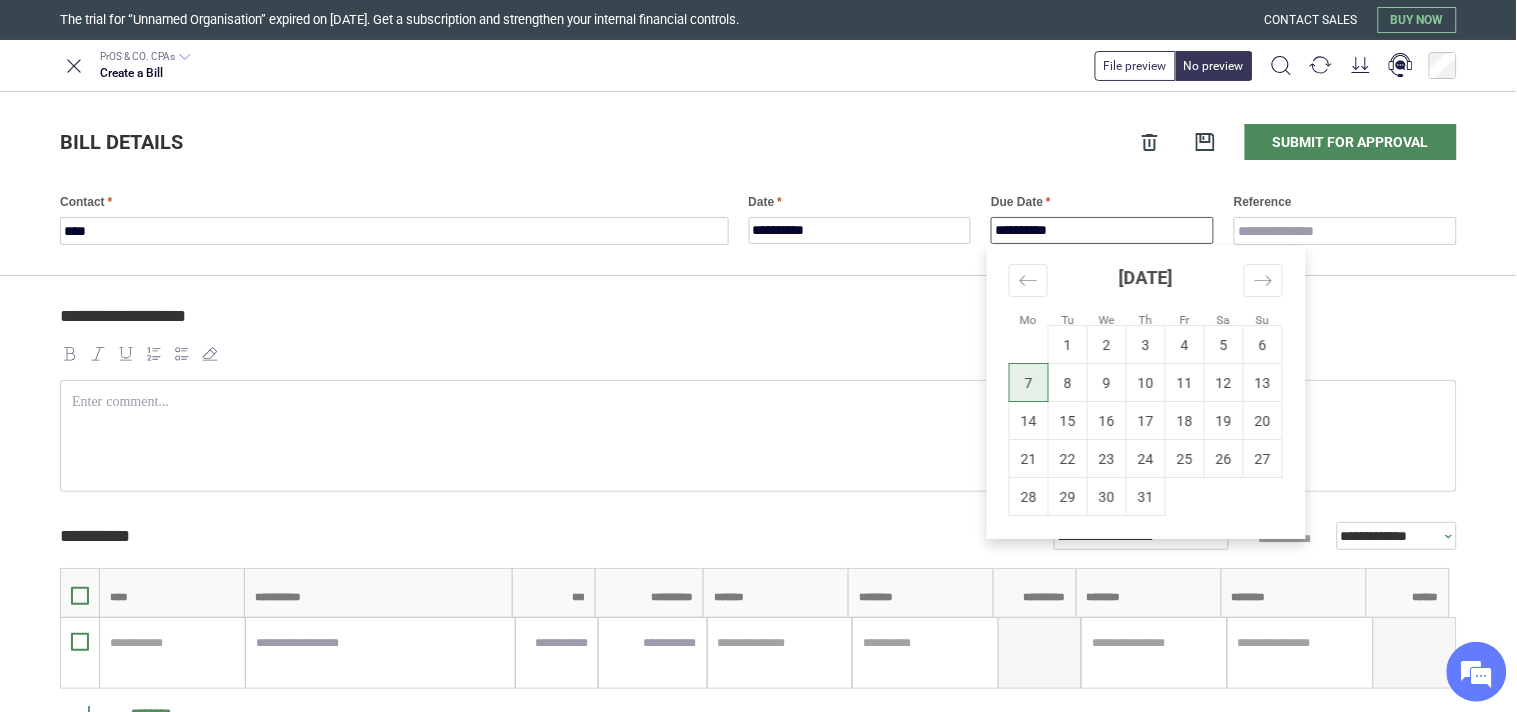 click on "7" at bounding box center [1029, 383] 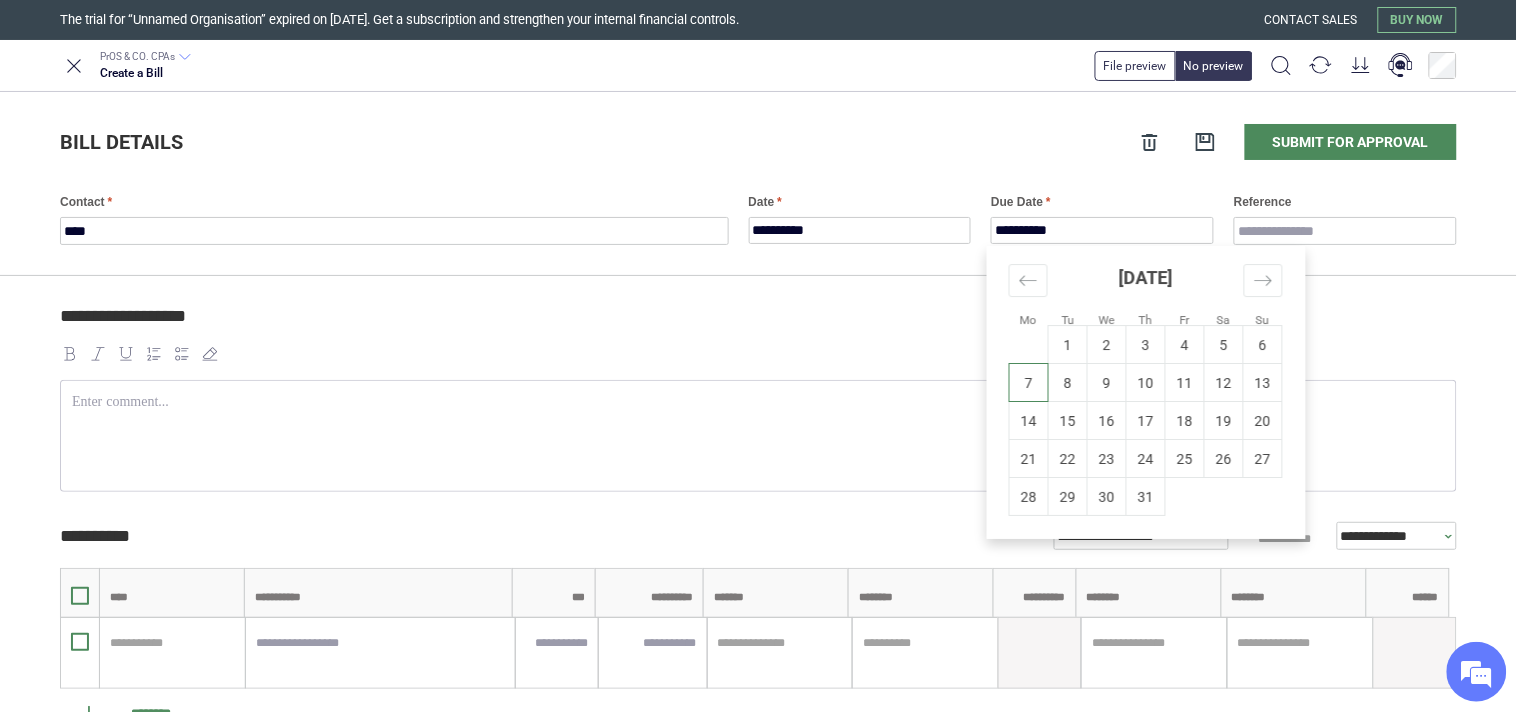 type on "**********" 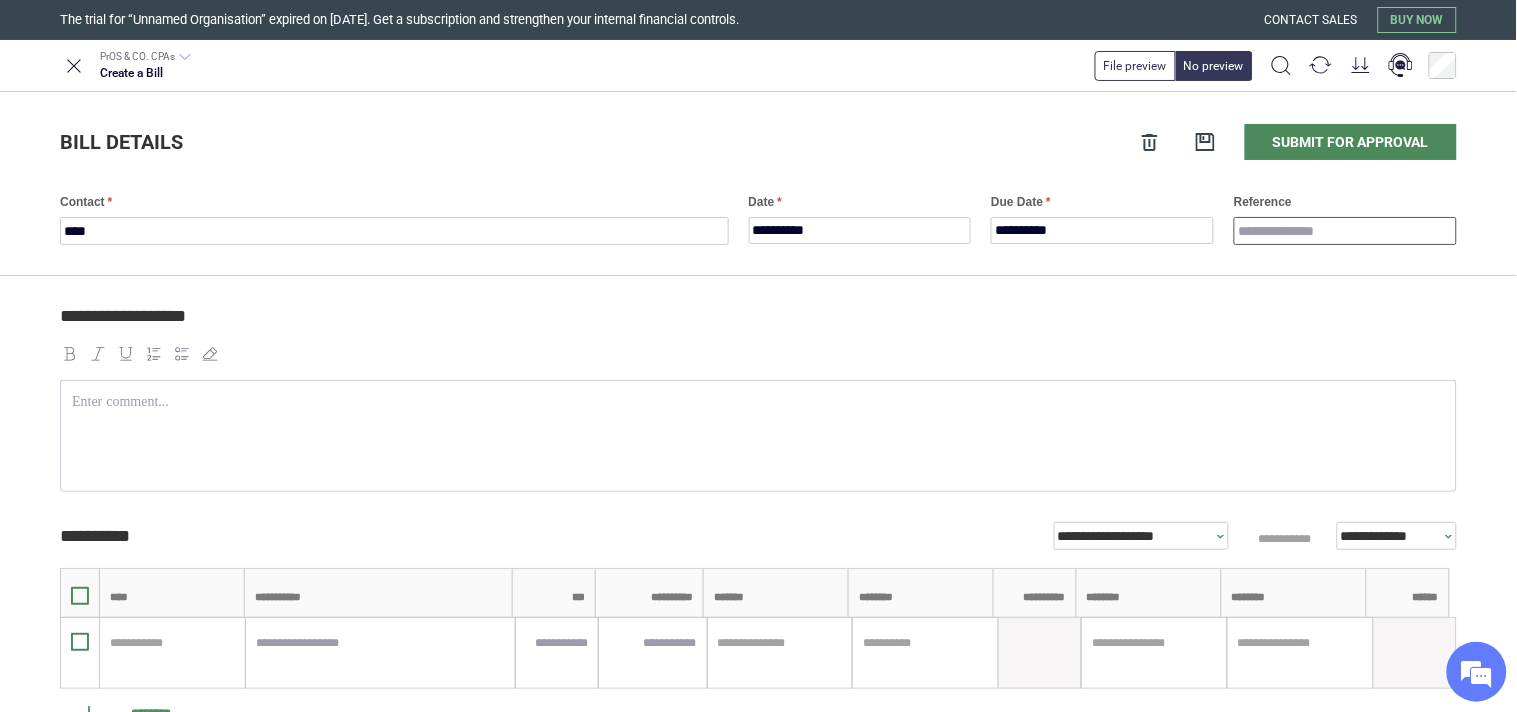 click on "Reference" at bounding box center [1345, 231] 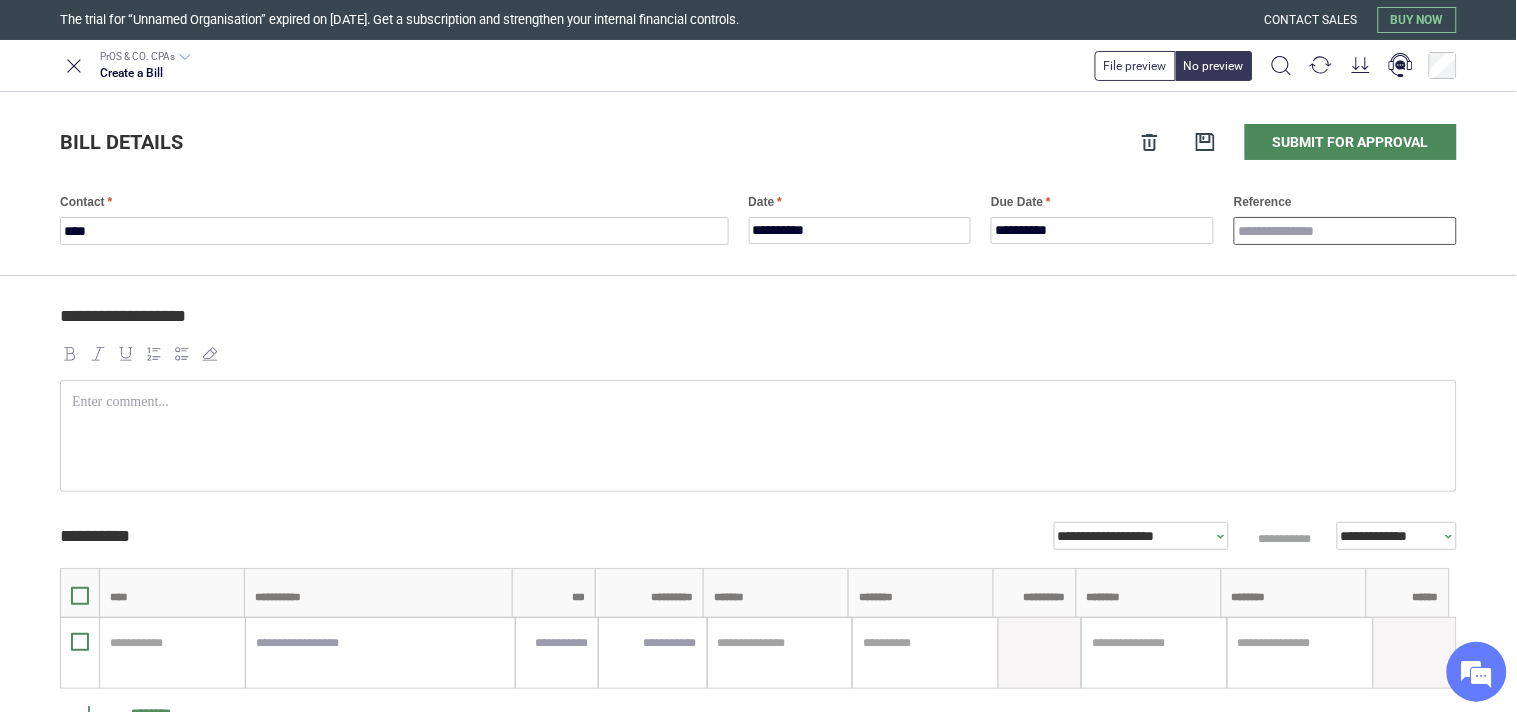 paste on "**********" 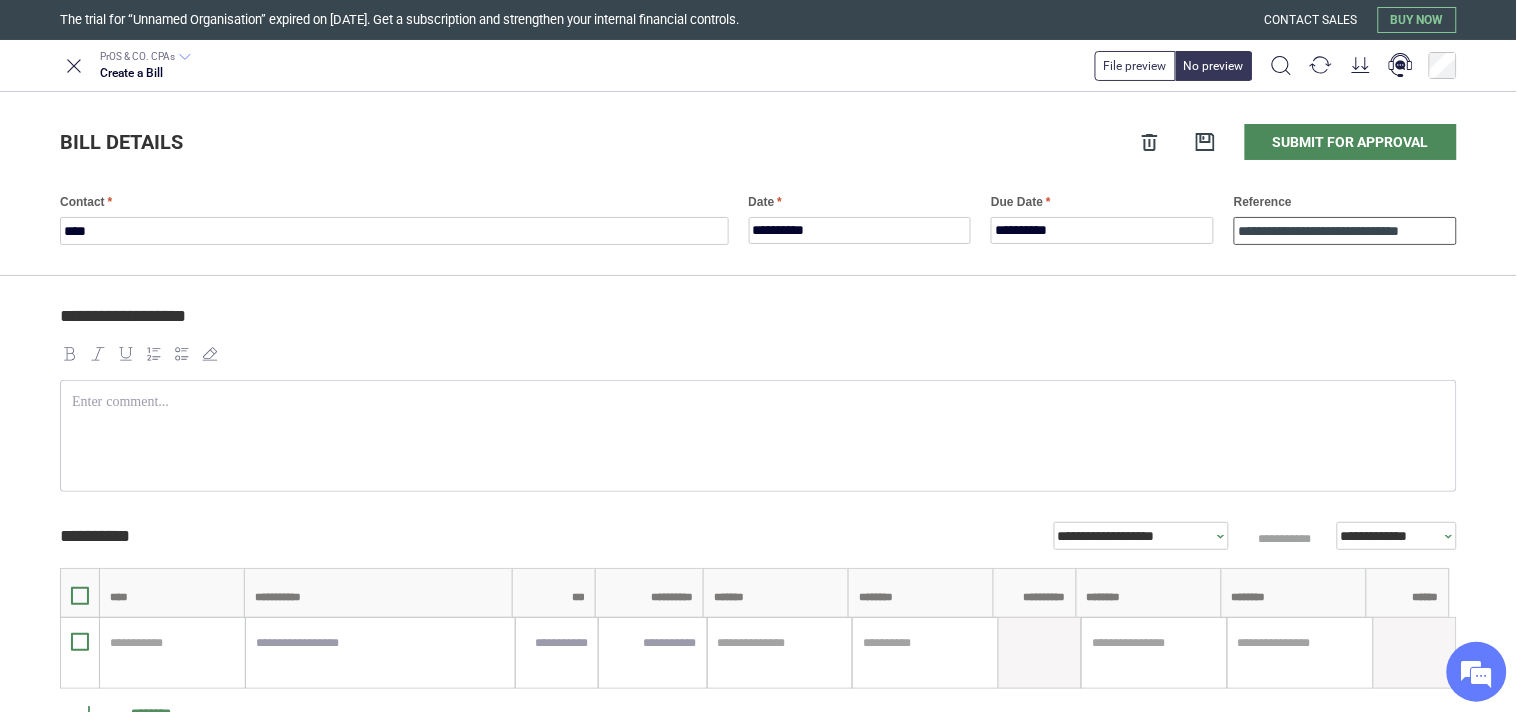 scroll, scrollTop: 0, scrollLeft: 3, axis: horizontal 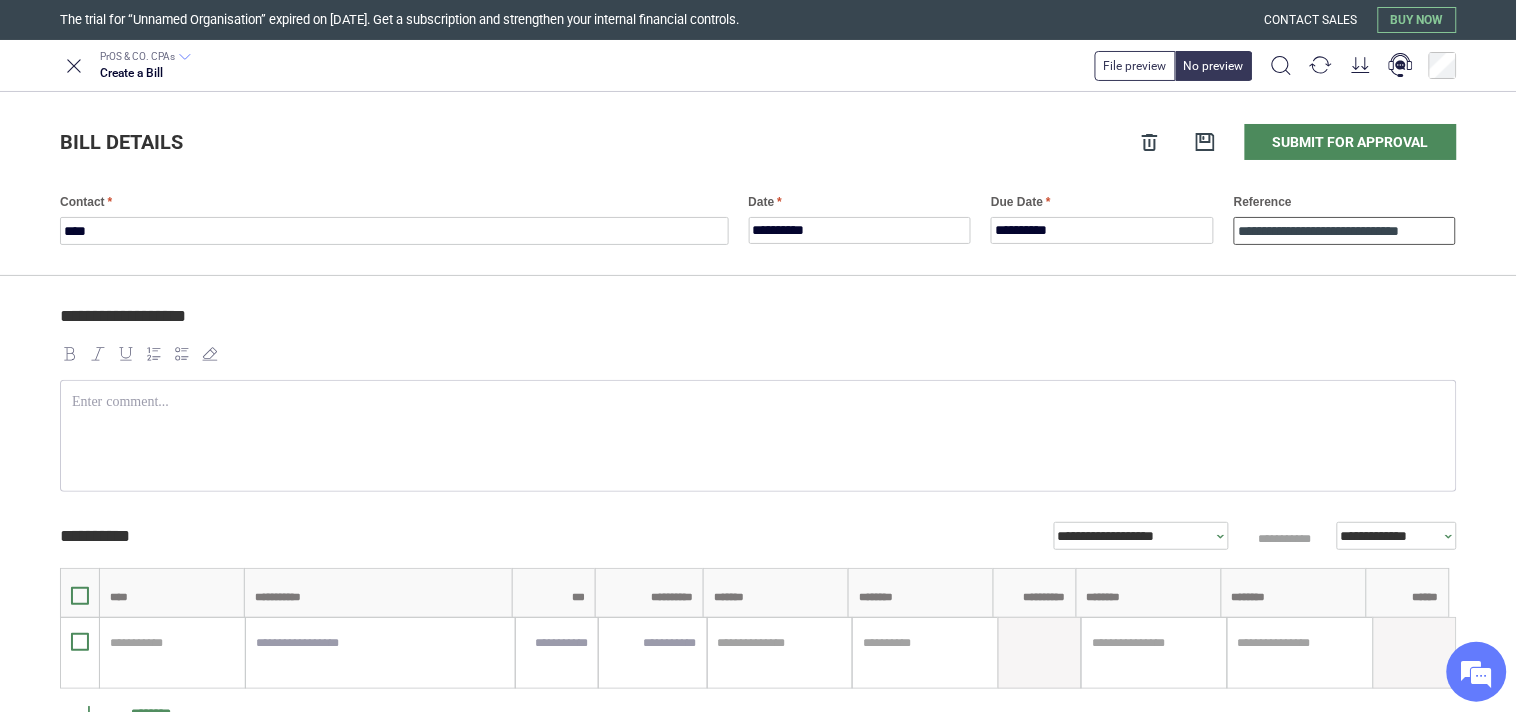 click on "**********" at bounding box center [1345, 231] 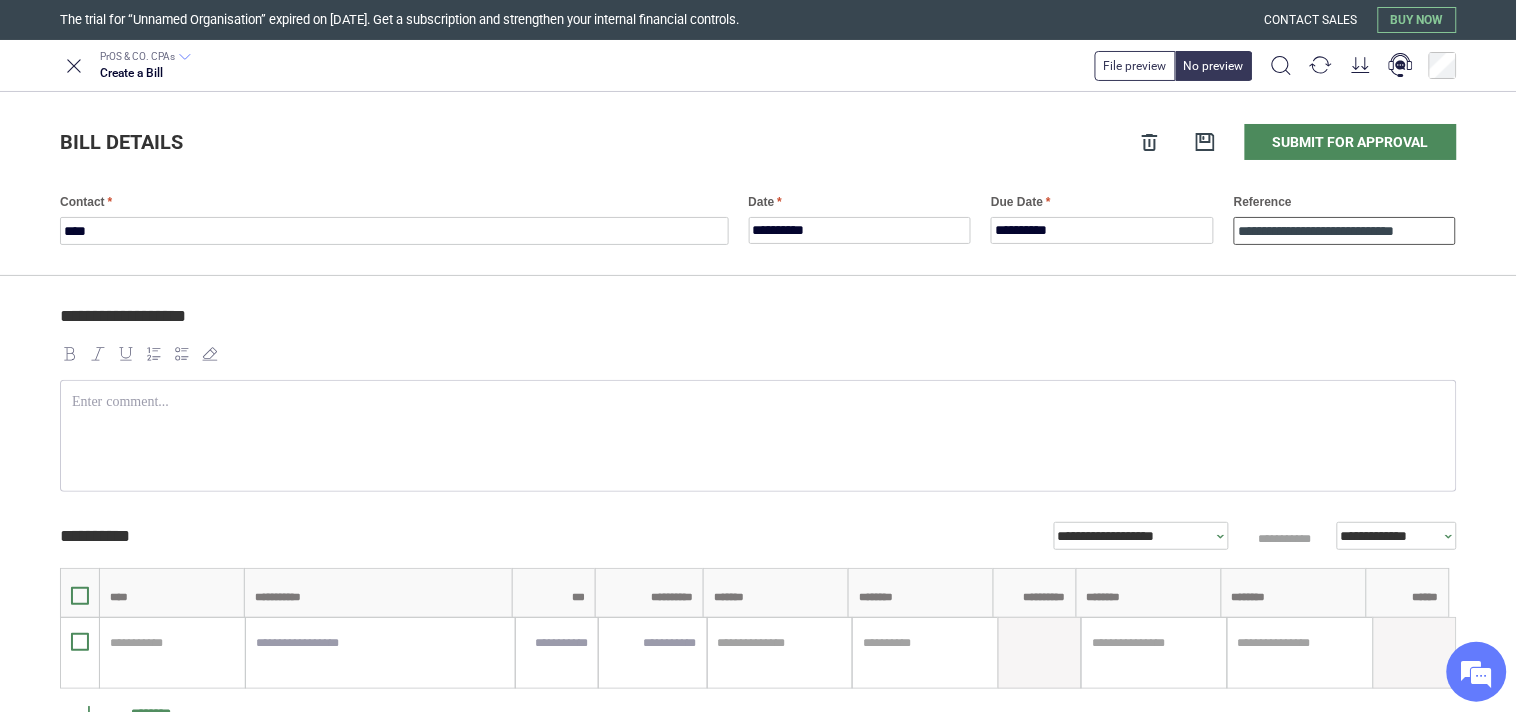 scroll, scrollTop: 0, scrollLeft: 0, axis: both 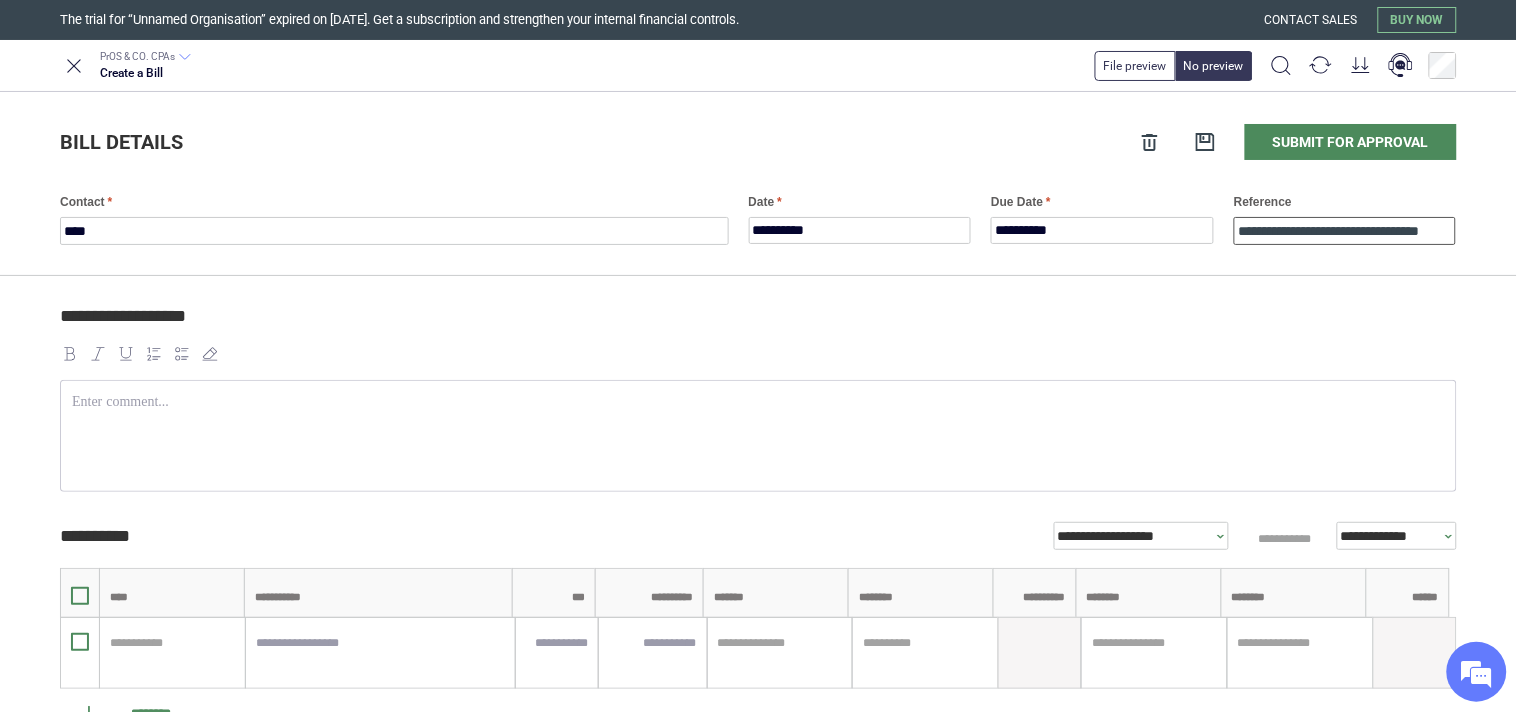 click on "**********" at bounding box center (1345, 231) 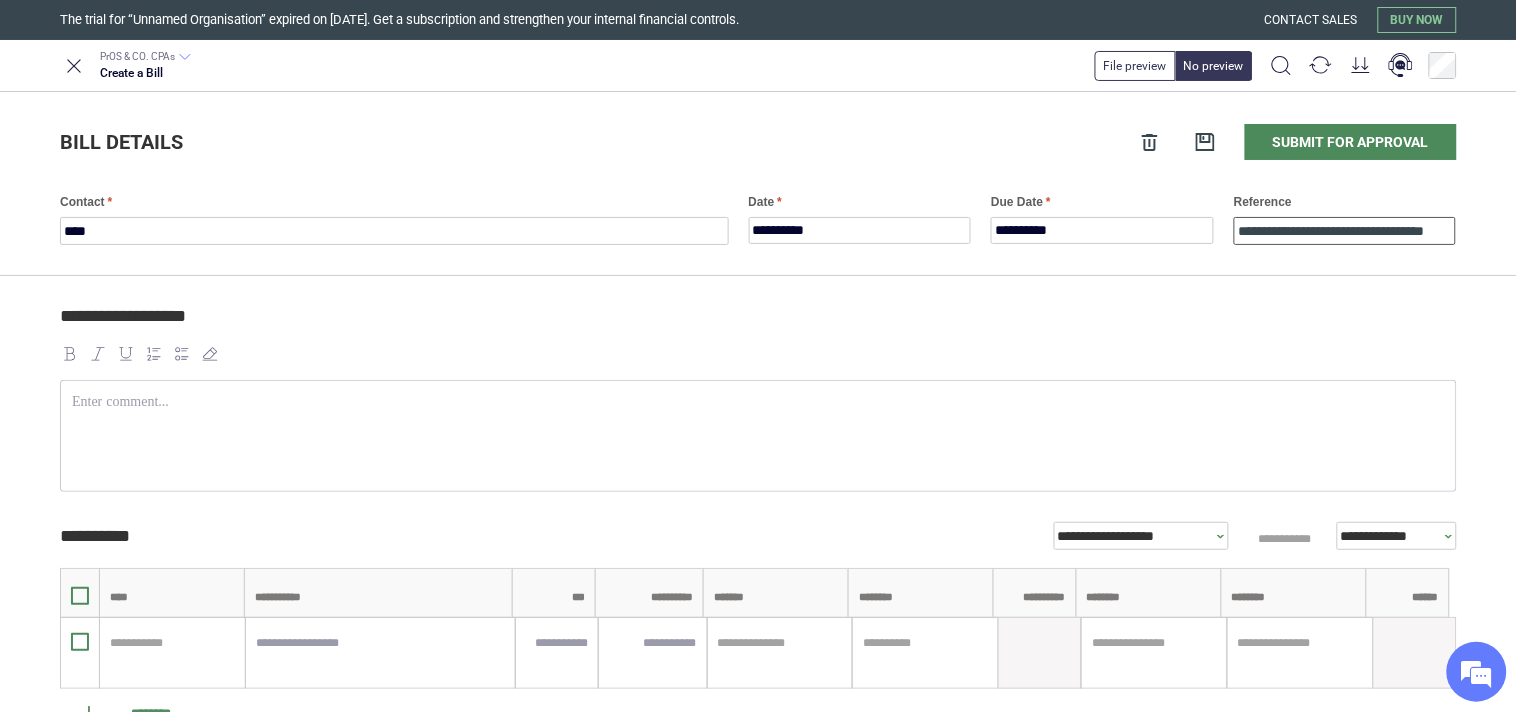 click on "**********" at bounding box center (1345, 231) 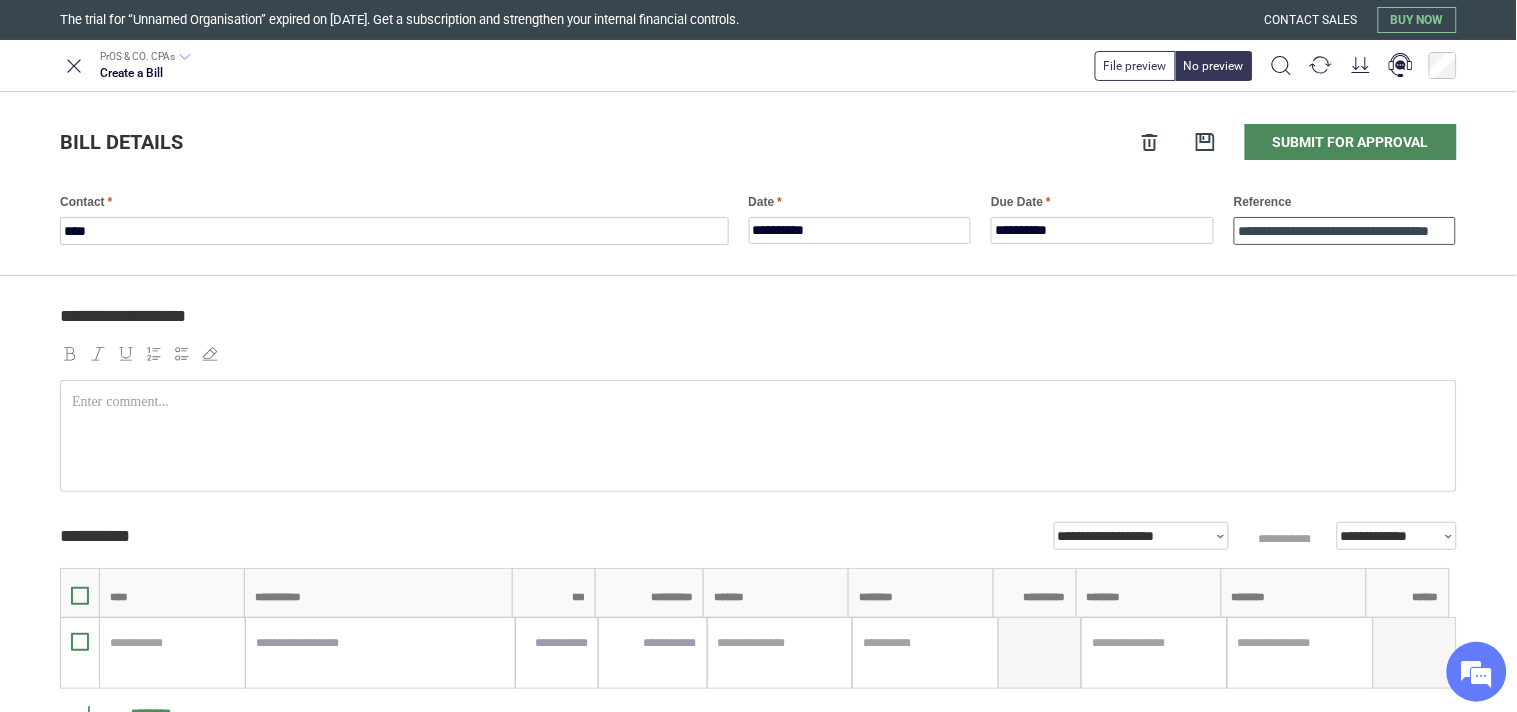 click on "**********" at bounding box center (1345, 231) 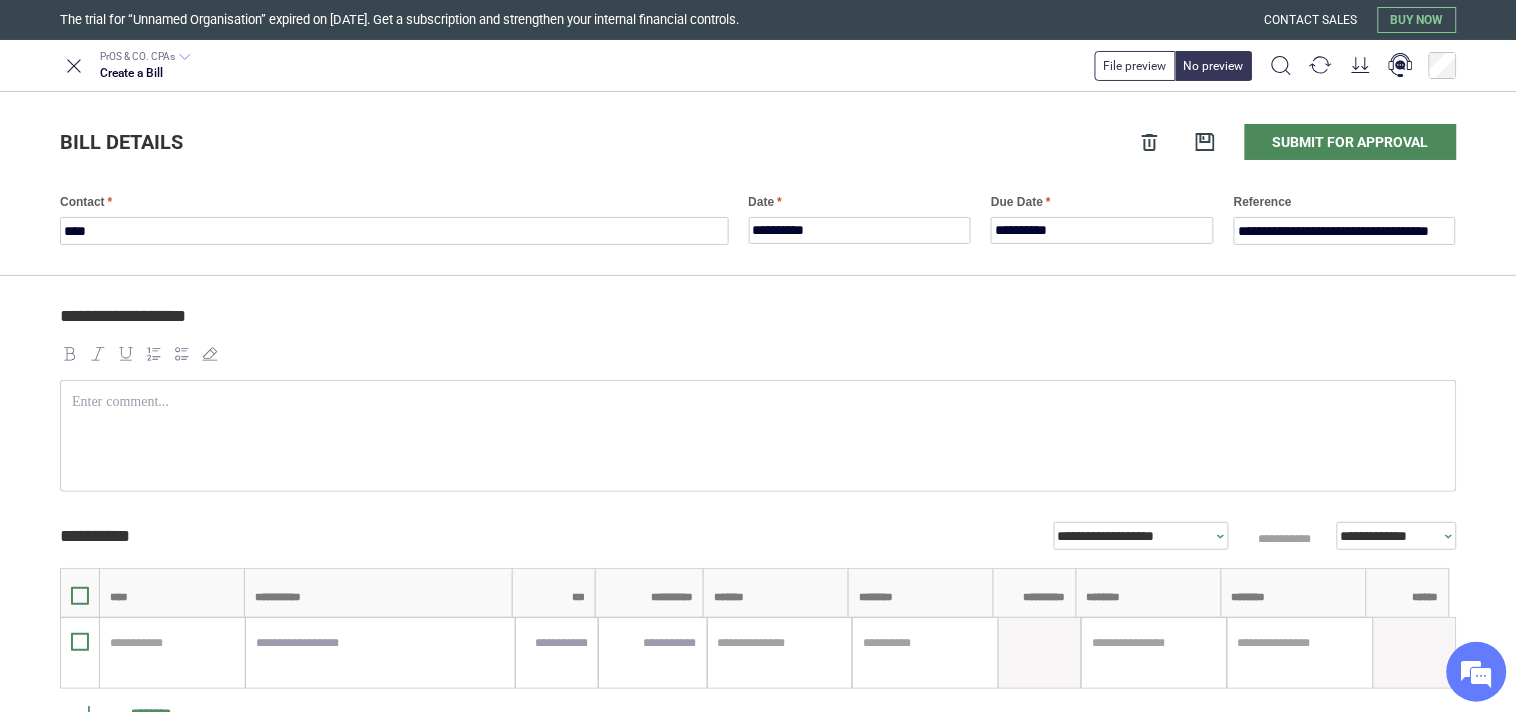 click on "**********" at bounding box center (755, 325) 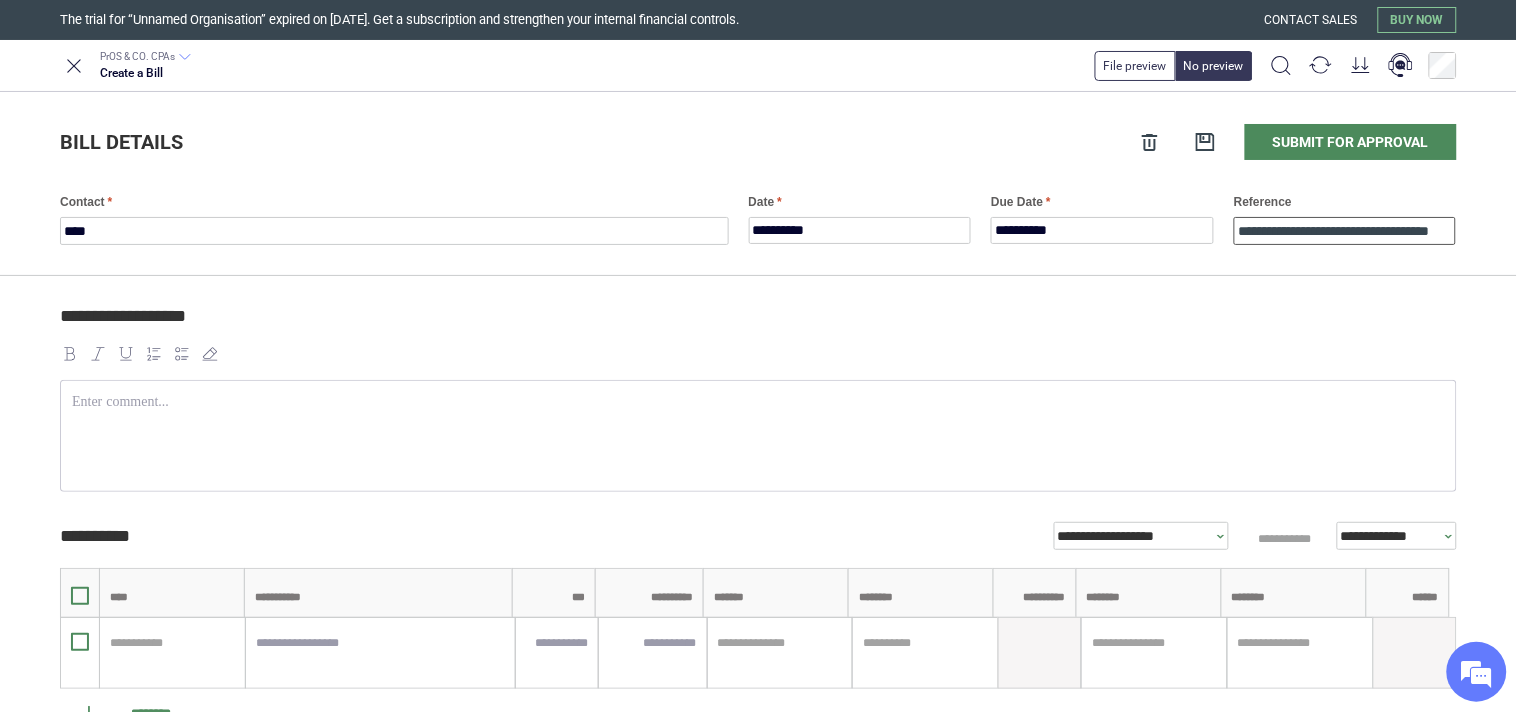 click on "**********" at bounding box center [1345, 231] 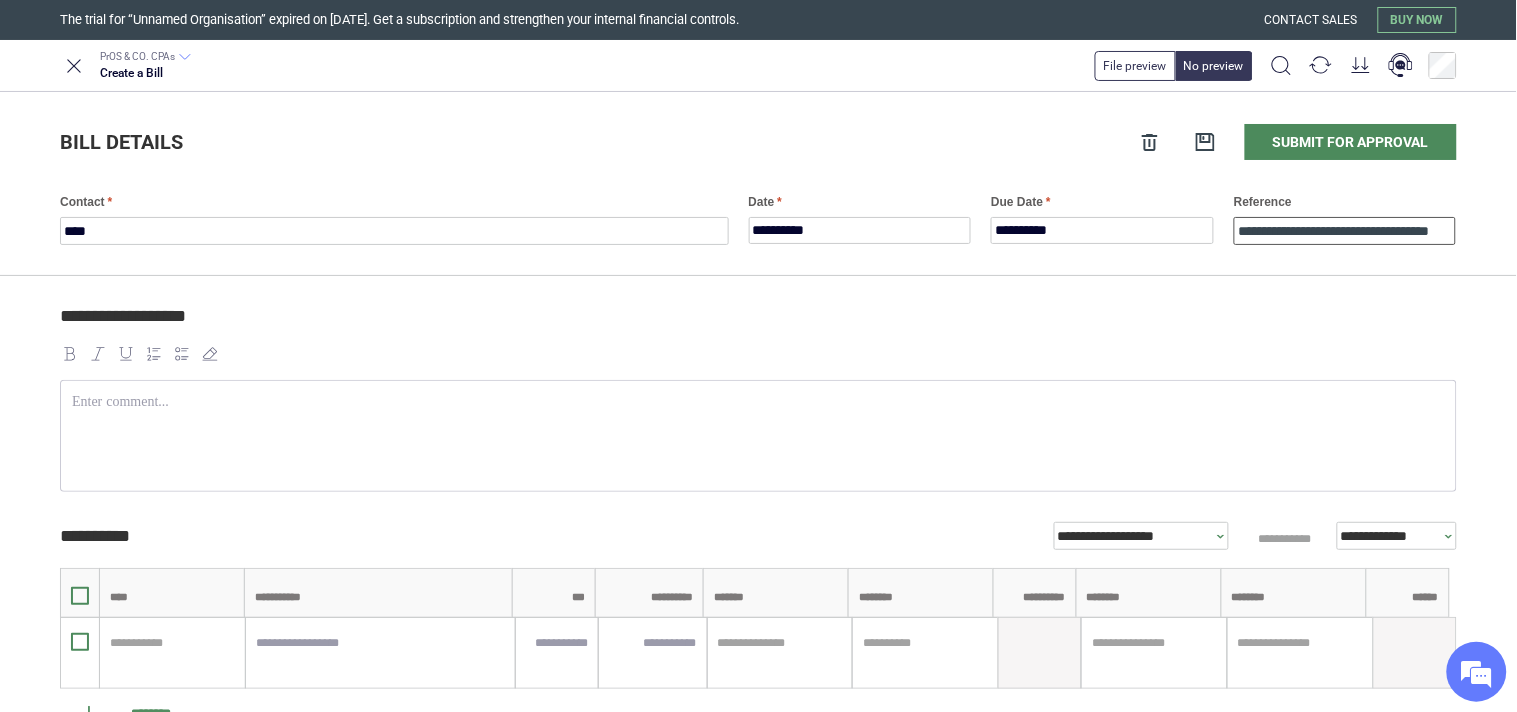 scroll, scrollTop: 0, scrollLeft: 31, axis: horizontal 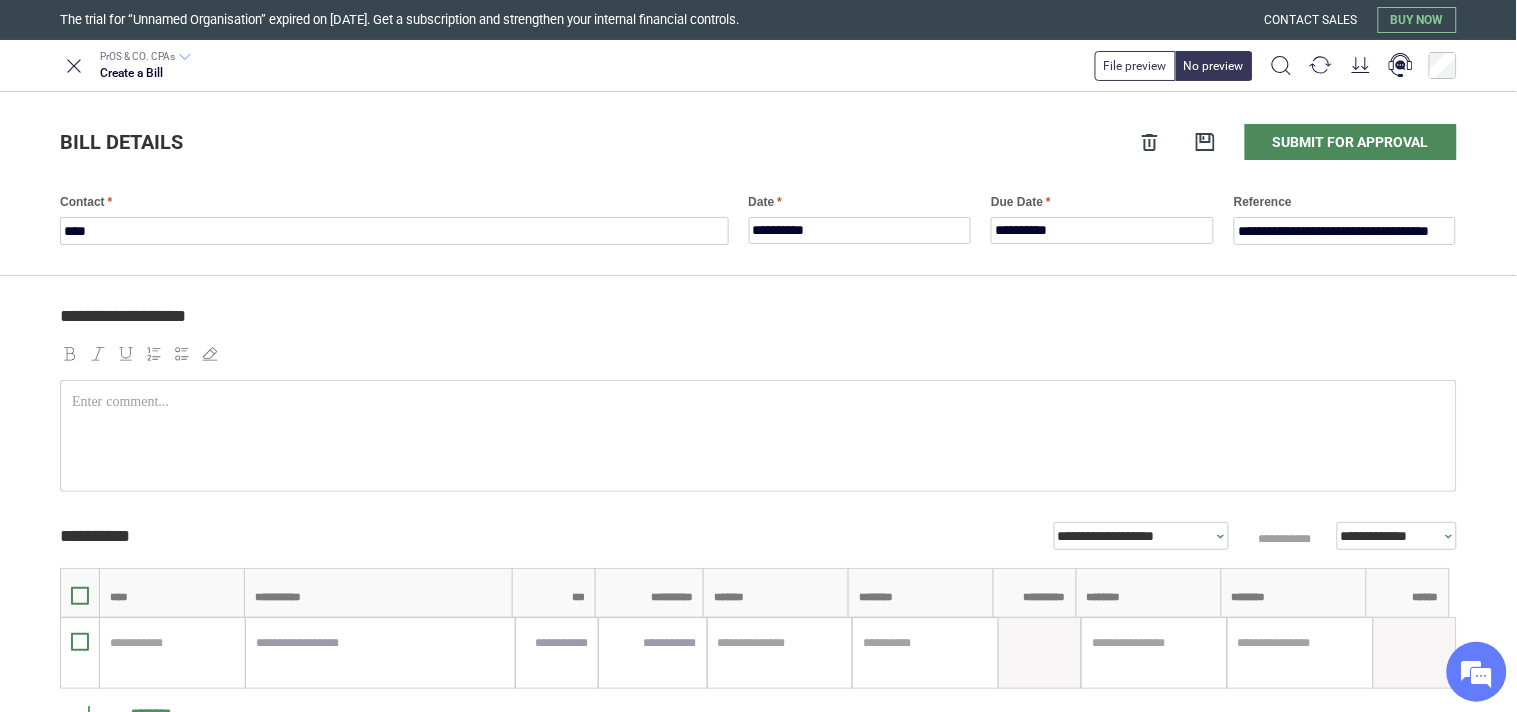 click on "**********" at bounding box center (755, 325) 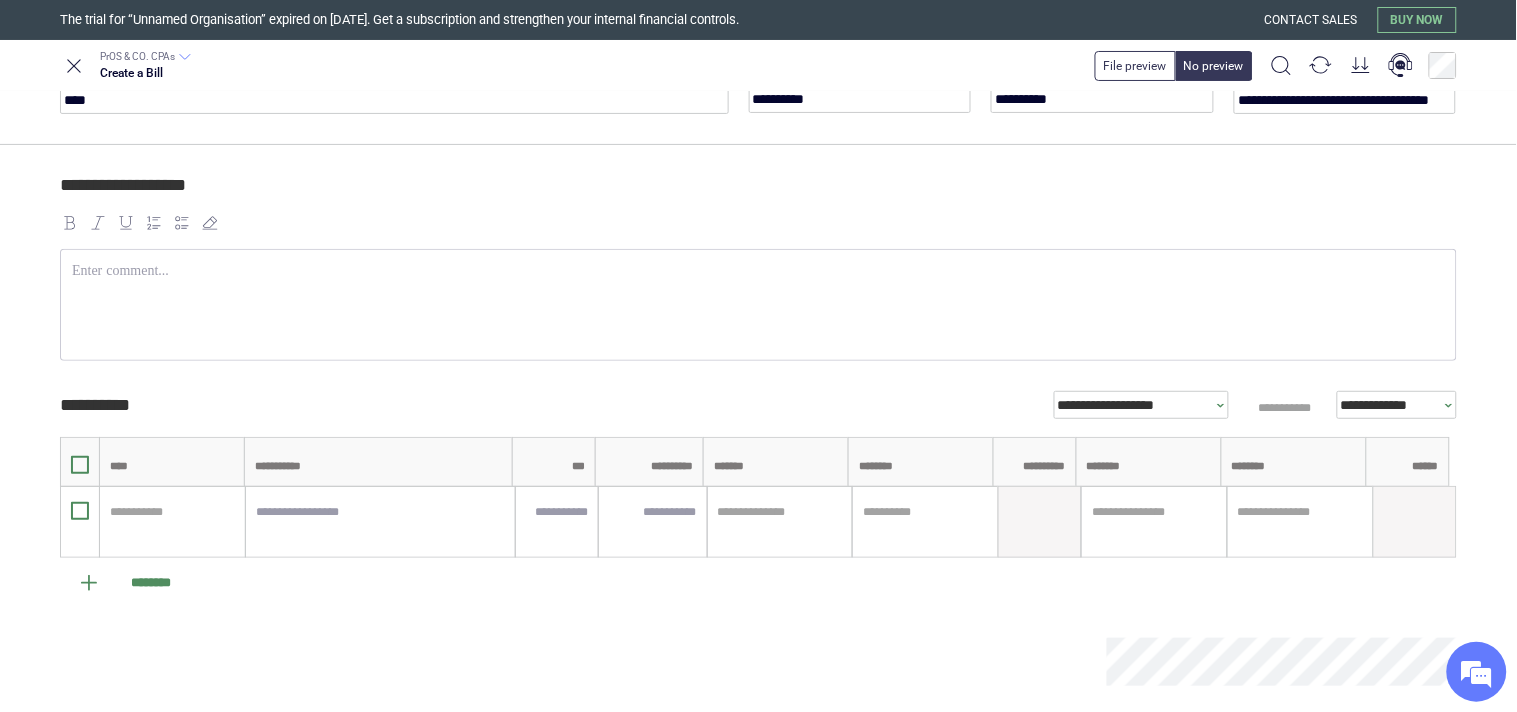 scroll, scrollTop: 260, scrollLeft: 0, axis: vertical 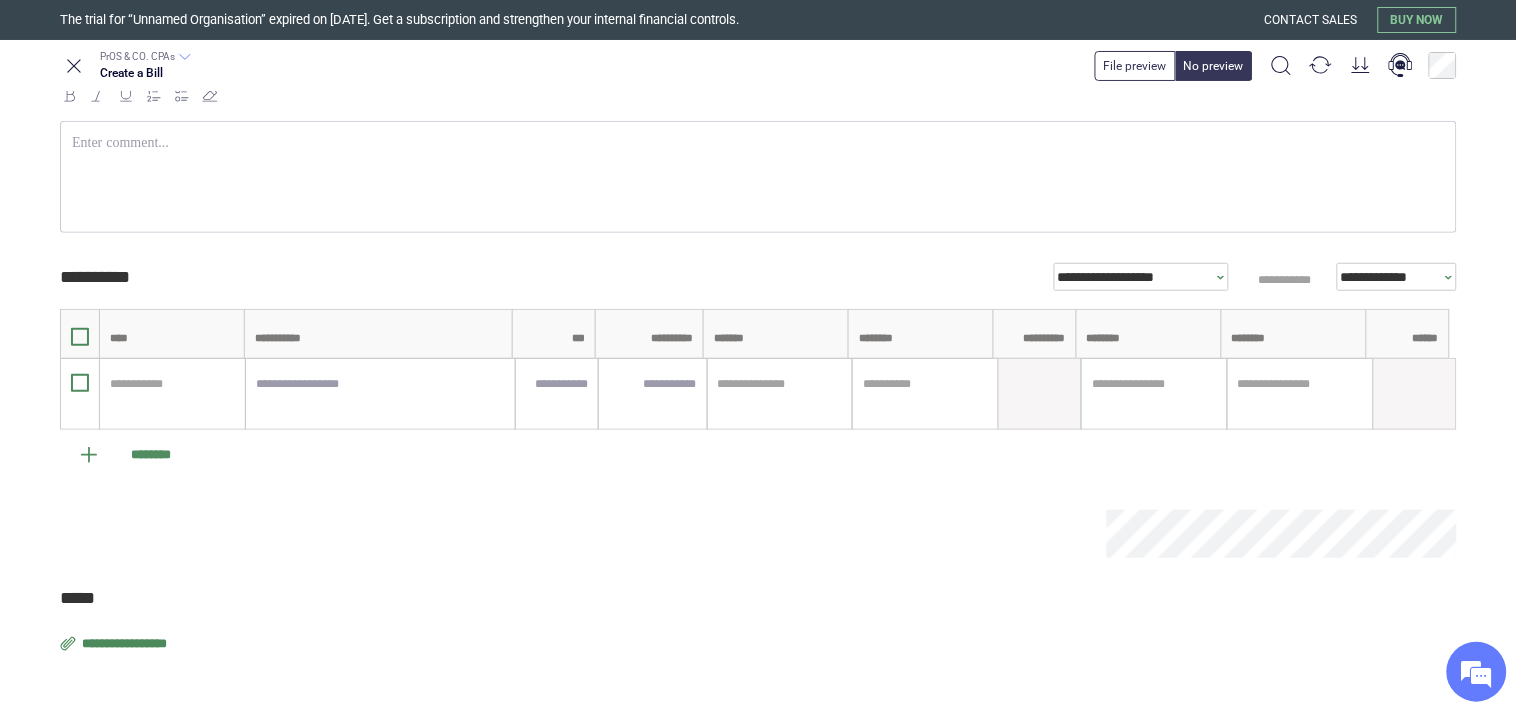 click on "**********" at bounding box center [126, 644] 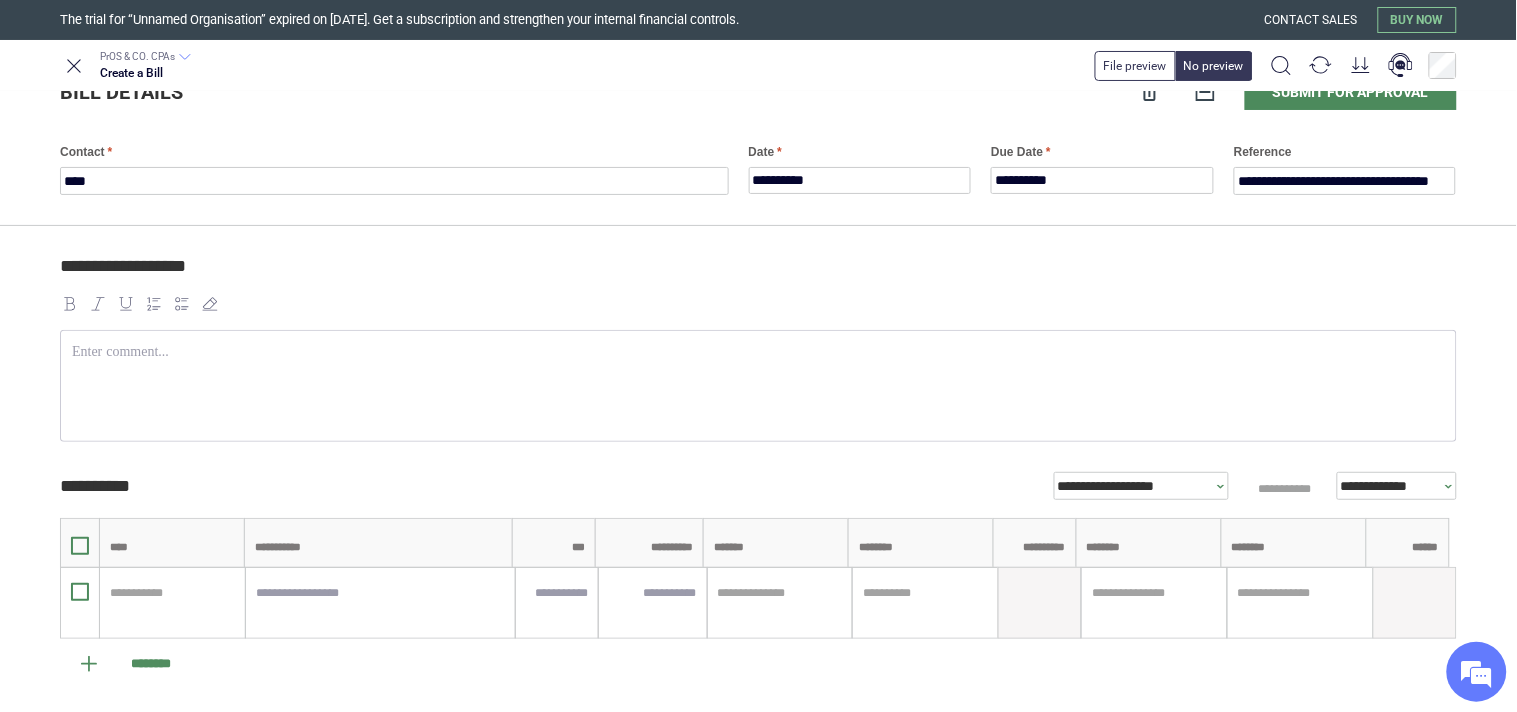 scroll, scrollTop: 37, scrollLeft: 0, axis: vertical 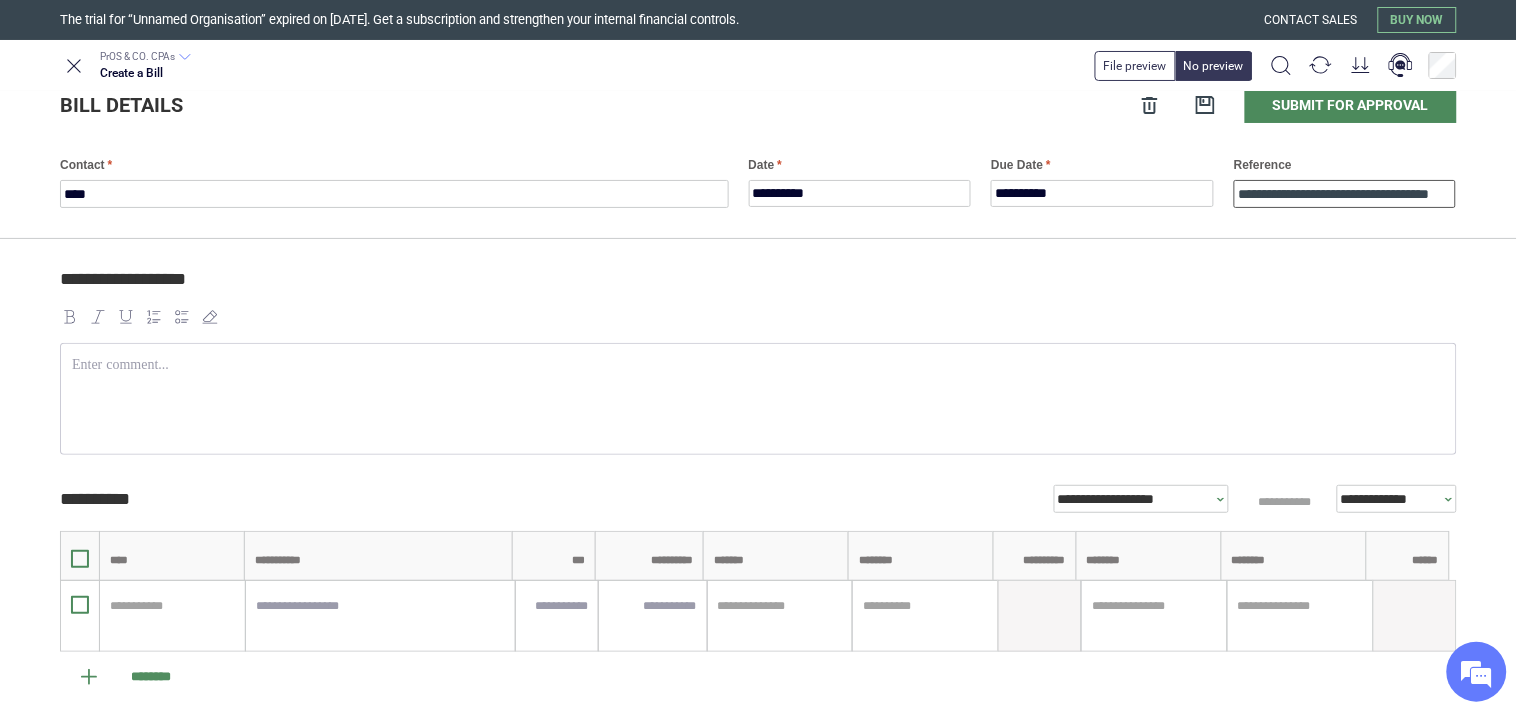 click on "**********" at bounding box center (1345, 194) 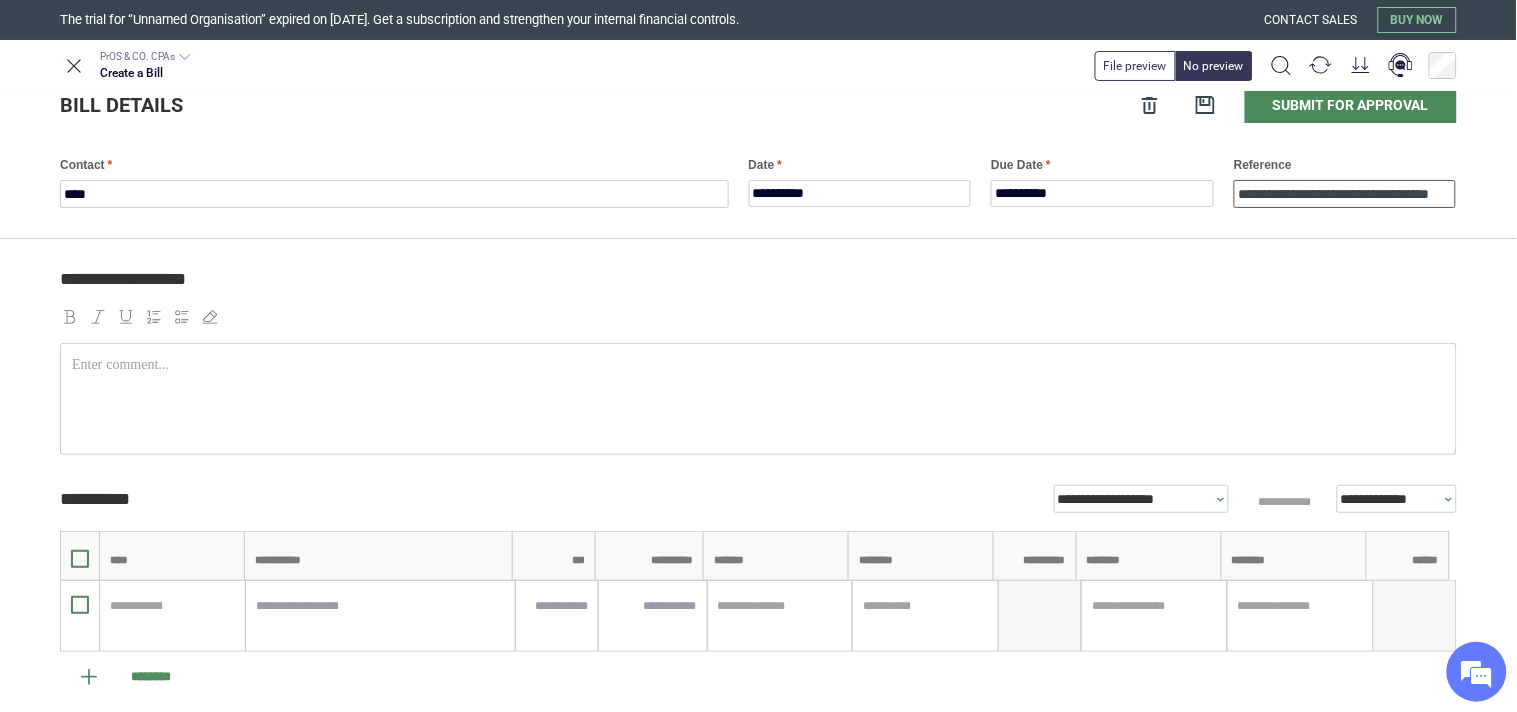 scroll, scrollTop: 0, scrollLeft: 31, axis: horizontal 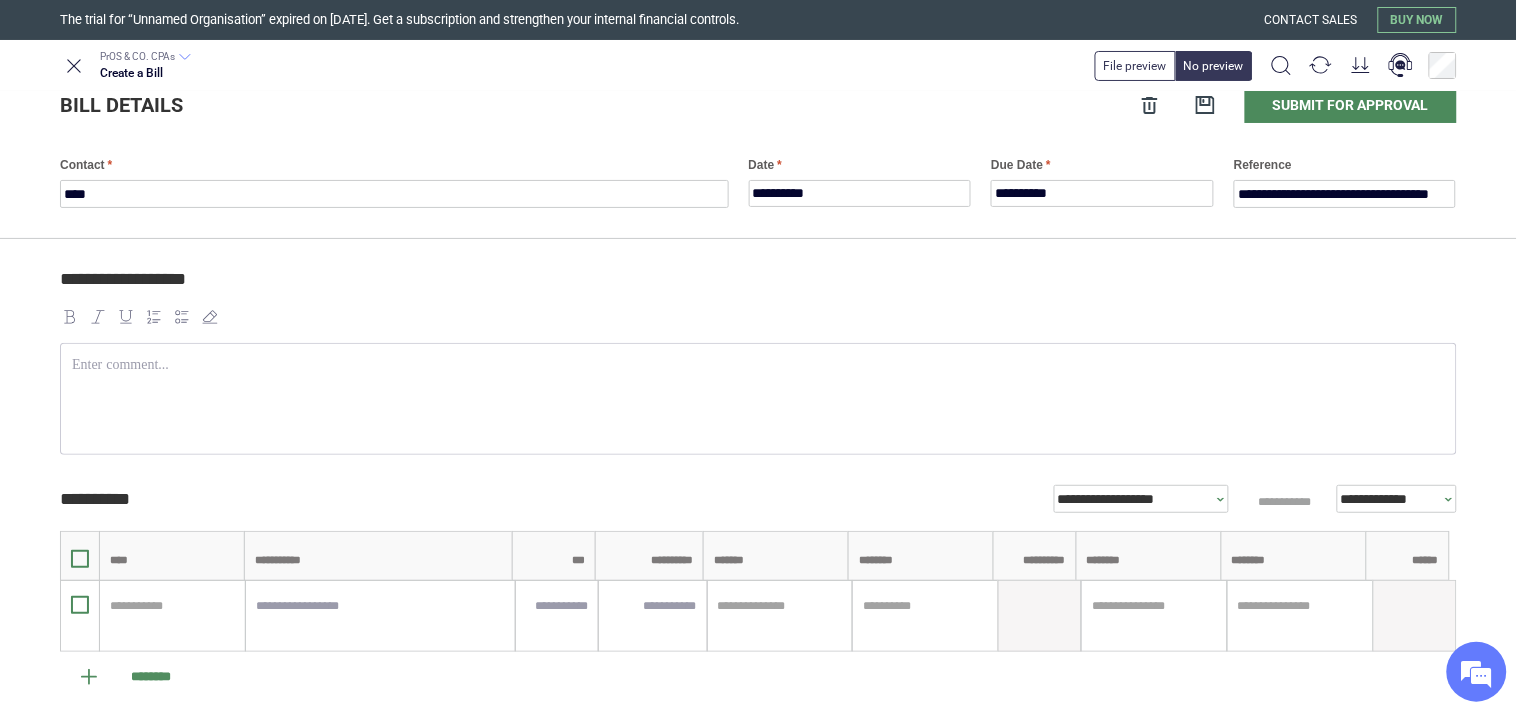 click on "**********" at bounding box center [755, 288] 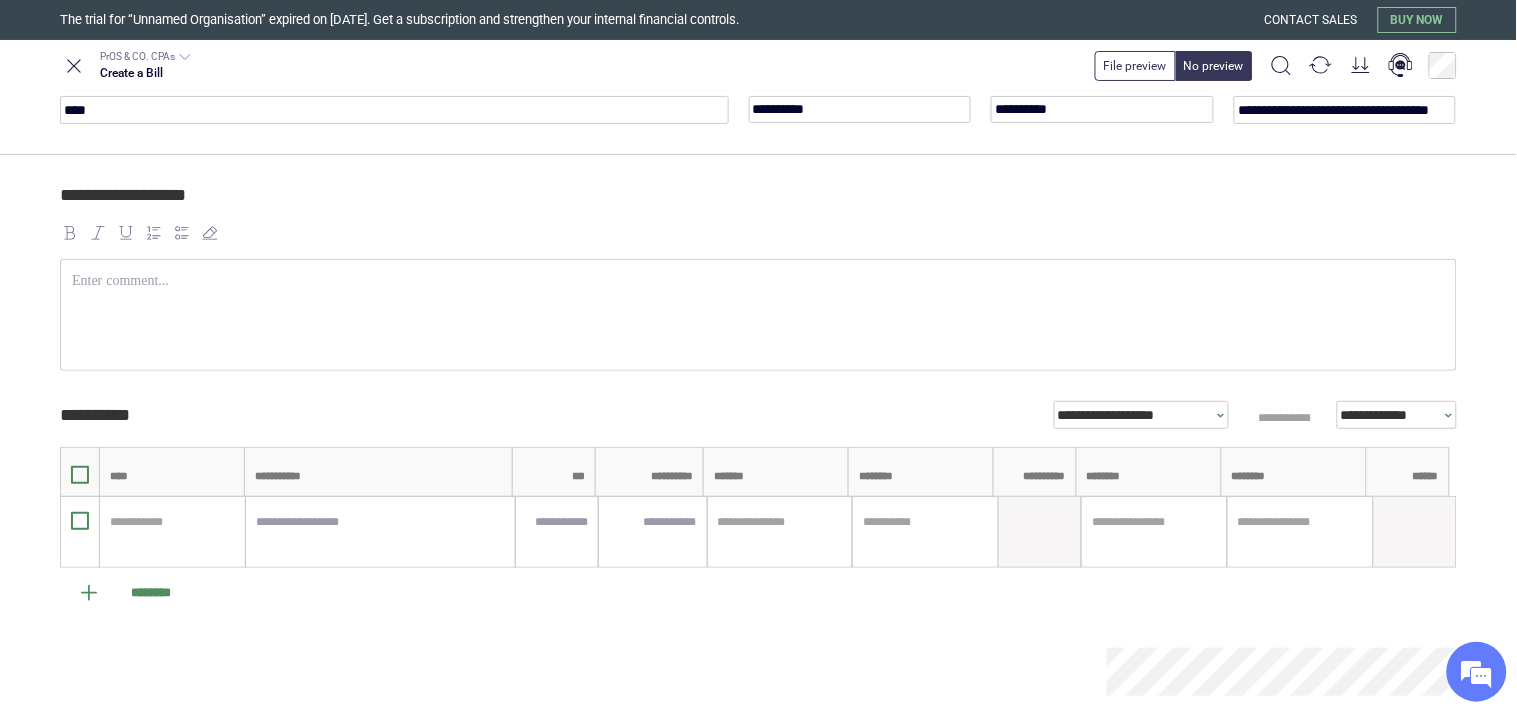 scroll, scrollTop: 260, scrollLeft: 0, axis: vertical 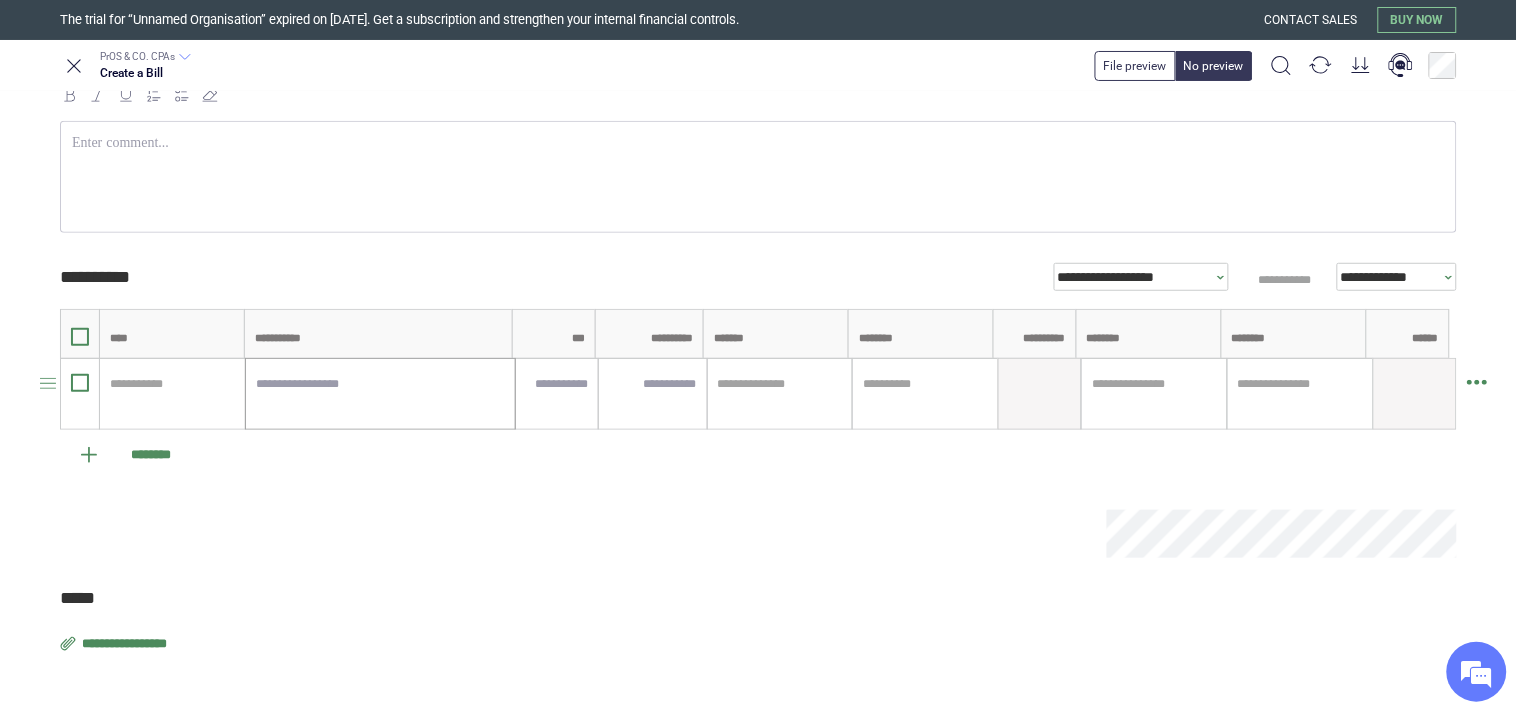 click at bounding box center (380, 394) 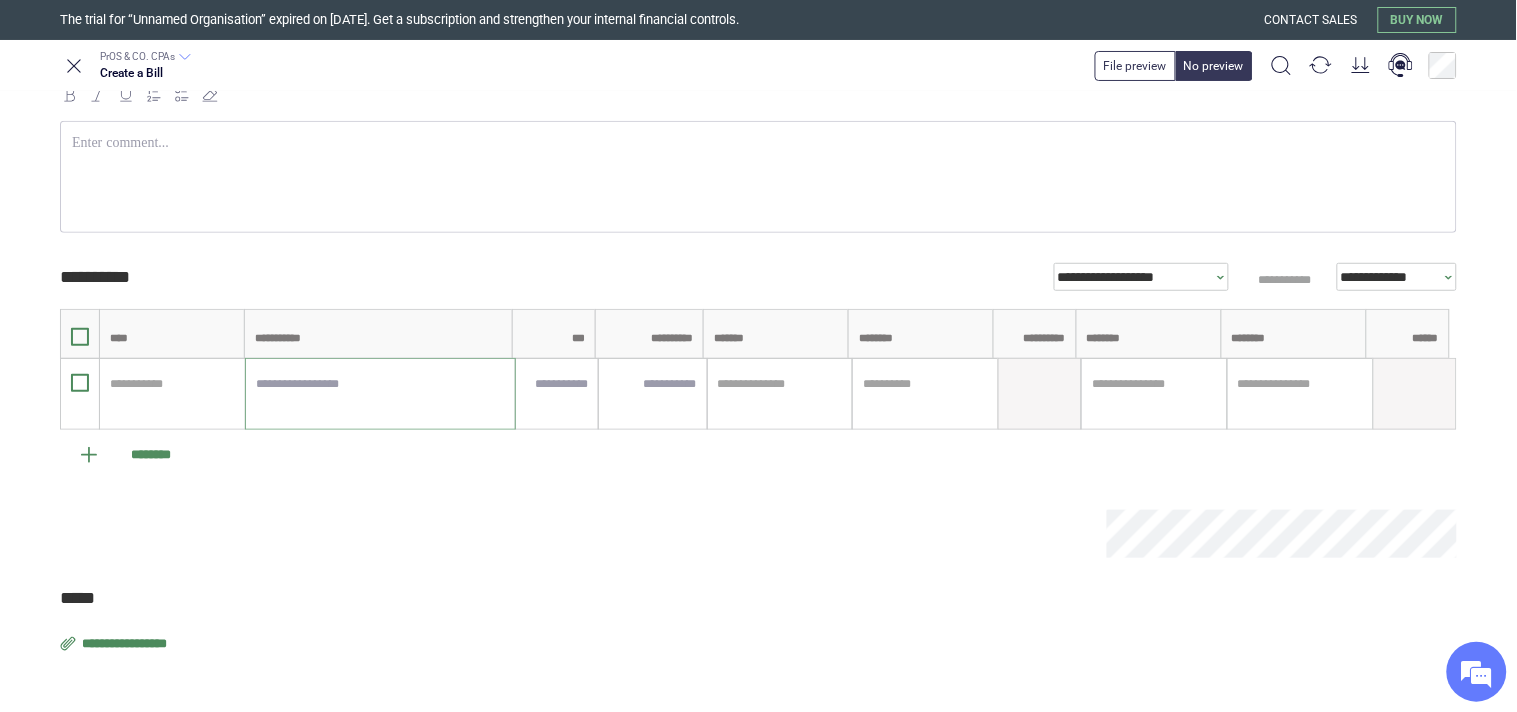 click on "**********" at bounding box center [126, 644] 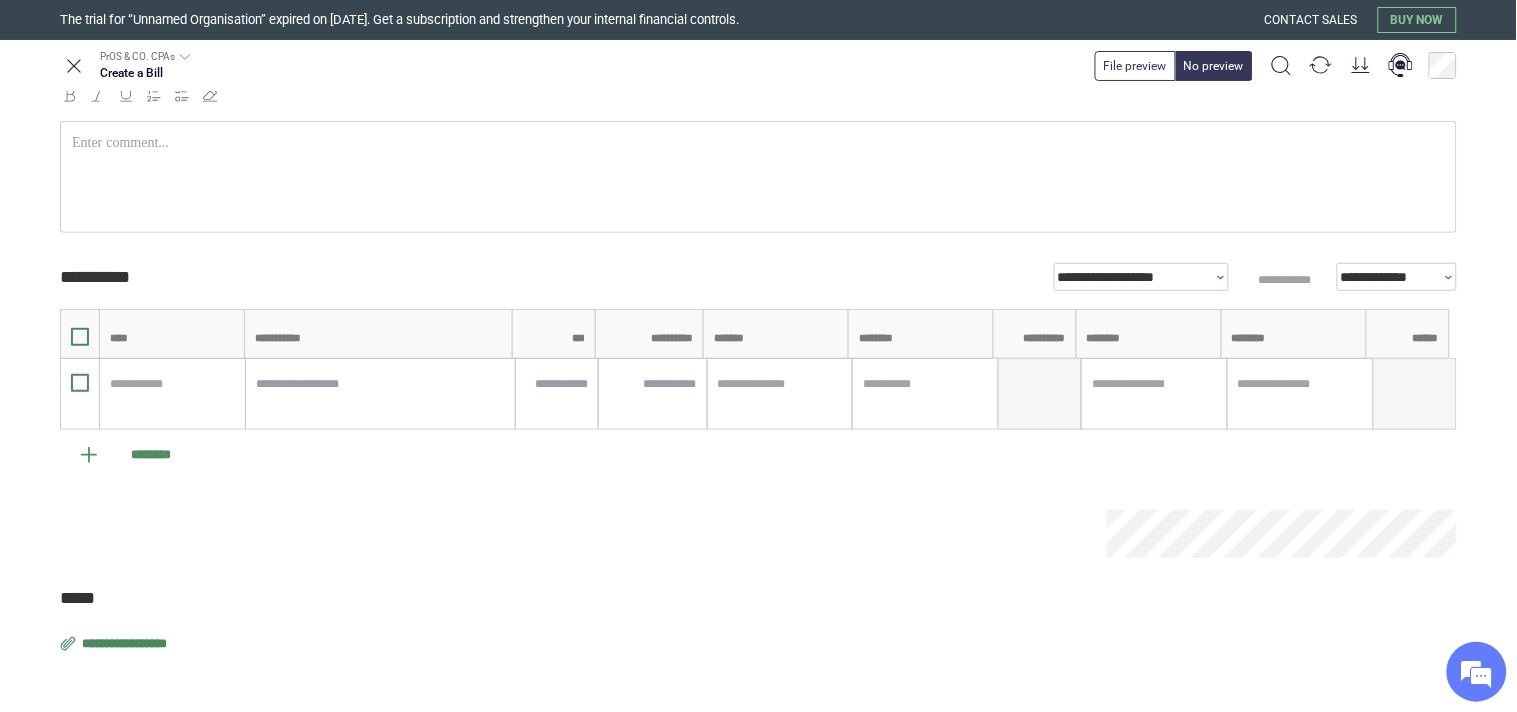 type on "**********" 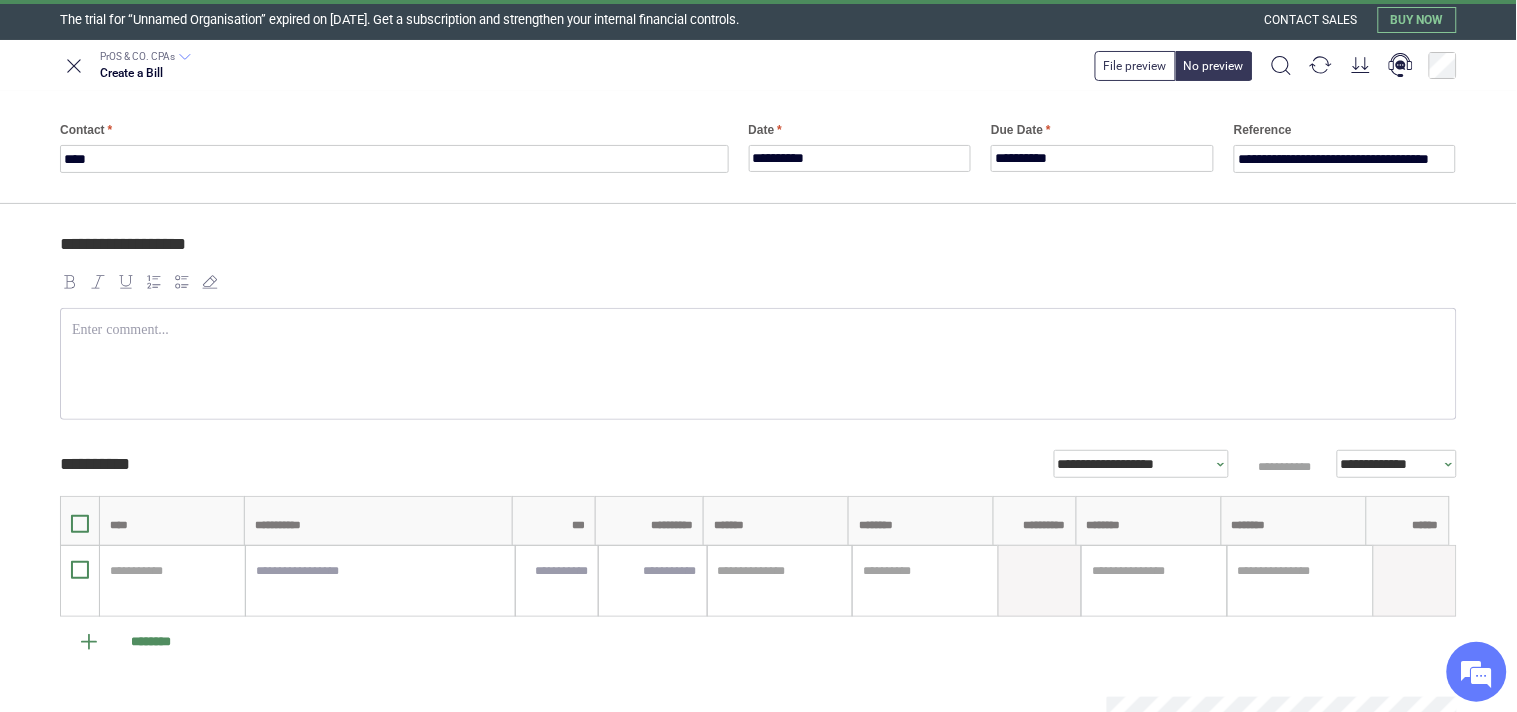 scroll, scrollTop: 111, scrollLeft: 0, axis: vertical 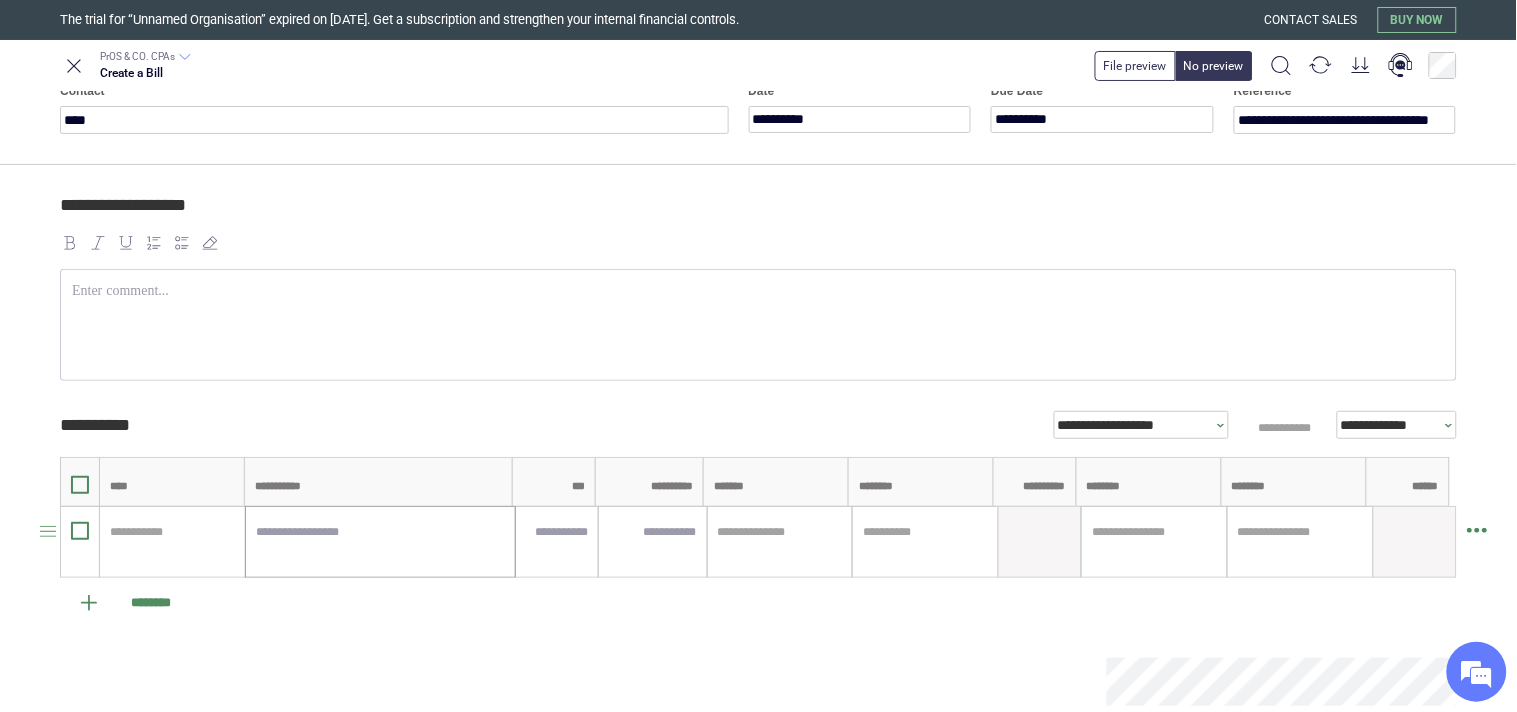 drag, startPoint x: 345, startPoint y: 525, endPoint x: 364, endPoint y: 525, distance: 19 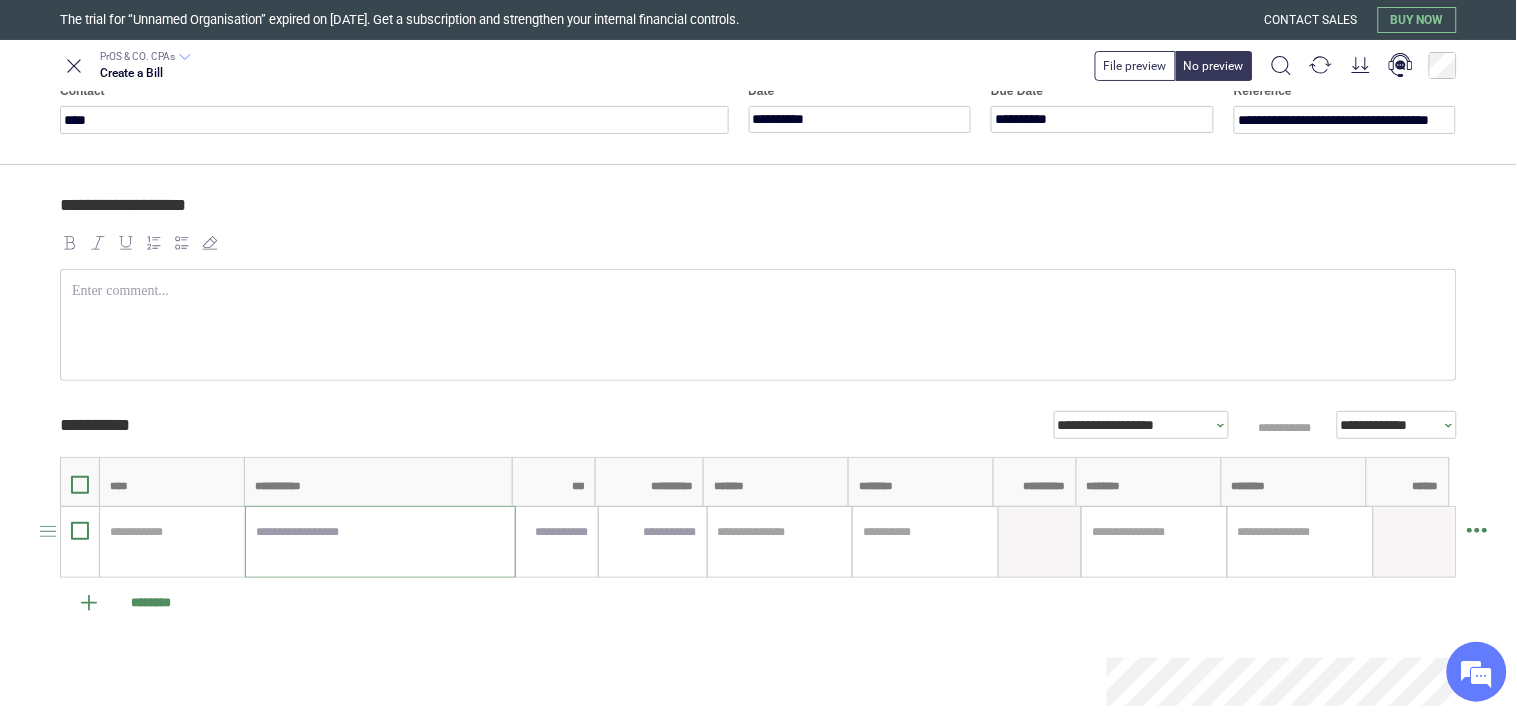 click at bounding box center [380, 542] 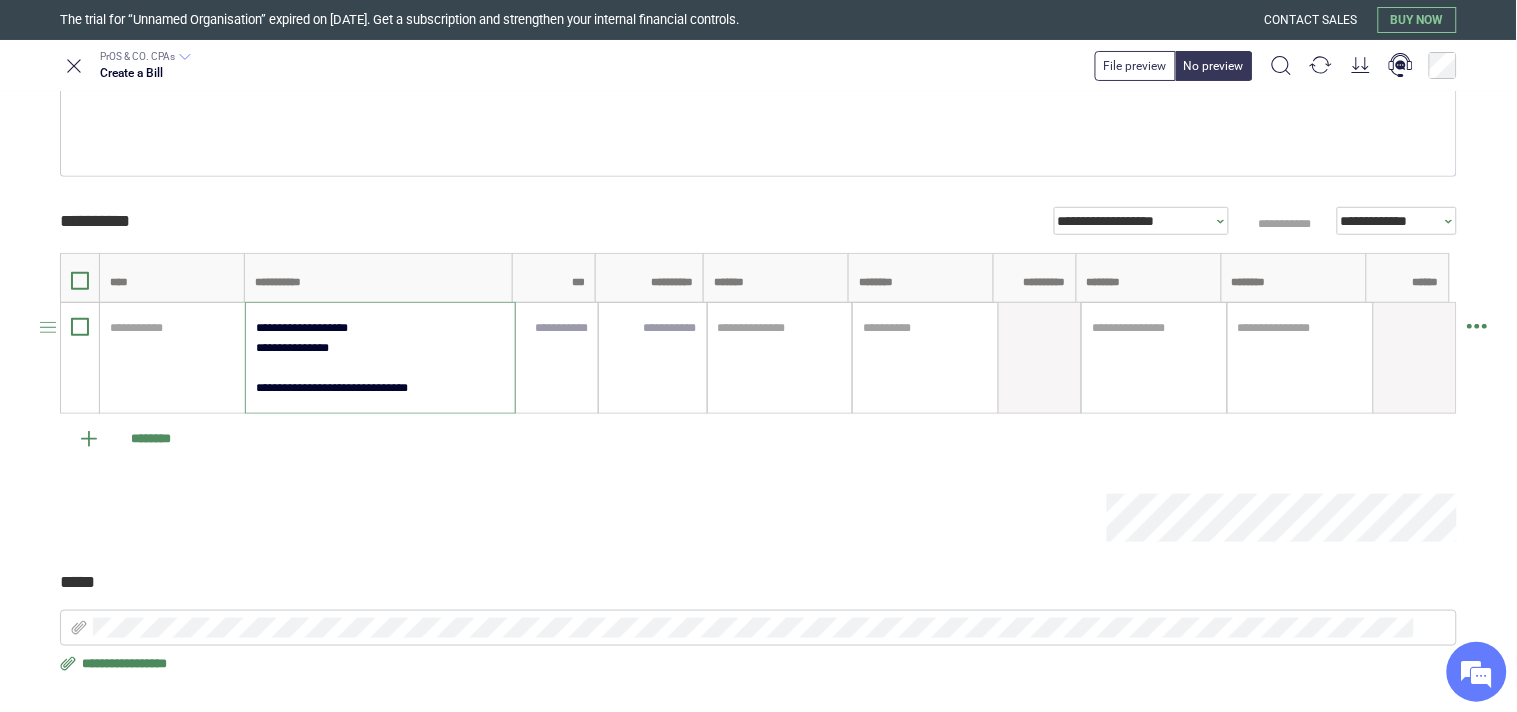 scroll, scrollTop: 335, scrollLeft: 0, axis: vertical 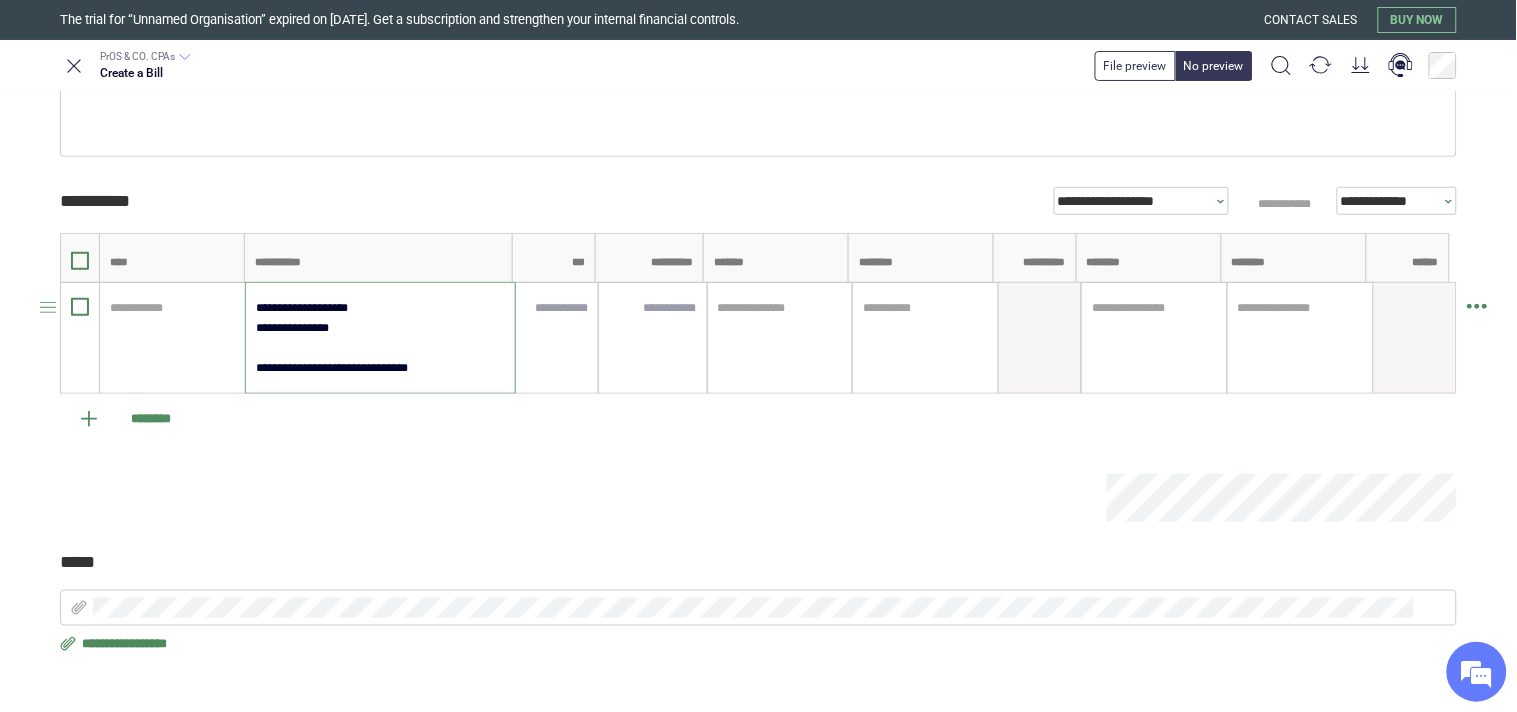 click on "**********" at bounding box center (379, 338) 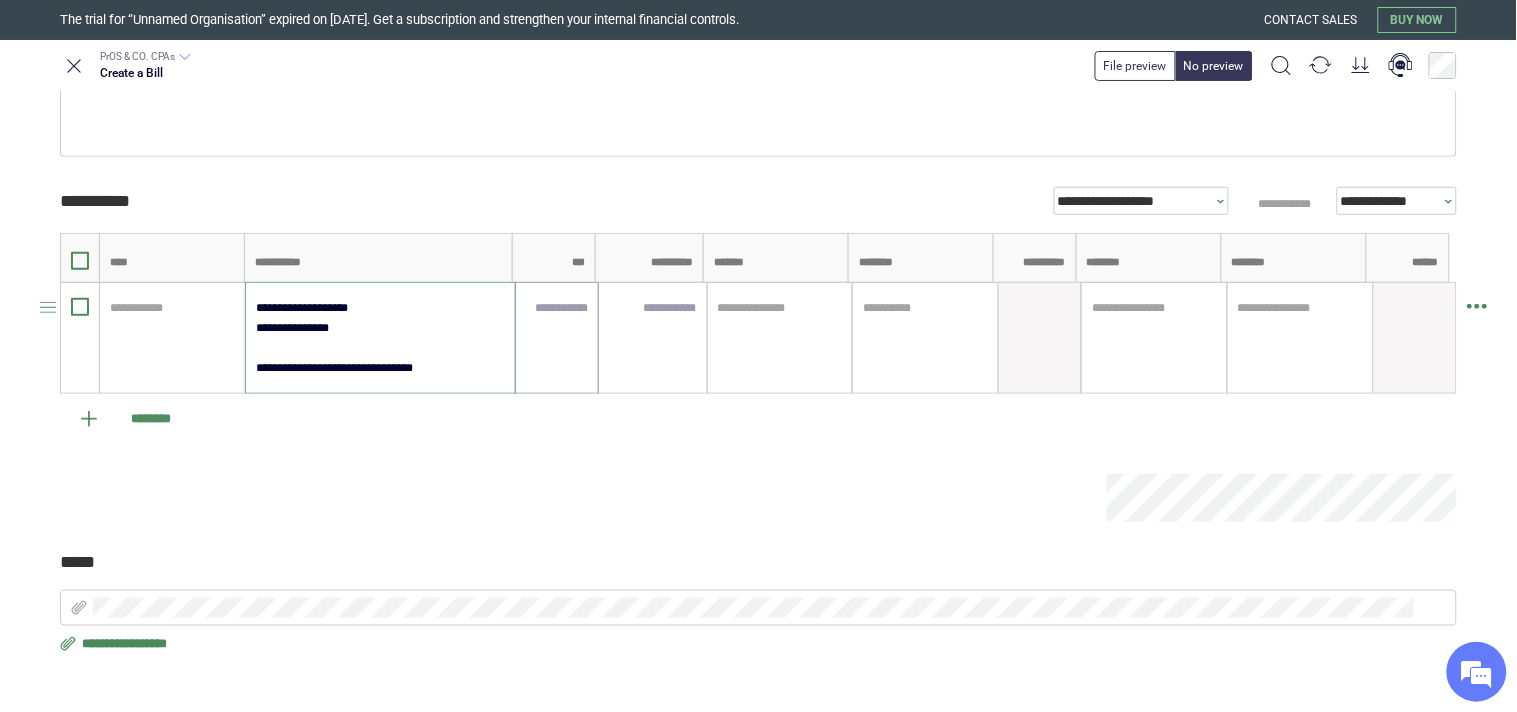 type on "**********" 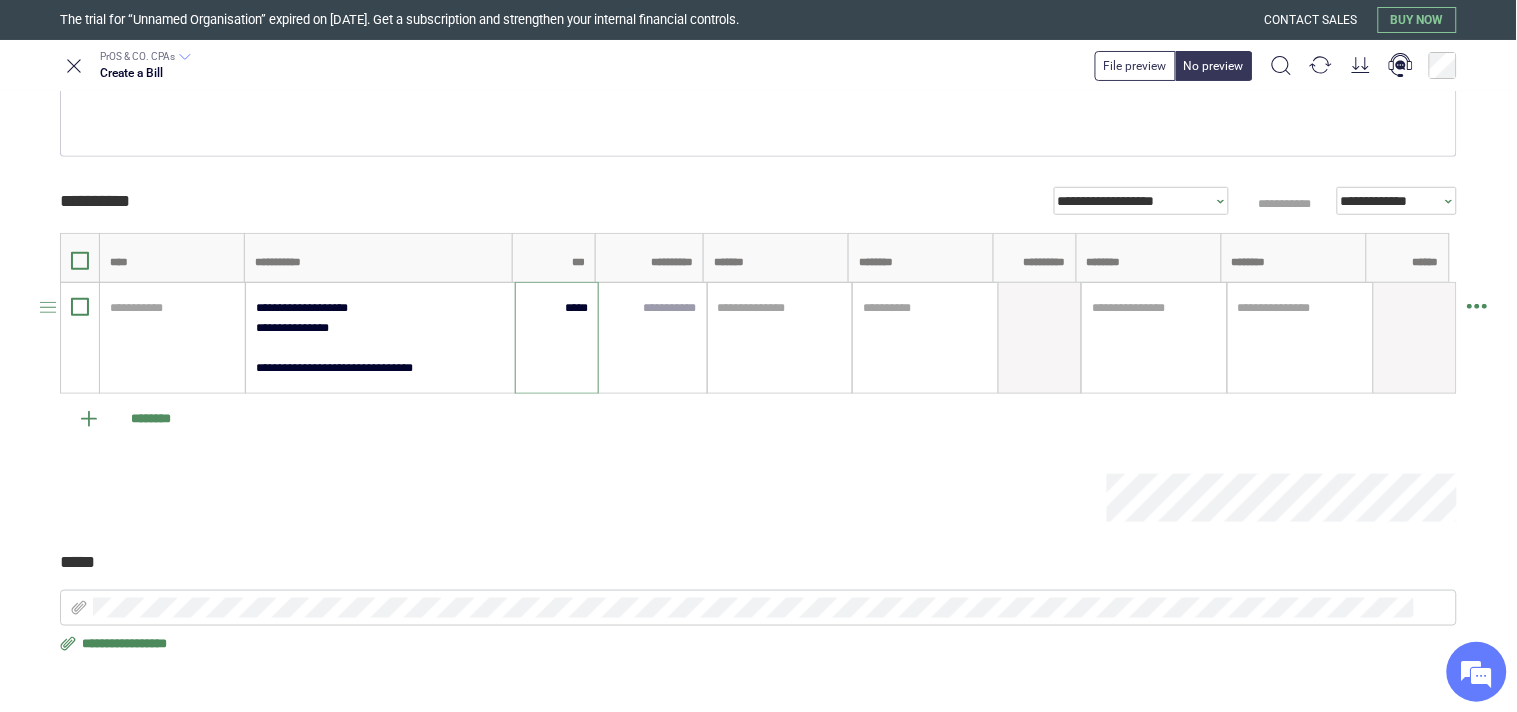 type on "******" 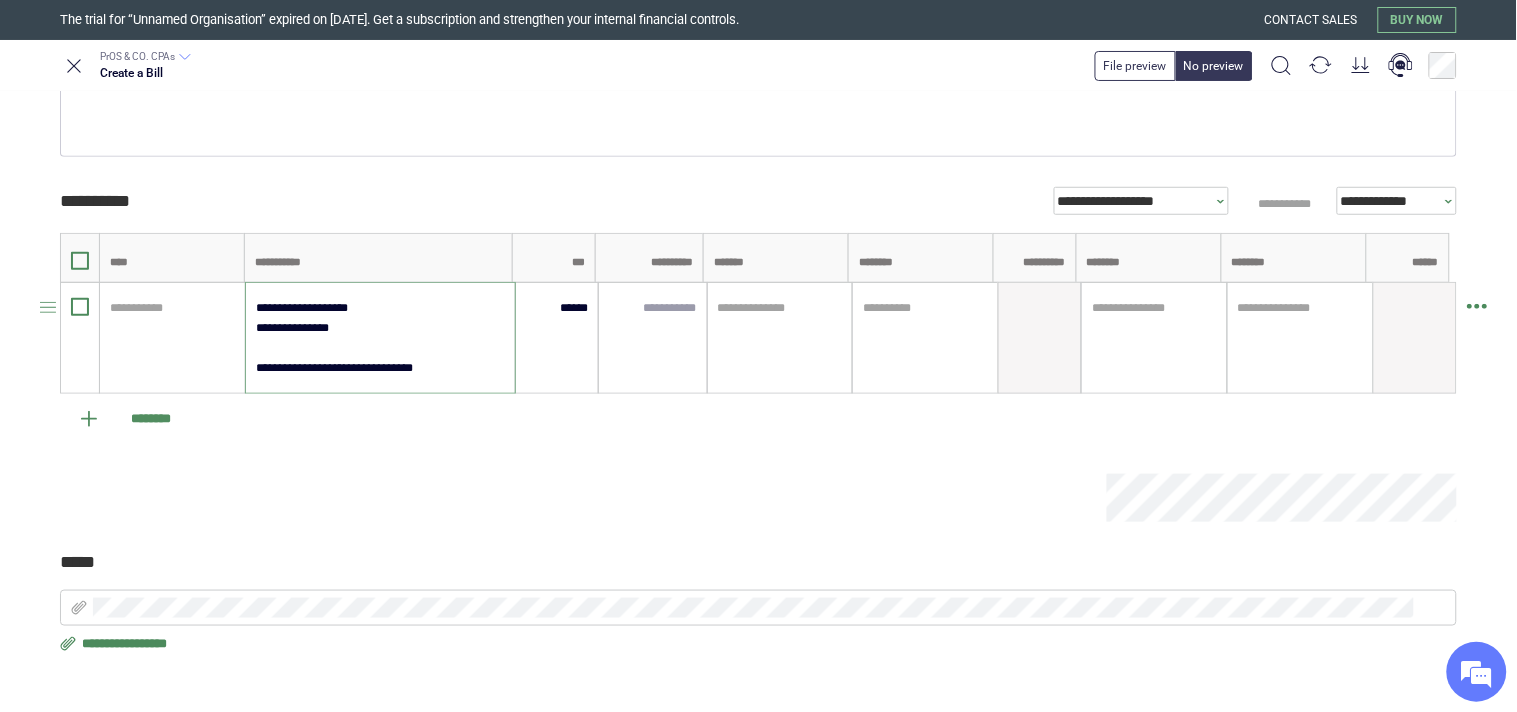 click on "**********" at bounding box center [379, 338] 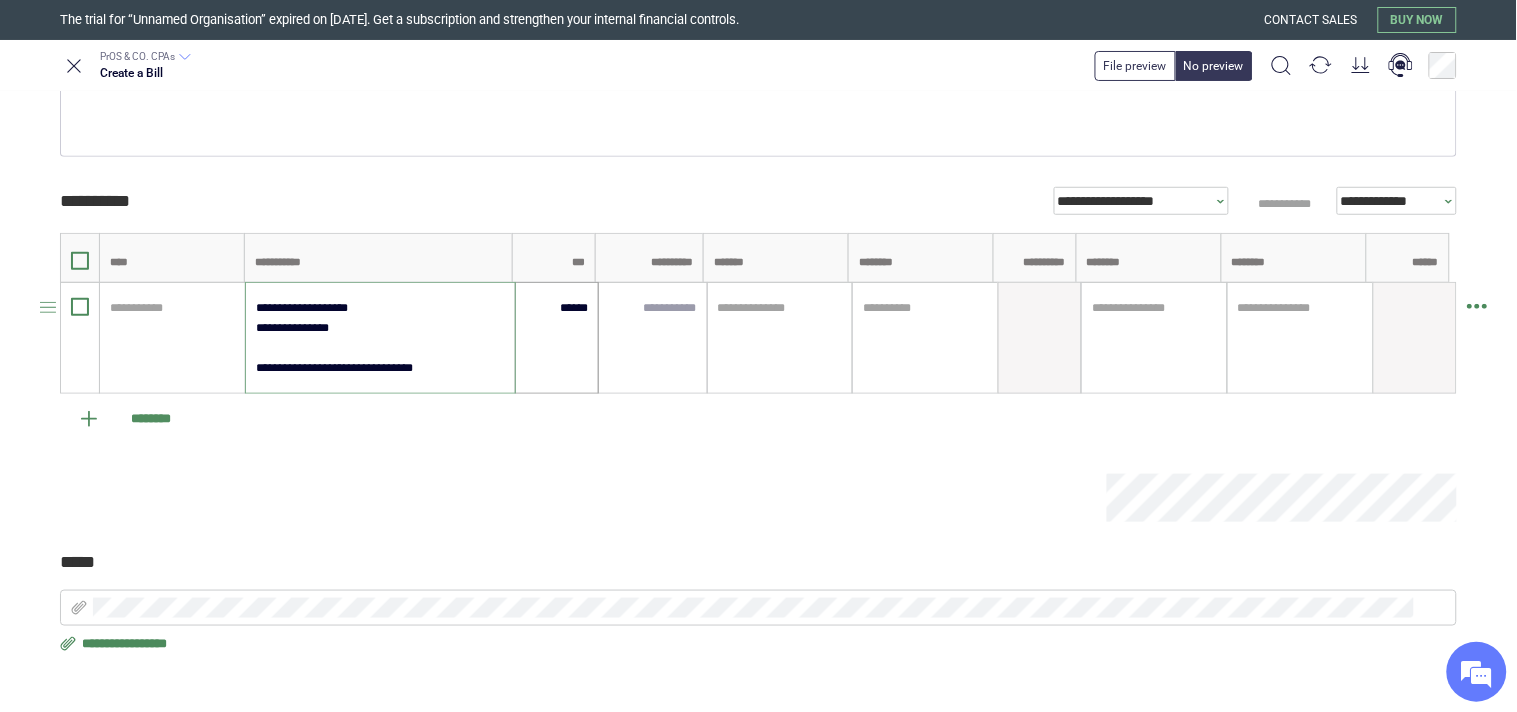 type on "**********" 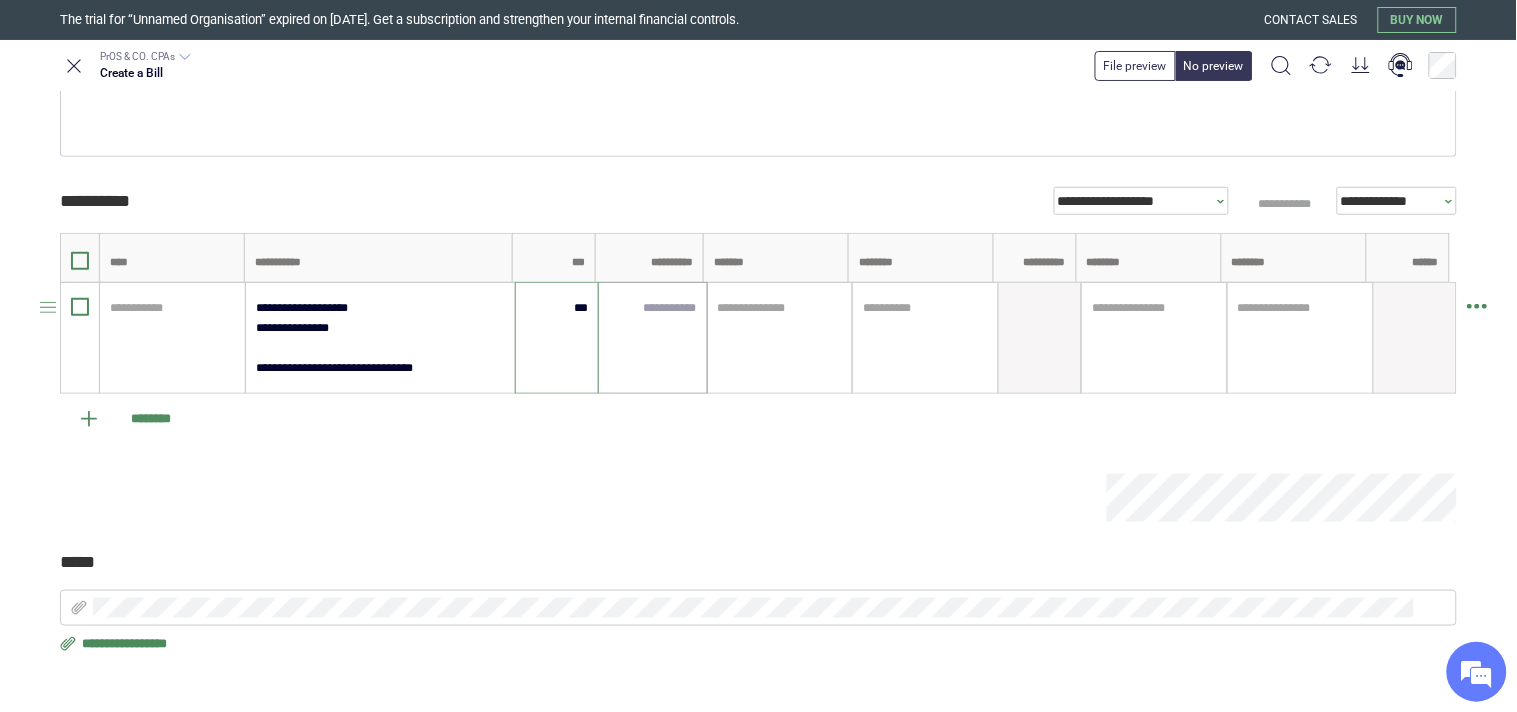 drag, startPoint x: 584, startPoint y: 311, endPoint x: 600, endPoint y: 305, distance: 17.088007 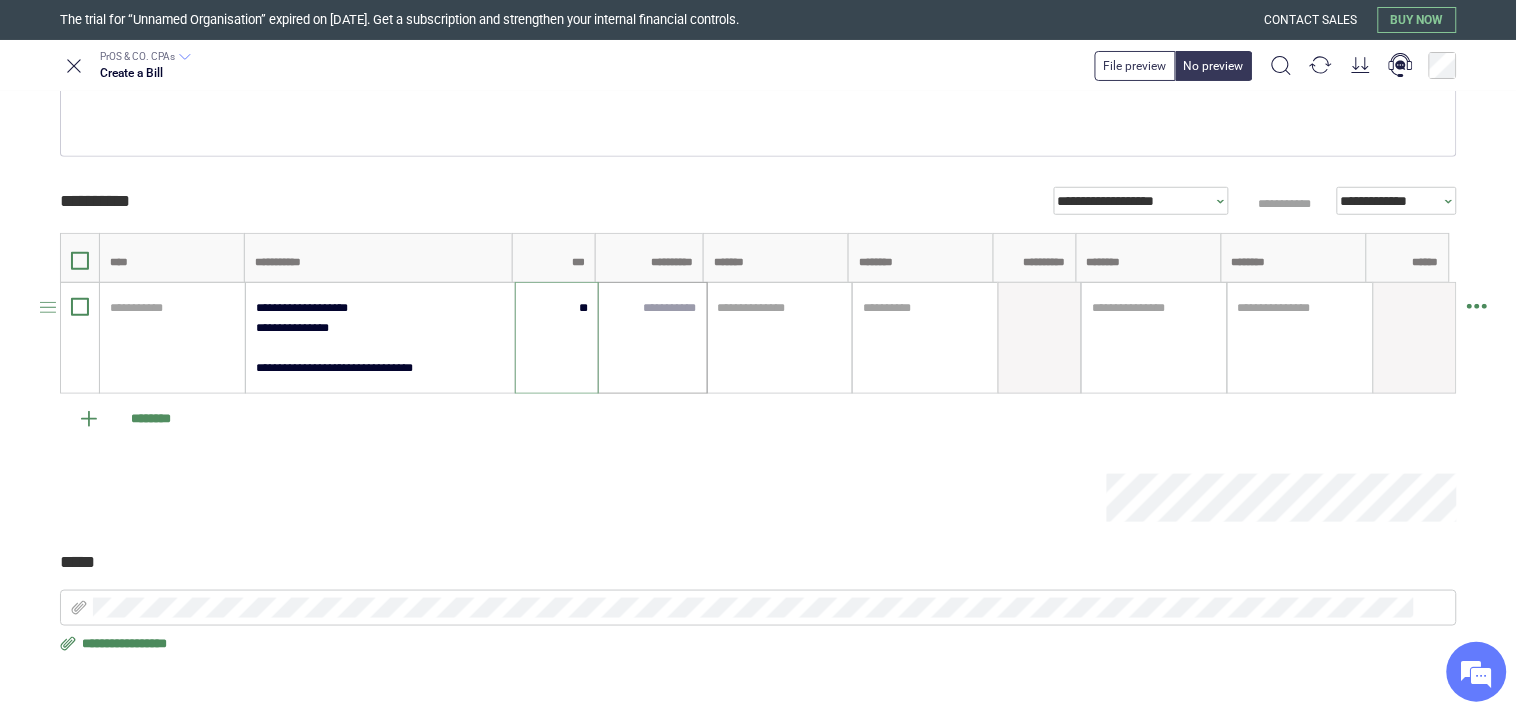 type on "*" 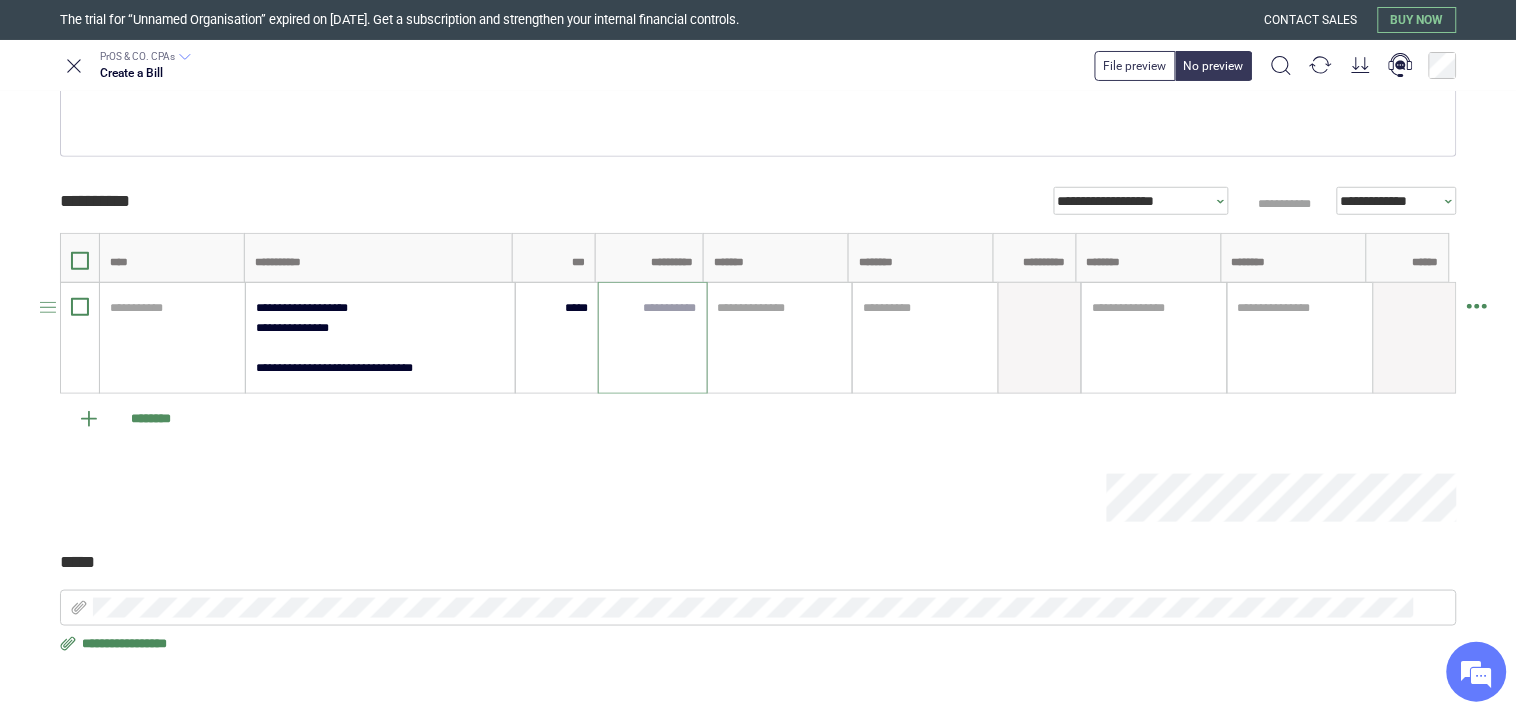 click at bounding box center [652, 308] 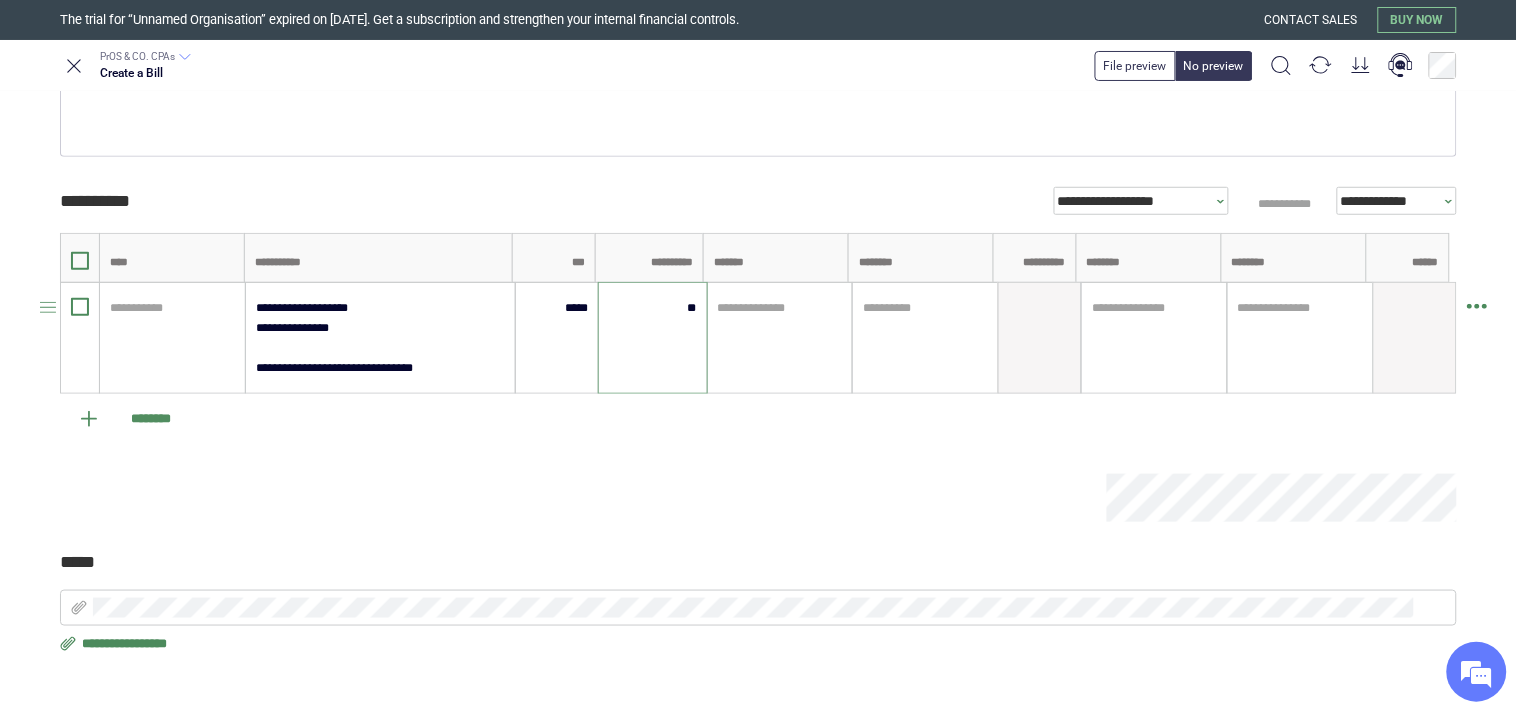 type on "*****" 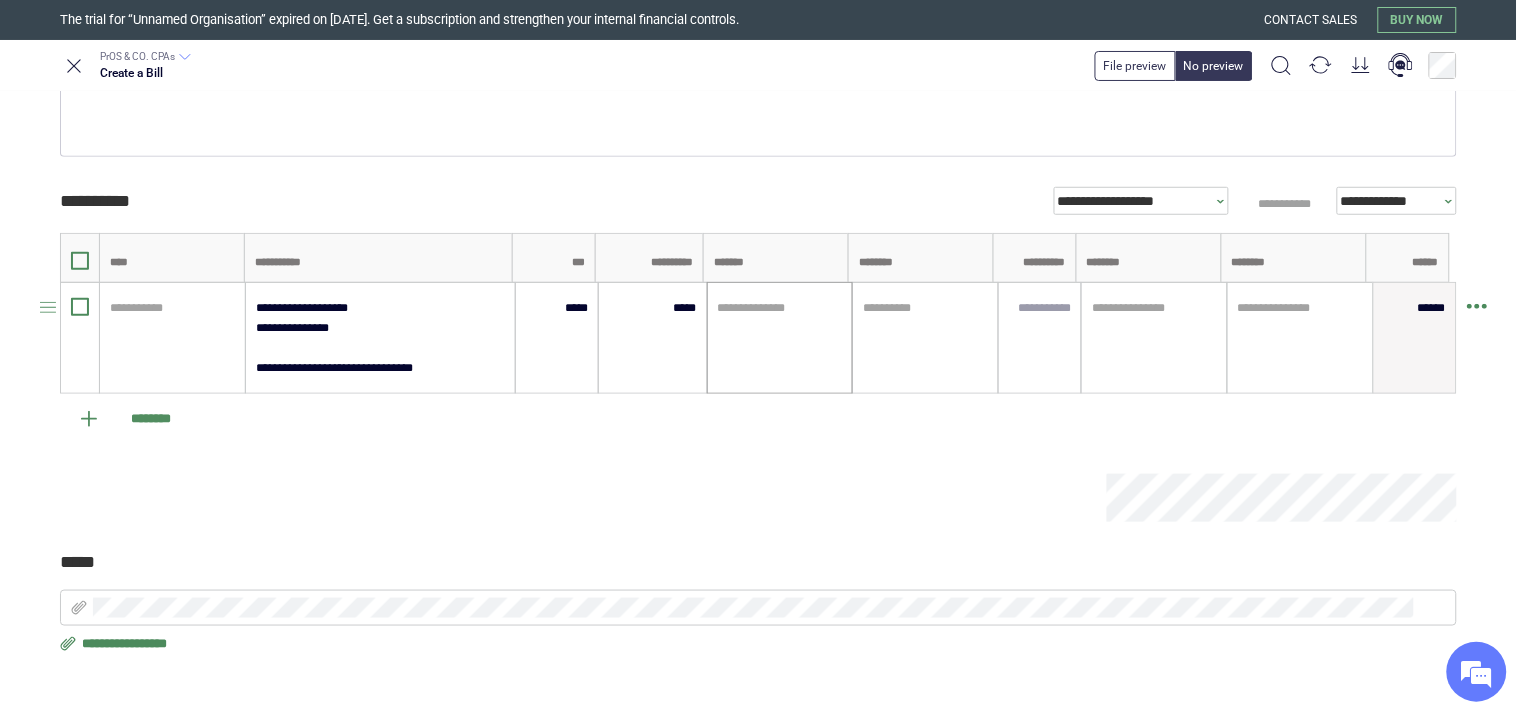 click on "**********" at bounding box center (780, 338) 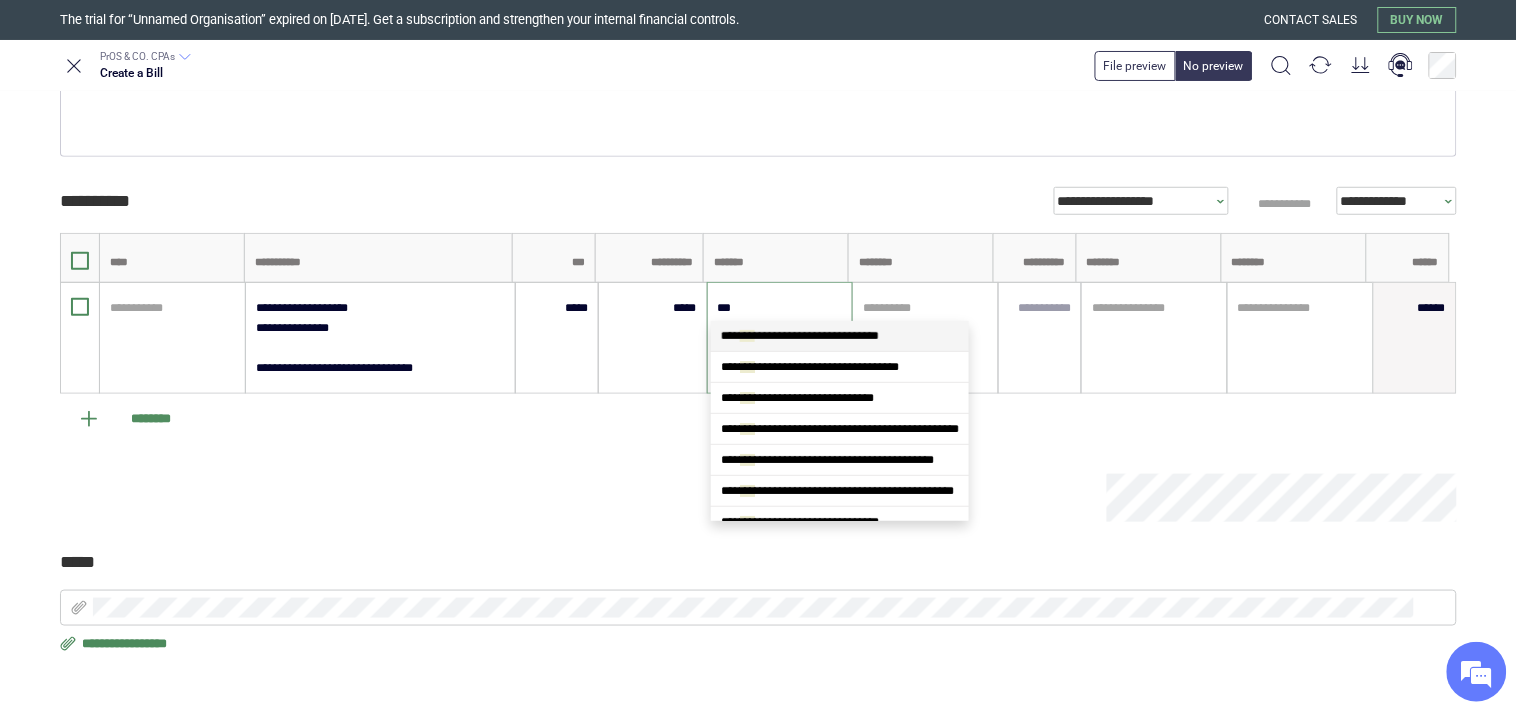 type on "****" 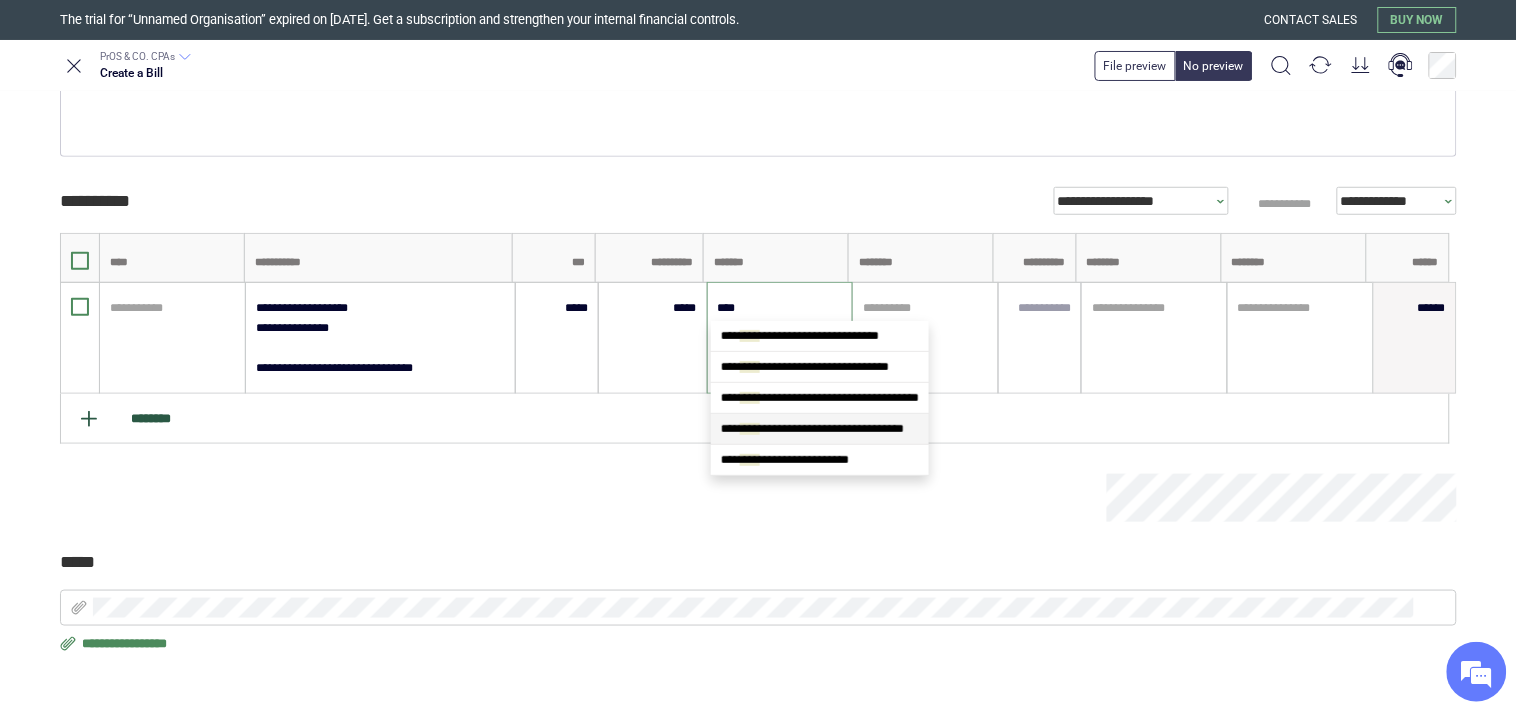 click on "**********" at bounding box center [812, 429] 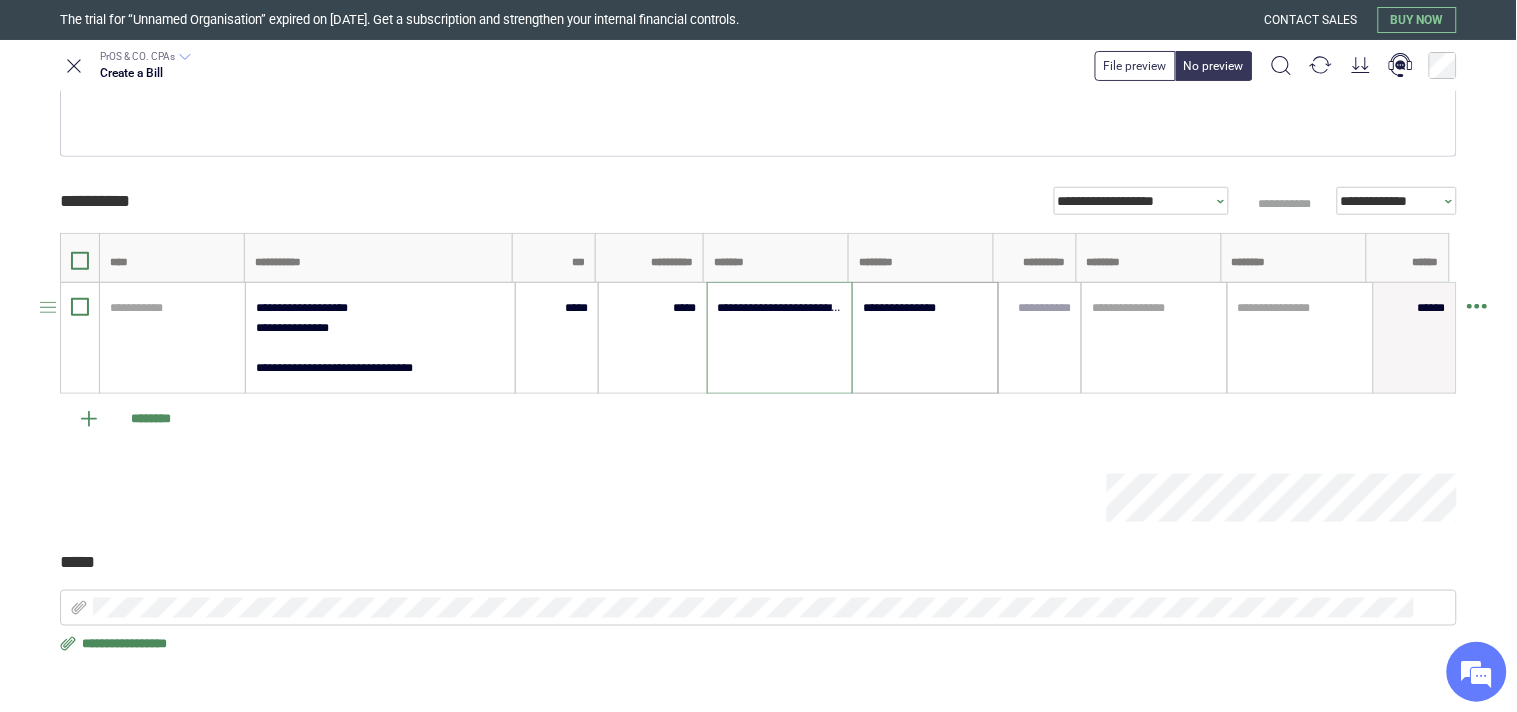 type on "**********" 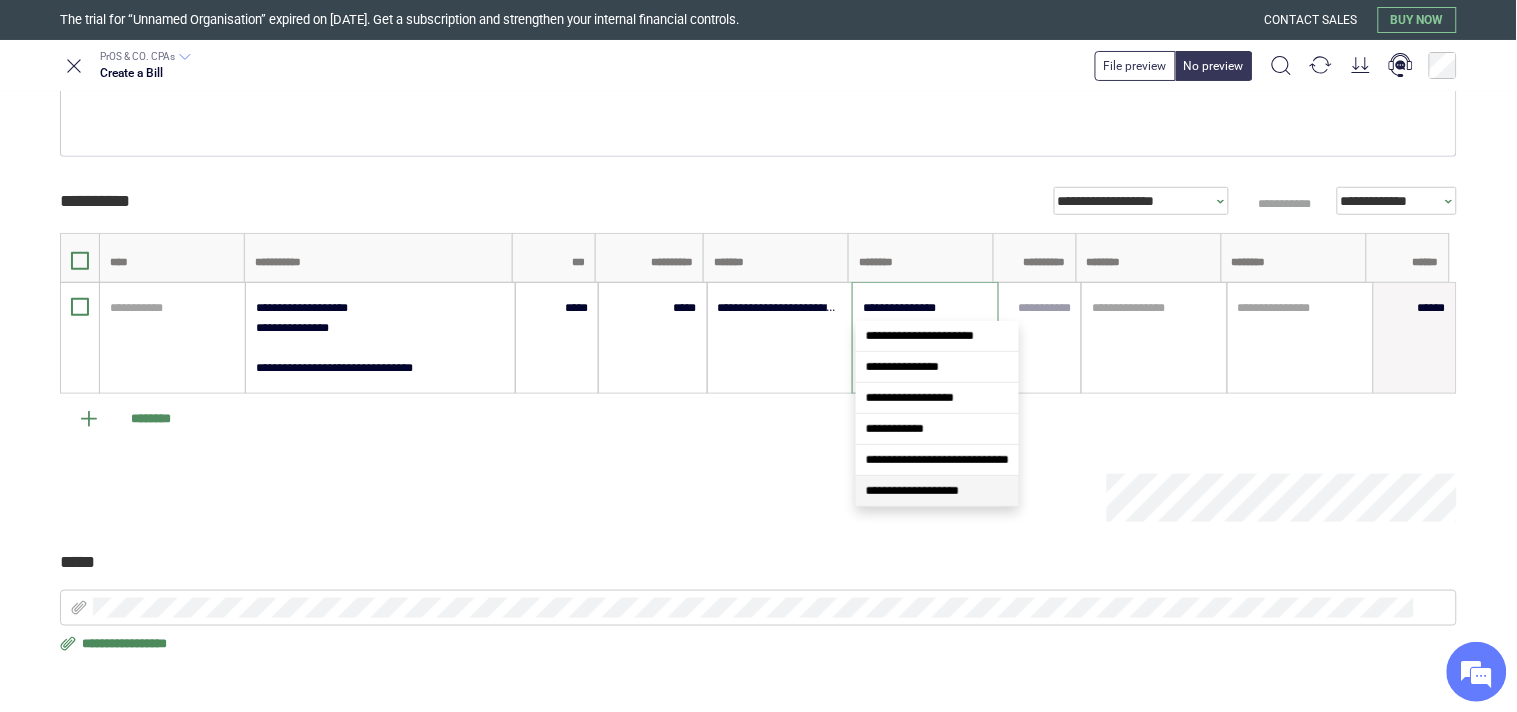 click on "**********" at bounding box center (912, 491) 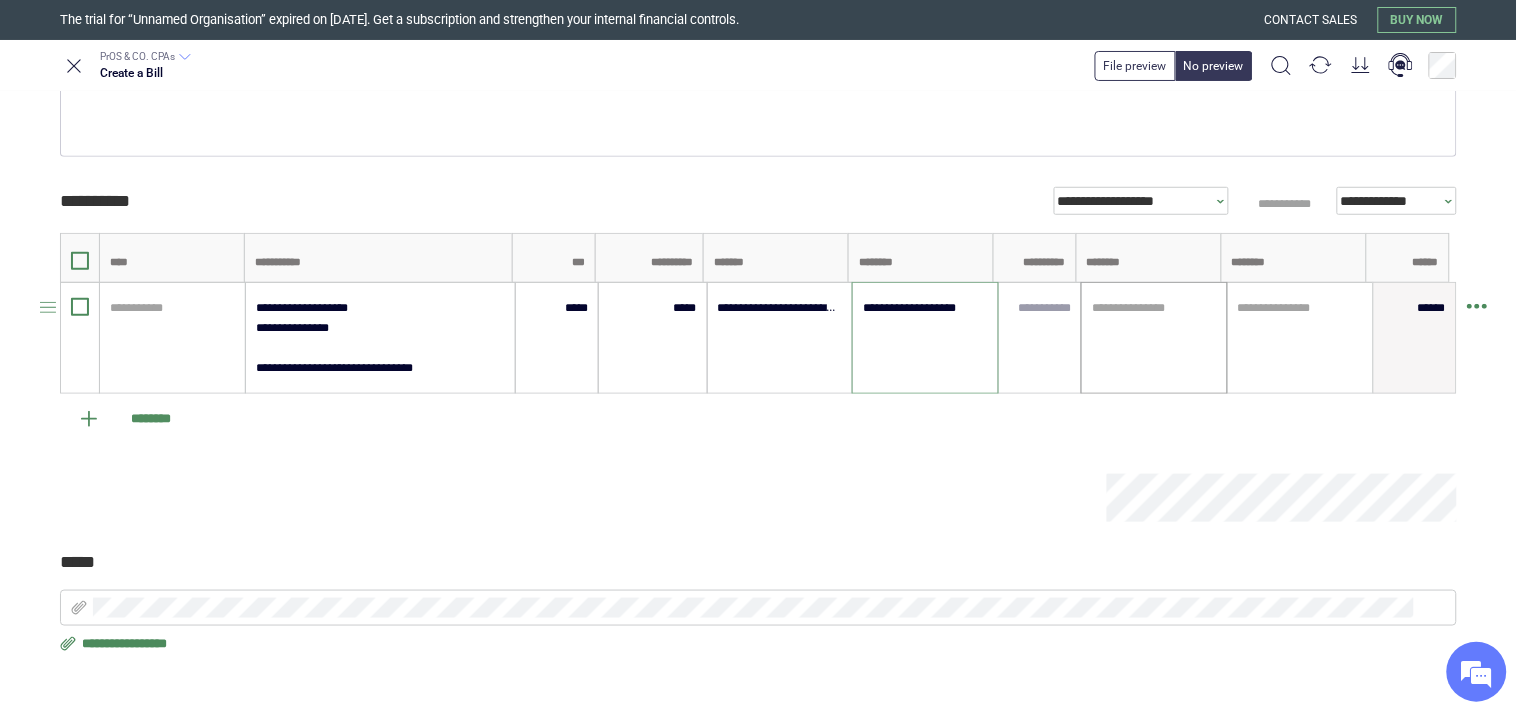 type on "**********" 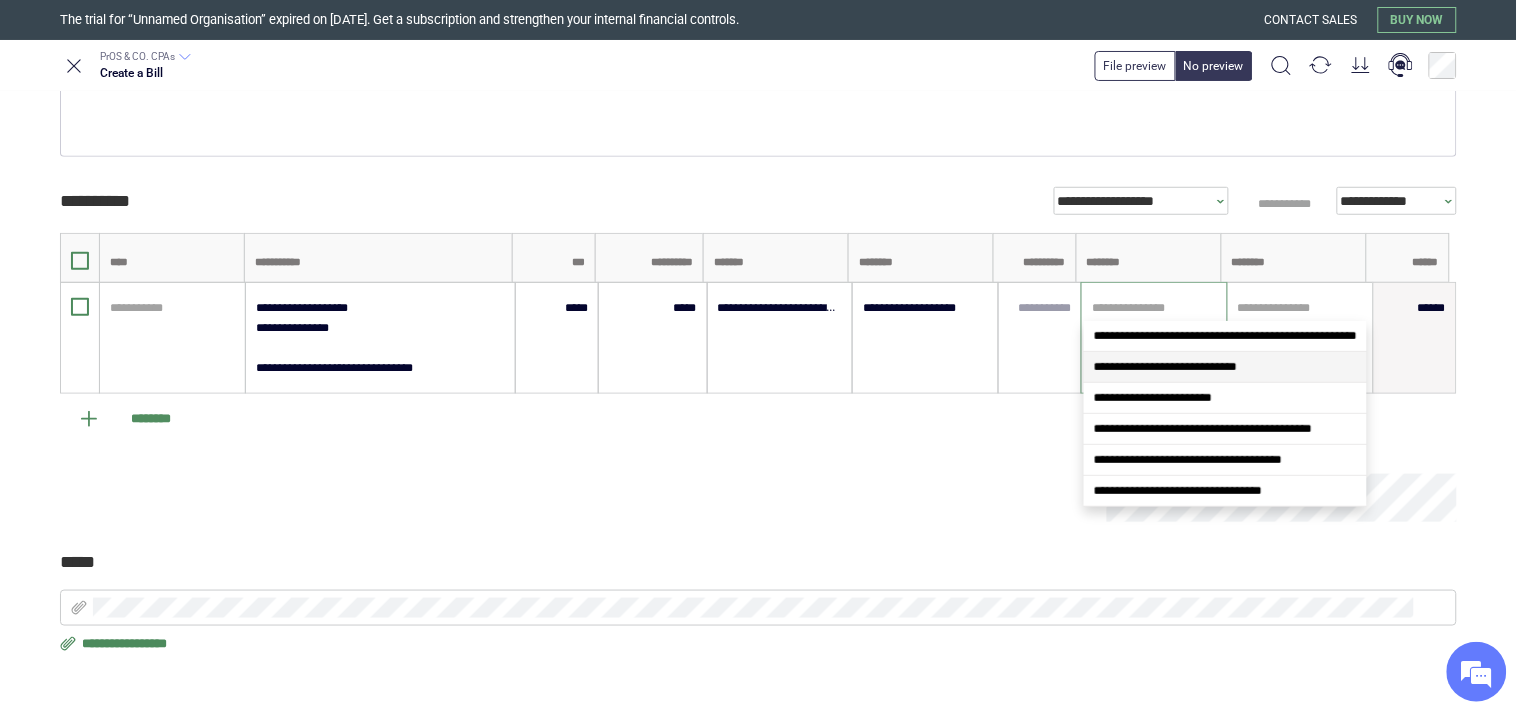 click on "**********" at bounding box center (1225, 367) 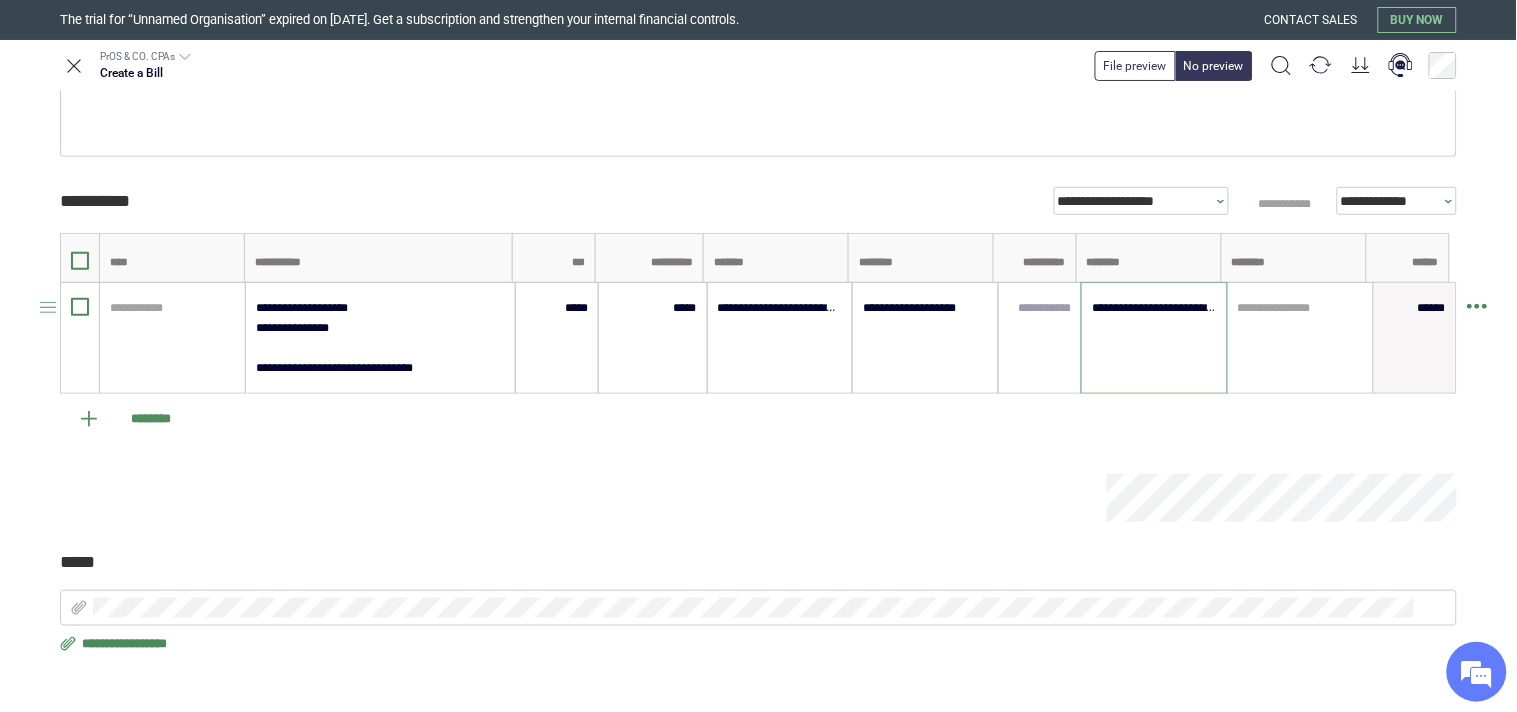 type on "**********" 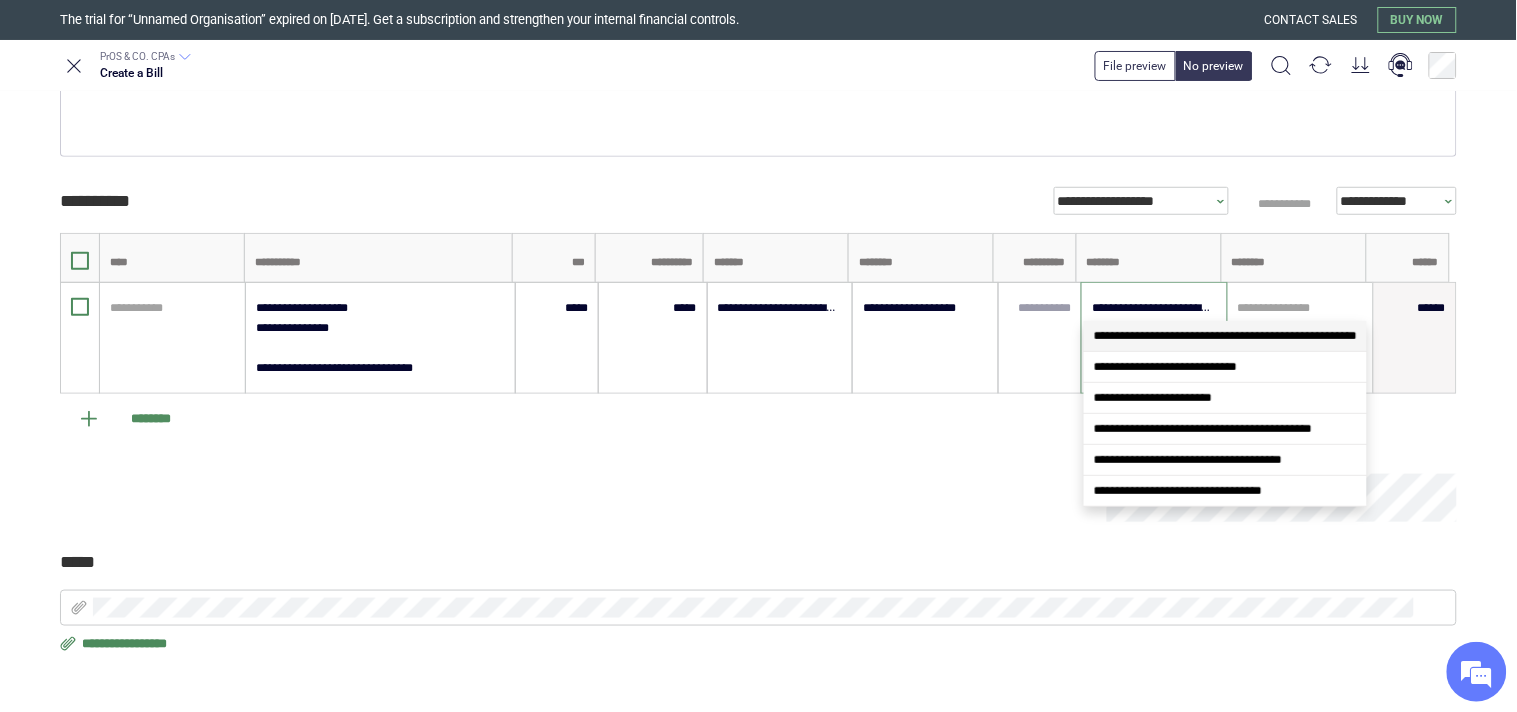click on "**********" at bounding box center [1225, 336] 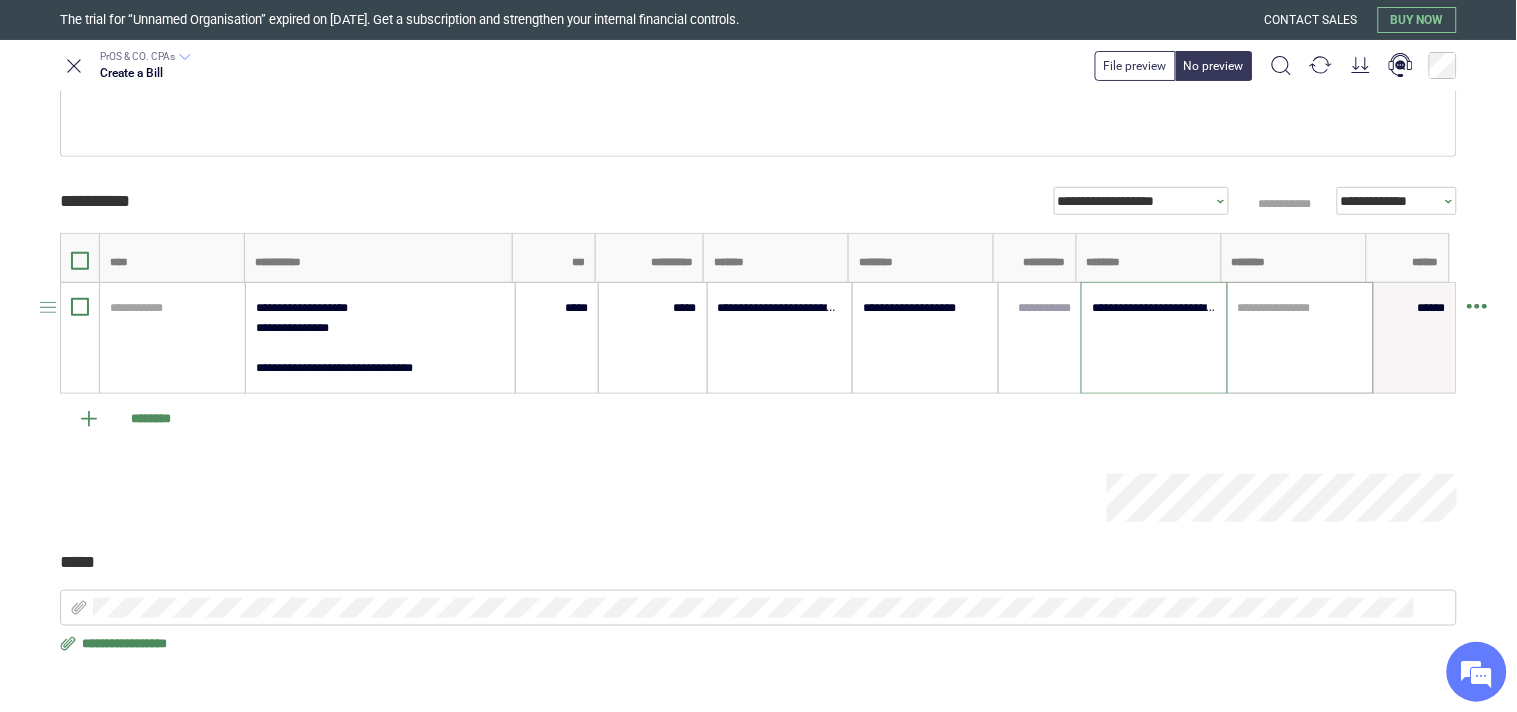type on "**********" 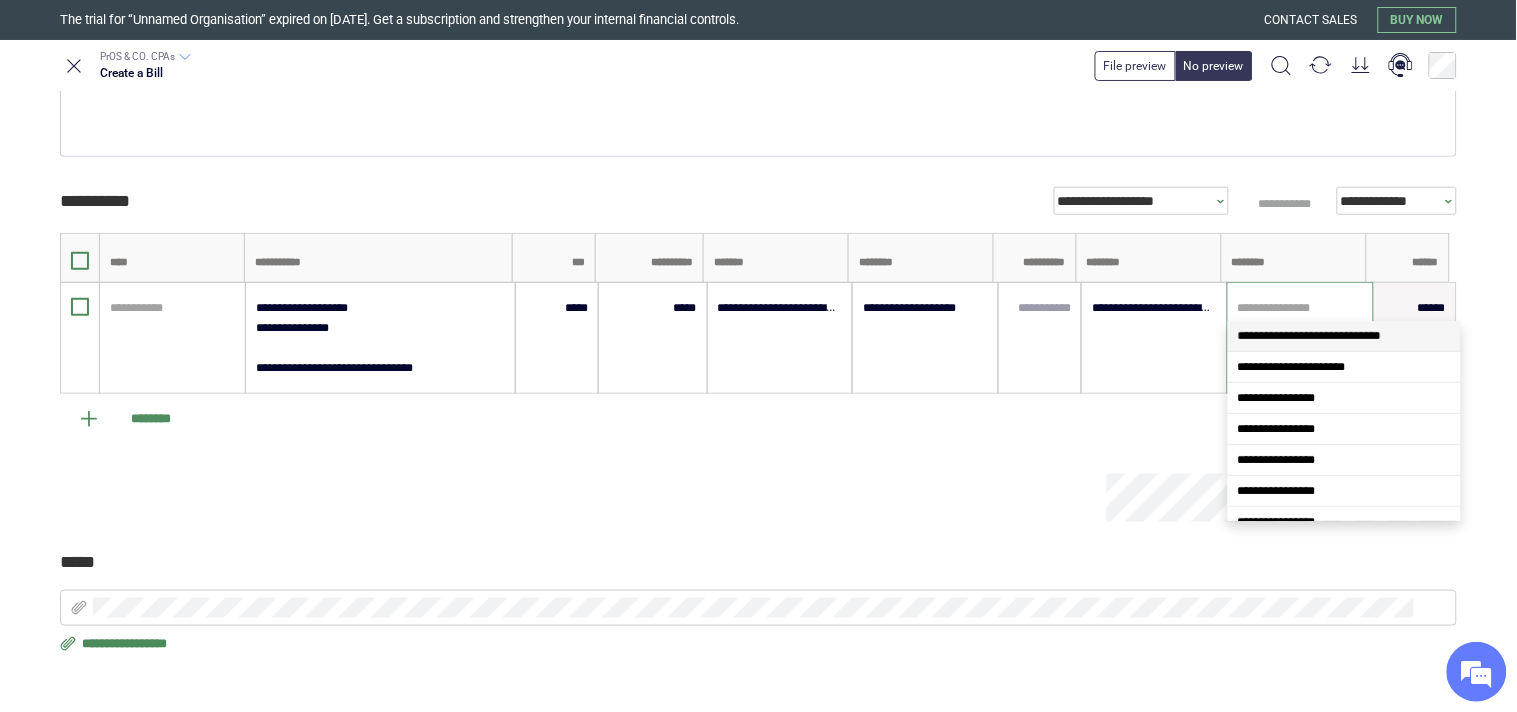 click on "**********" at bounding box center [1309, 336] 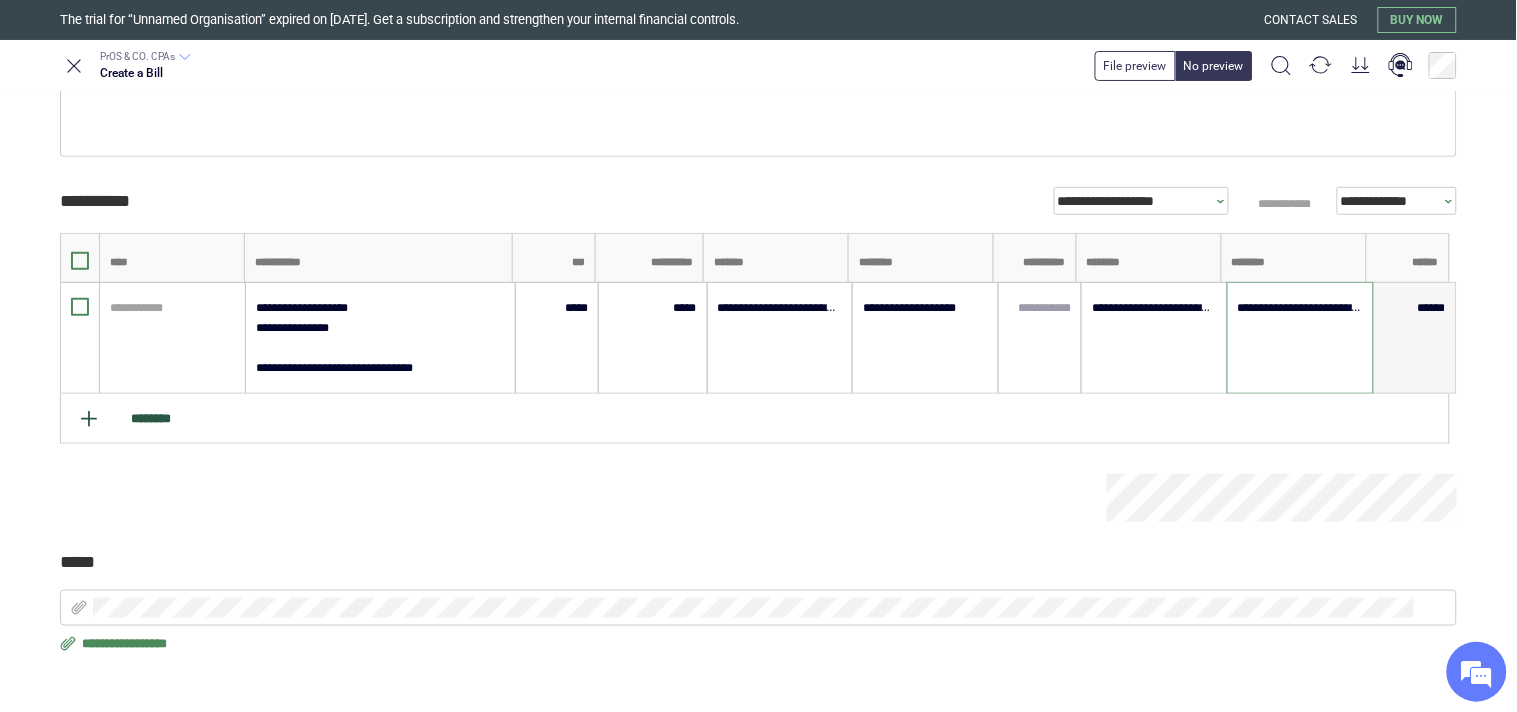 type on "**********" 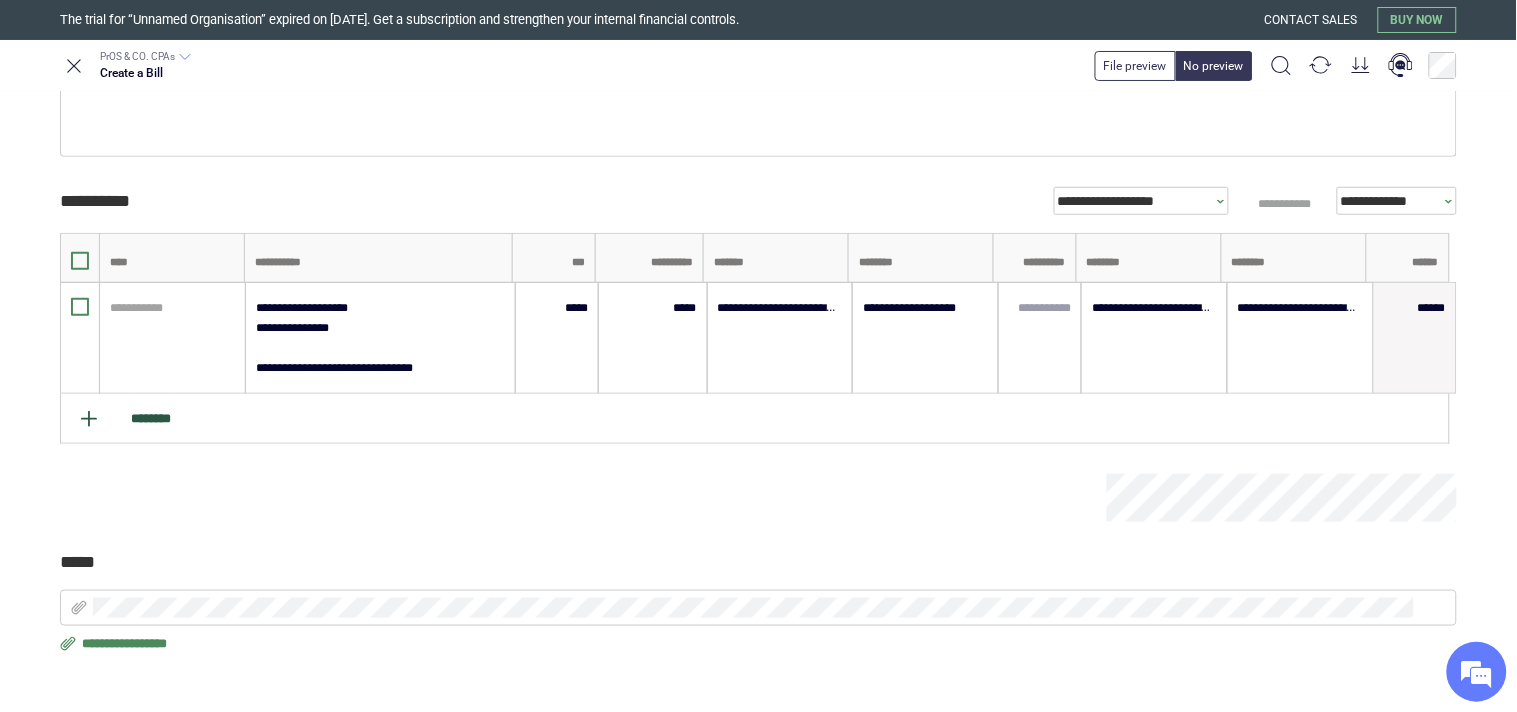 click on "********" at bounding box center [755, 419] 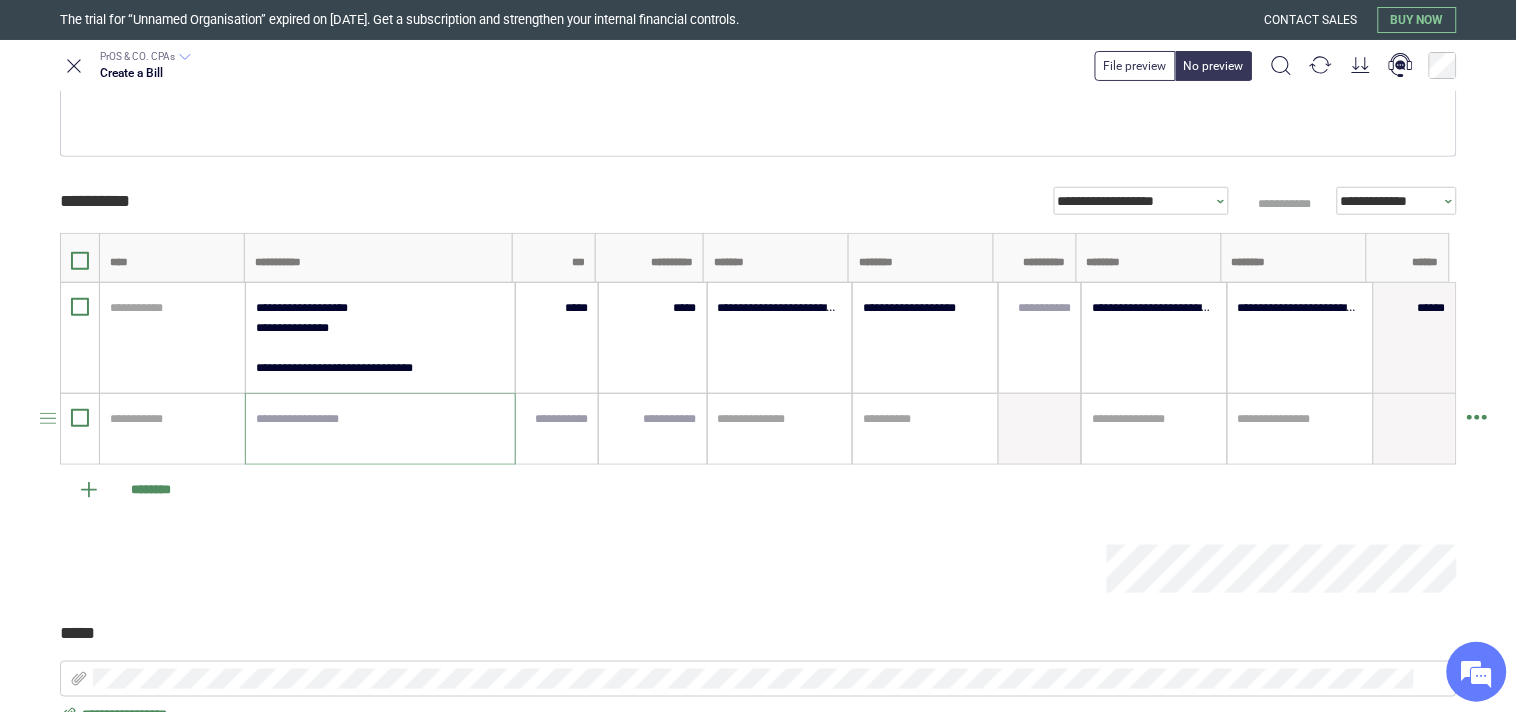 click at bounding box center [380, 429] 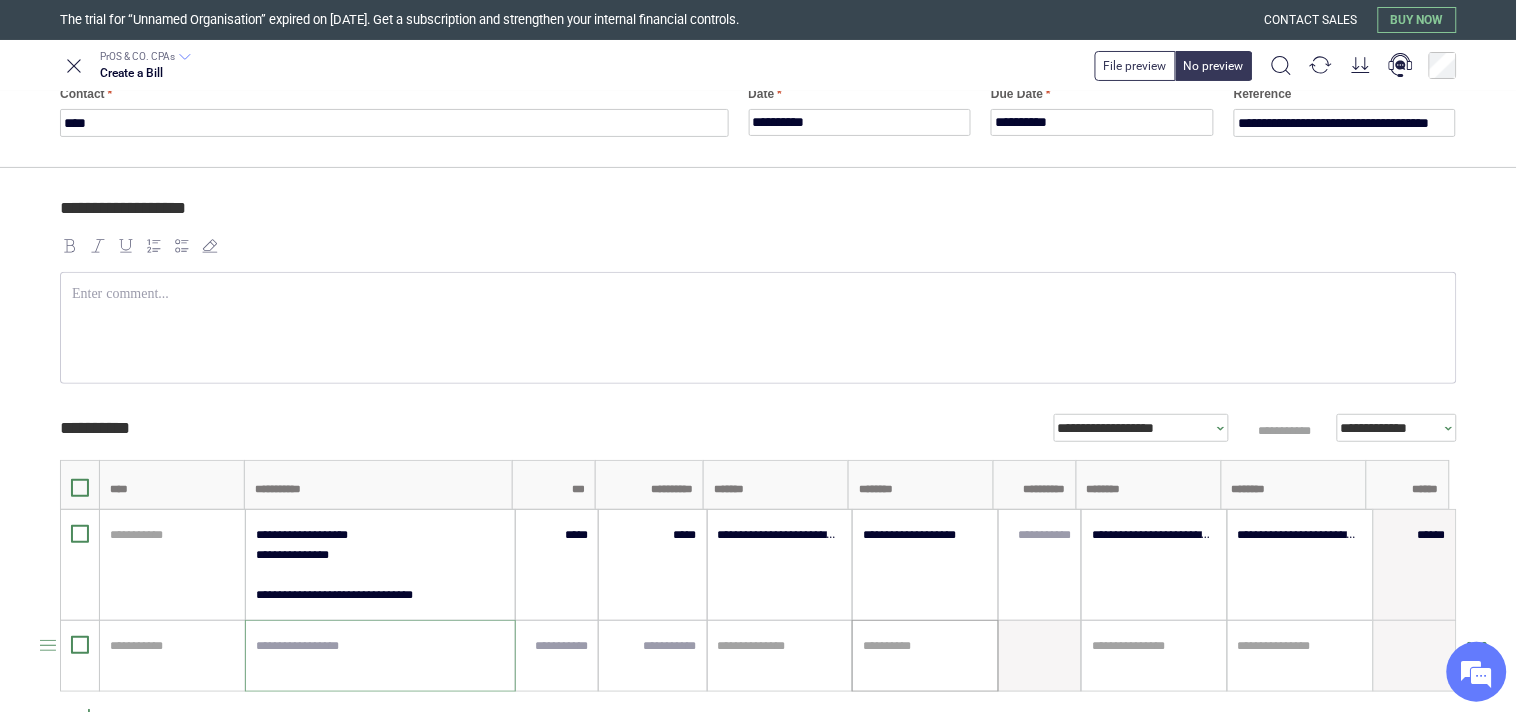 scroll, scrollTop: 406, scrollLeft: 0, axis: vertical 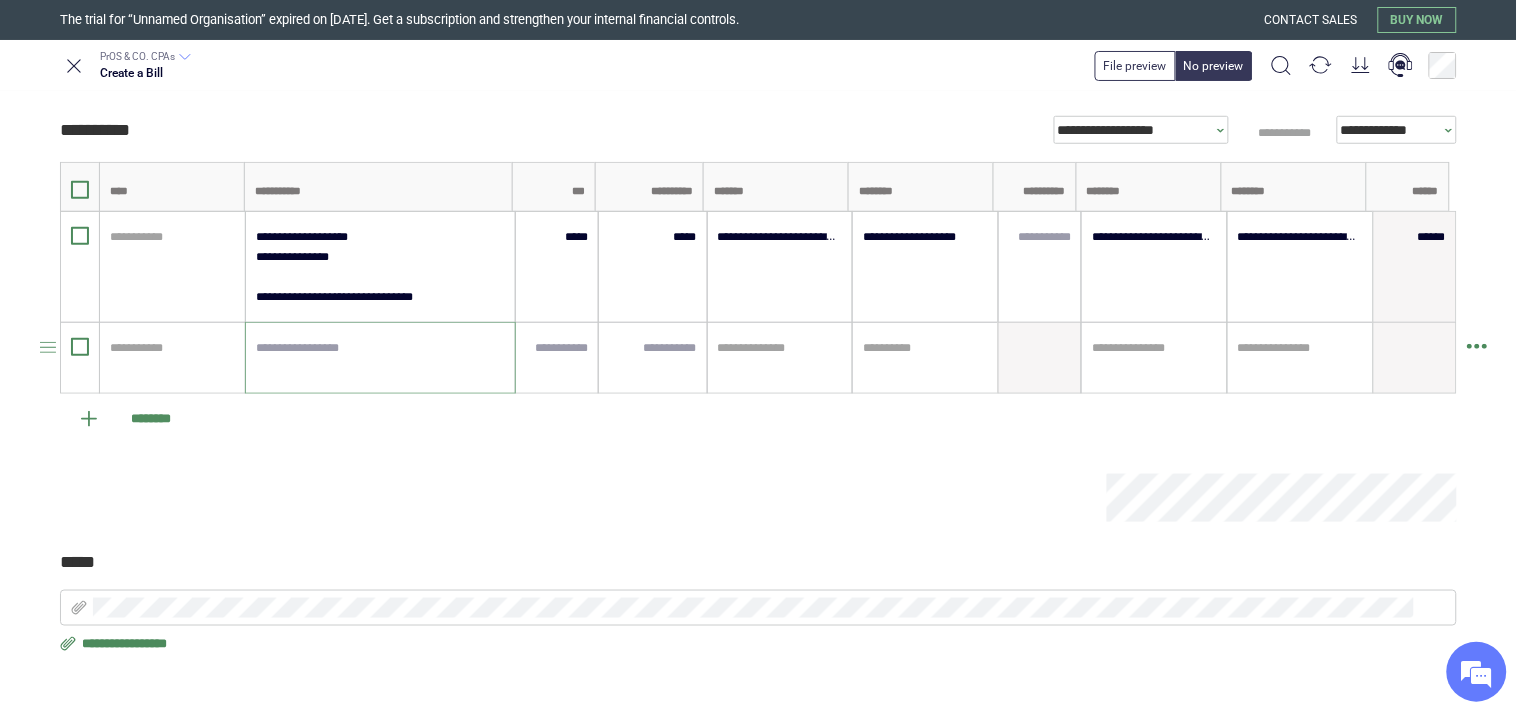 drag, startPoint x: 442, startPoint y: 376, endPoint x: 463, endPoint y: 362, distance: 25.23886 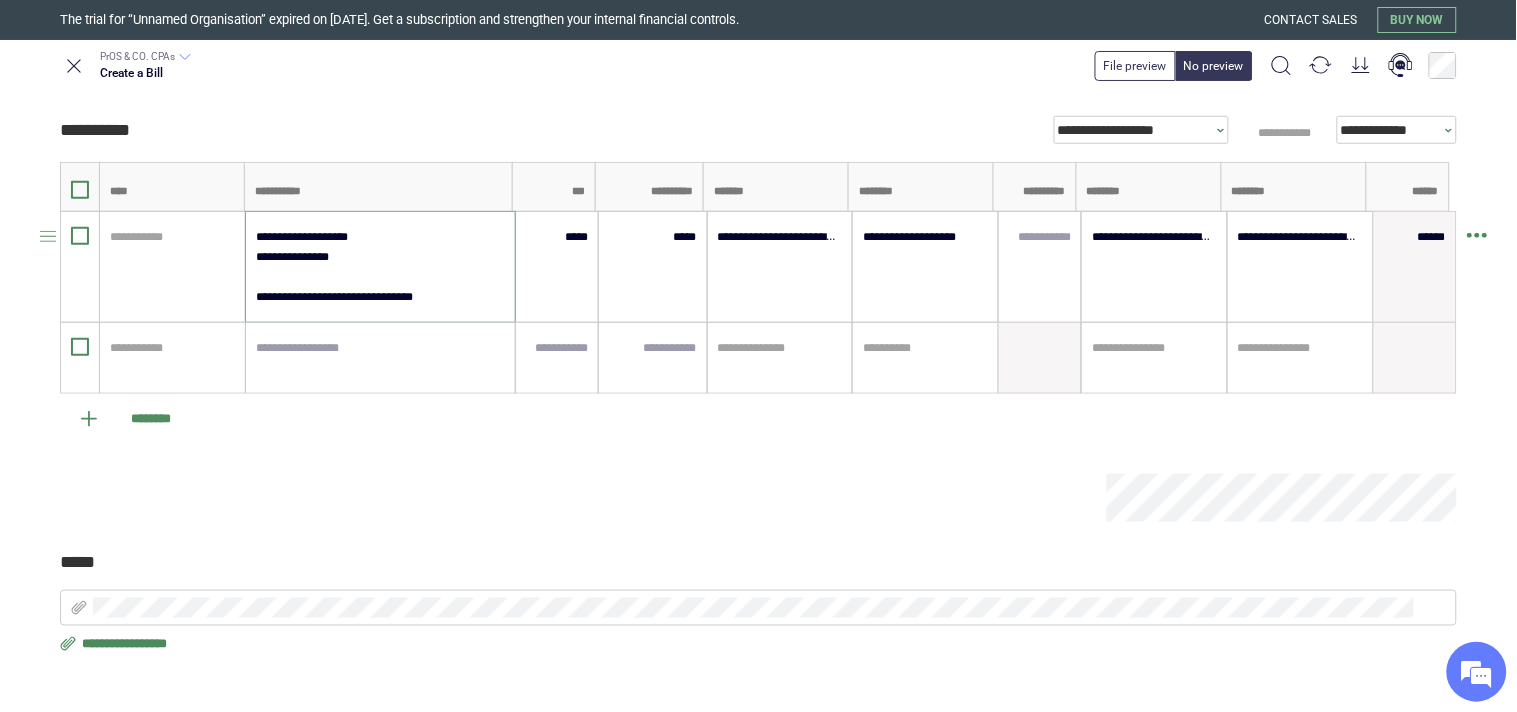 drag, startPoint x: 255, startPoint y: 233, endPoint x: 453, endPoint y: 293, distance: 206.89128 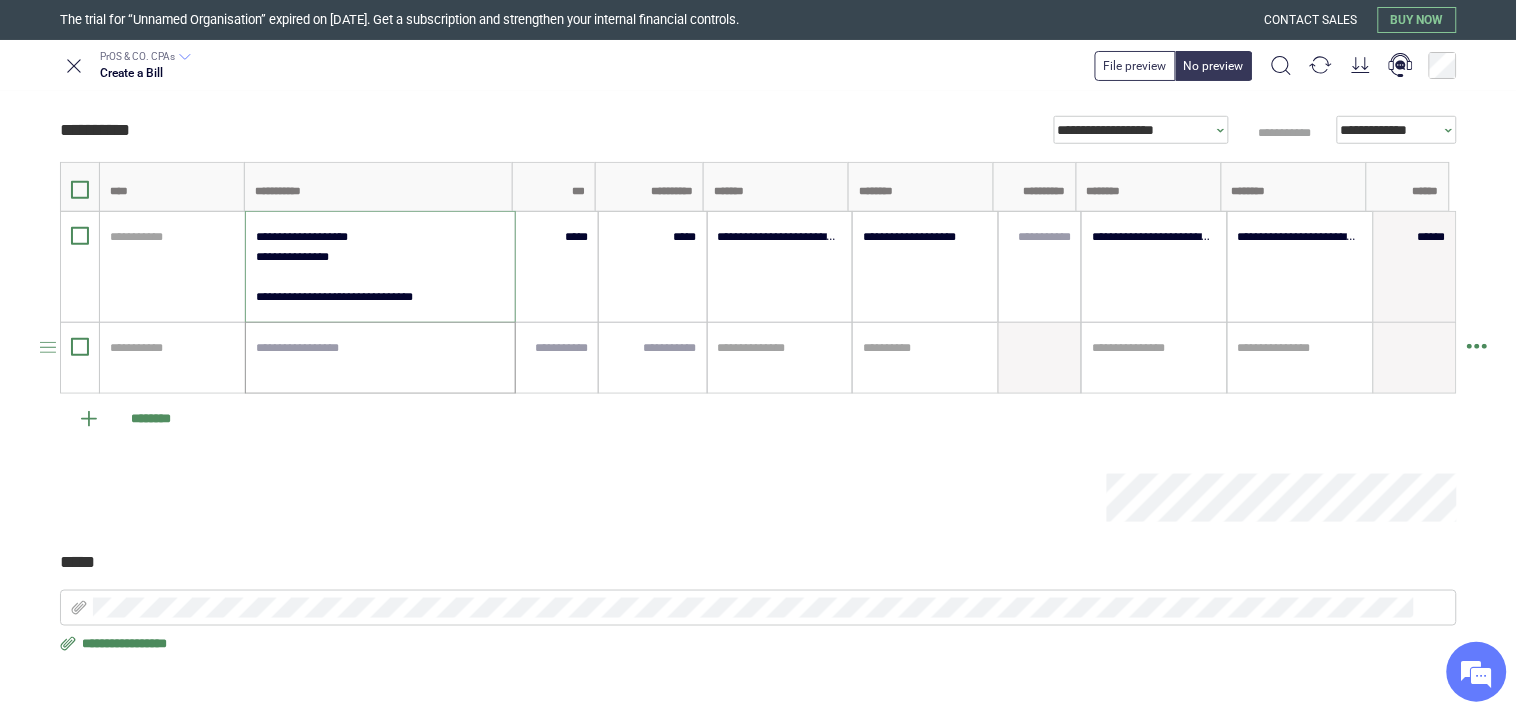 click at bounding box center [380, 358] 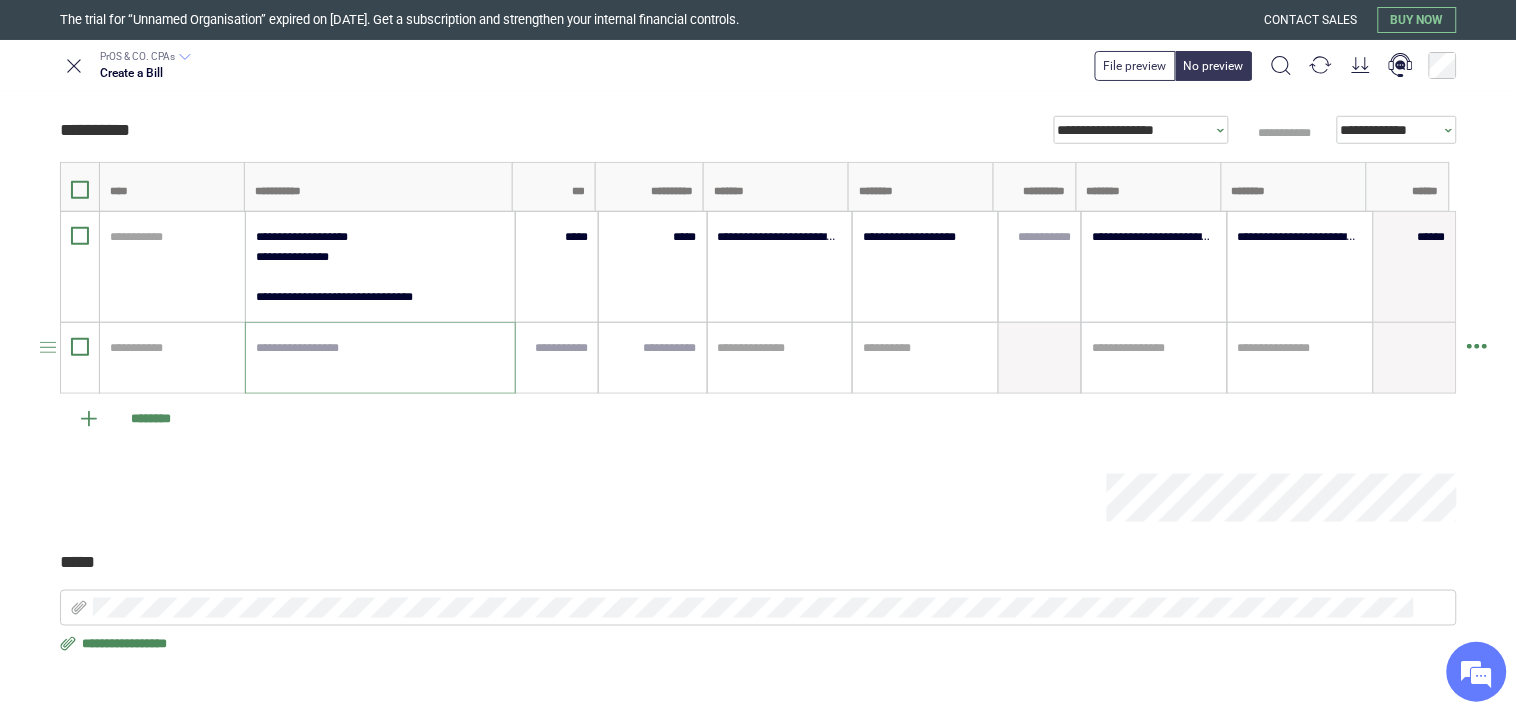 paste on "**********" 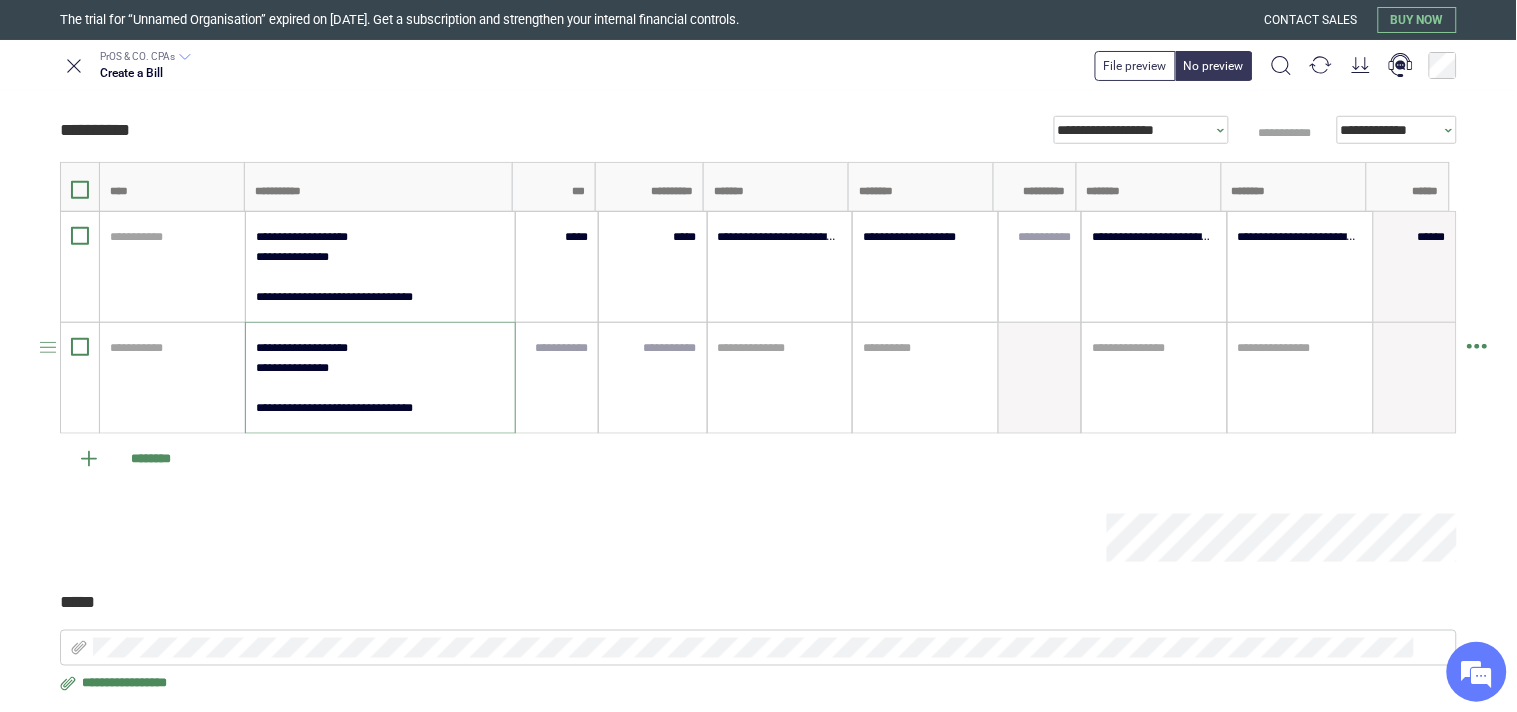 click on "**********" at bounding box center (379, 378) 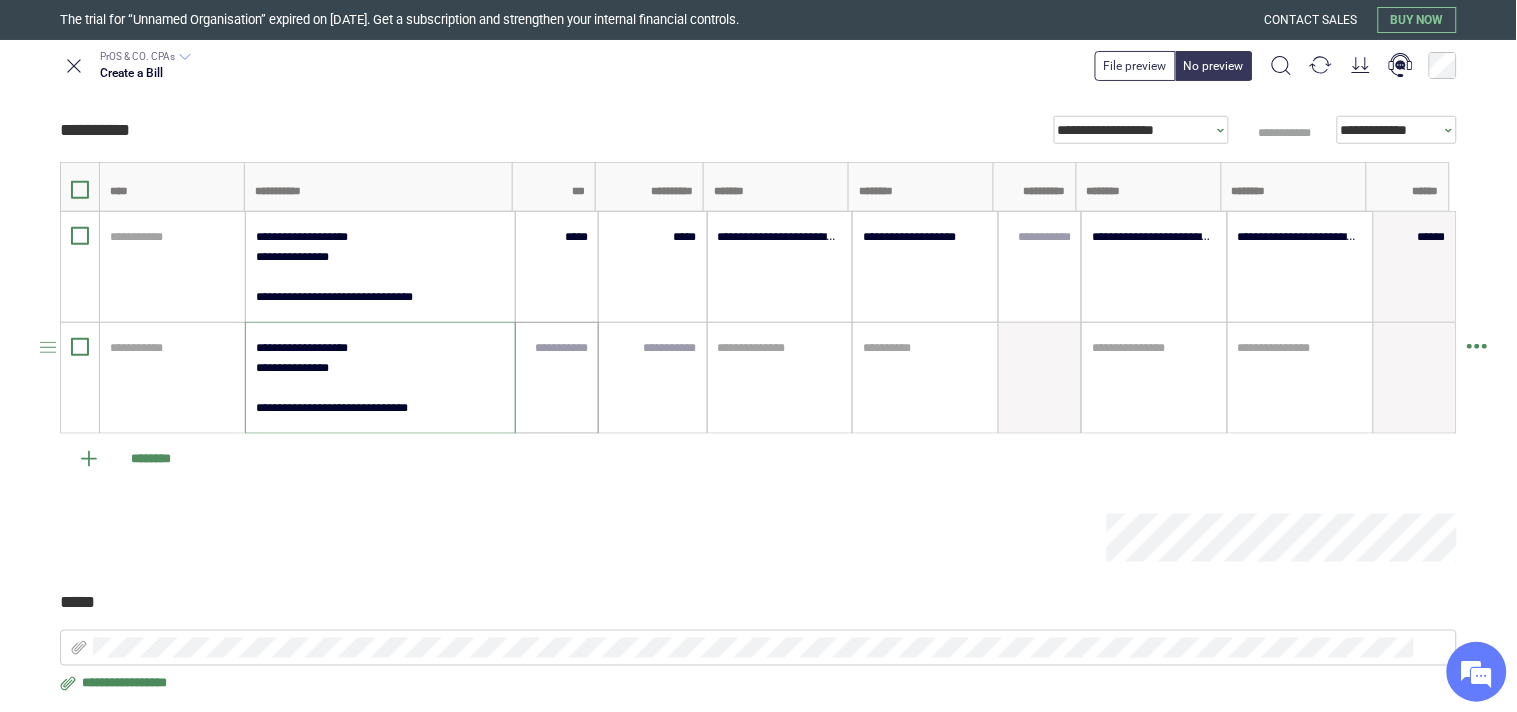 type on "**********" 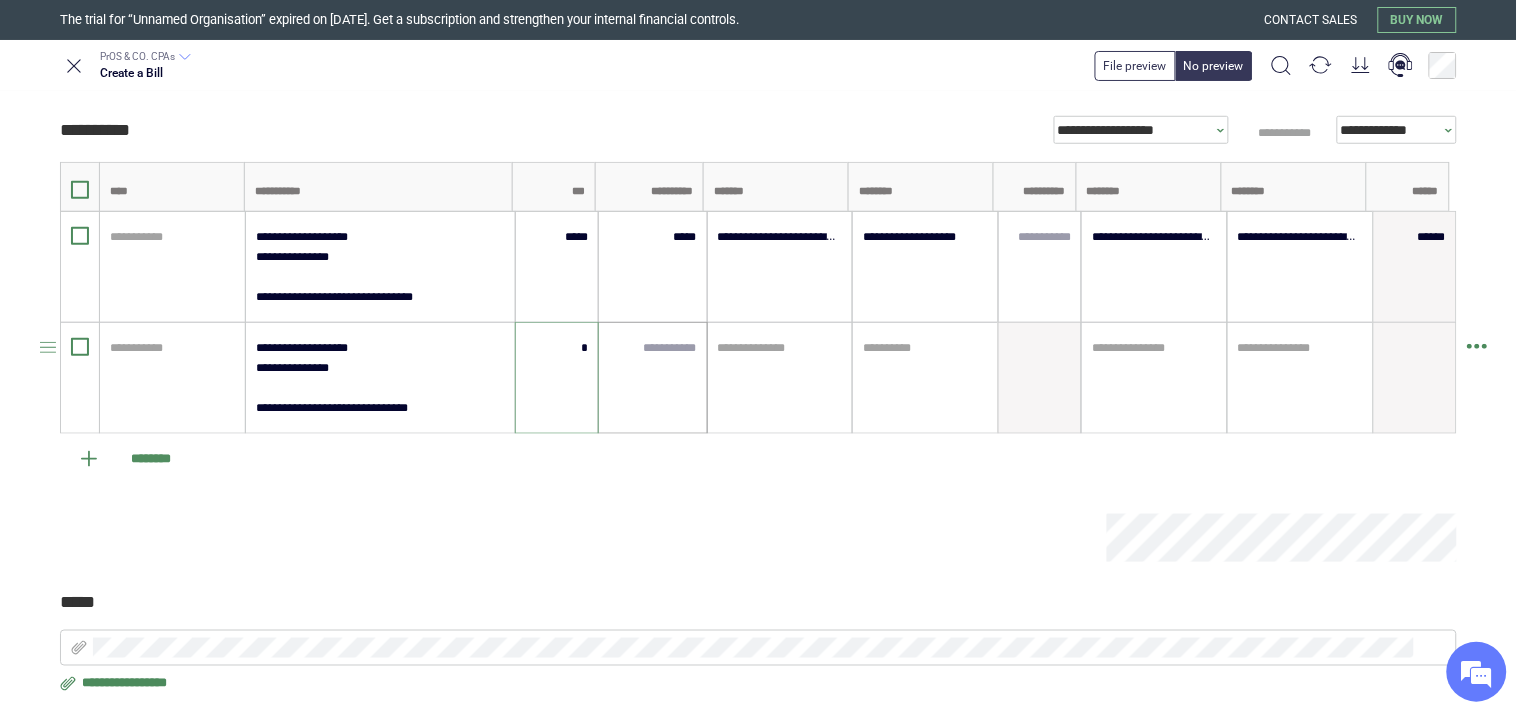 type on "****" 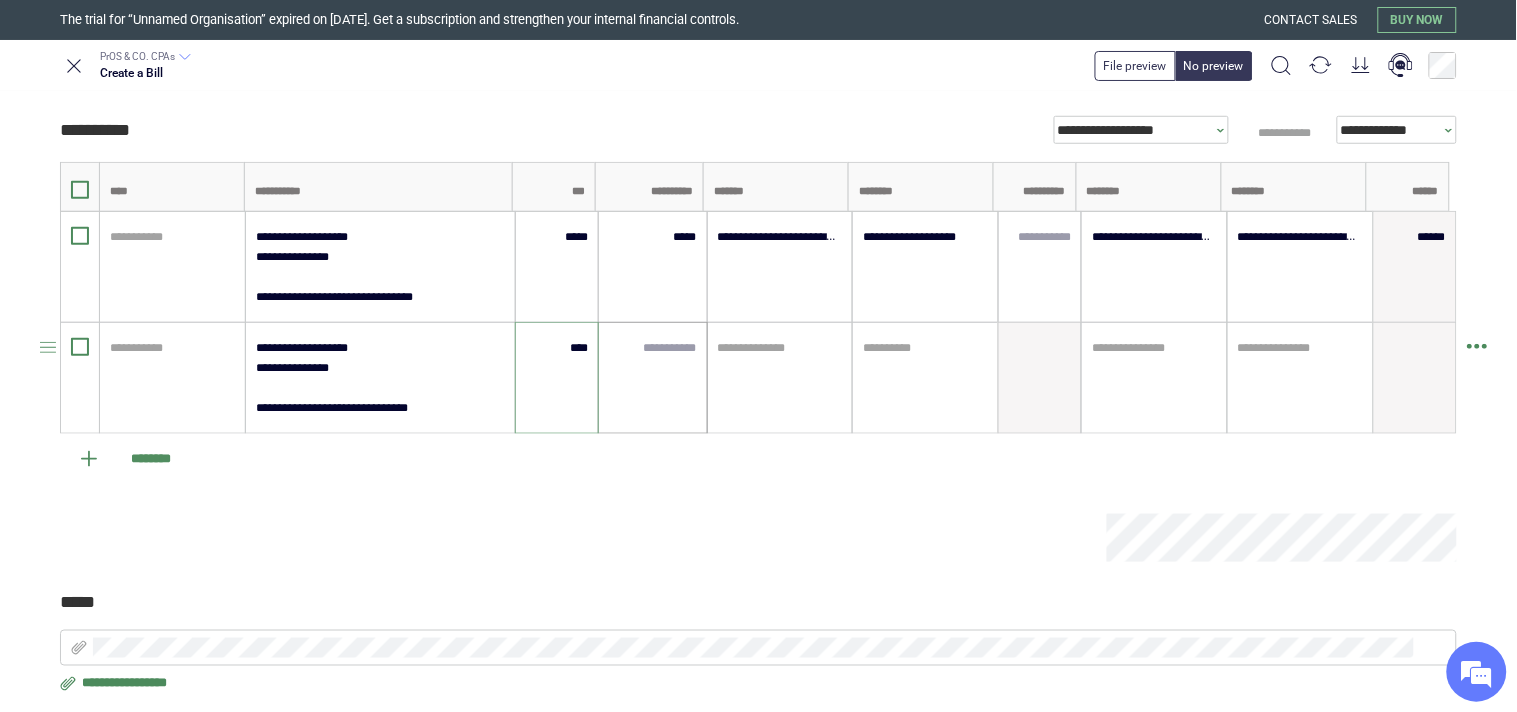 drag, startPoint x: 660, startPoint y: 361, endPoint x: 660, endPoint y: 346, distance: 15 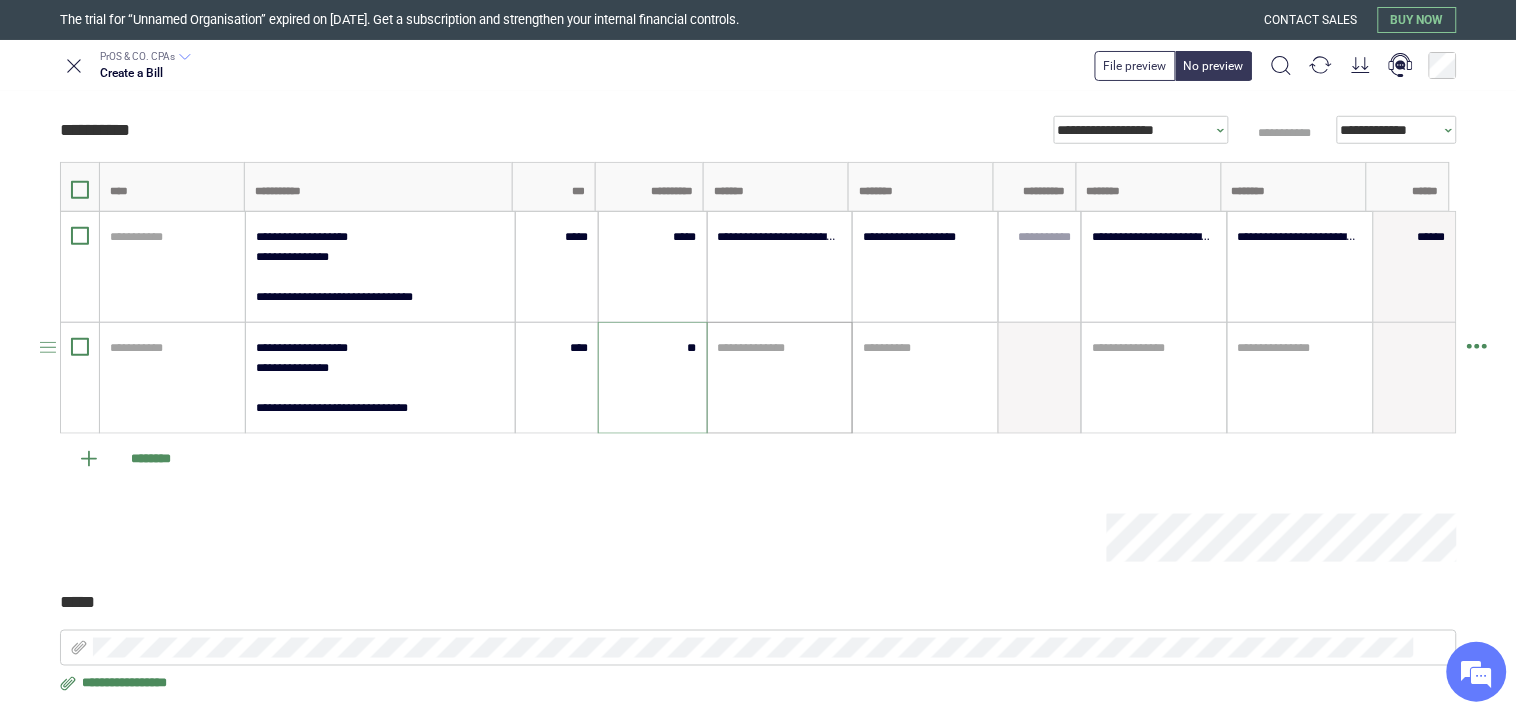 type on "*****" 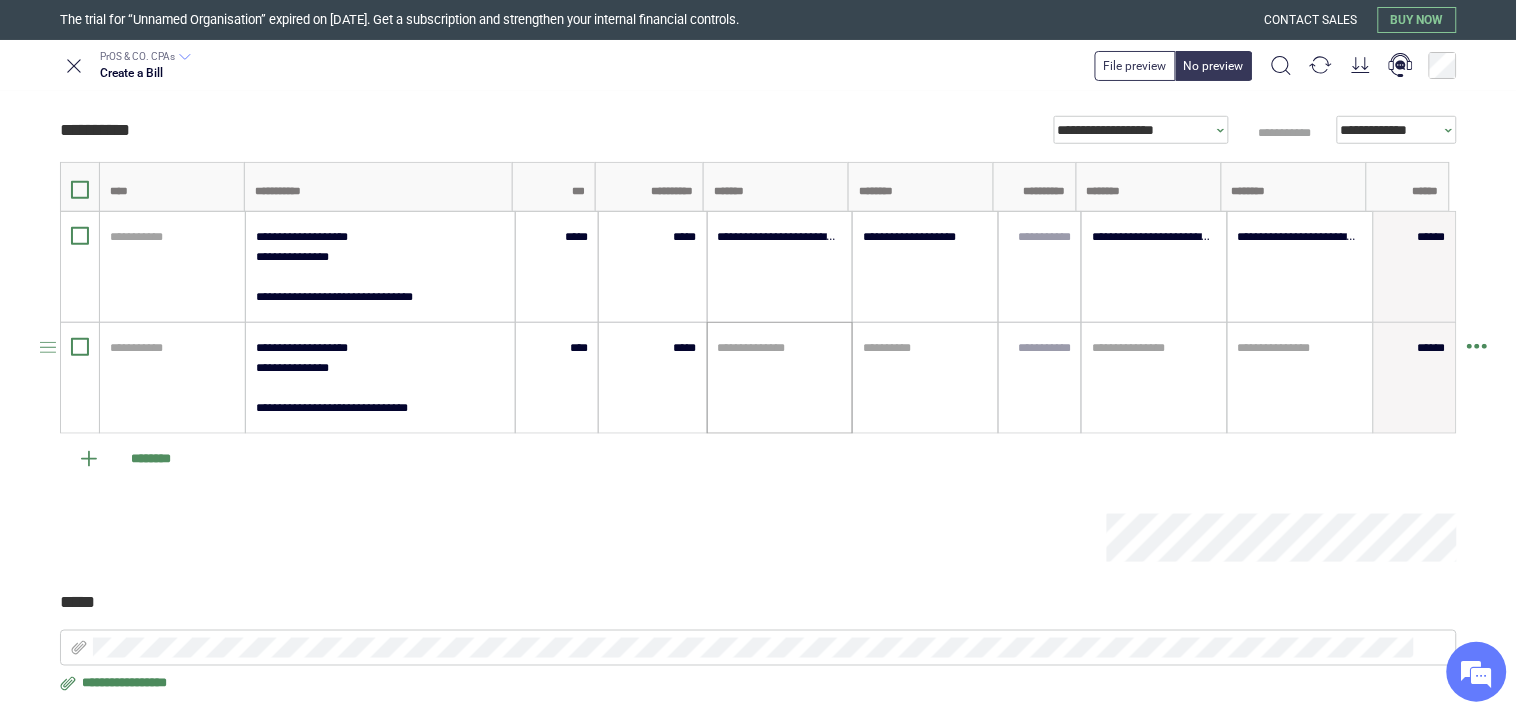 click on "**********" at bounding box center [780, 378] 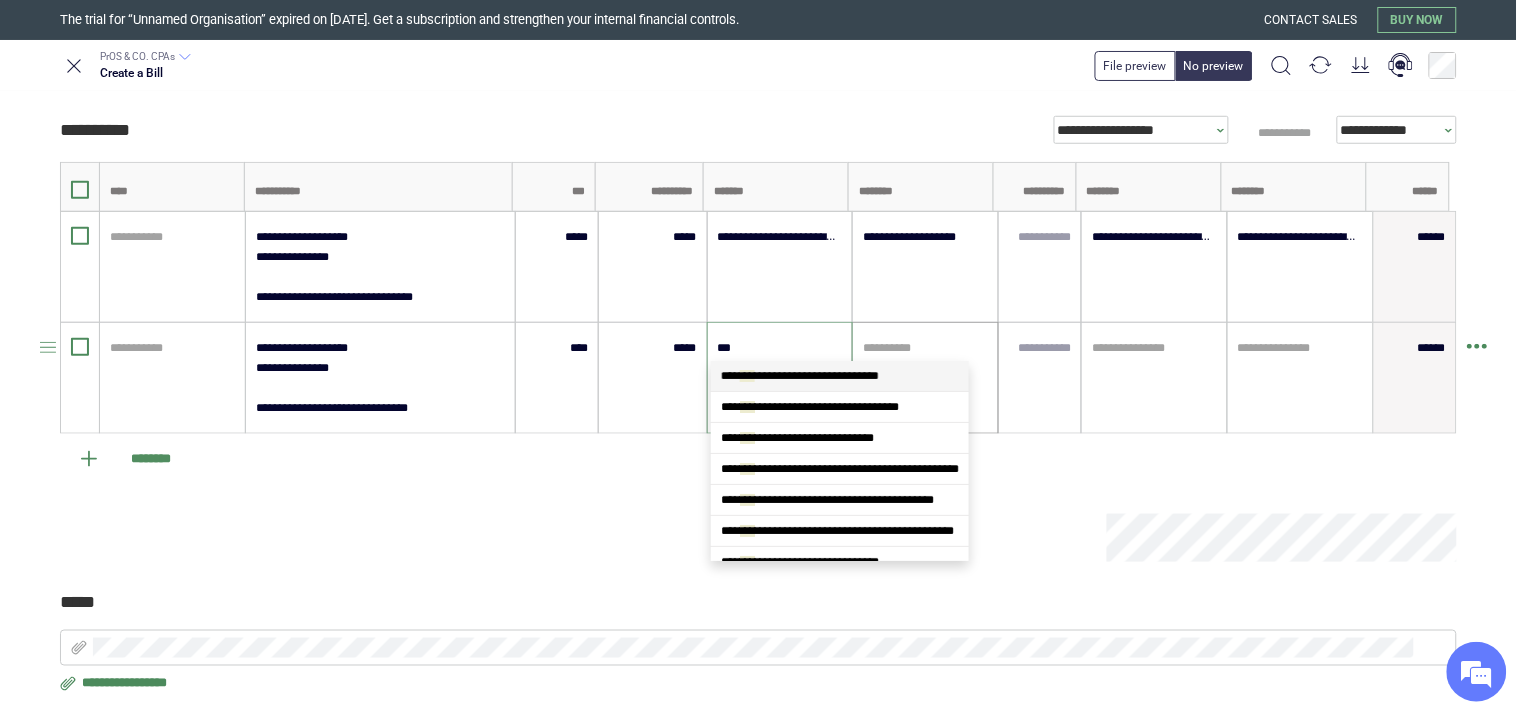 type on "****" 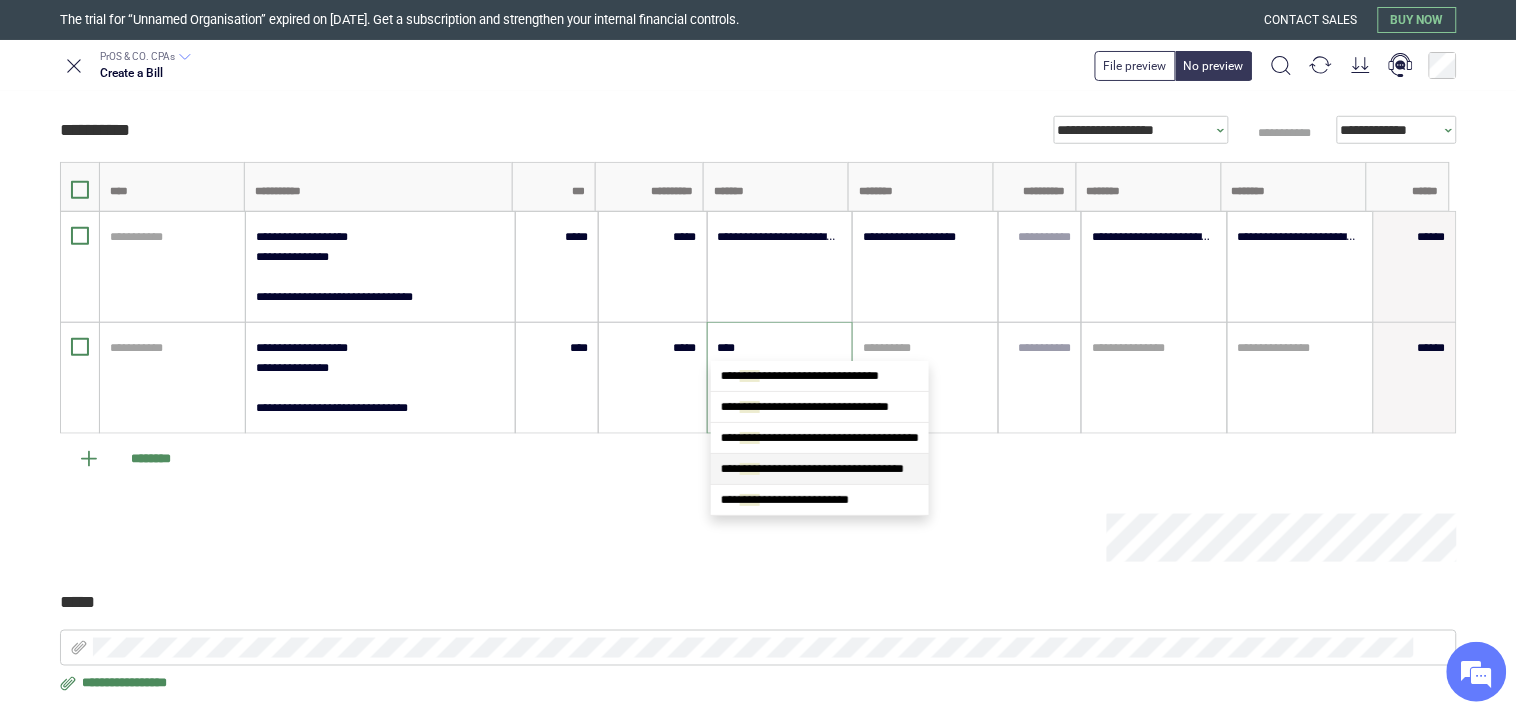 click on "**********" at bounding box center [812, 469] 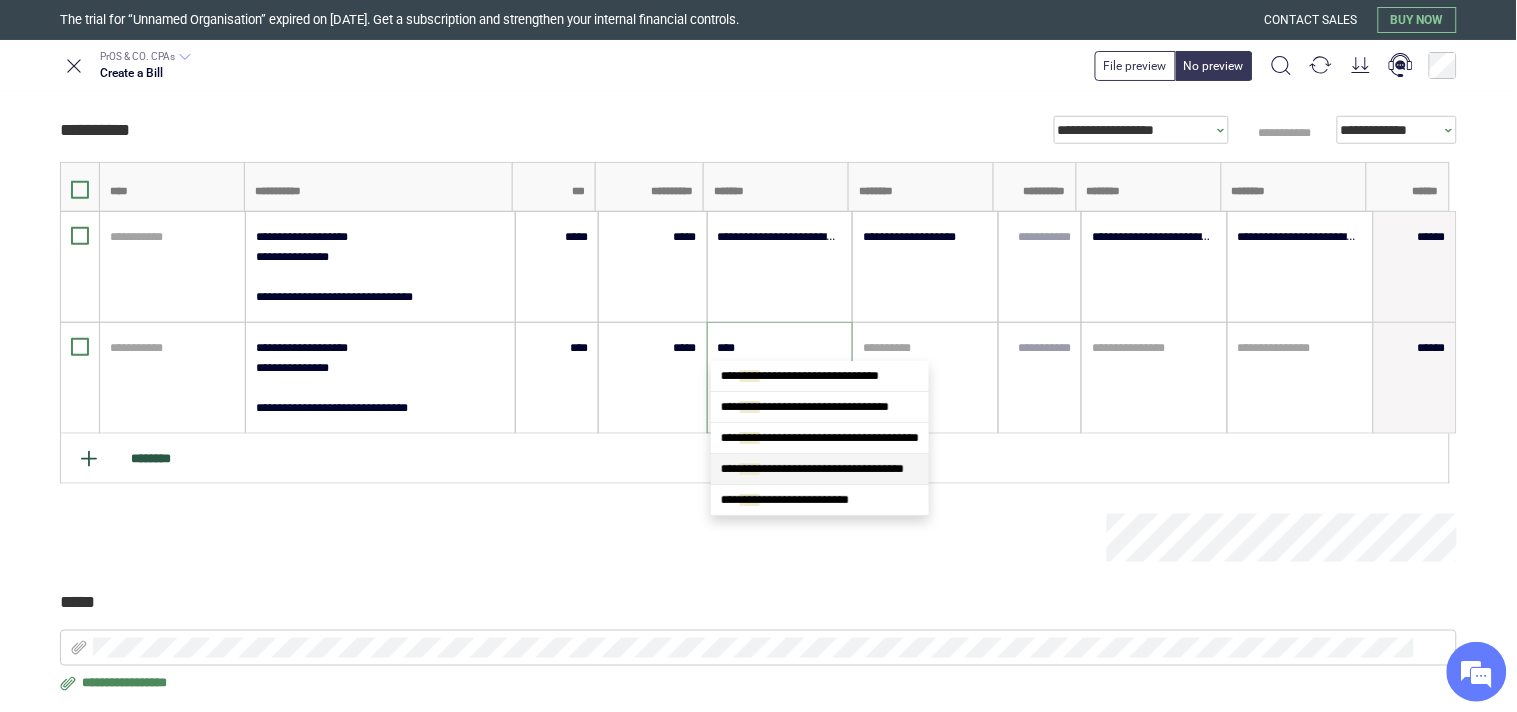 type 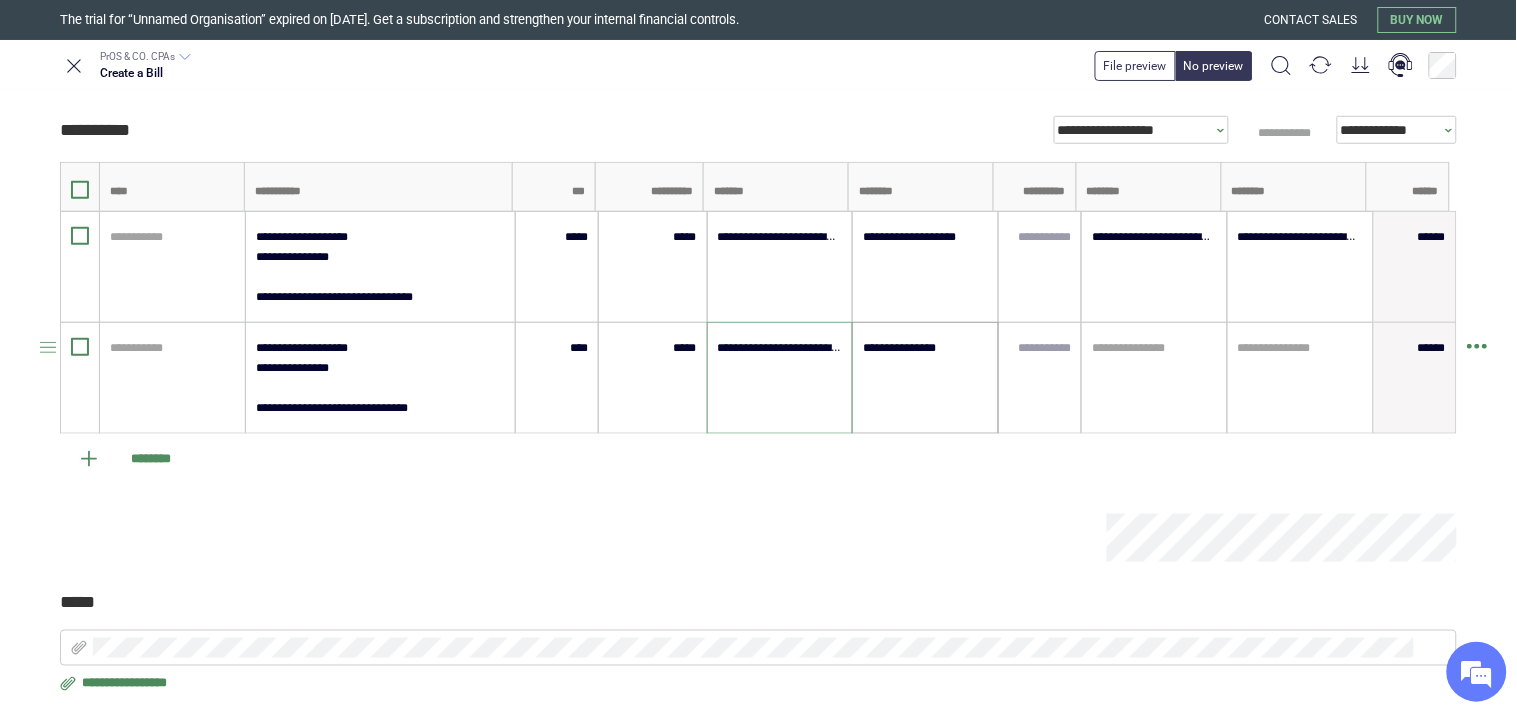 type on "**********" 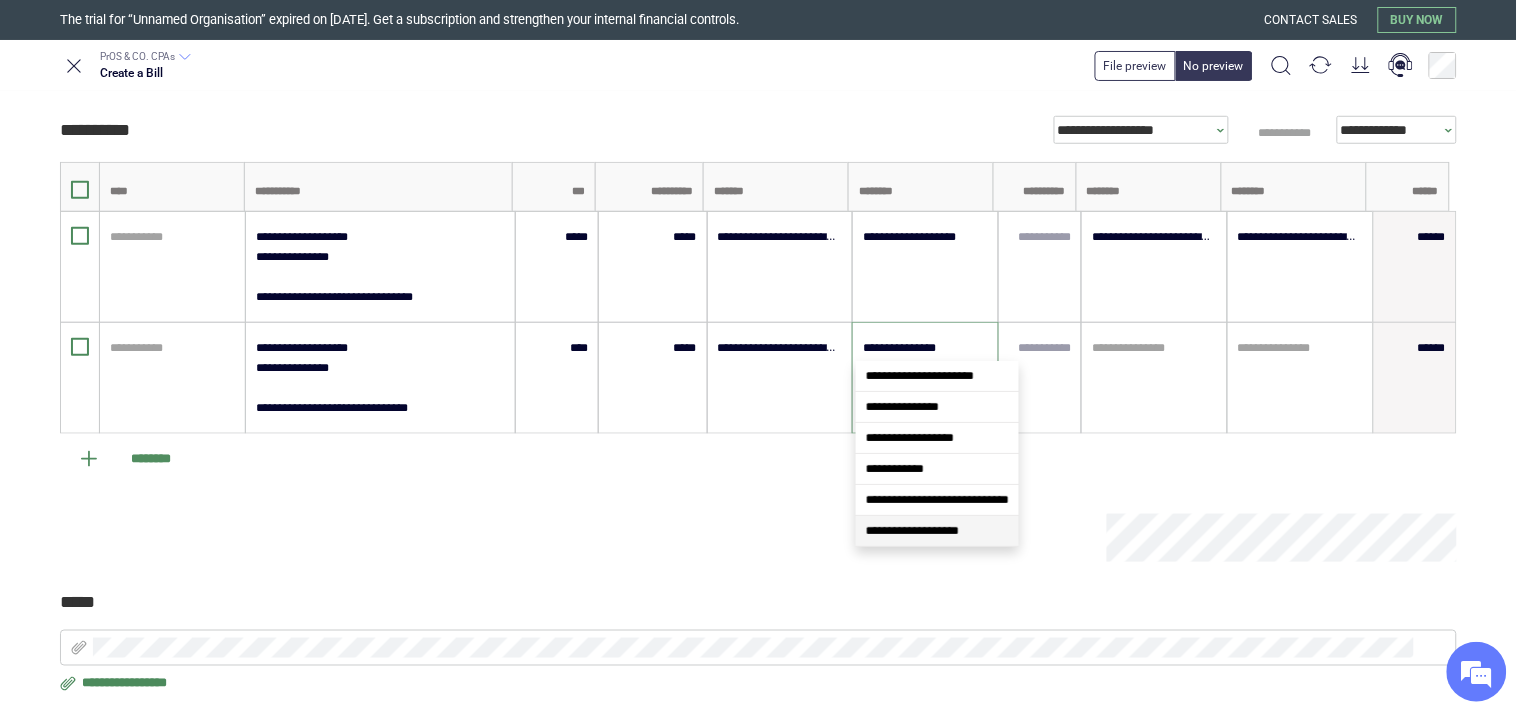 click on "**********" at bounding box center [912, 531] 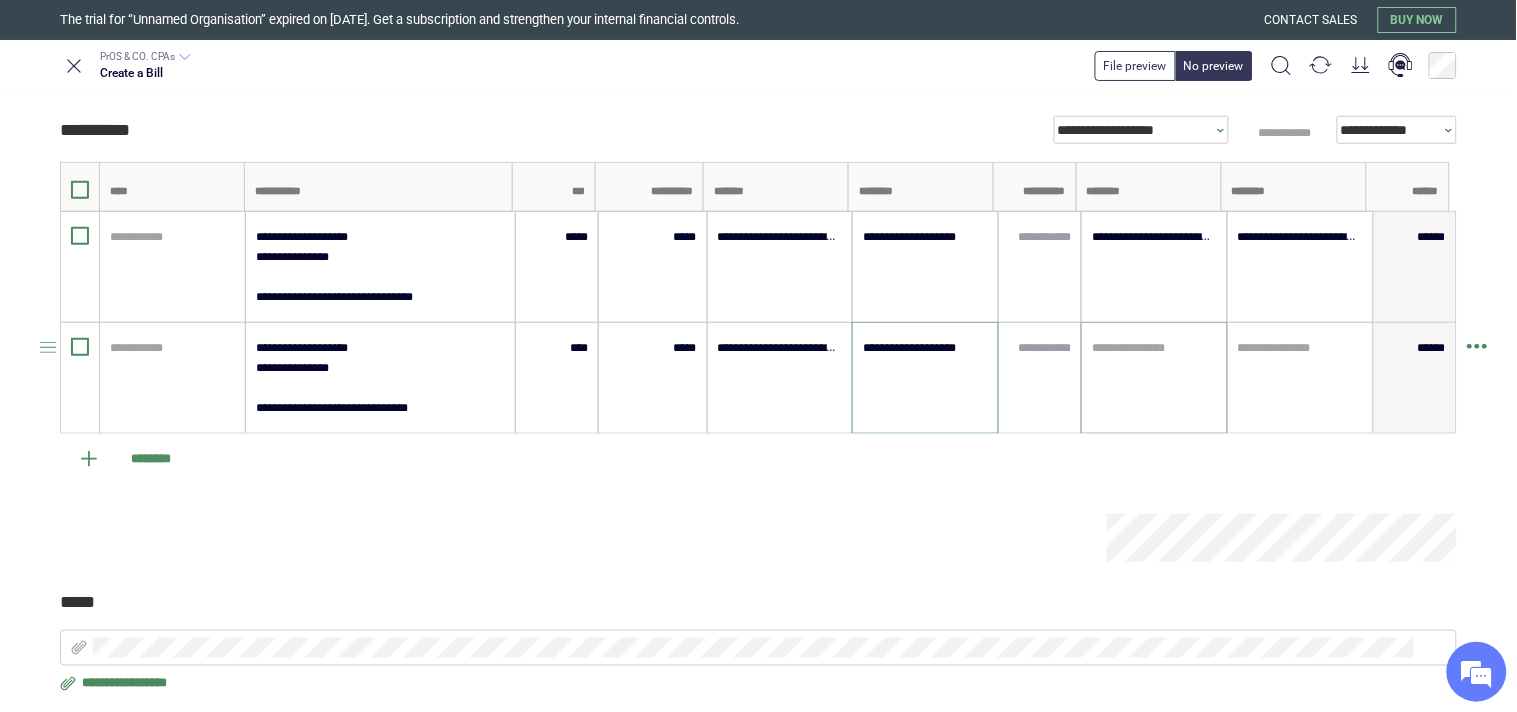 type on "**********" 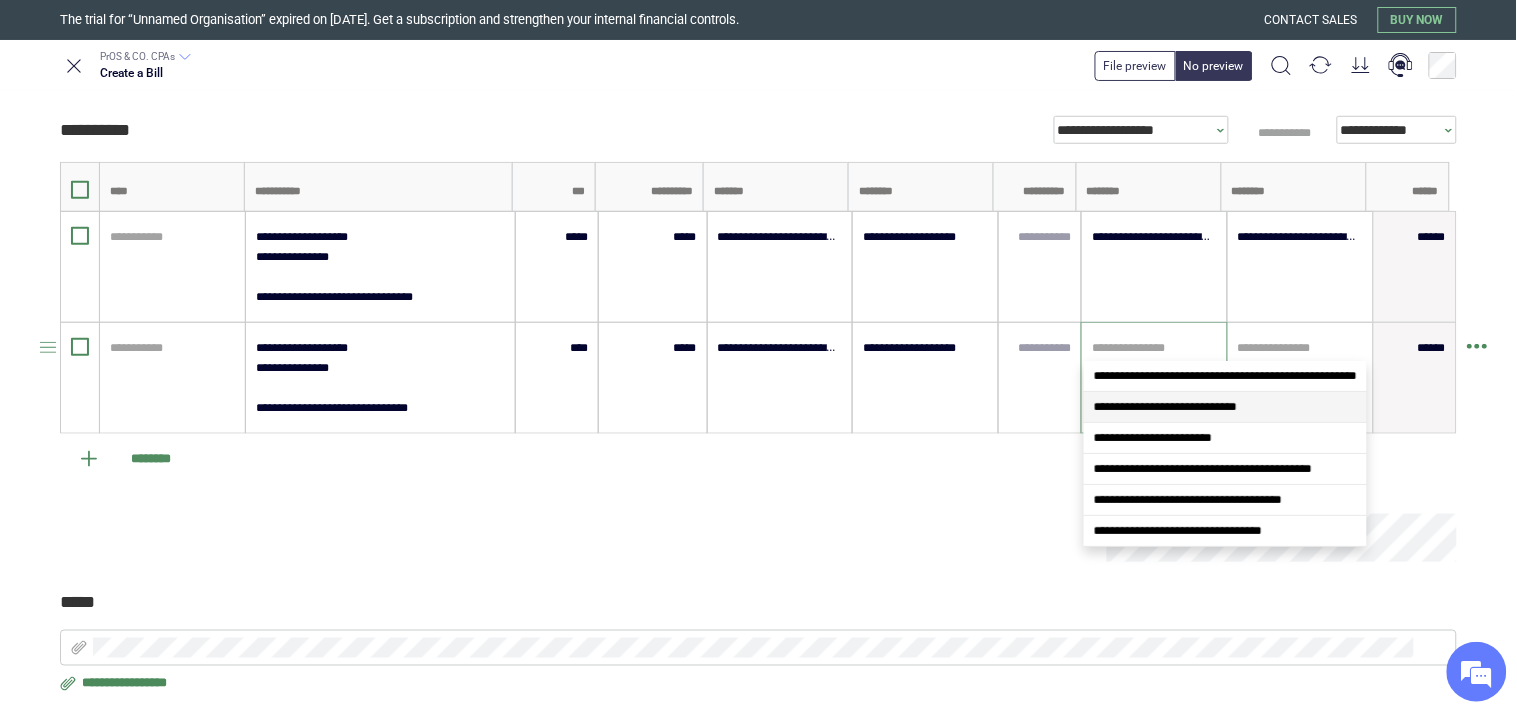 click on "**********" at bounding box center (1165, 407) 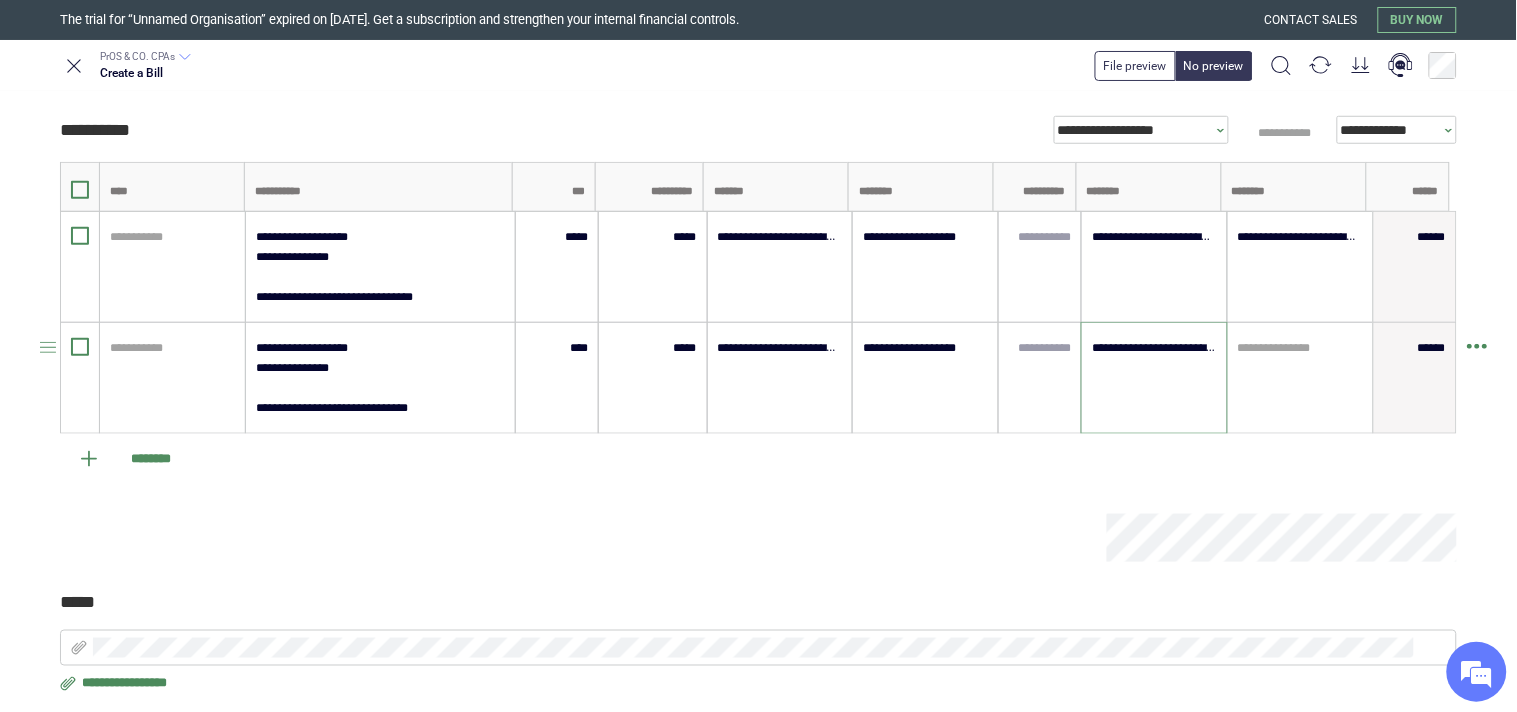 type on "**********" 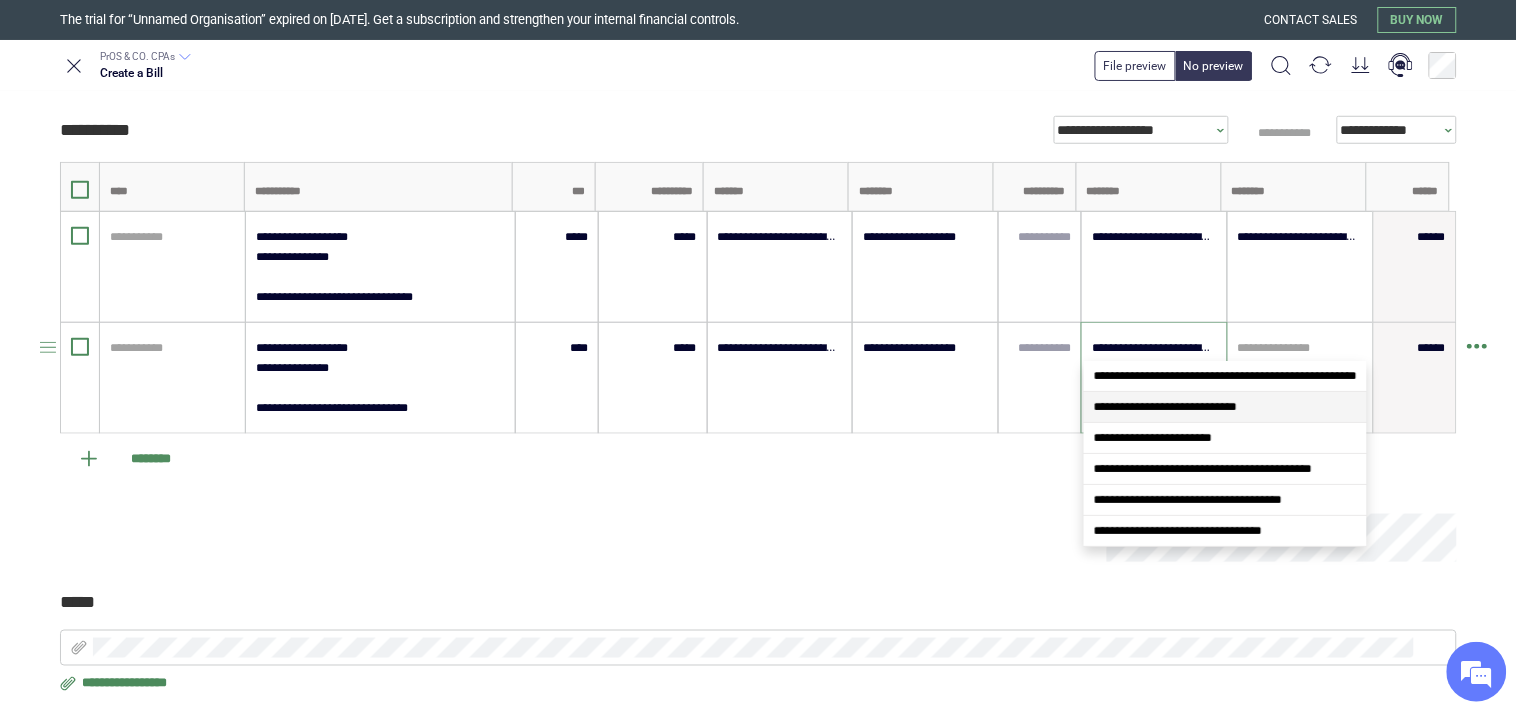 click on "**********" at bounding box center [1154, 348] 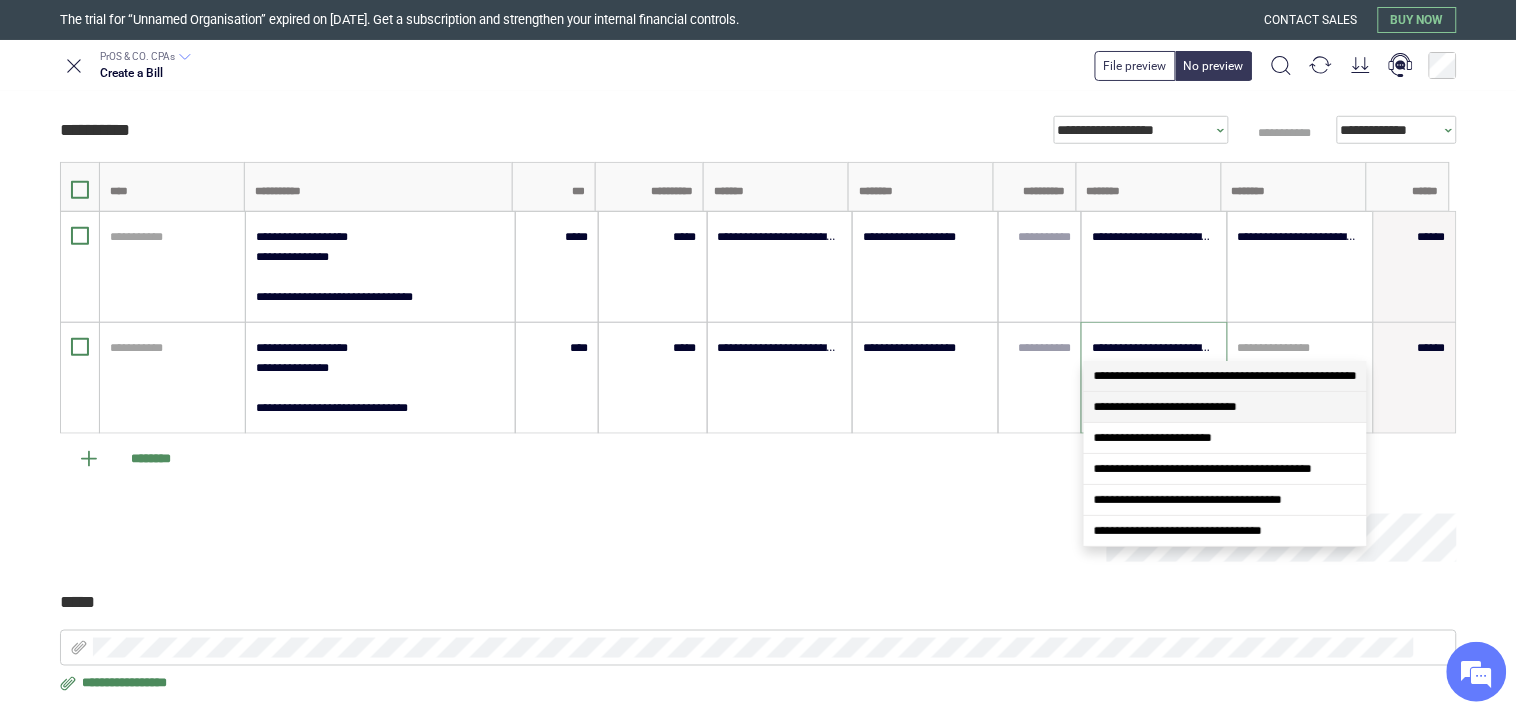 click on "**********" at bounding box center (1225, 376) 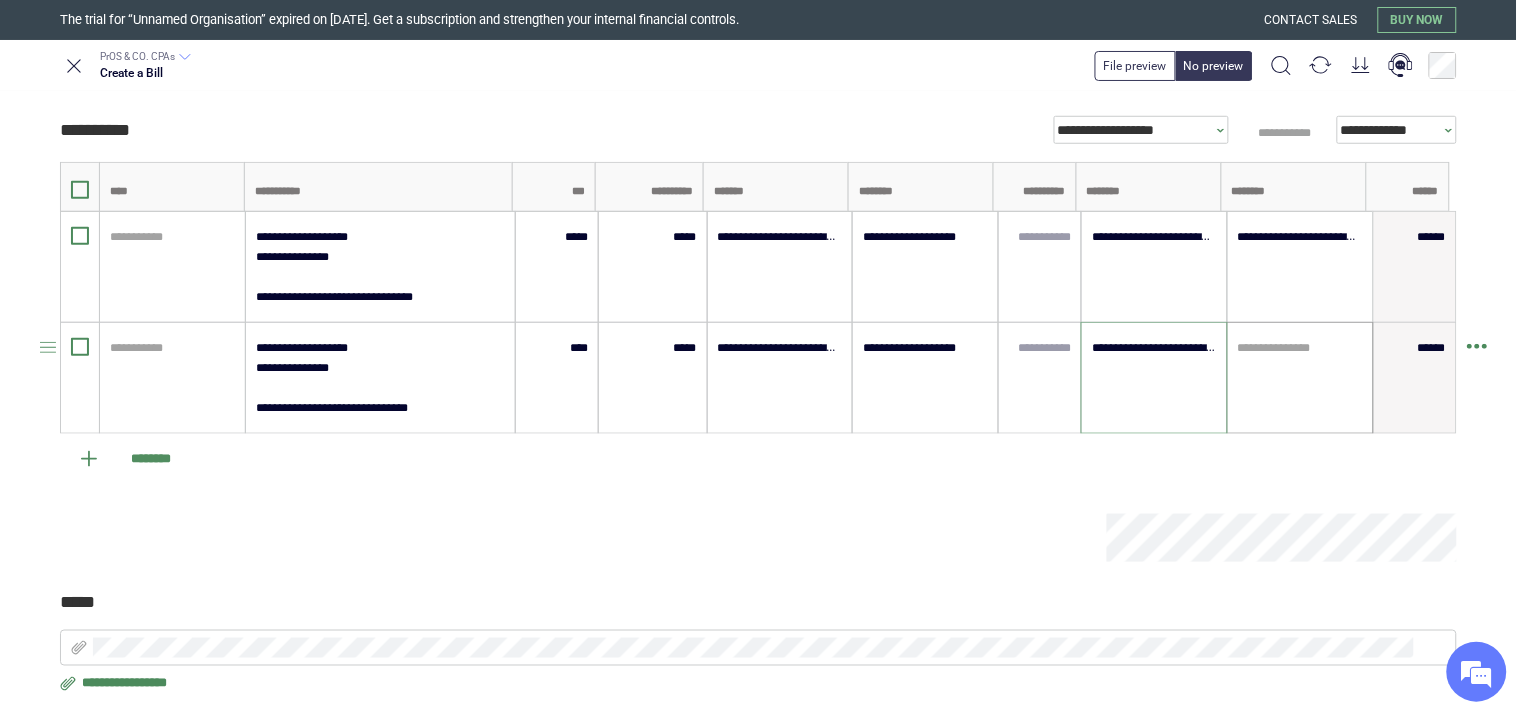 type on "**********" 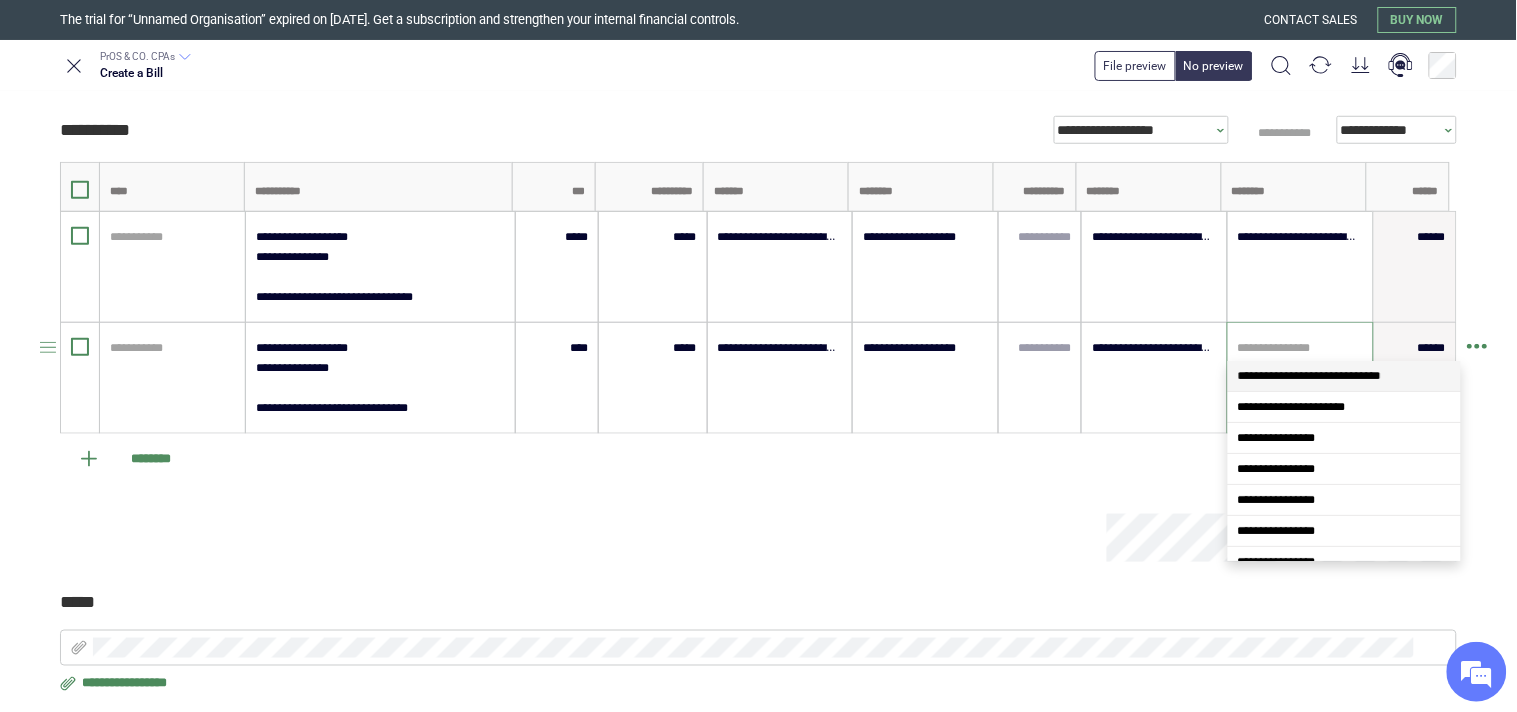 click at bounding box center [1300, 348] 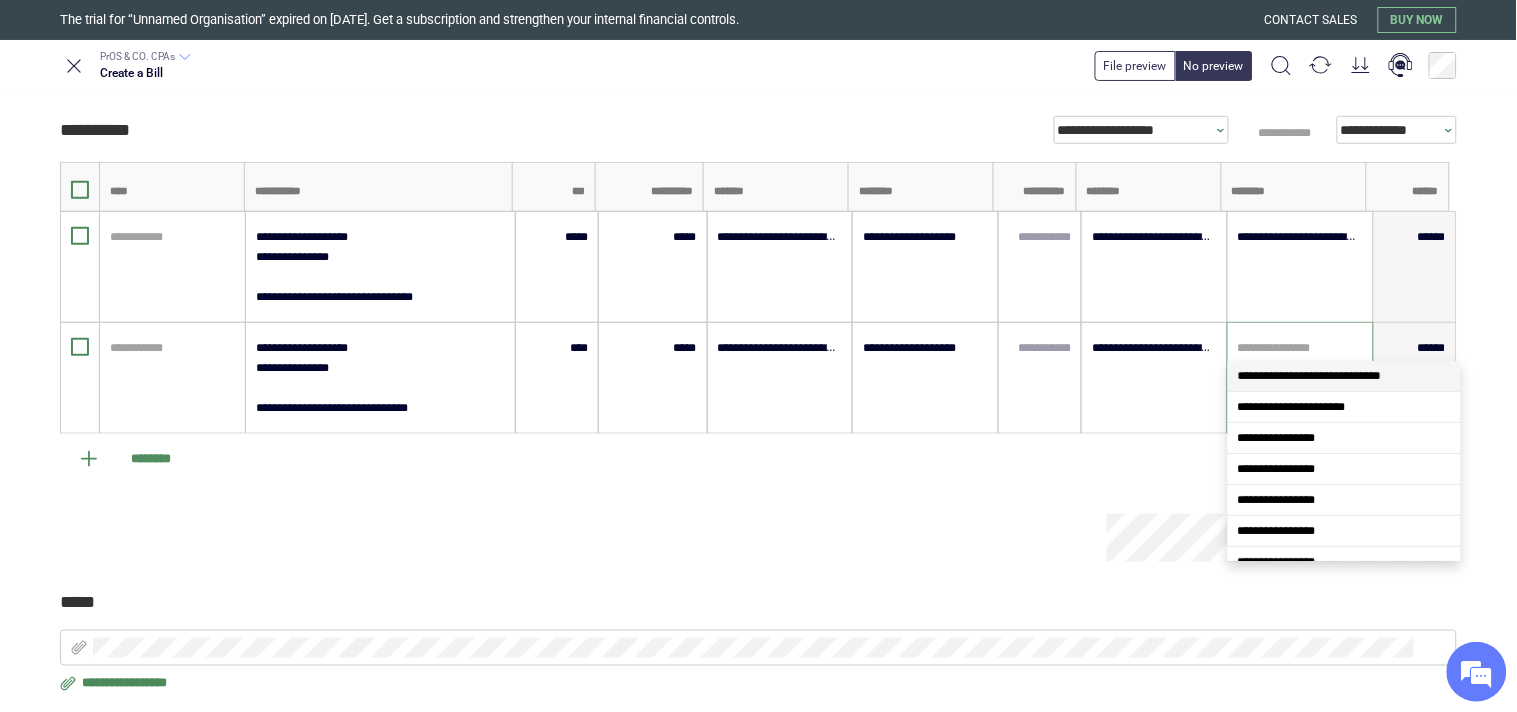 click on "**********" at bounding box center [1309, 376] 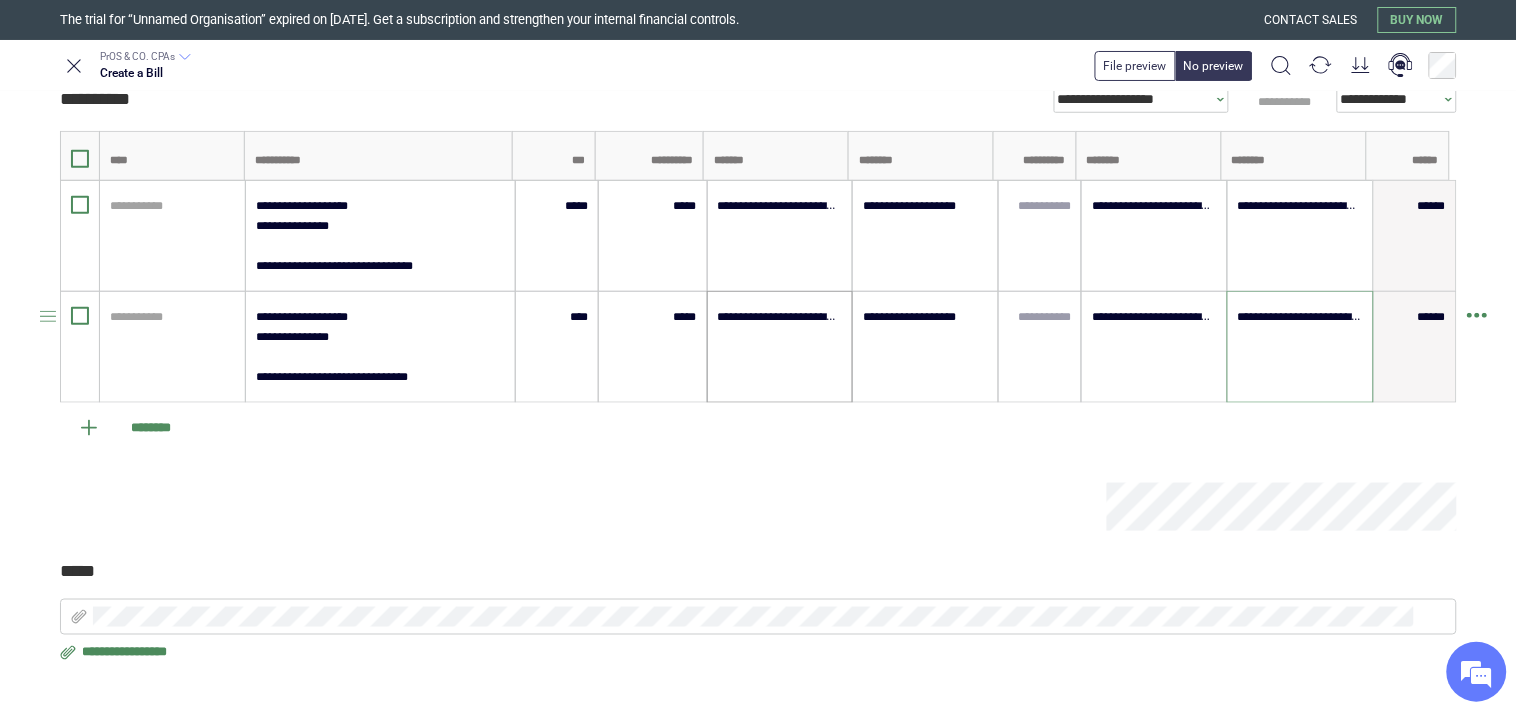 scroll, scrollTop: 446, scrollLeft: 0, axis: vertical 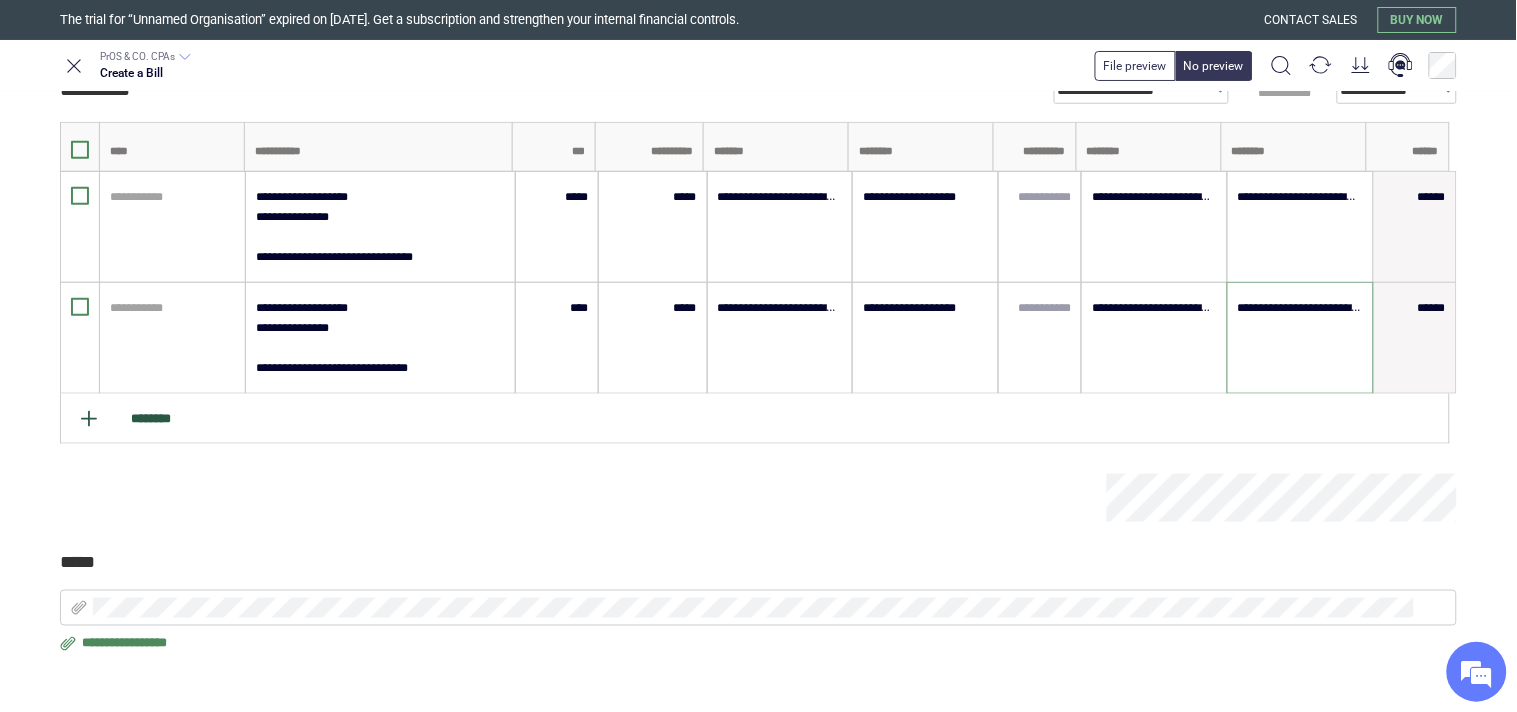 type on "**********" 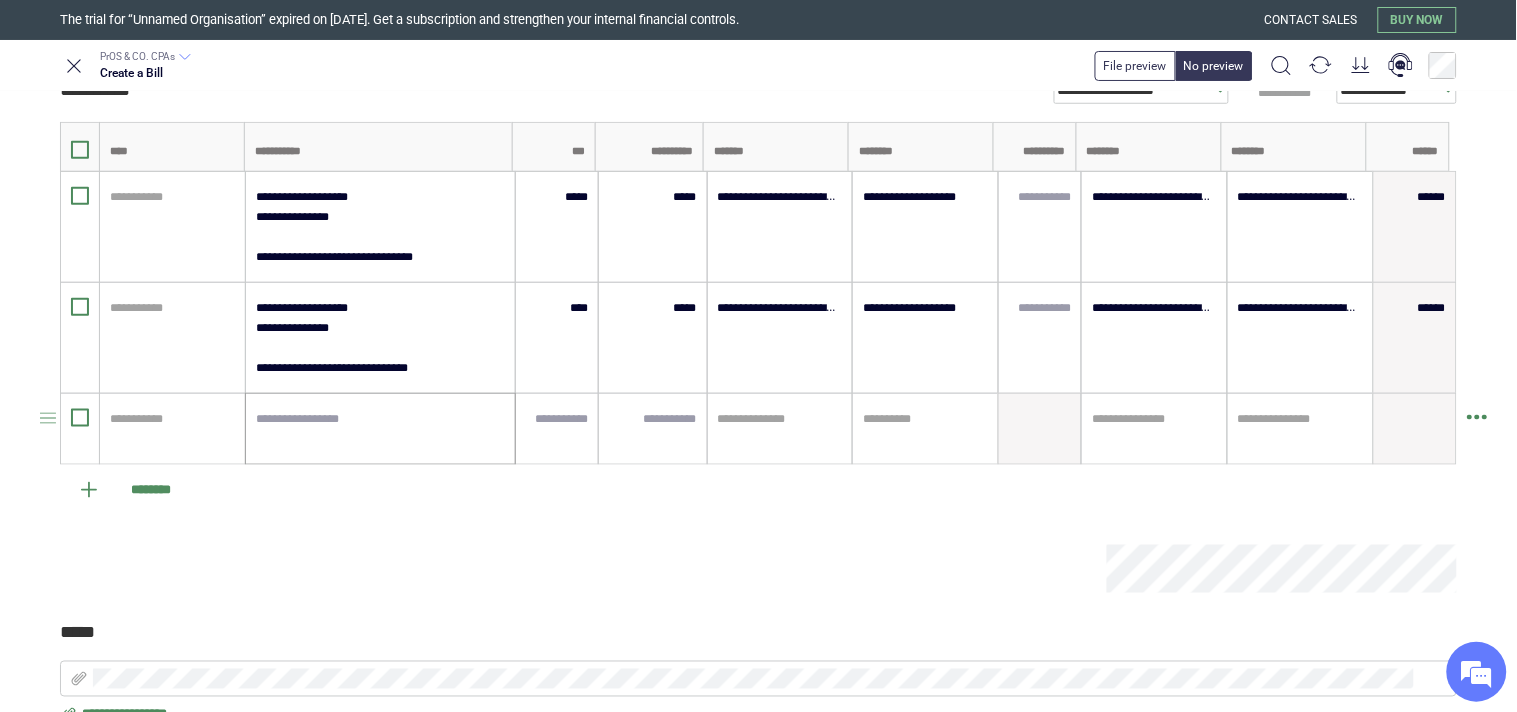 click at bounding box center [380, 429] 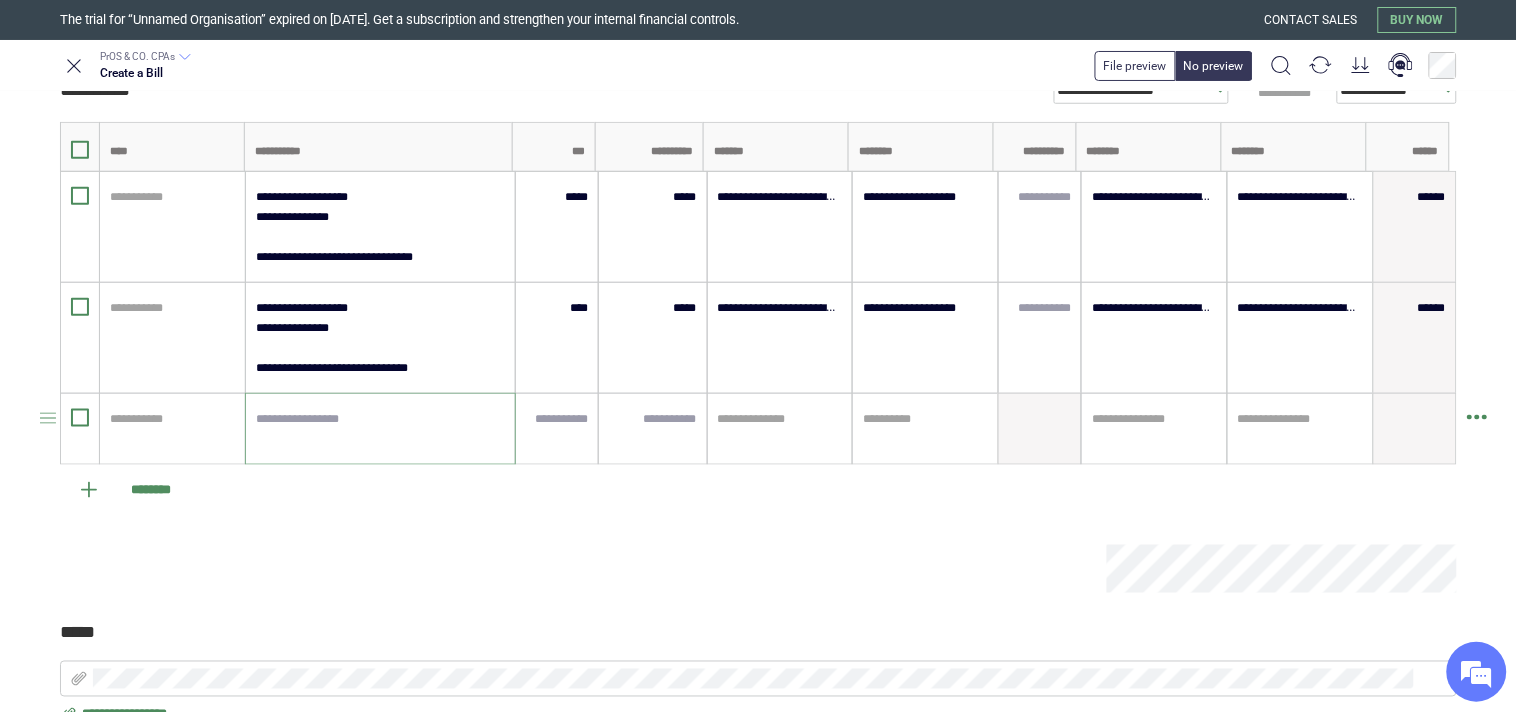 click at bounding box center (380, 429) 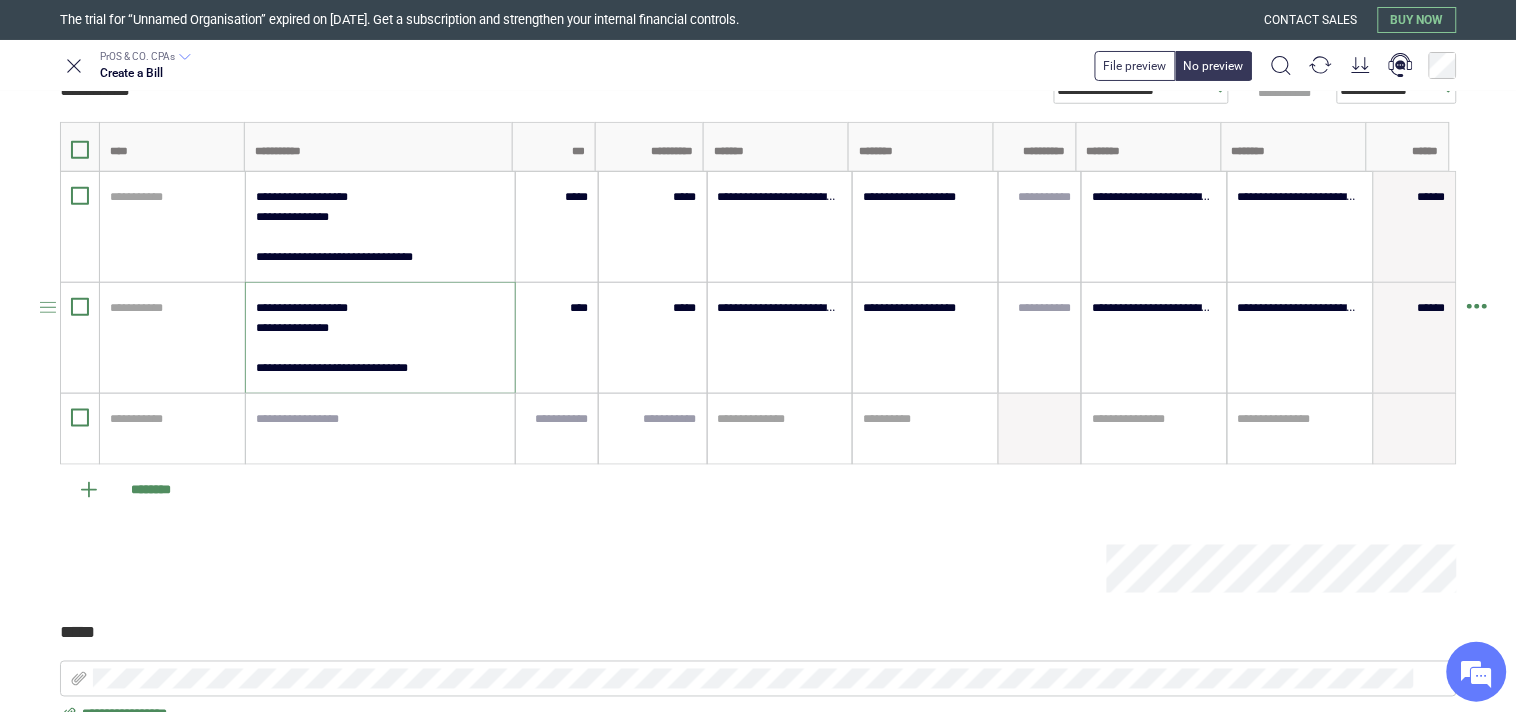 drag, startPoint x: 256, startPoint y: 306, endPoint x: 420, endPoint y: 372, distance: 176.78235 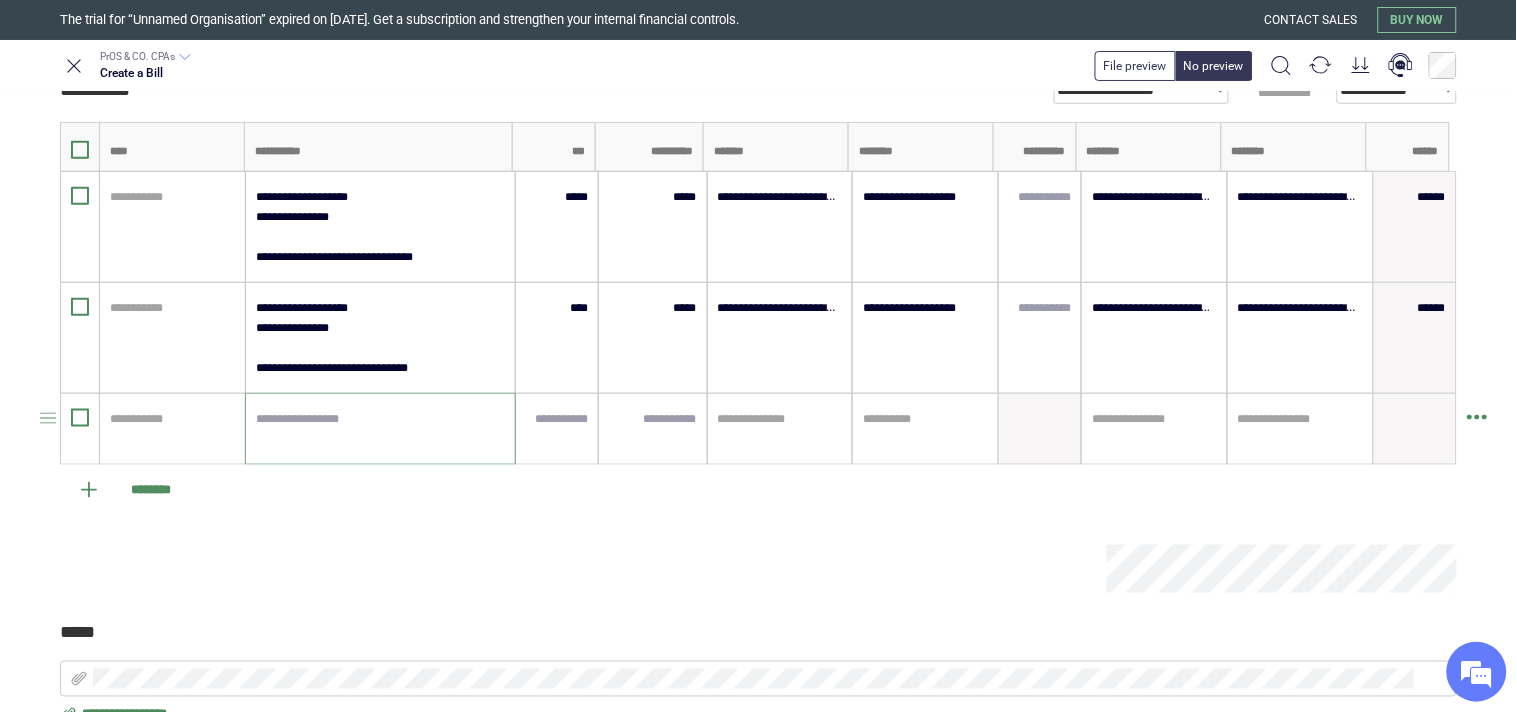 click at bounding box center (380, 429) 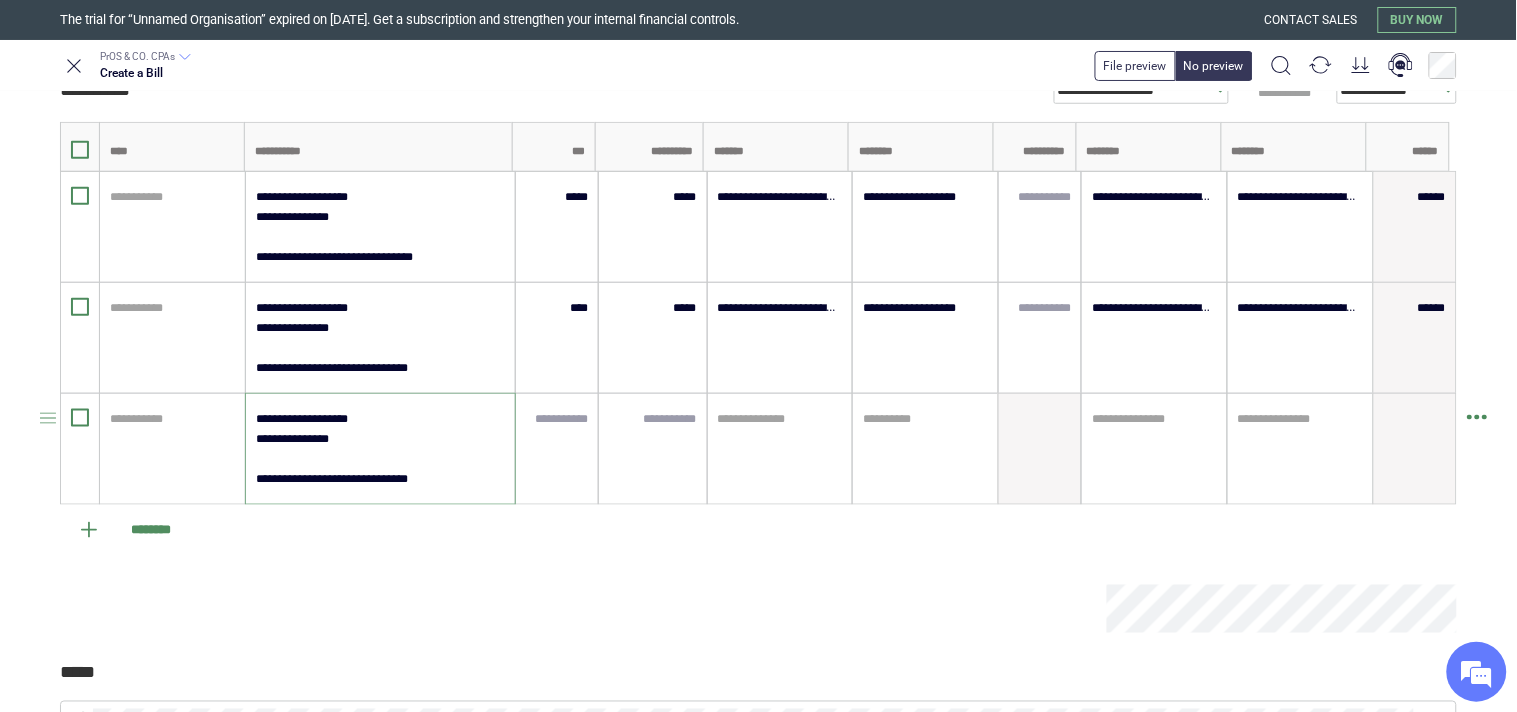 click on "**********" at bounding box center (379, 449) 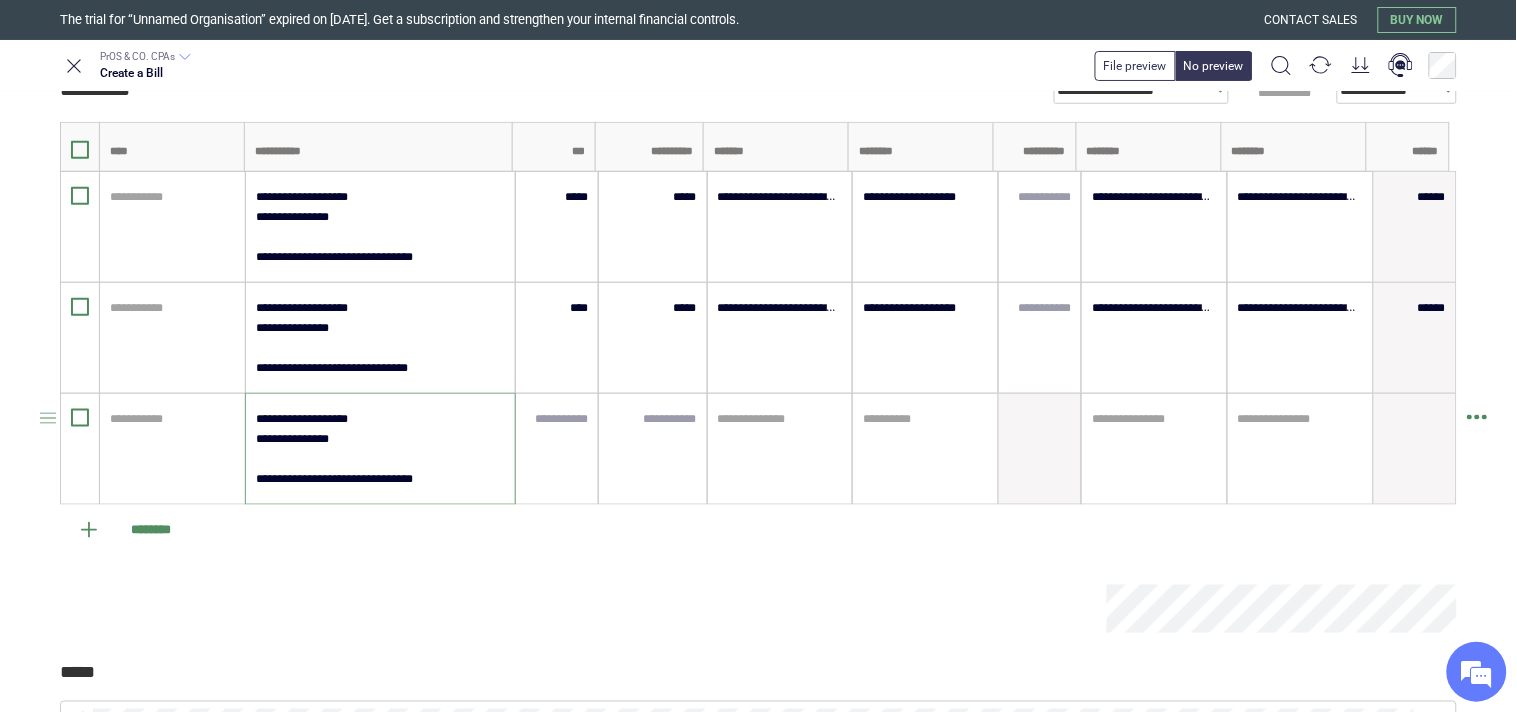 click on "**********" at bounding box center (379, 449) 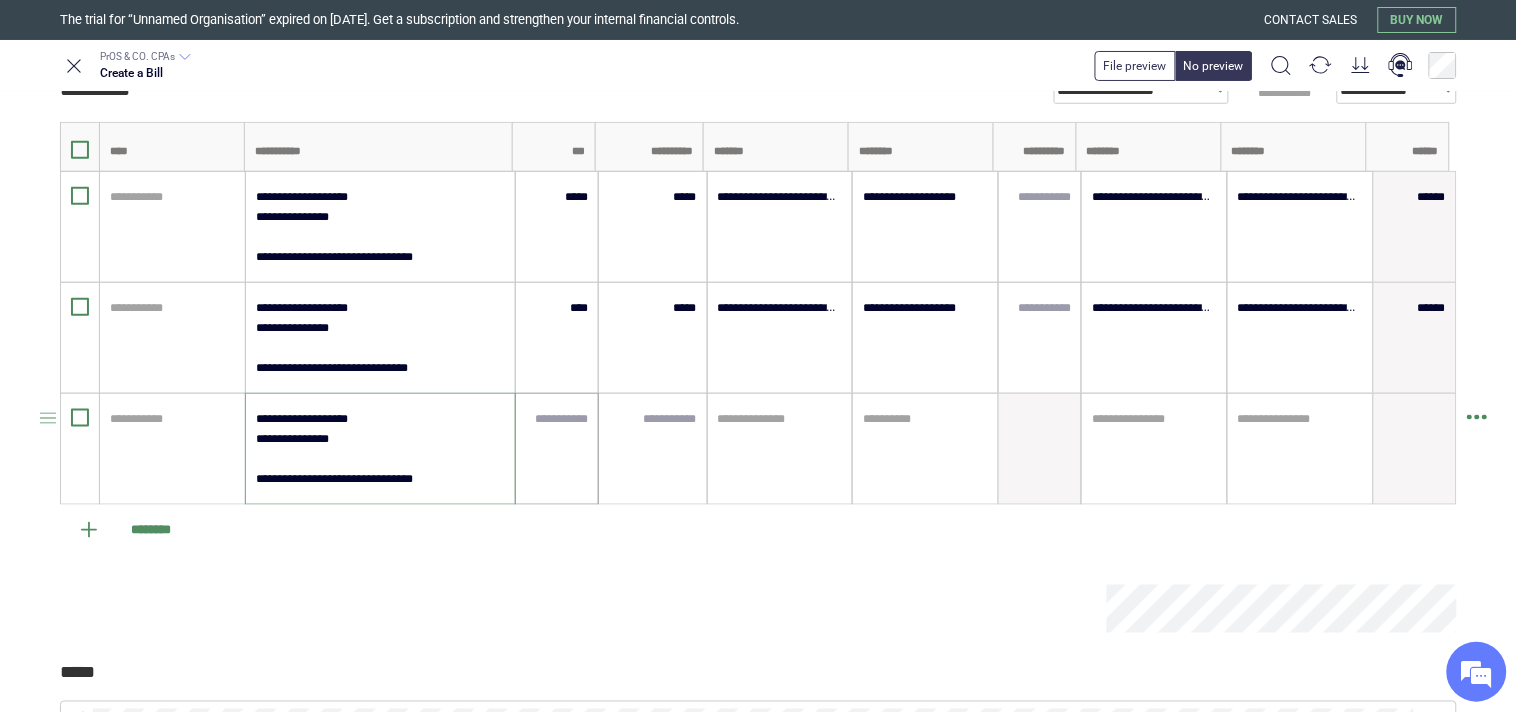 type on "**********" 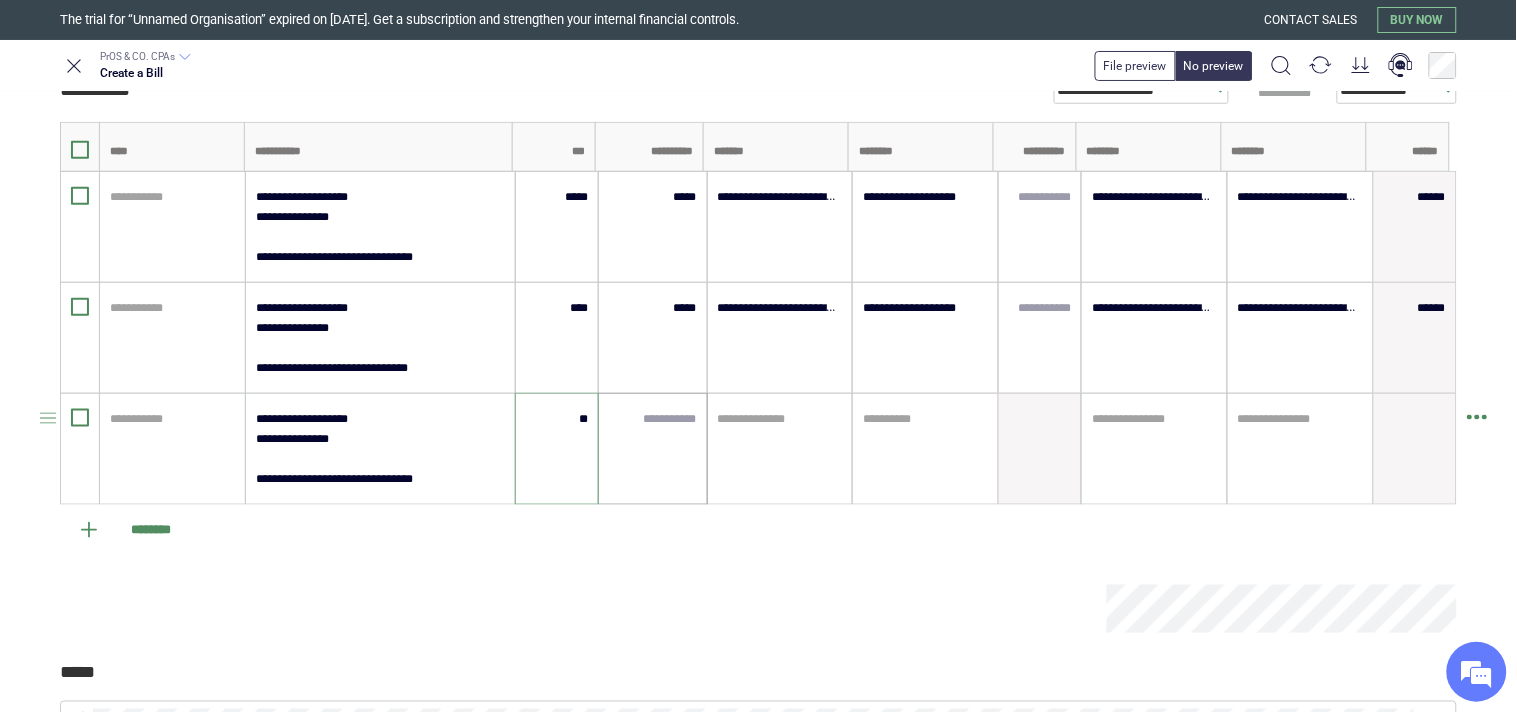 type on "*****" 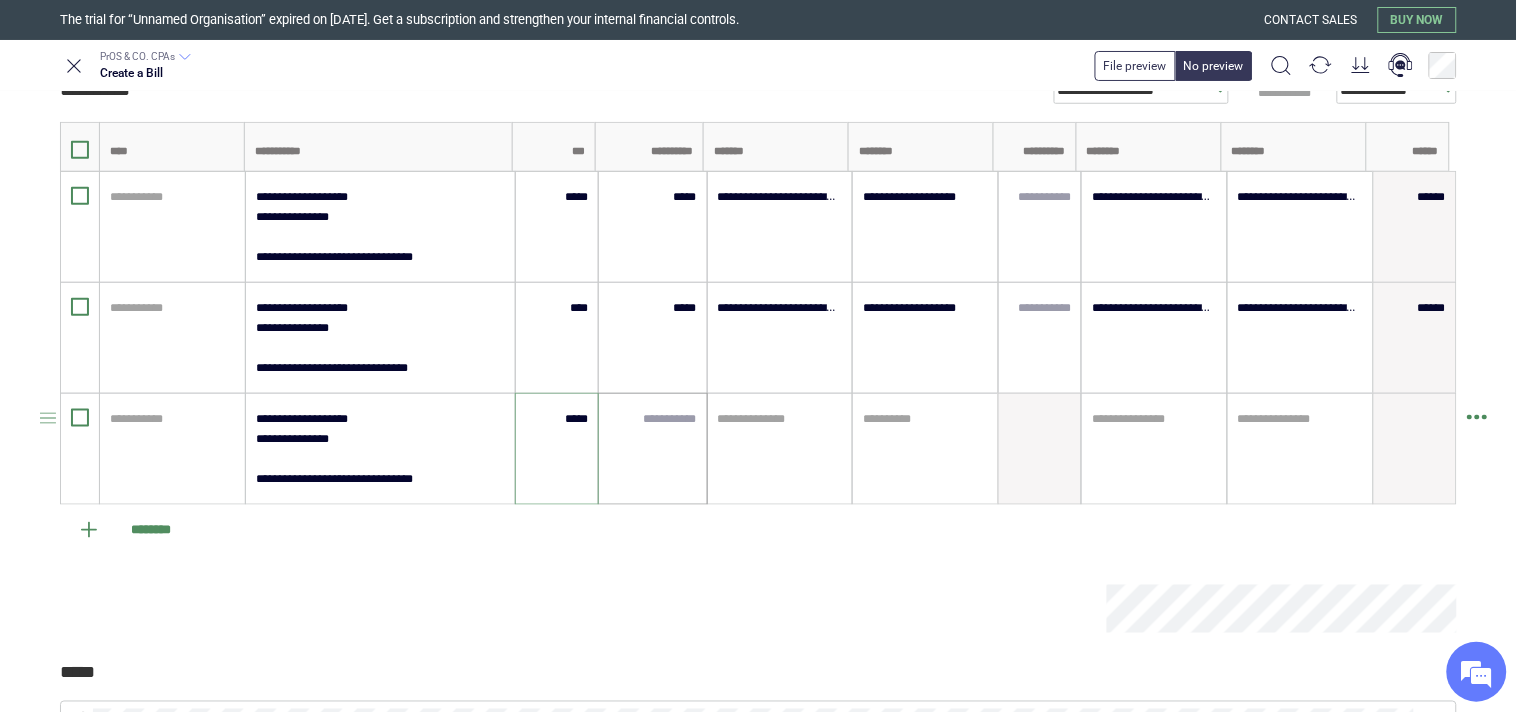 click at bounding box center (652, 449) 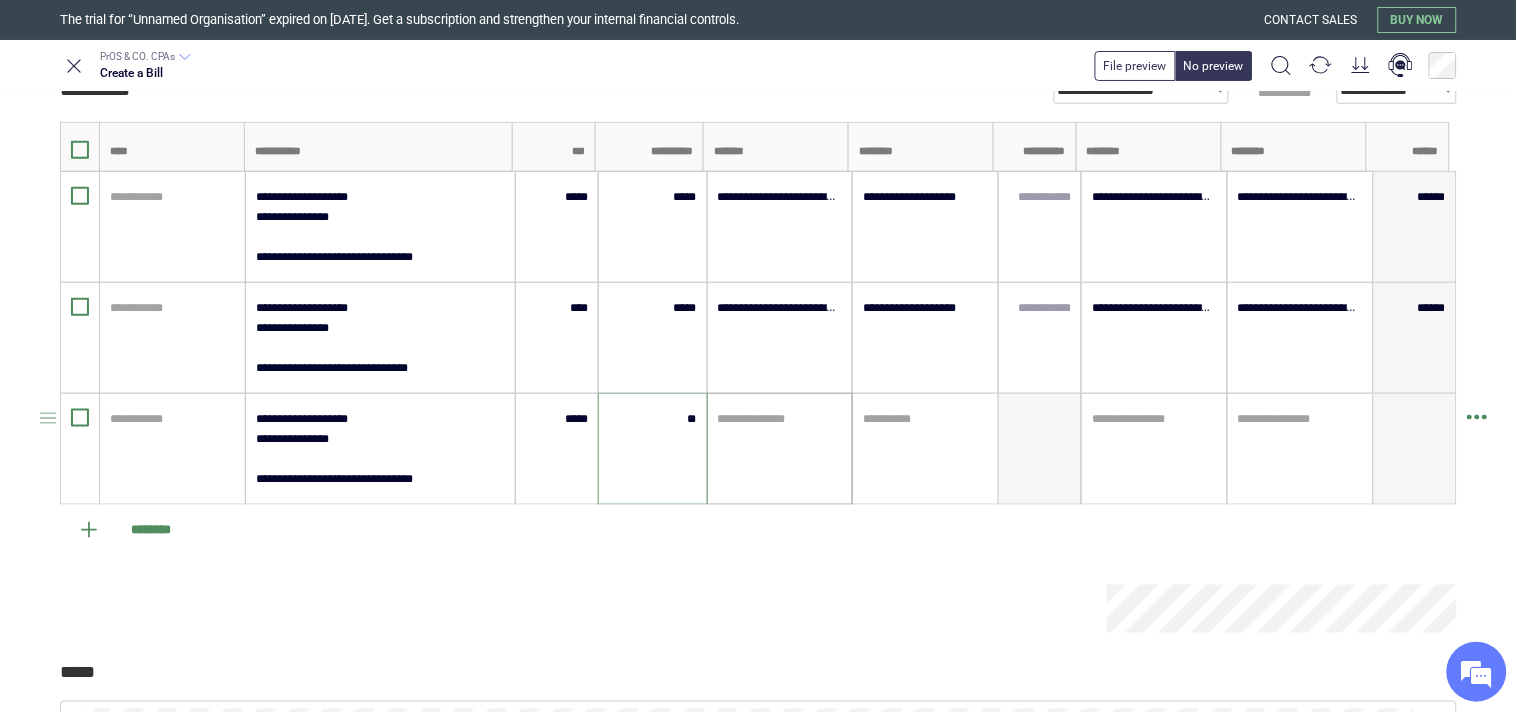 type on "*****" 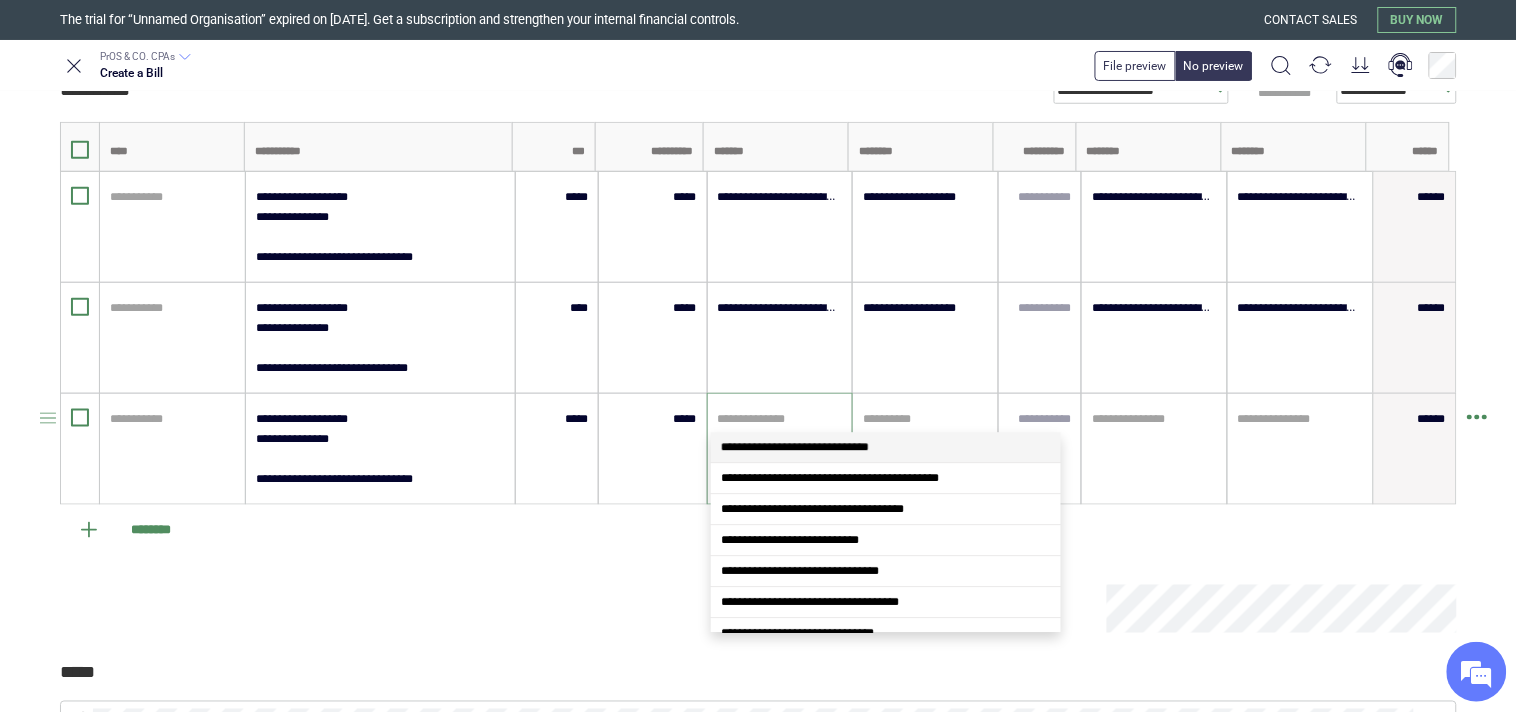 click at bounding box center (780, 419) 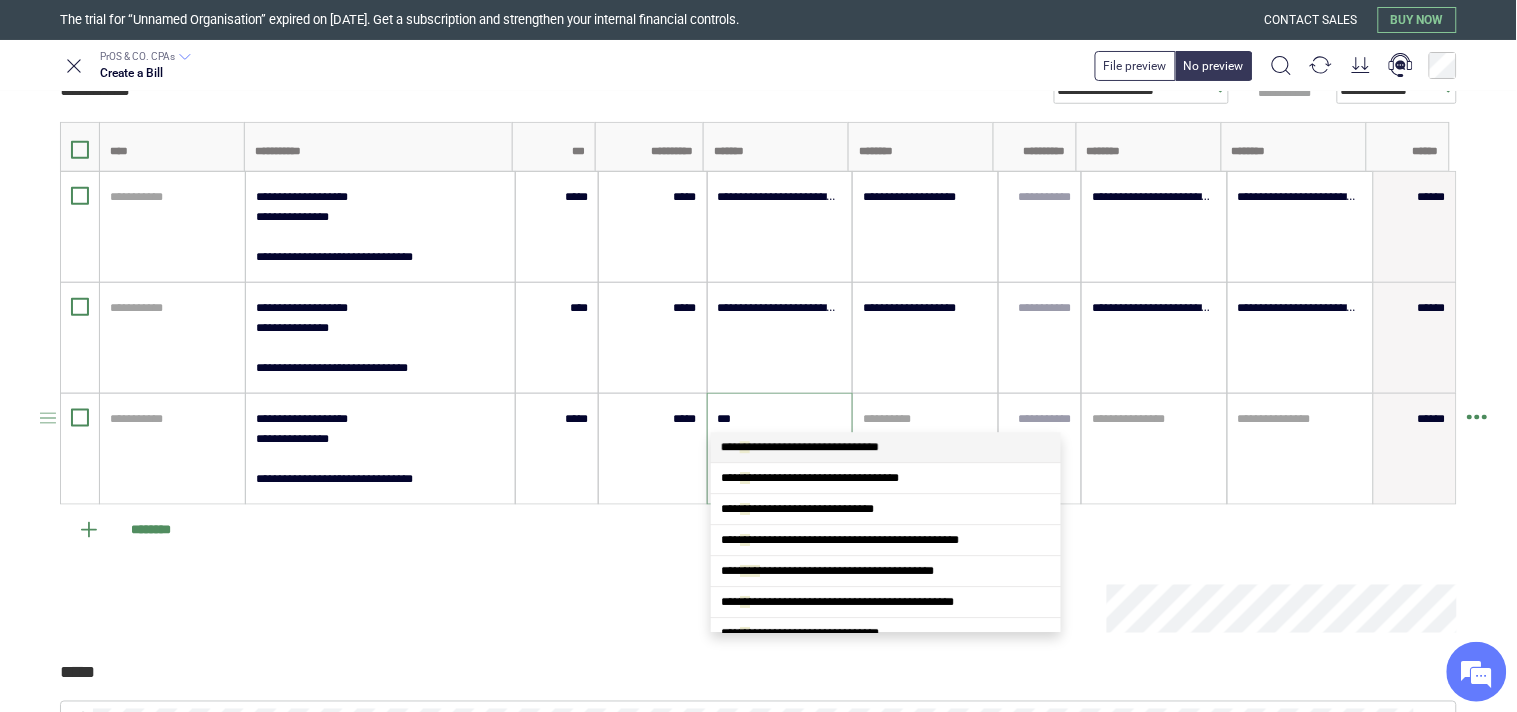 type on "****" 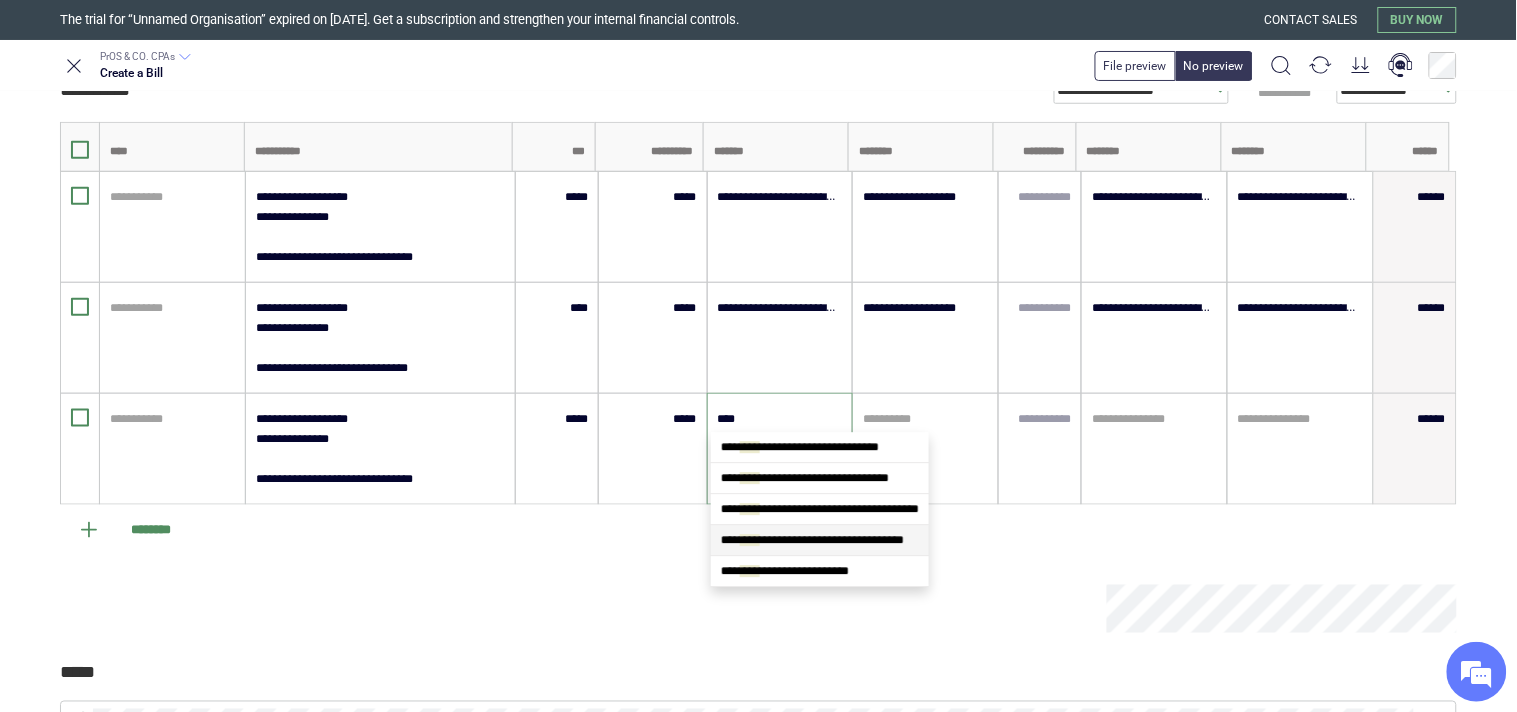 click on "**********" at bounding box center [812, 540] 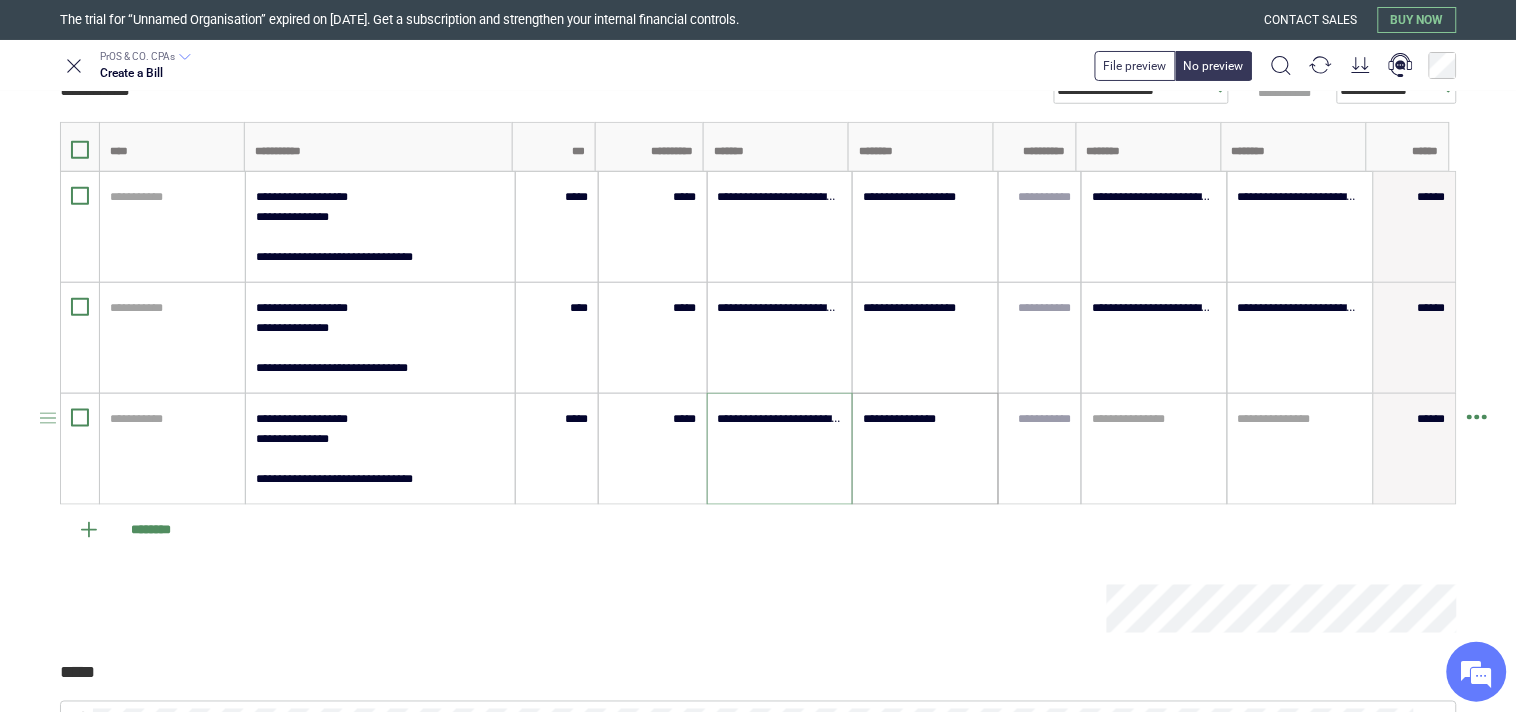 type on "**********" 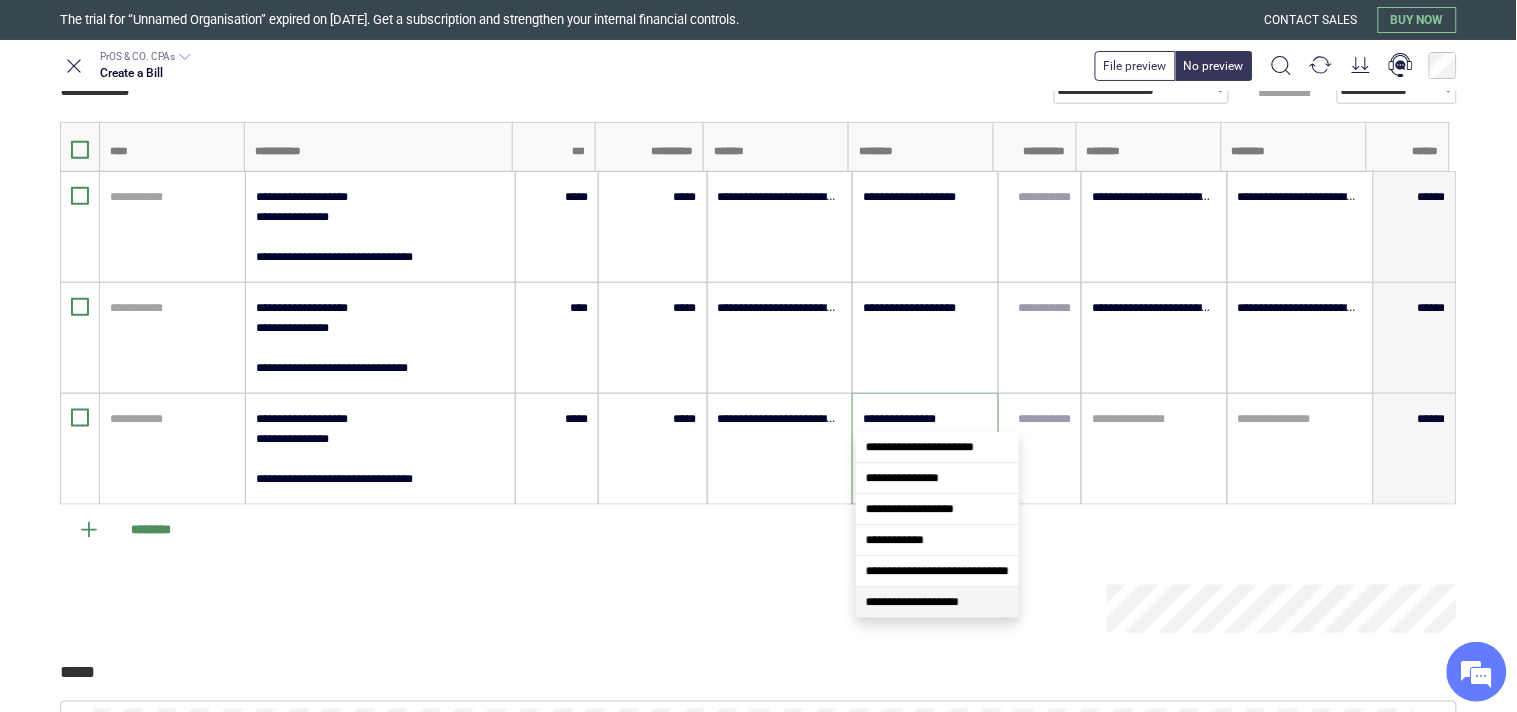 click on "**********" at bounding box center (912, 602) 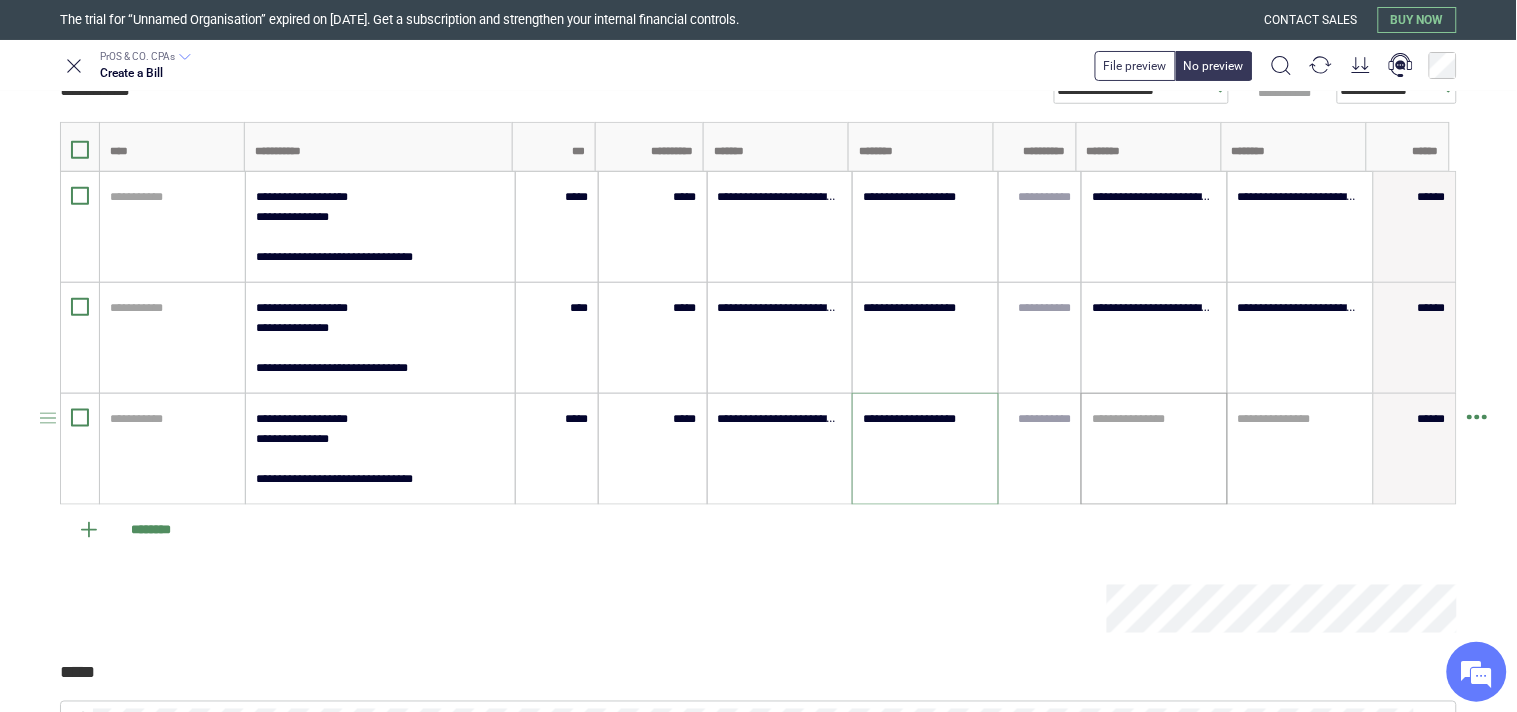 type on "**********" 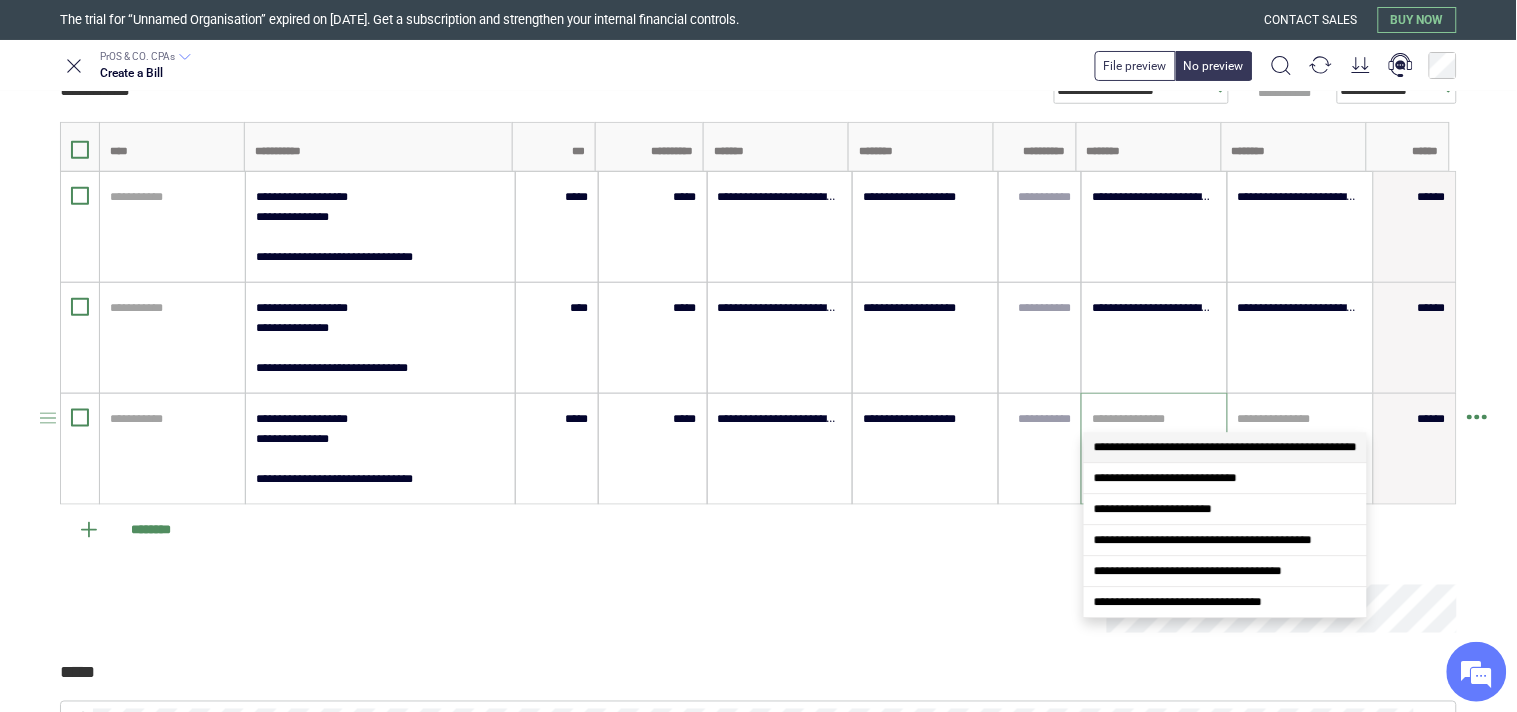 click at bounding box center [1154, 419] 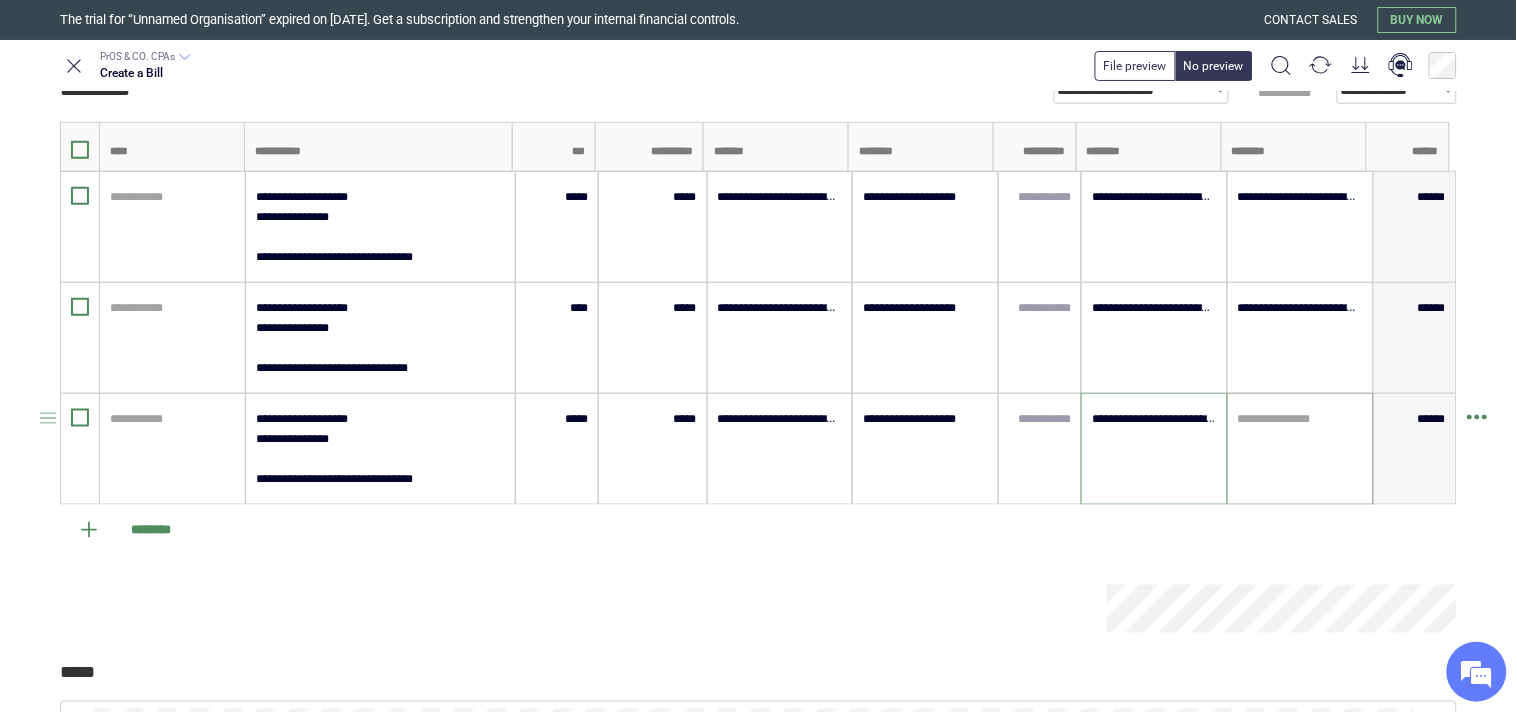 type on "**********" 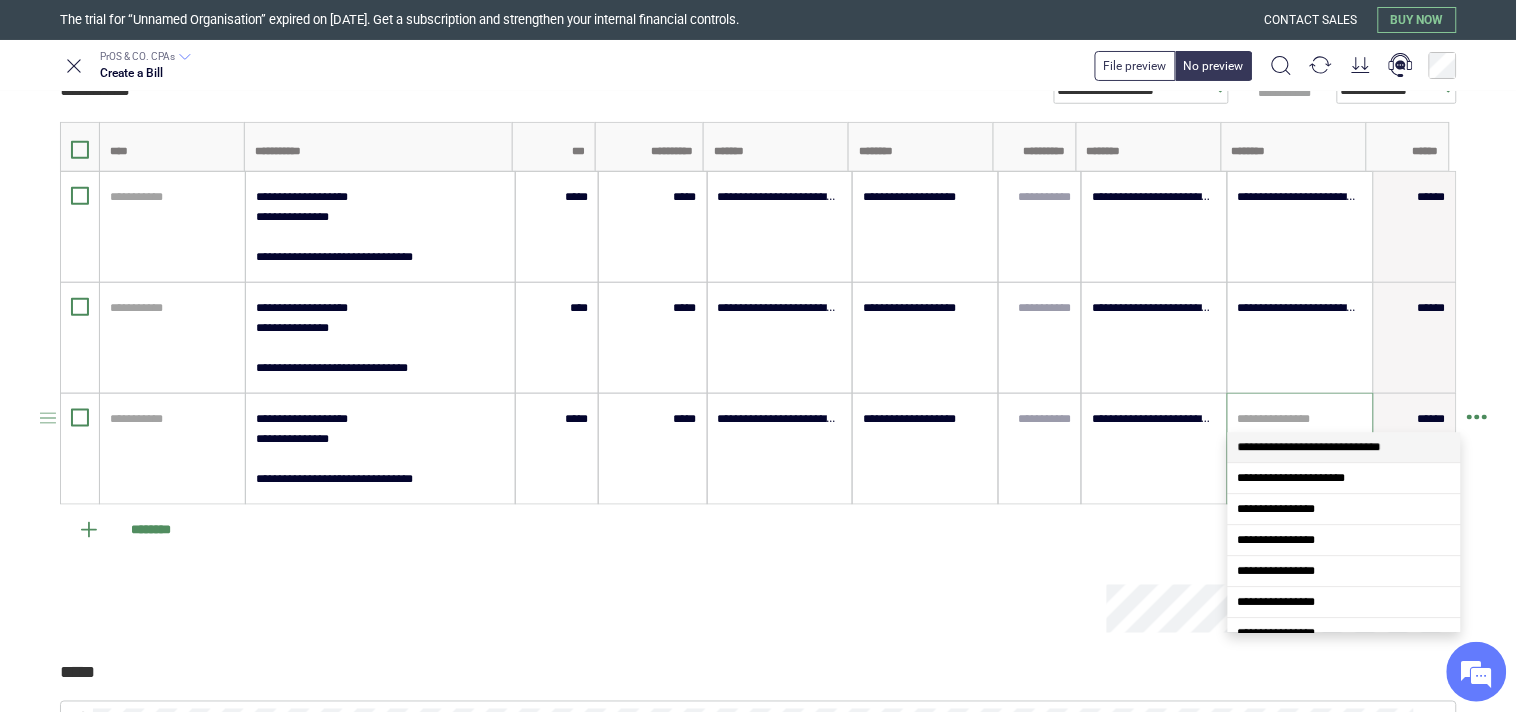 click at bounding box center [1300, 419] 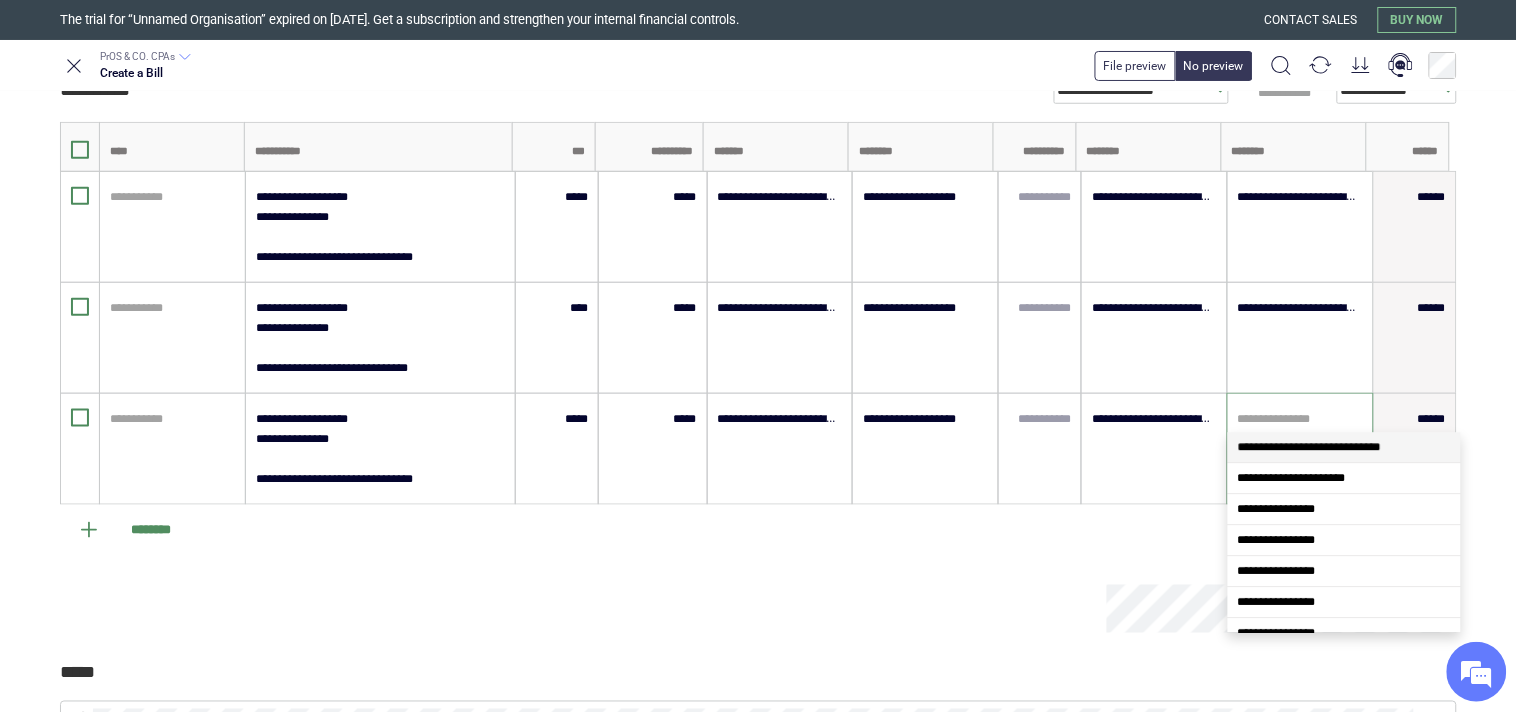 click on "**********" at bounding box center (1344, 447) 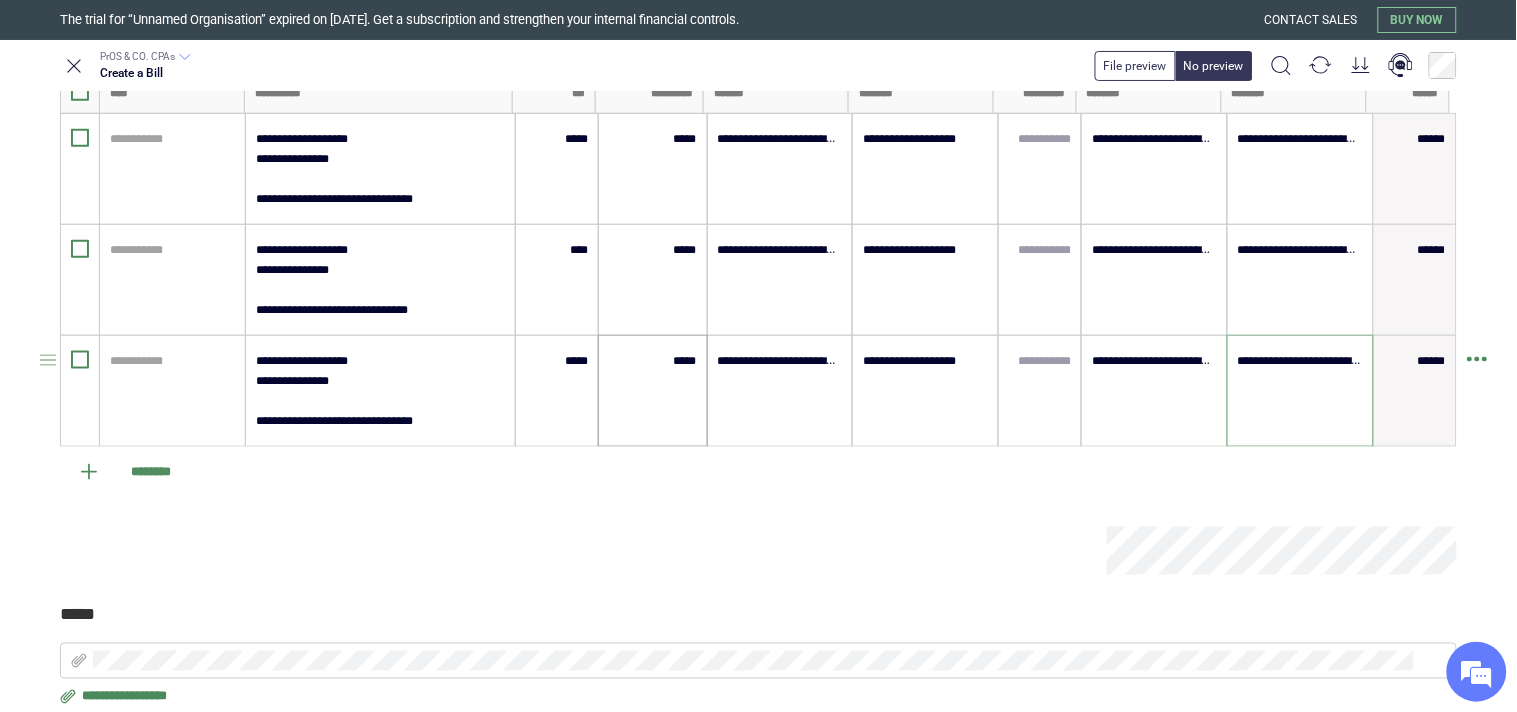 scroll, scrollTop: 557, scrollLeft: 0, axis: vertical 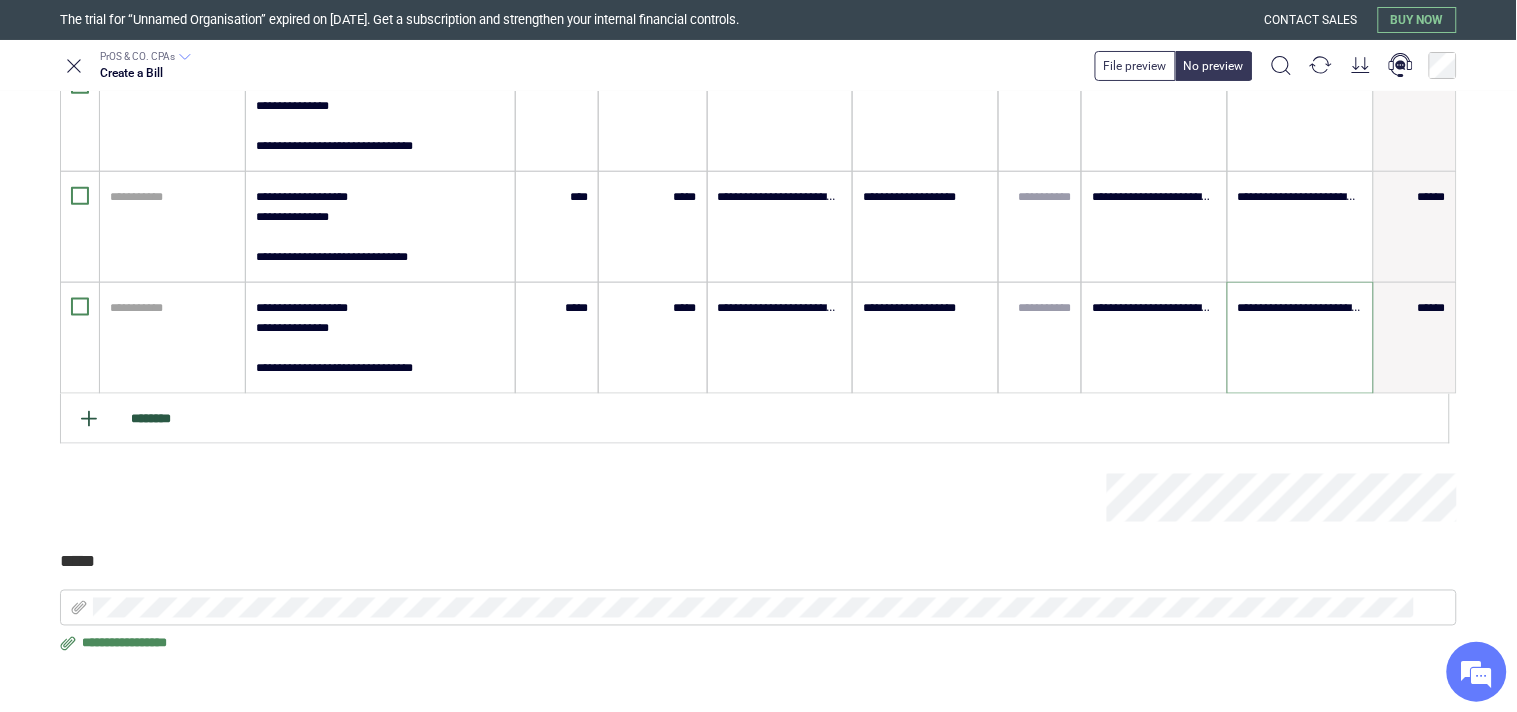 type on "**********" 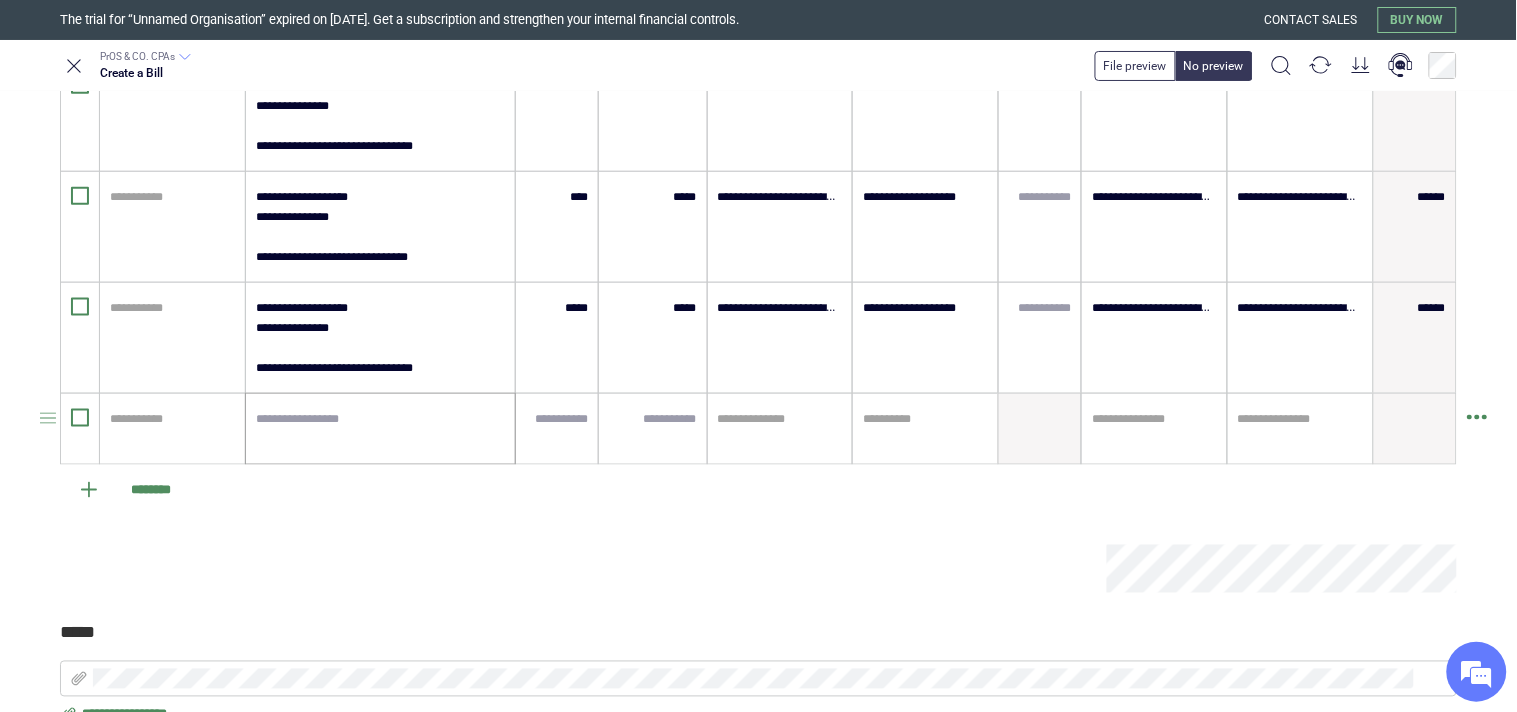 click at bounding box center [380, 429] 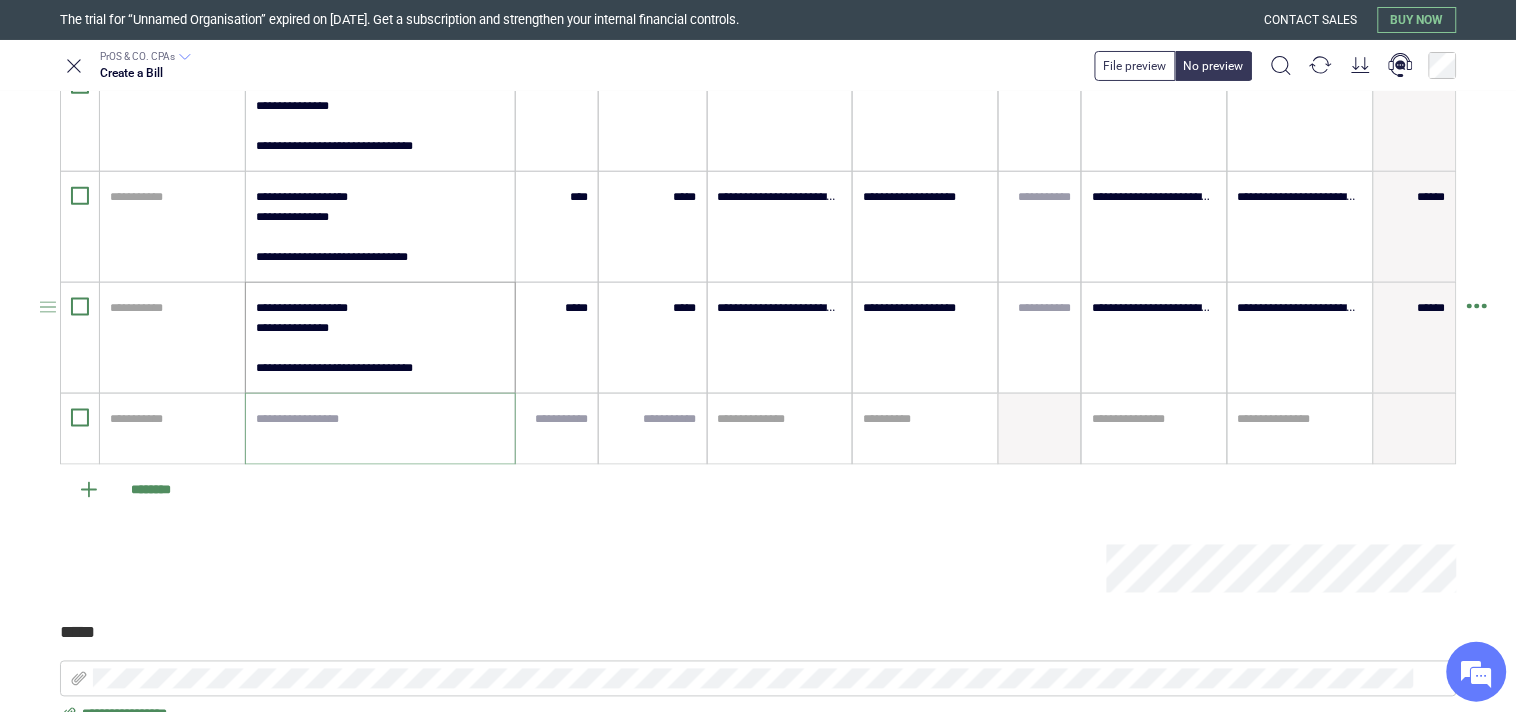 paste on "**********" 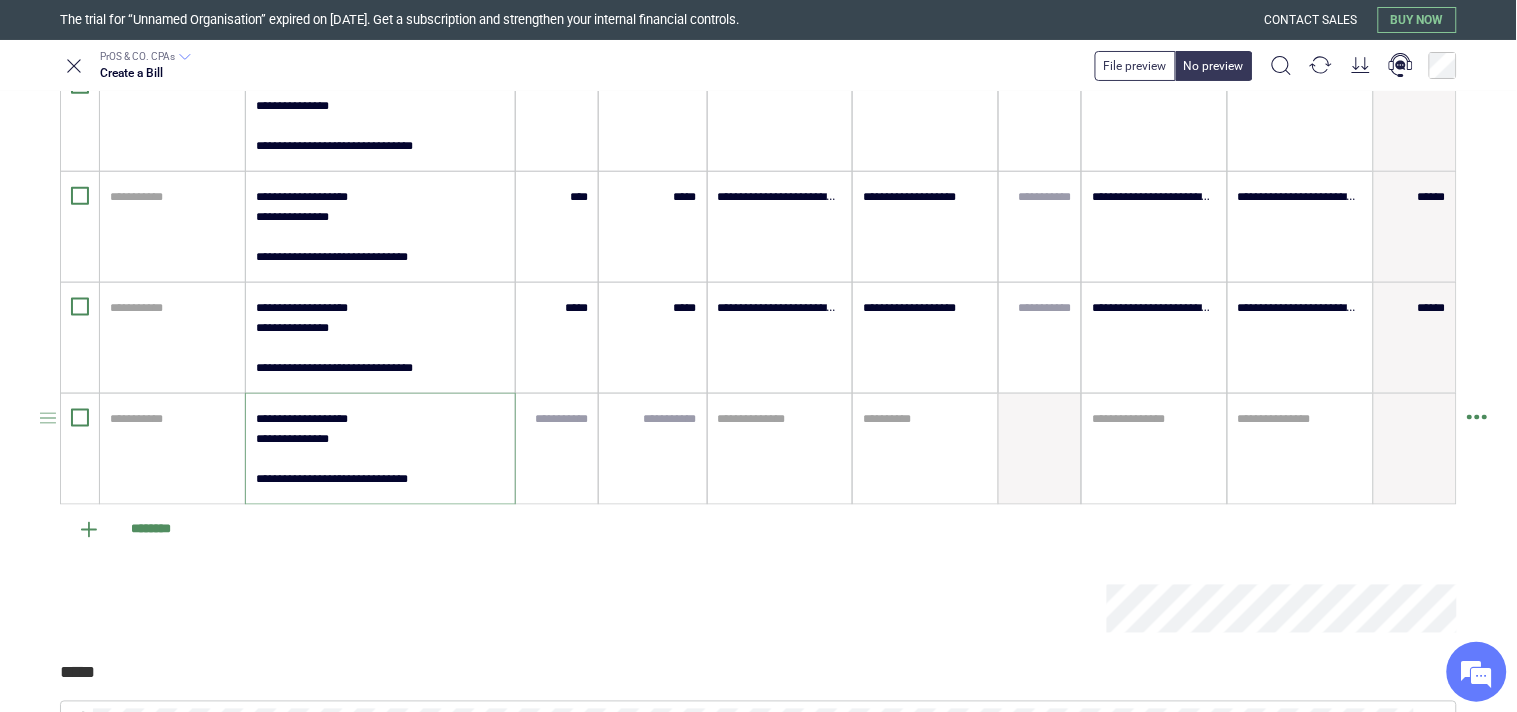 click on "**********" at bounding box center (379, 449) 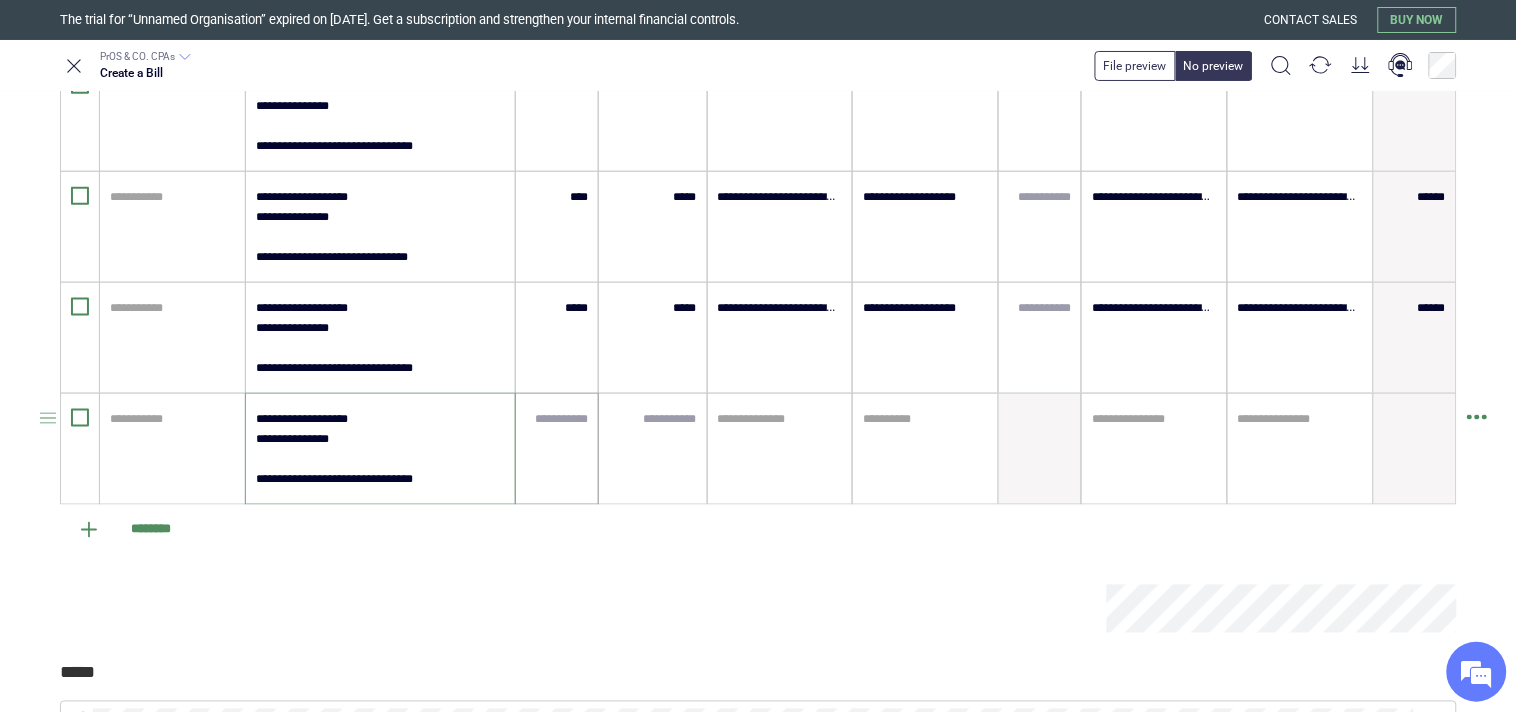 type on "**********" 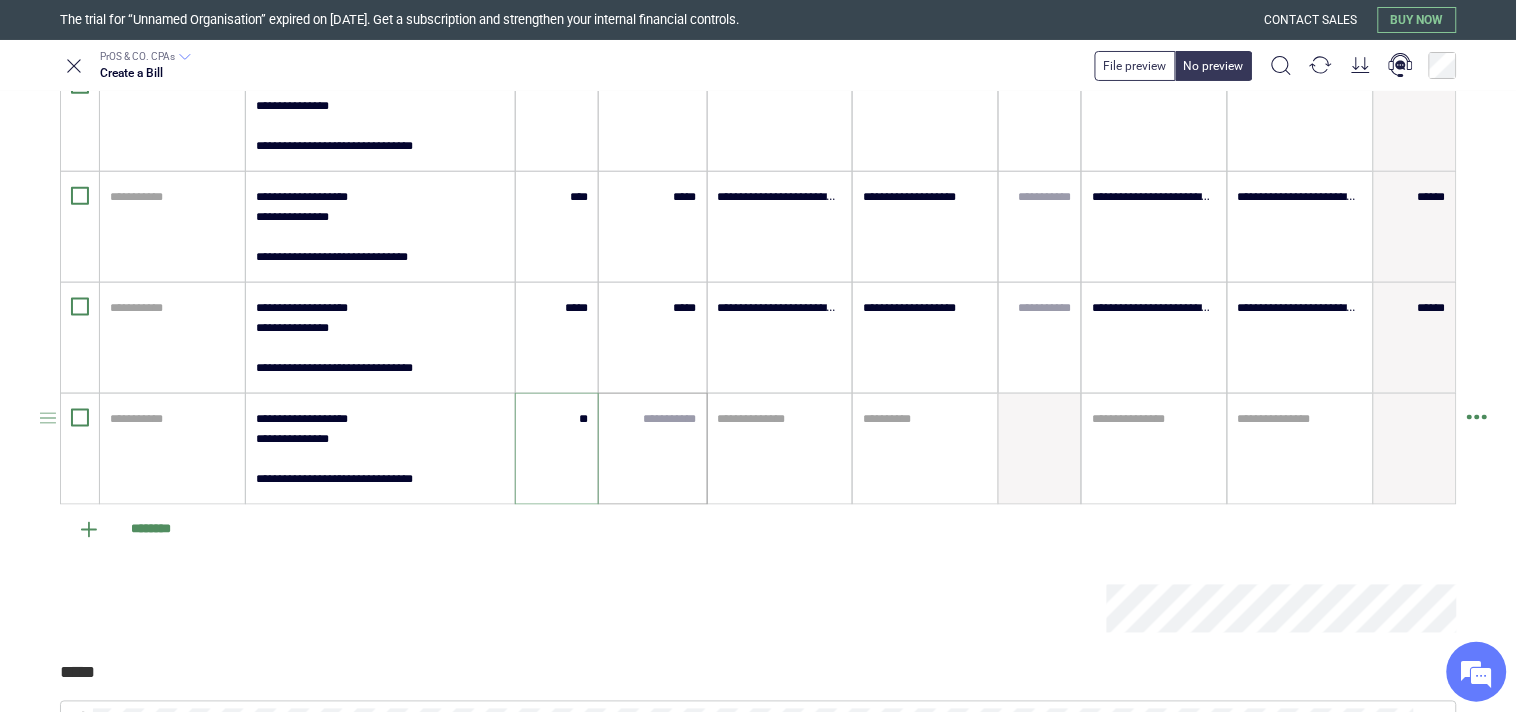 type on "*****" 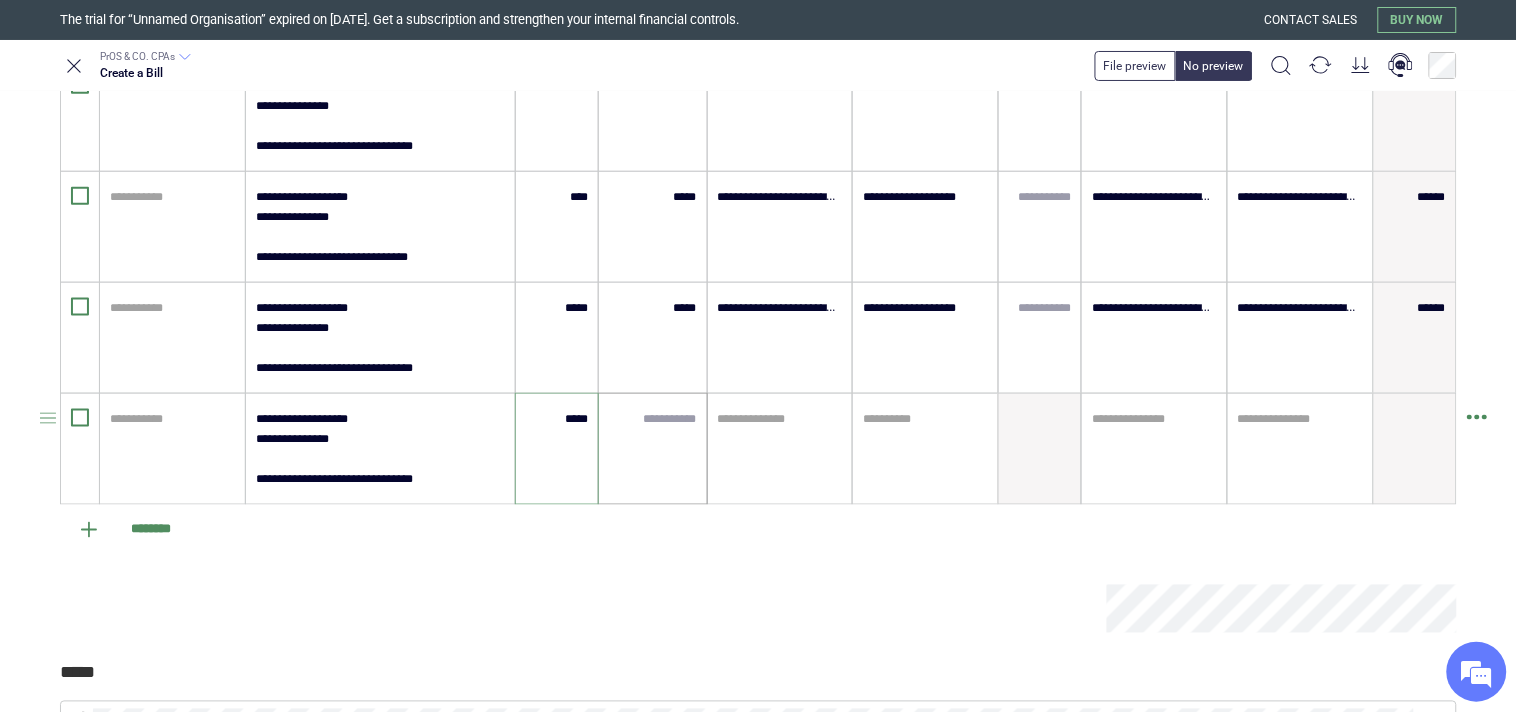 click at bounding box center (652, 419) 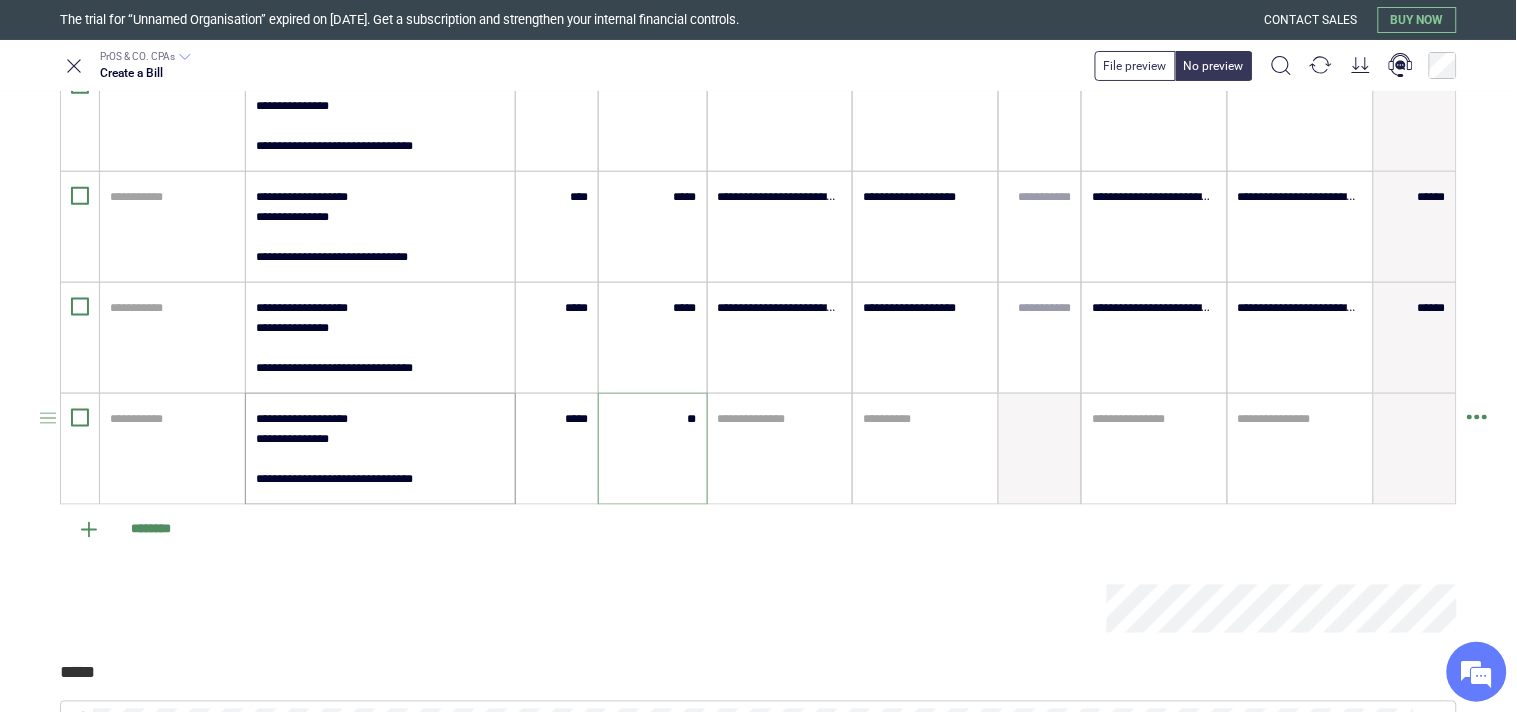 type on "*****" 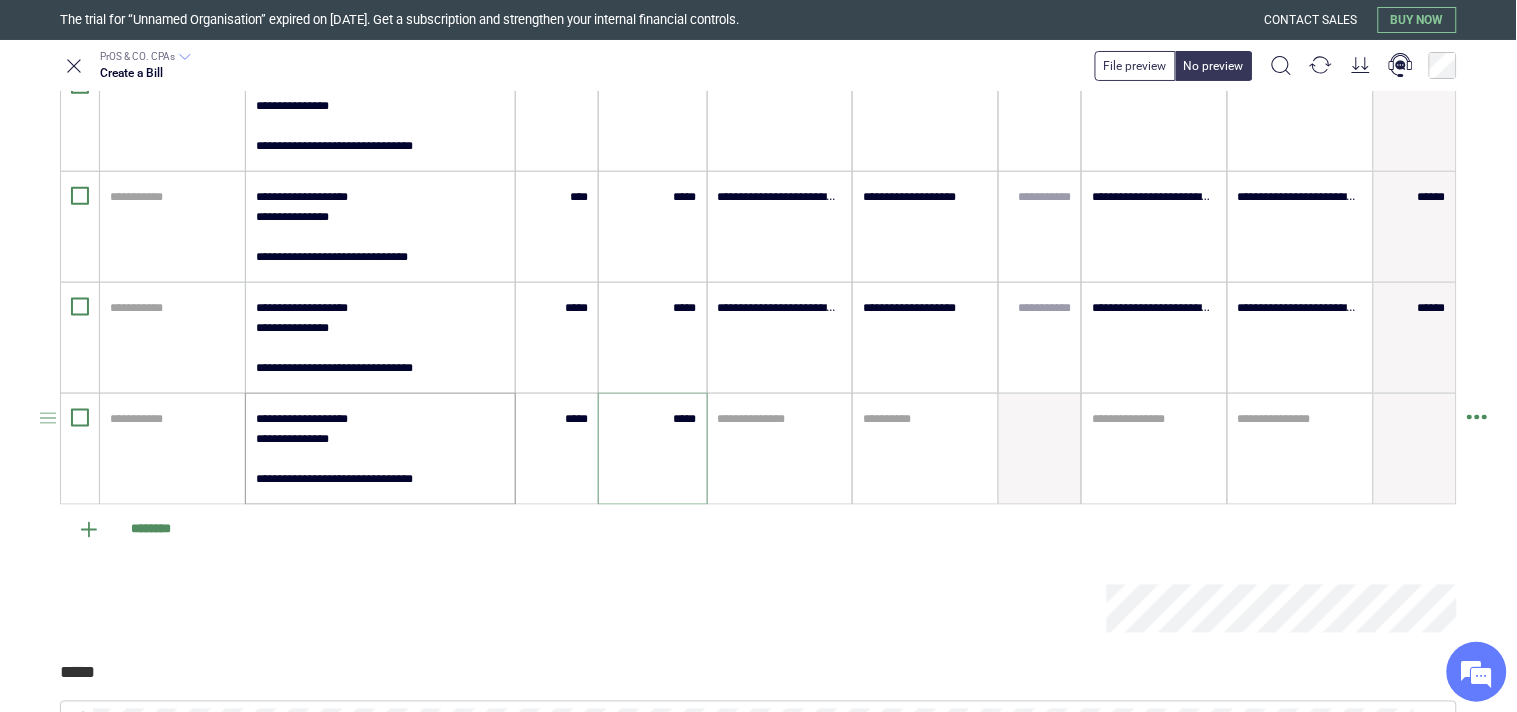 click on "**********" at bounding box center [379, 449] 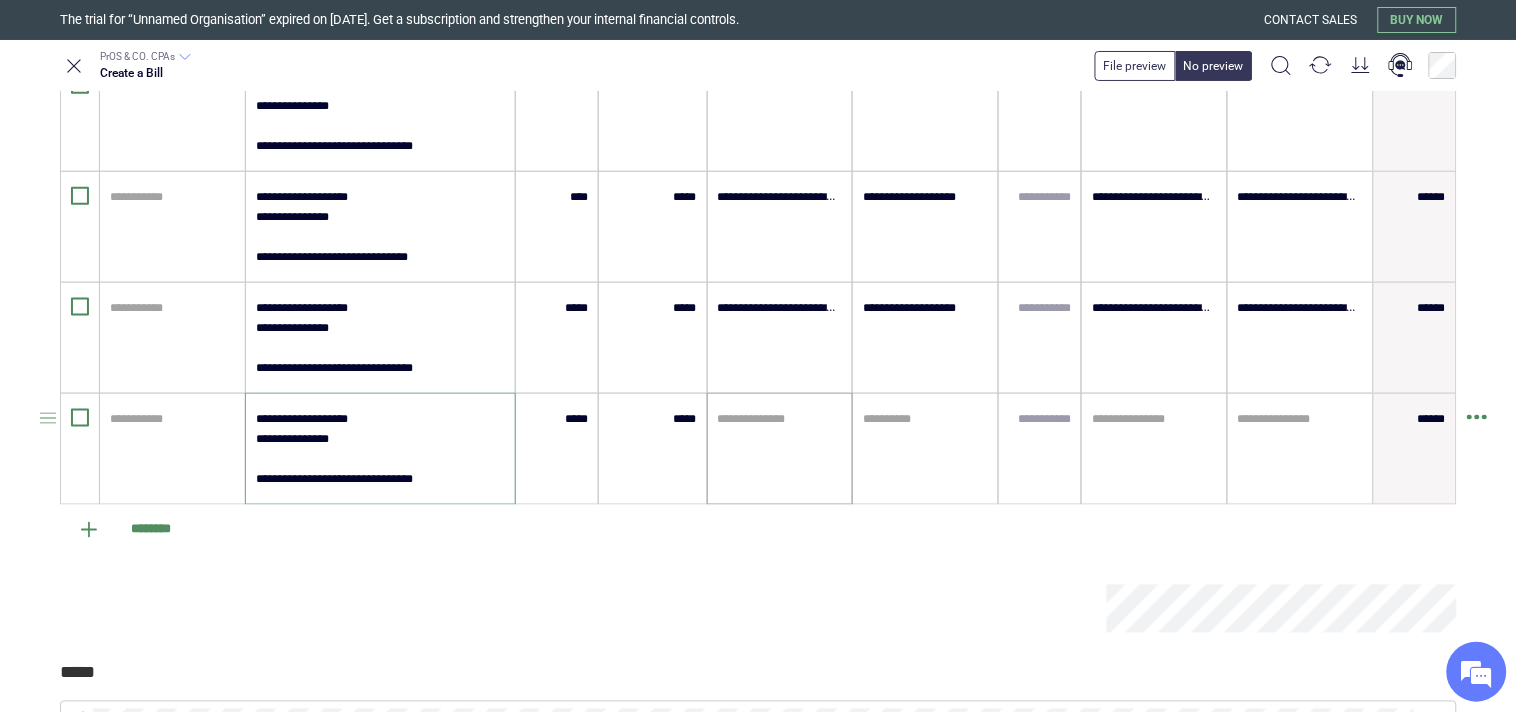 type on "**********" 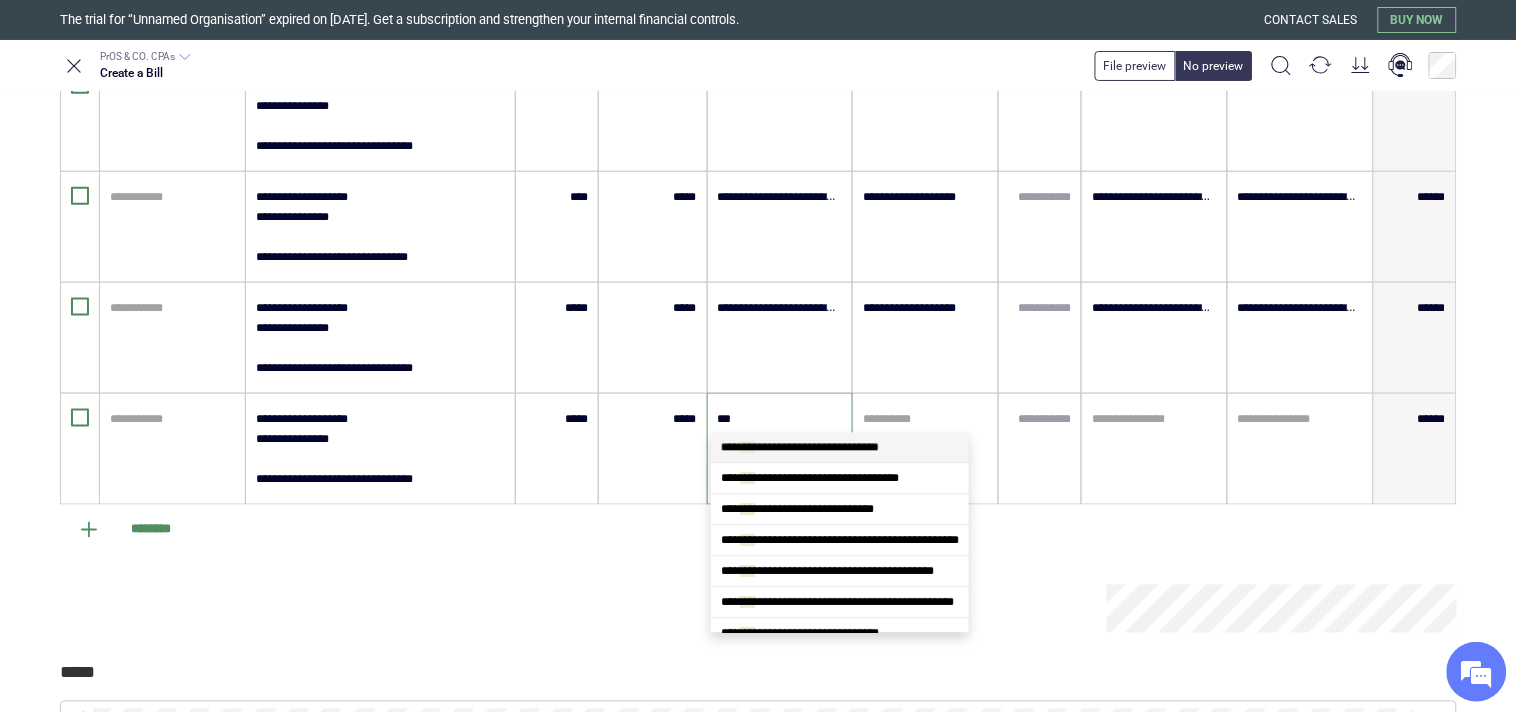 type on "****" 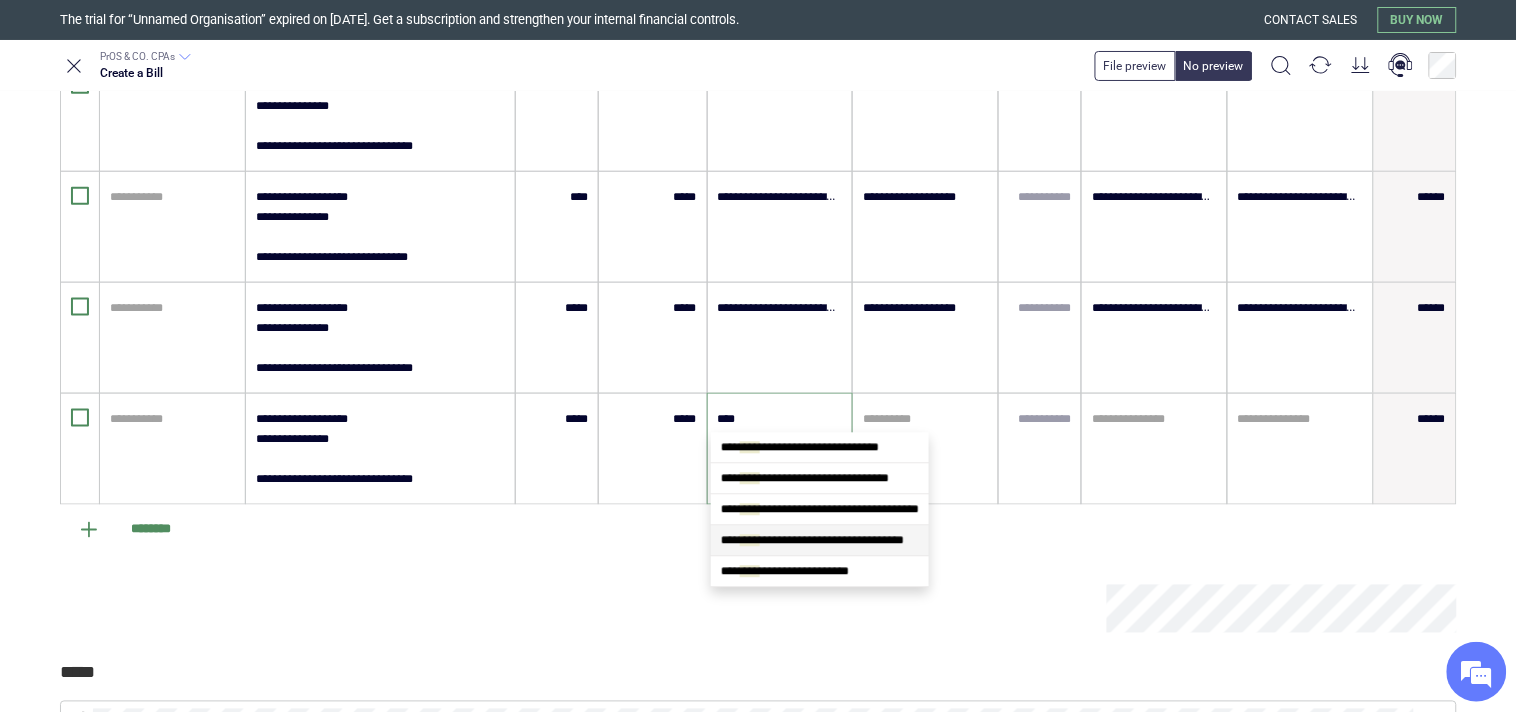 click on "**********" at bounding box center [812, 540] 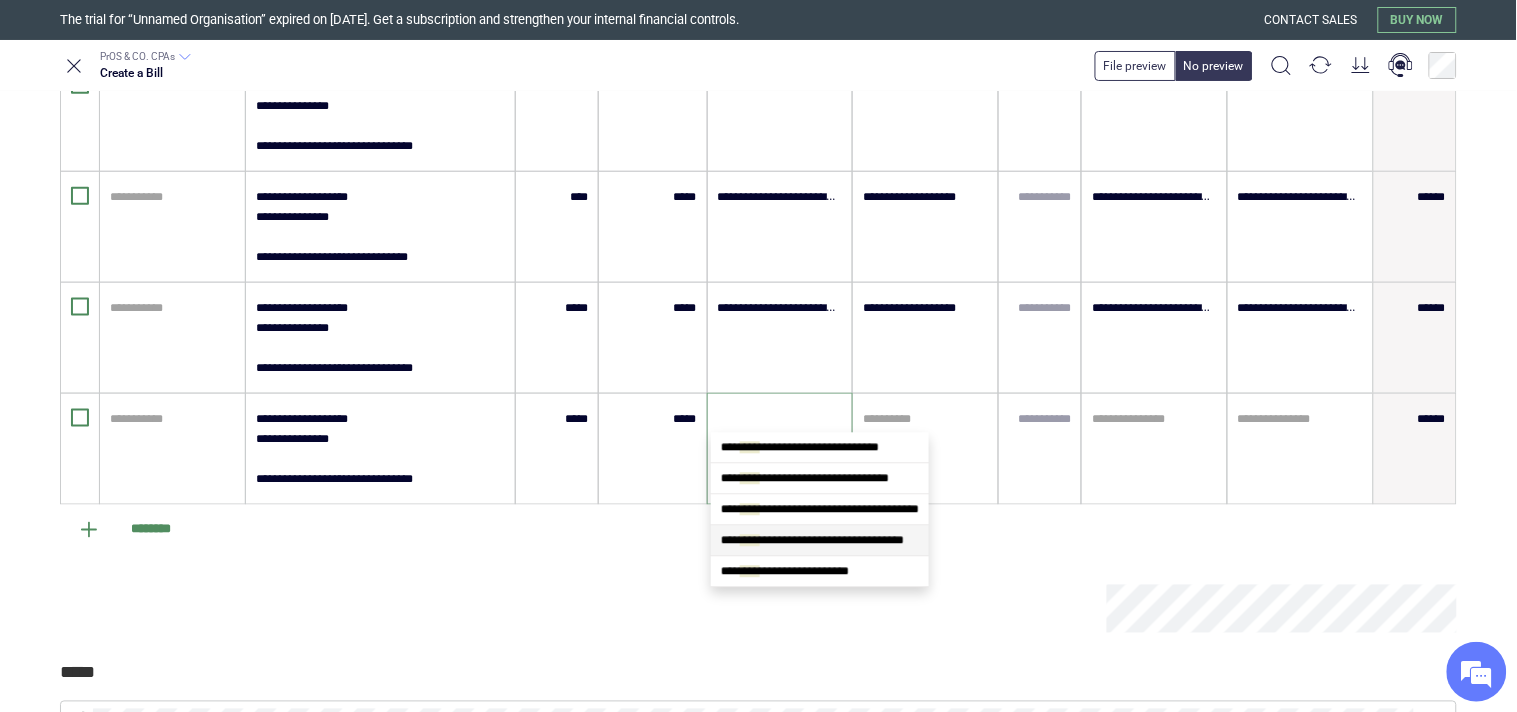 type on "**********" 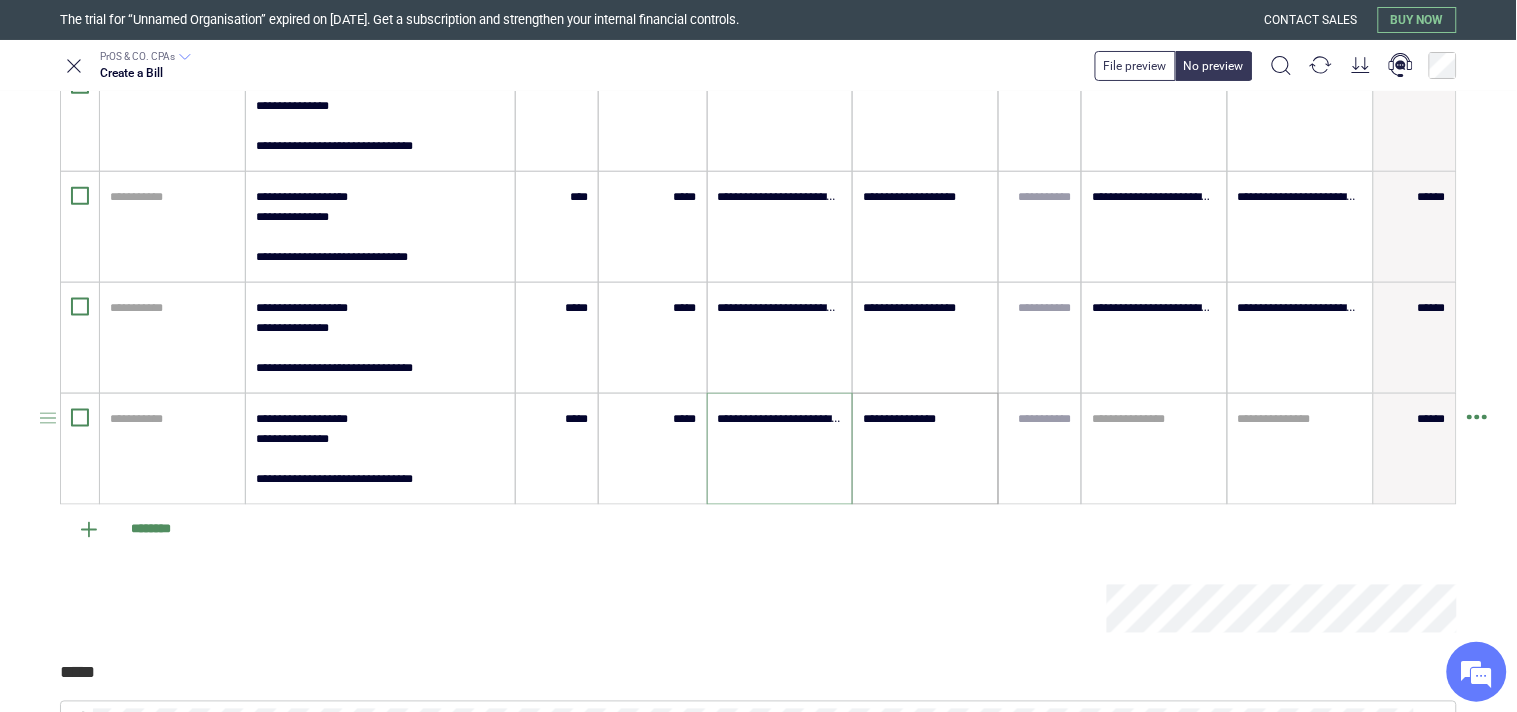 type on "**********" 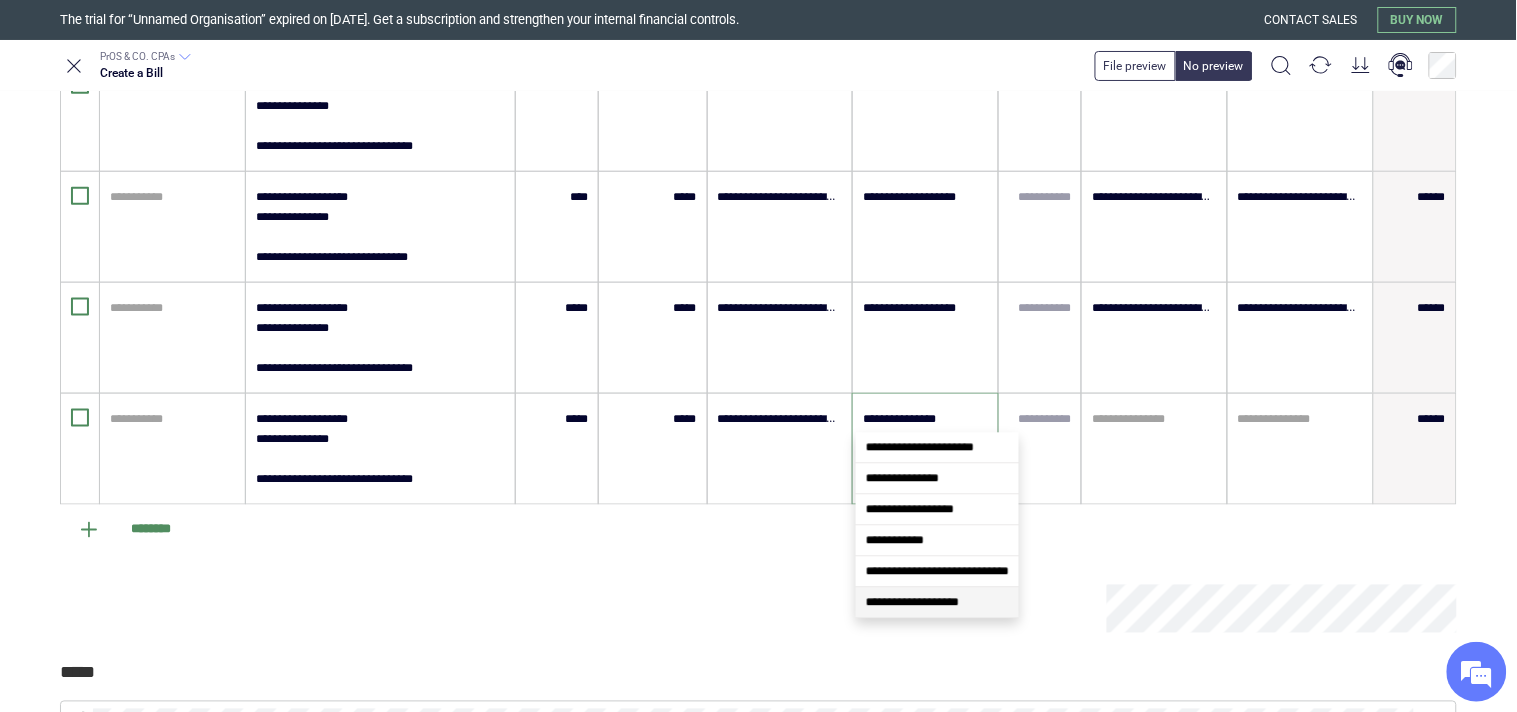click on "**********" at bounding box center [912, 602] 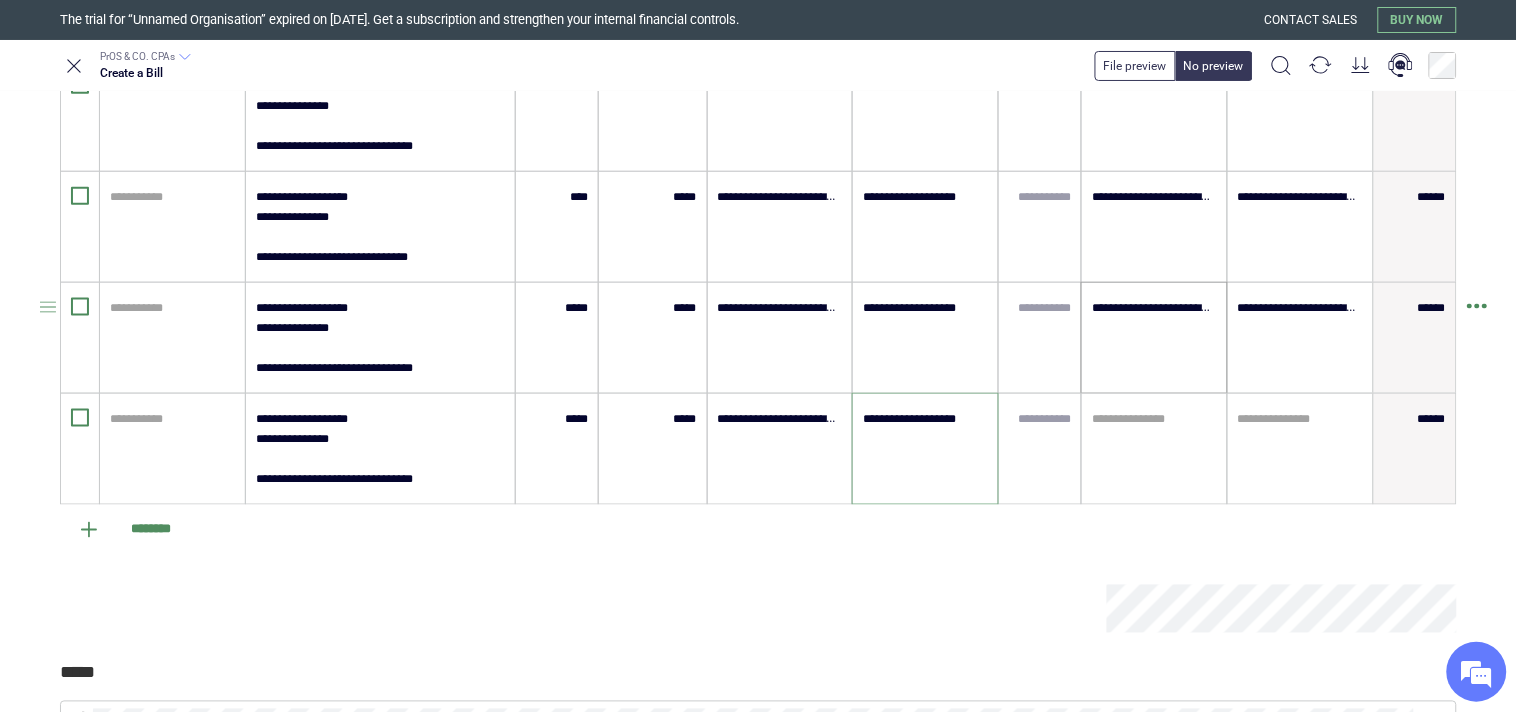 type on "**********" 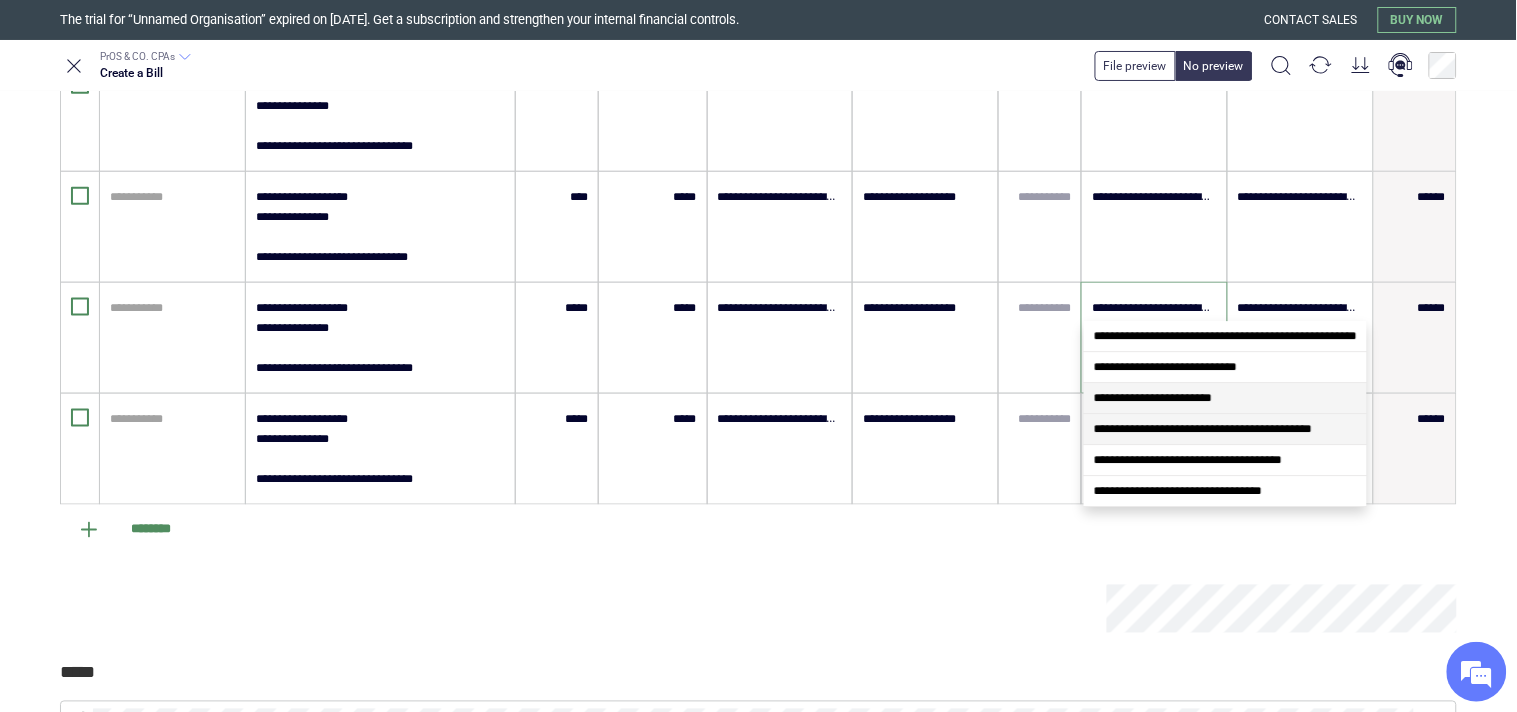 scroll, scrollTop: 0, scrollLeft: 177, axis: horizontal 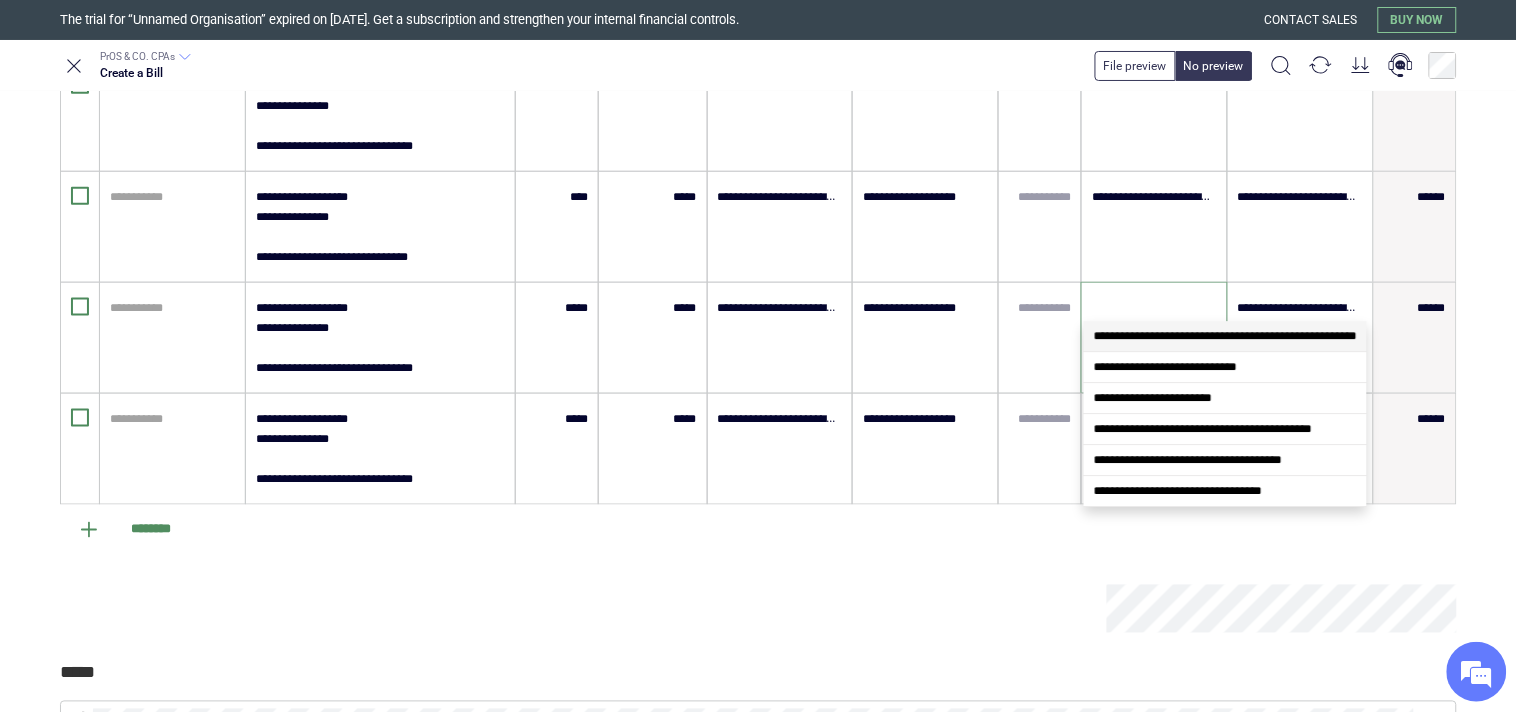 click on "**********" at bounding box center (1225, 336) 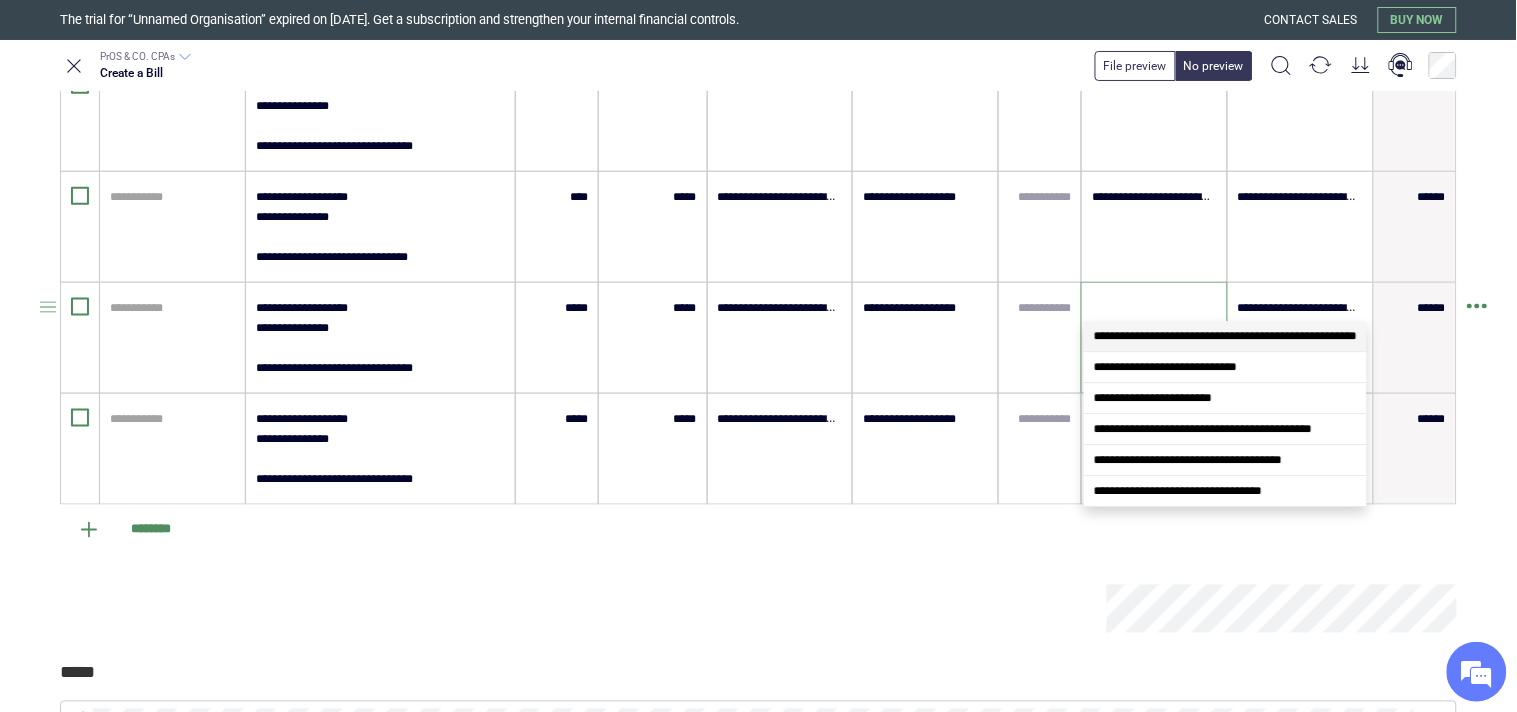 scroll, scrollTop: 0, scrollLeft: 0, axis: both 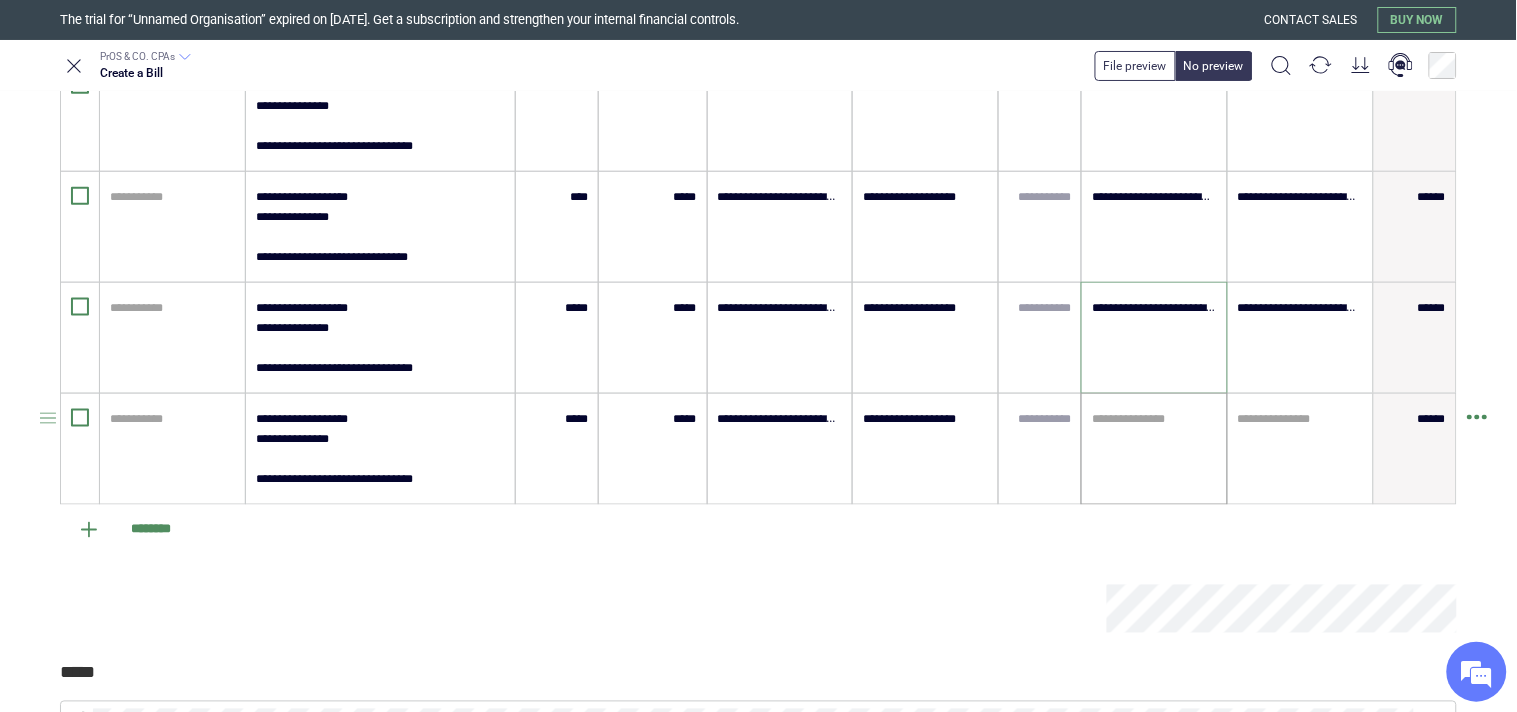 type on "**********" 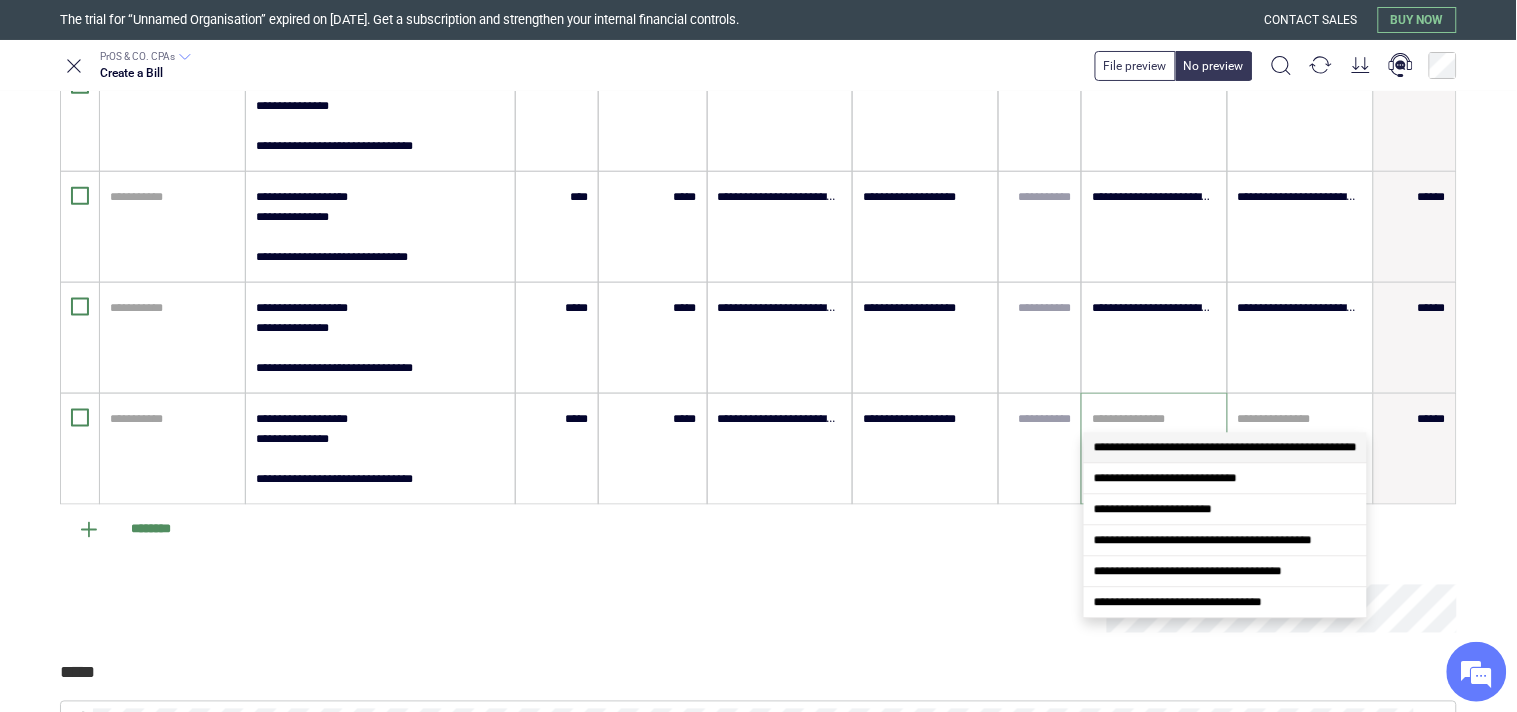 drag, startPoint x: 1152, startPoint y: 451, endPoint x: 1164, endPoint y: 454, distance: 12.369317 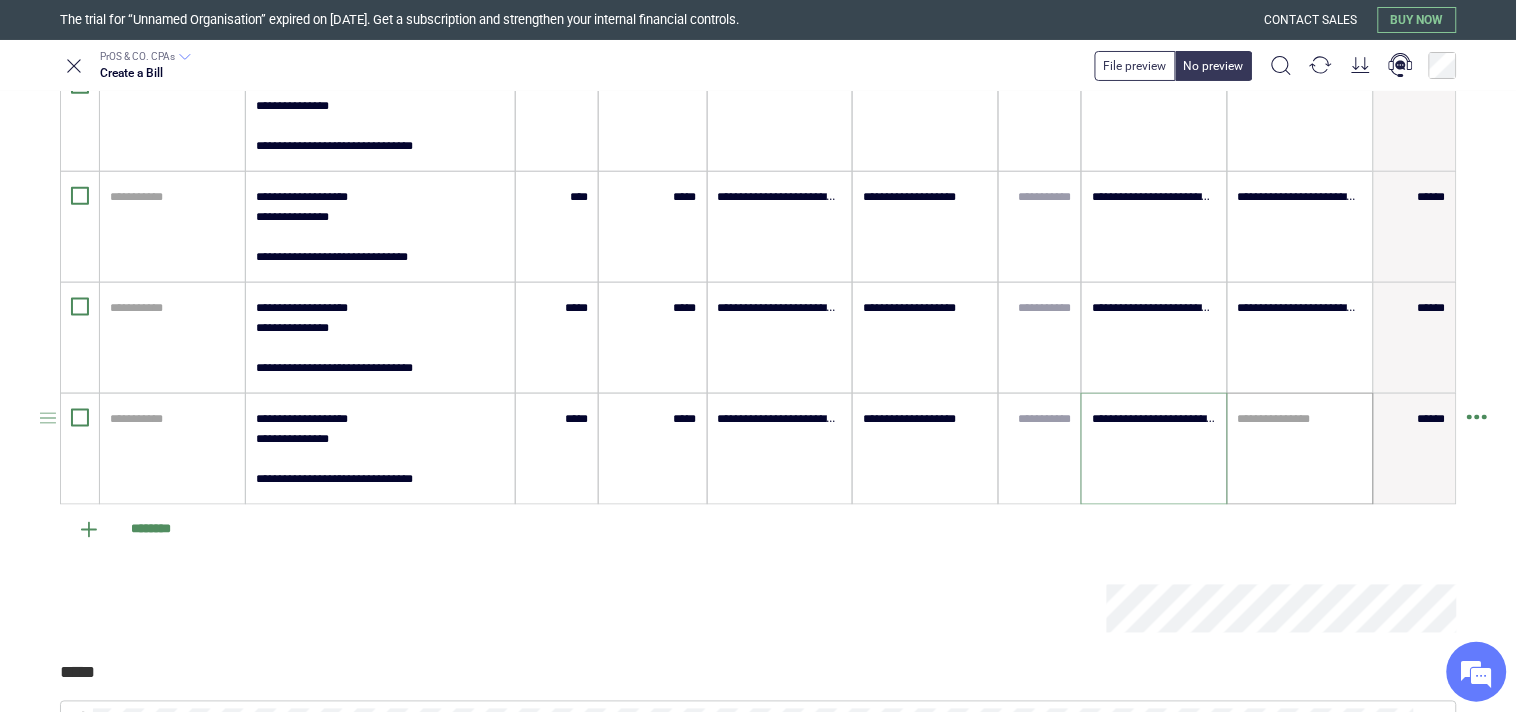 type on "**********" 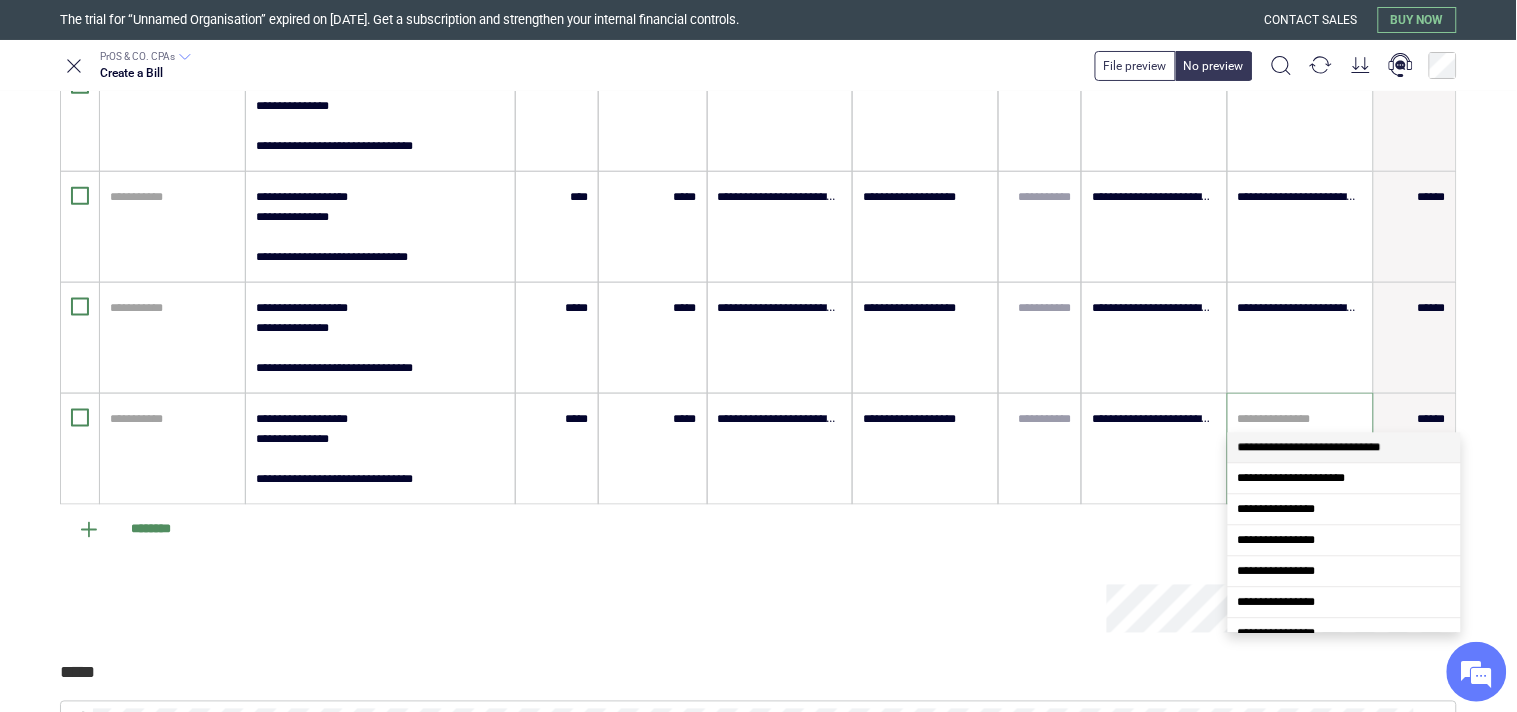 click on "**********" at bounding box center [1309, 447] 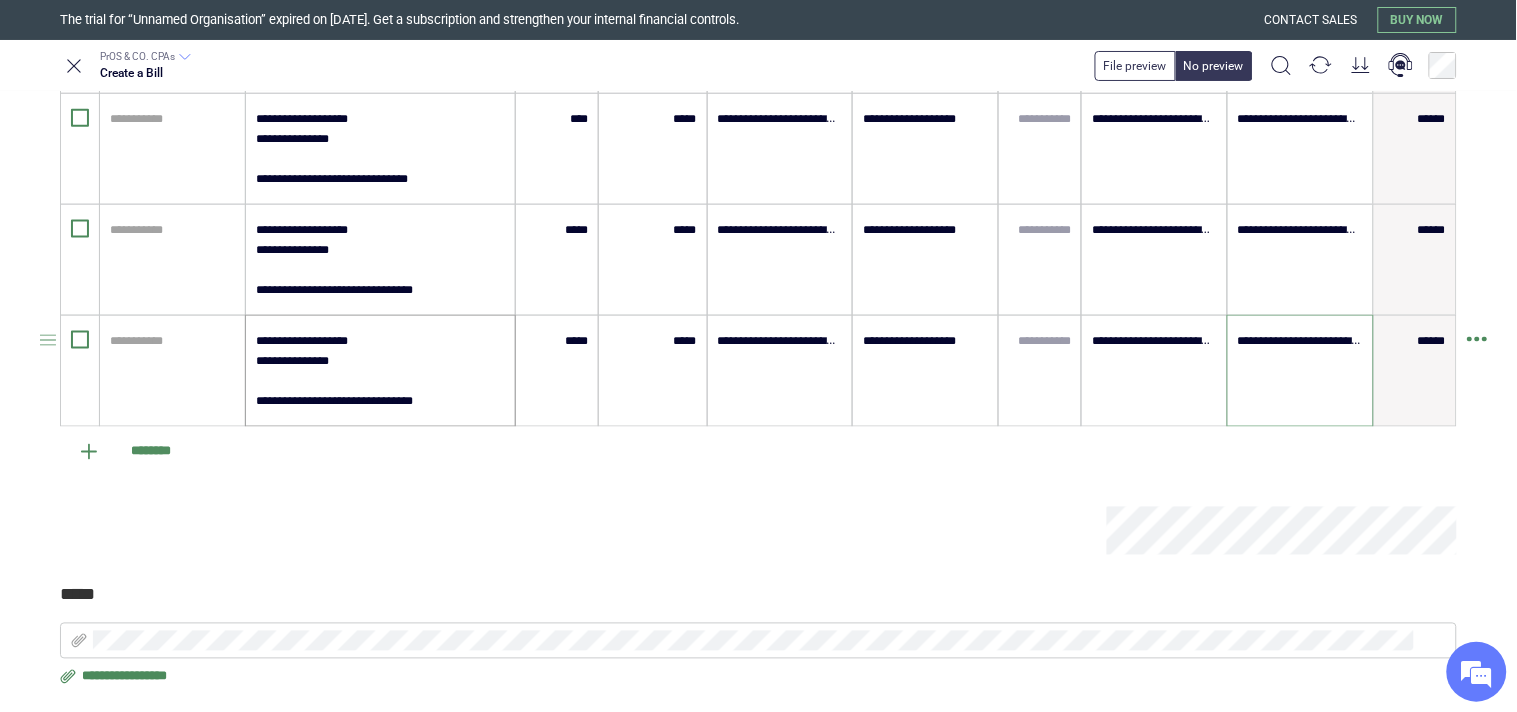 scroll, scrollTop: 668, scrollLeft: 0, axis: vertical 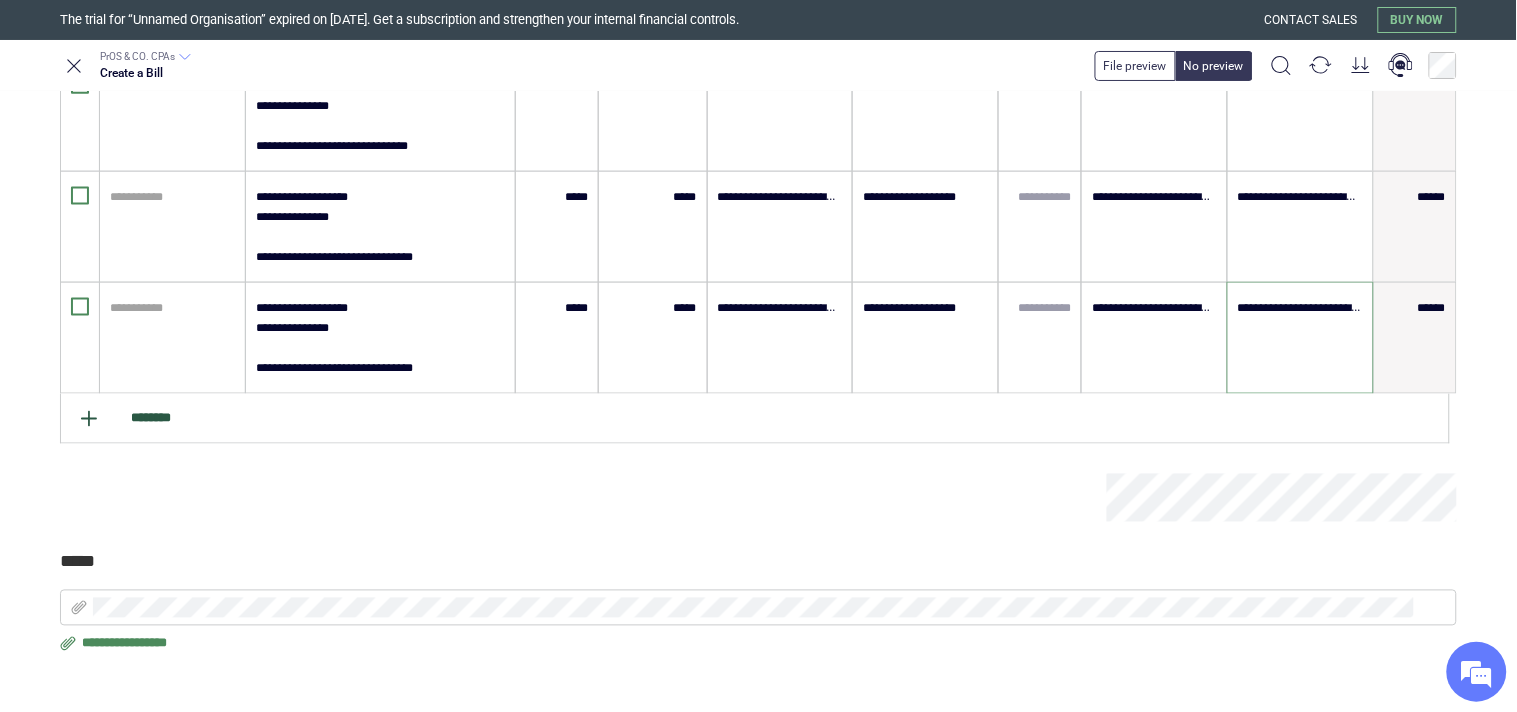 type on "**********" 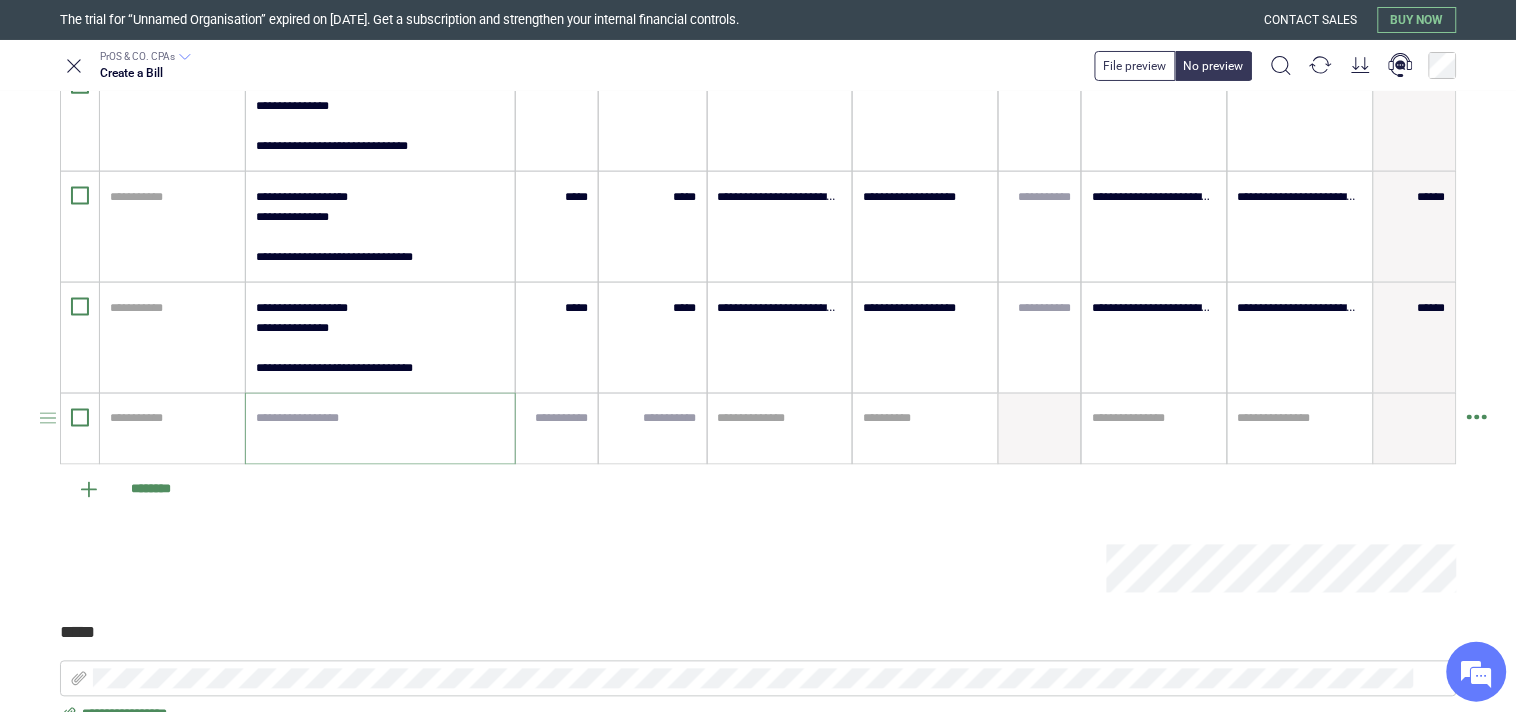 click at bounding box center (380, 429) 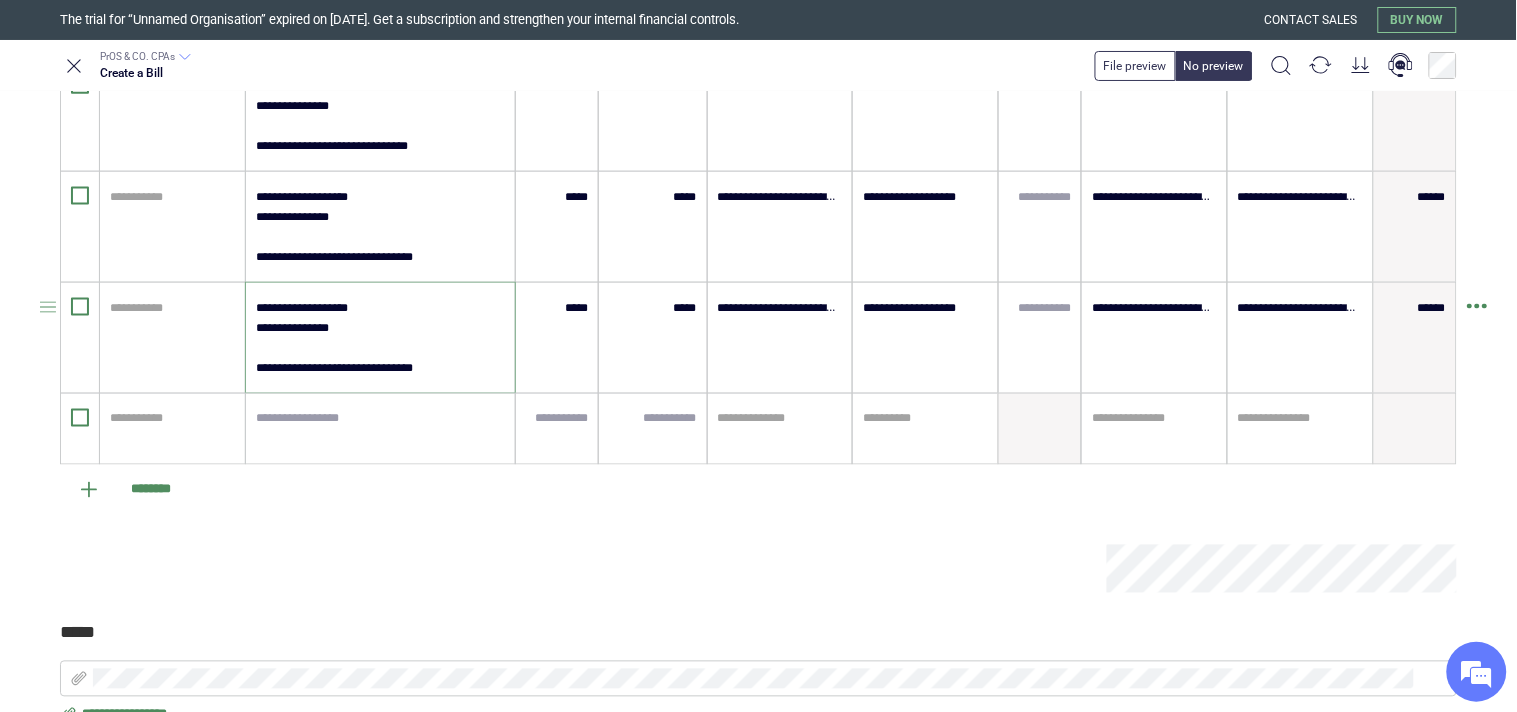 drag, startPoint x: 258, startPoint y: 307, endPoint x: 445, endPoint y: 374, distance: 198.64038 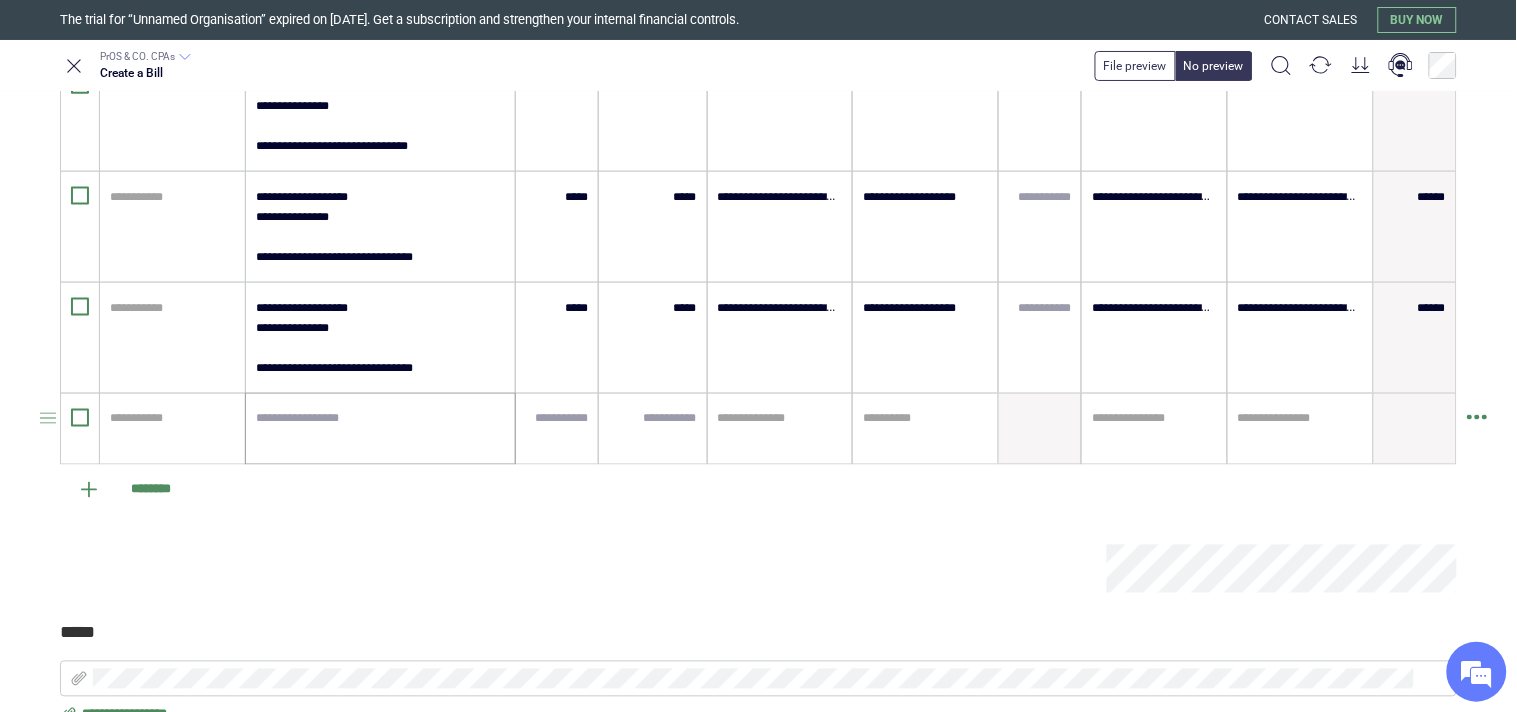 click at bounding box center (380, 429) 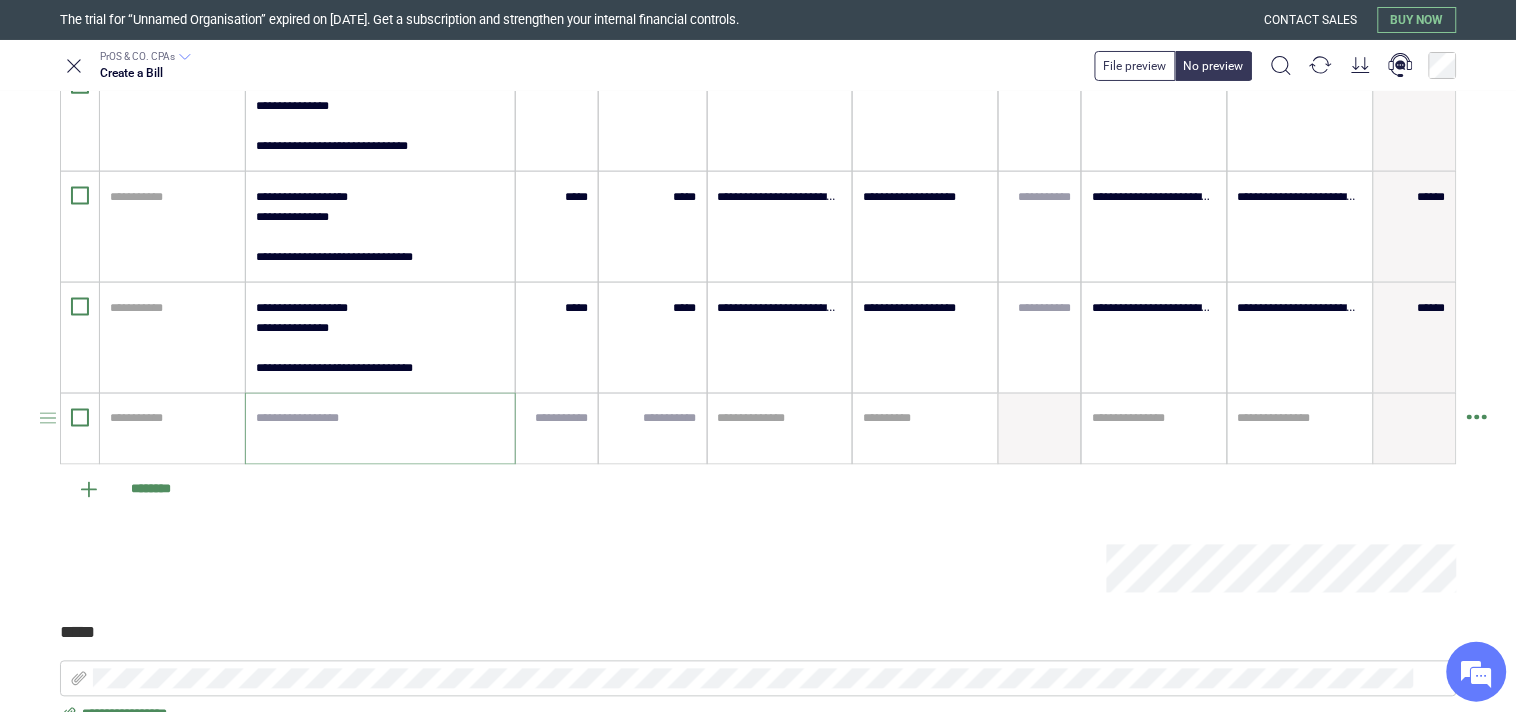 paste on "**********" 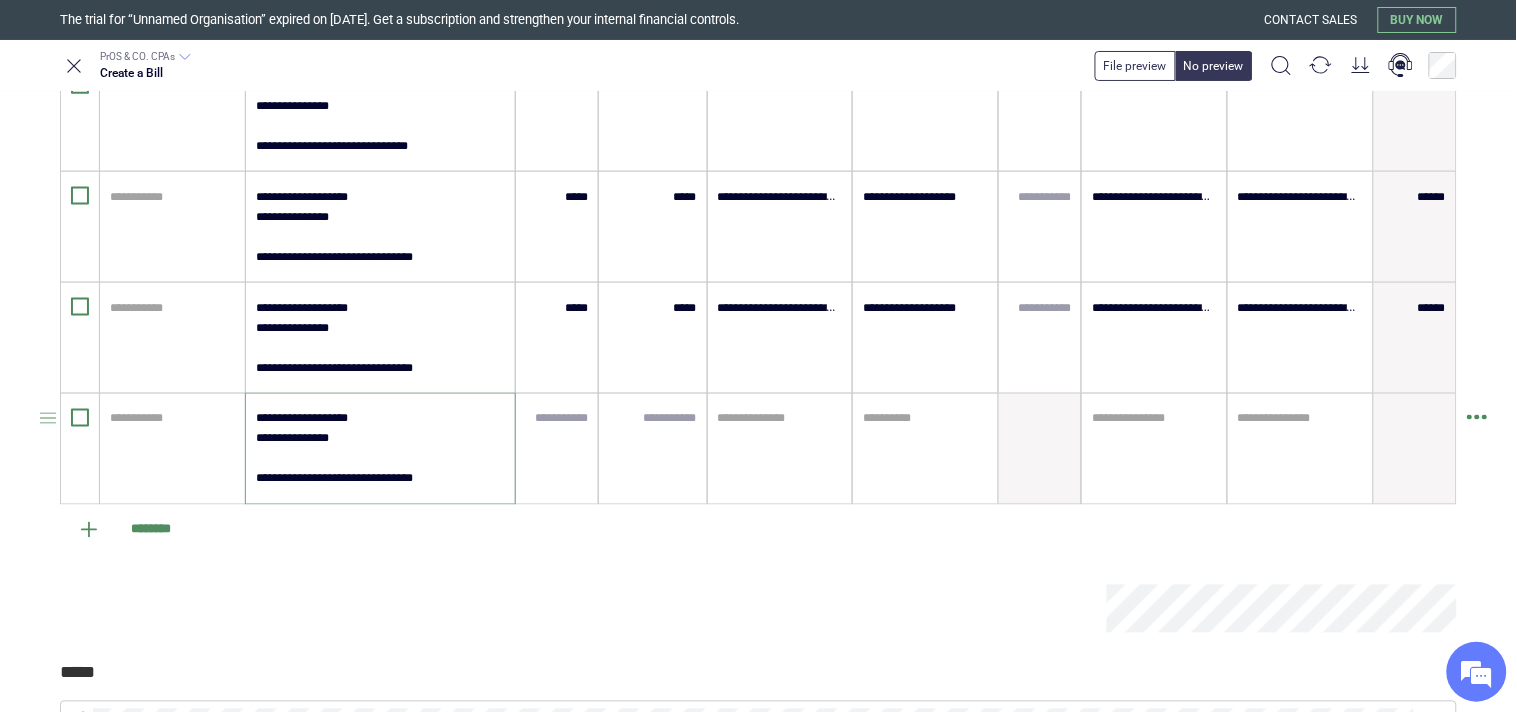 click on "**********" at bounding box center (379, 449) 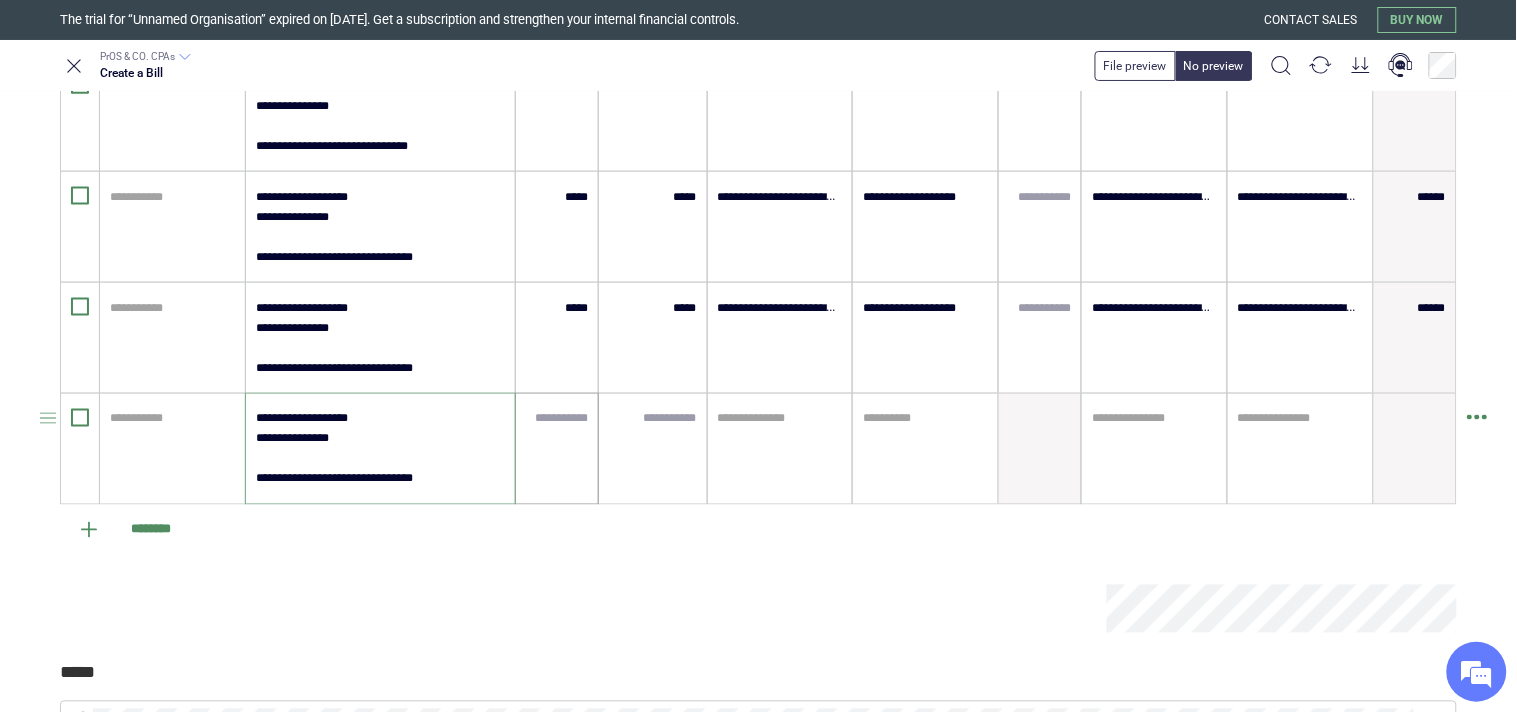 type on "**********" 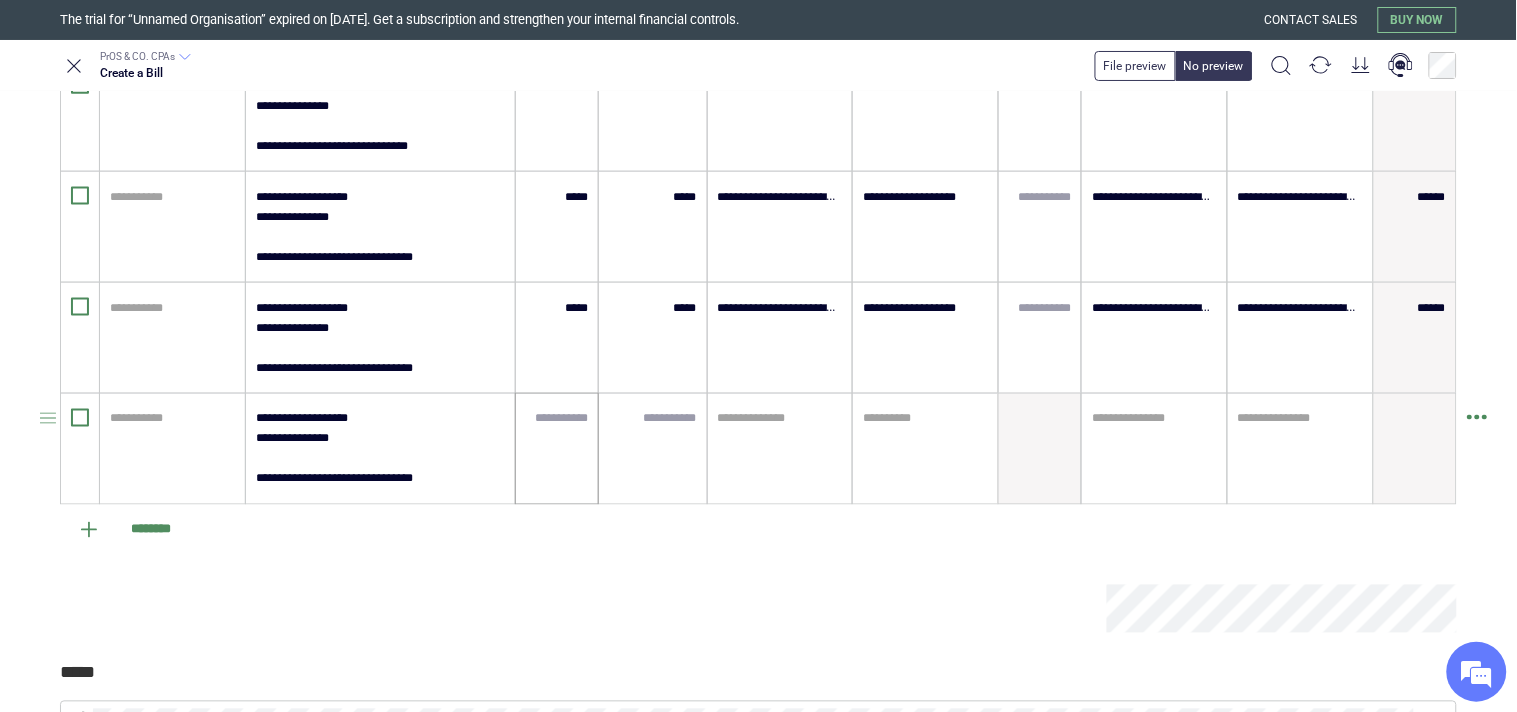 click at bounding box center (557, 449) 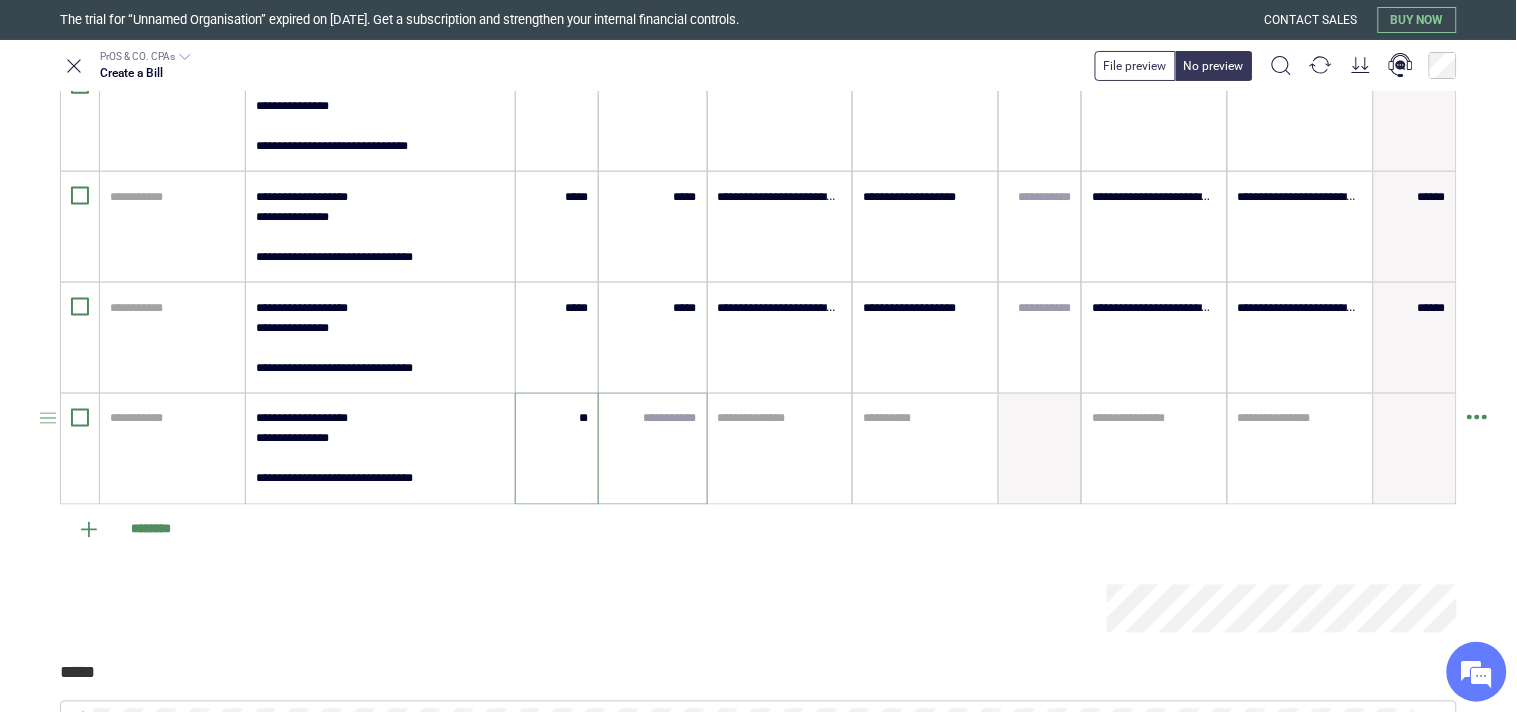 type on "*****" 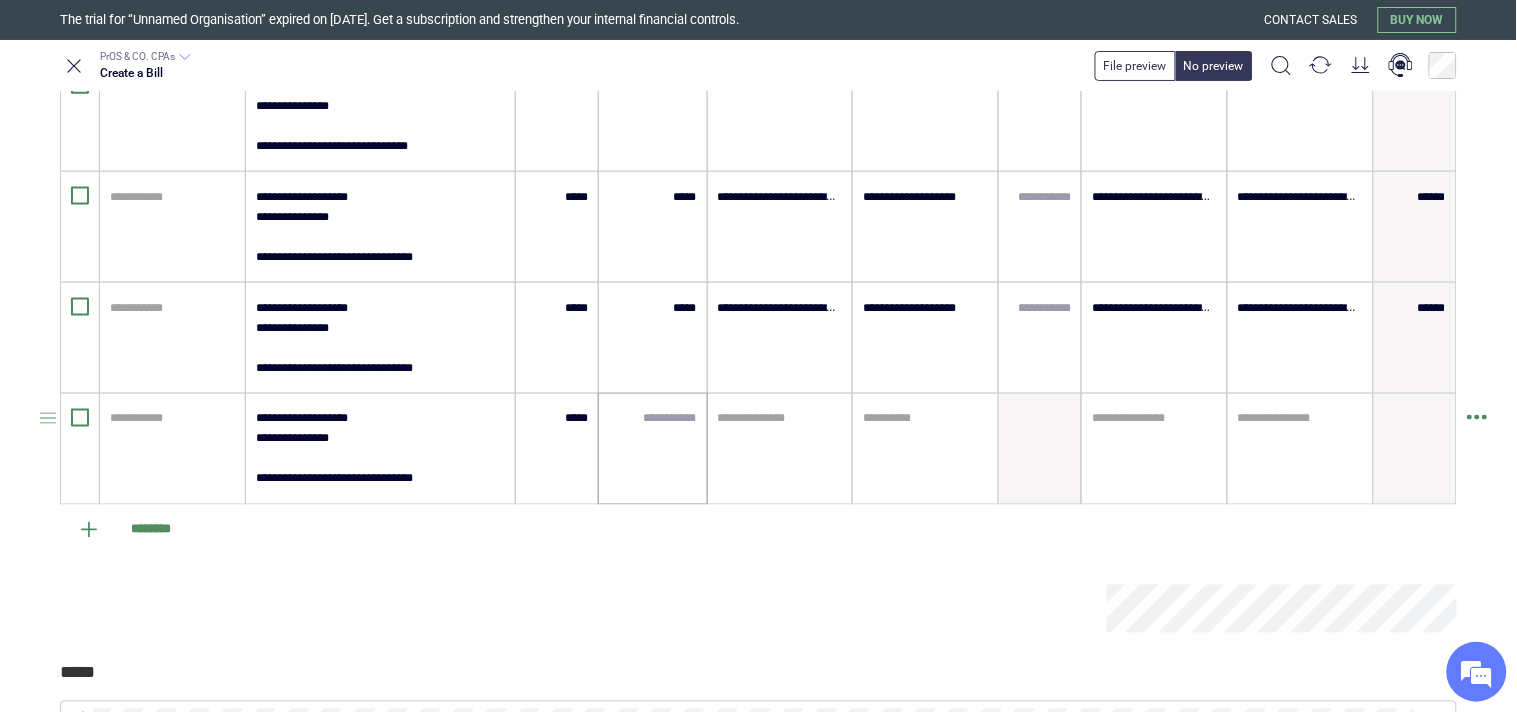click at bounding box center (652, 449) 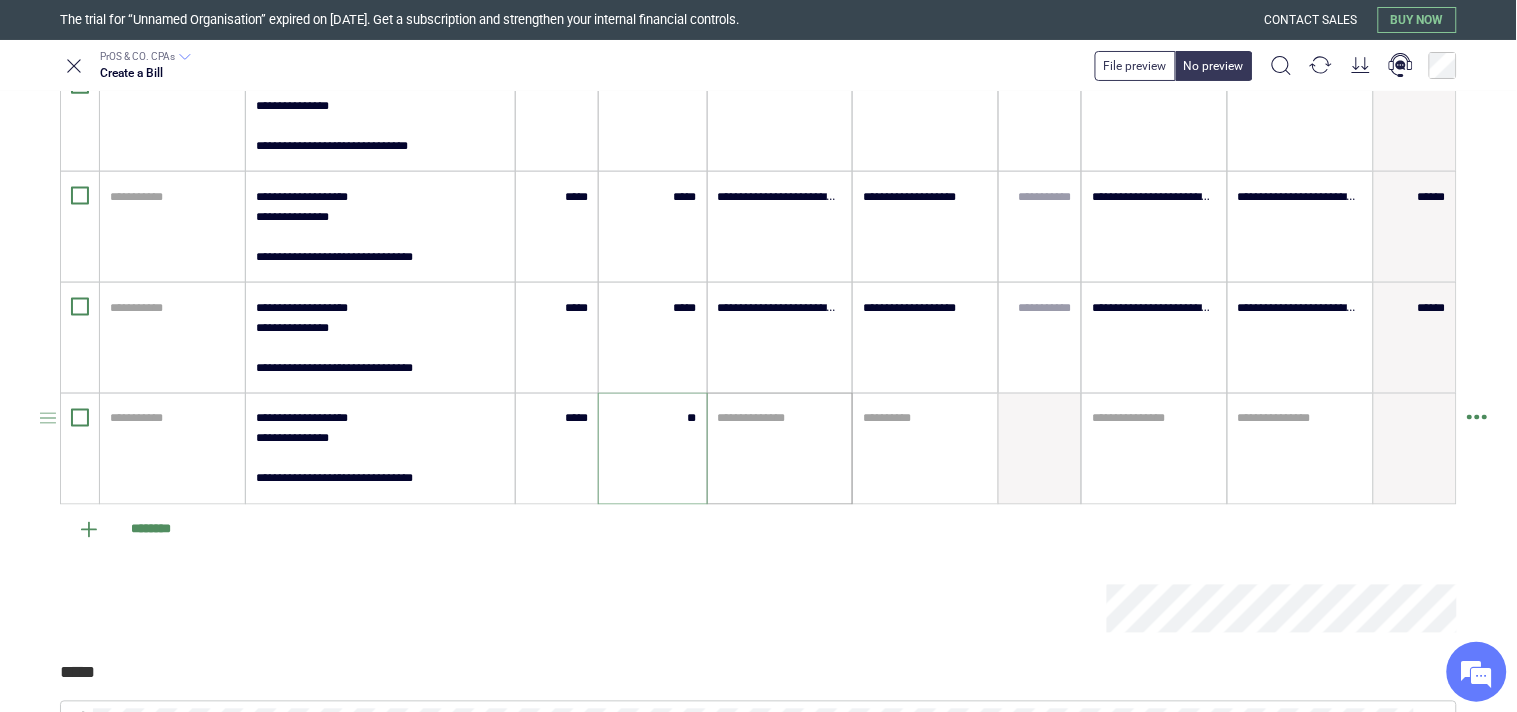 type on "*****" 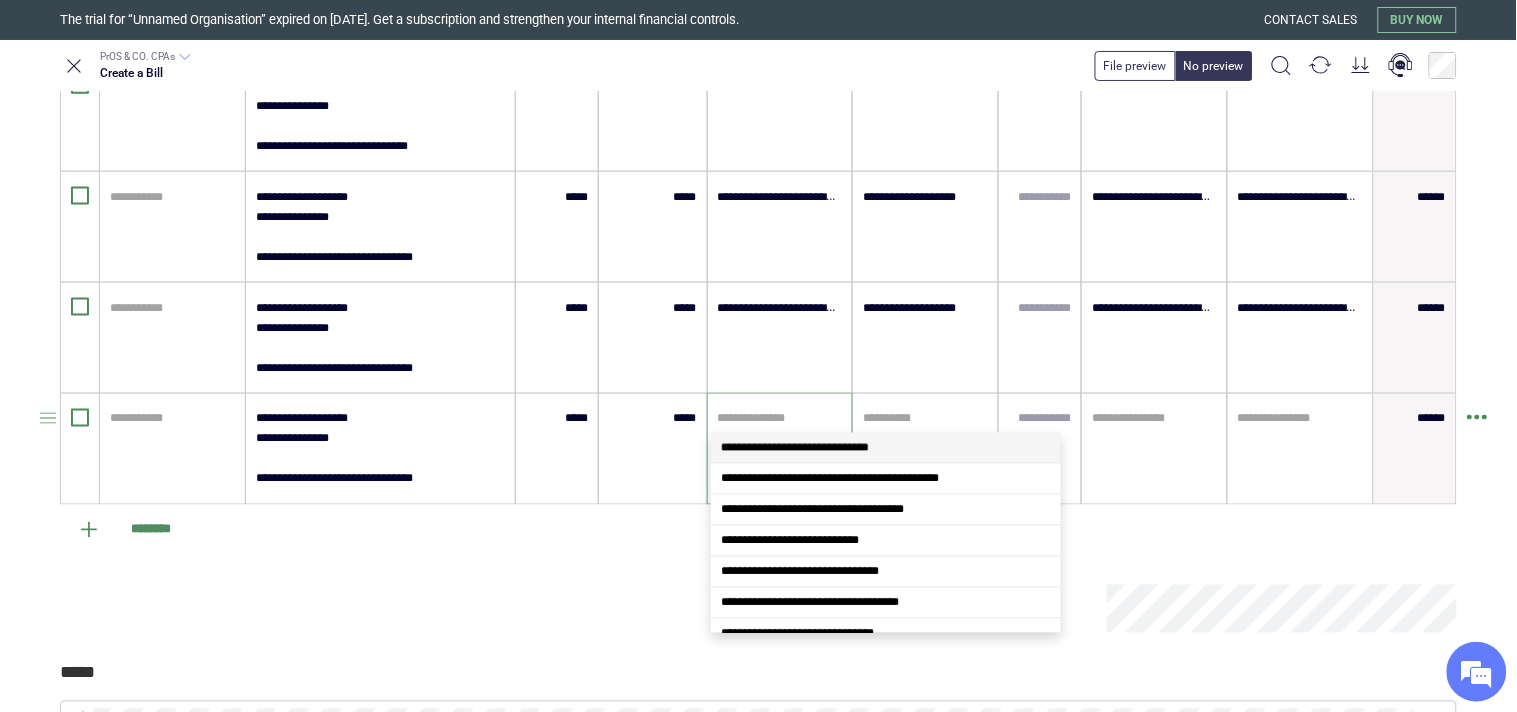 click at bounding box center [780, 419] 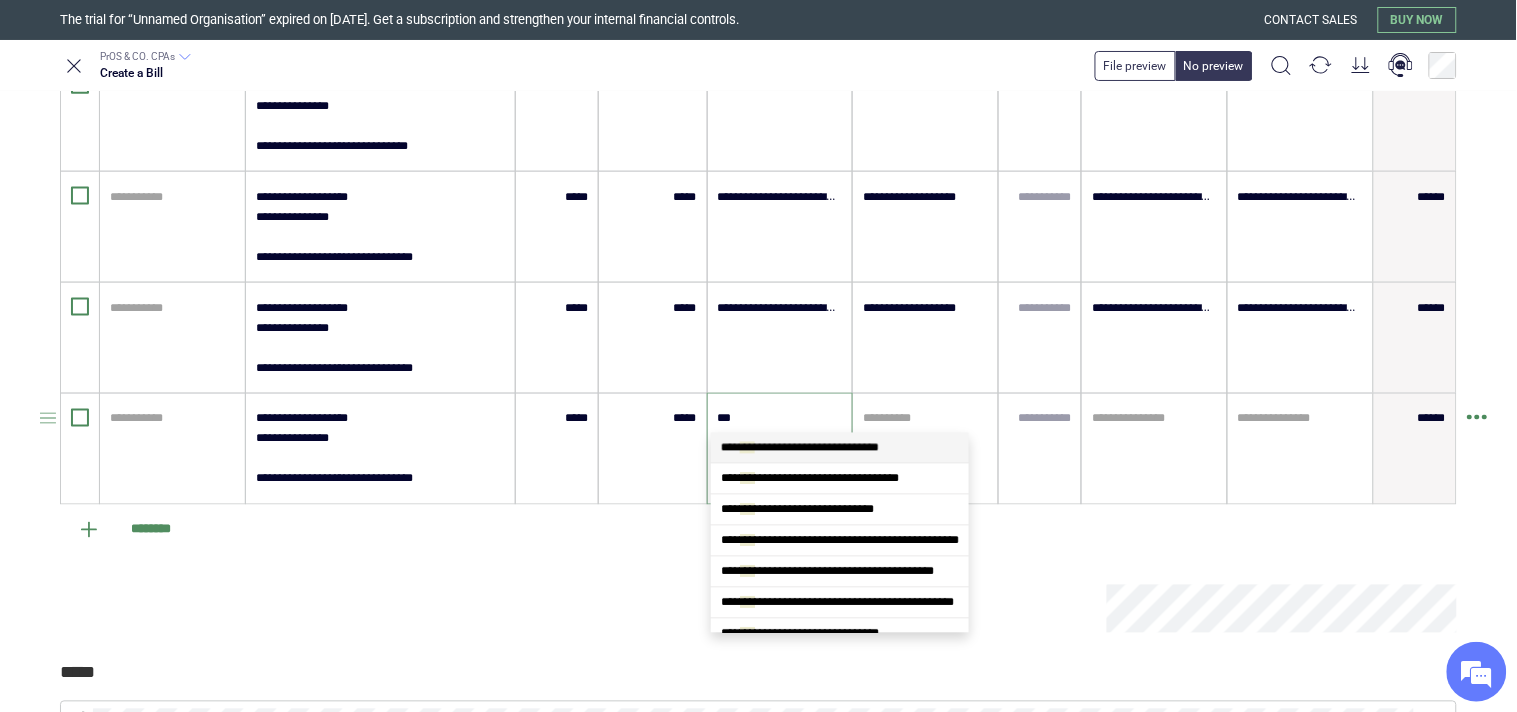 type on "****" 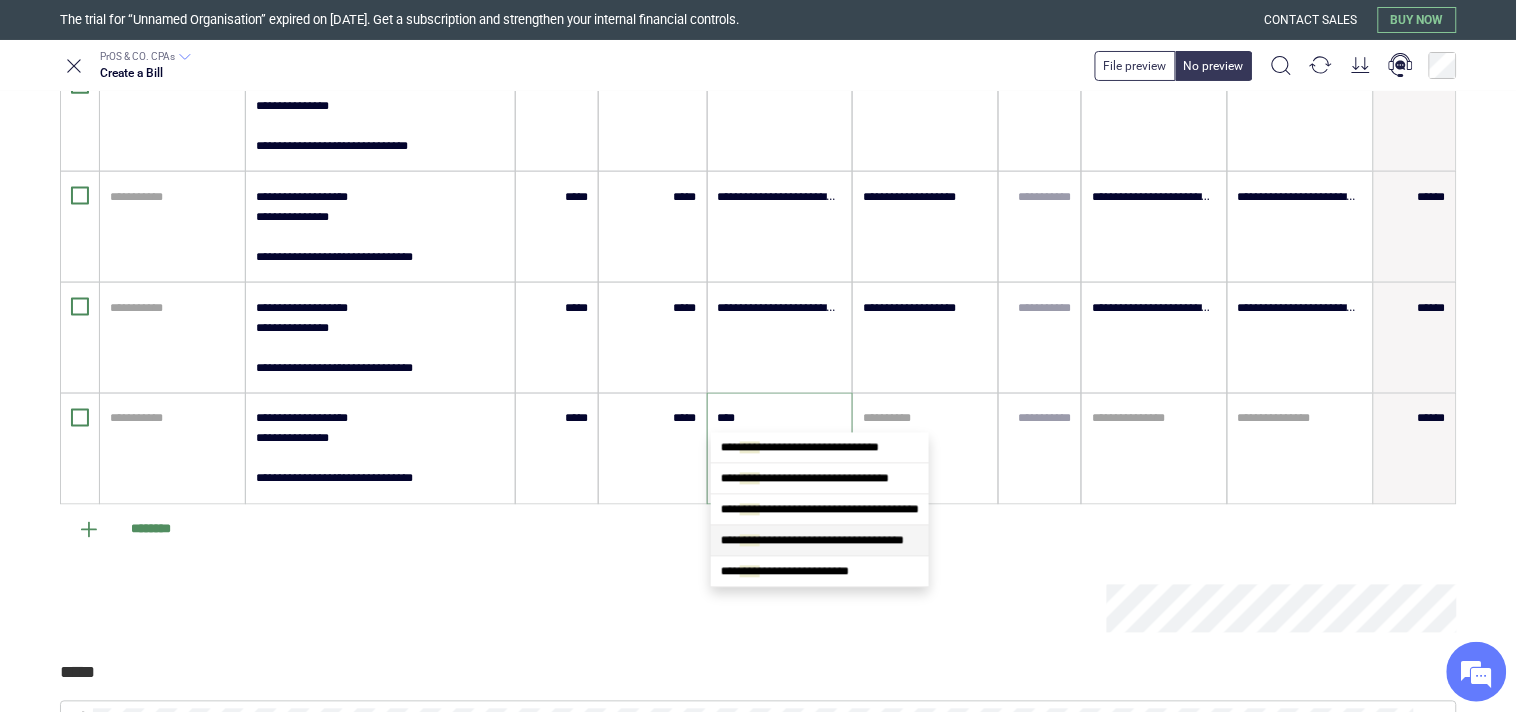 click on "****" at bounding box center [750, 541] 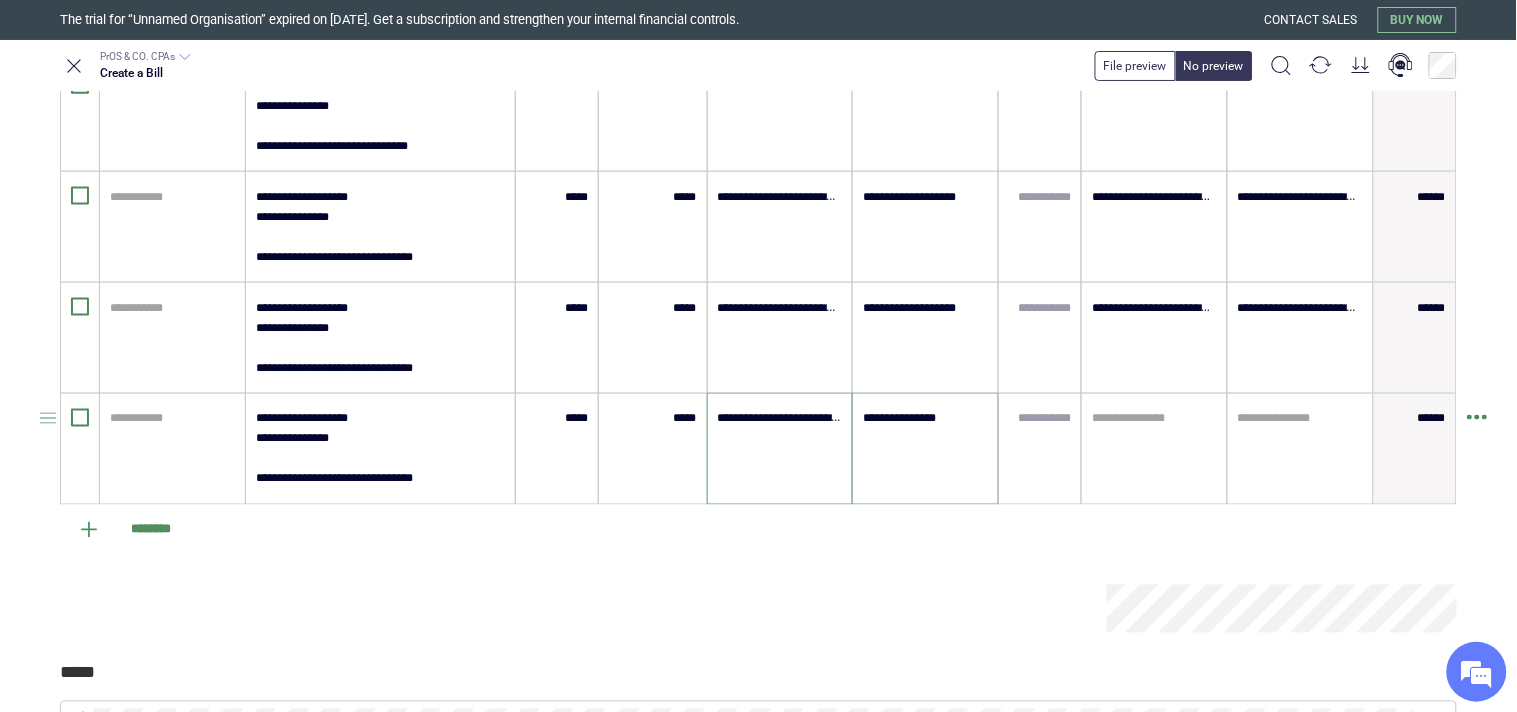 type on "**********" 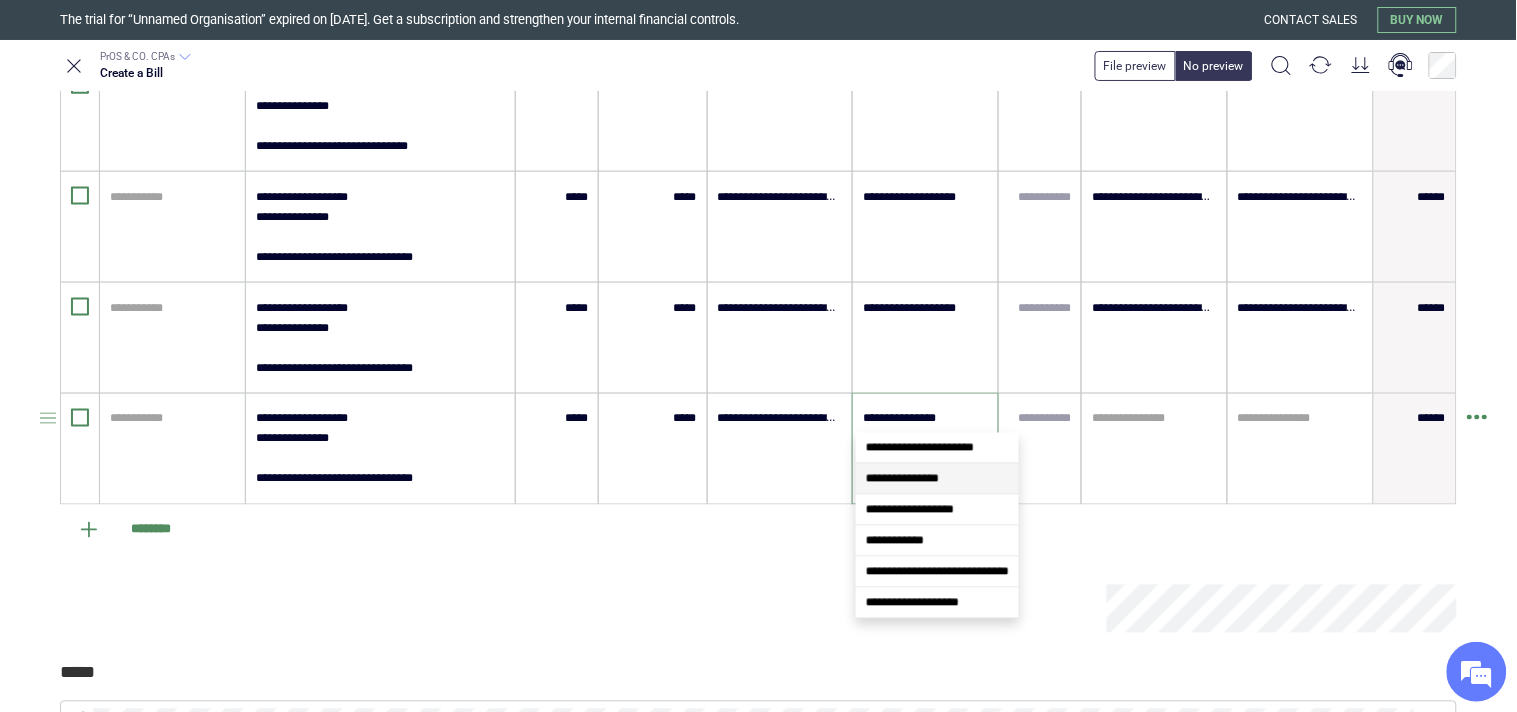 click on "**********" at bounding box center (925, 419) 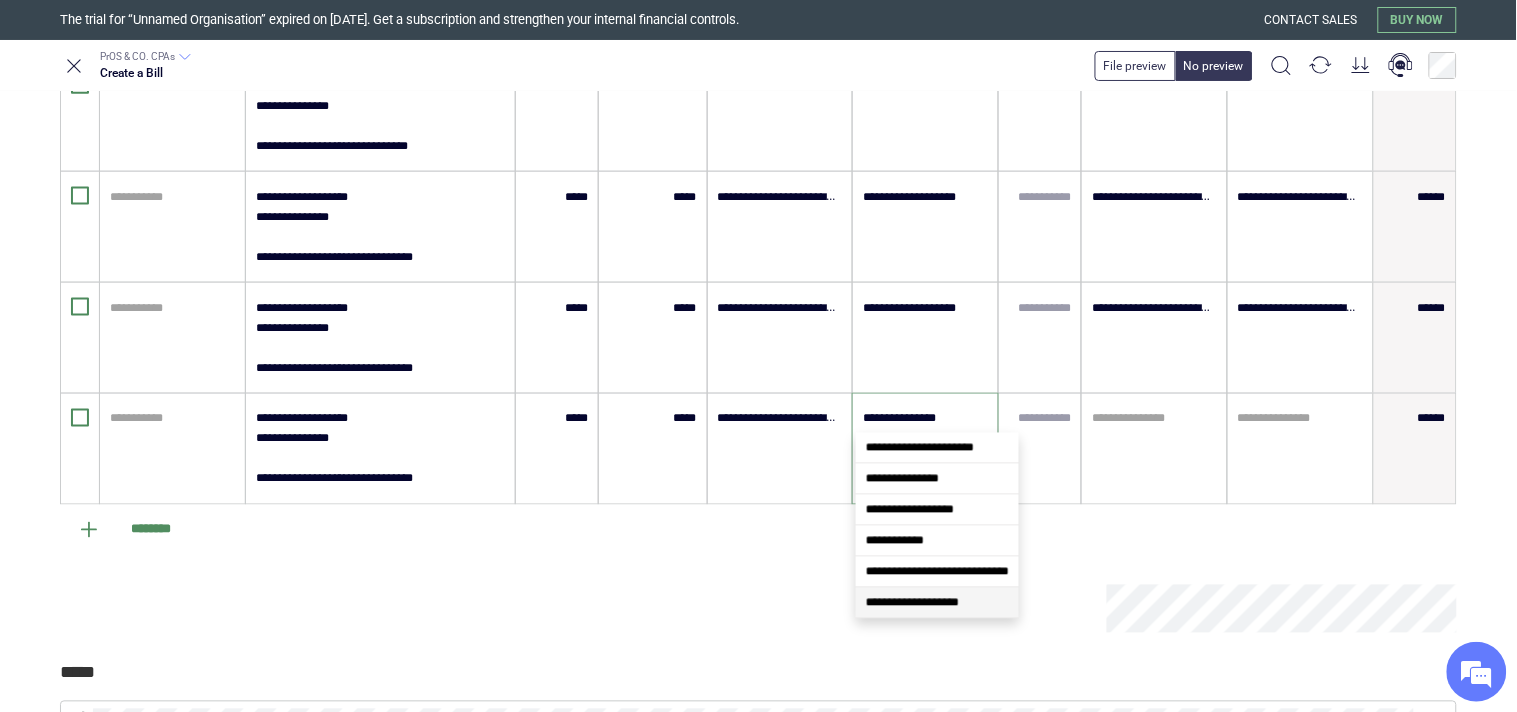 click at bounding box center (583, 609) 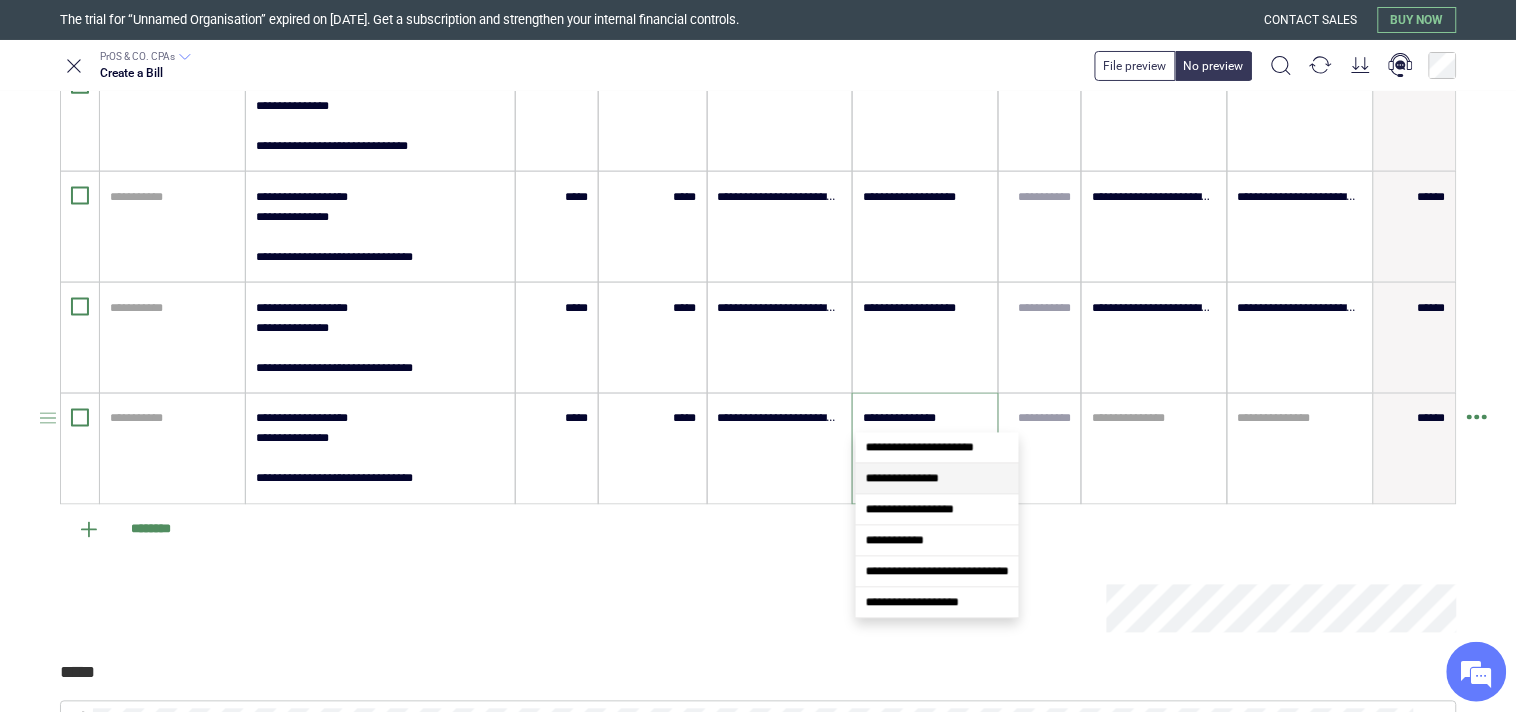 click on "**********" at bounding box center (925, 419) 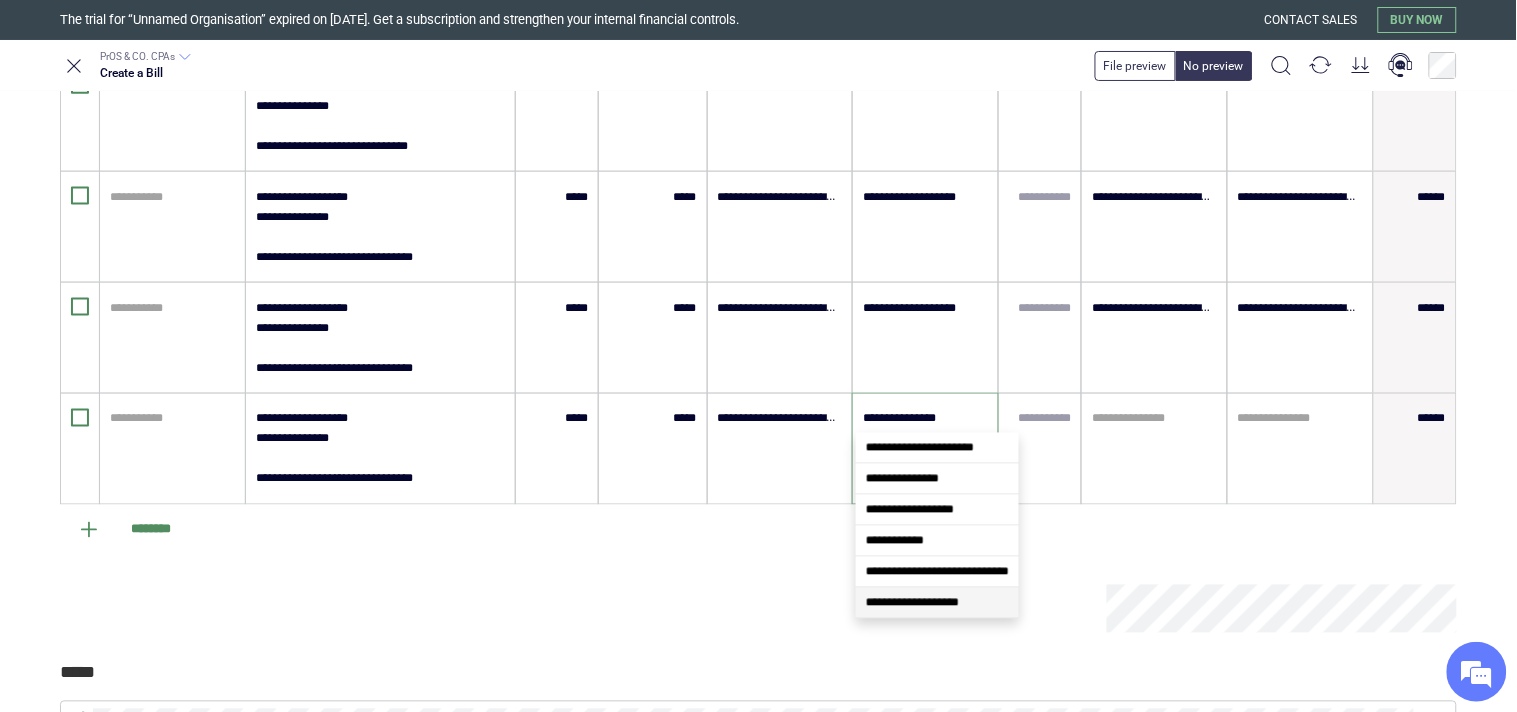 drag, startPoint x: 912, startPoint y: 594, endPoint x: 923, endPoint y: 603, distance: 14.21267 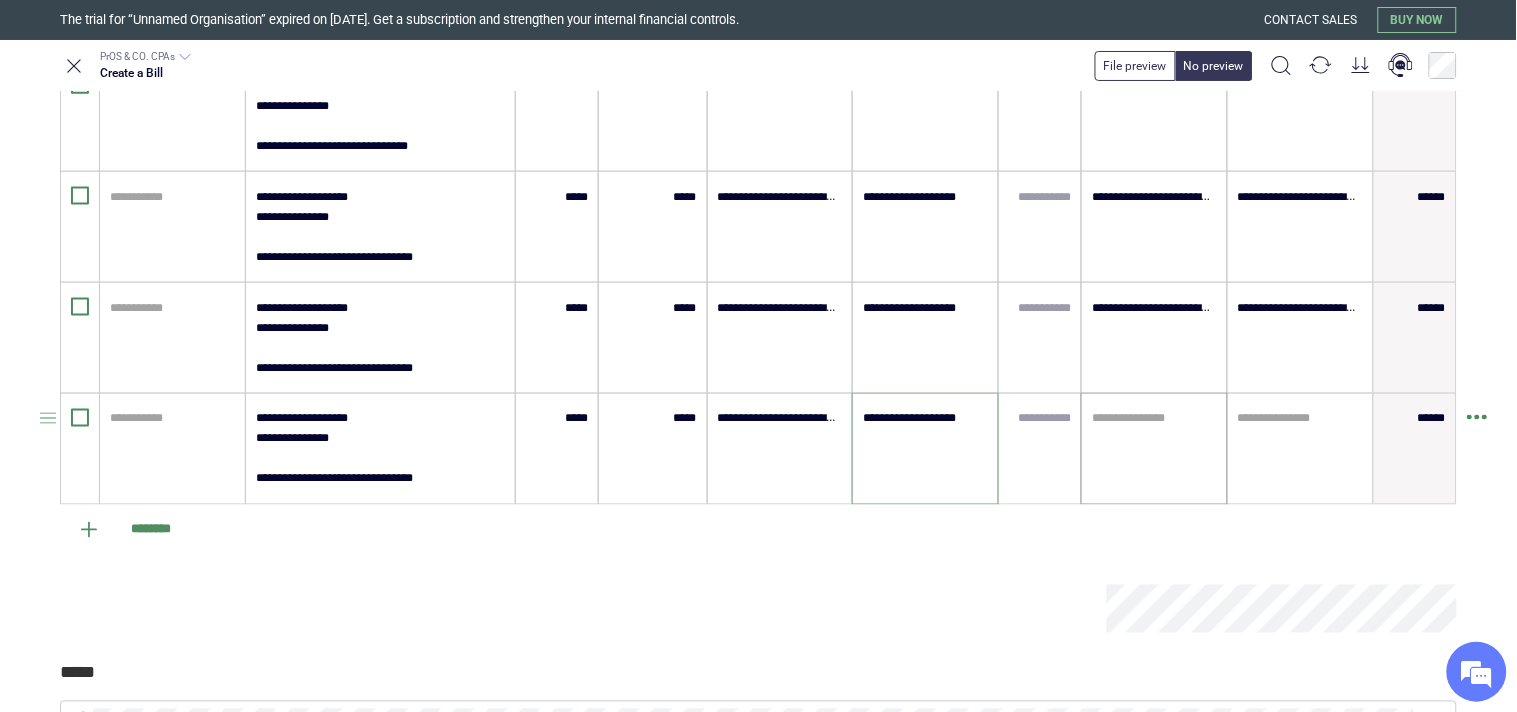 type on "**********" 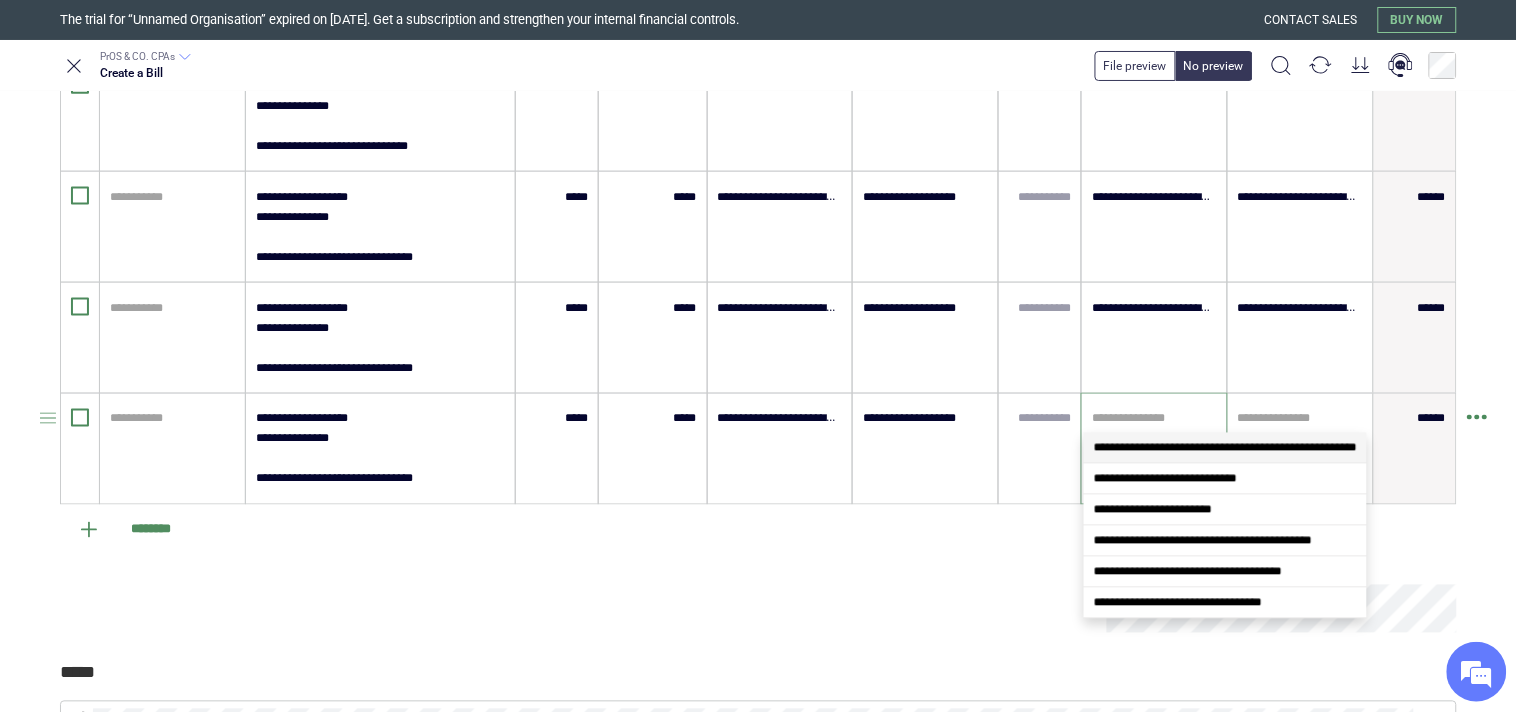 click at bounding box center [1154, 419] 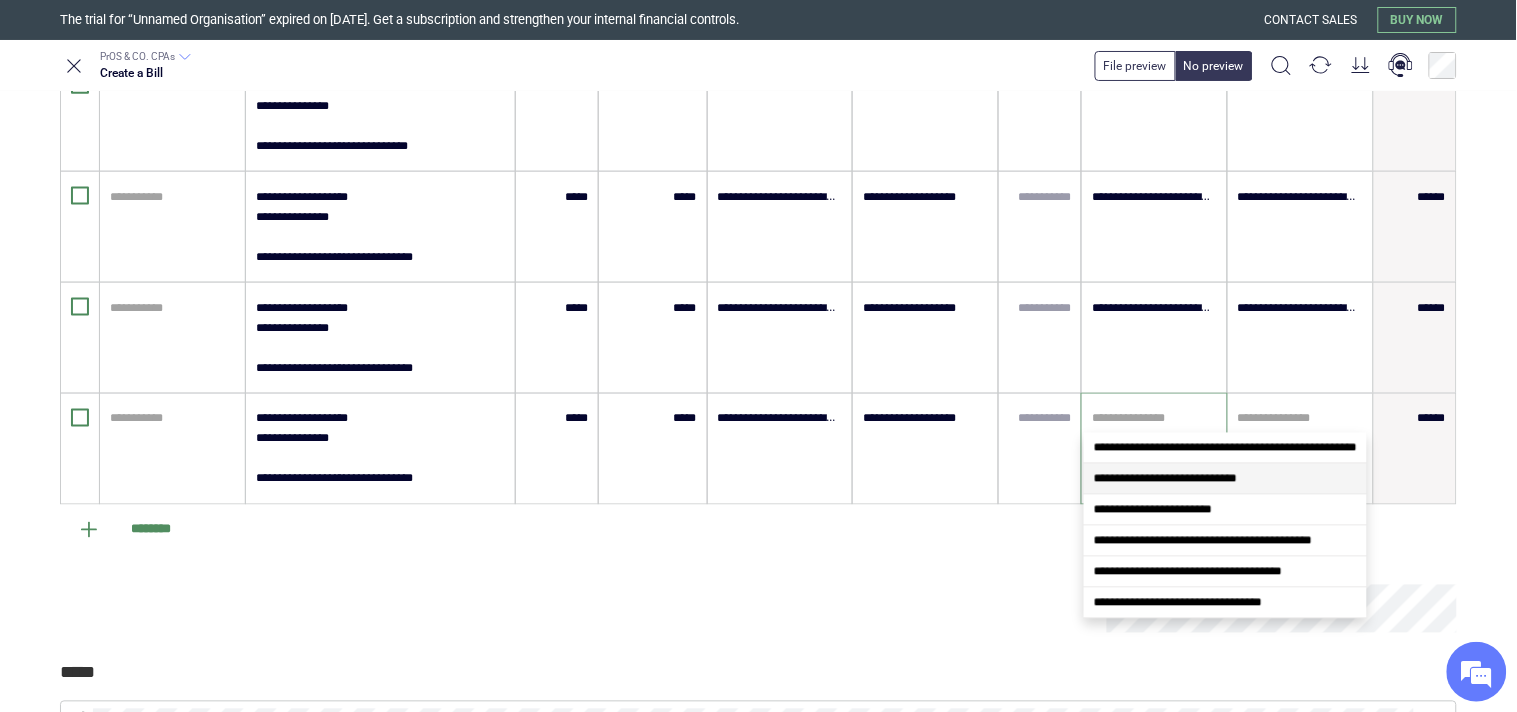 click on "**********" at bounding box center [1225, 479] 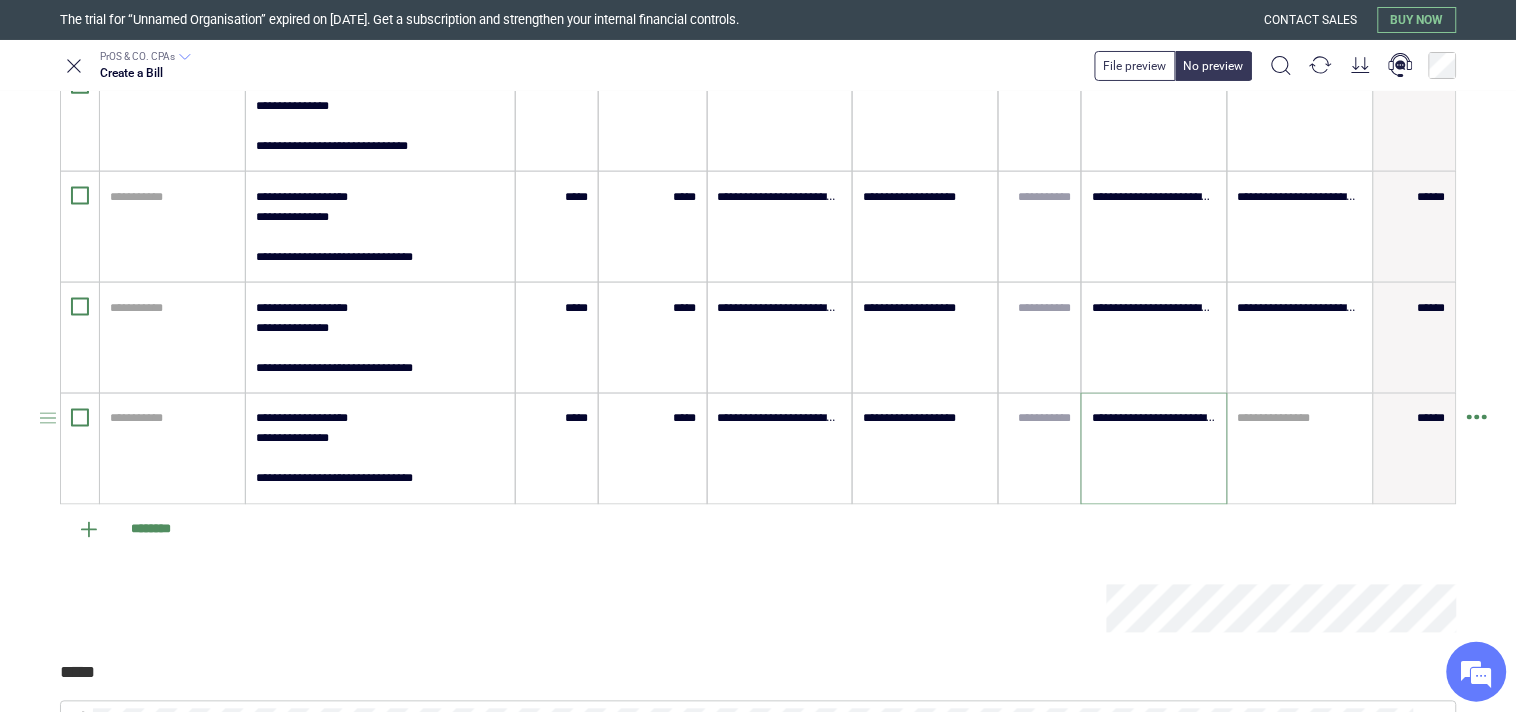 type on "**********" 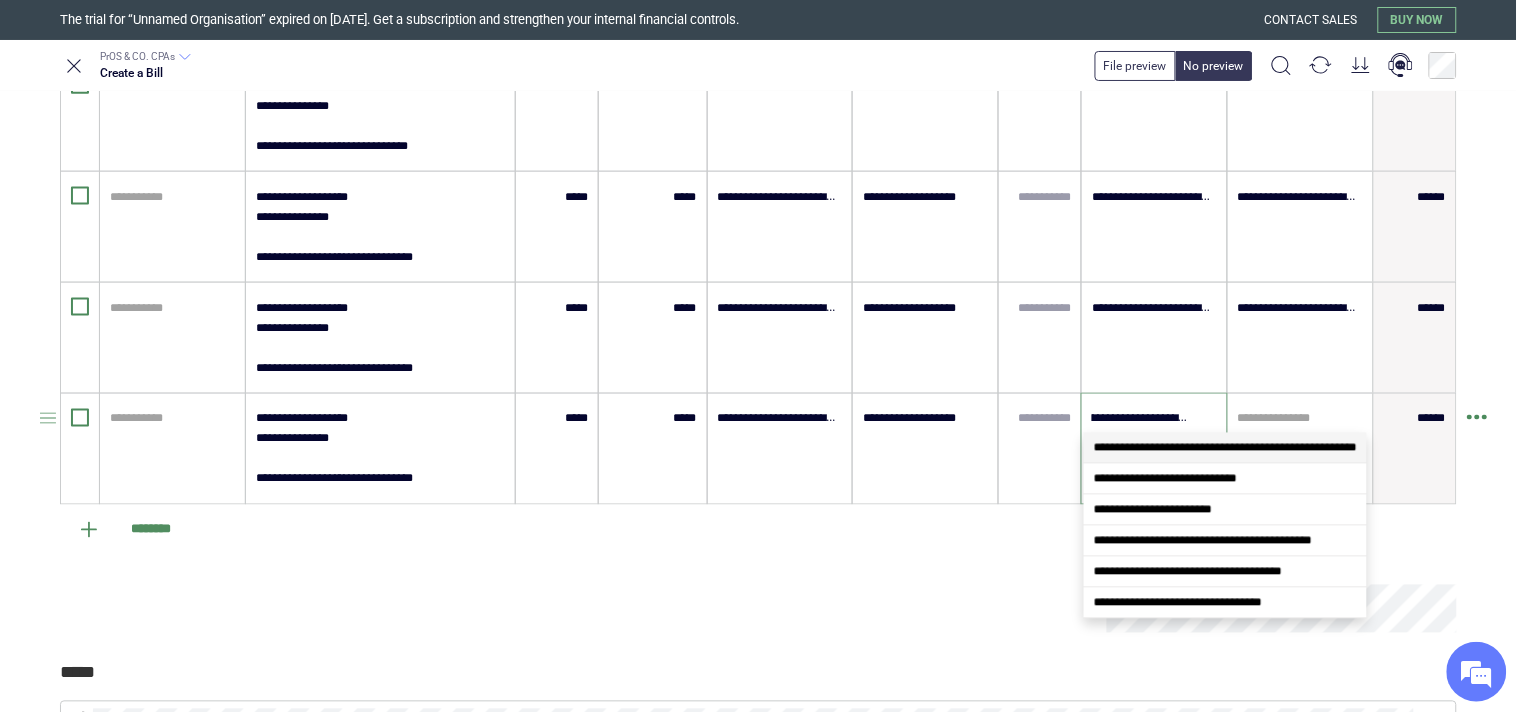 click on "**********" at bounding box center (1225, 448) 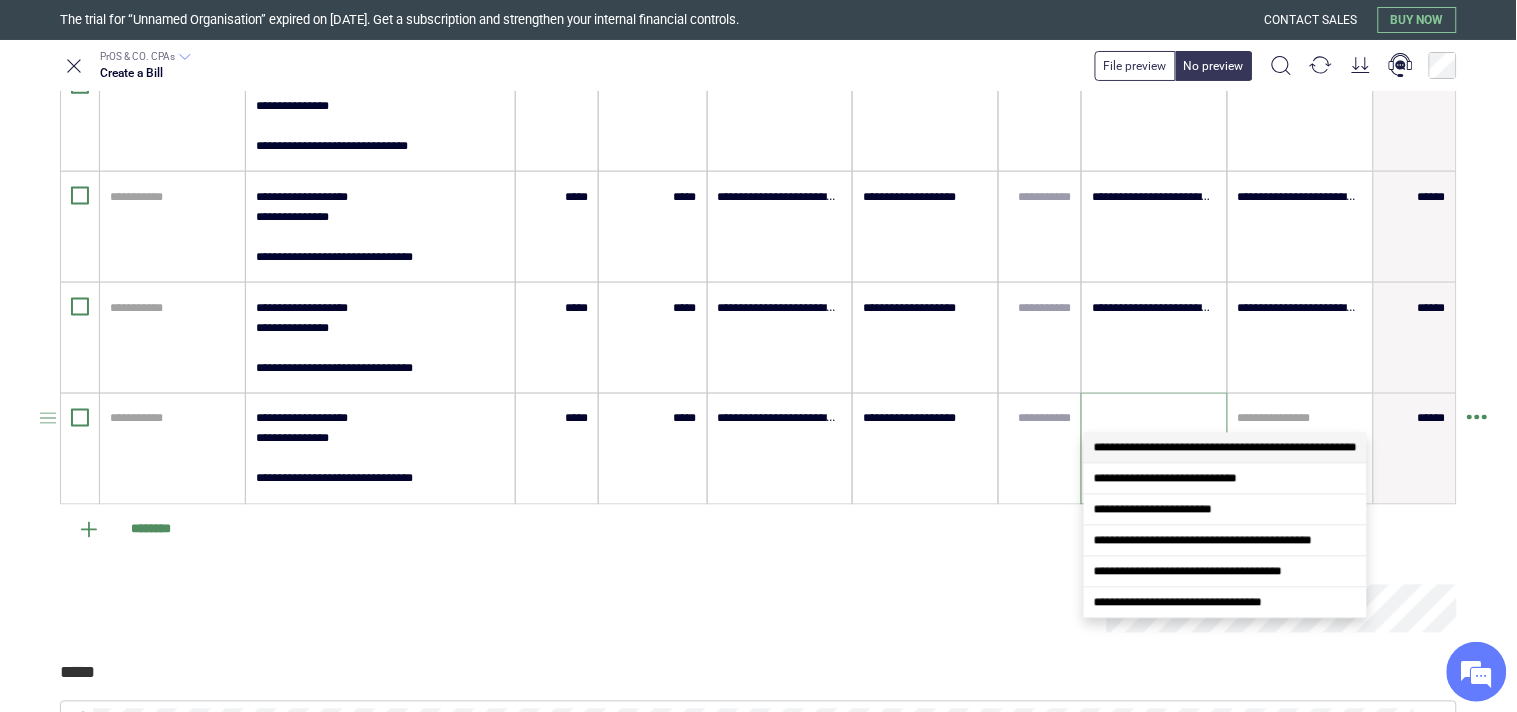 scroll, scrollTop: 0, scrollLeft: 0, axis: both 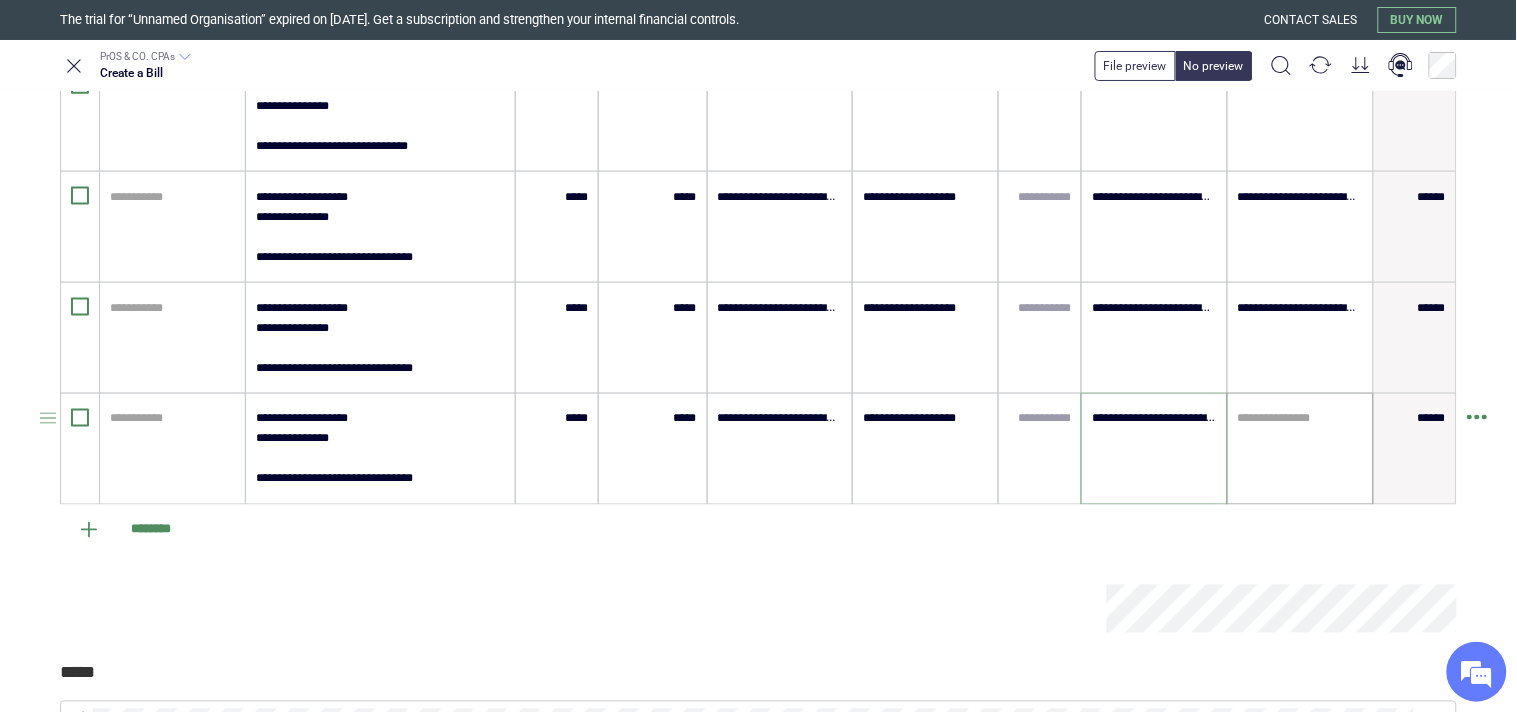 type on "**********" 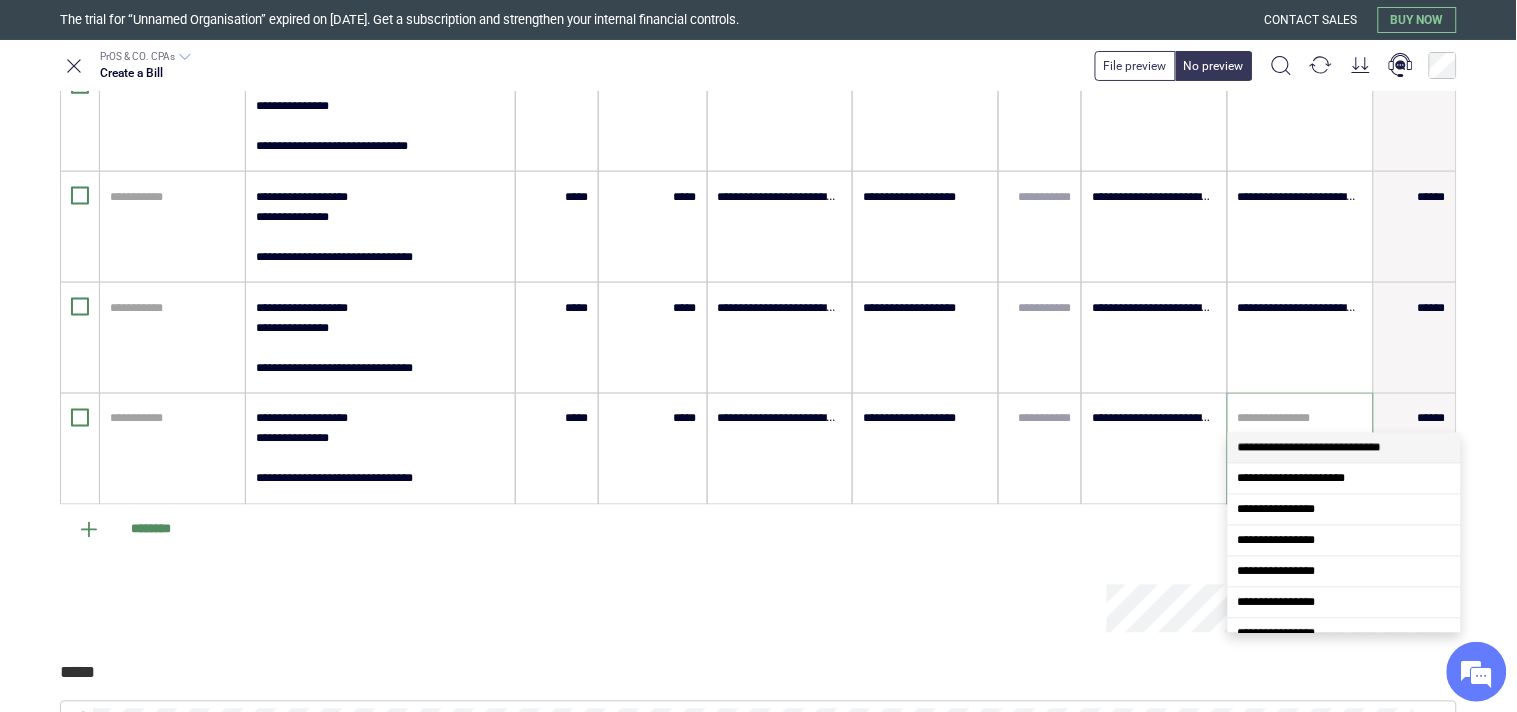 click on "**********" at bounding box center [1344, 448] 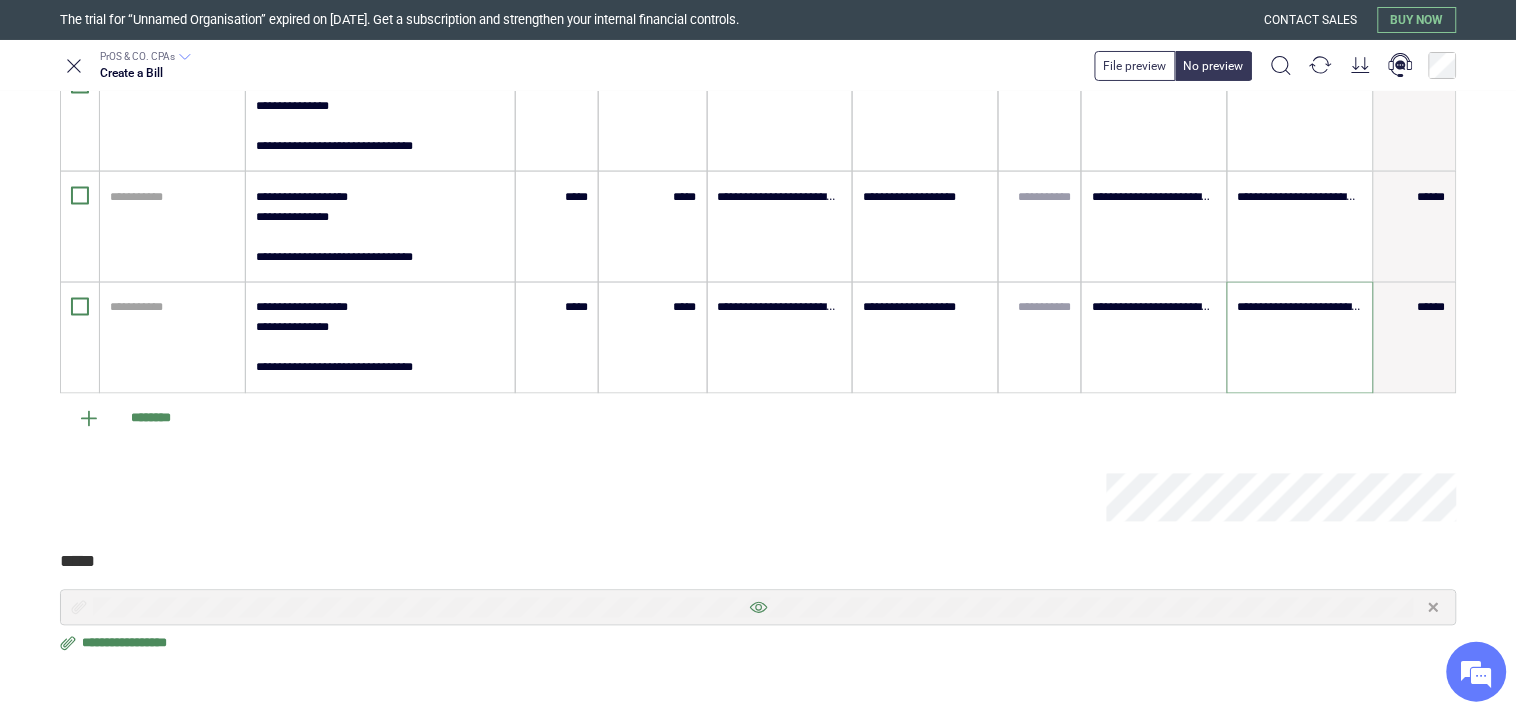 type on "**********" 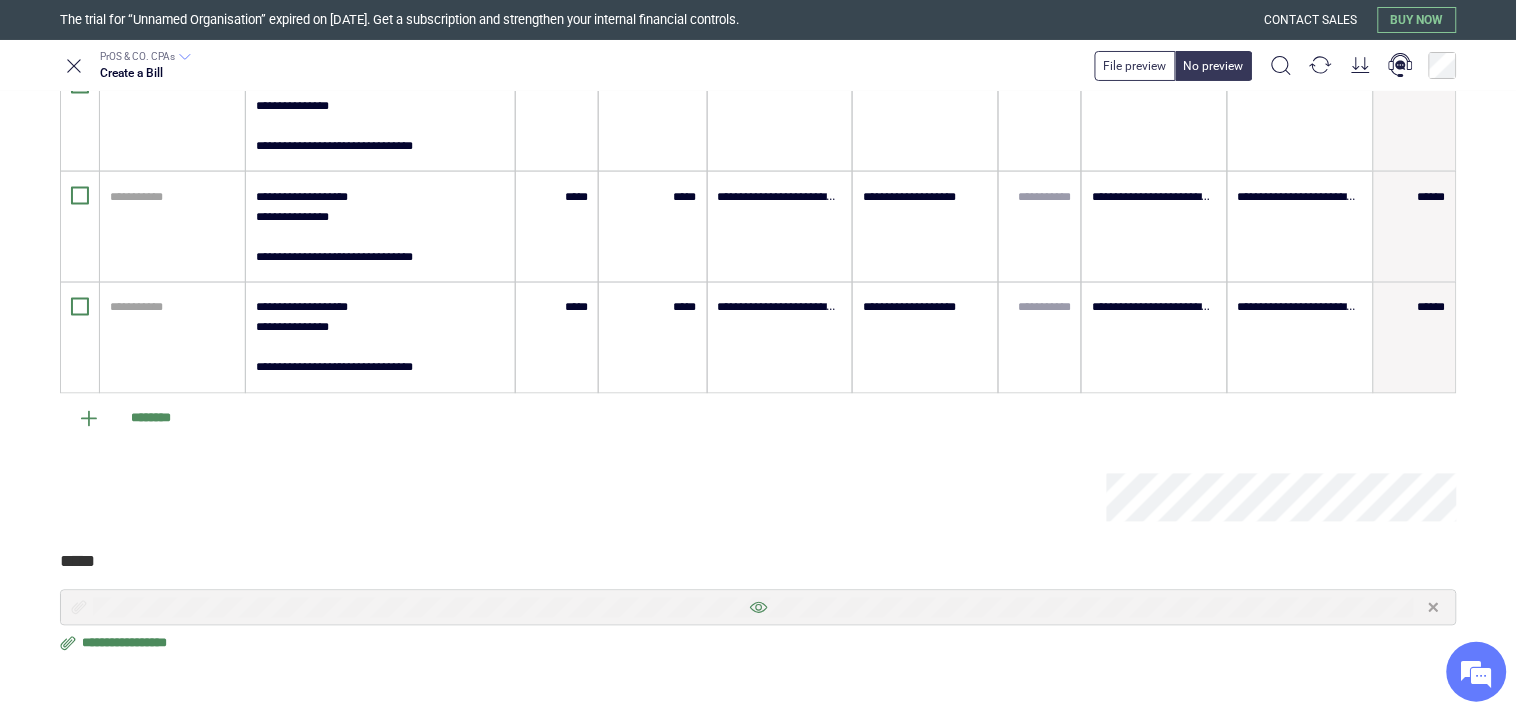 click at bounding box center (758, 608) 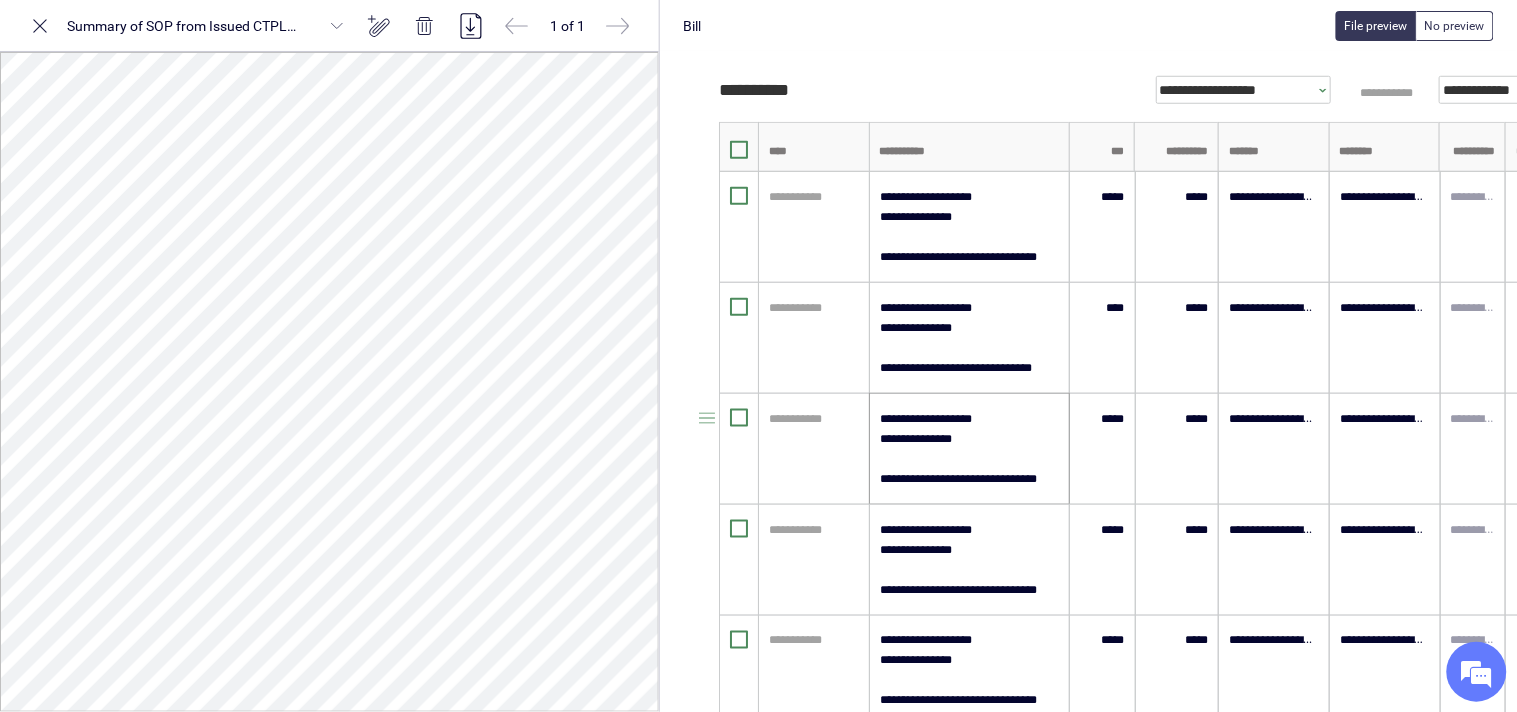 scroll, scrollTop: 534, scrollLeft: 0, axis: vertical 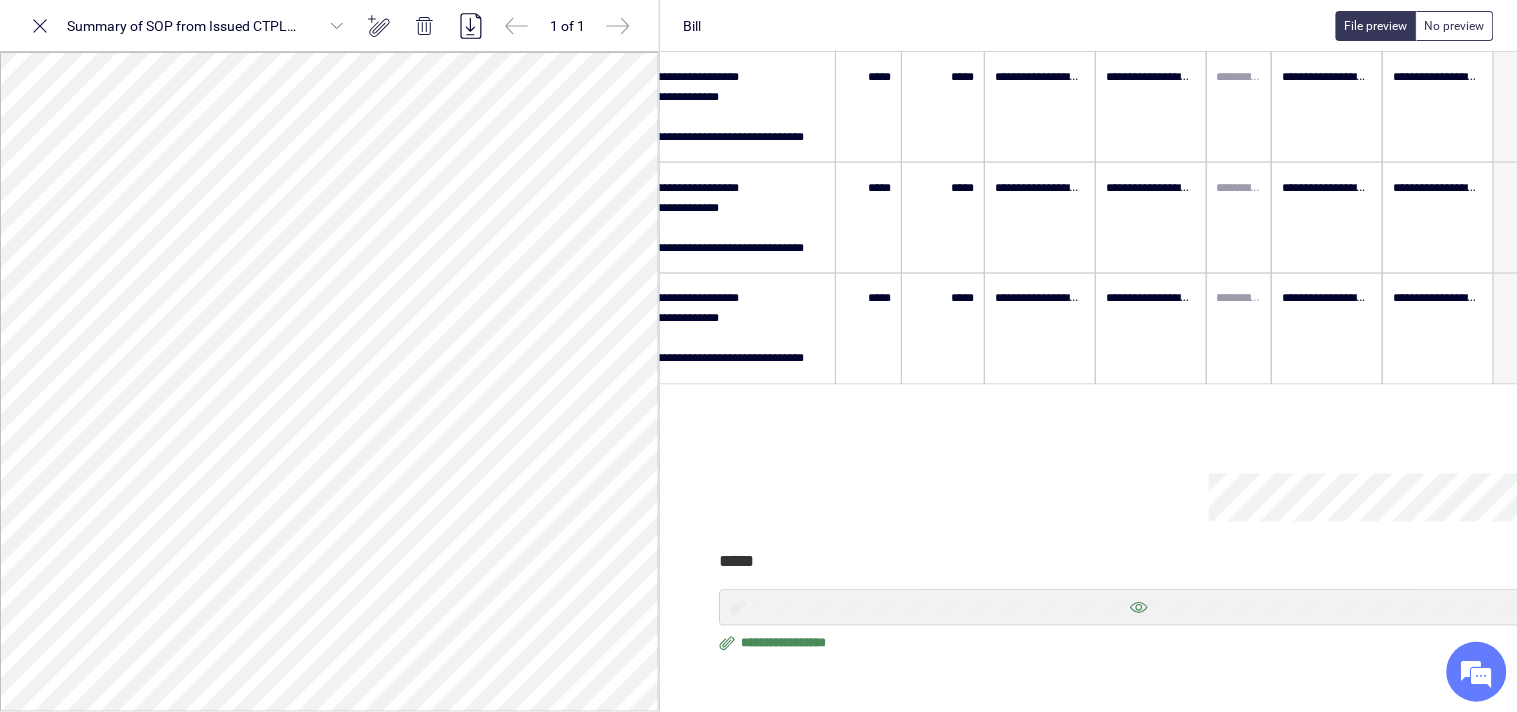 drag, startPoint x: 1055, startPoint y: 703, endPoint x: 1193, endPoint y: 713, distance: 138.36185 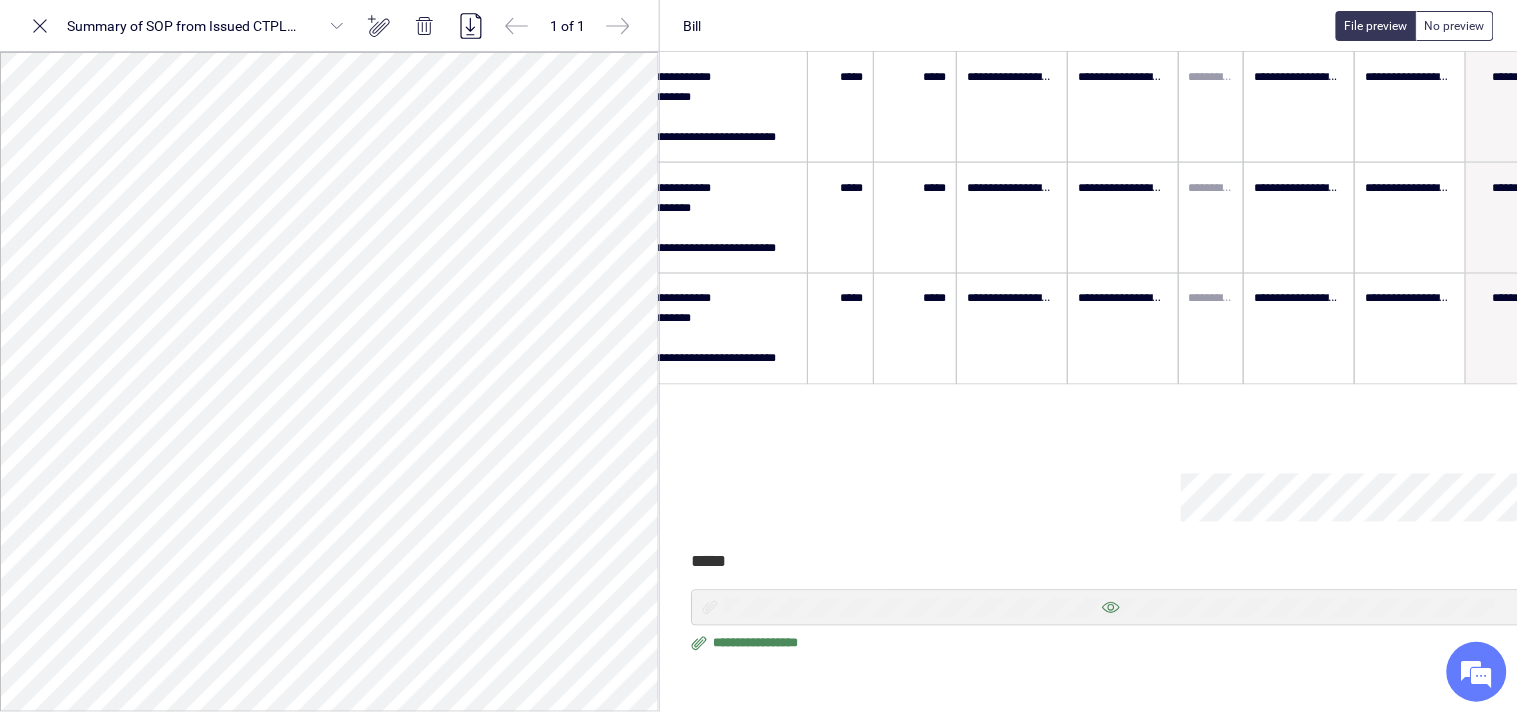 scroll, scrollTop: 755, scrollLeft: 108, axis: both 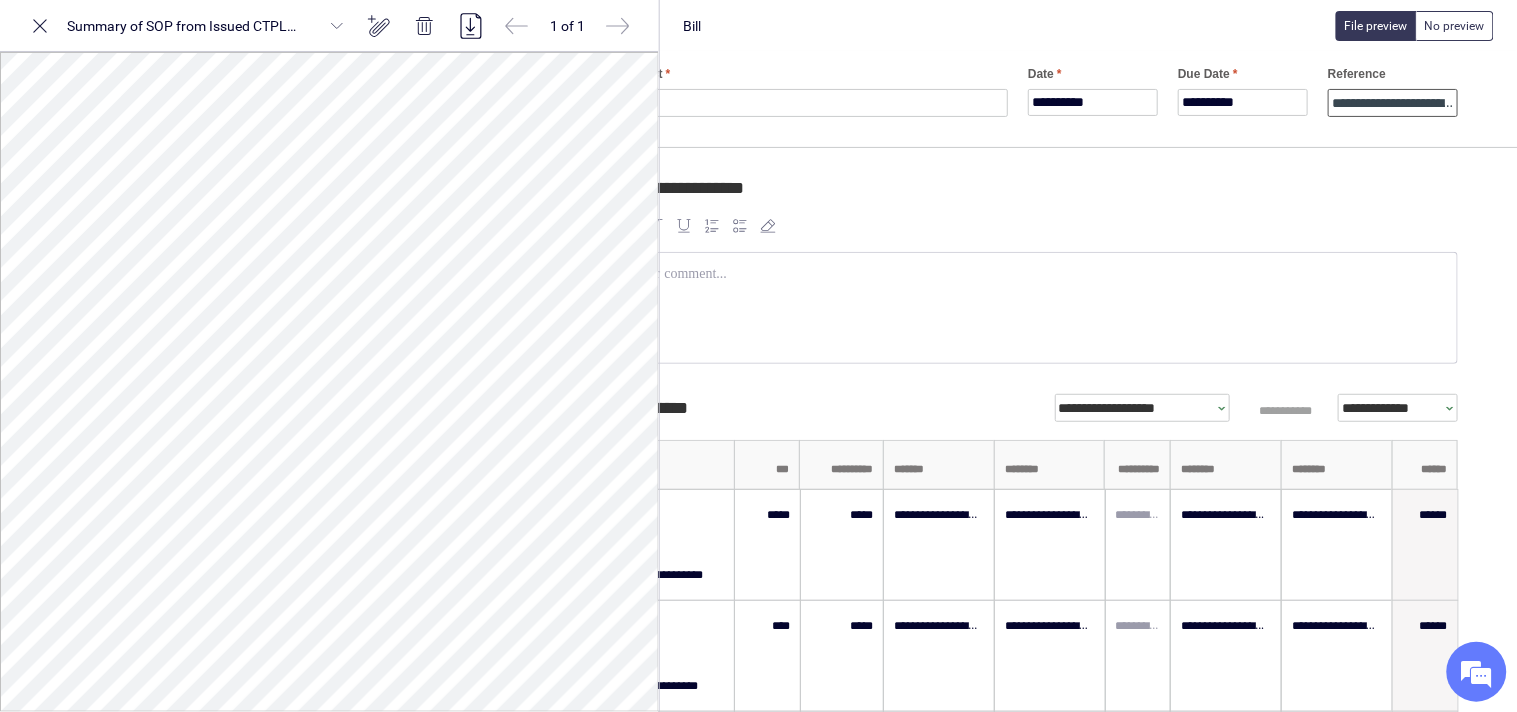 click on "**********" at bounding box center (1393, 103) 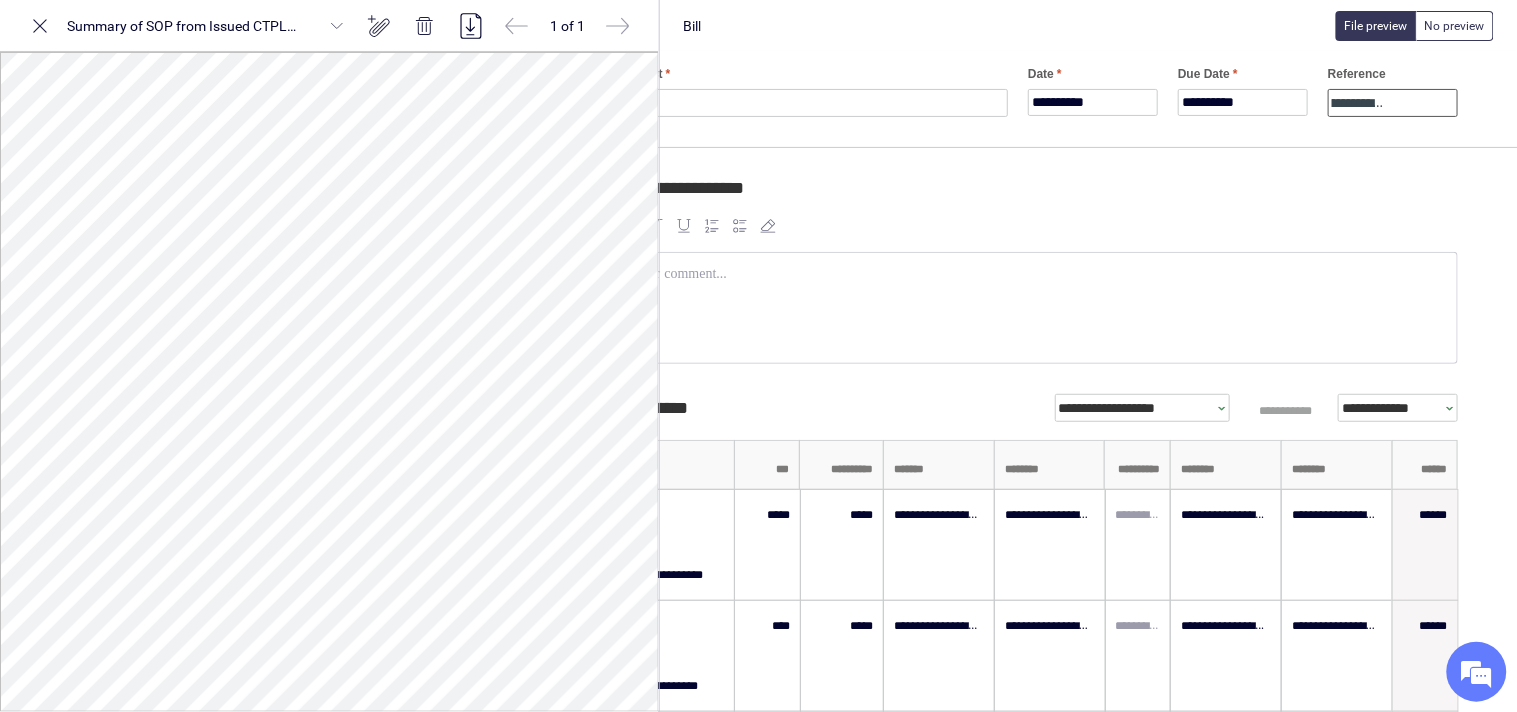 scroll, scrollTop: 0, scrollLeft: 122, axis: horizontal 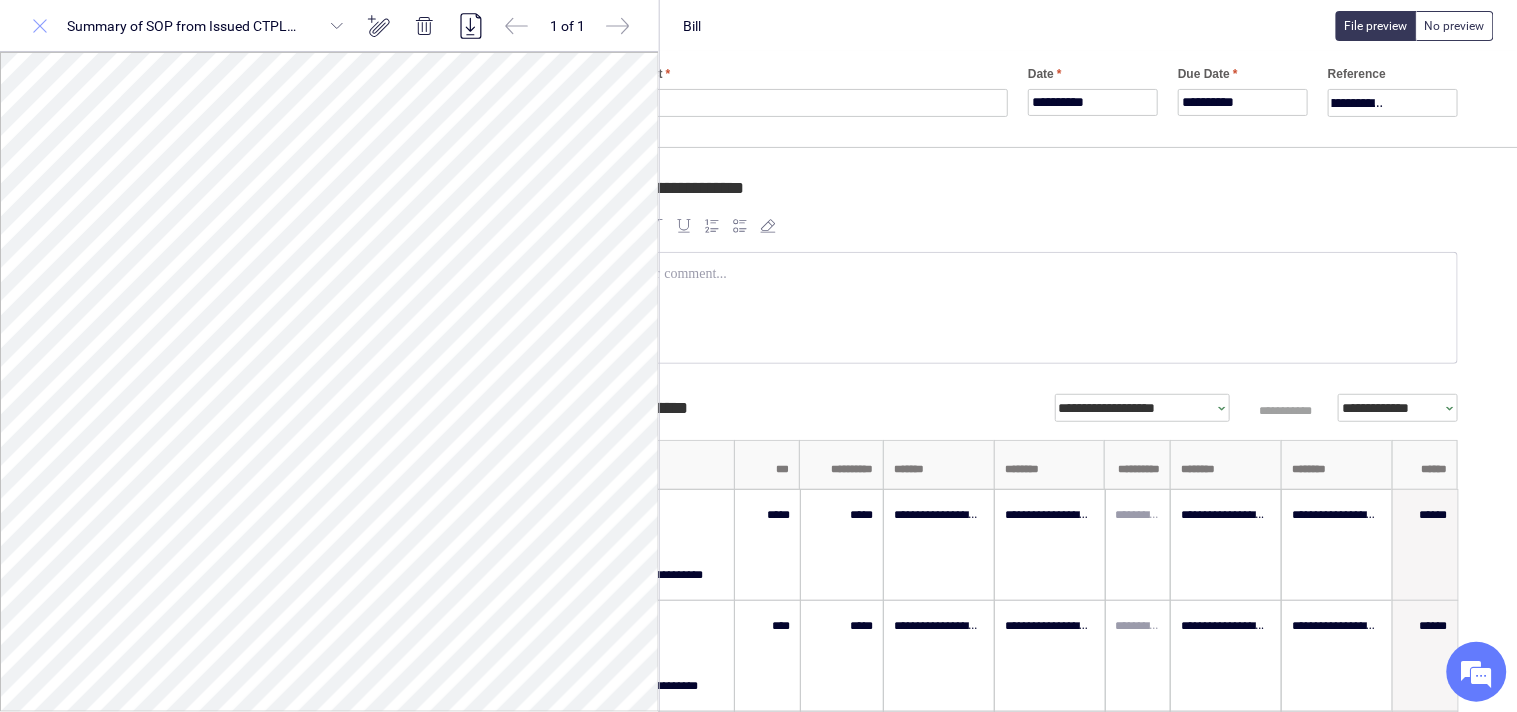 click 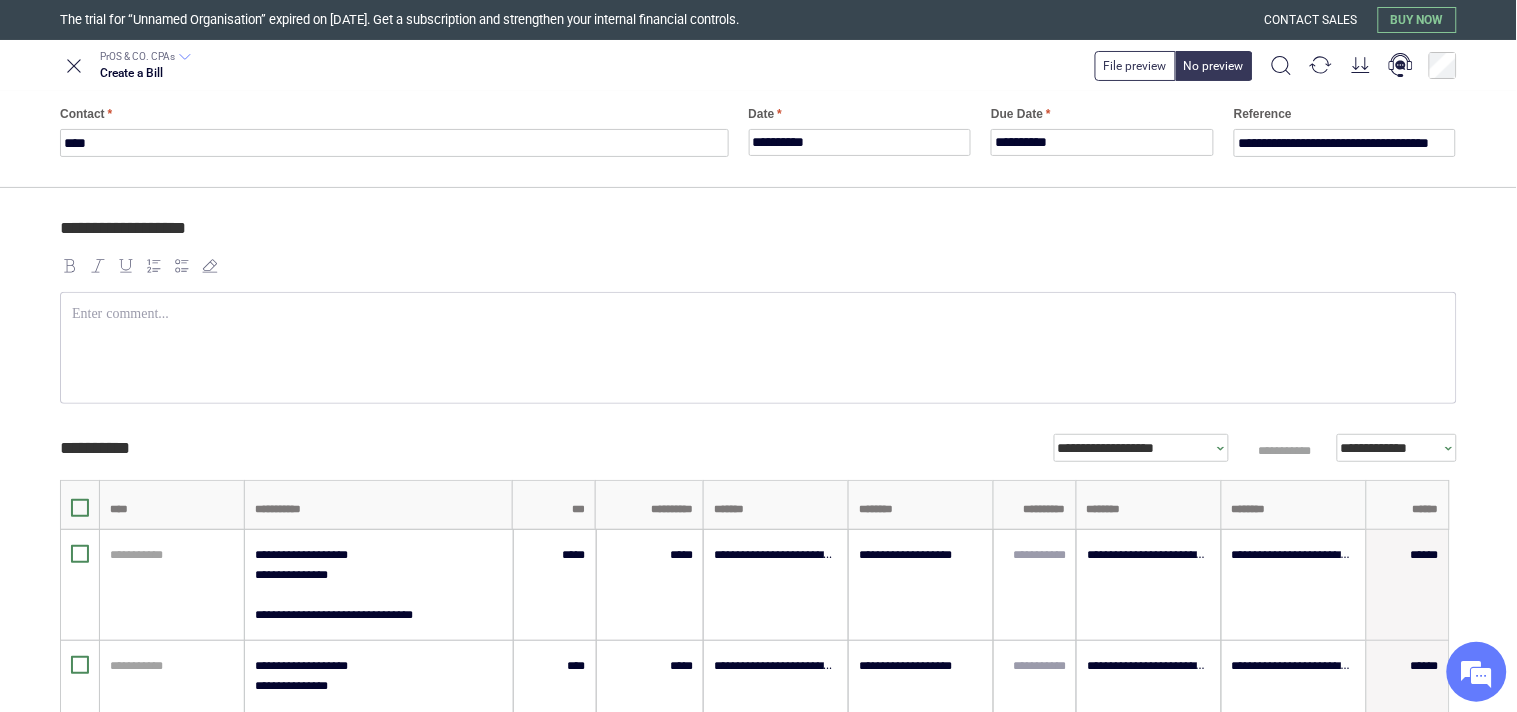 scroll, scrollTop: 0, scrollLeft: 0, axis: both 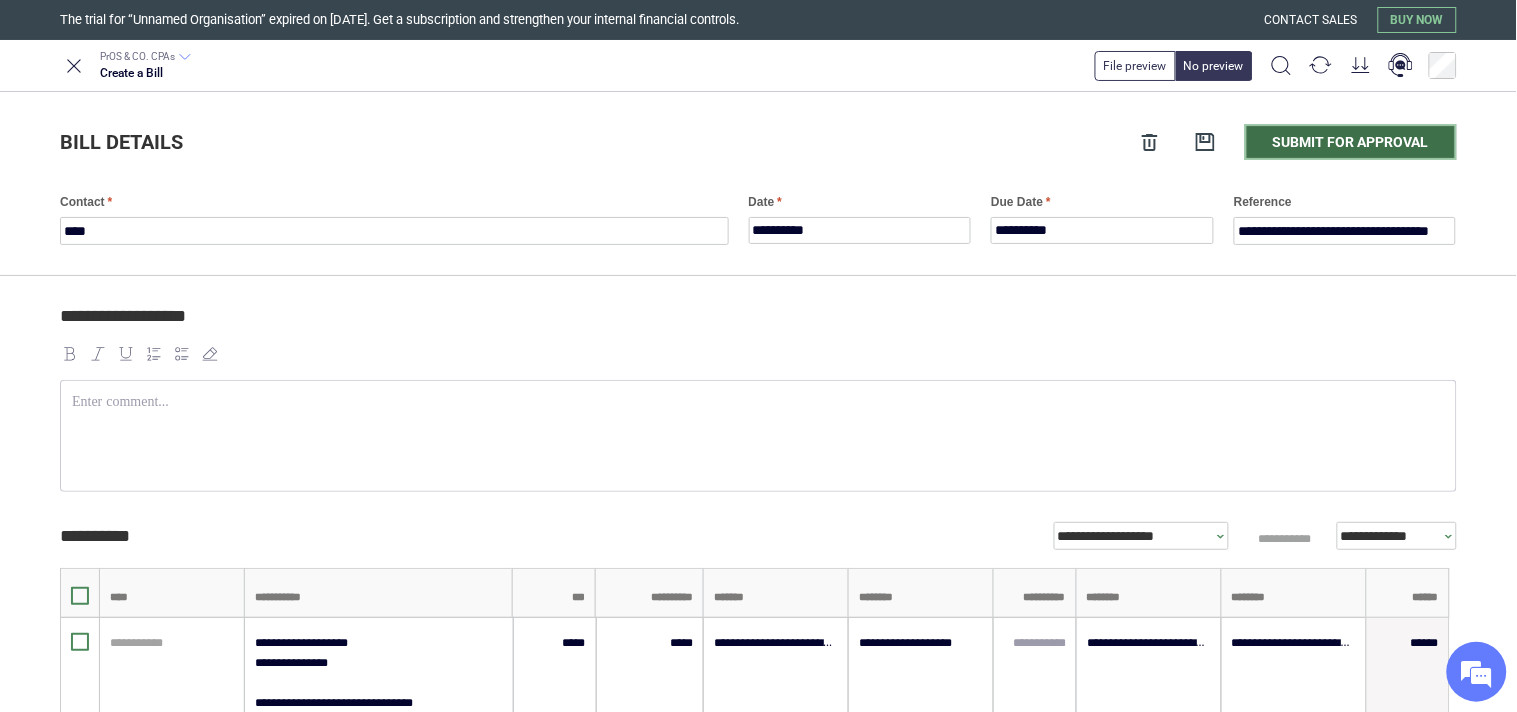 click on "Submit for approval" at bounding box center [1351, 142] 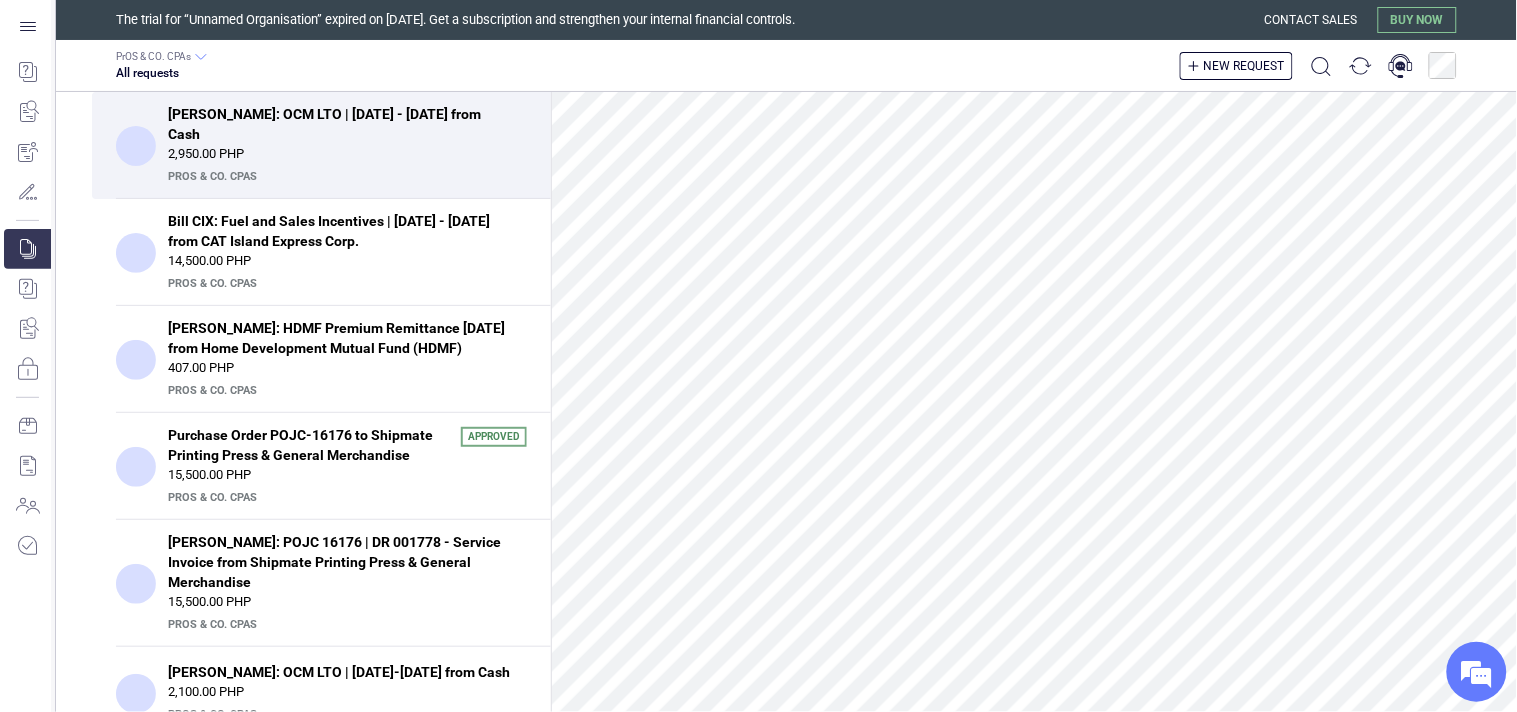 click on "Bill PETC: OCM LTO | June 30 - July 4, 2025 from Cash" at bounding box center (341, 124) 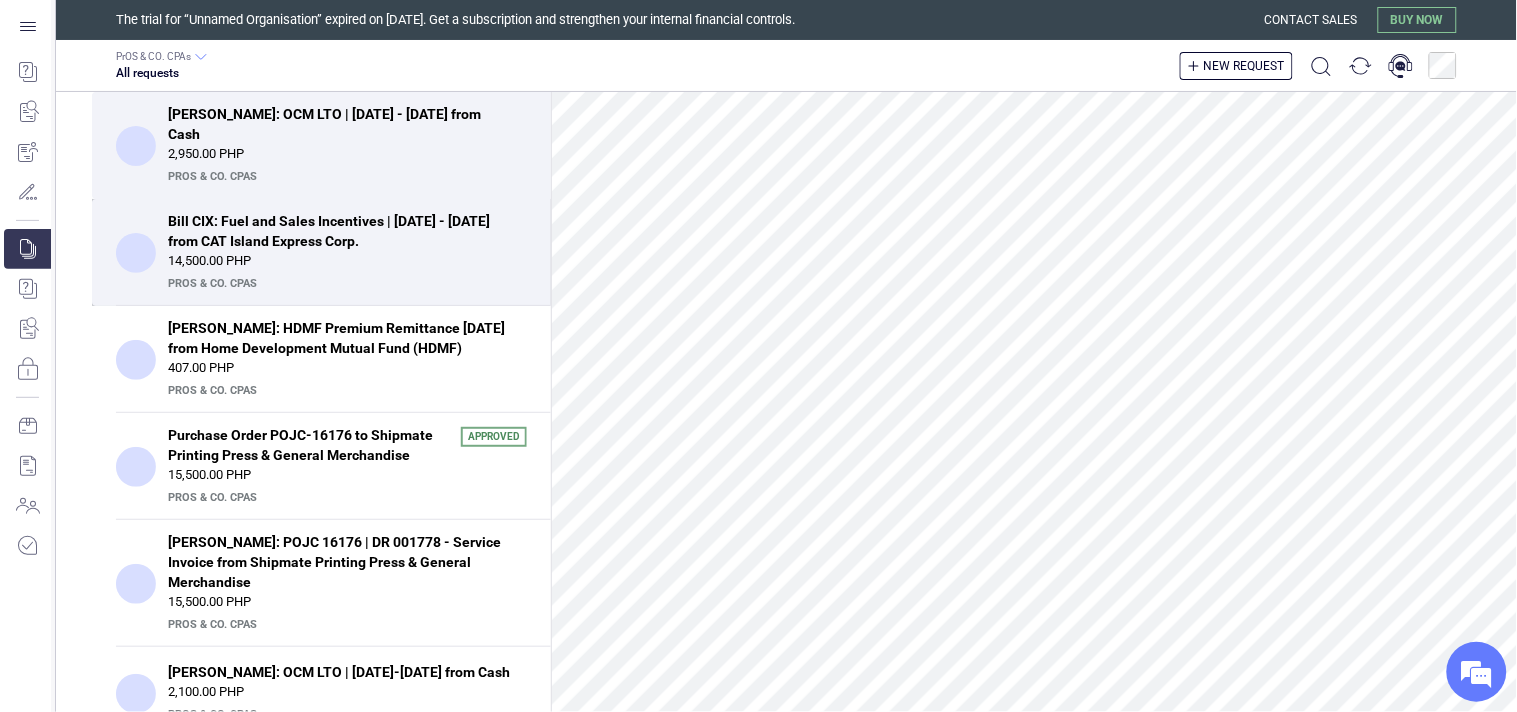 scroll, scrollTop: 777, scrollLeft: 0, axis: vertical 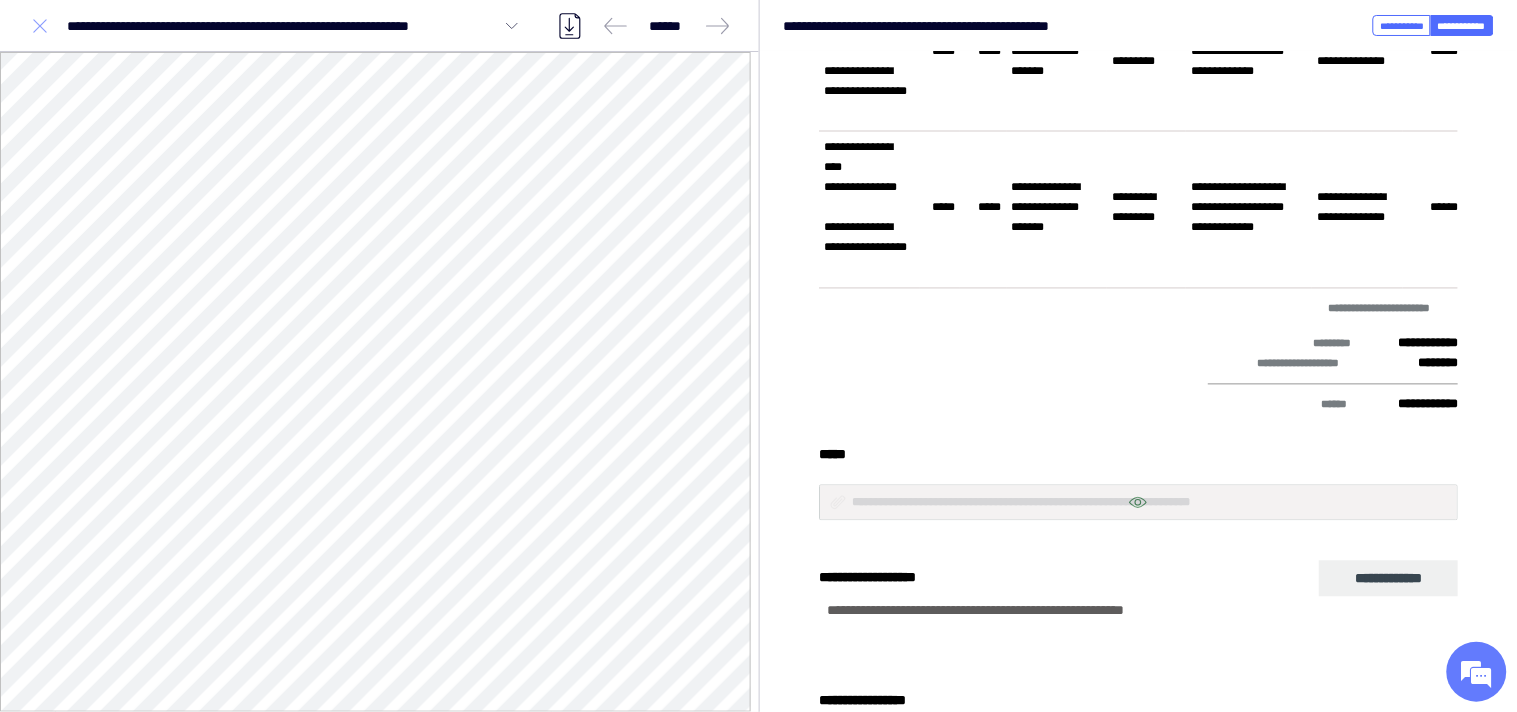click 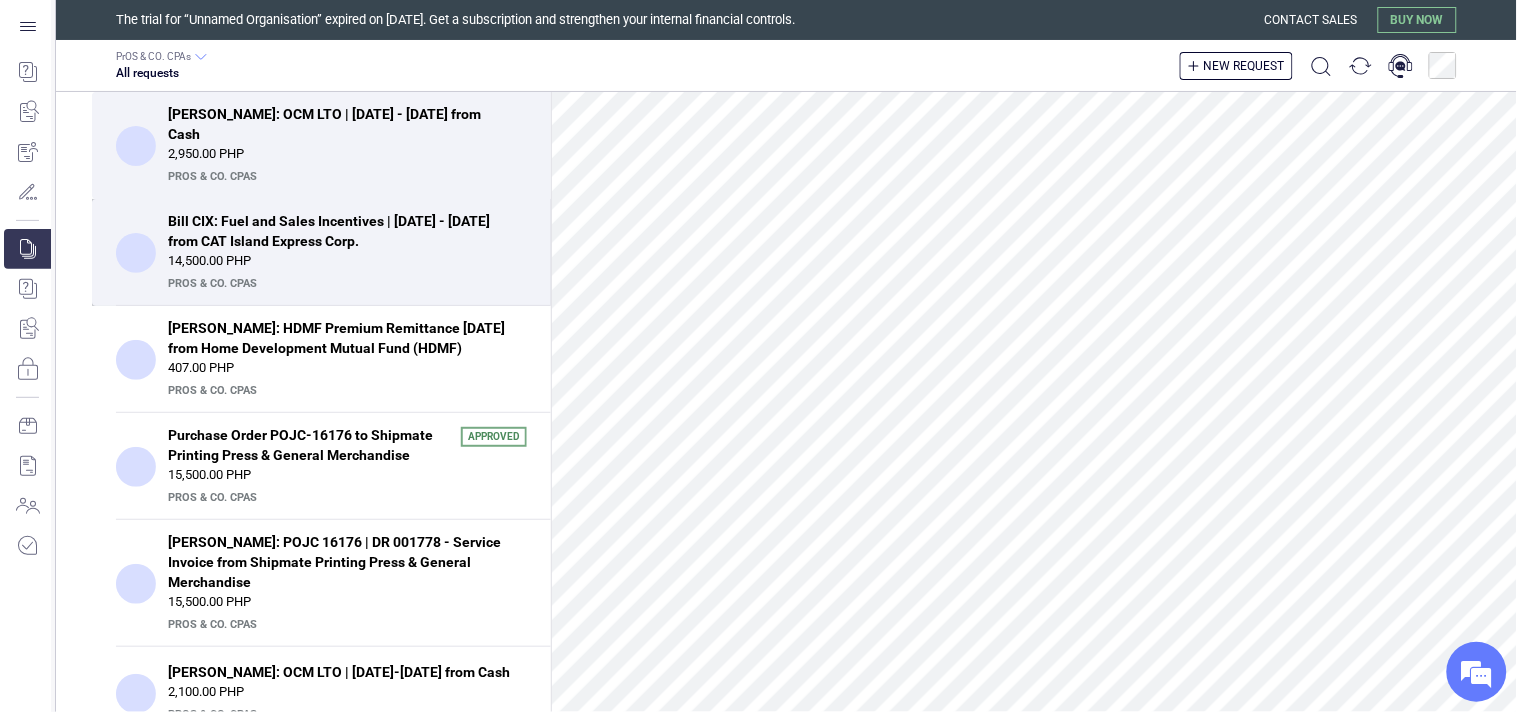 scroll, scrollTop: 0, scrollLeft: 0, axis: both 